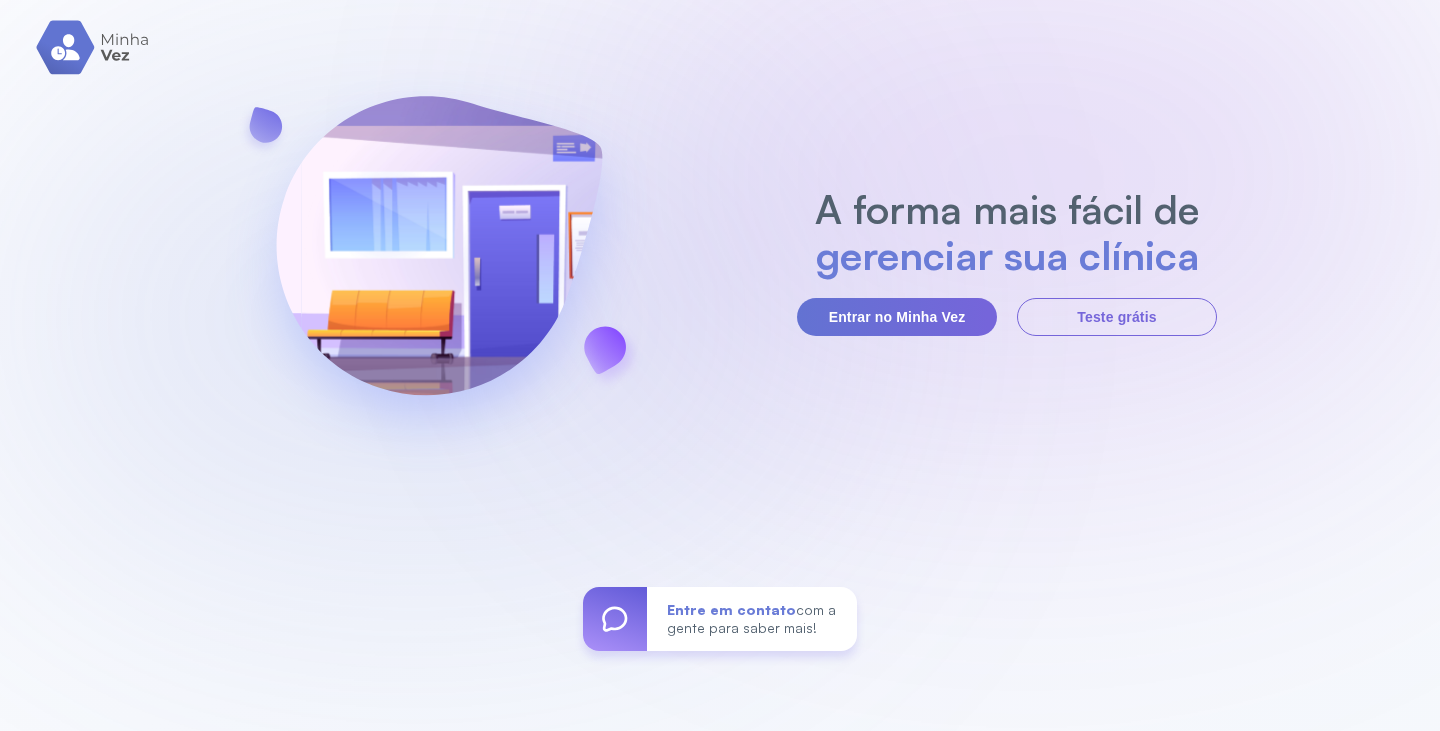 scroll, scrollTop: 0, scrollLeft: 0, axis: both 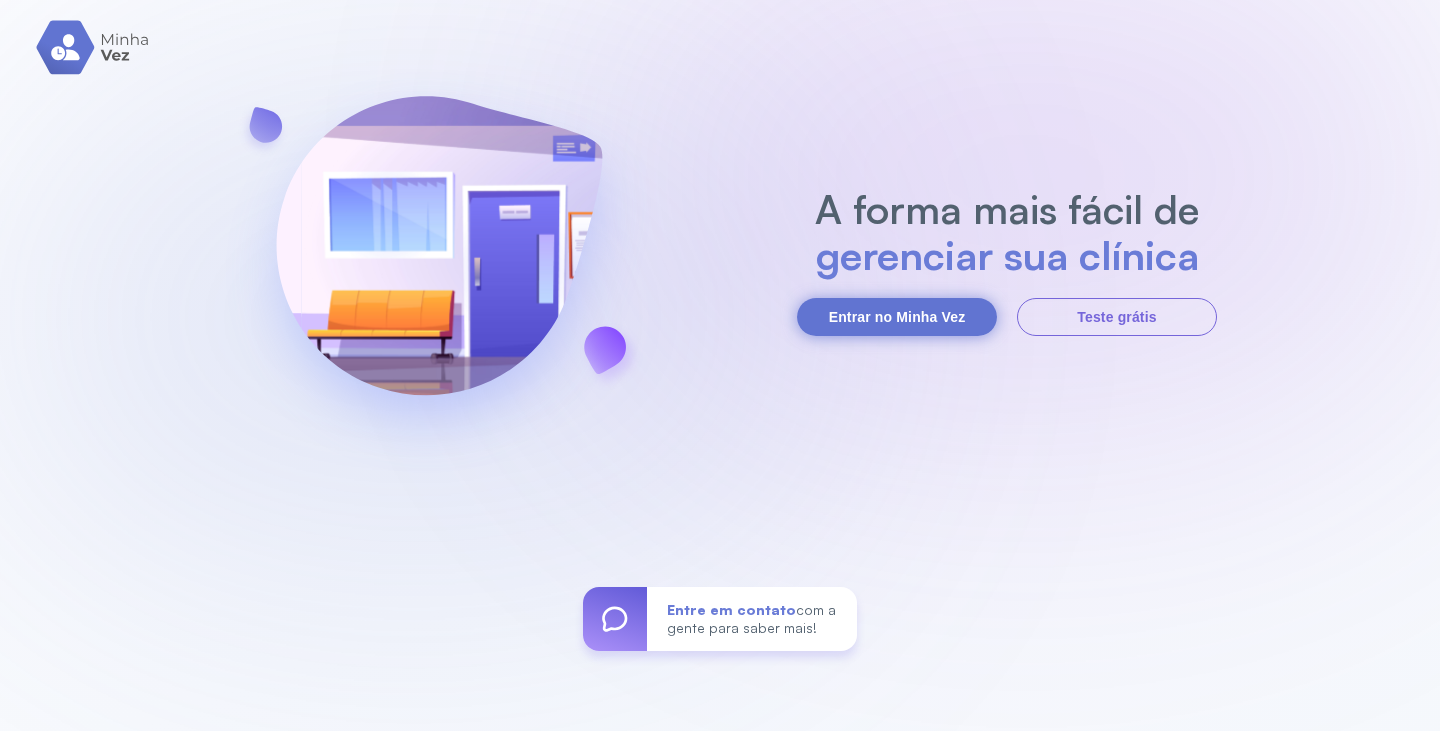 click on "Entrar no Minha Vez" at bounding box center [897, 317] 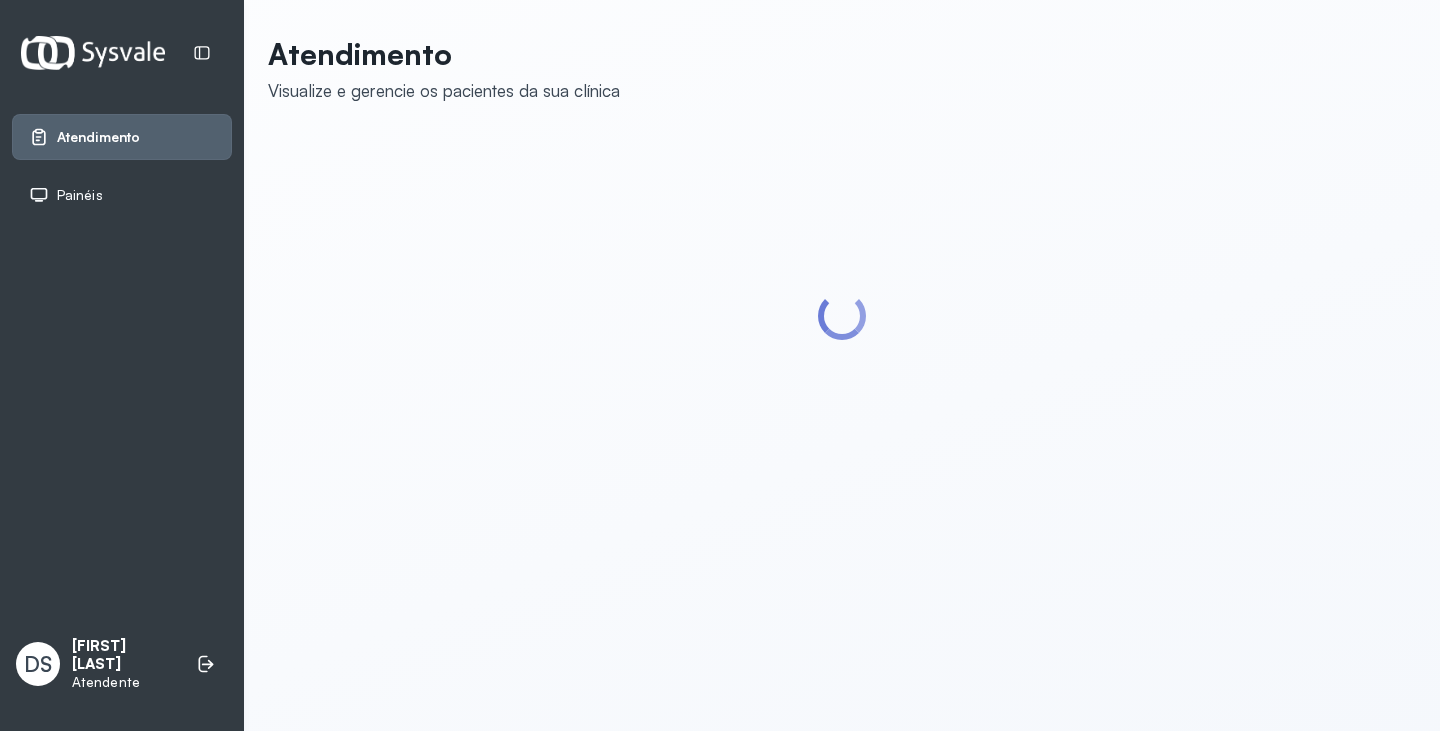 scroll, scrollTop: 0, scrollLeft: 0, axis: both 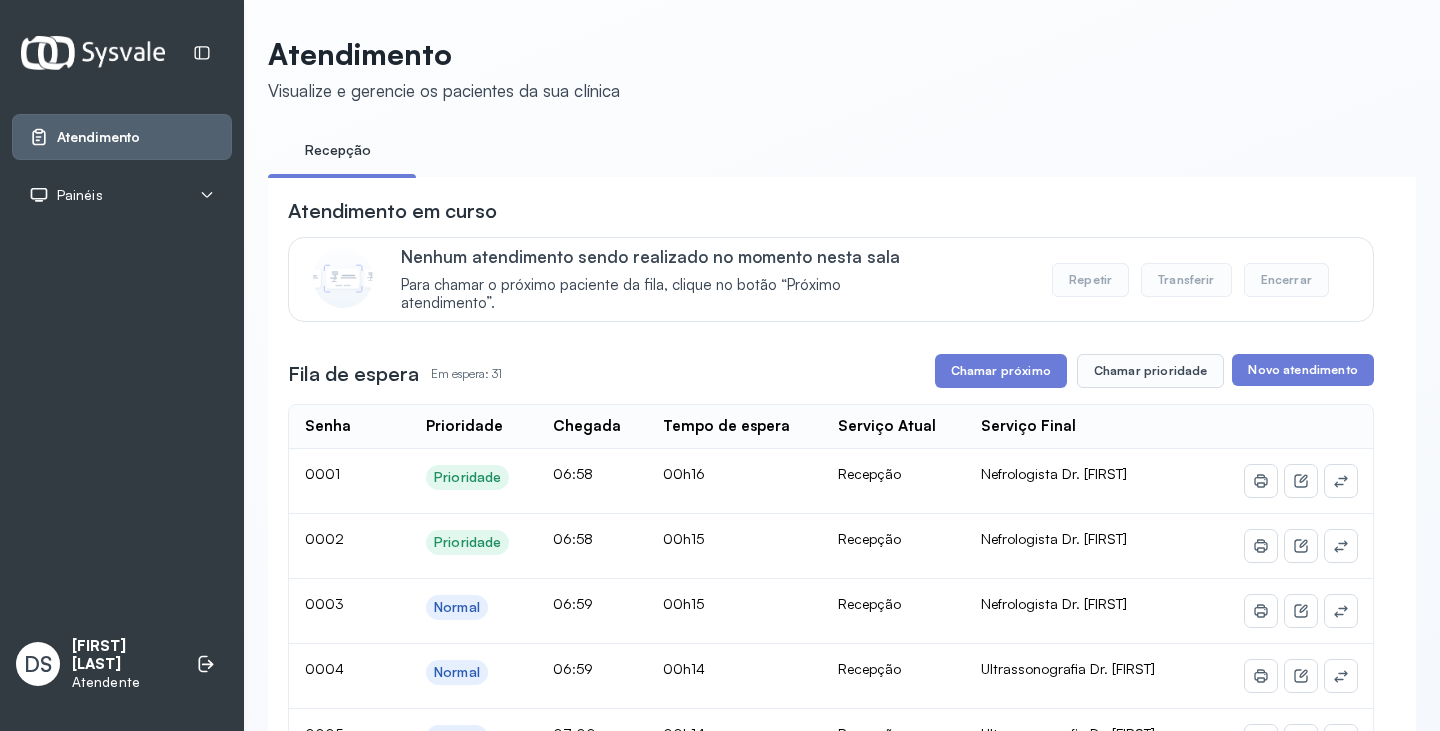 drag, startPoint x: 972, startPoint y: 371, endPoint x: 941, endPoint y: 366, distance: 31.400637 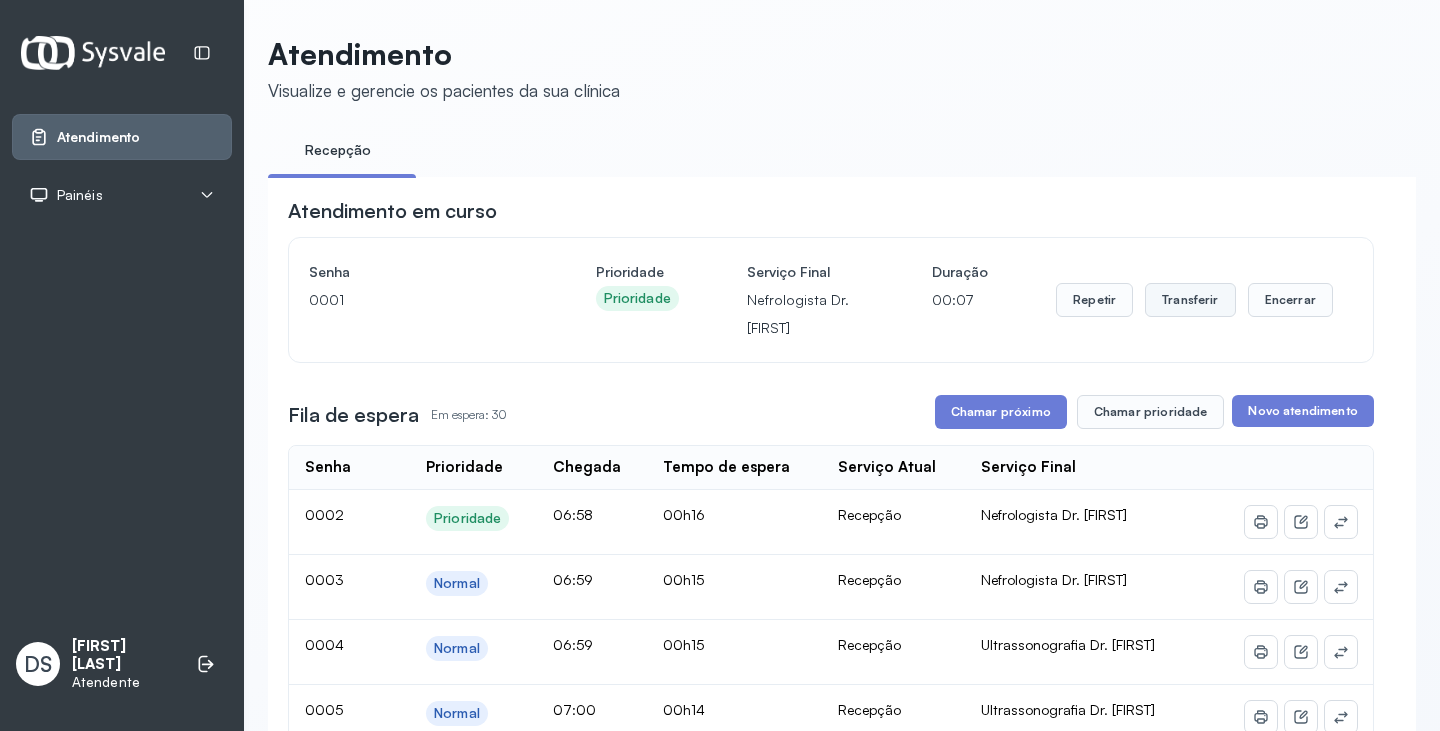 click on "Transferir" at bounding box center (1190, 300) 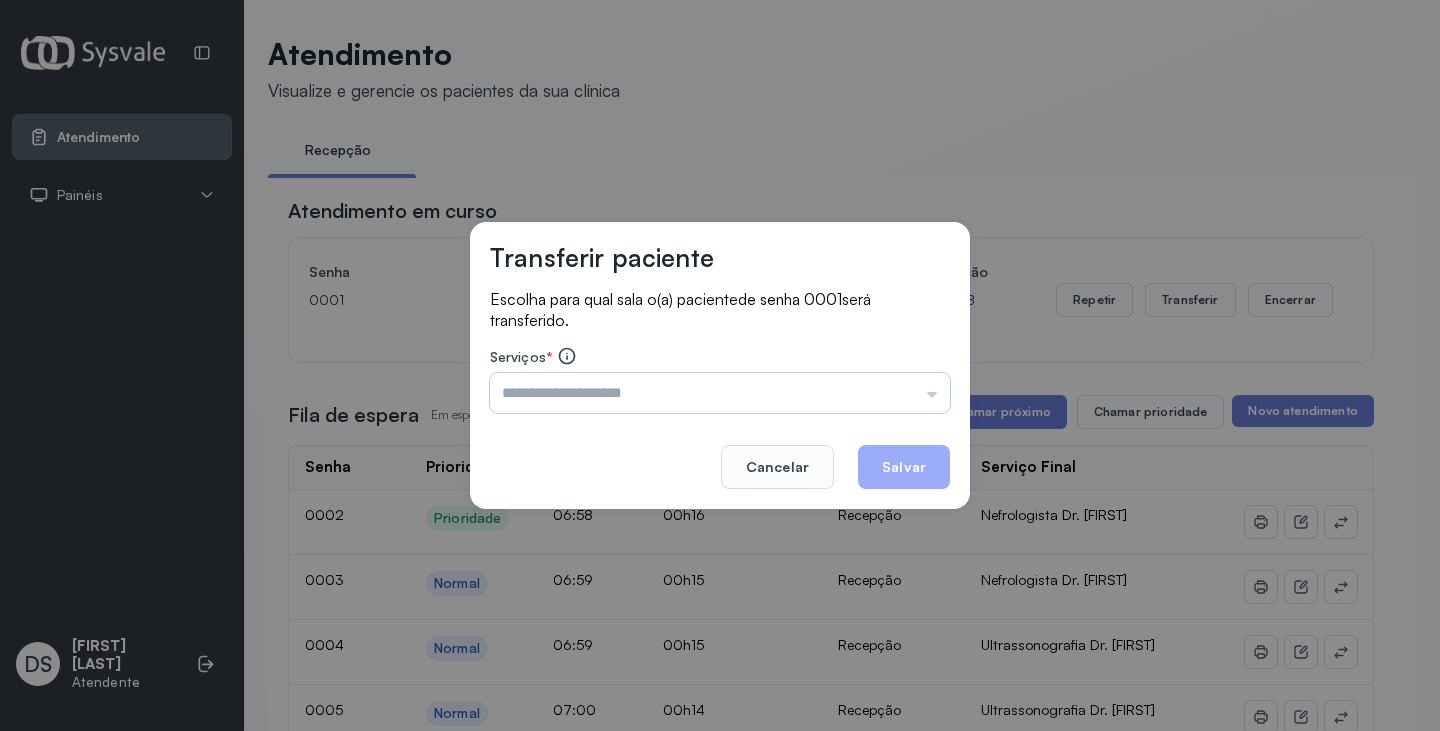 click at bounding box center [720, 393] 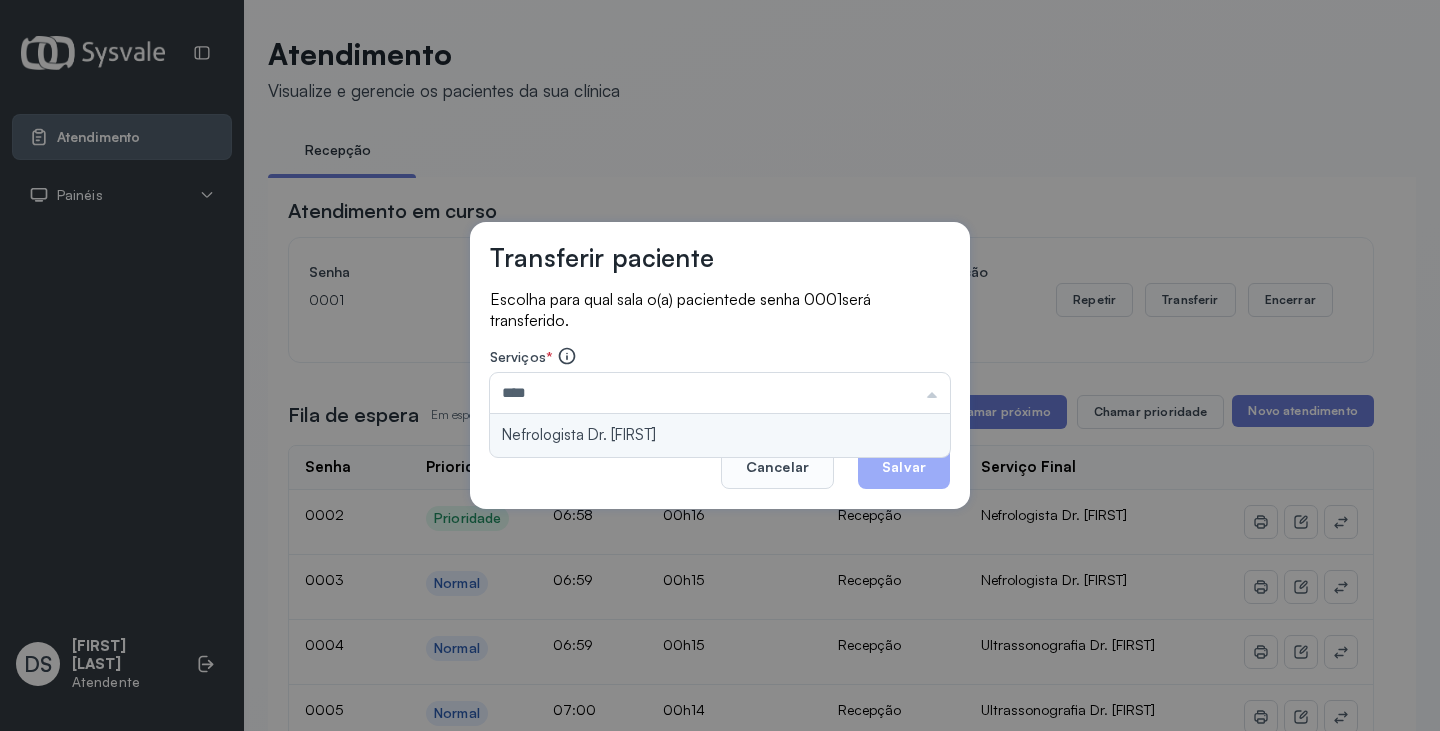 type on "**********" 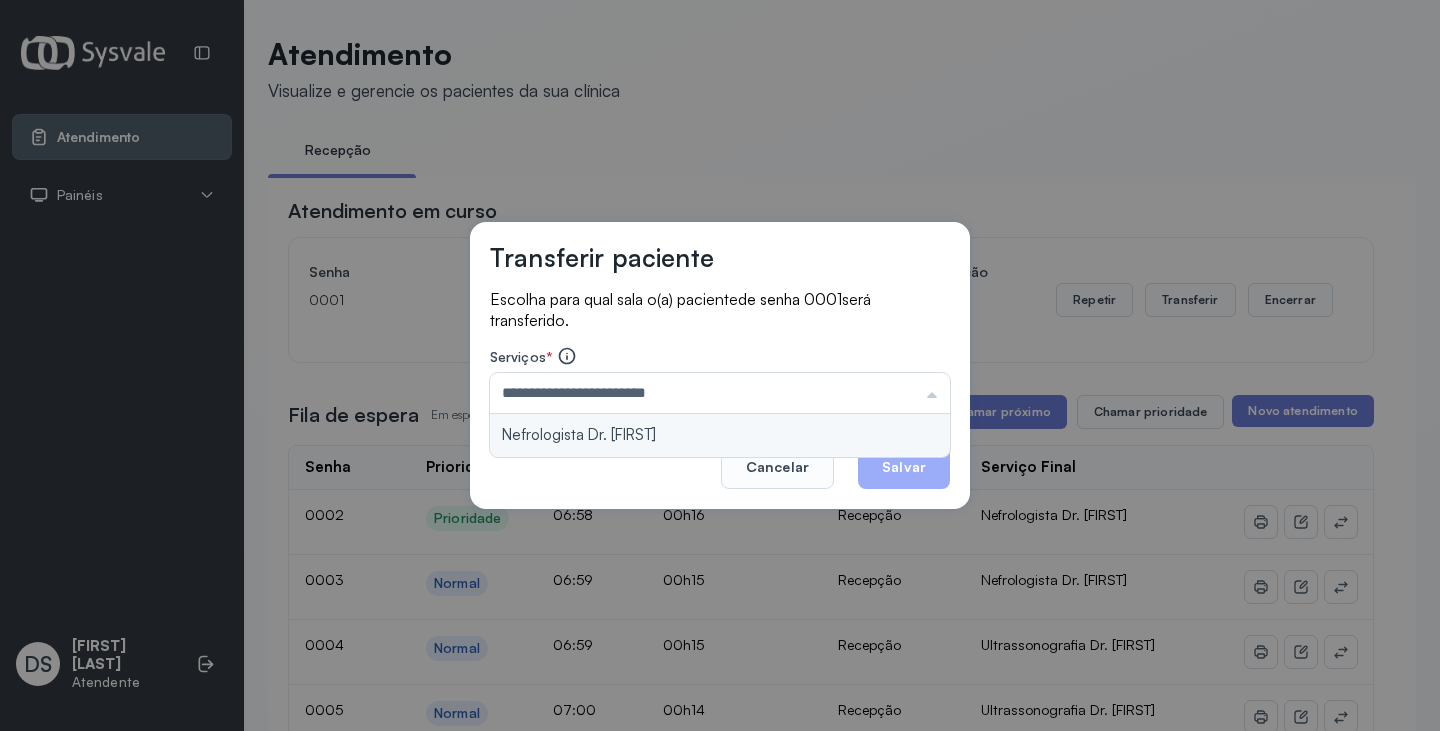 drag, startPoint x: 790, startPoint y: 438, endPoint x: 870, endPoint y: 430, distance: 80.399 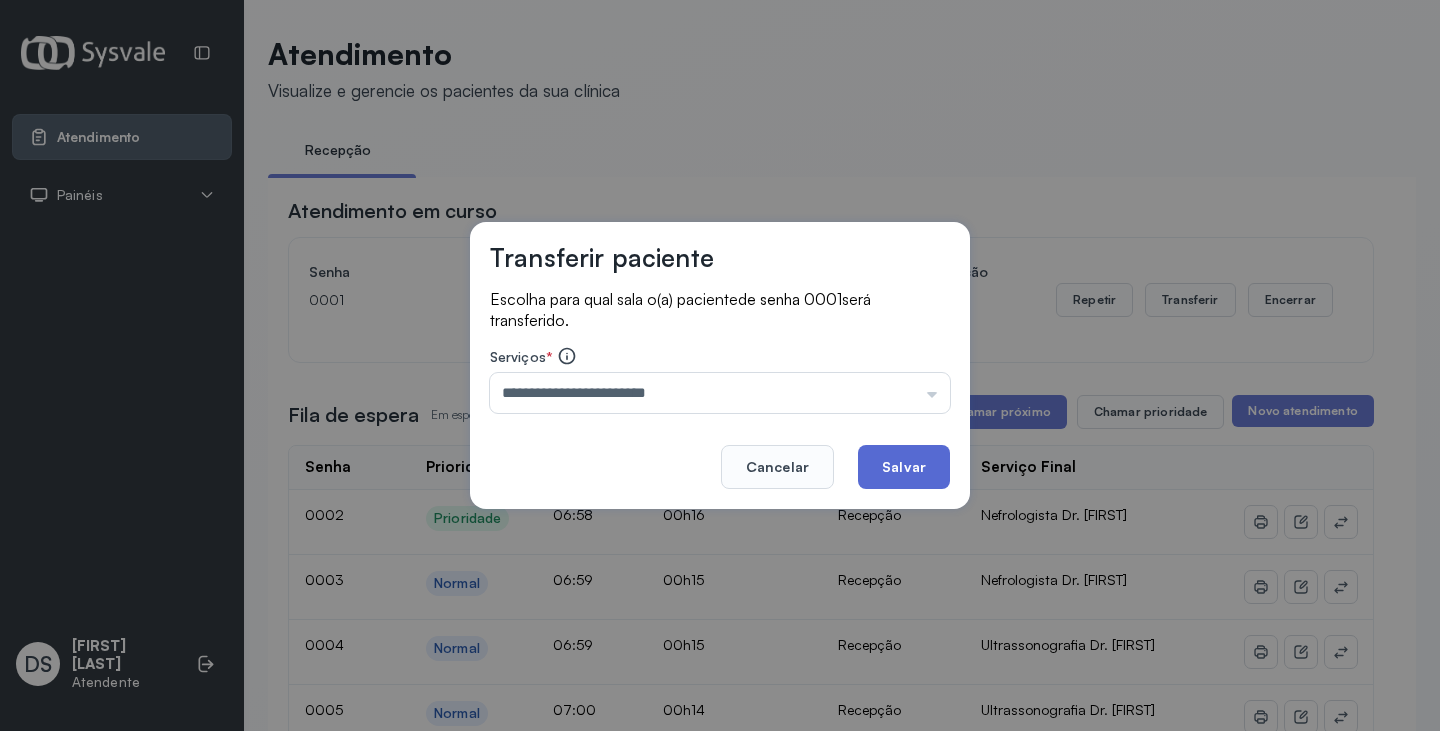 click on "Salvar" 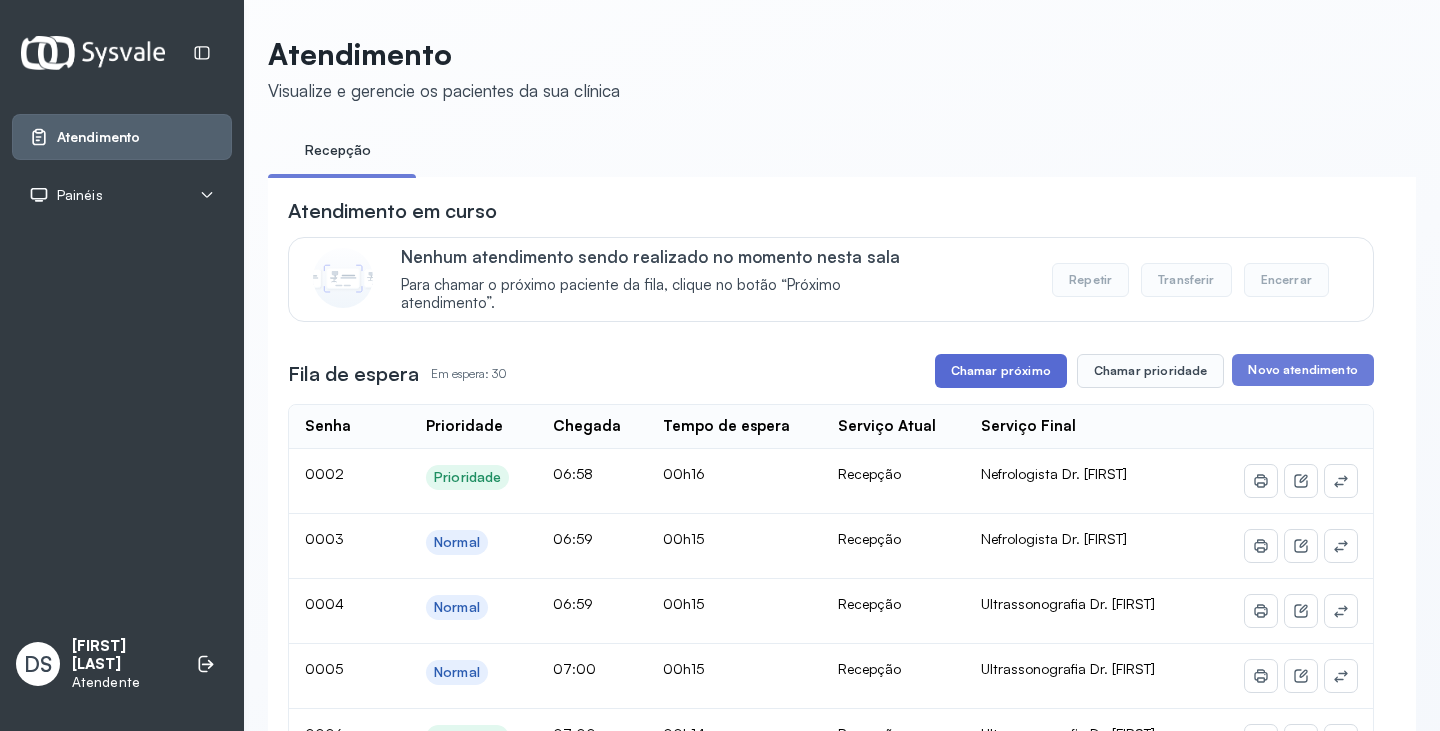 click on "Chamar próximo" at bounding box center (1001, 371) 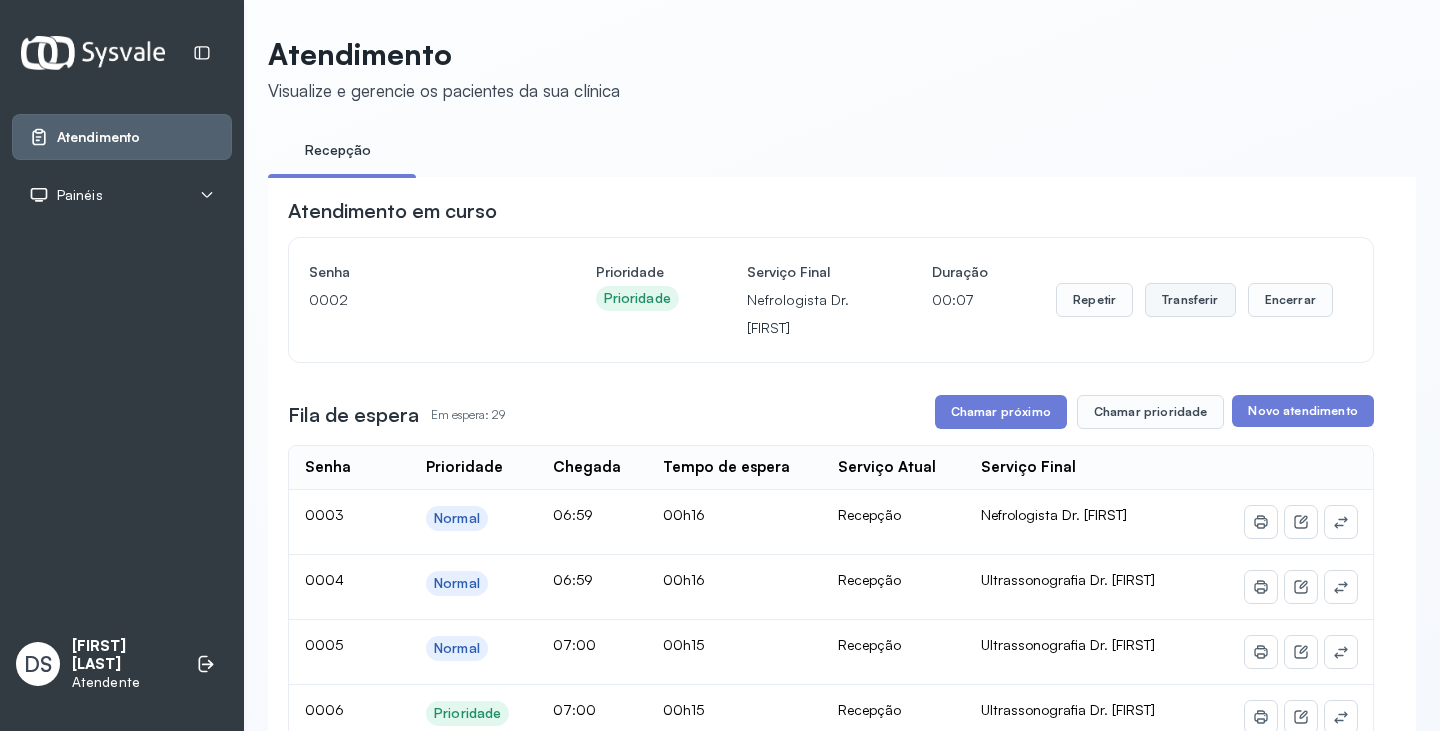 click on "Transferir" at bounding box center [1190, 300] 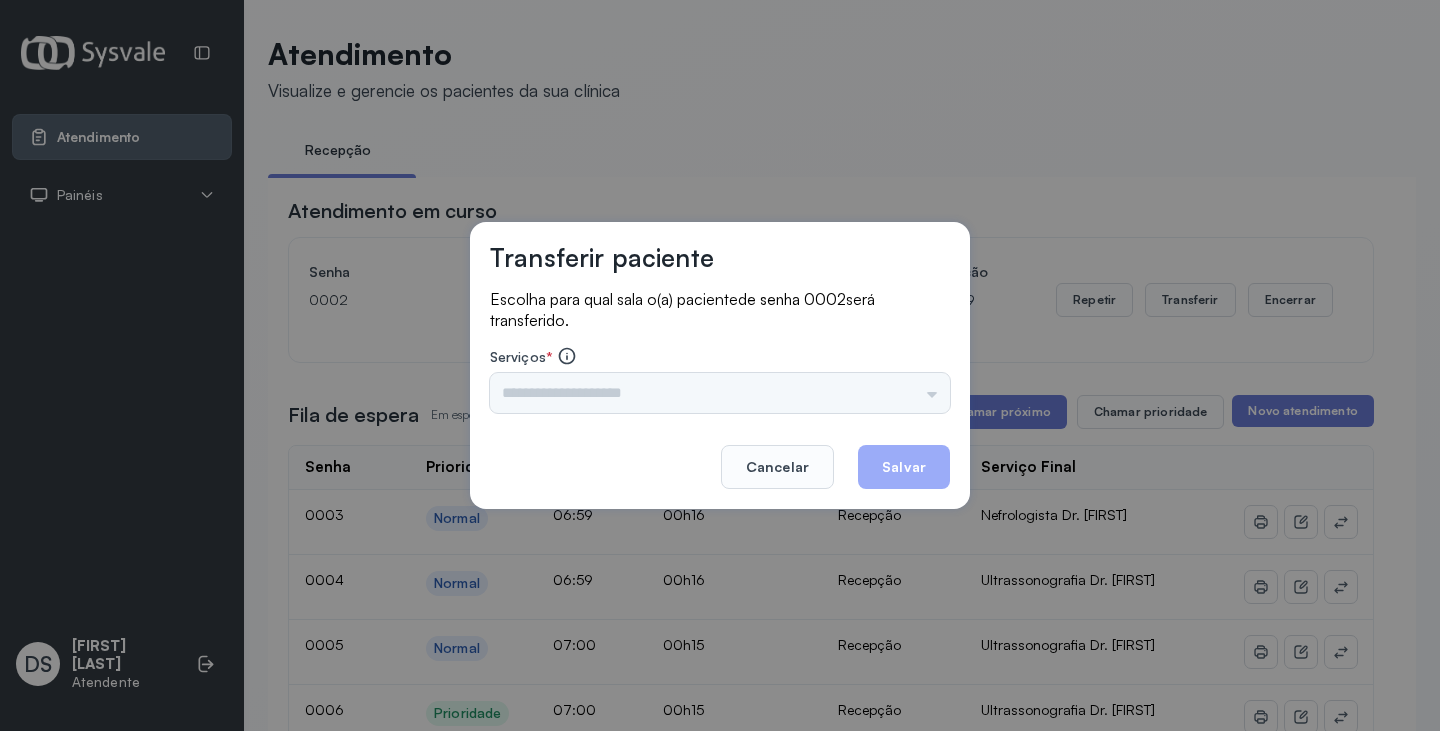 click on "Triagem Ortopedista [DR_NAME] Ortopedista [DR_NAME] Ginecologista [DR_NAME] Ginecologista [DR_NAME] Obstetra [DR_NAME] Obstetra [DR_NAME] Ultrassonografia [DR_NAME] Ultrassonografia [DR_NAME] Consulta com Neurologista [DR_NAME] Reumatologista [DR_NAME] Endocrinologista [DR_NAME] Dermatologista [DR_NAME] Nefrologista [DR_NAME] Geriatra [DR_NAME] Infectologista [DR_NAME] Oftalmologista [DR_NAME] Consulta Proctologista/Cirurgia Geral [DR_NAME] Otorrinolaringologista [DR_NAME] Pequena Cirurgia [DR_NAME] Pequena Cirurgia [DR_NAME] ECG Espirometria com Broncodilatador Espirometria sem Broncodilatador Ecocardiograma - [DR_NAME] Exame de PPD Enf. [NAME] RETIRADA DE CERUME DR. [NAME] VACINAÇÃO Preventivo Enf. [NAME] Preventivo Enf. [NAME] Consulta de Enfermagem Enf. [NAME] Consulta de Enfermagem Enf. [NAME] Consulta  Cardiologista [DR_NAME] Consulta Enf. [NAME] Dispensação de Medicação Agendamento Consulta Enf. [NAME] Agendamento consulta Enf. [NAME]" at bounding box center [720, 393] 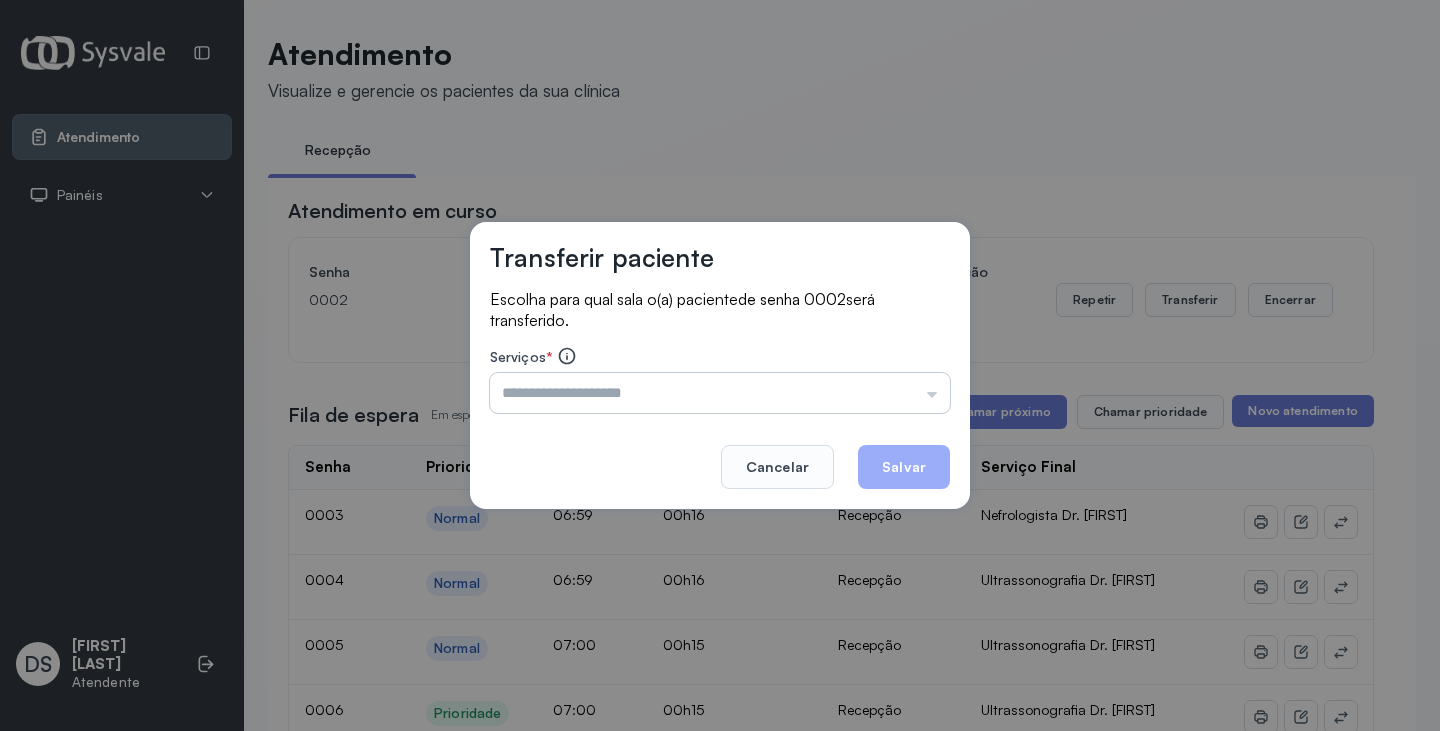 click at bounding box center (720, 393) 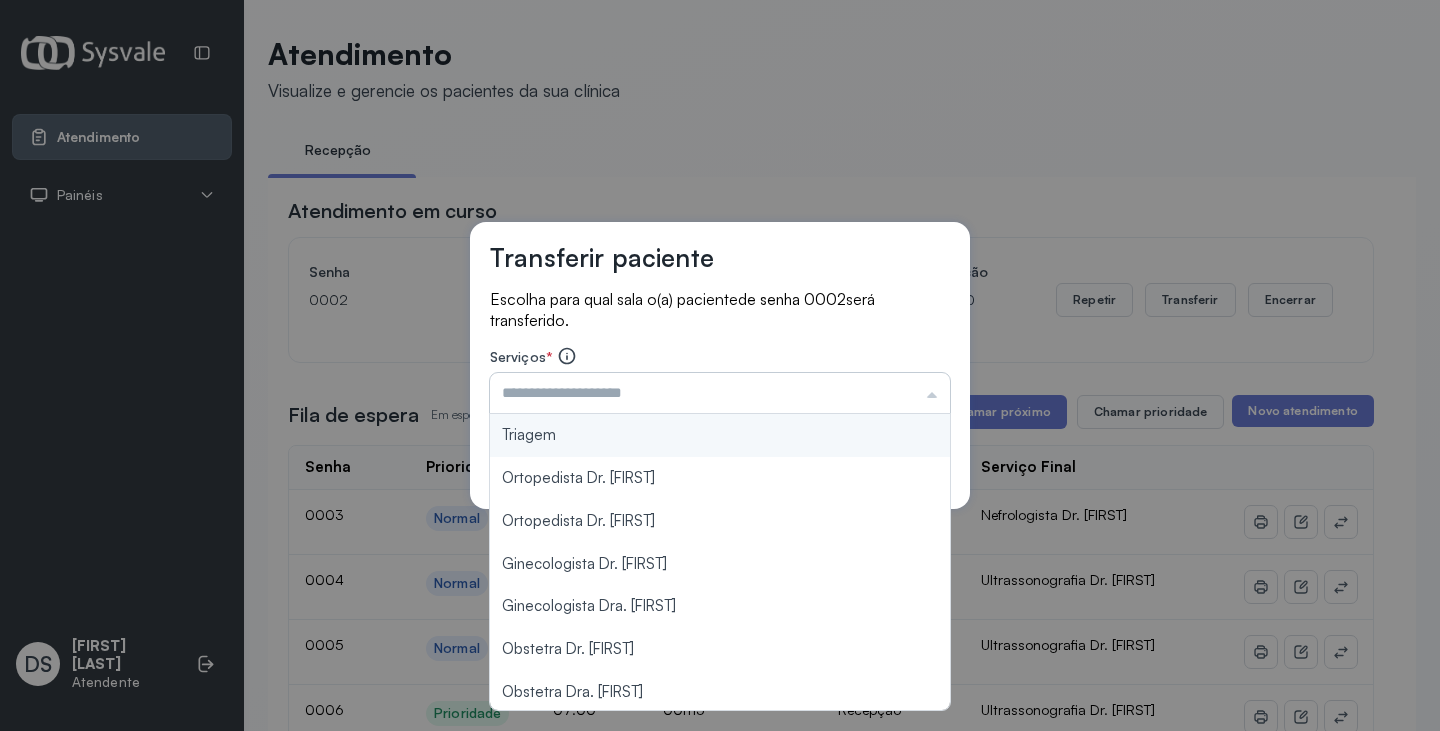 type on "*" 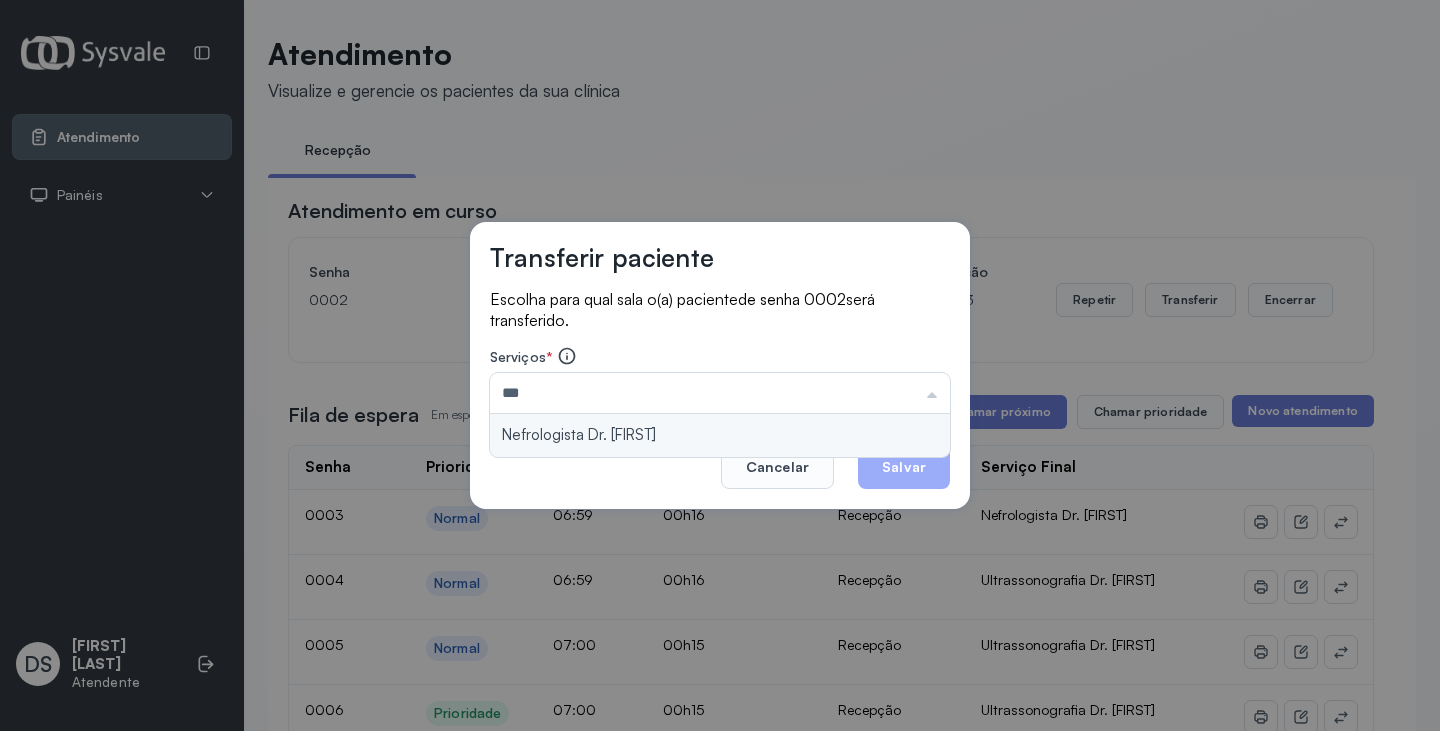 type on "**********" 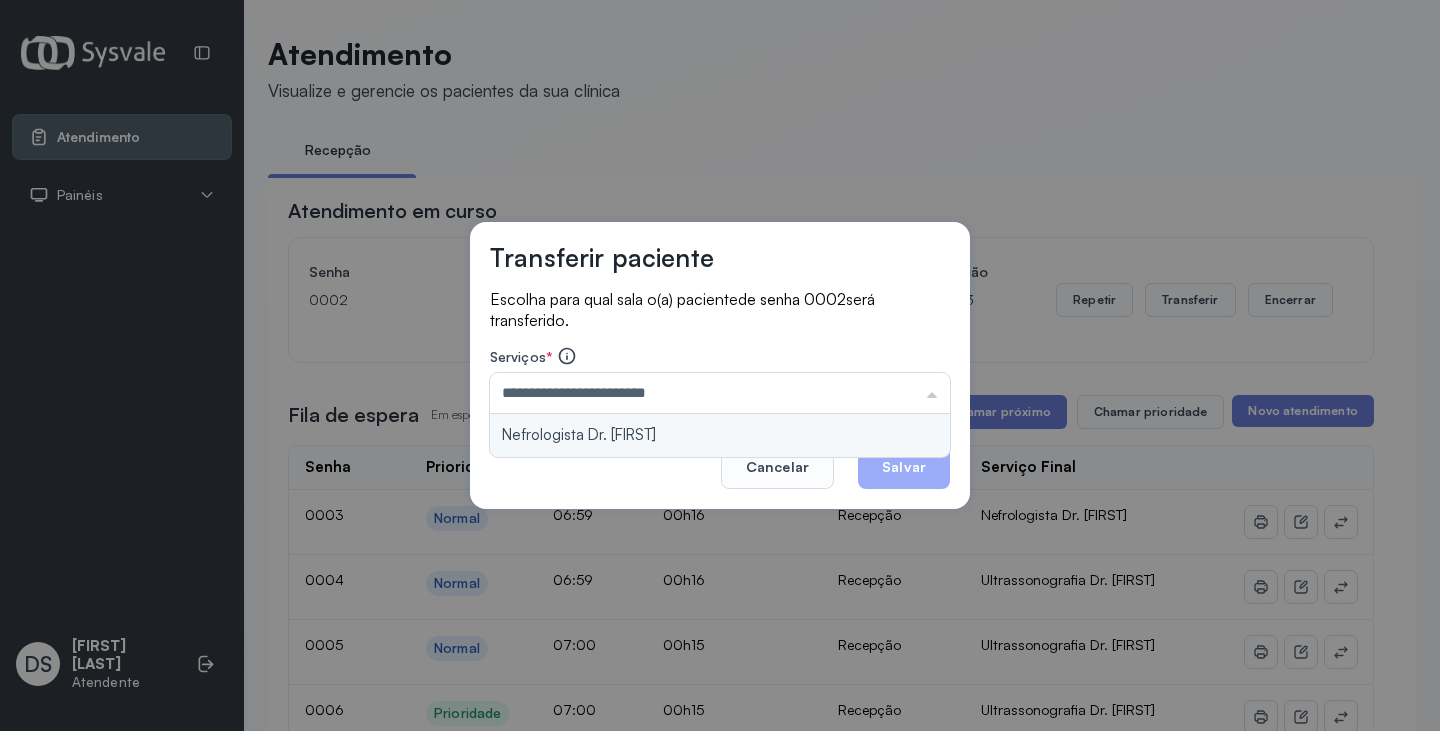 drag, startPoint x: 637, startPoint y: 431, endPoint x: 749, endPoint y: 429, distance: 112.01785 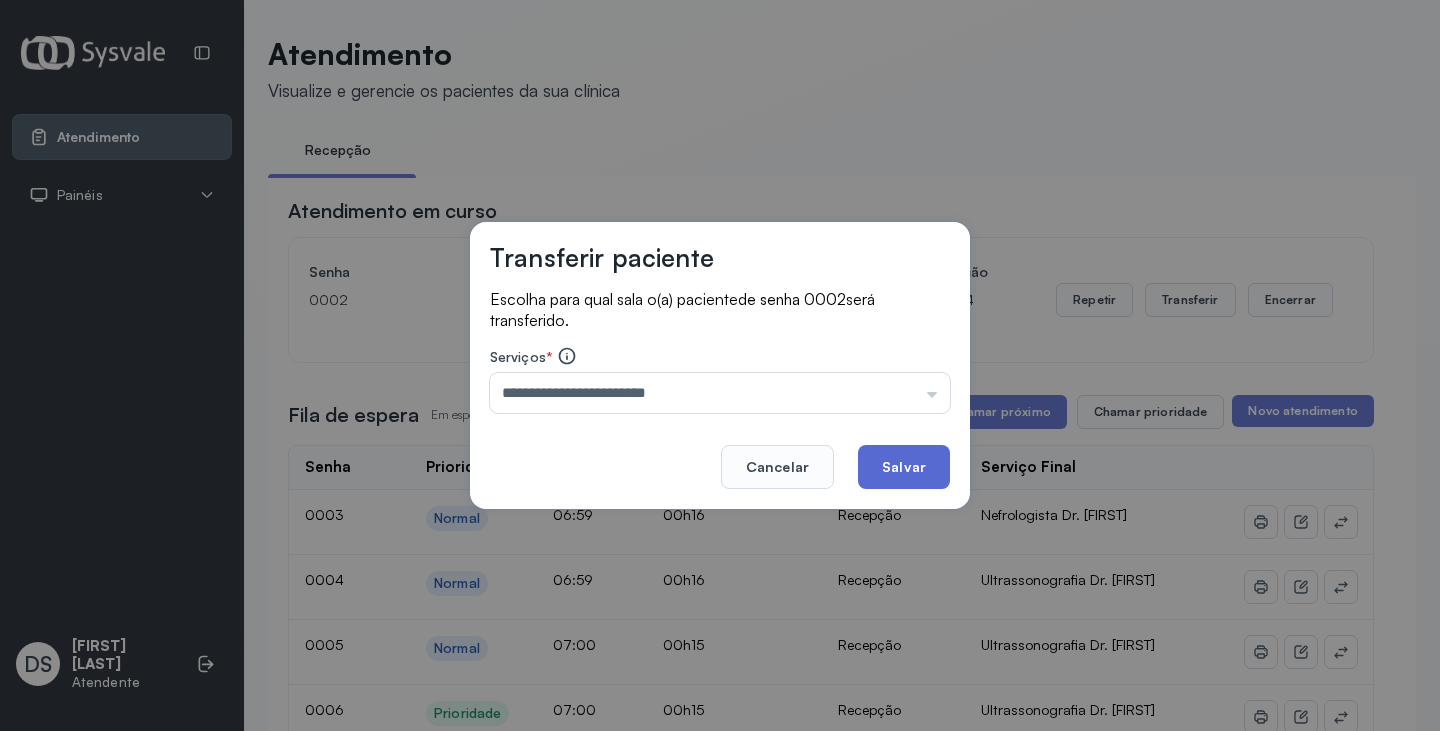 click on "Salvar" 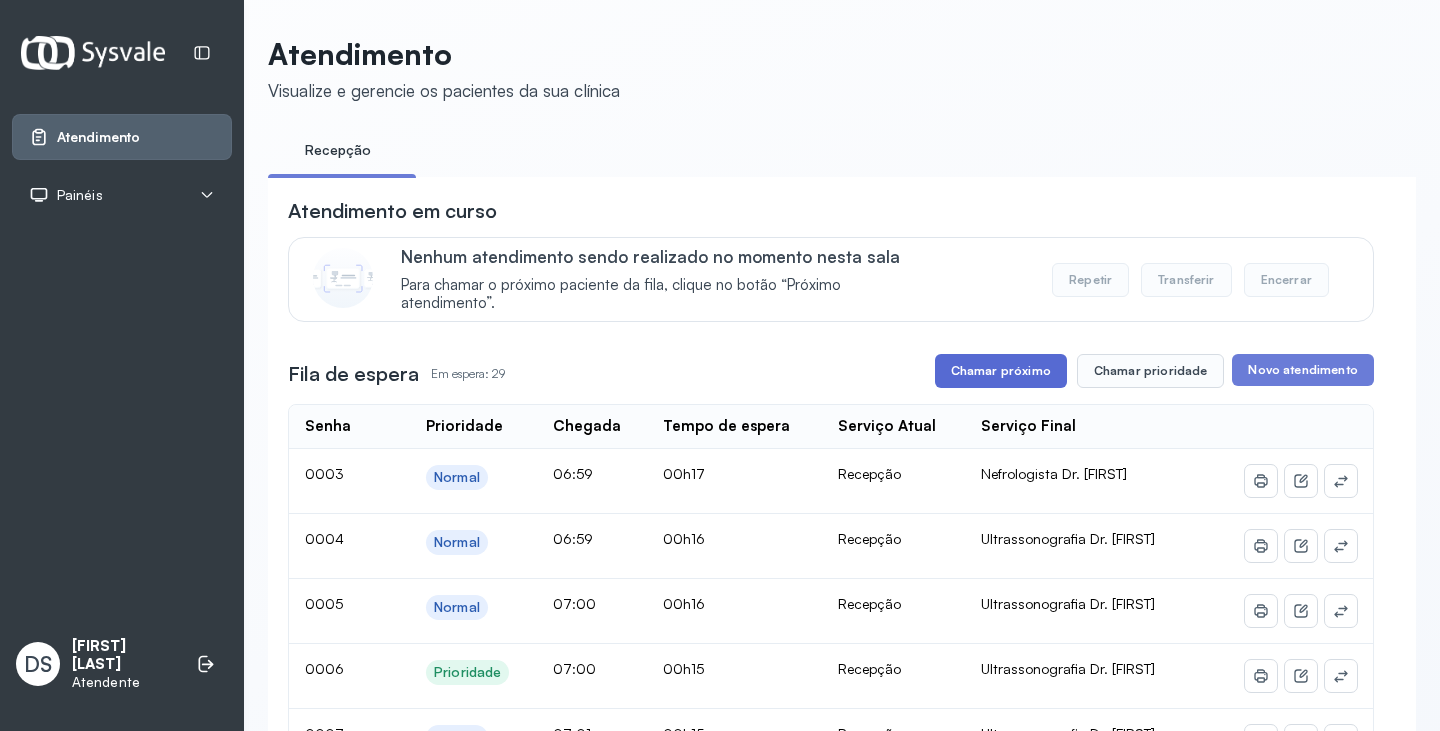 click on "Chamar próximo" at bounding box center [1001, 371] 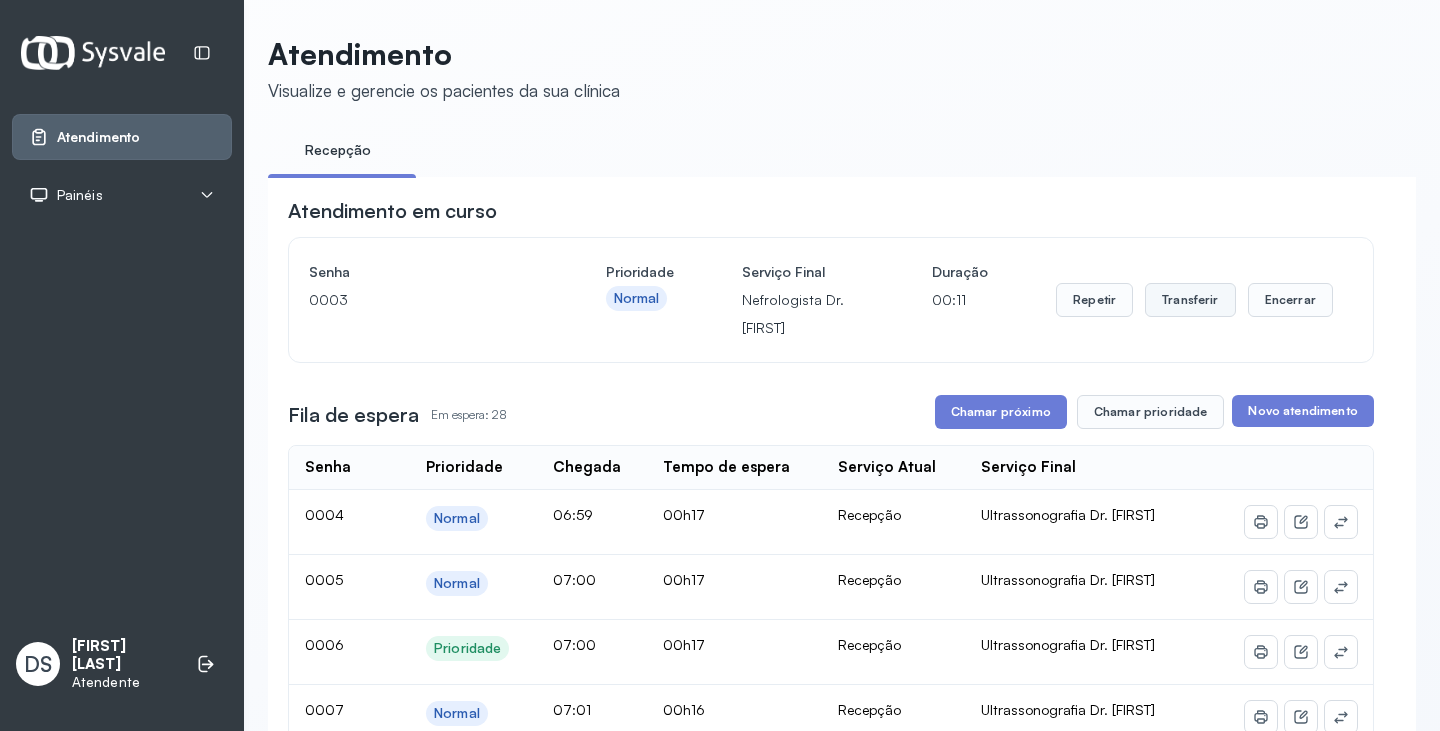click on "Transferir" at bounding box center (1190, 300) 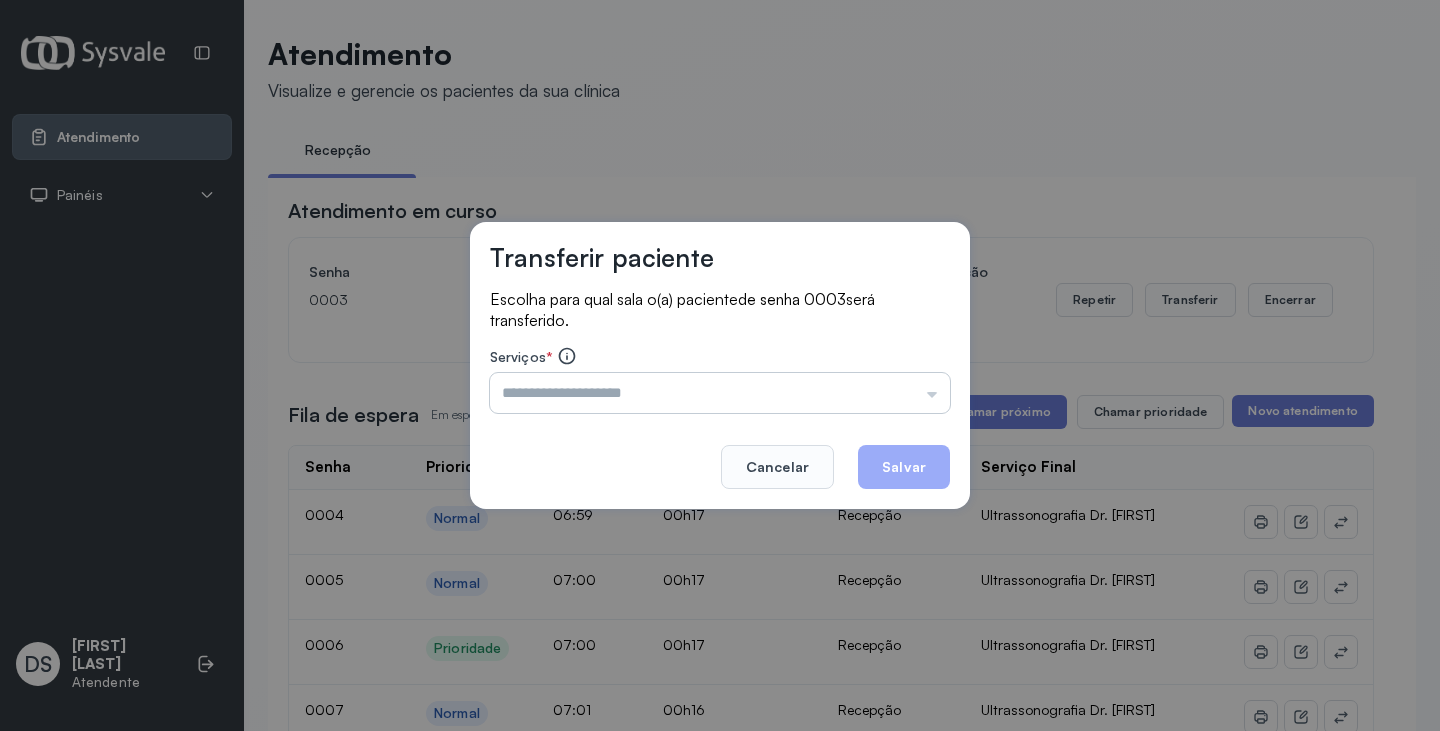 click at bounding box center [720, 393] 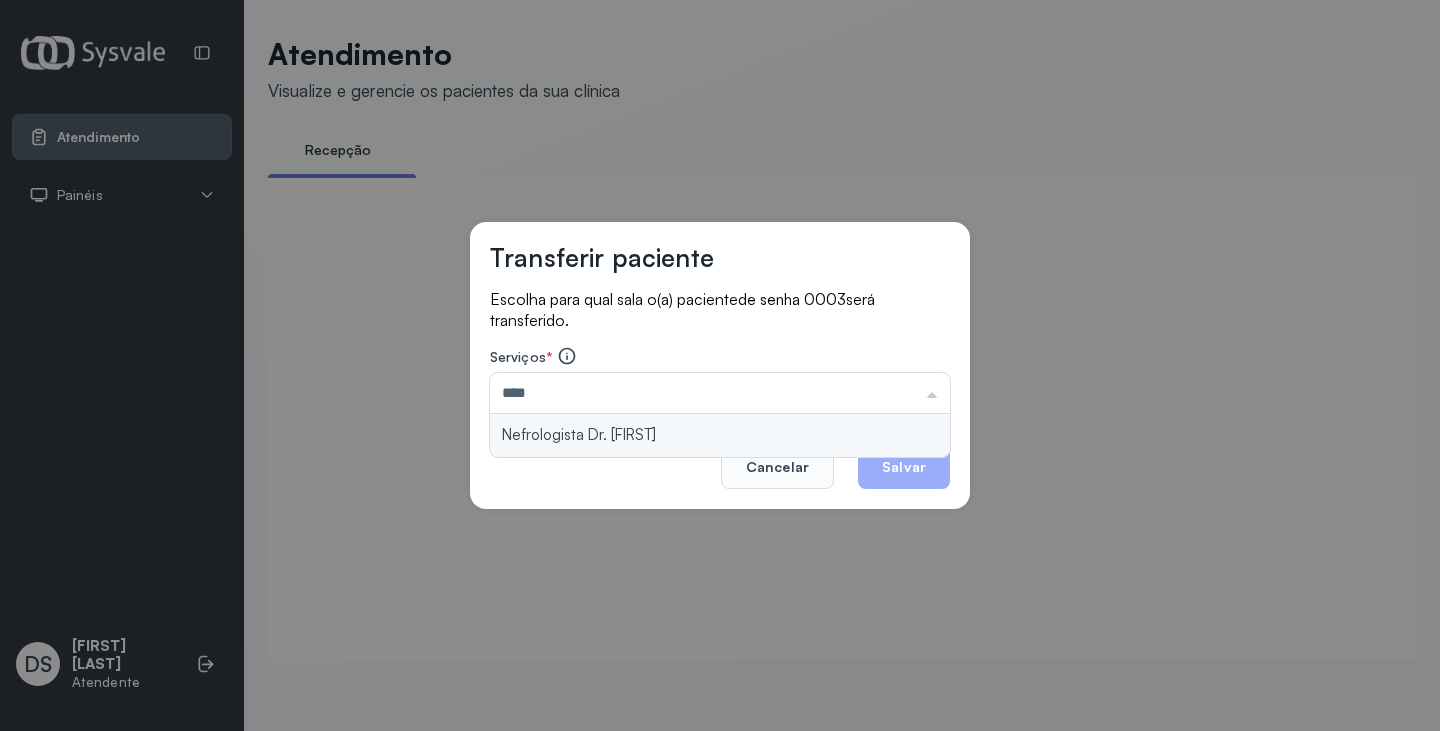 type on "**********" 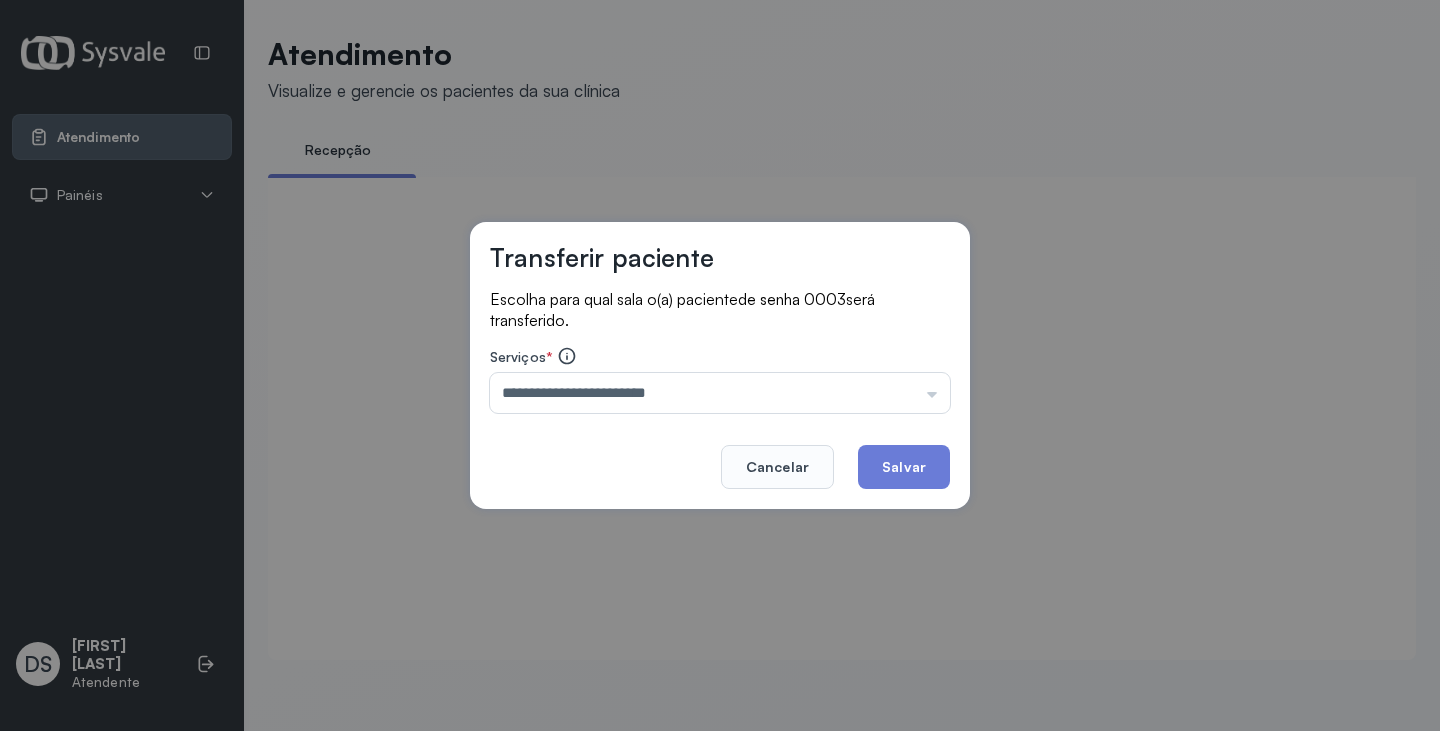 drag, startPoint x: 722, startPoint y: 426, endPoint x: 811, endPoint y: 455, distance: 93.60555 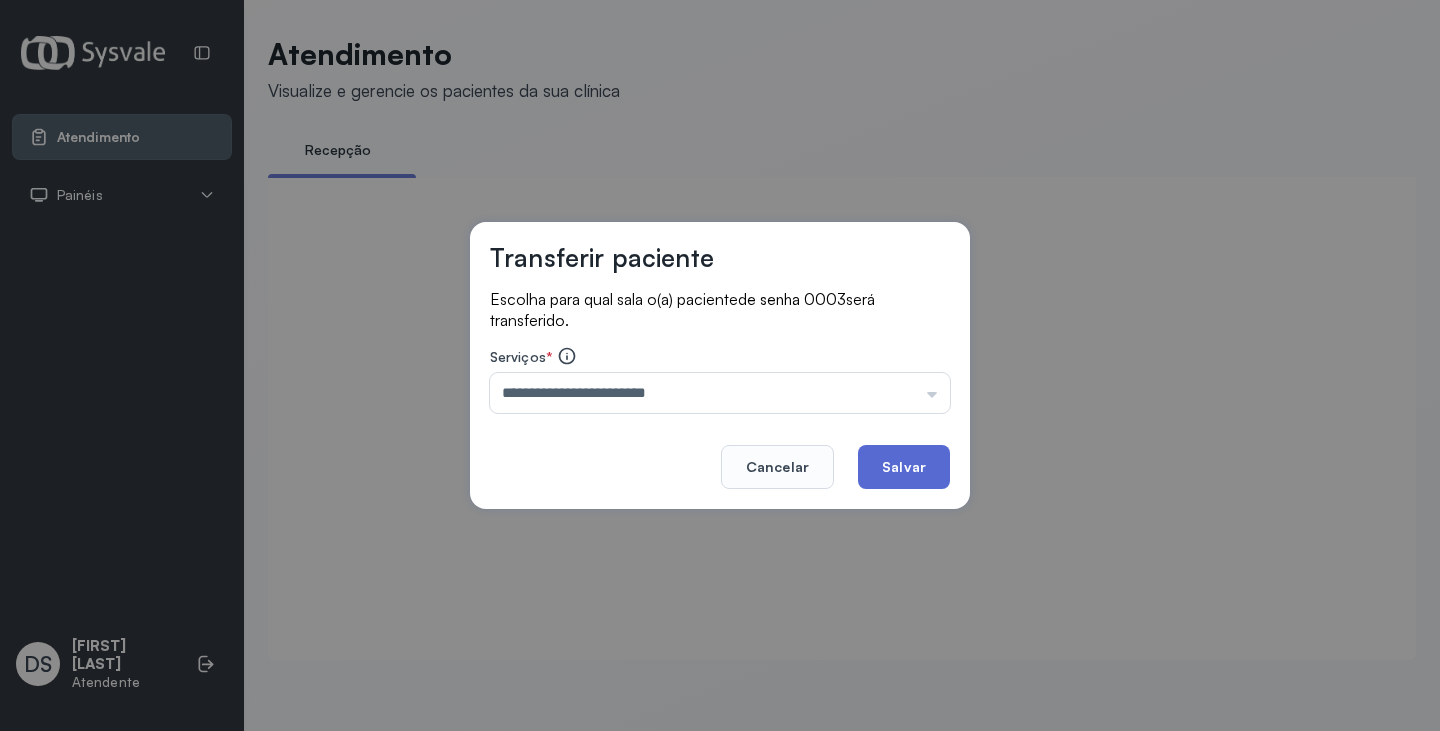 click on "Salvar" 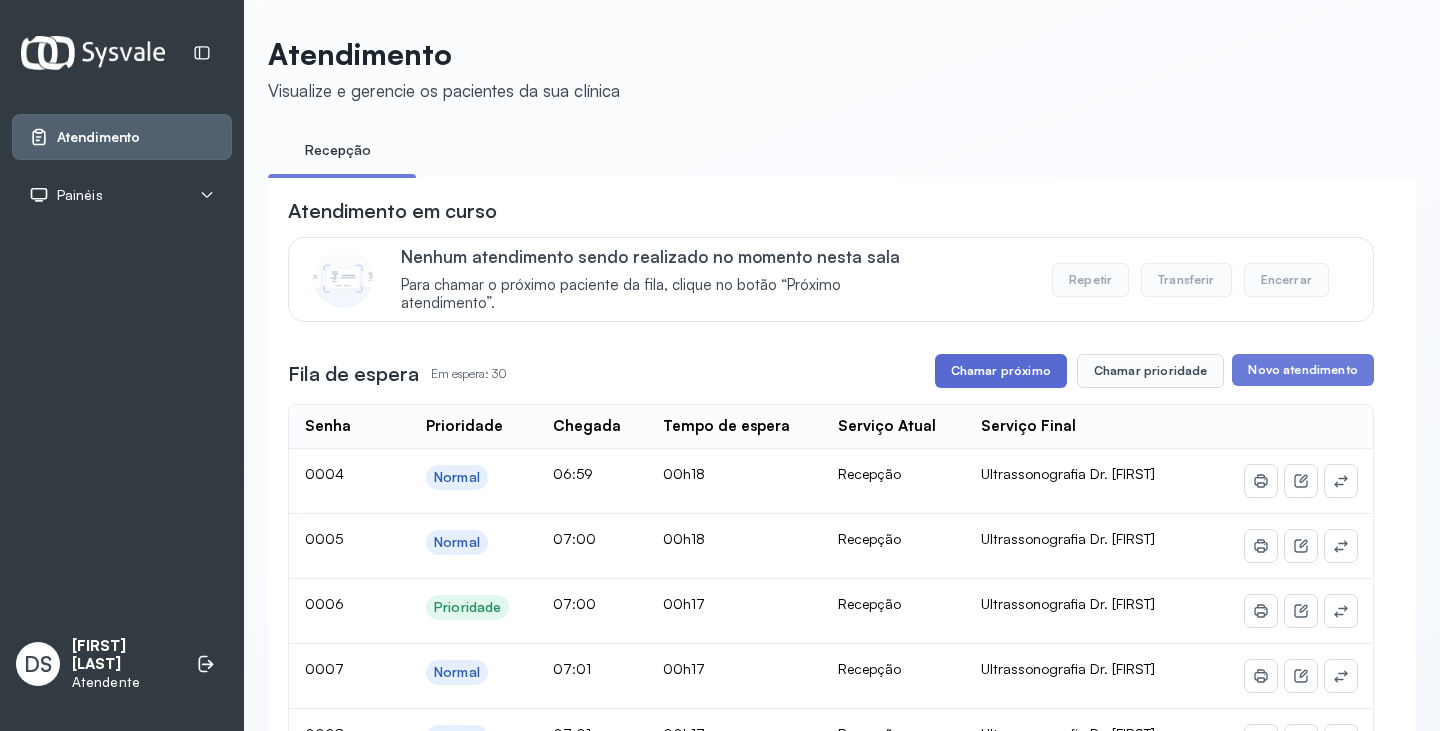click on "Chamar próximo" at bounding box center [1001, 371] 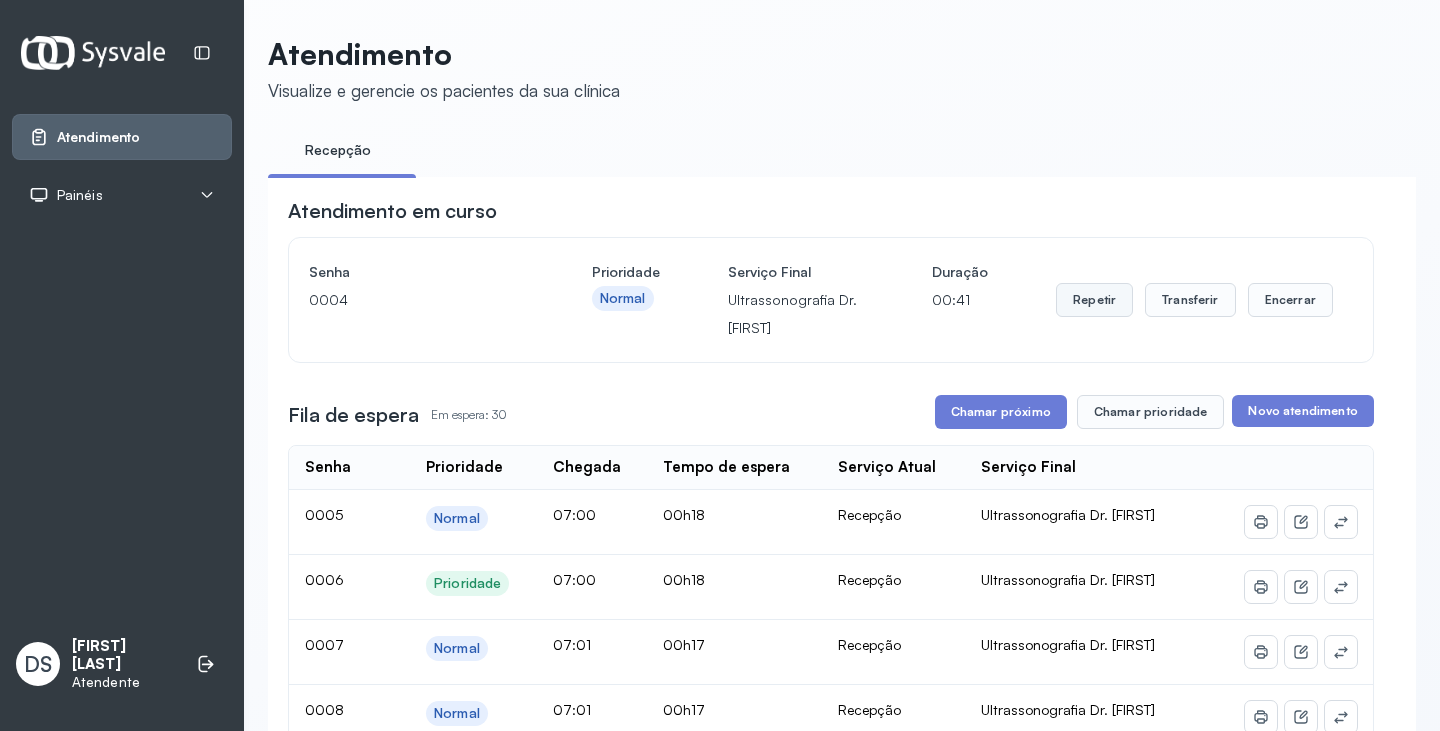 click on "Repetir" at bounding box center [1094, 300] 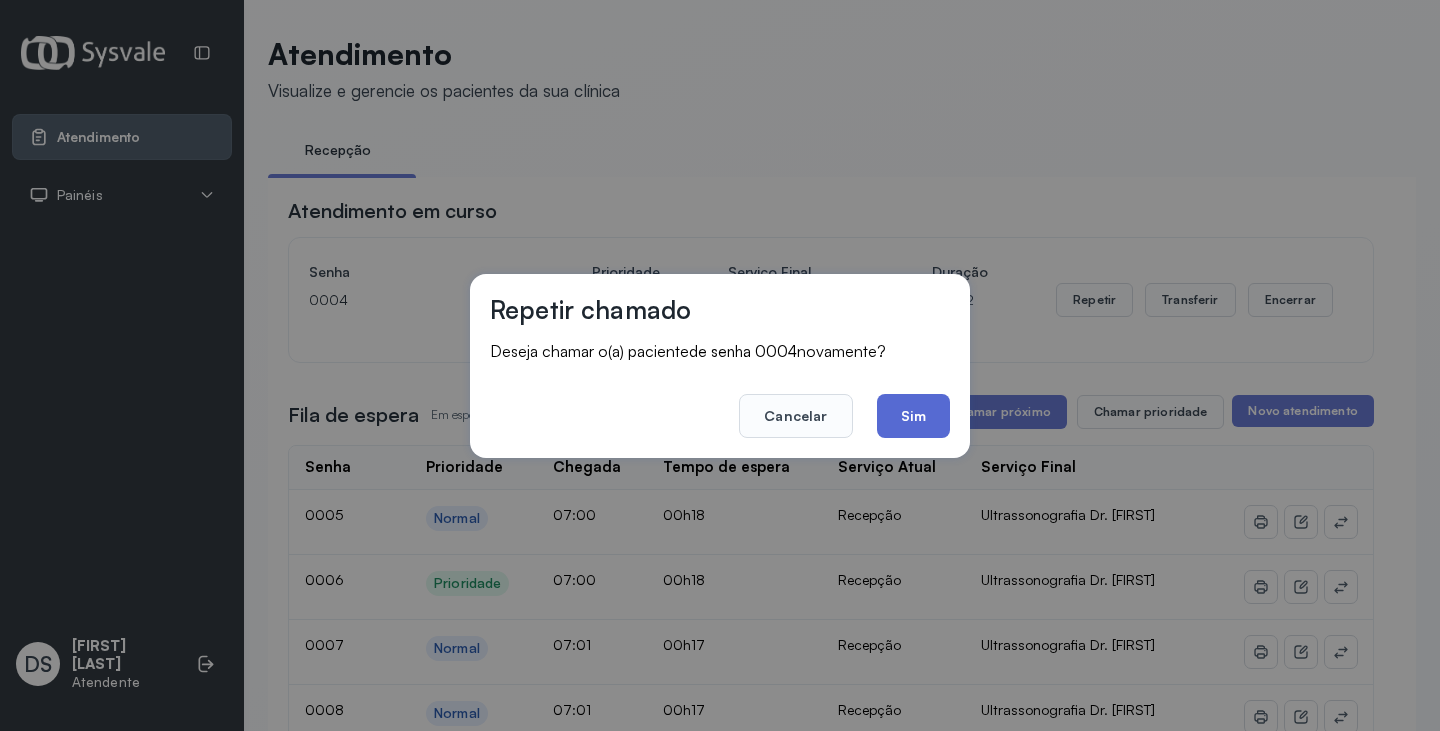 click on "Sim" 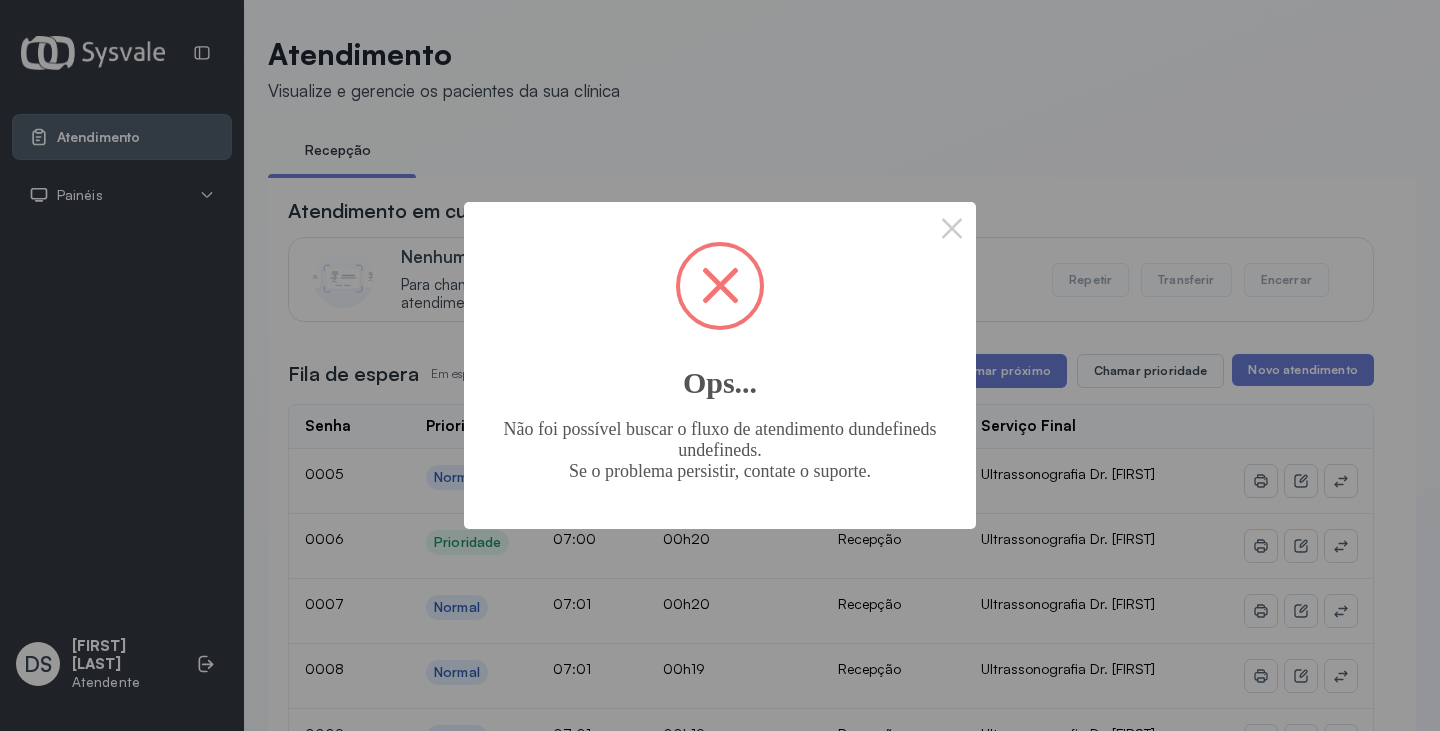 click on "×" at bounding box center [952, 226] 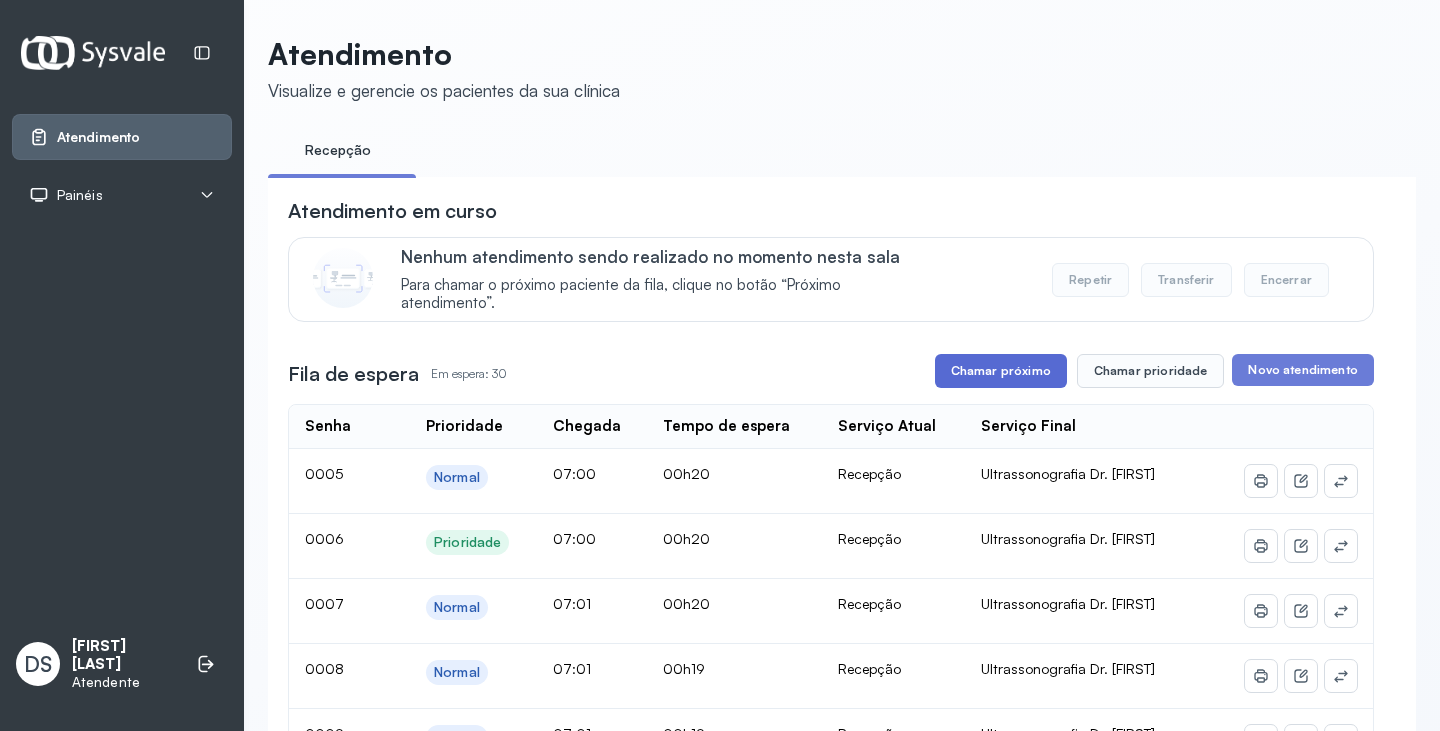 click on "Chamar próximo" at bounding box center [1001, 371] 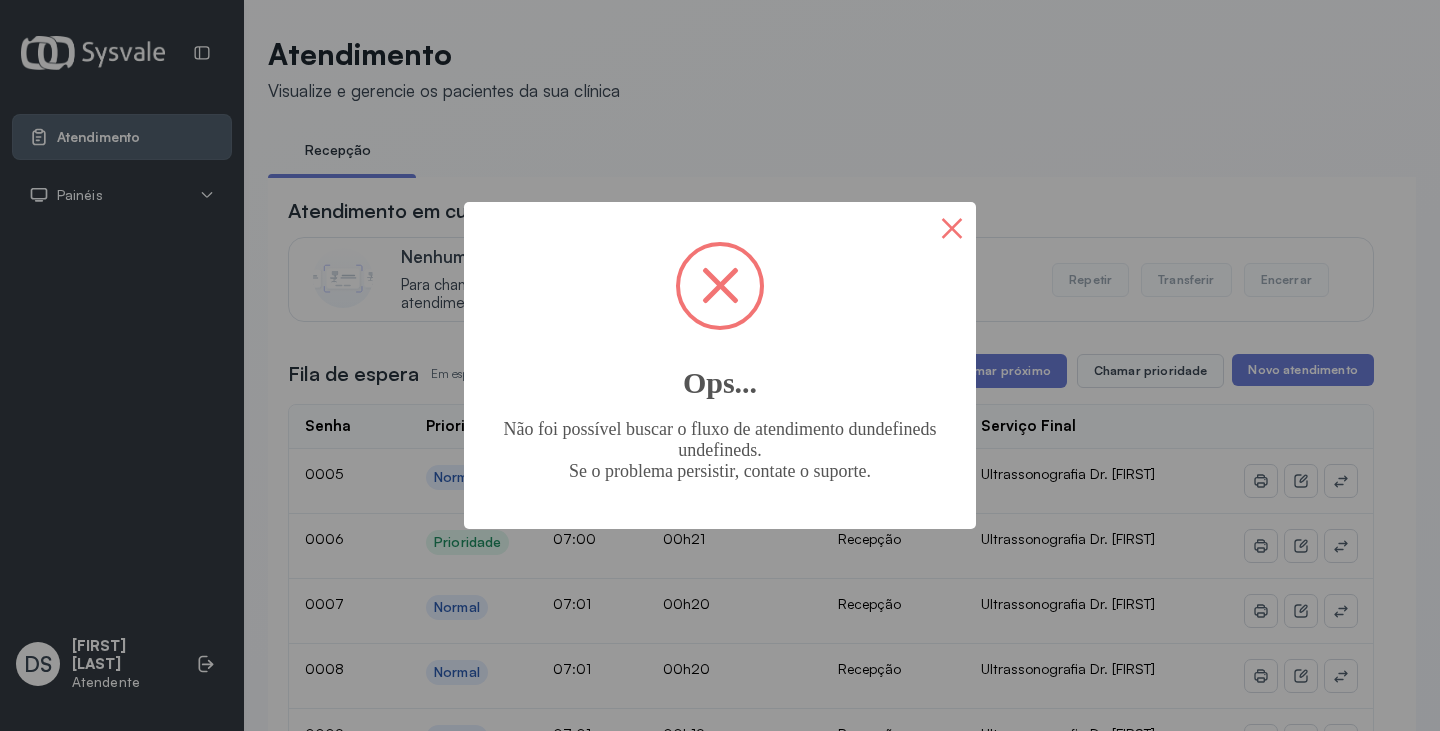 click on "×" at bounding box center (952, 226) 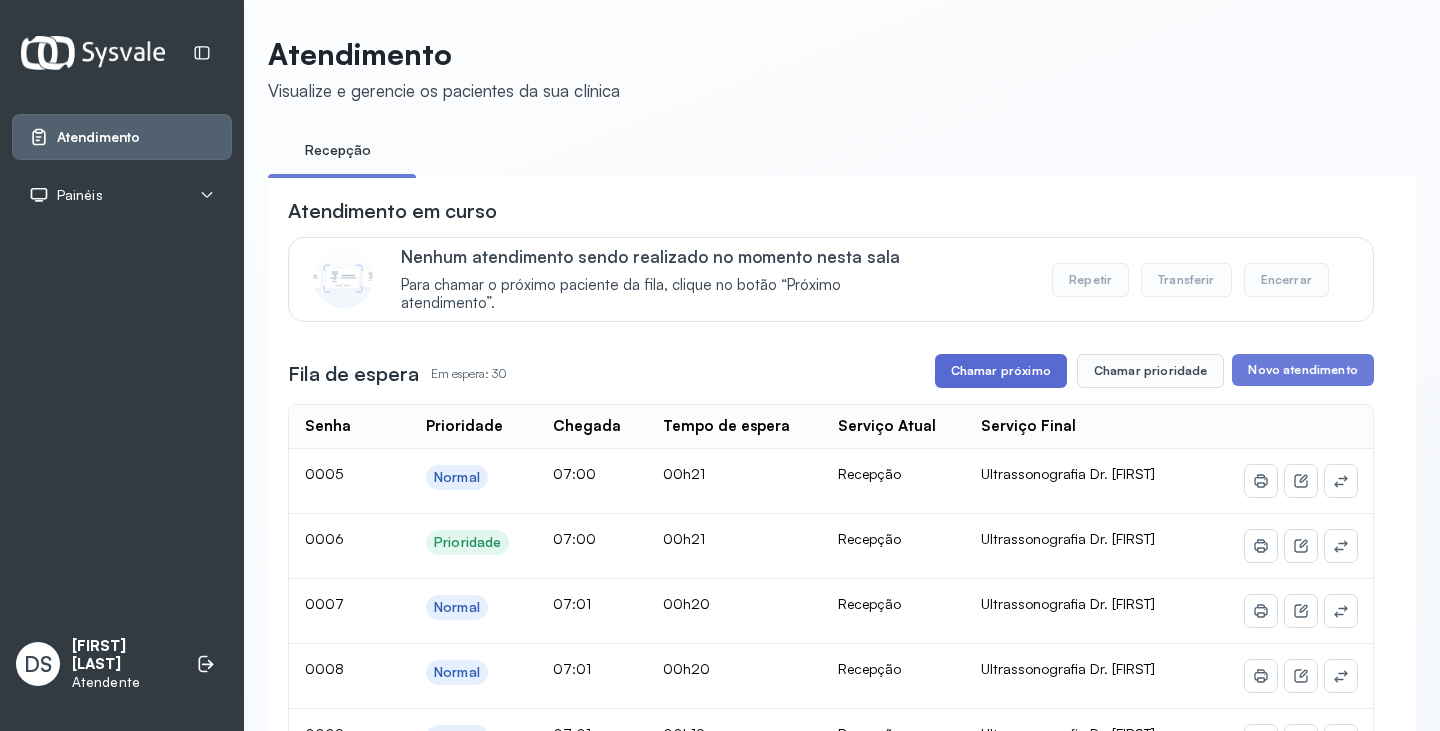 click on "Chamar próximo" at bounding box center (1001, 371) 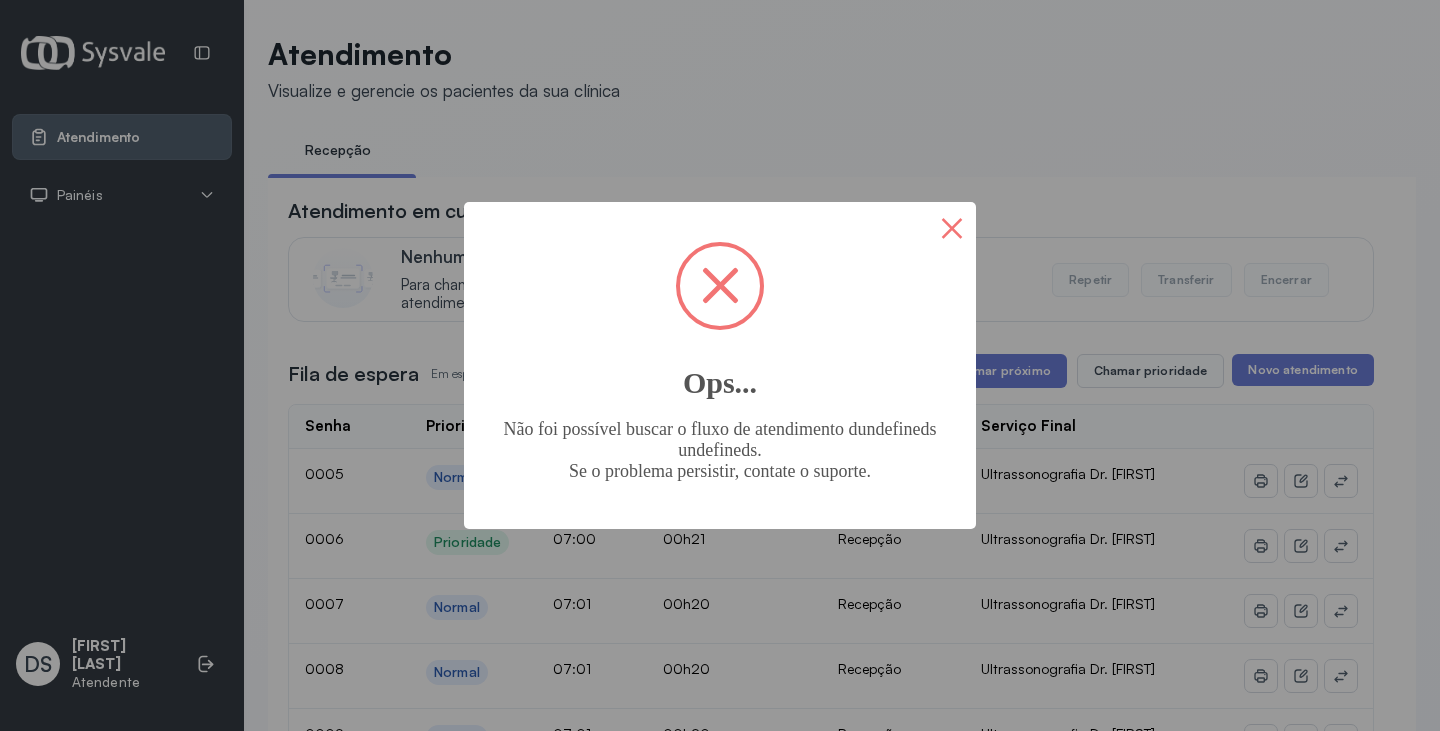 click on "×" at bounding box center (952, 226) 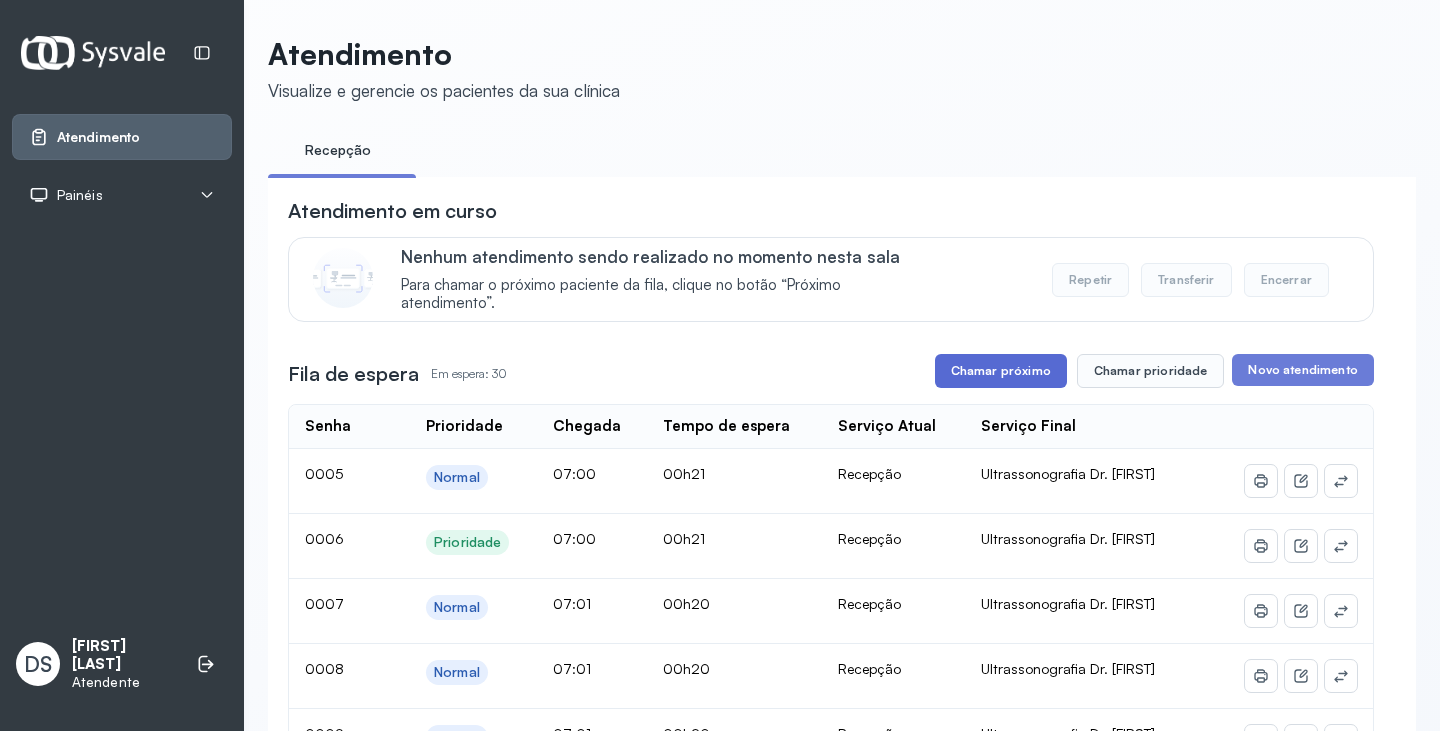 click on "Chamar próximo" at bounding box center [1001, 371] 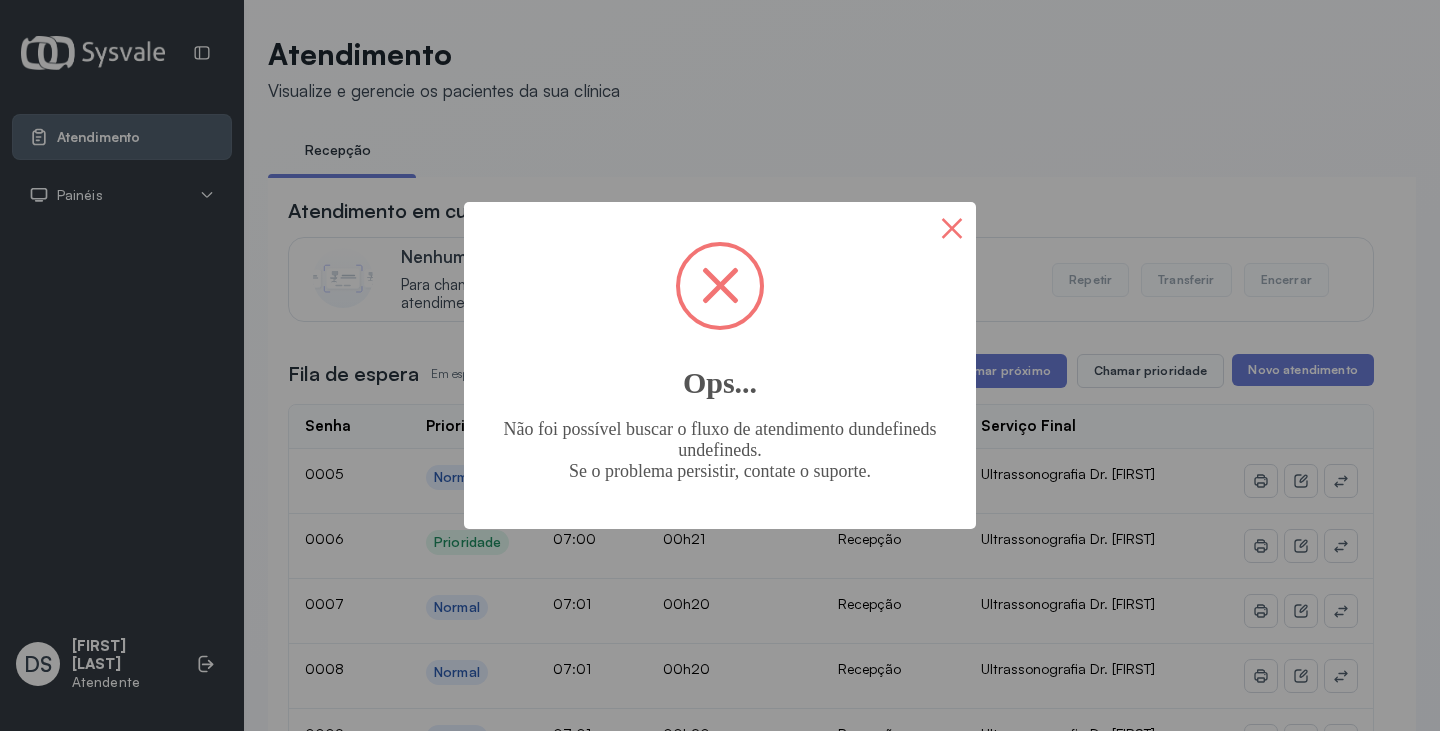 click on "×" at bounding box center (952, 226) 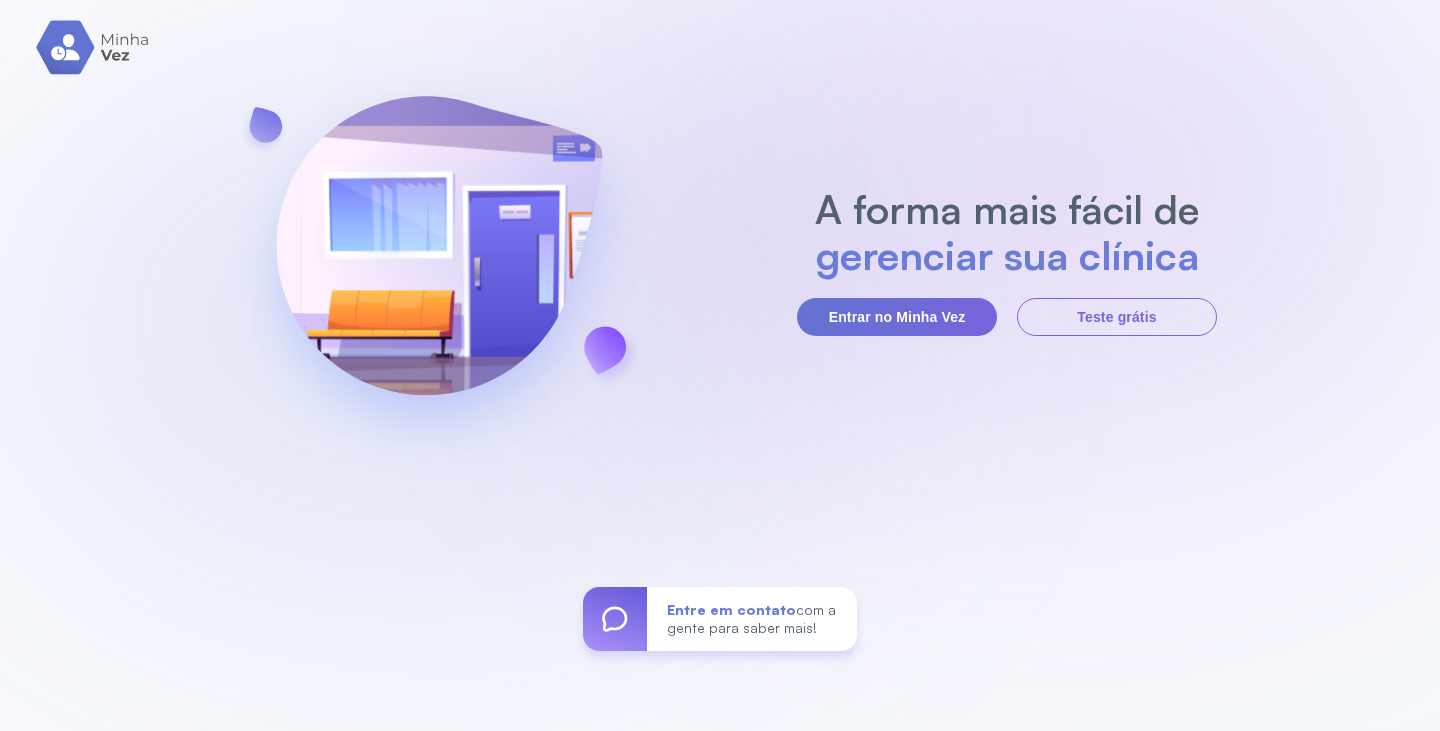 scroll, scrollTop: 0, scrollLeft: 0, axis: both 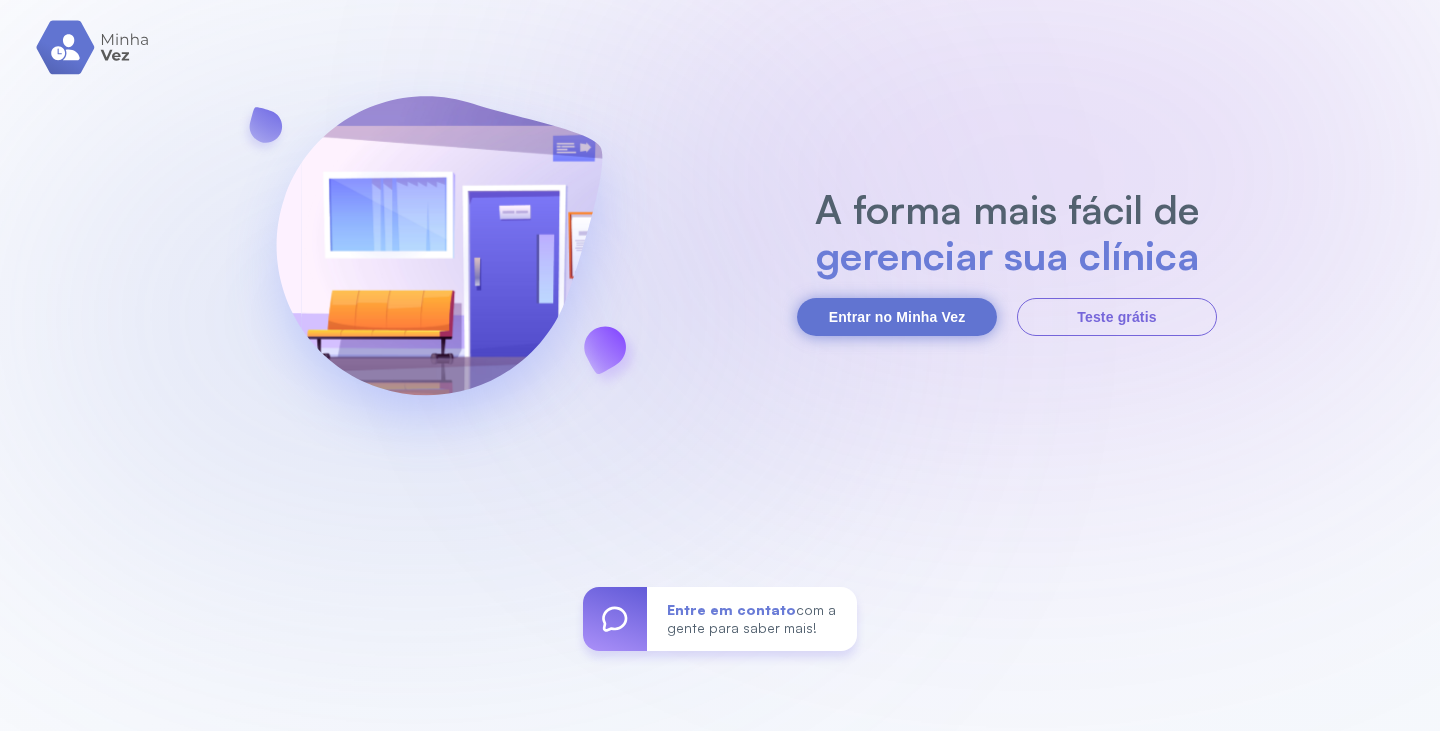 click on "Entrar no Minha Vez" at bounding box center (897, 317) 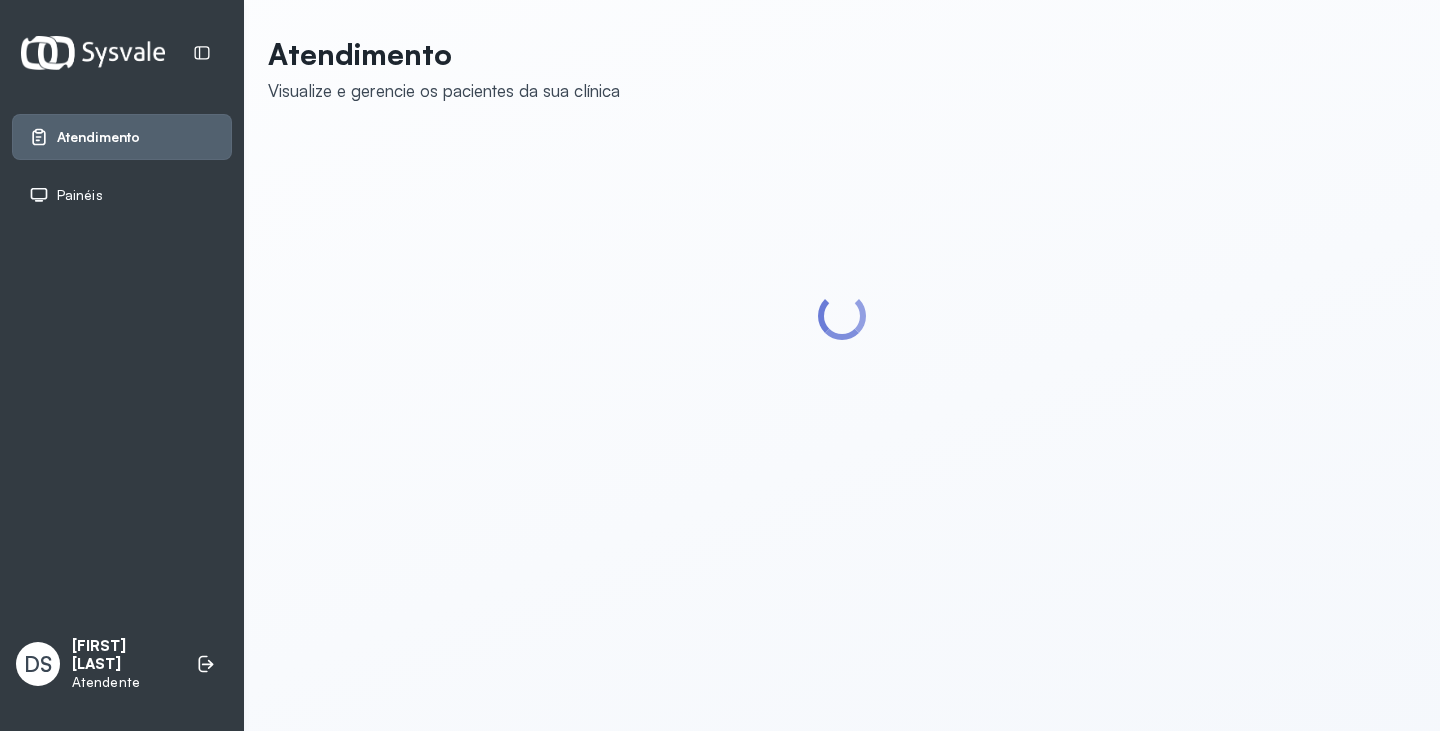 scroll, scrollTop: 0, scrollLeft: 0, axis: both 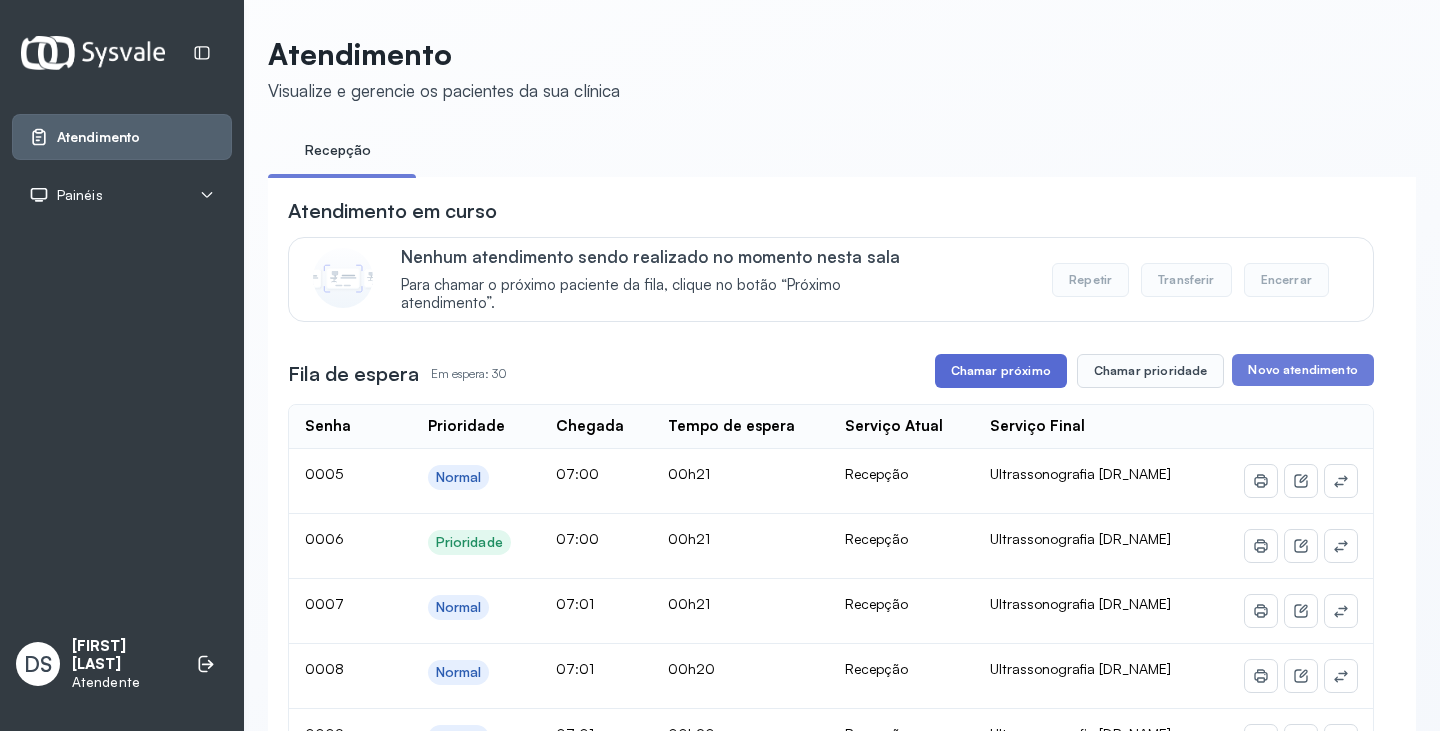 click on "Chamar próximo" at bounding box center [1001, 371] 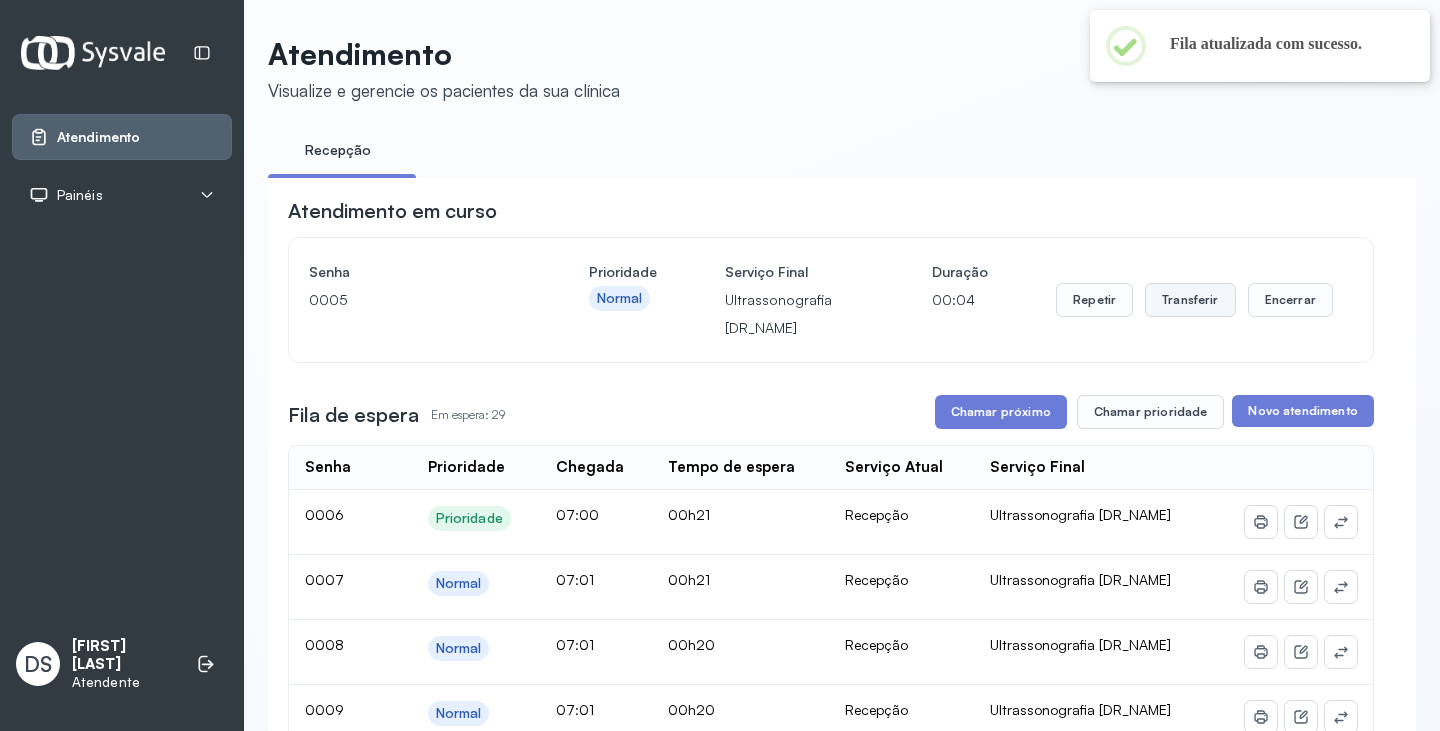 click on "Transferir" at bounding box center [1190, 300] 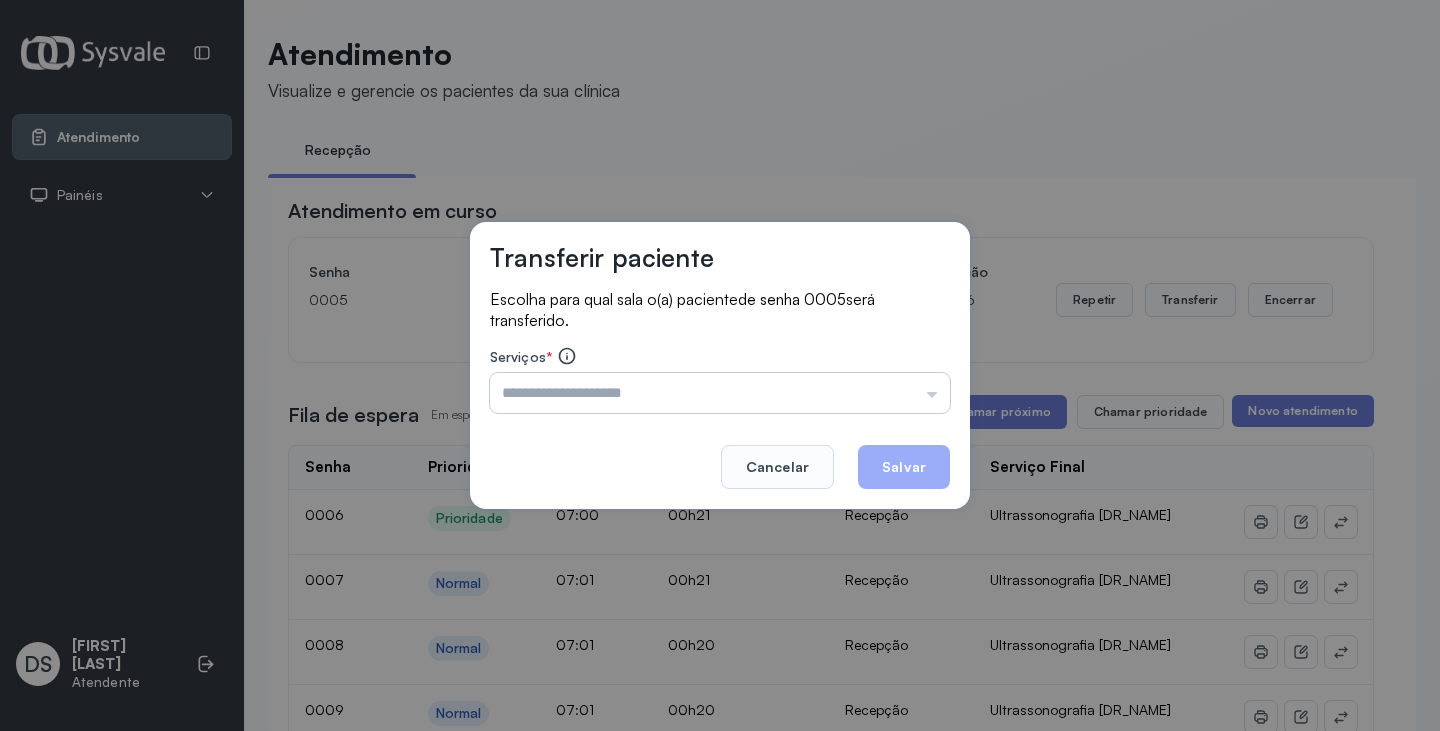 click at bounding box center [720, 393] 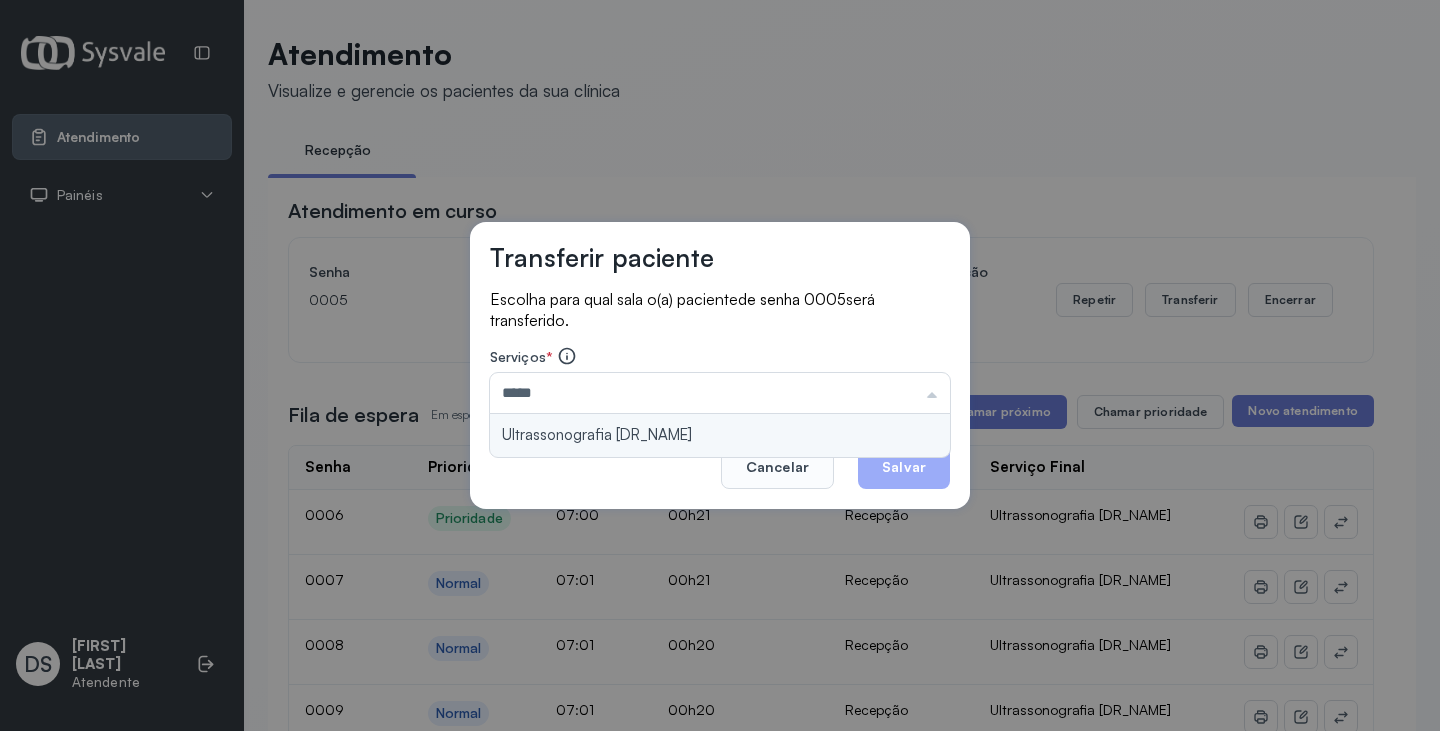 type on "**********" 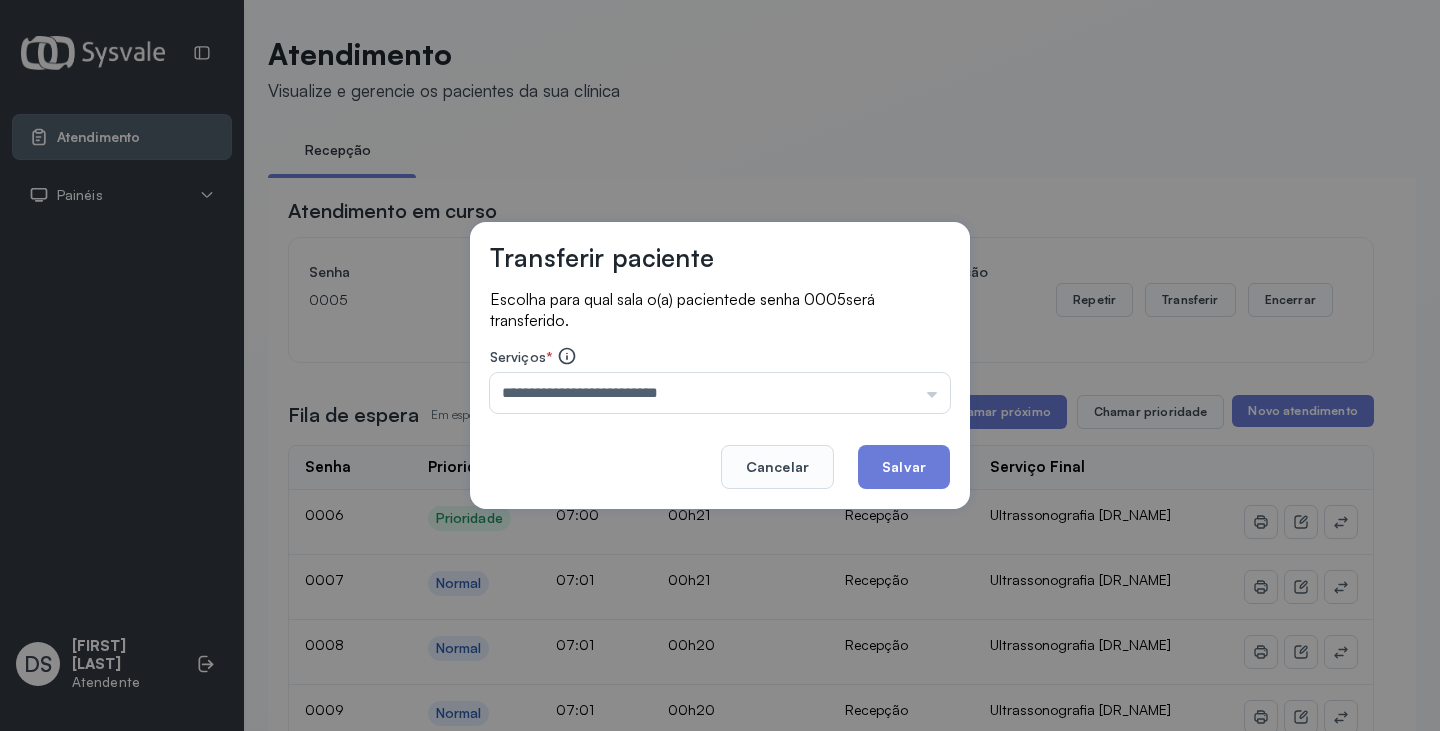 click on "**********" at bounding box center (720, 366) 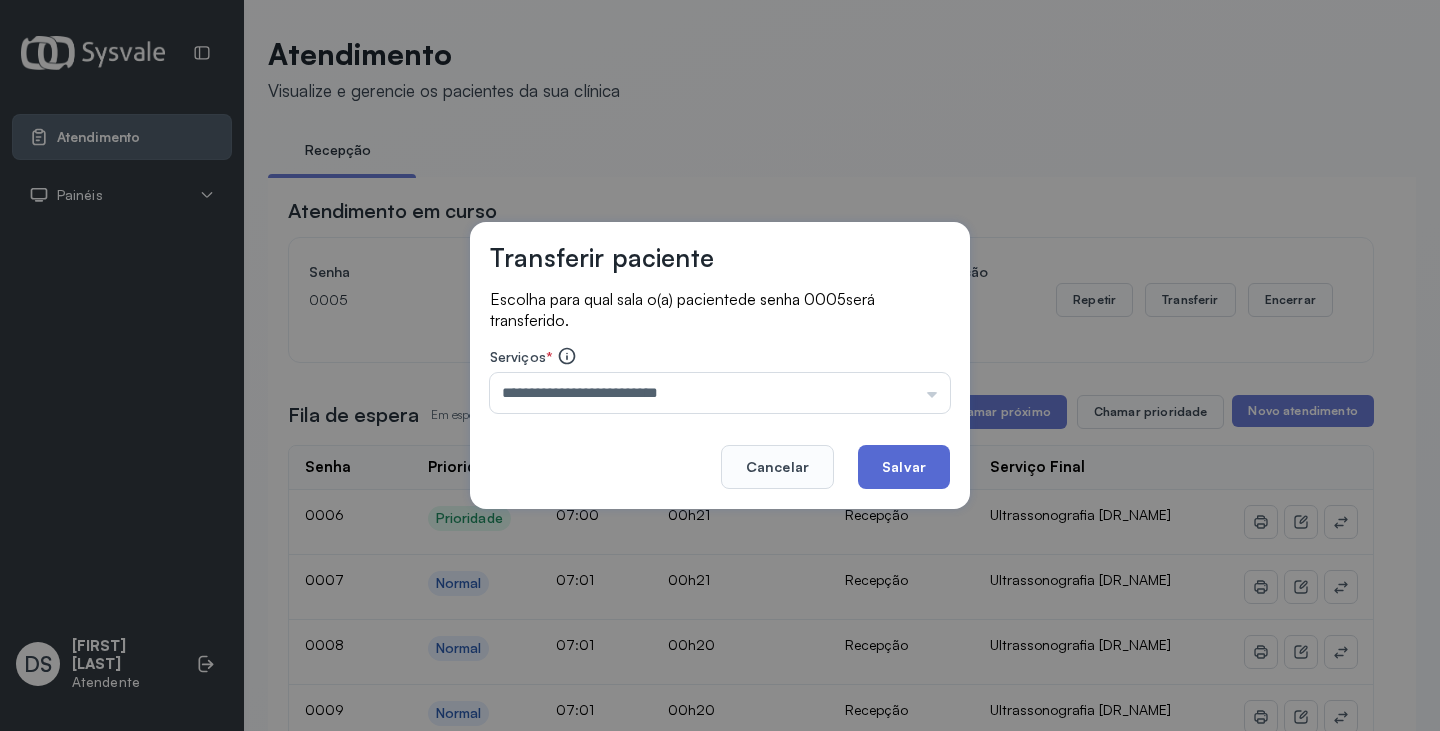 click on "Salvar" 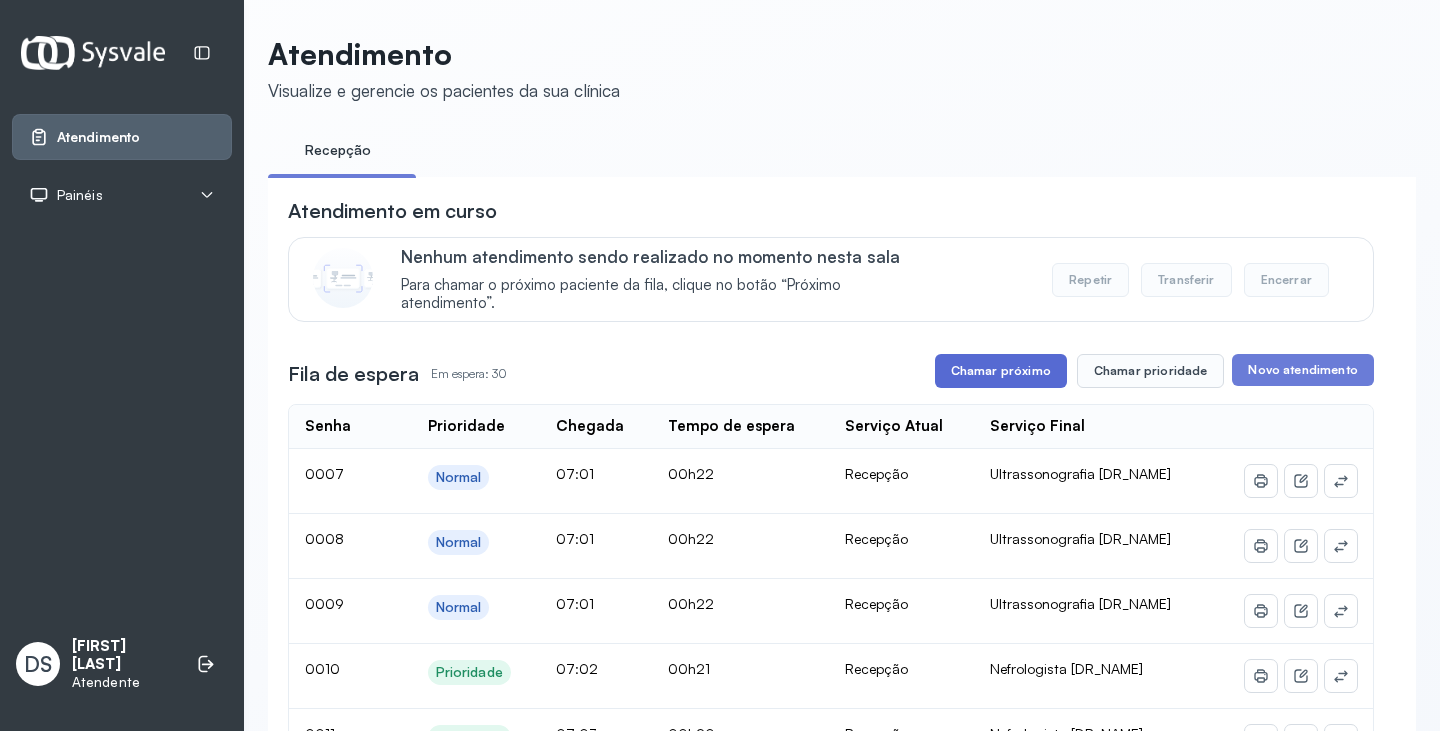 click on "Chamar próximo" at bounding box center [1001, 371] 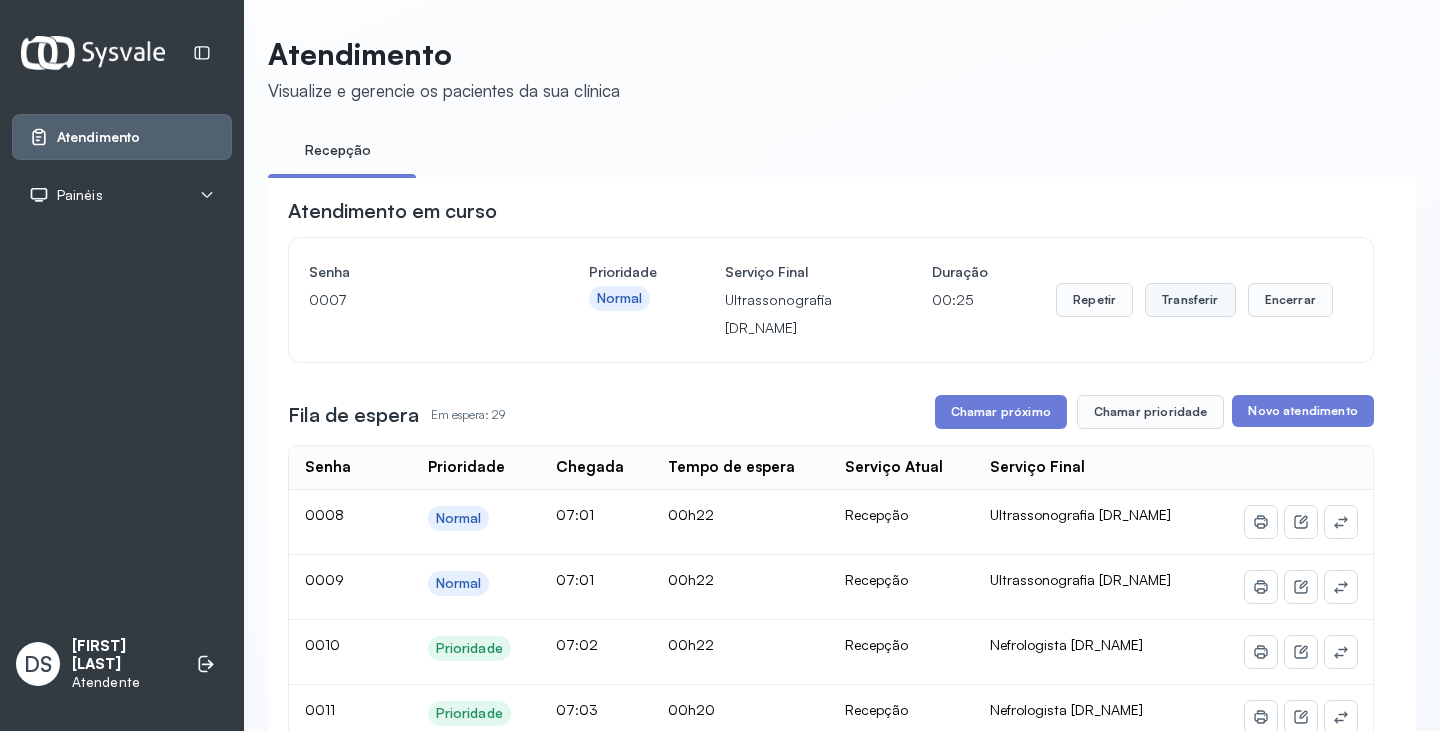drag, startPoint x: 1186, startPoint y: 305, endPoint x: 1171, endPoint y: 306, distance: 15.033297 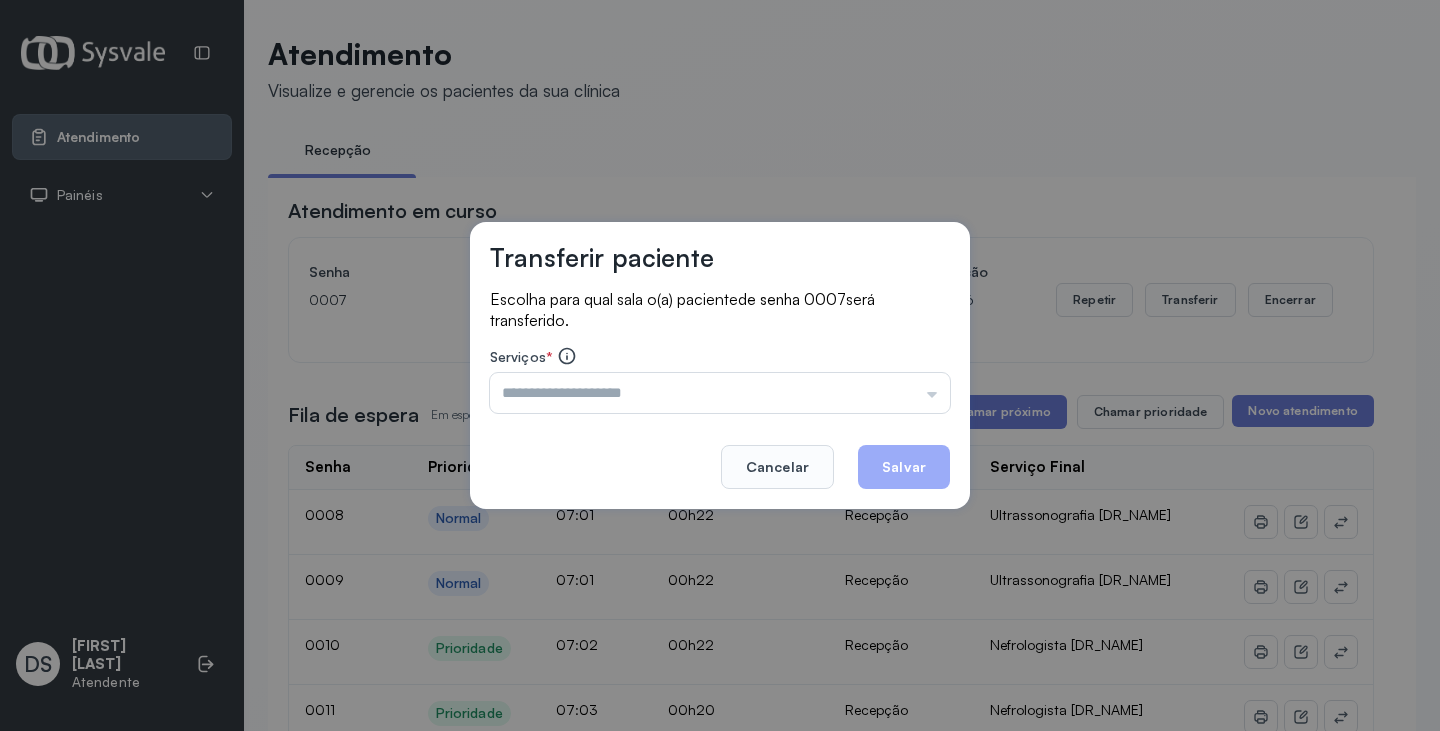 click at bounding box center (720, 393) 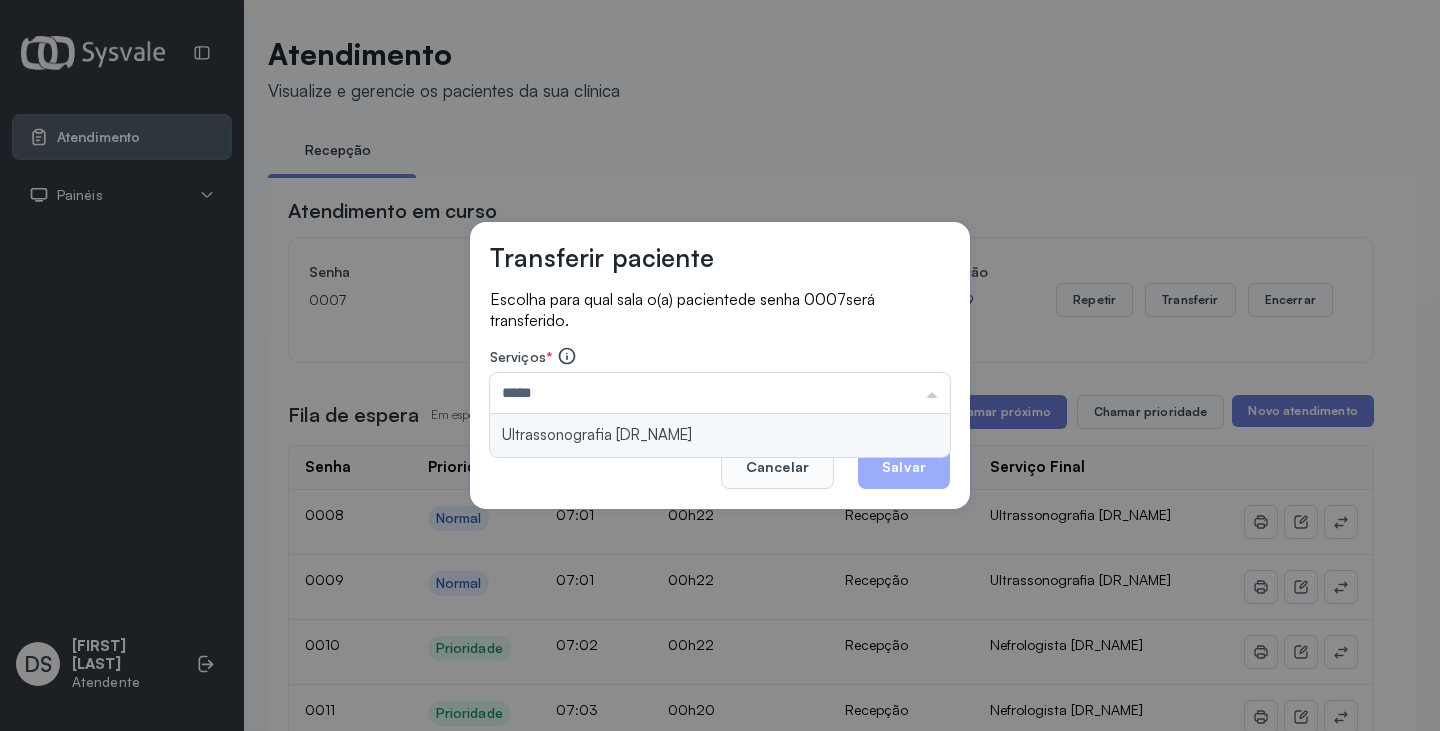type on "**********" 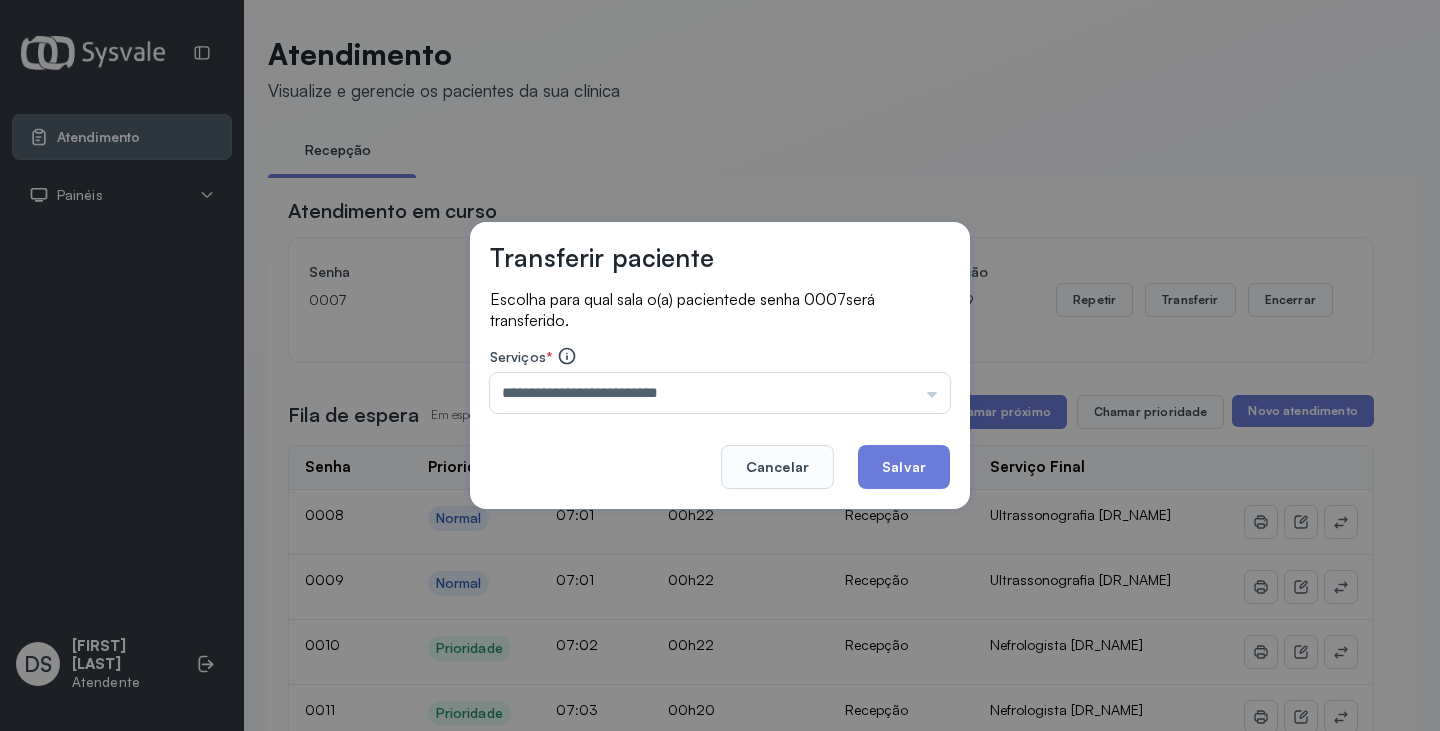 drag, startPoint x: 711, startPoint y: 428, endPoint x: 895, endPoint y: 435, distance: 184.1331 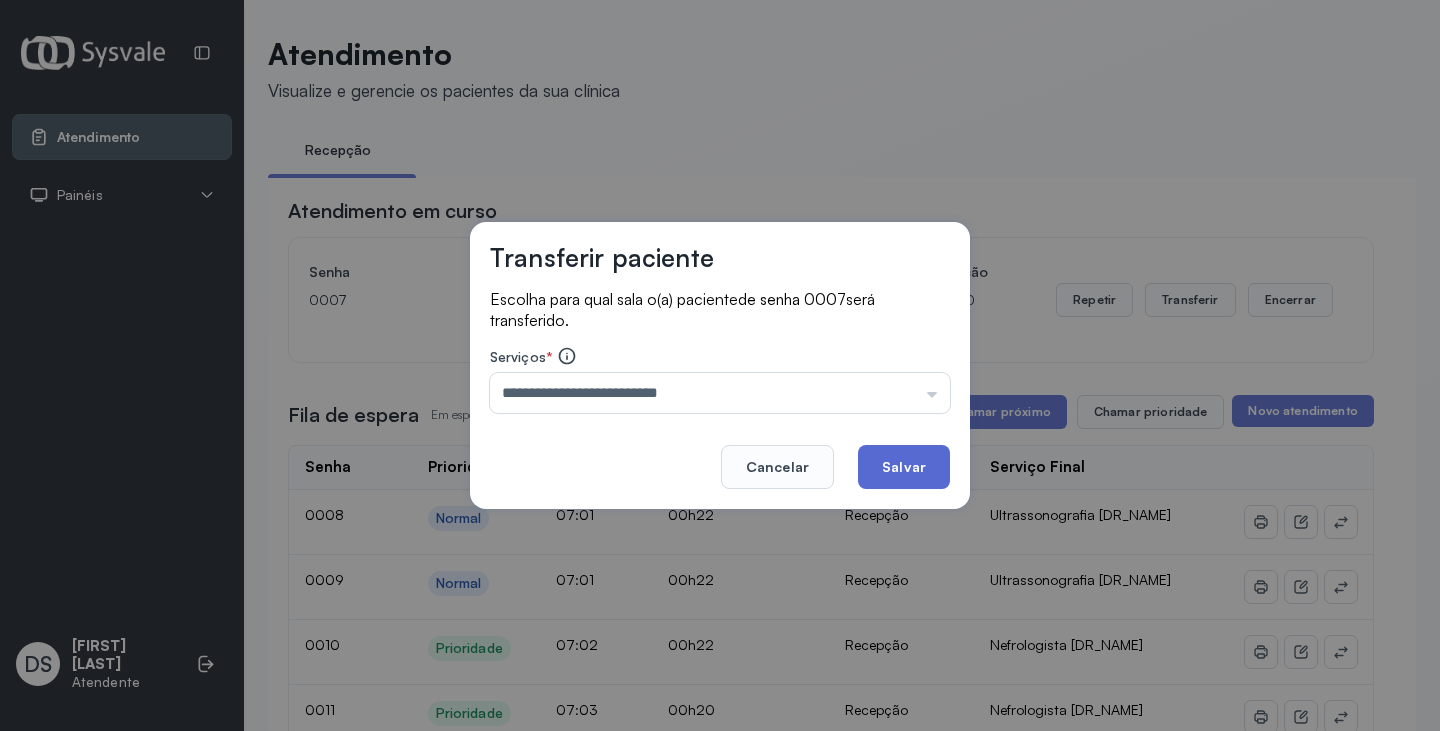 click on "Salvar" 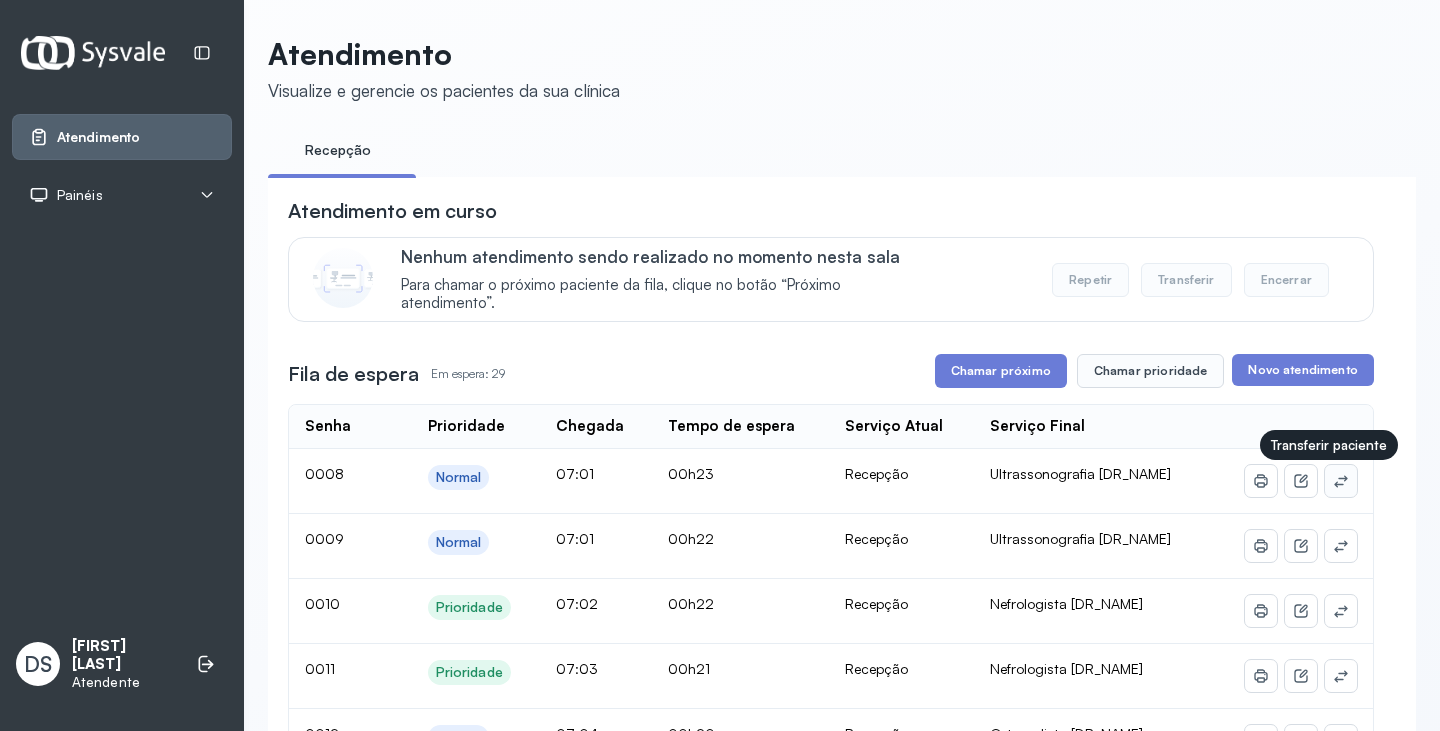 click 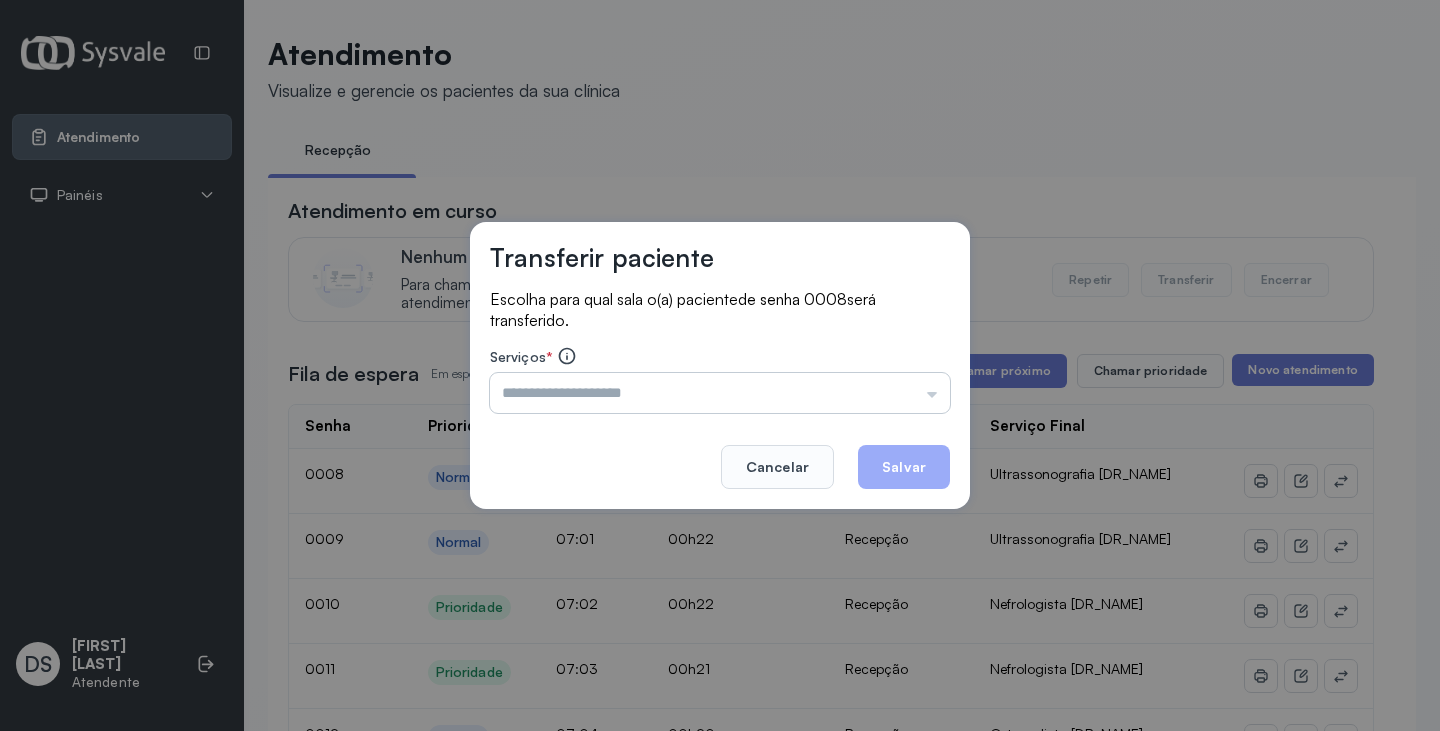 click at bounding box center [720, 393] 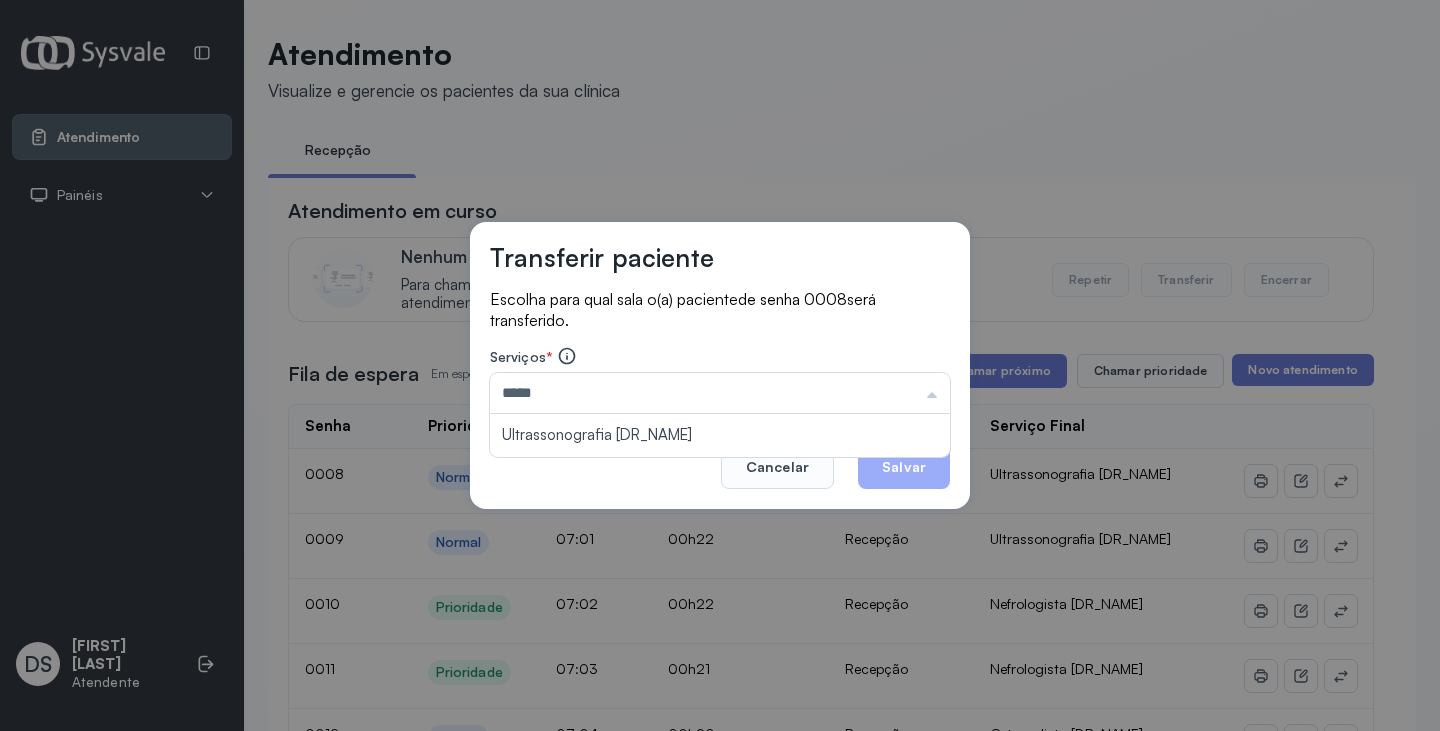type on "**********" 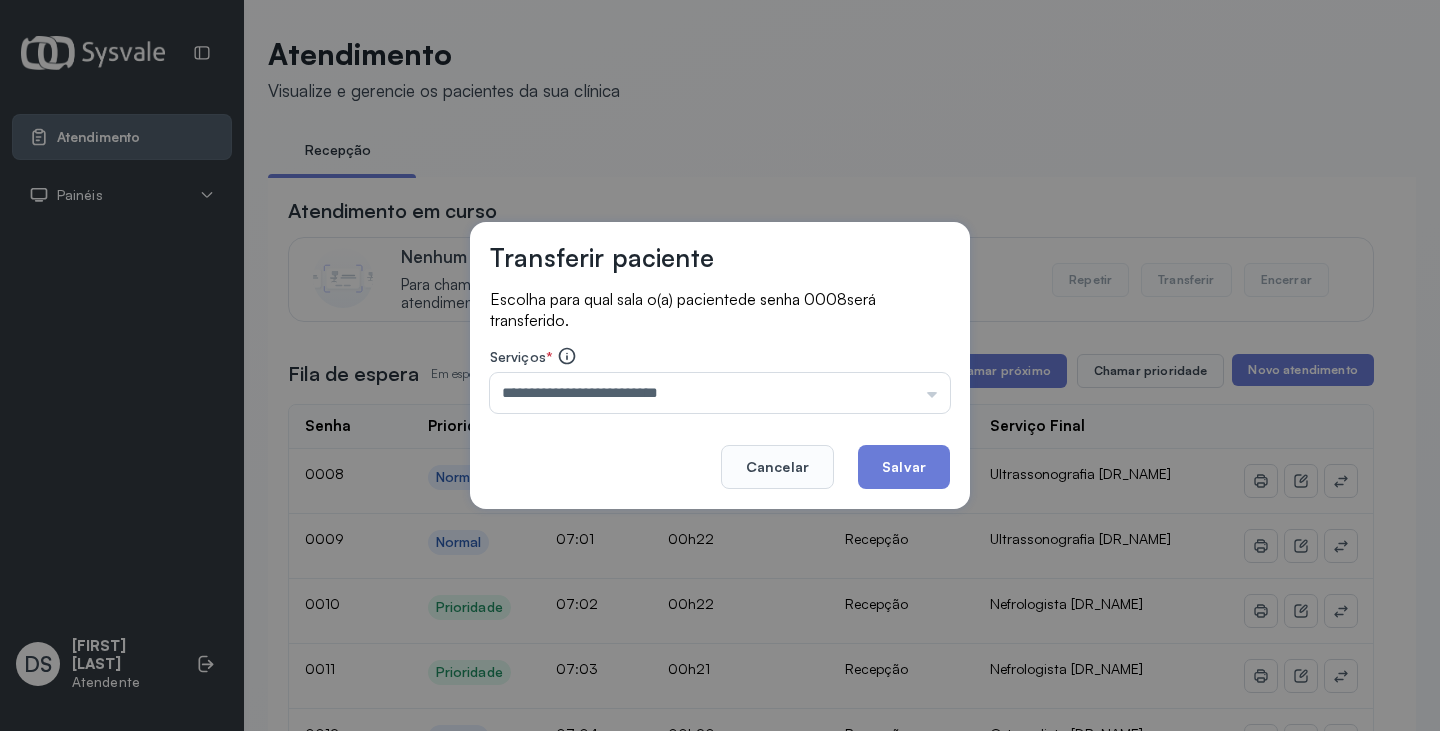 click on "**********" at bounding box center (720, 366) 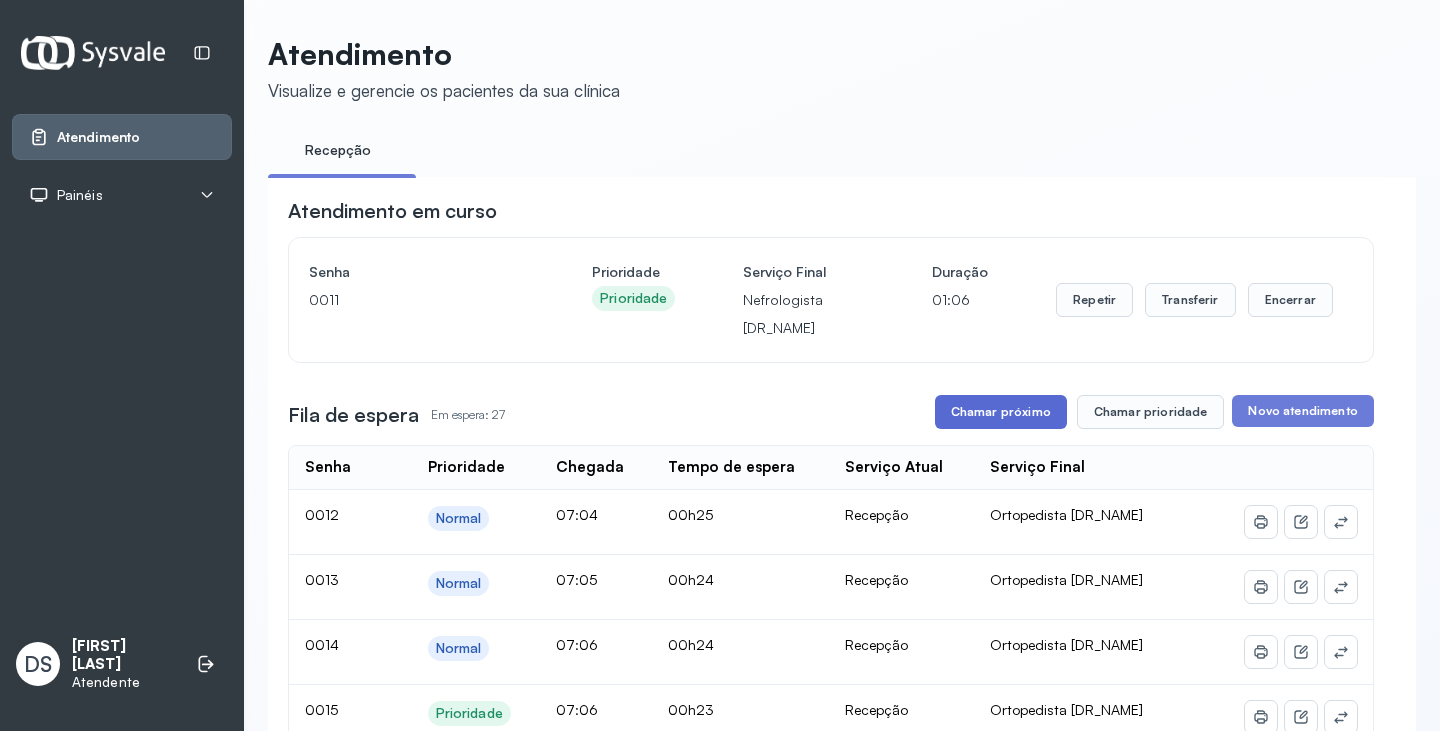 click on "Chamar próximo" at bounding box center (1001, 412) 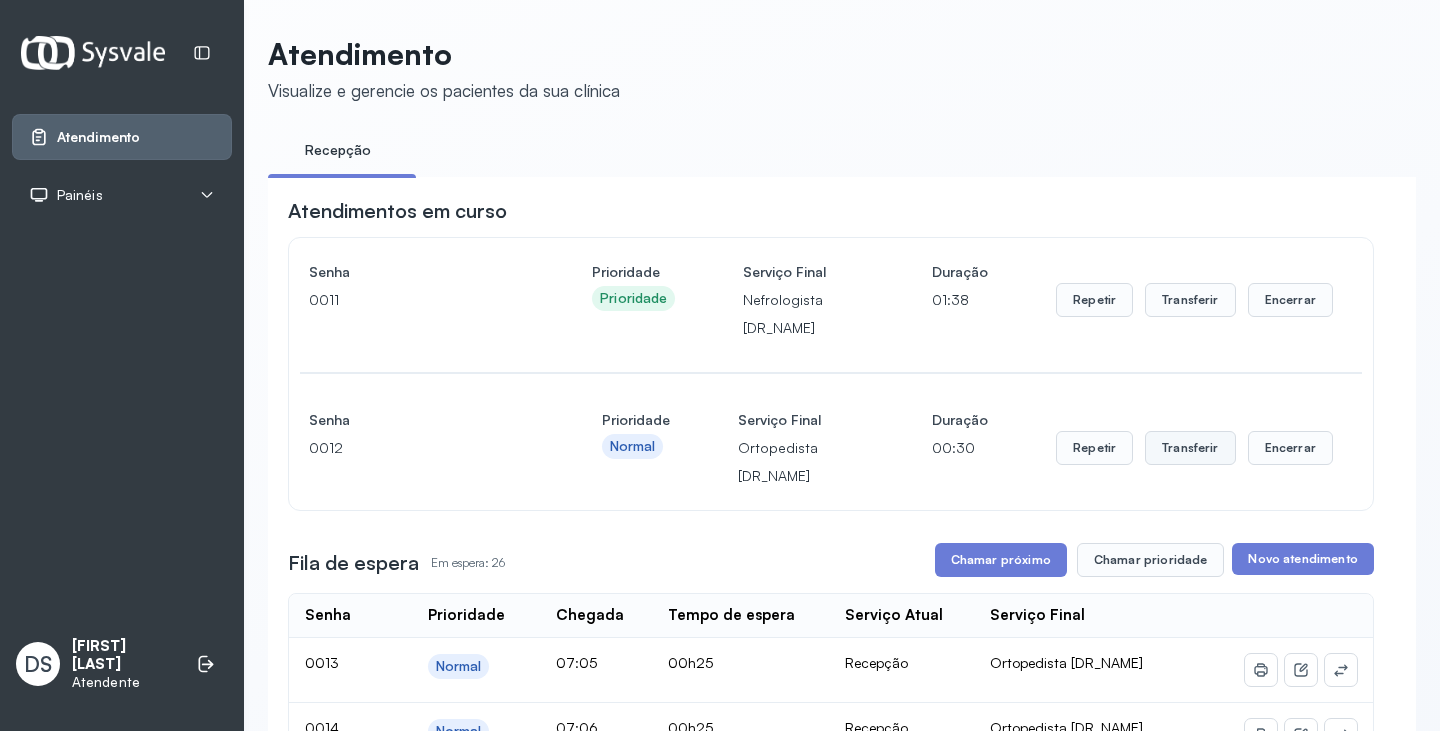 click on "Transferir" at bounding box center [1190, 300] 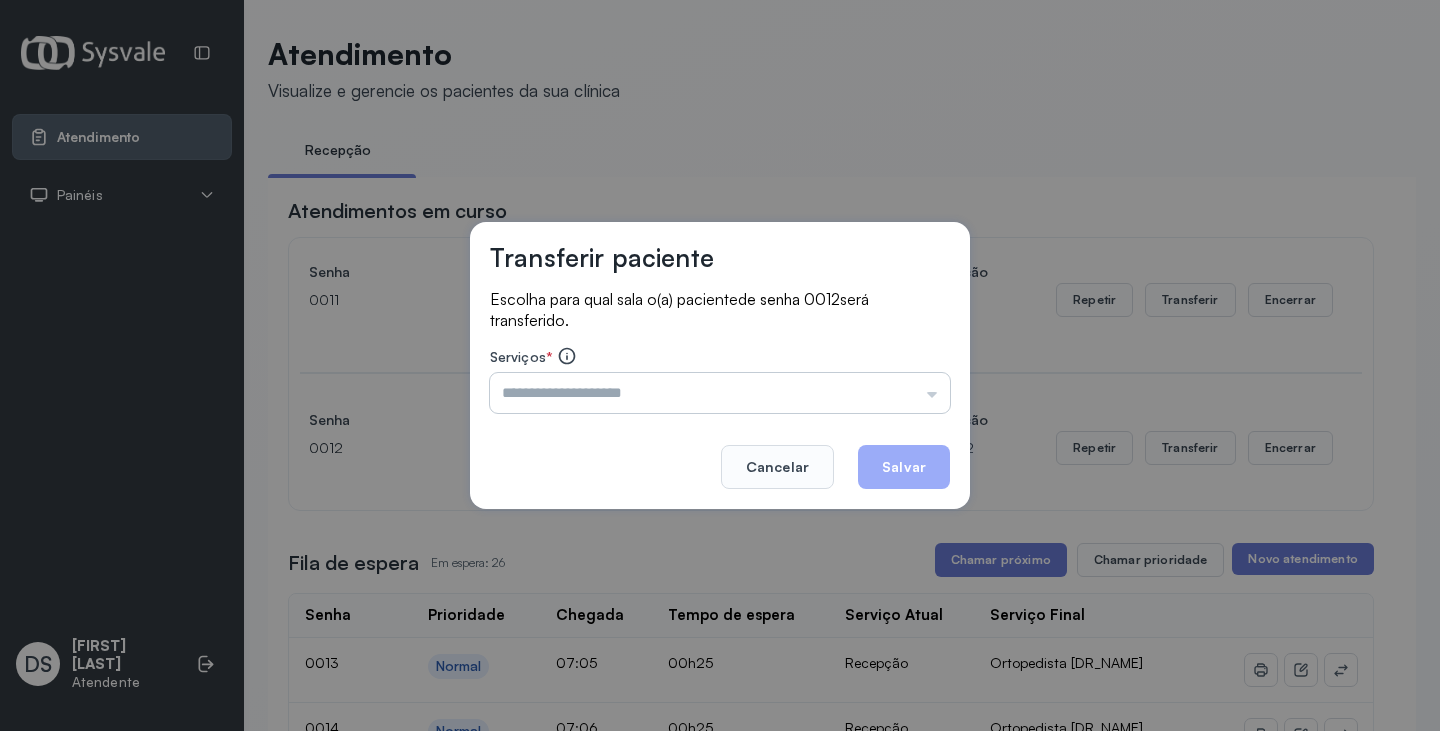 click at bounding box center (720, 393) 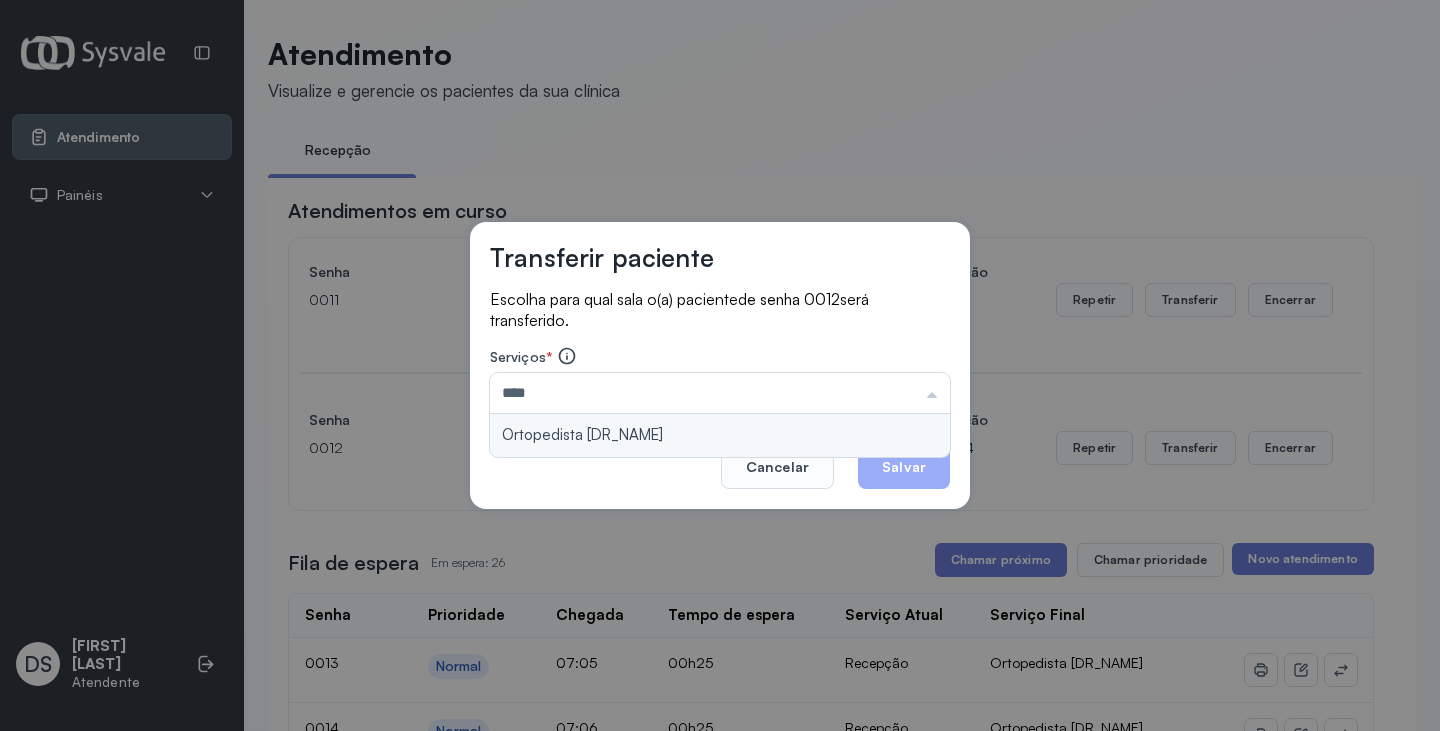 type on "**********" 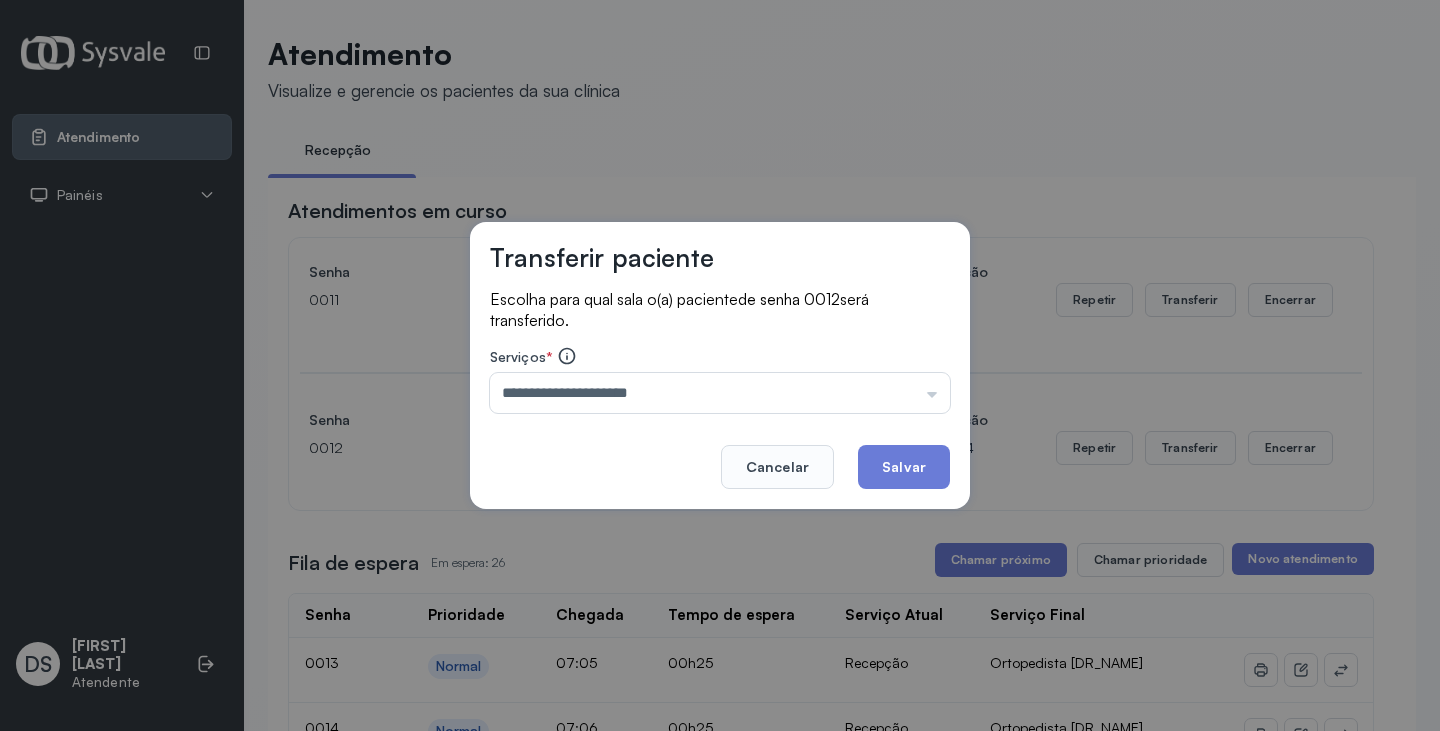 click on "**********" at bounding box center [720, 366] 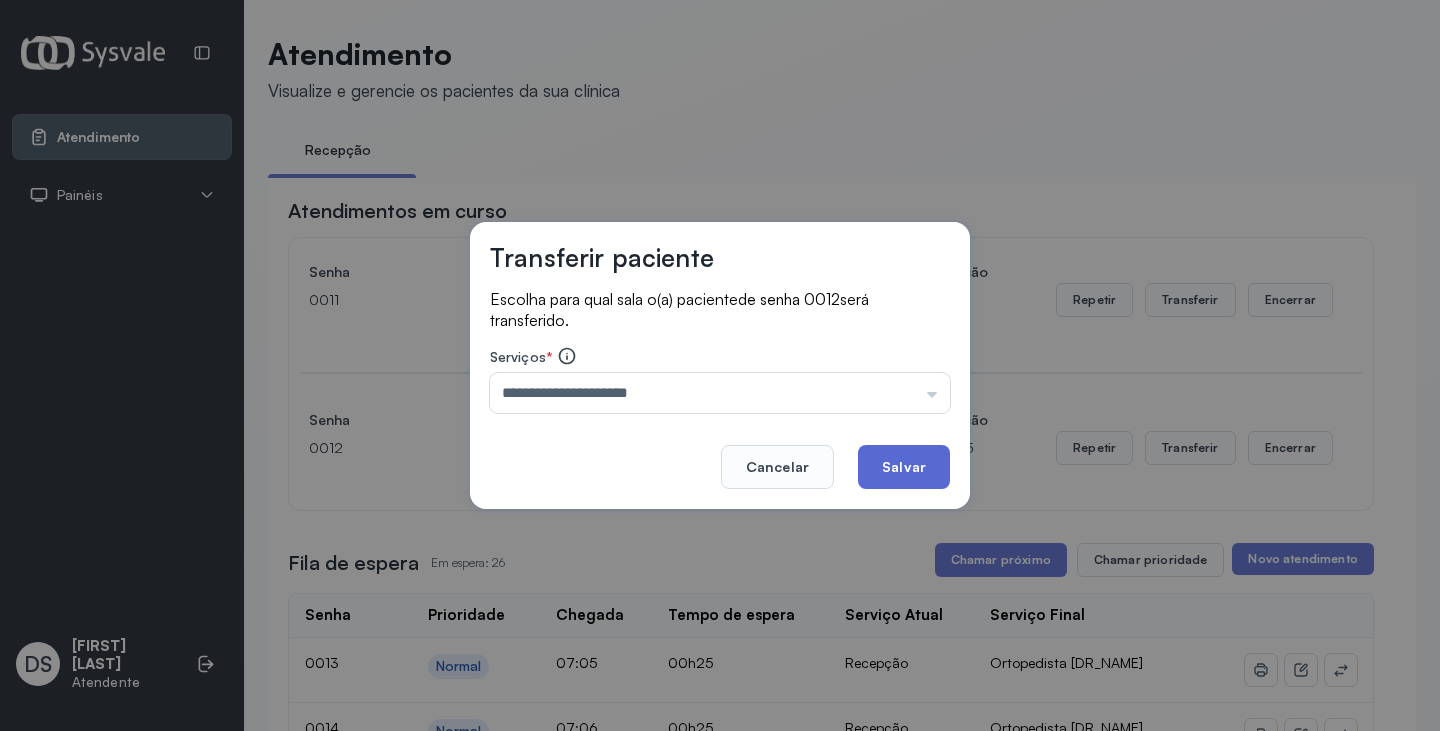 click on "Salvar" 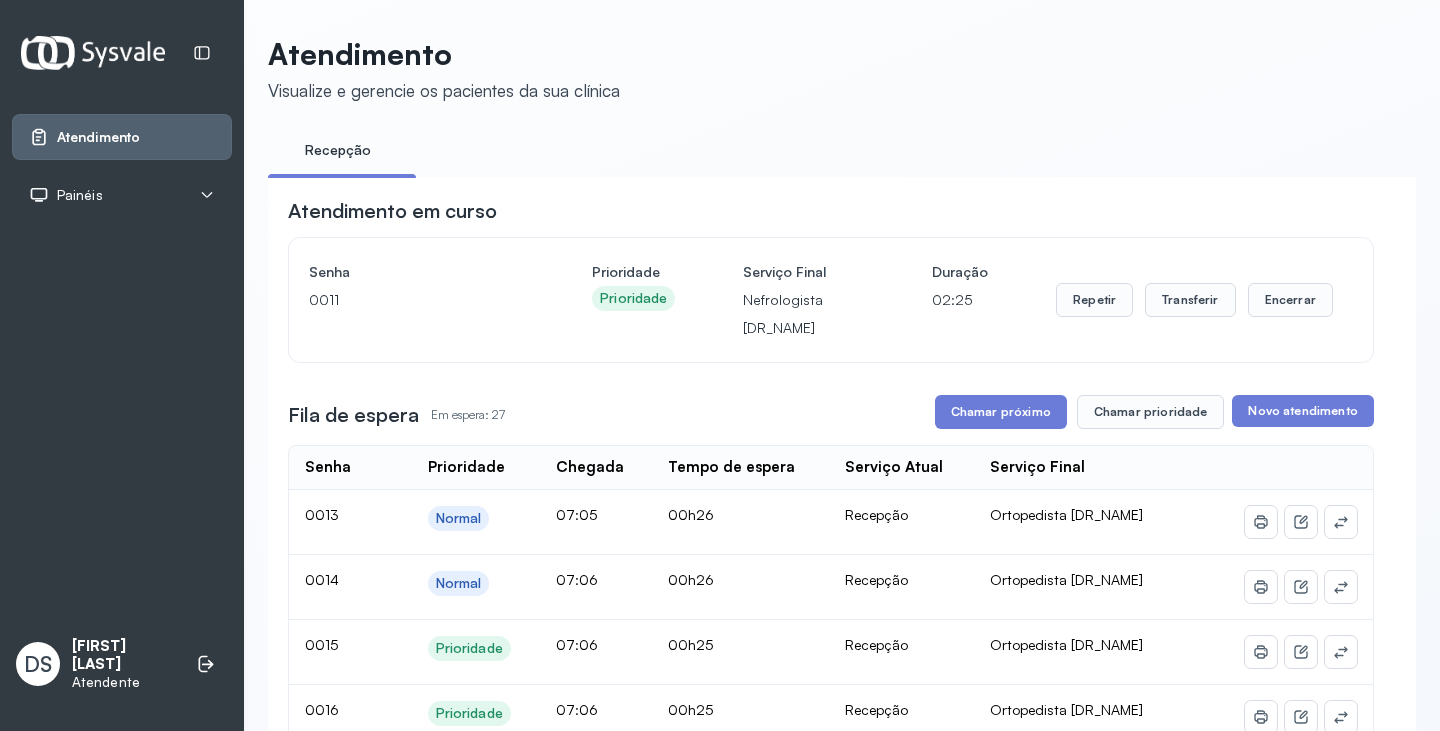 click on "Chamar próximo" at bounding box center (1001, 412) 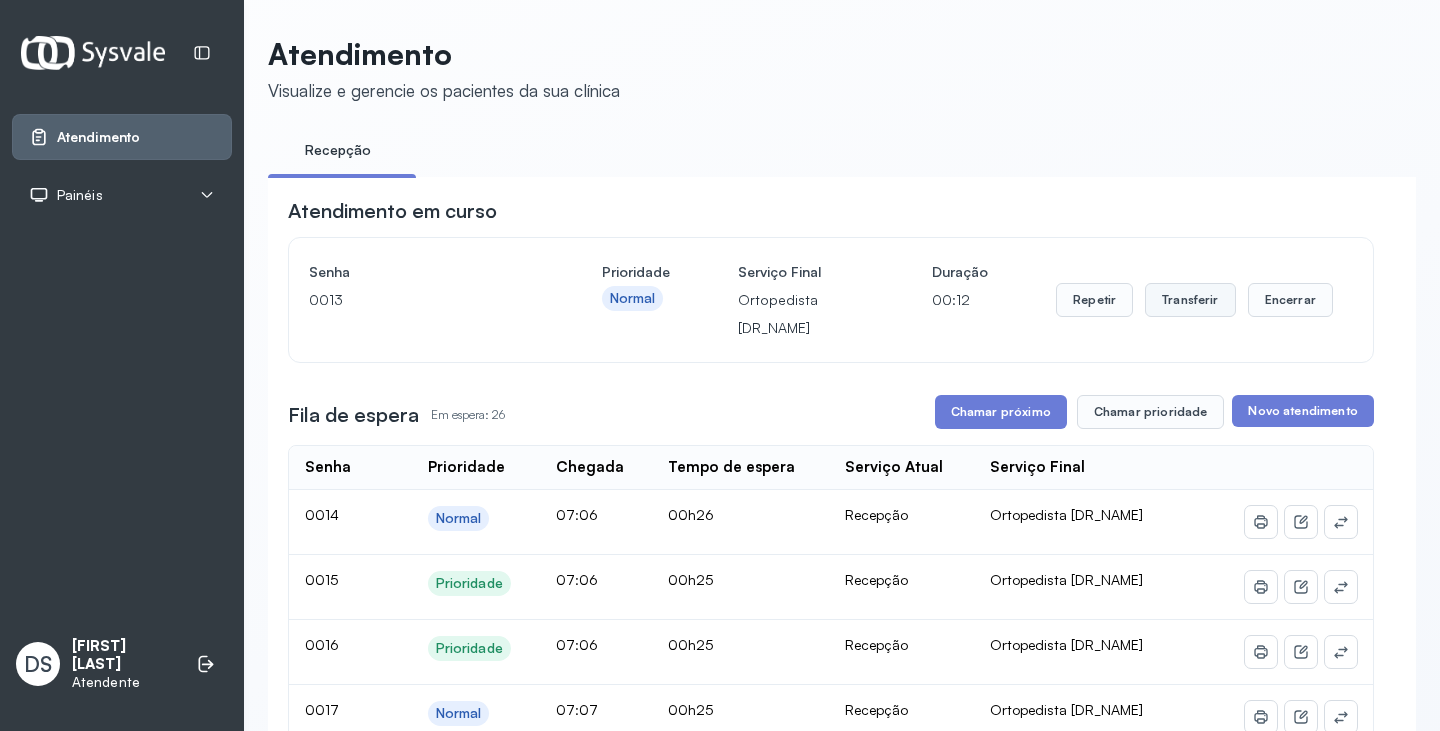 click on "Transferir" at bounding box center (1190, 300) 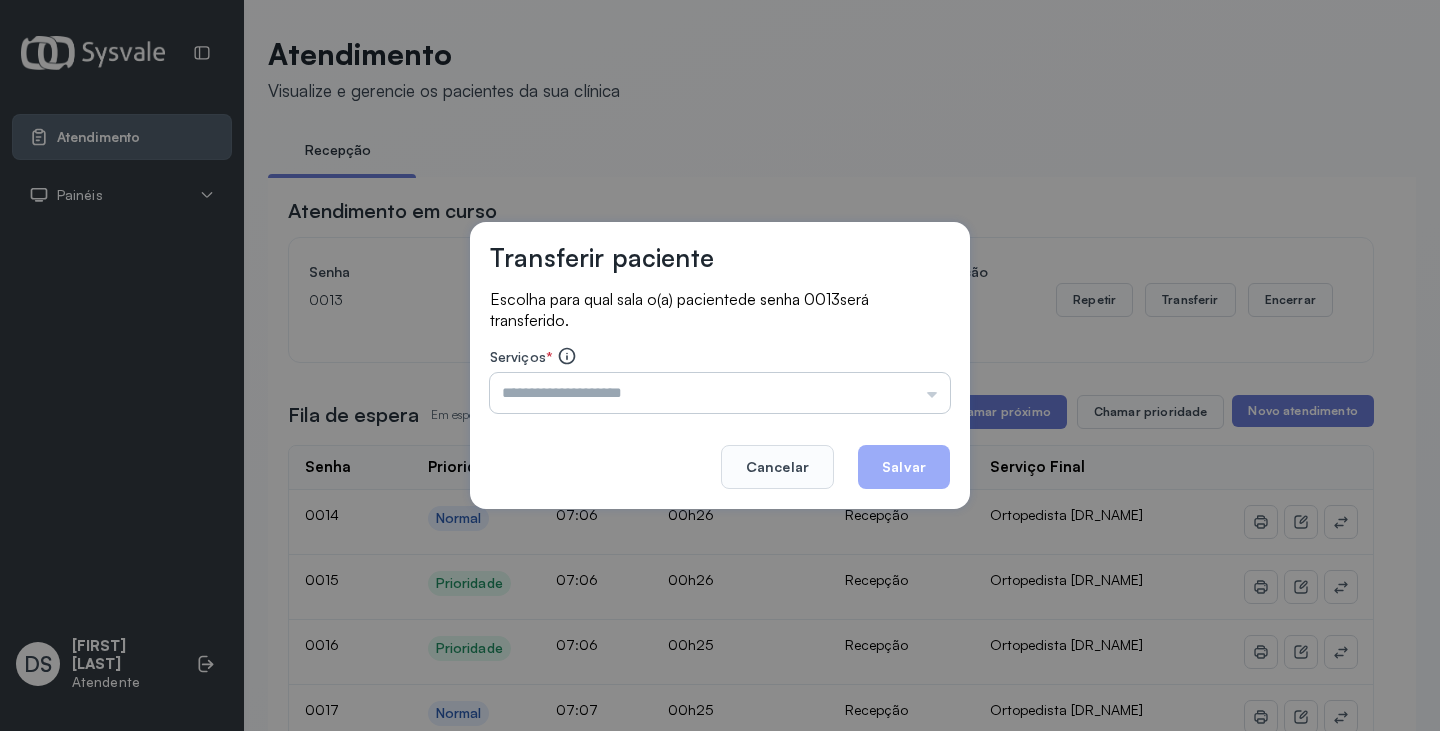 click at bounding box center [720, 393] 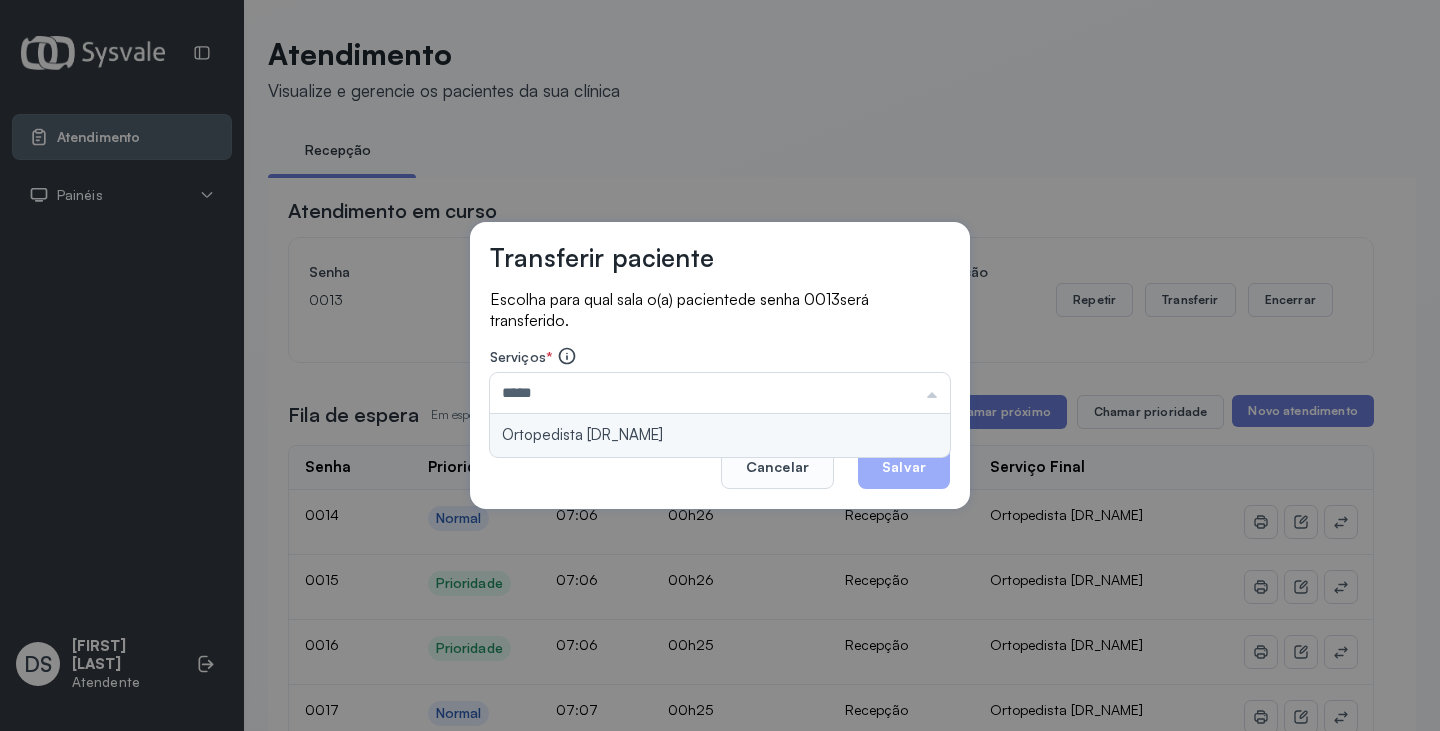 type on "**********" 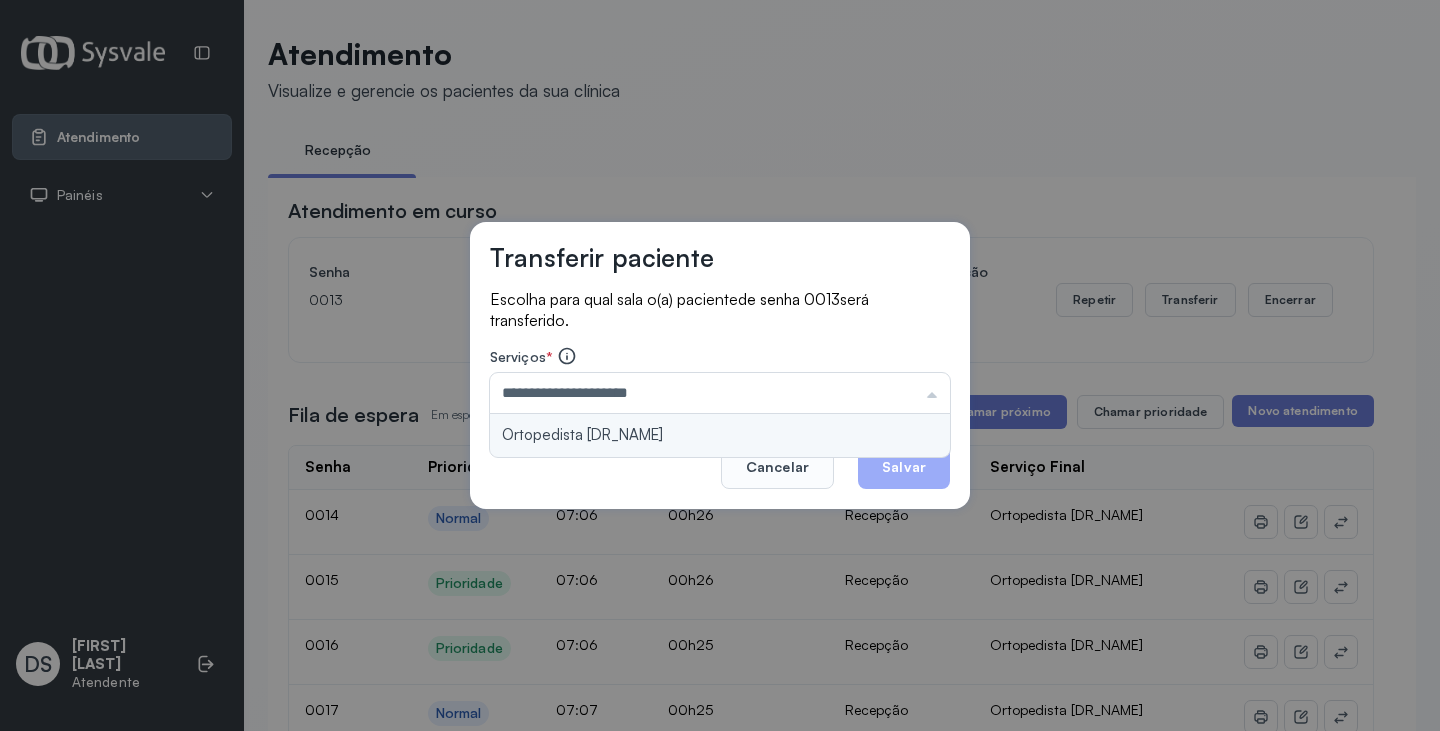 click on "**********" at bounding box center [720, 366] 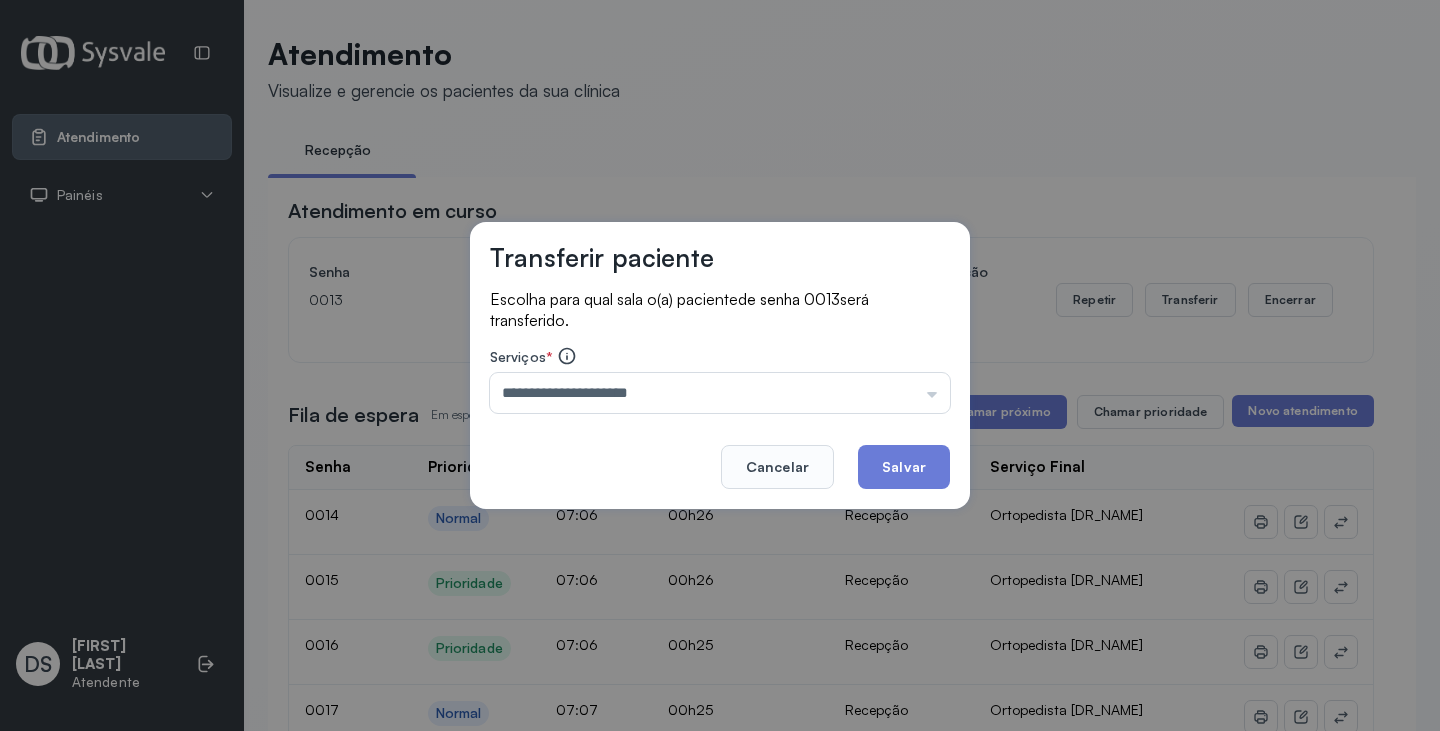 click on "Salvar" 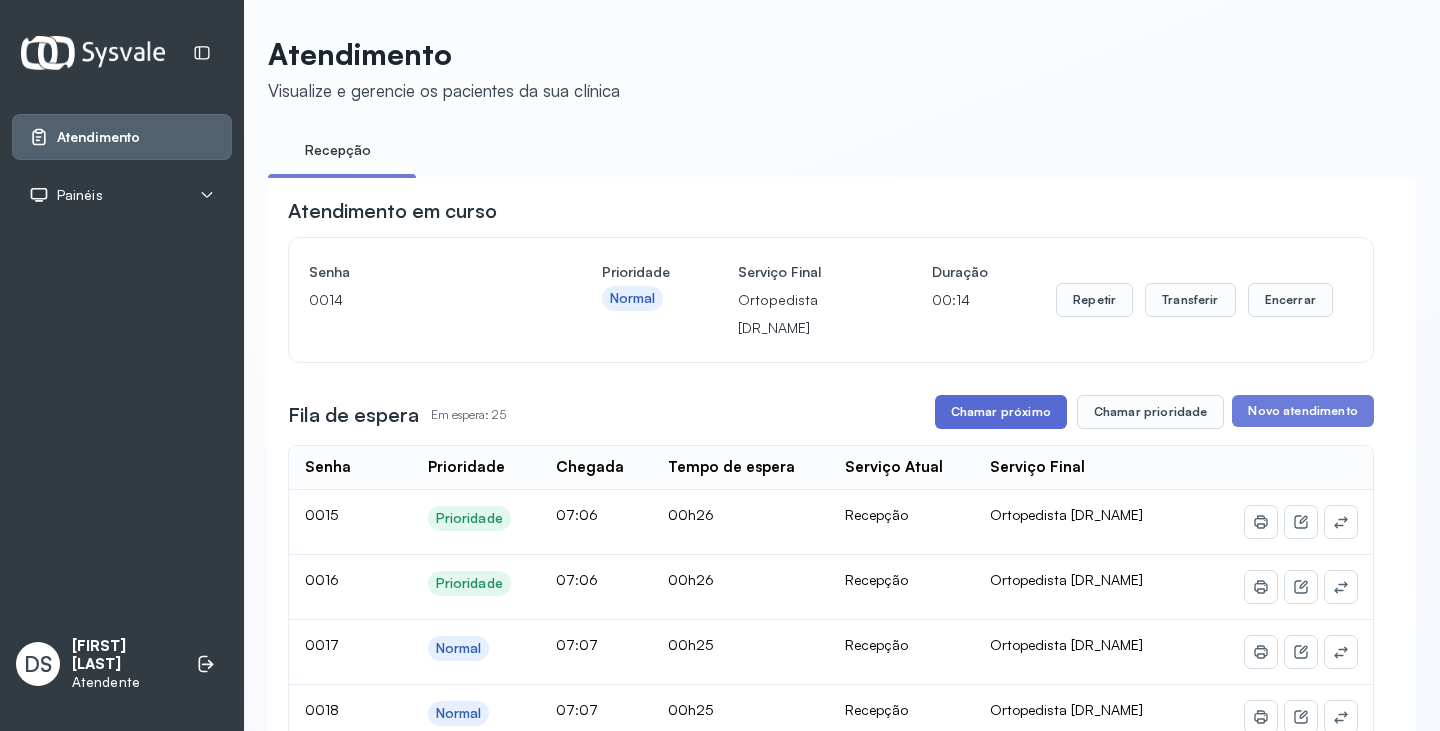 click on "Chamar próximo" at bounding box center (1001, 412) 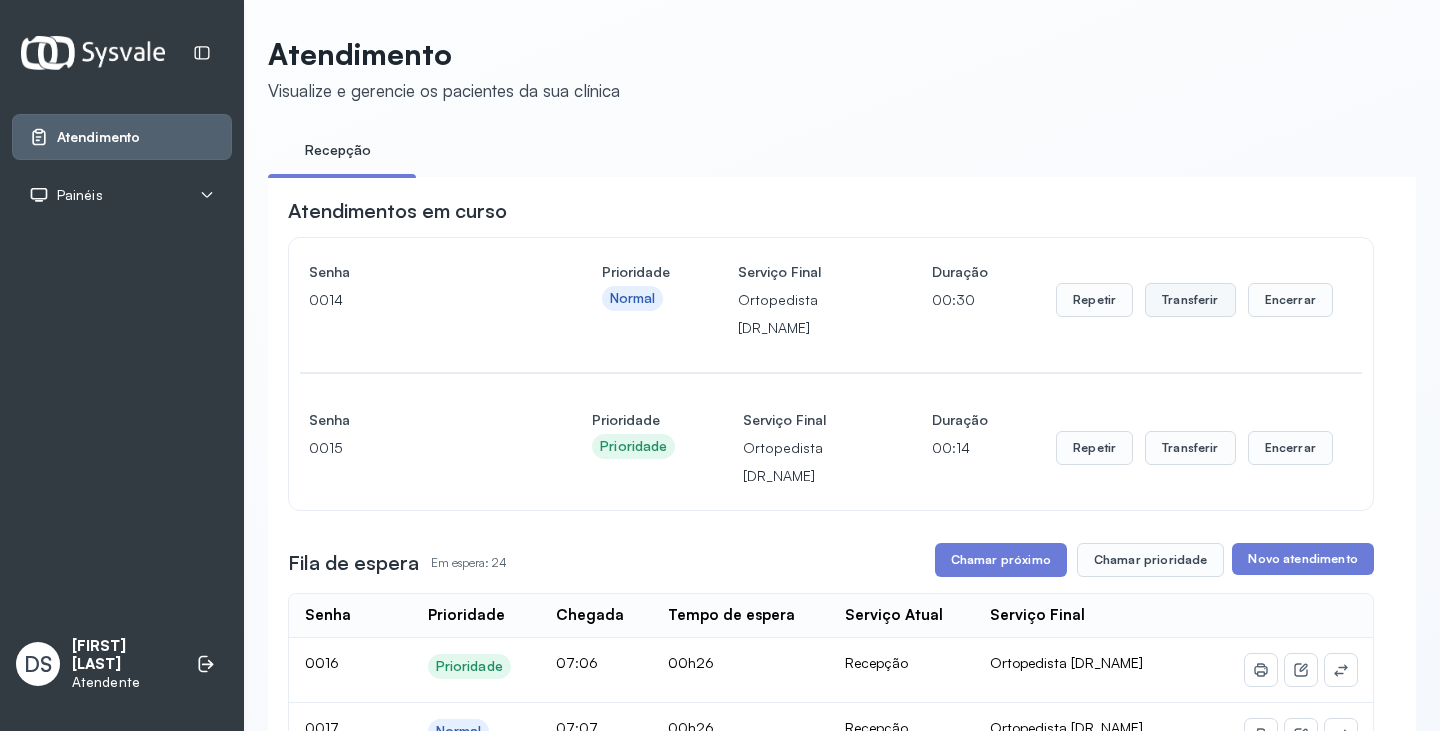 drag, startPoint x: 1196, startPoint y: 293, endPoint x: 1181, endPoint y: 296, distance: 15.297058 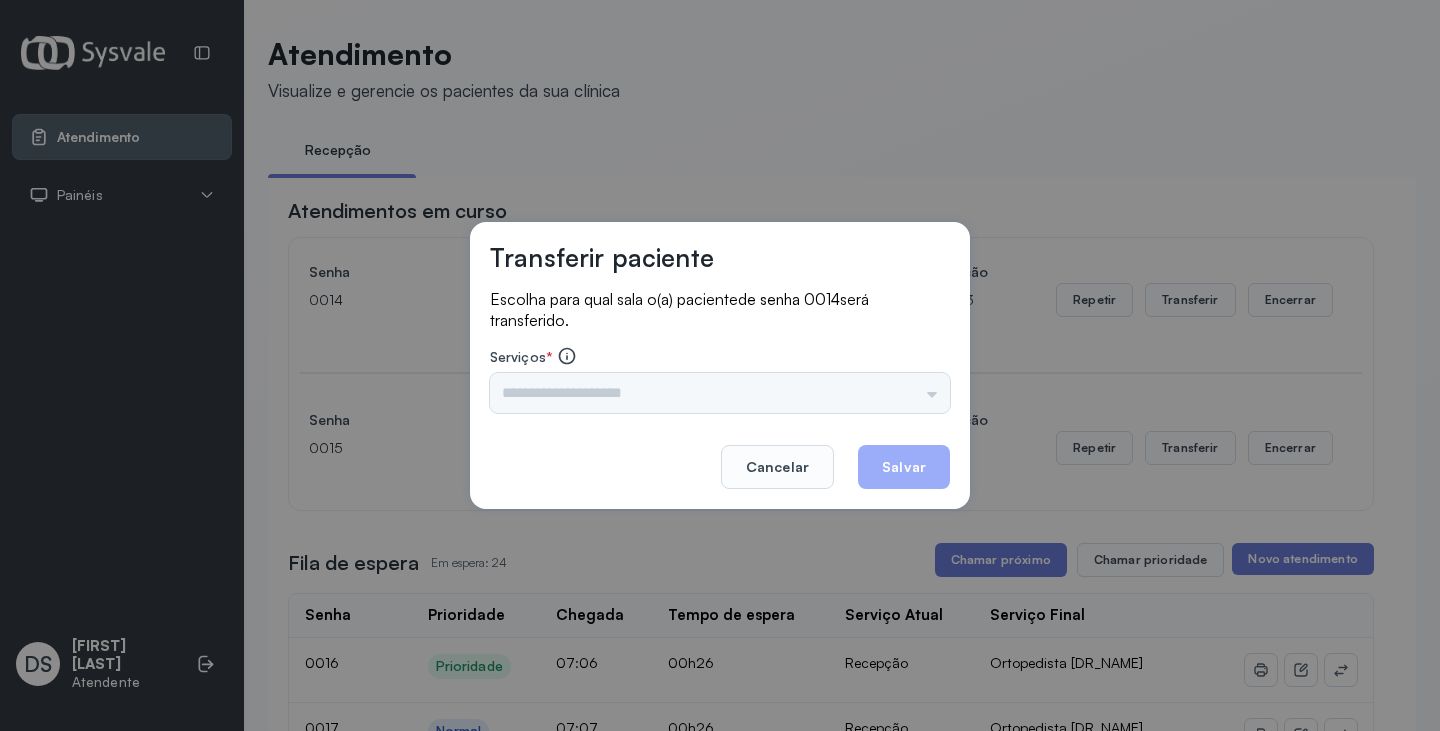 click on "Triagem Ortopedista Dr. Mauricio Ortopedista Dr. Ramon Ginecologista Dr. Amilton Ginecologista Dra. Luana Obstetra Dr. Orlindo Obstetra Dra. Vera Ultrassonografia Dr. Orlindo Ultrassonografia Dr. Amilton Consulta com Neurologista Dr. Ezir Reumatologista Dr. Juvenilson Endocrinologista Washington Dermatologista Dra. Renata Nefrologista Dr. Edvaldo Geriatra Dra. Vanessa Infectologista Dra. Vanessa Oftalmologista Dra. Consulta Proctologista/Cirurgia Geral Dra. Geislane Otorrinolaringologista Dr. Pedro Pequena Cirurgia Dr. Geislane Pequena Cirurgia Dr. AMILTON ECG Espirometria com Broncodilatador Espirometria sem Broncodilatador Ecocardiograma - Dra. Vanessa Viana Exame de PPD Enf. Jane Raquel RETIRADA DE CERUME DR. PEDRO VACINAÇÃO Preventivo Enf. Luciana Preventivo Enf. Tiago Araujo Consulta de Enfermagem Enf. Tiago Consulta de Enfermagem Enf. Luciana Consulta  Cardiologista Dr. Everson Consulta Enf. Jane Raquel Dispensação de Medicação Agendamento Consulta Enf. Tiago Agendamento consulta Enf. Luciana" at bounding box center (720, 393) 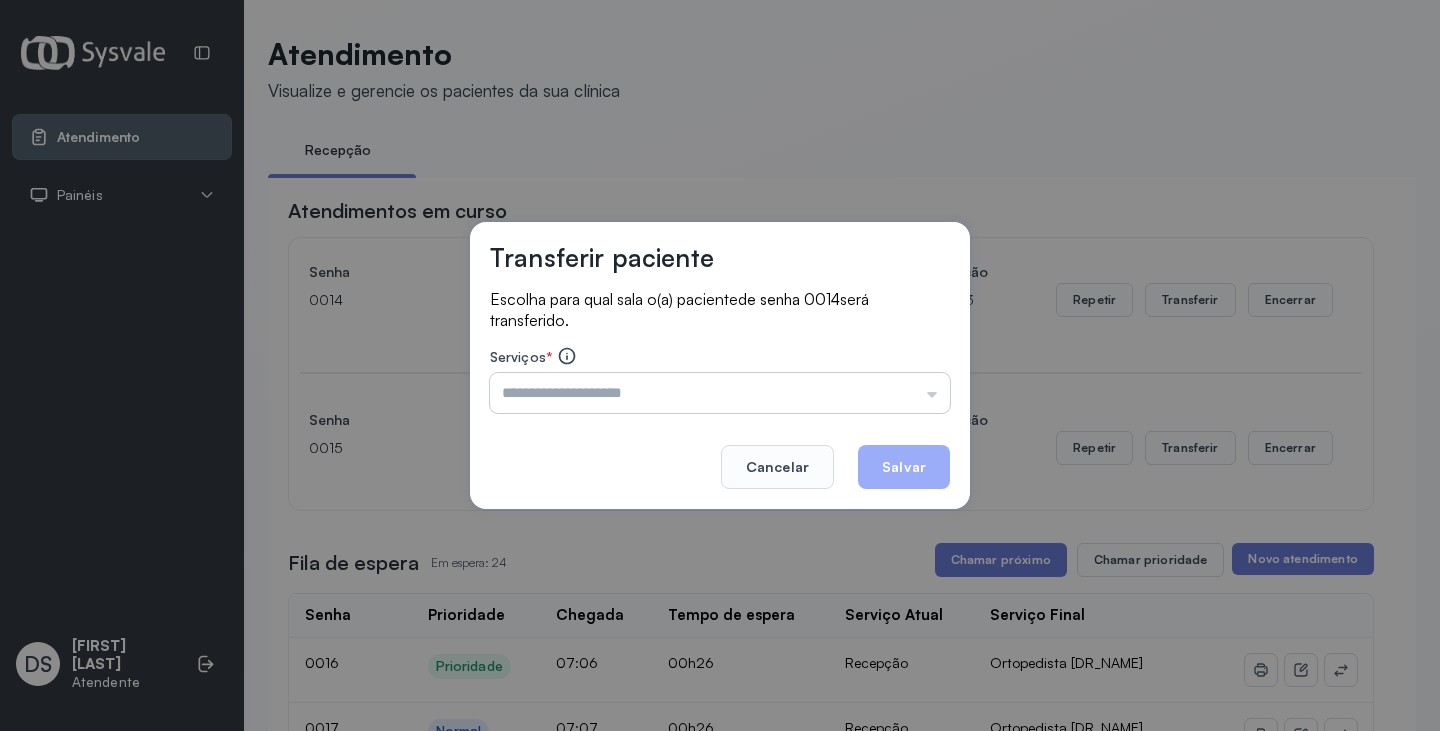 click at bounding box center [720, 393] 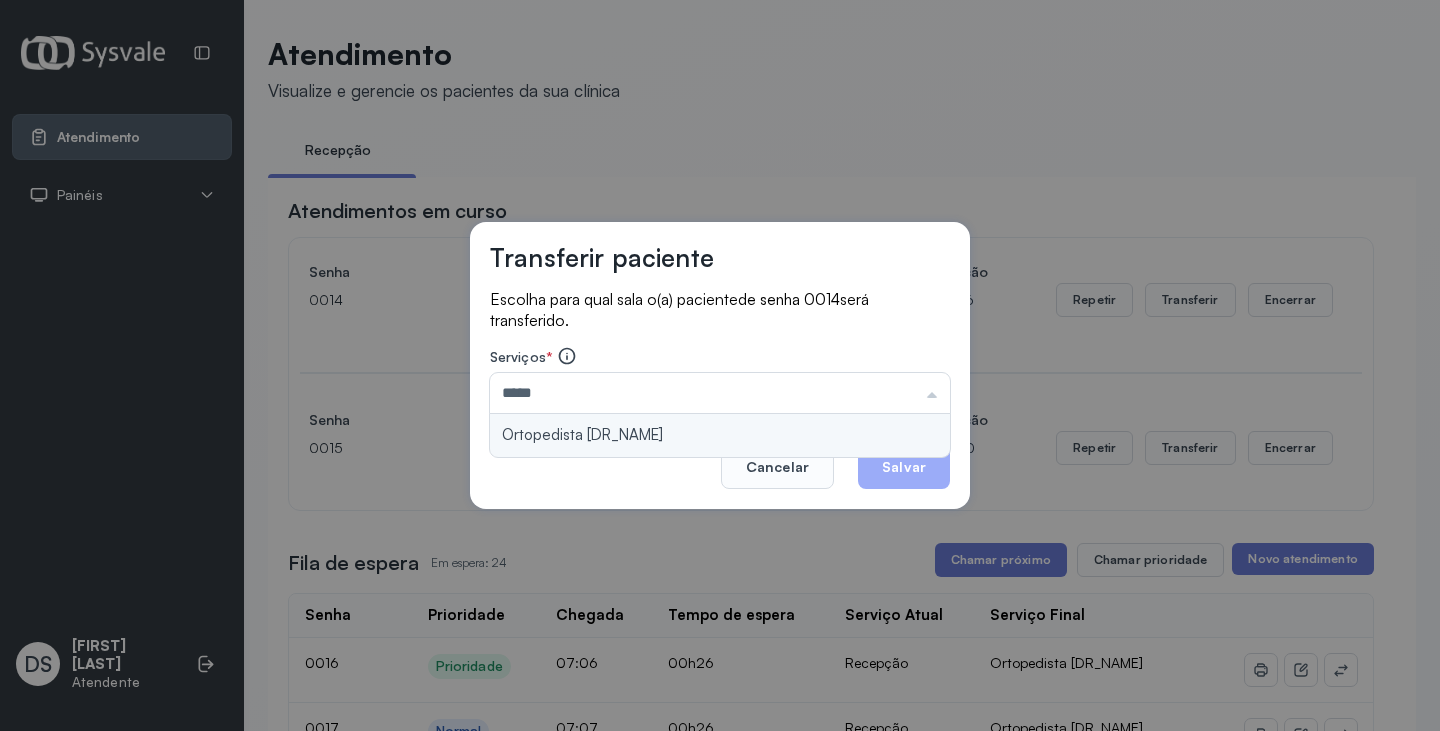 type on "**********" 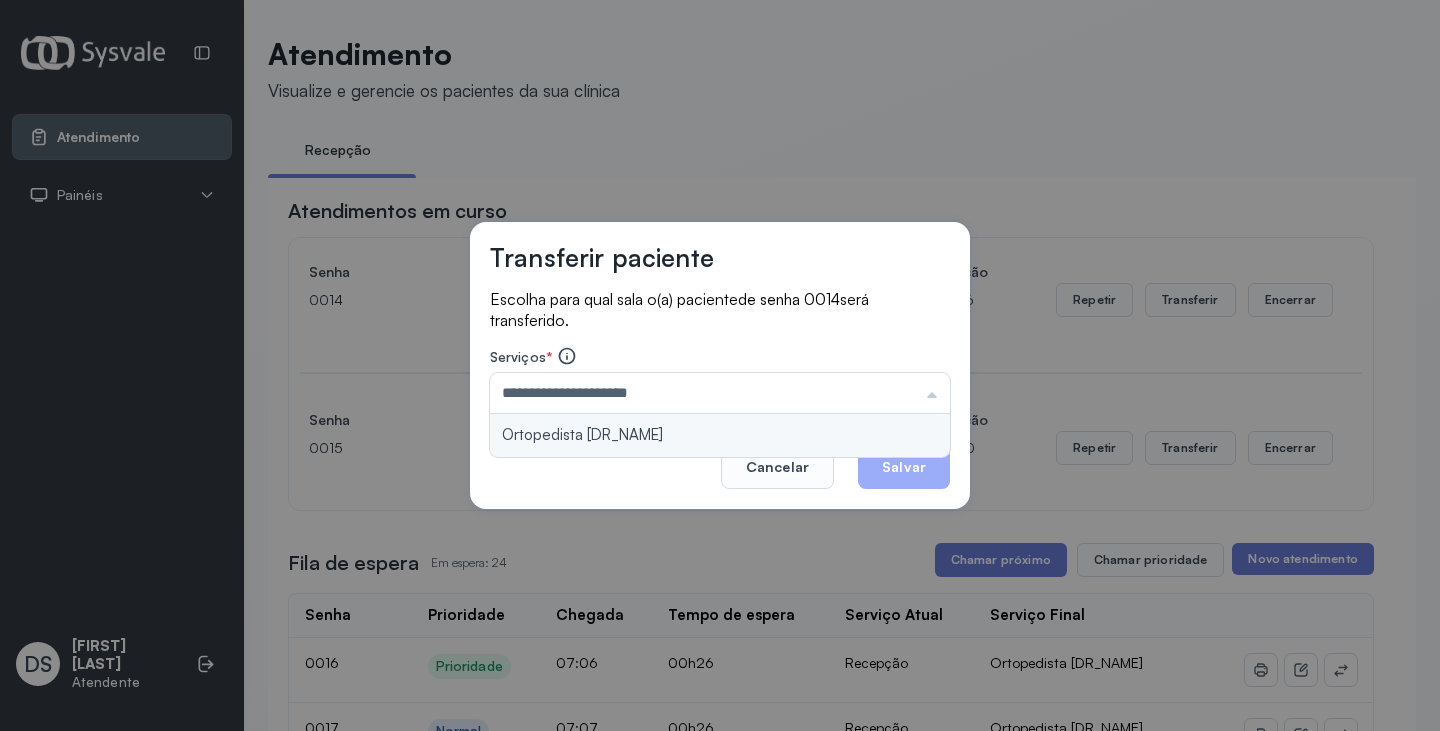 drag, startPoint x: 762, startPoint y: 438, endPoint x: 889, endPoint y: 447, distance: 127.3185 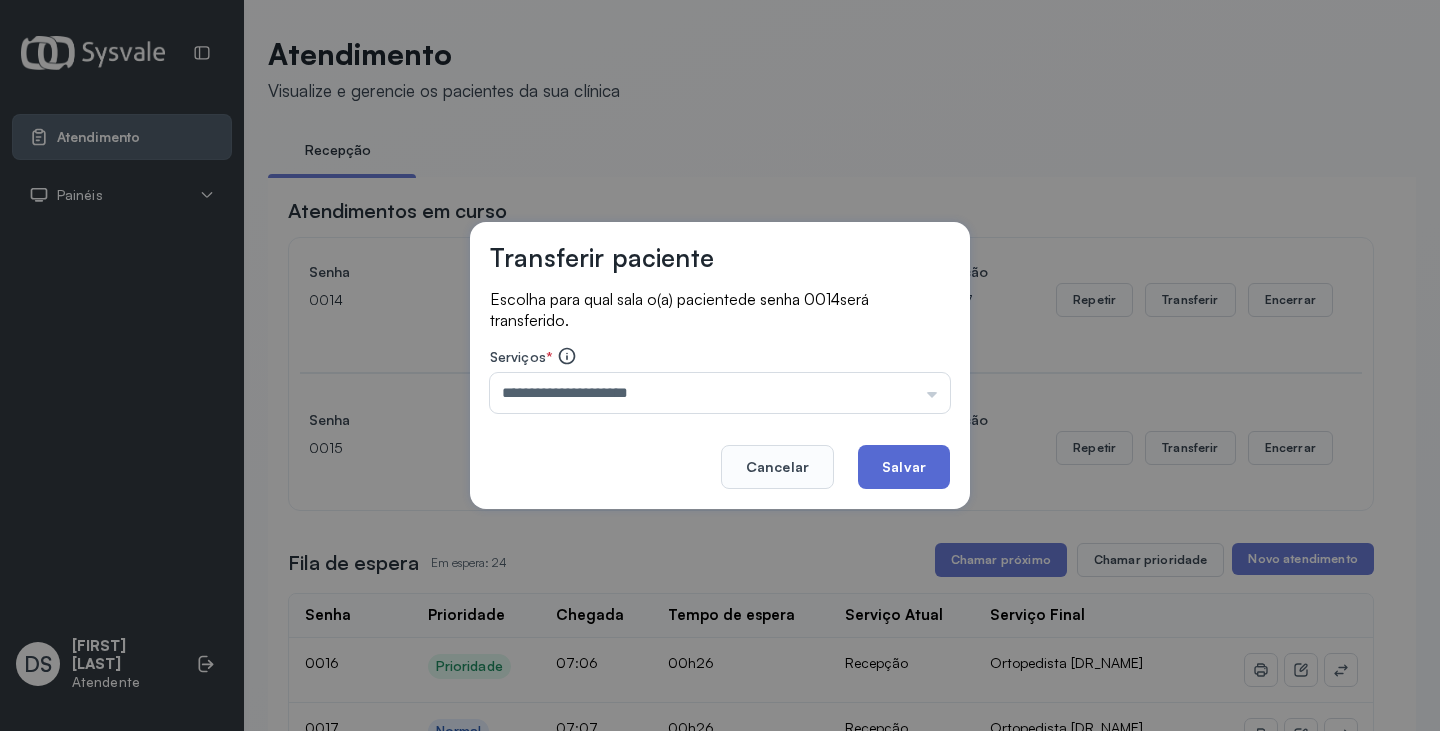click on "Salvar" 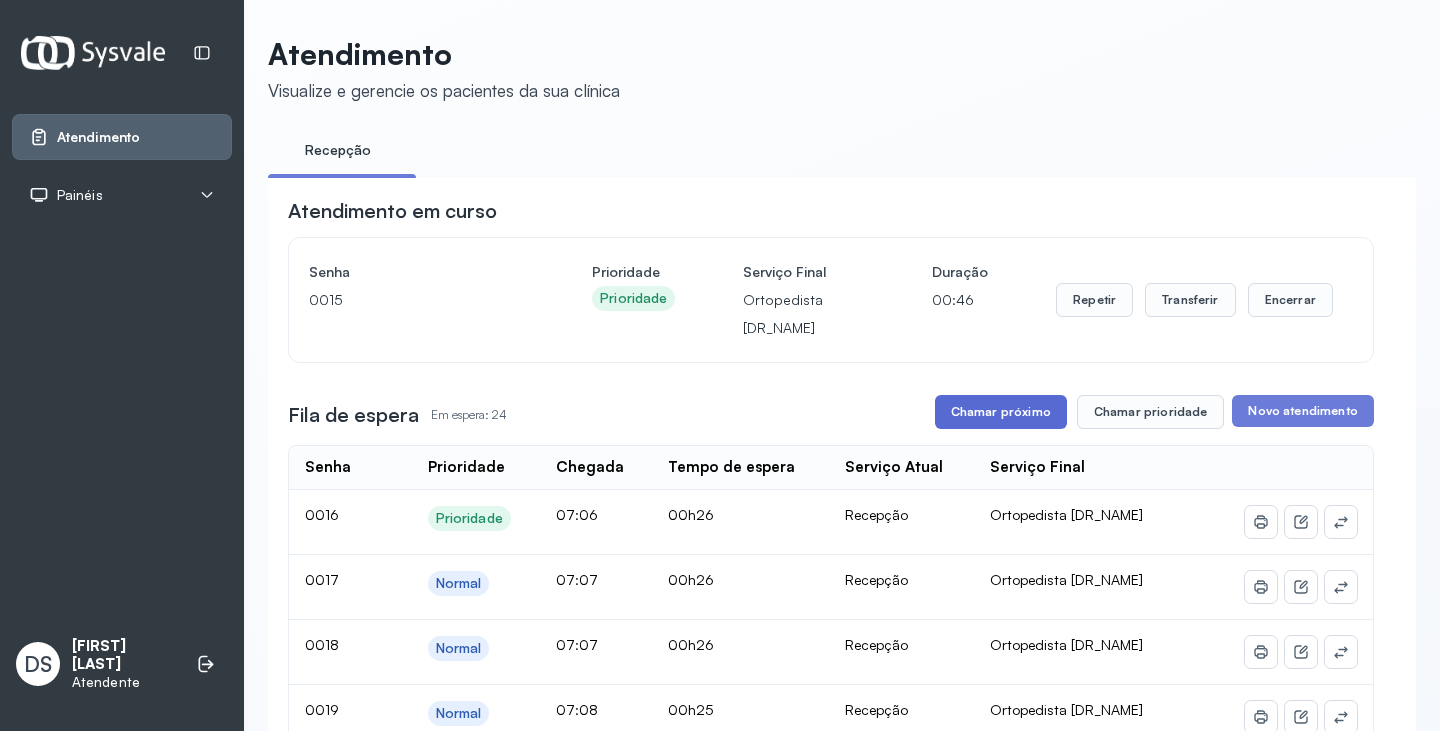 click on "Chamar próximo" at bounding box center (1001, 412) 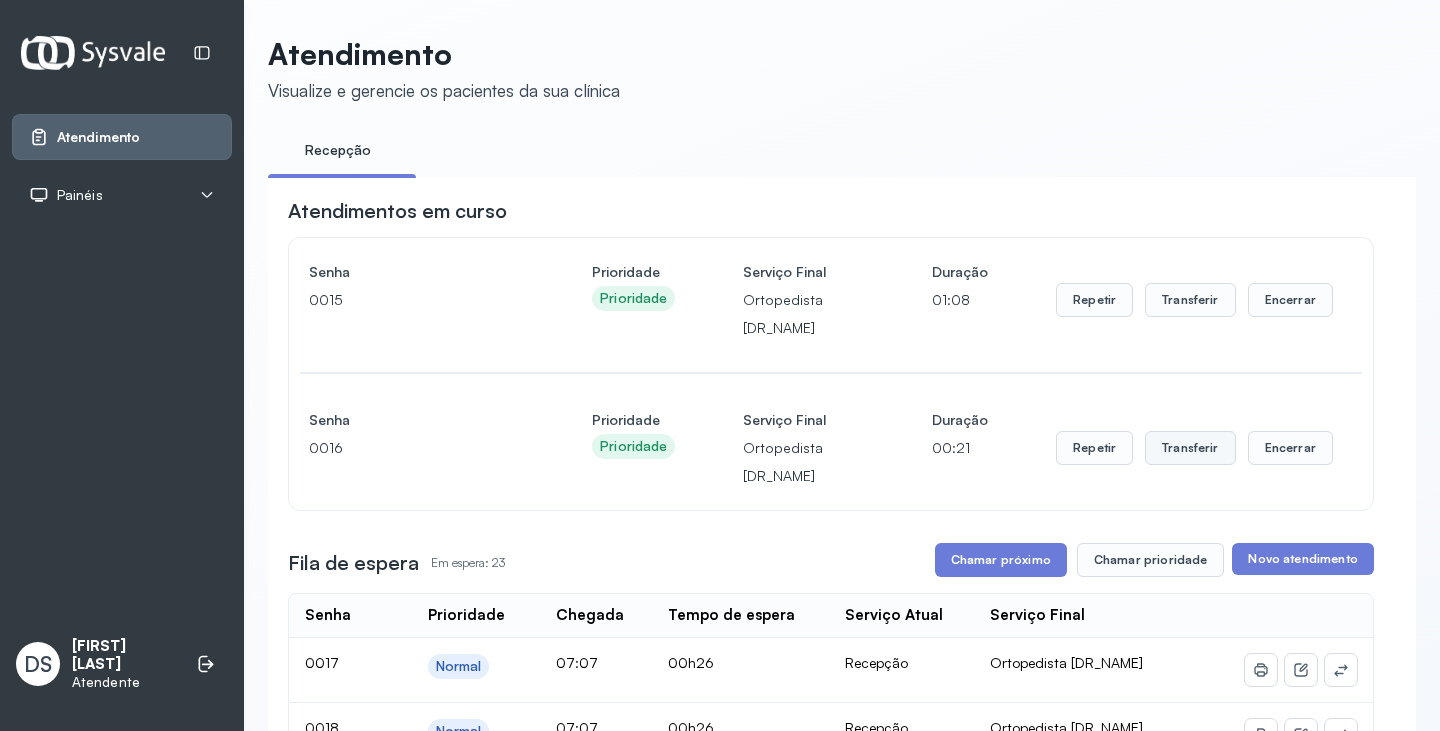 click on "Transferir" at bounding box center [1190, 300] 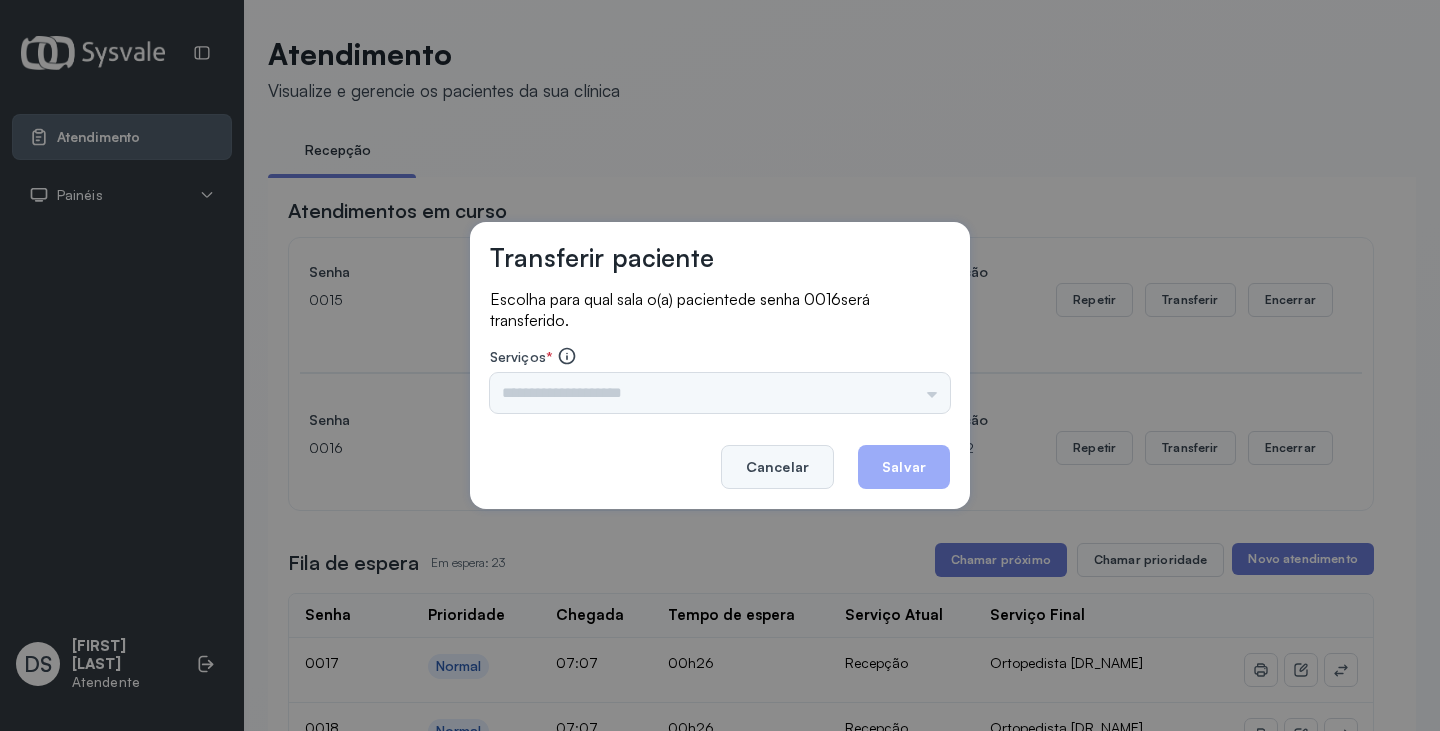 click on "Cancelar" 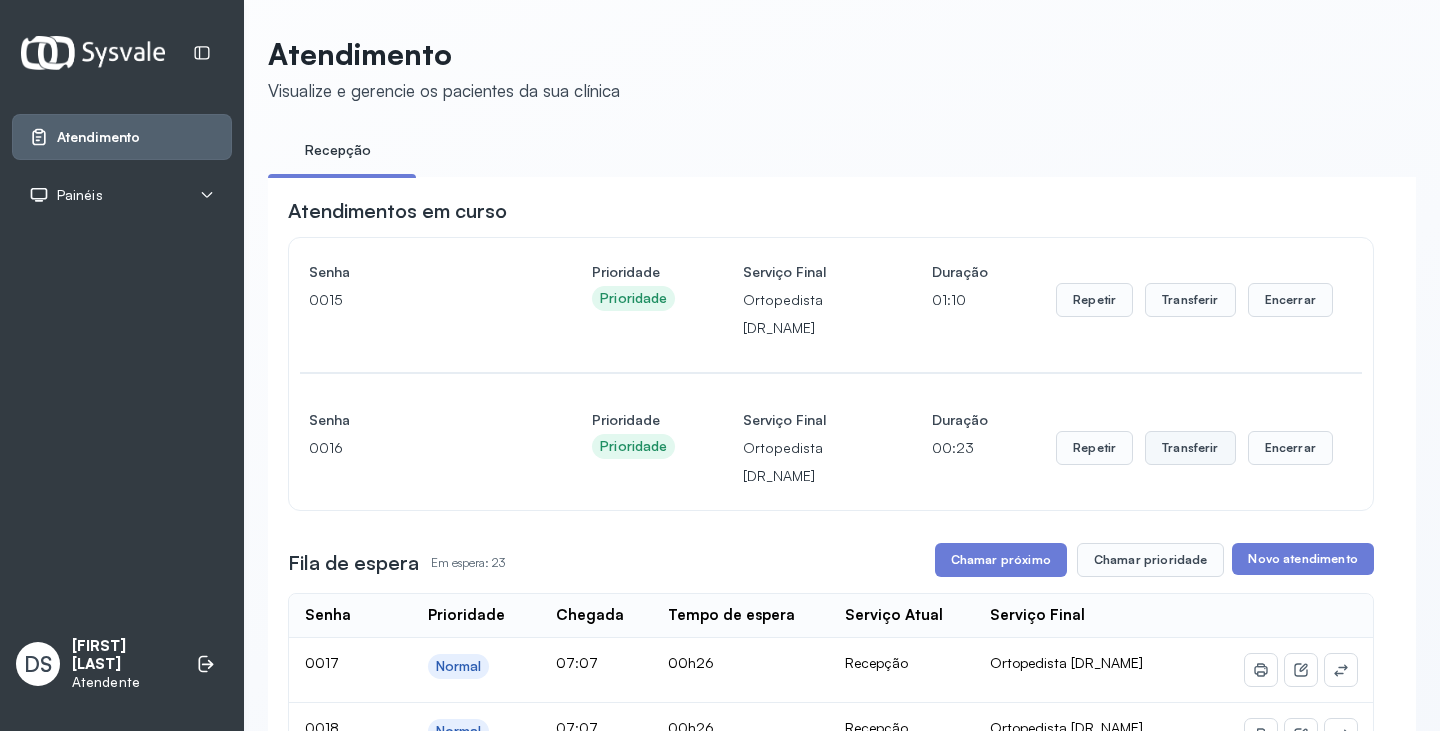 click on "Transferir" at bounding box center (1190, 300) 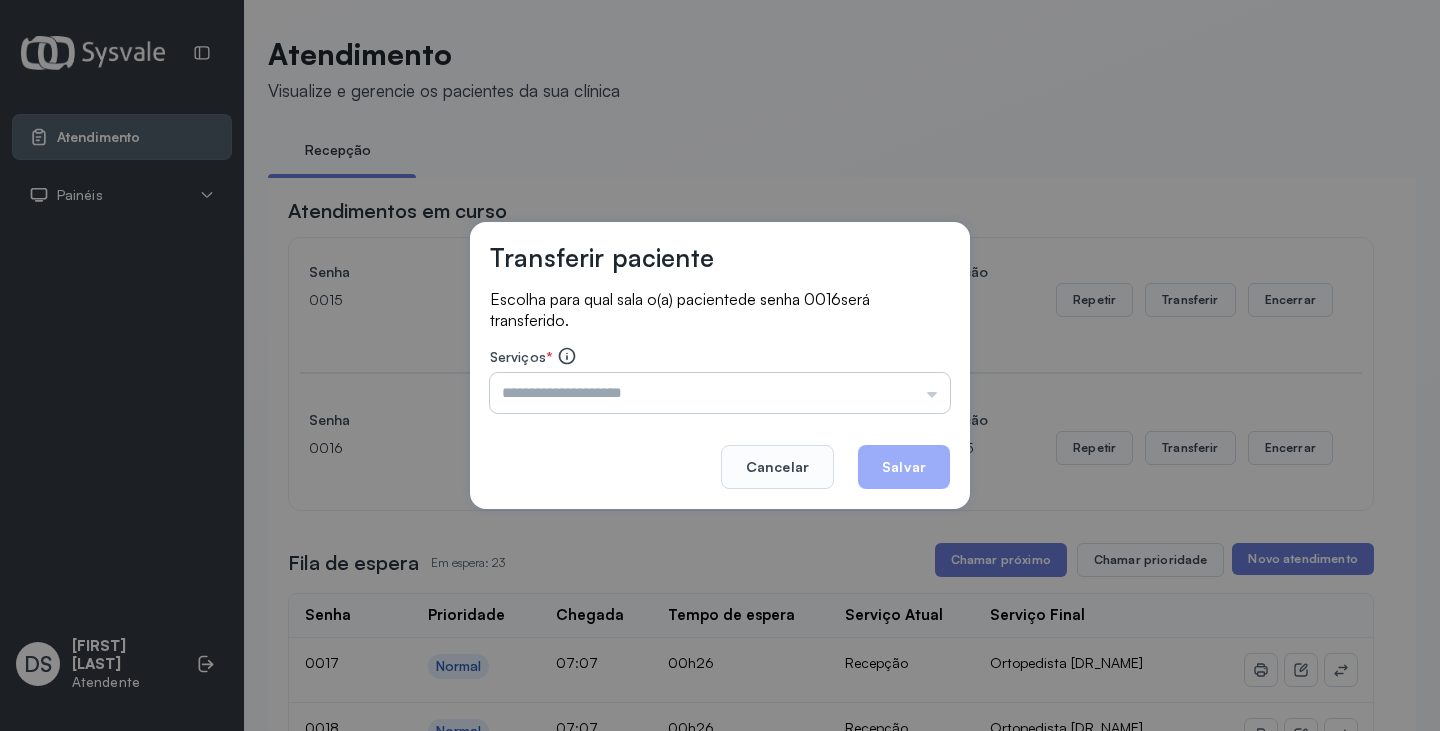 click at bounding box center (720, 393) 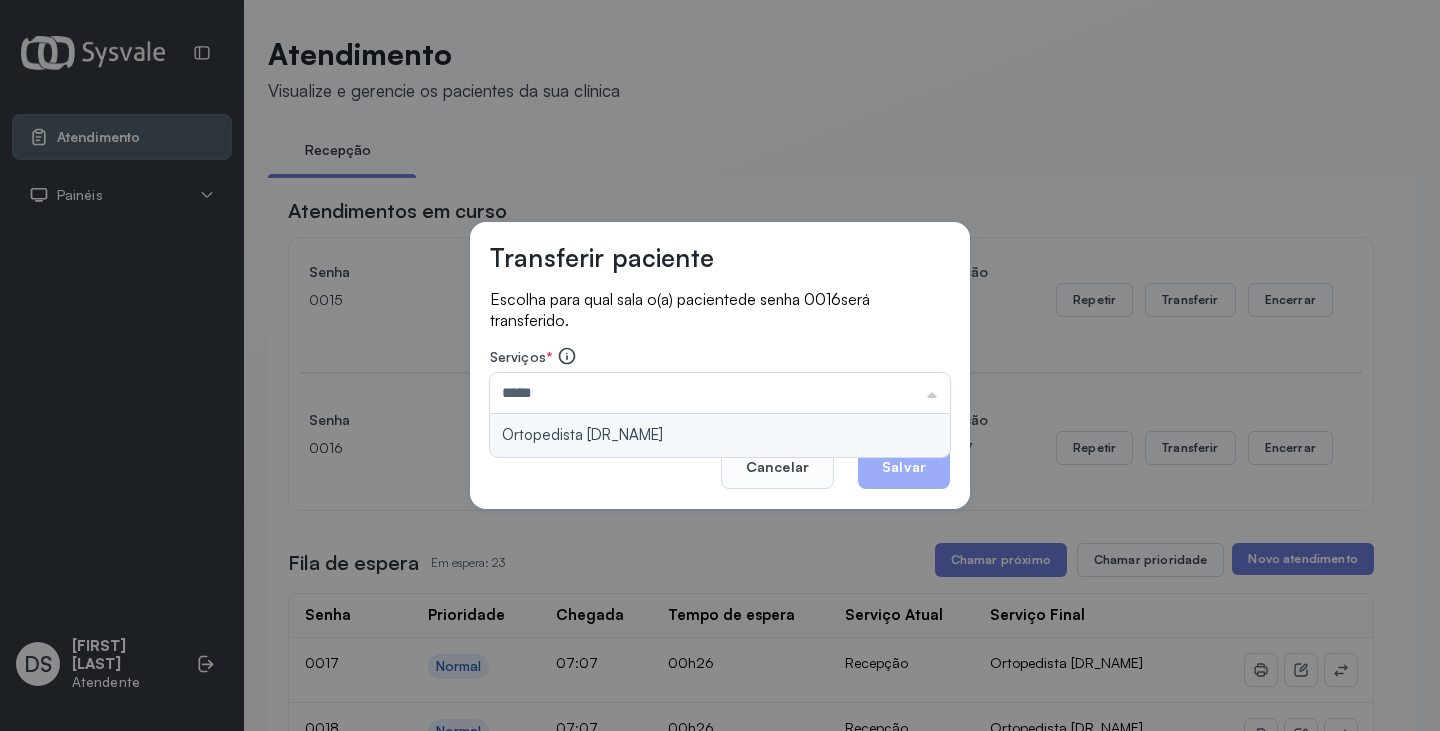 type on "**********" 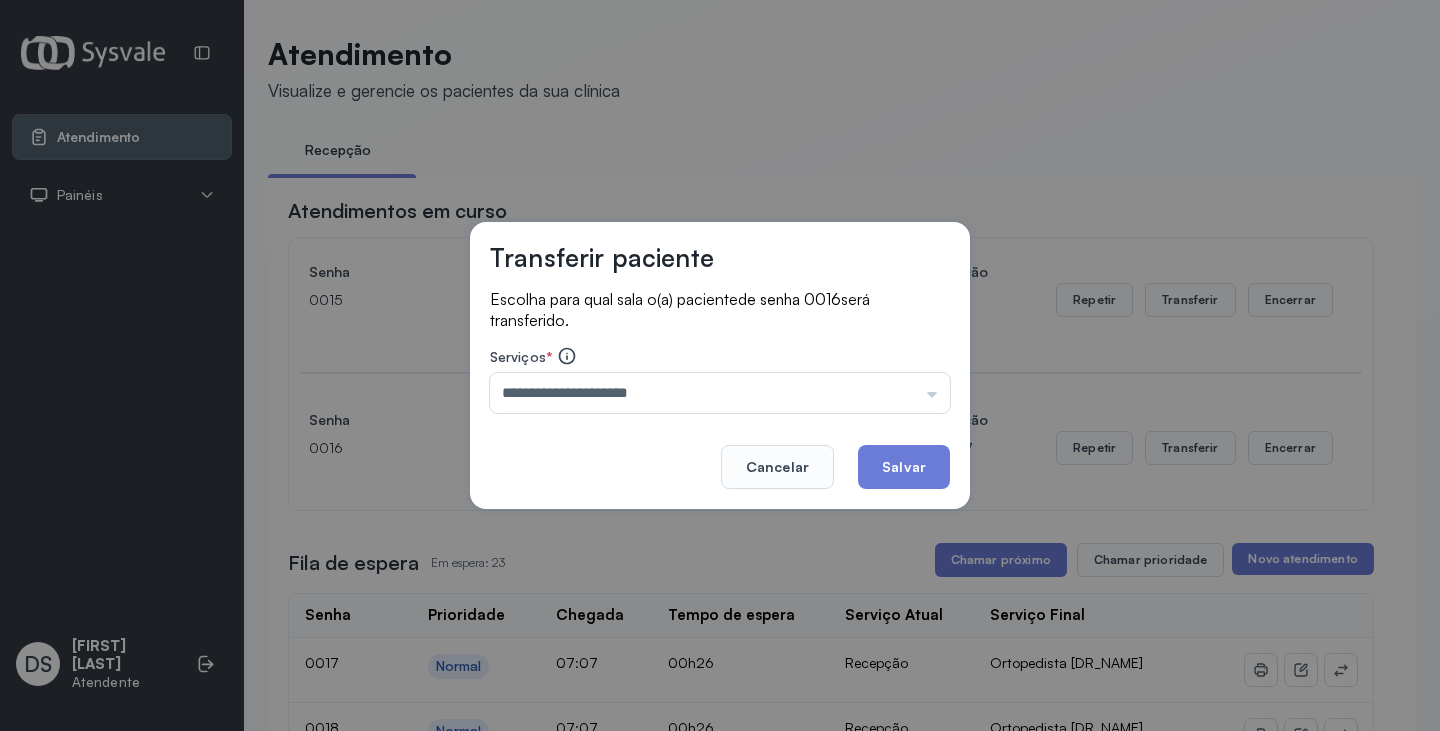 click on "**********" at bounding box center (720, 366) 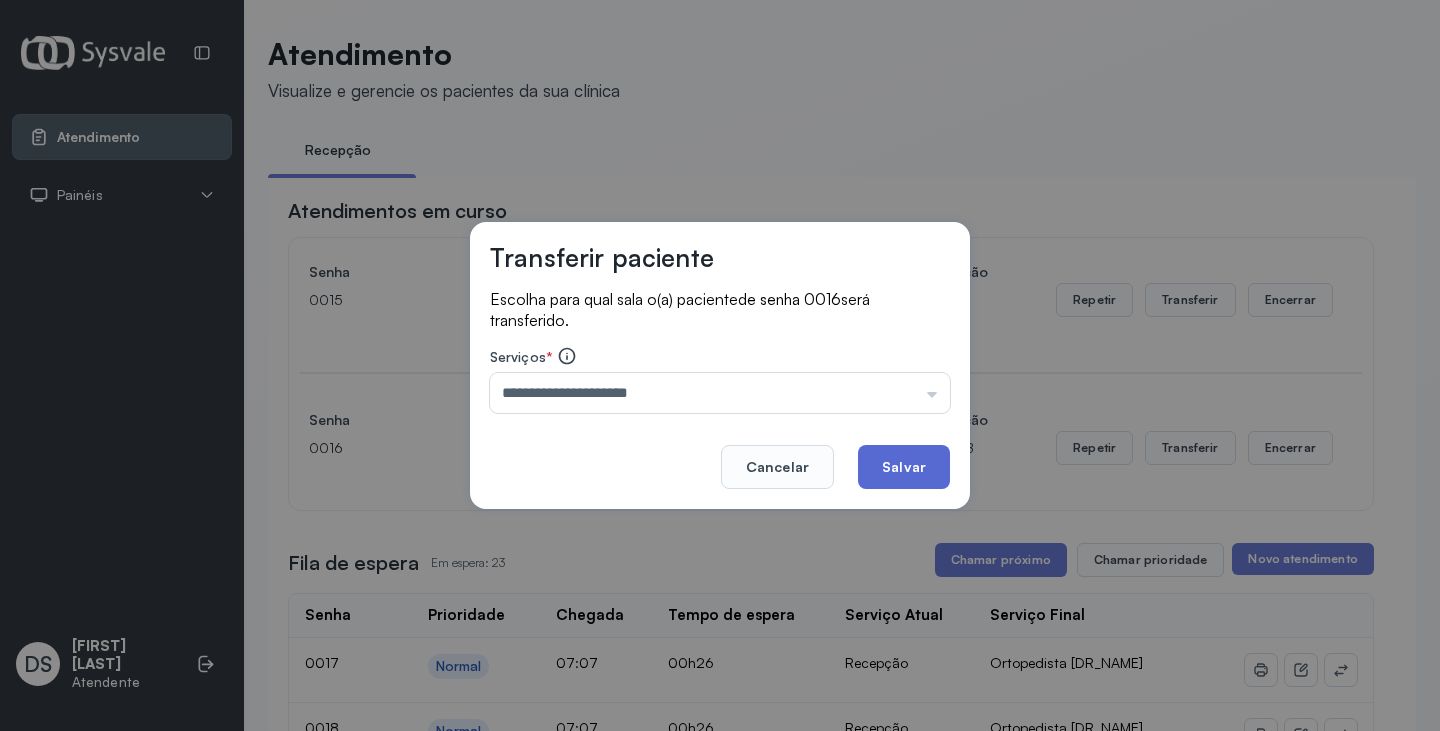 click on "Salvar" 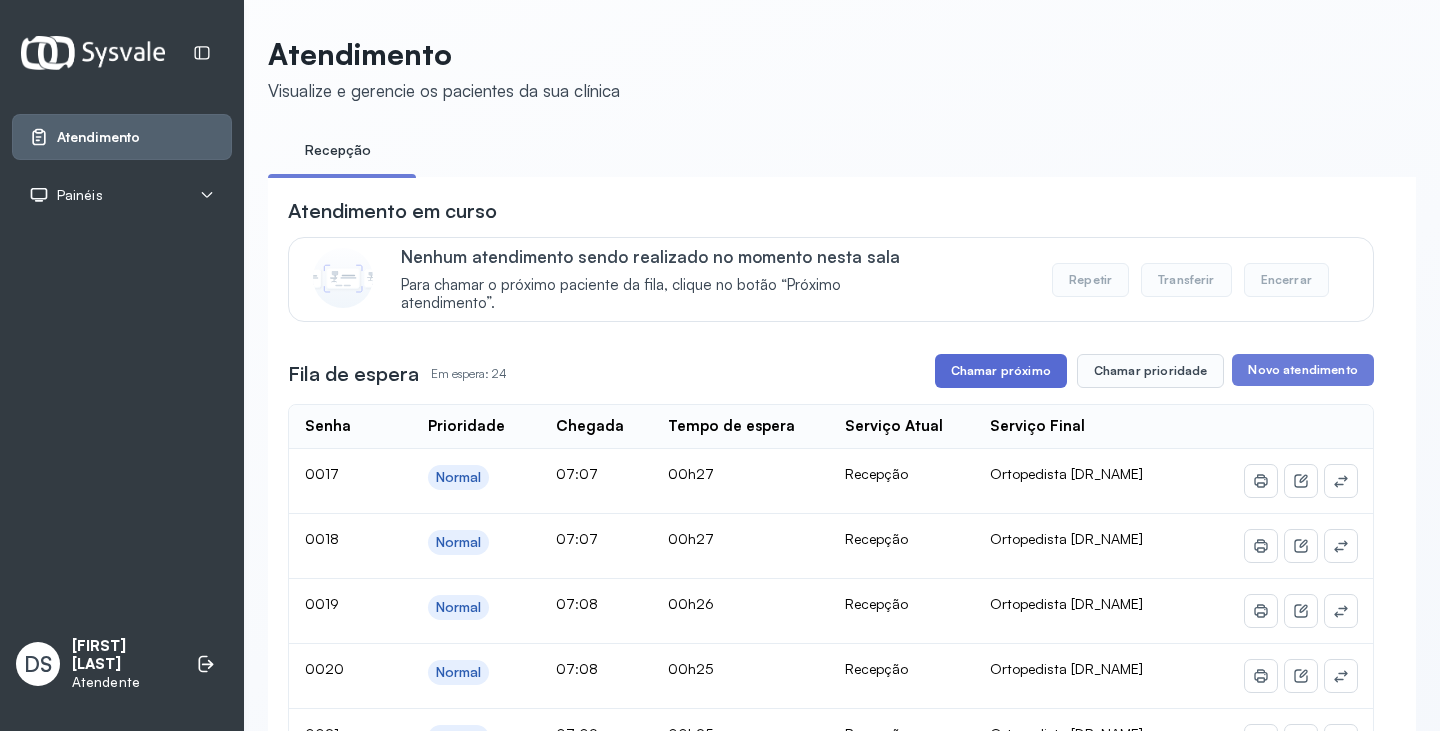 click on "Chamar próximo" at bounding box center (1001, 371) 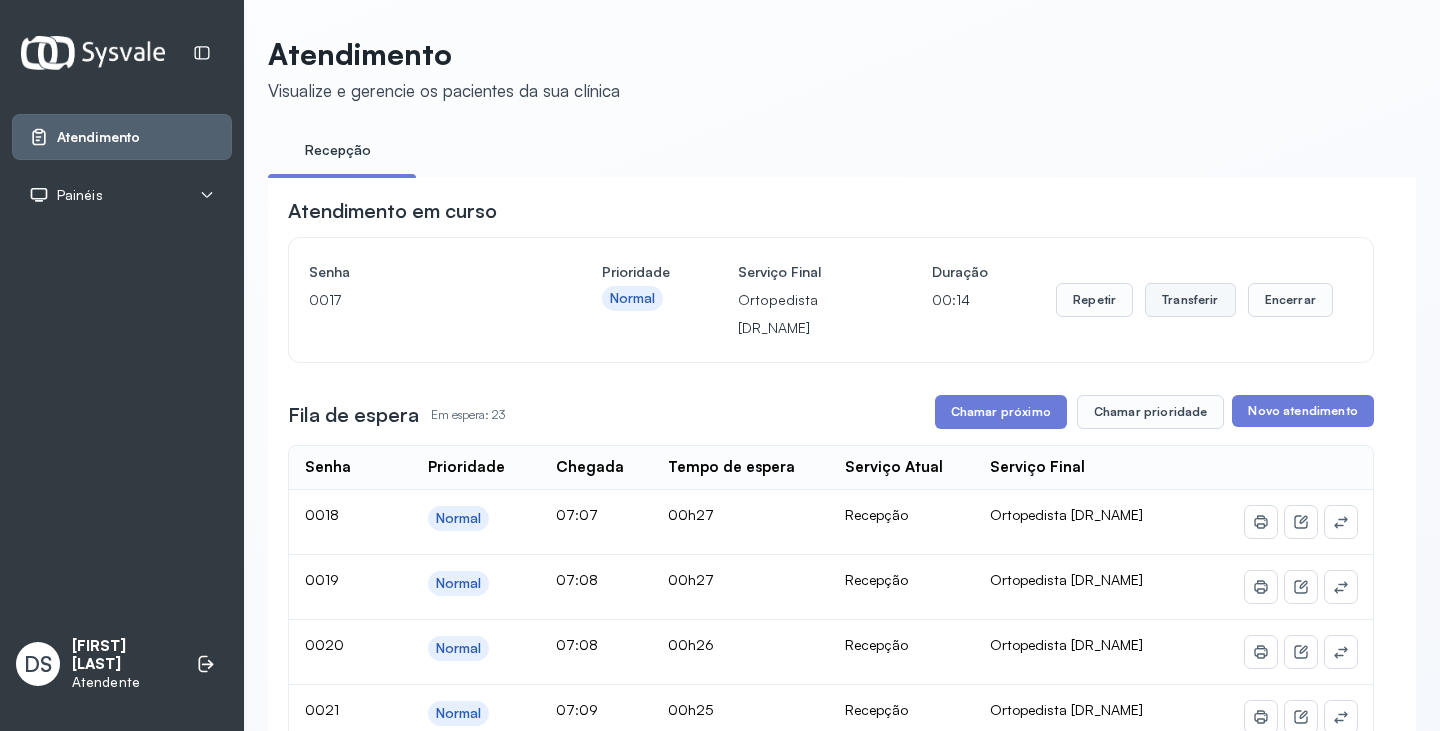 click on "Transferir" at bounding box center [1190, 300] 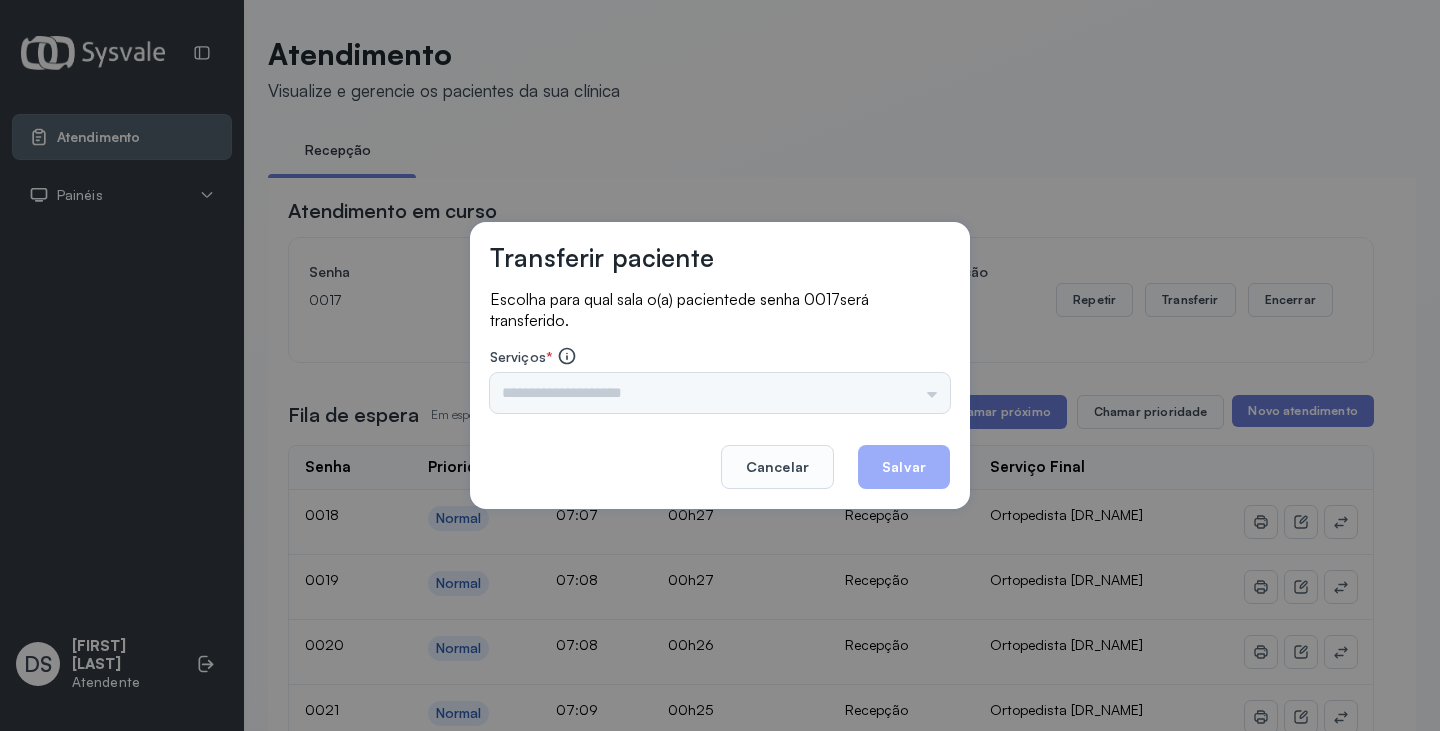 drag, startPoint x: 781, startPoint y: 458, endPoint x: 820, endPoint y: 442, distance: 42.154476 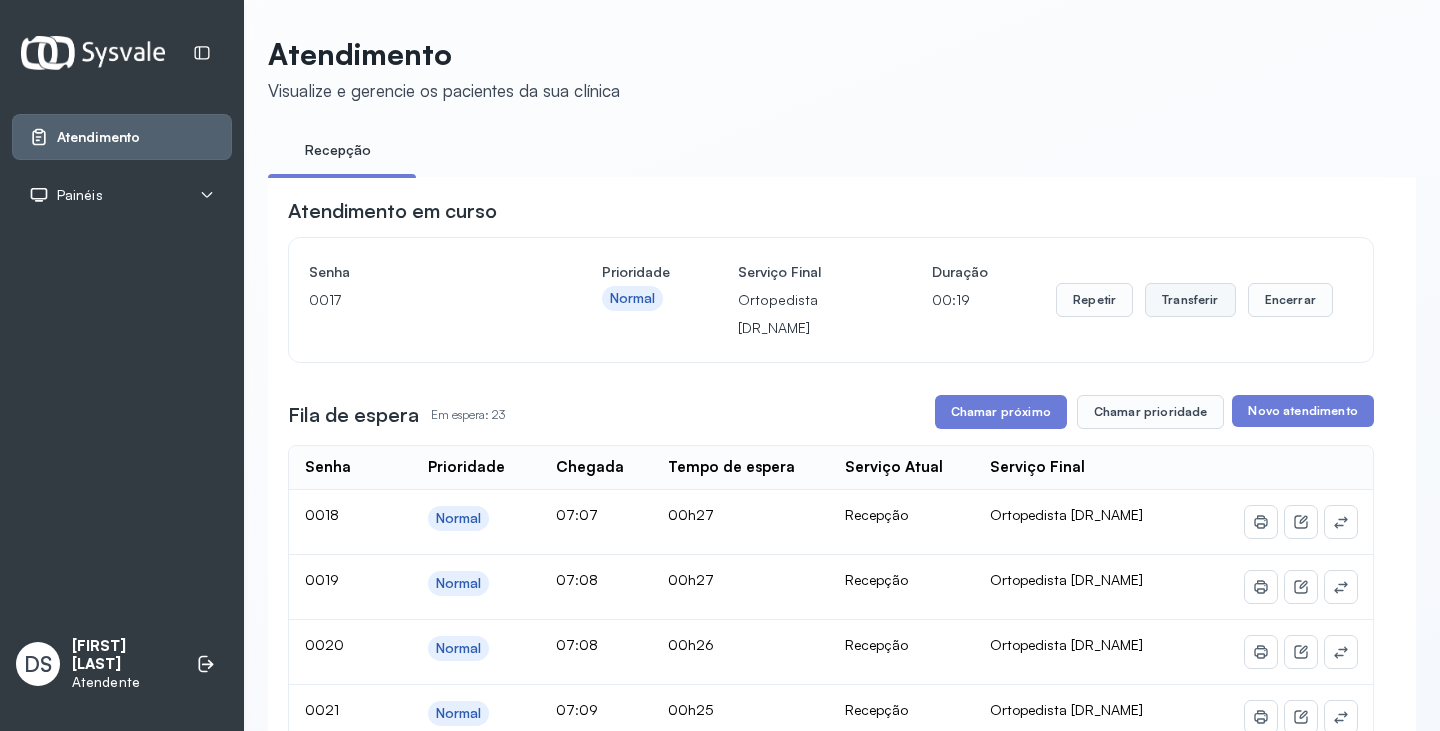 click on "Transferir" at bounding box center (1190, 300) 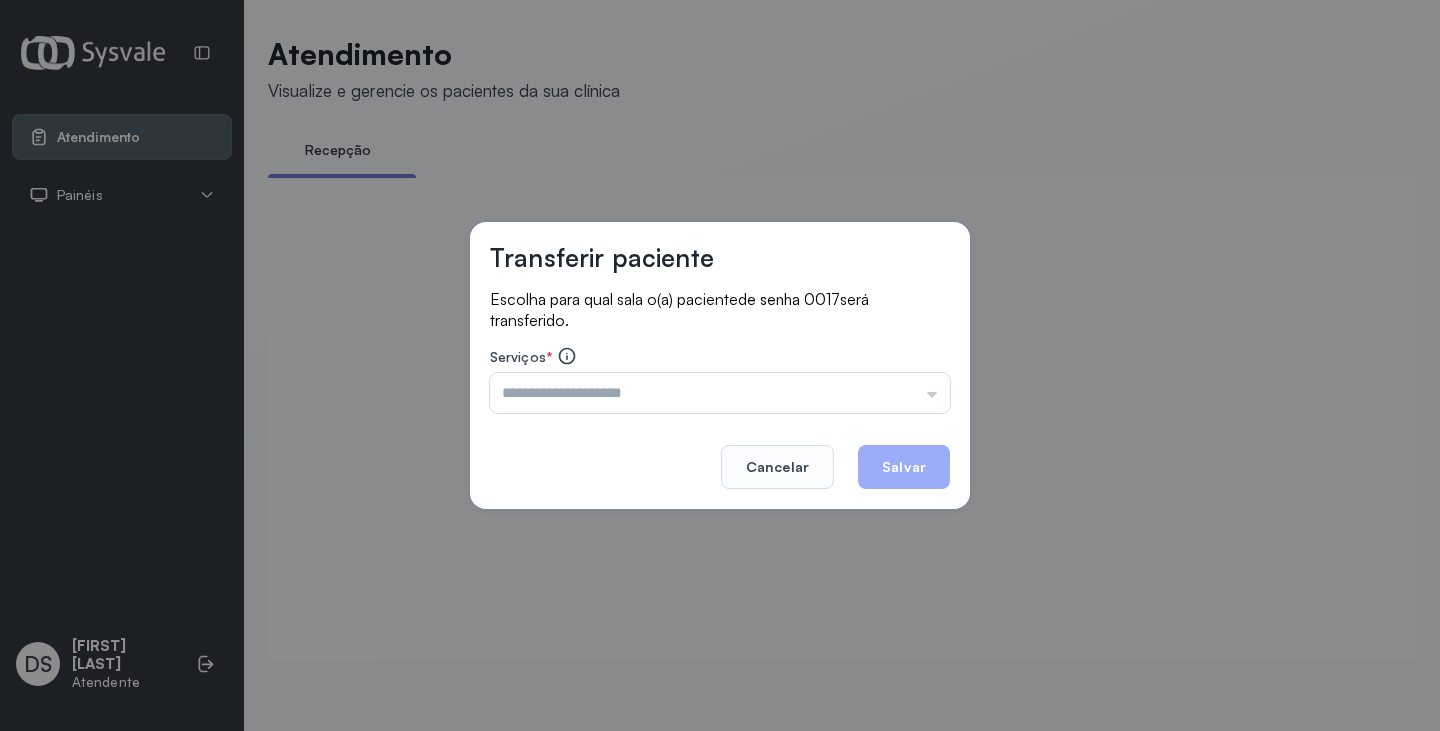 click at bounding box center [720, 393] 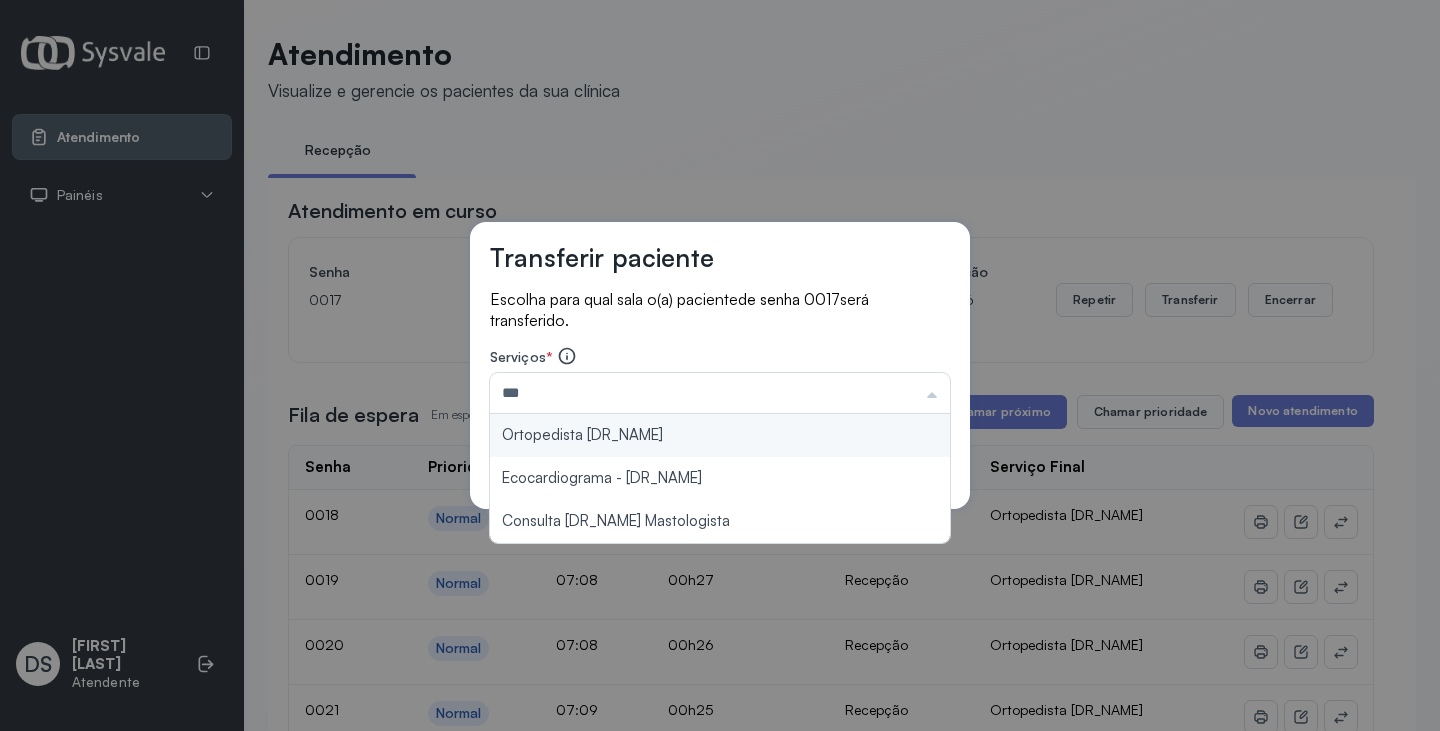 type on "**********" 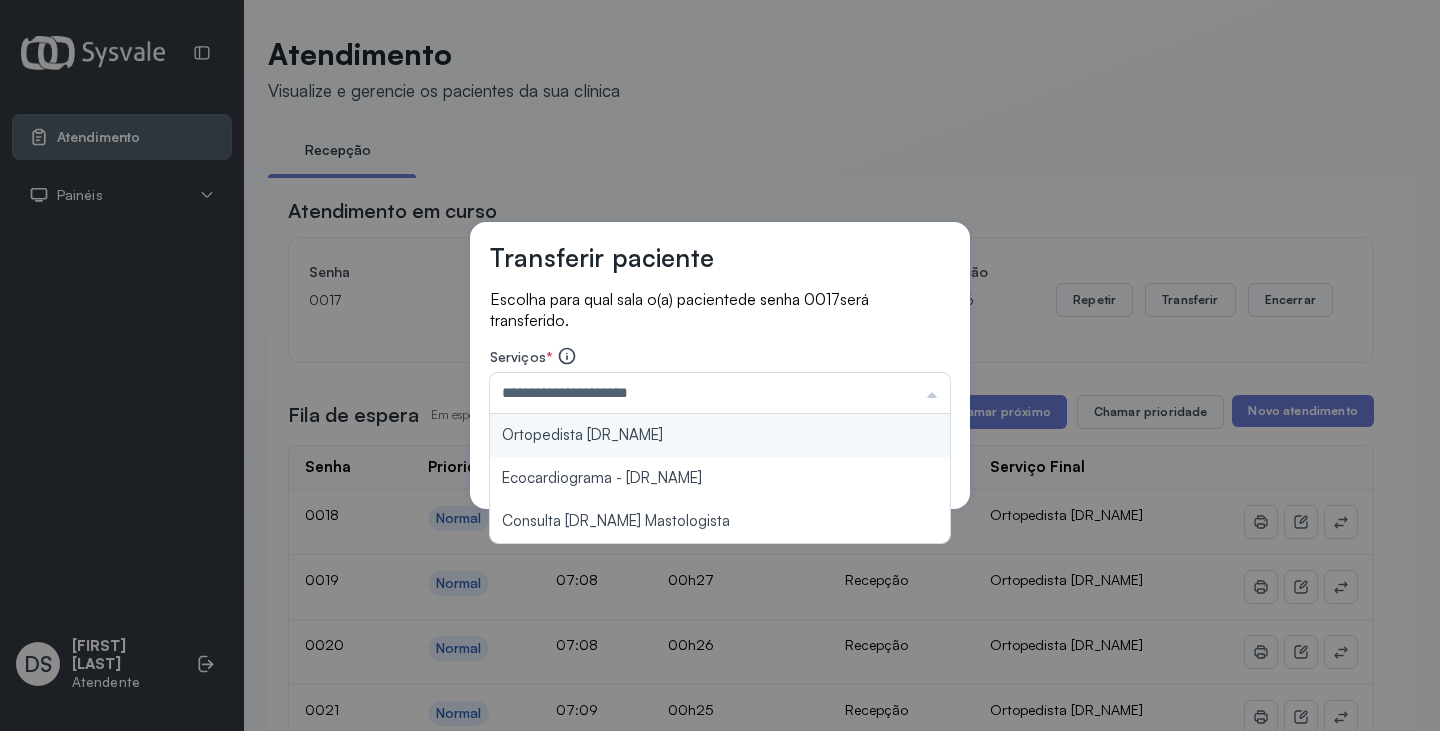 click on "**********" at bounding box center [720, 366] 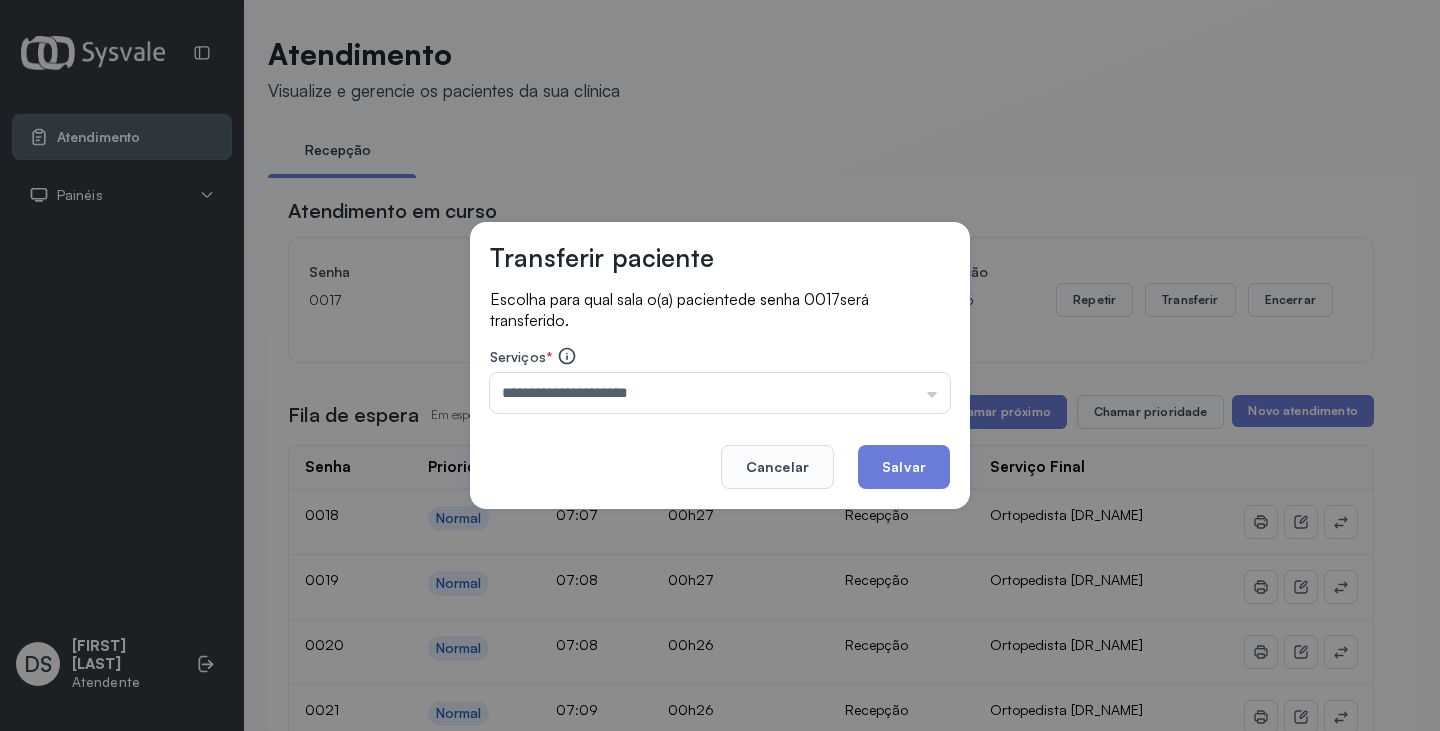 click on "Salvar" 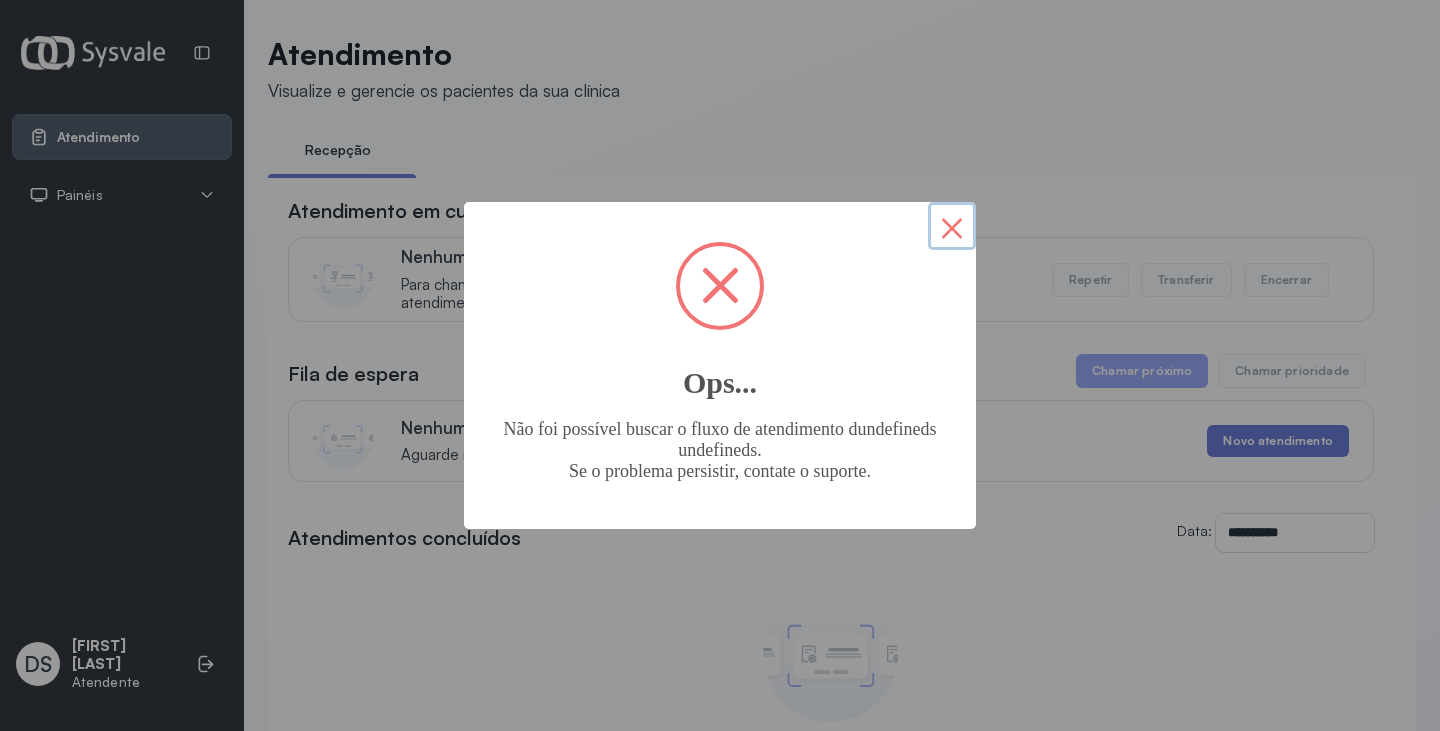 click on "×" at bounding box center (952, 226) 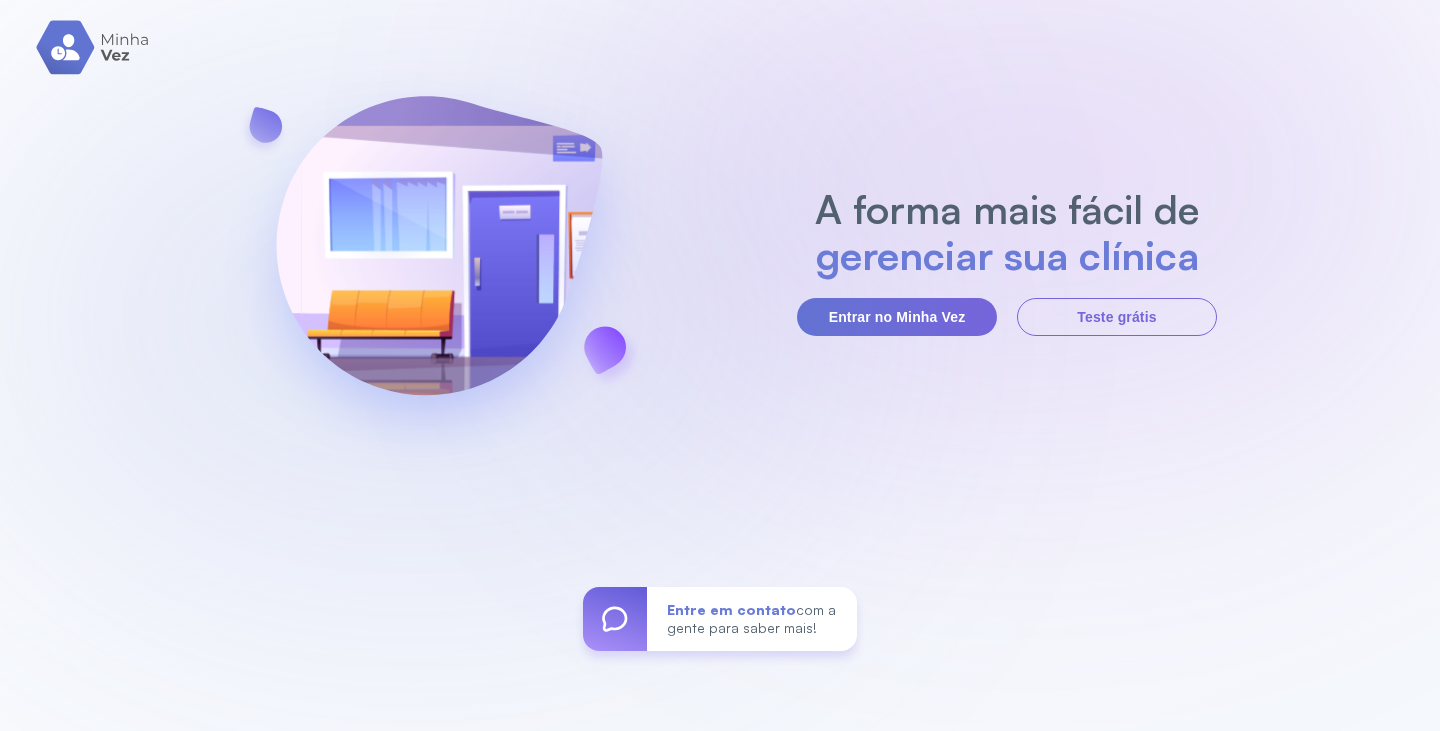 scroll, scrollTop: 0, scrollLeft: 0, axis: both 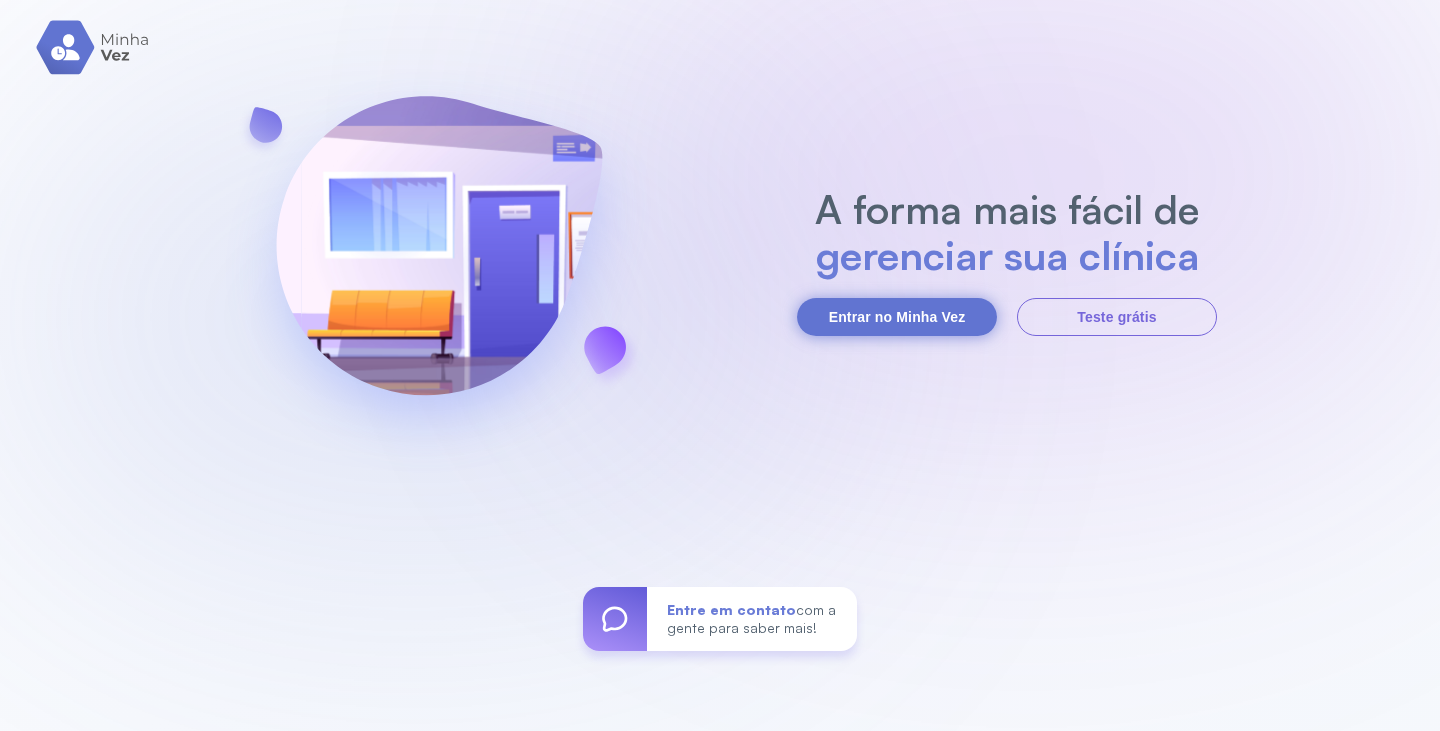 click on "Entrar no Minha Vez" at bounding box center [897, 317] 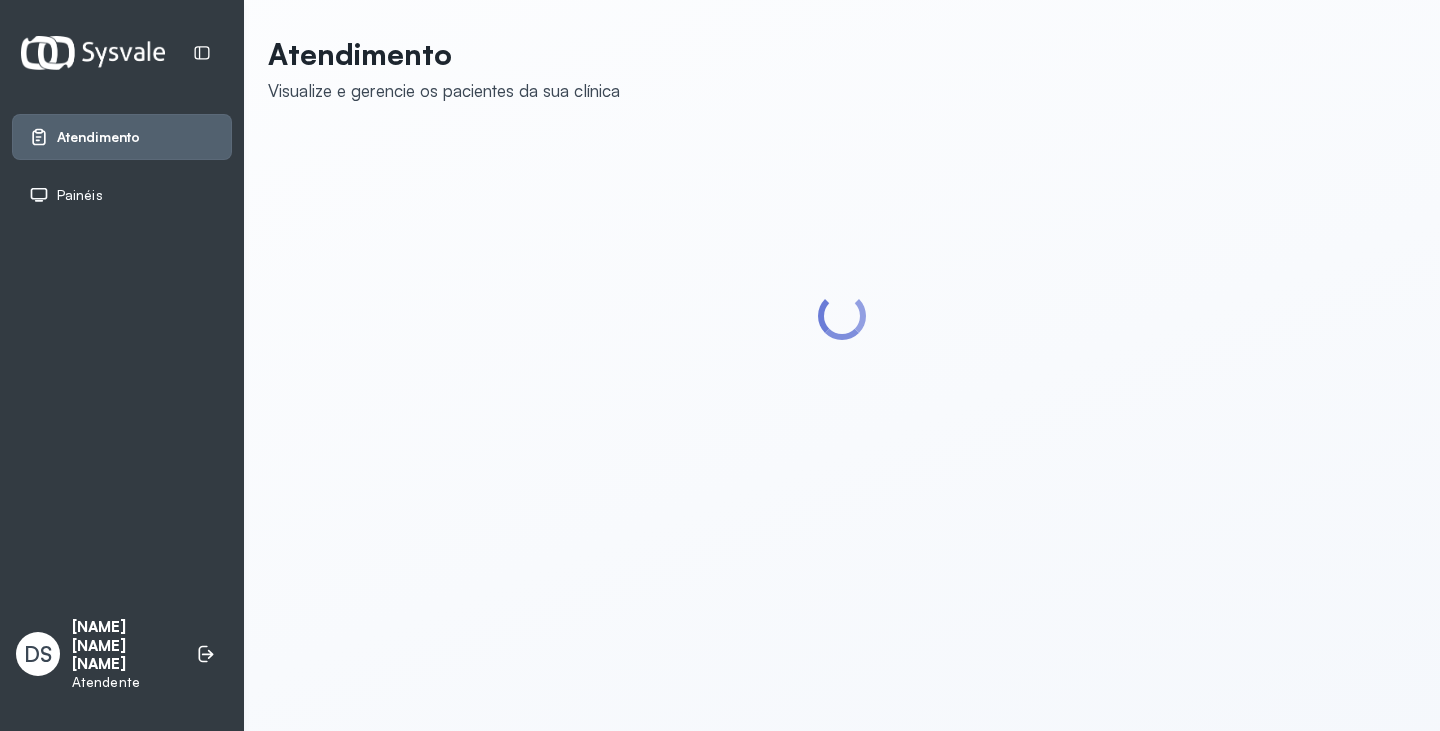 scroll, scrollTop: 0, scrollLeft: 0, axis: both 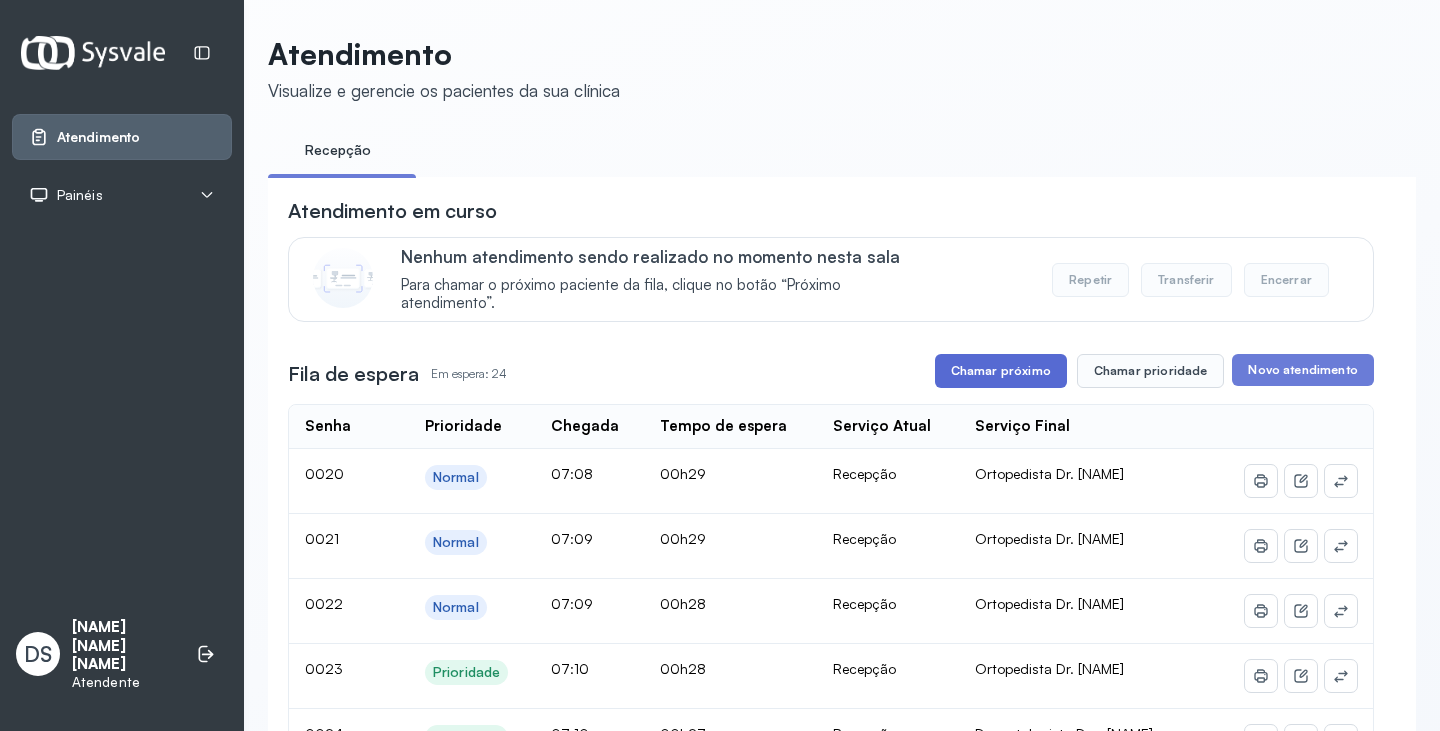 click on "Chamar próximo" at bounding box center [1001, 371] 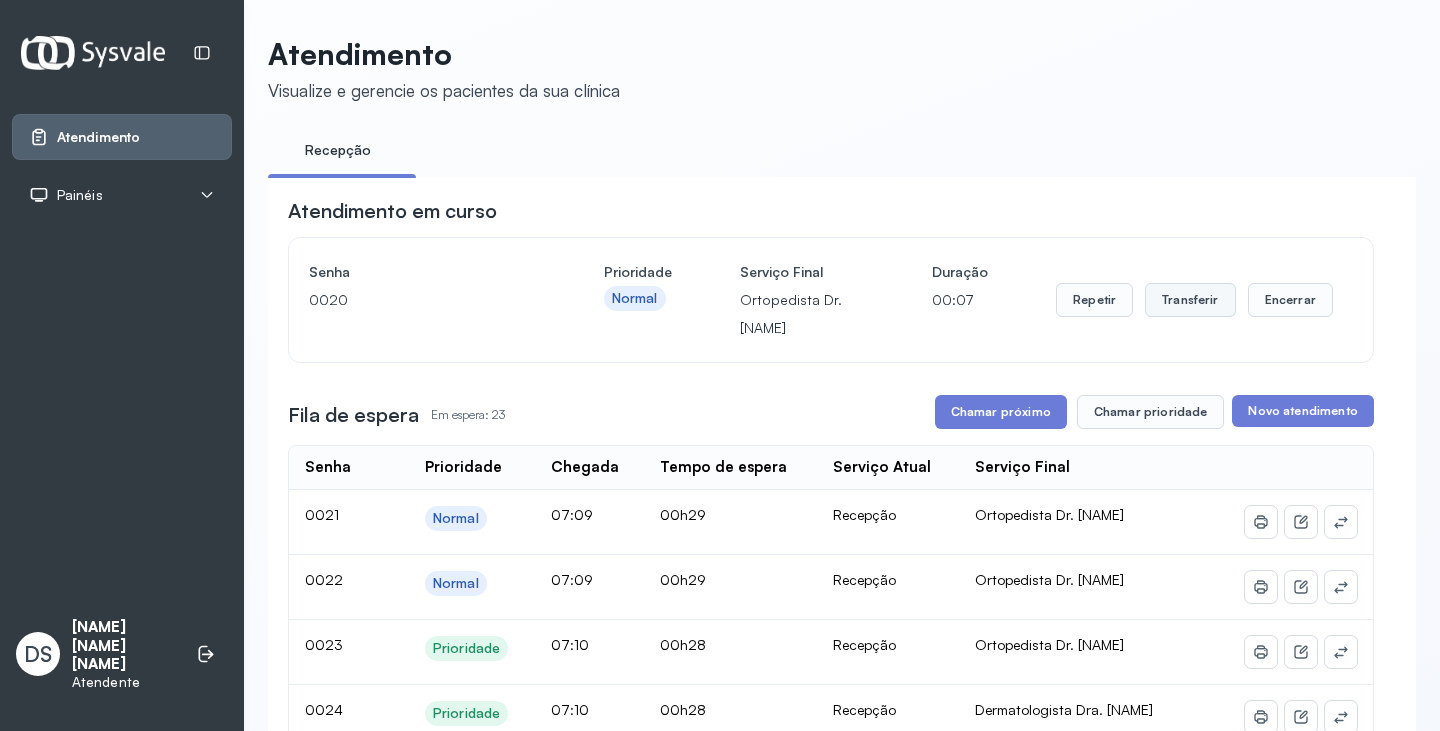 click on "Transferir" at bounding box center [1190, 300] 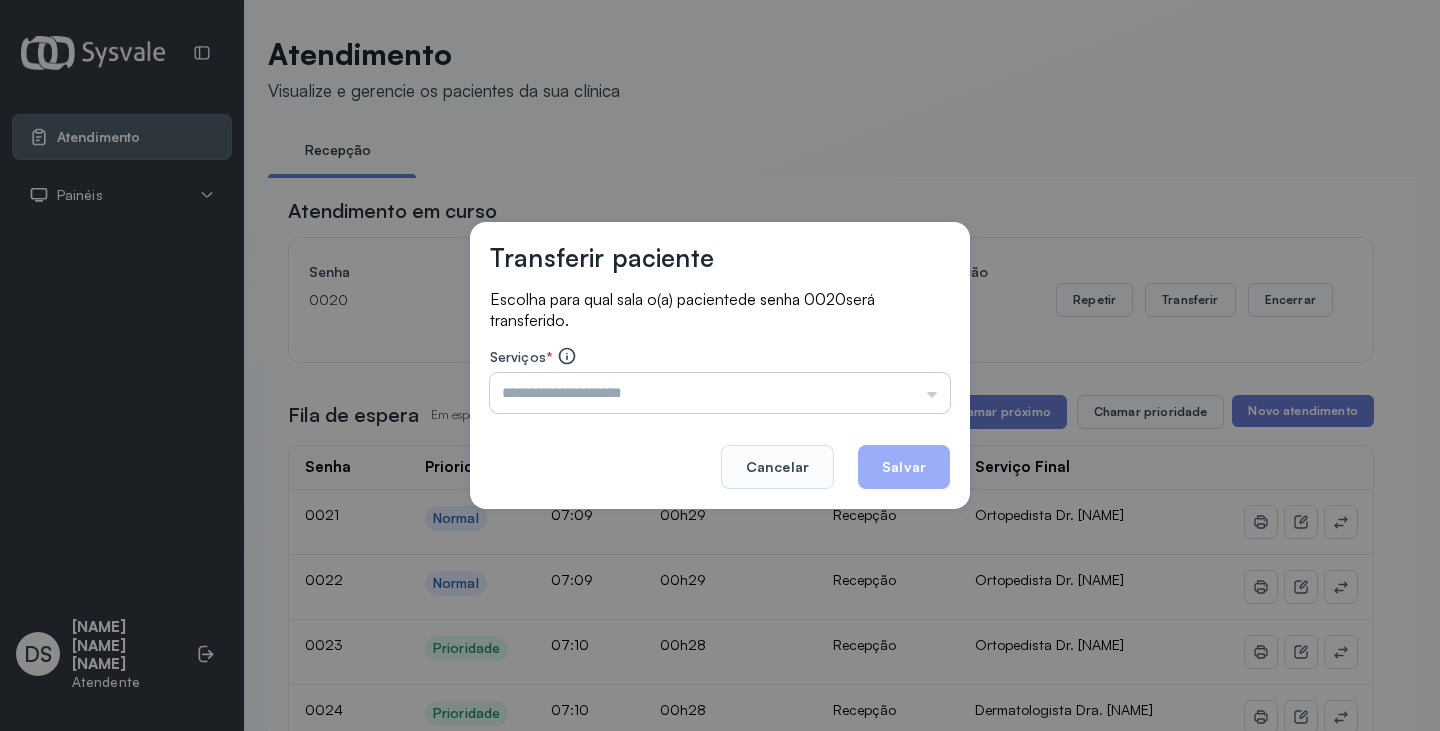 click at bounding box center [720, 393] 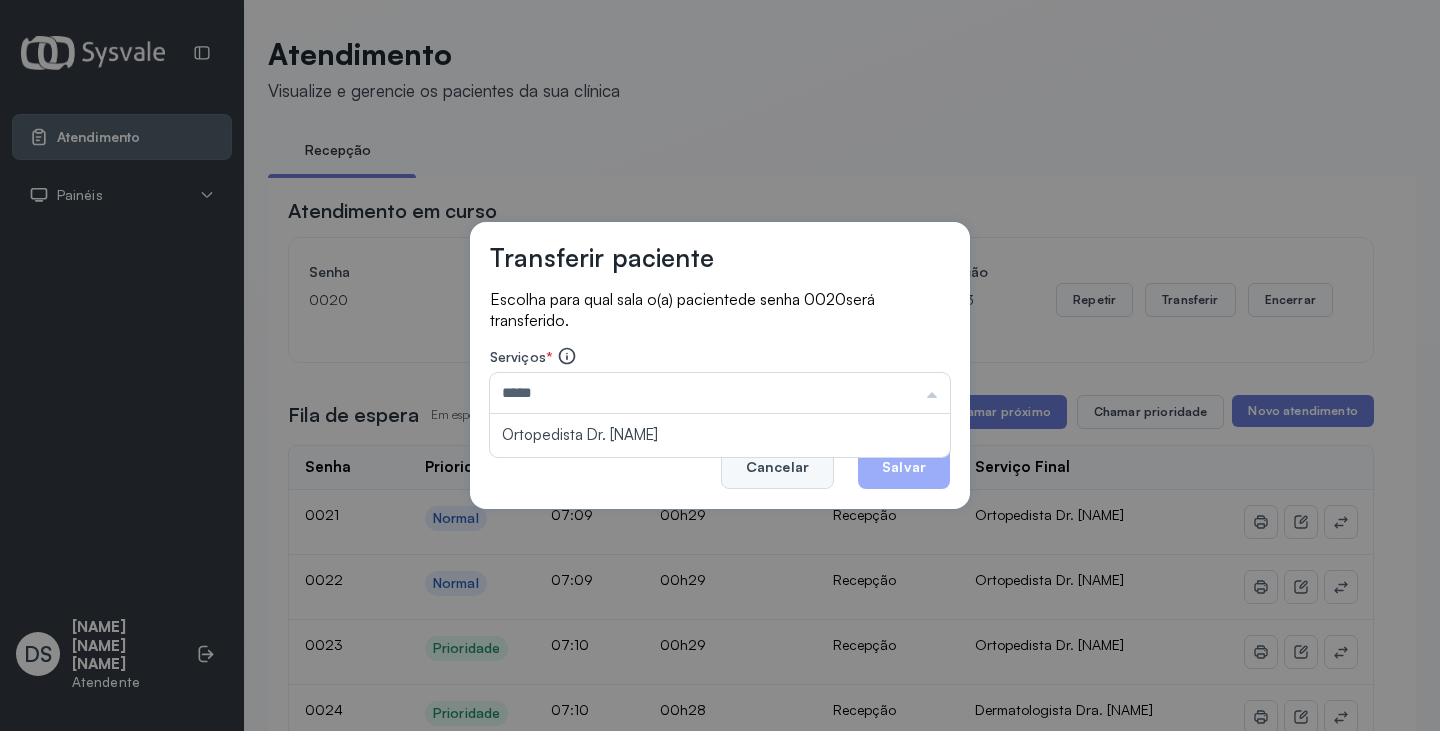 type on "*****" 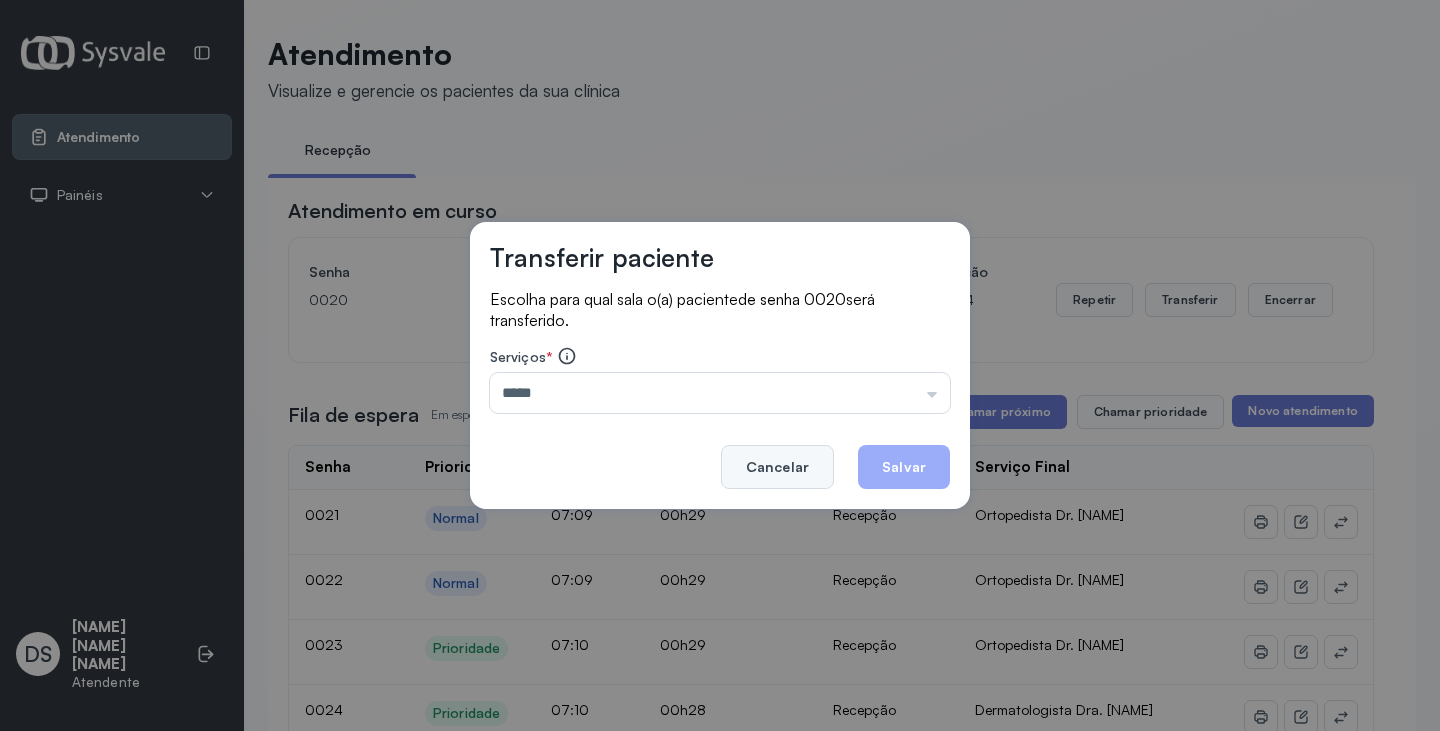 click on "Cancelar" 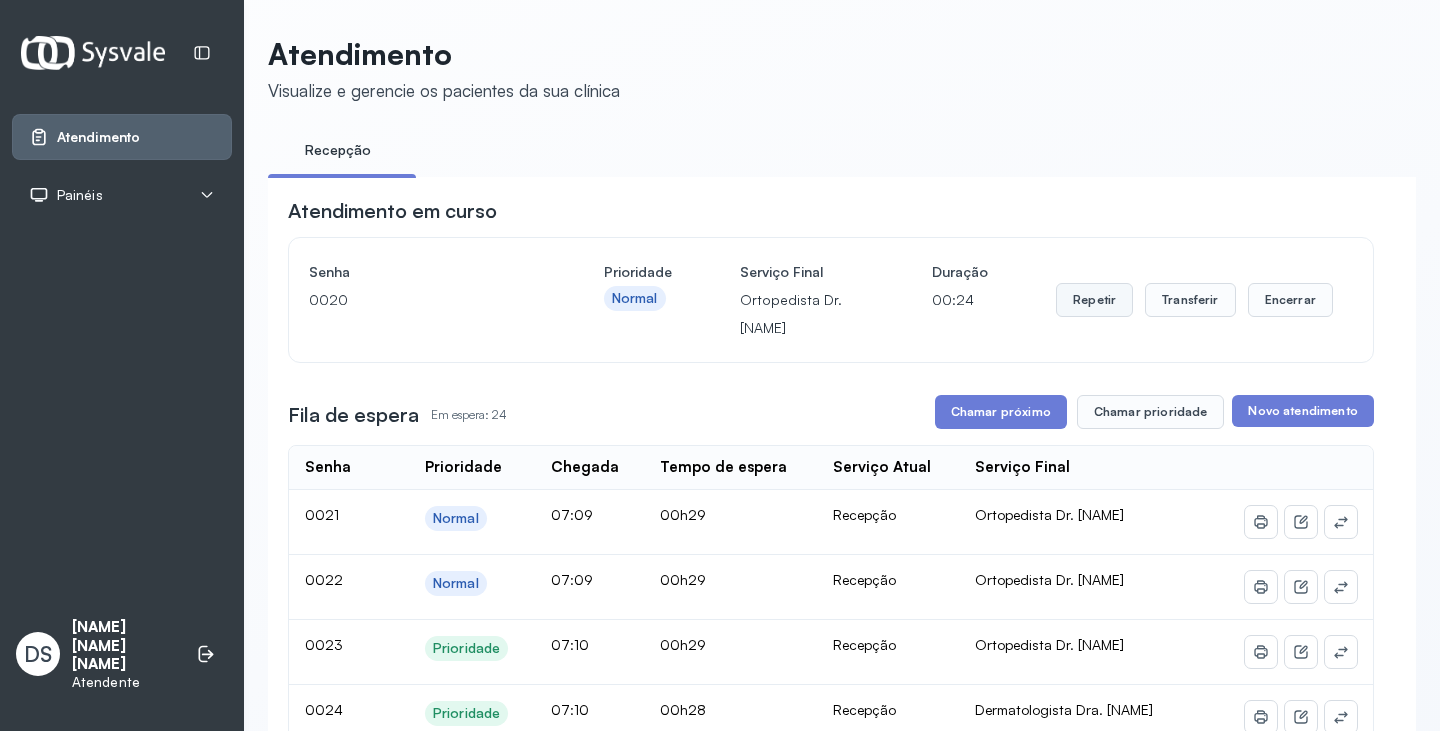 click on "Repetir" at bounding box center (1094, 300) 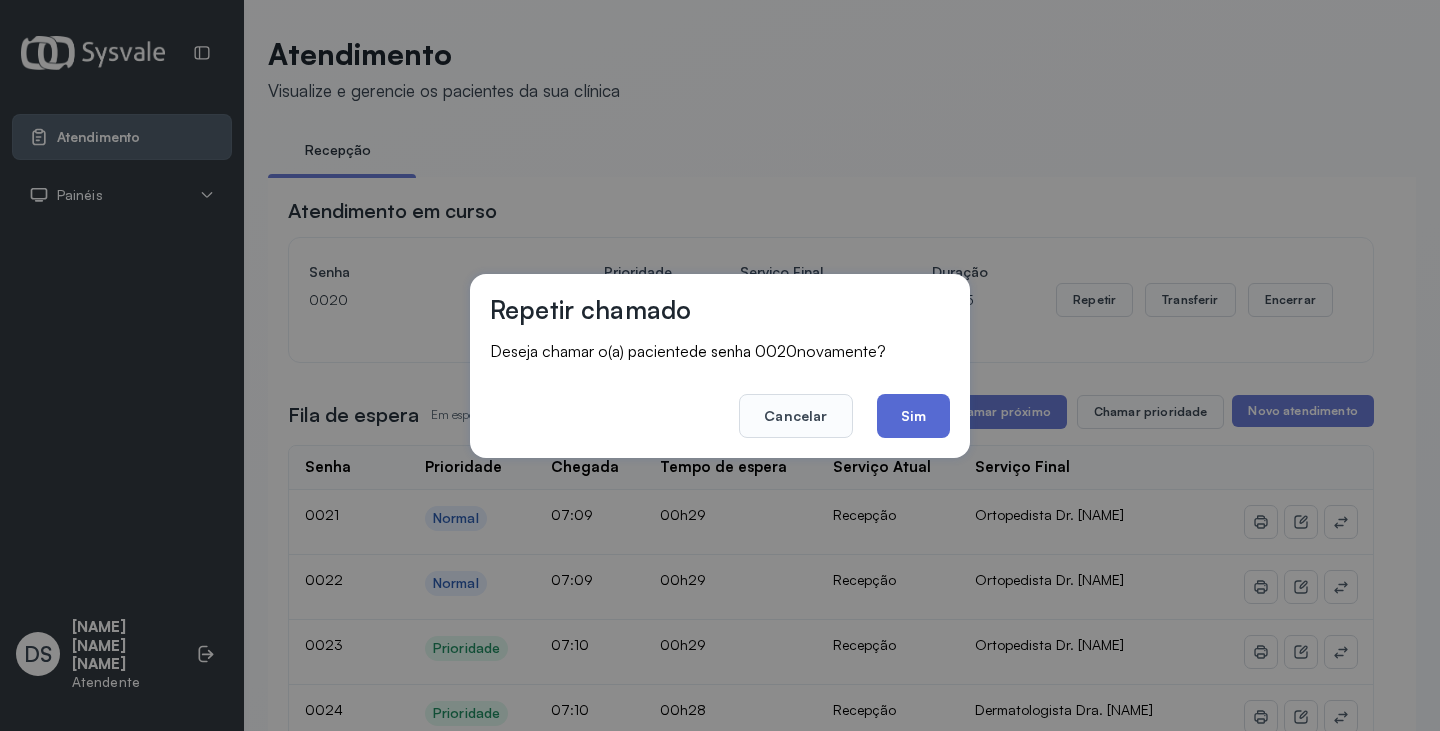 click on "Sim" 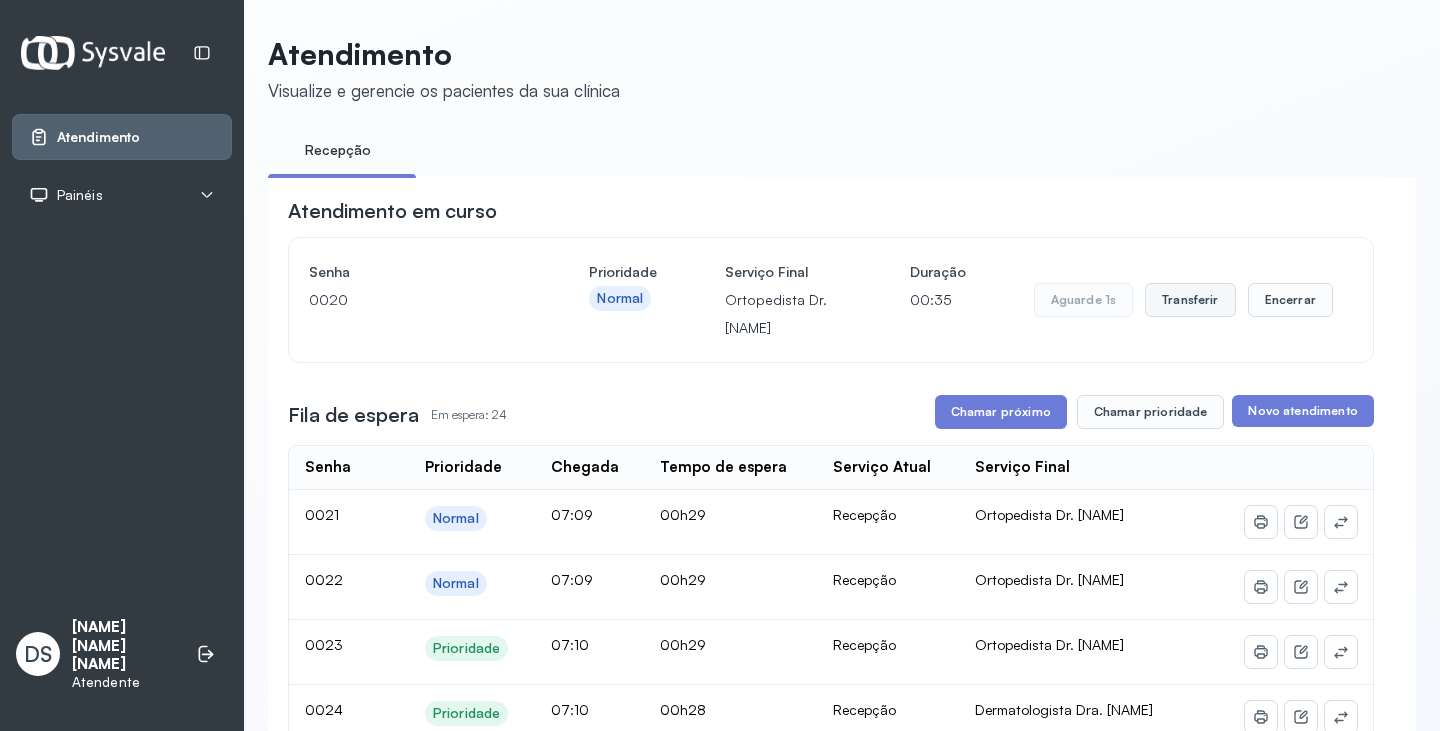 click on "Transferir" at bounding box center (1190, 300) 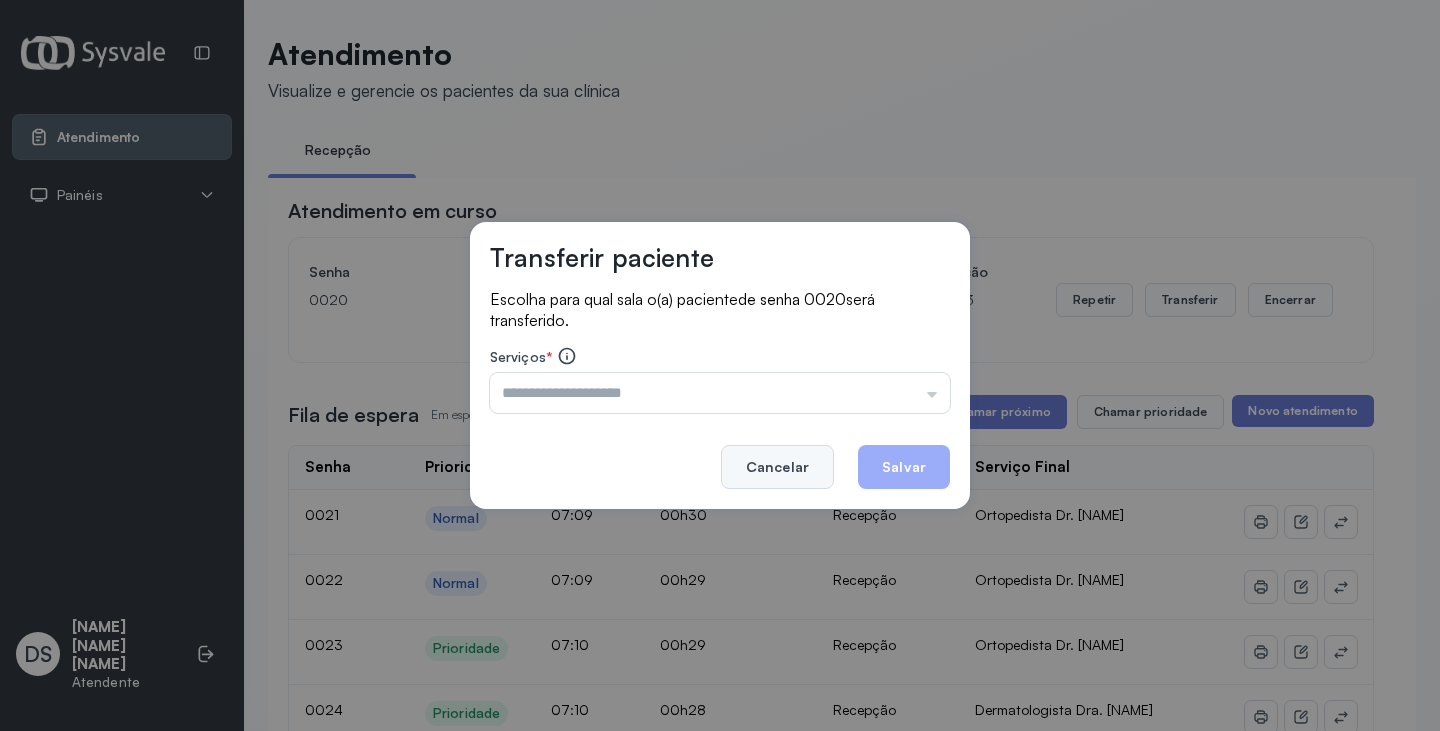 click on "Cancelar" 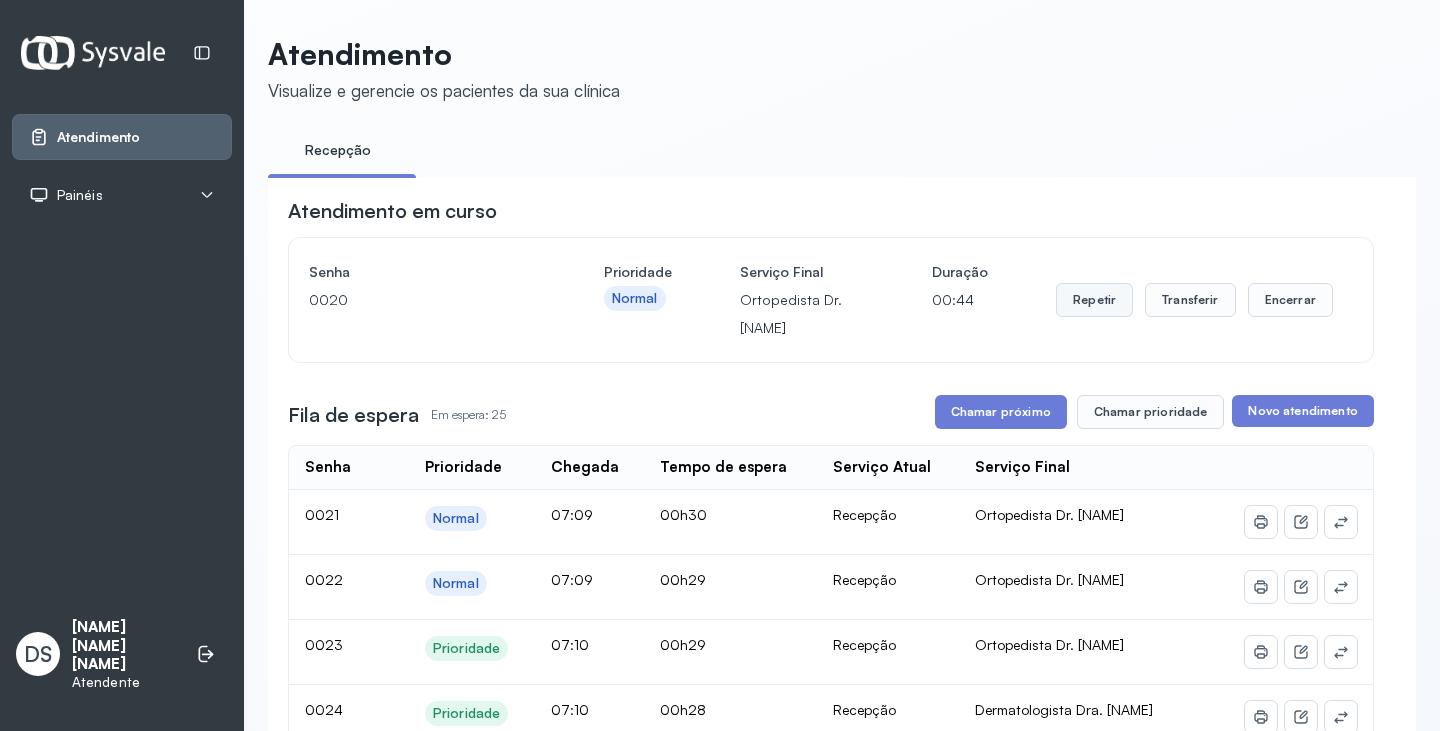 click on "Repetir" at bounding box center (1094, 300) 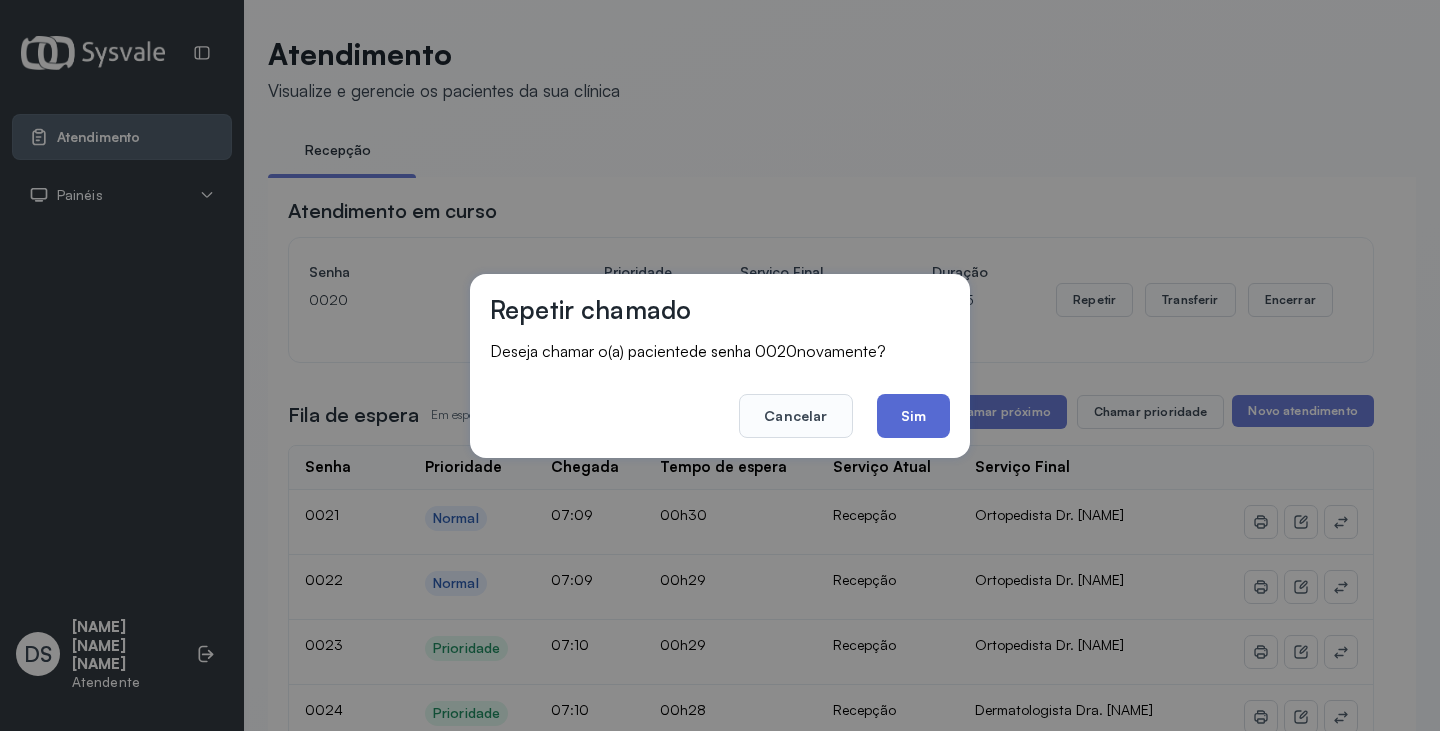 click on "Sim" 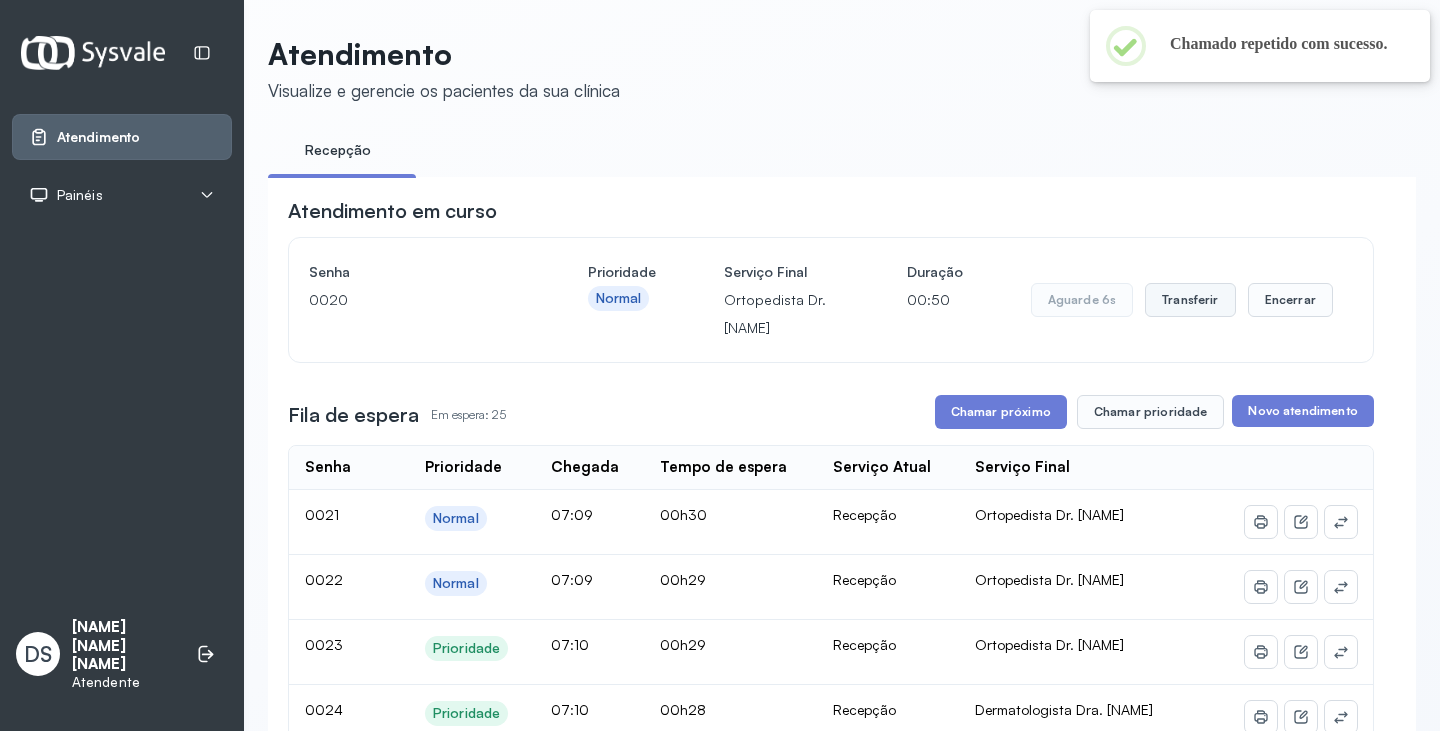 click on "Transferir" at bounding box center [1190, 300] 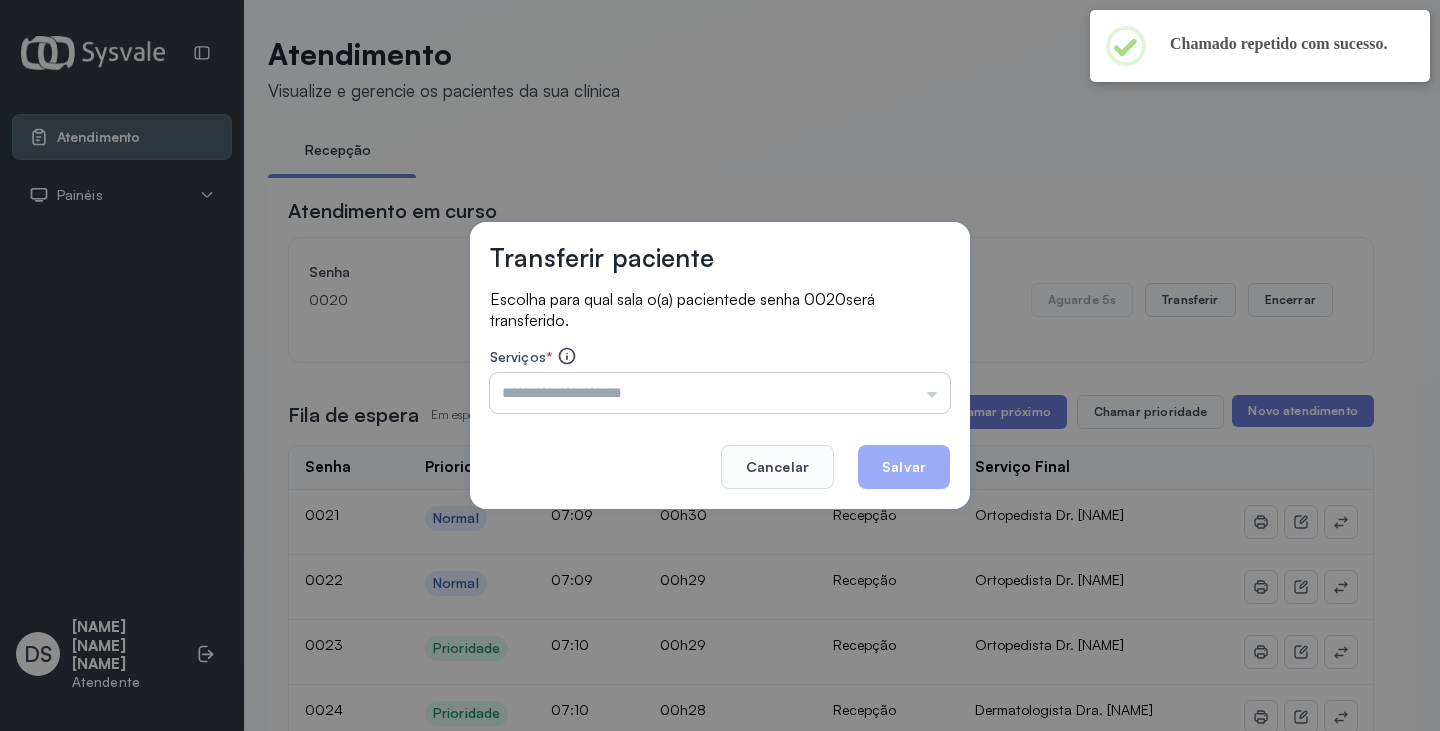 click at bounding box center [720, 393] 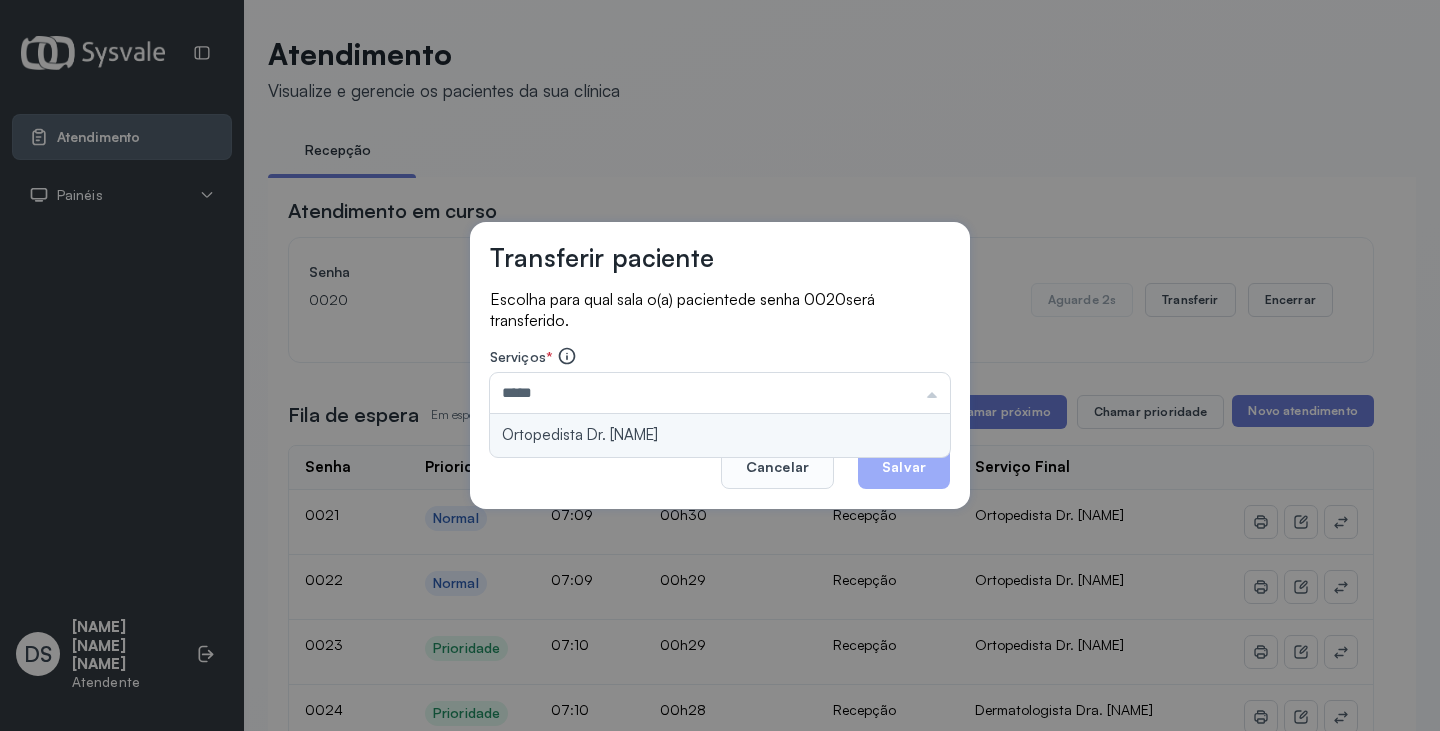 type on "**********" 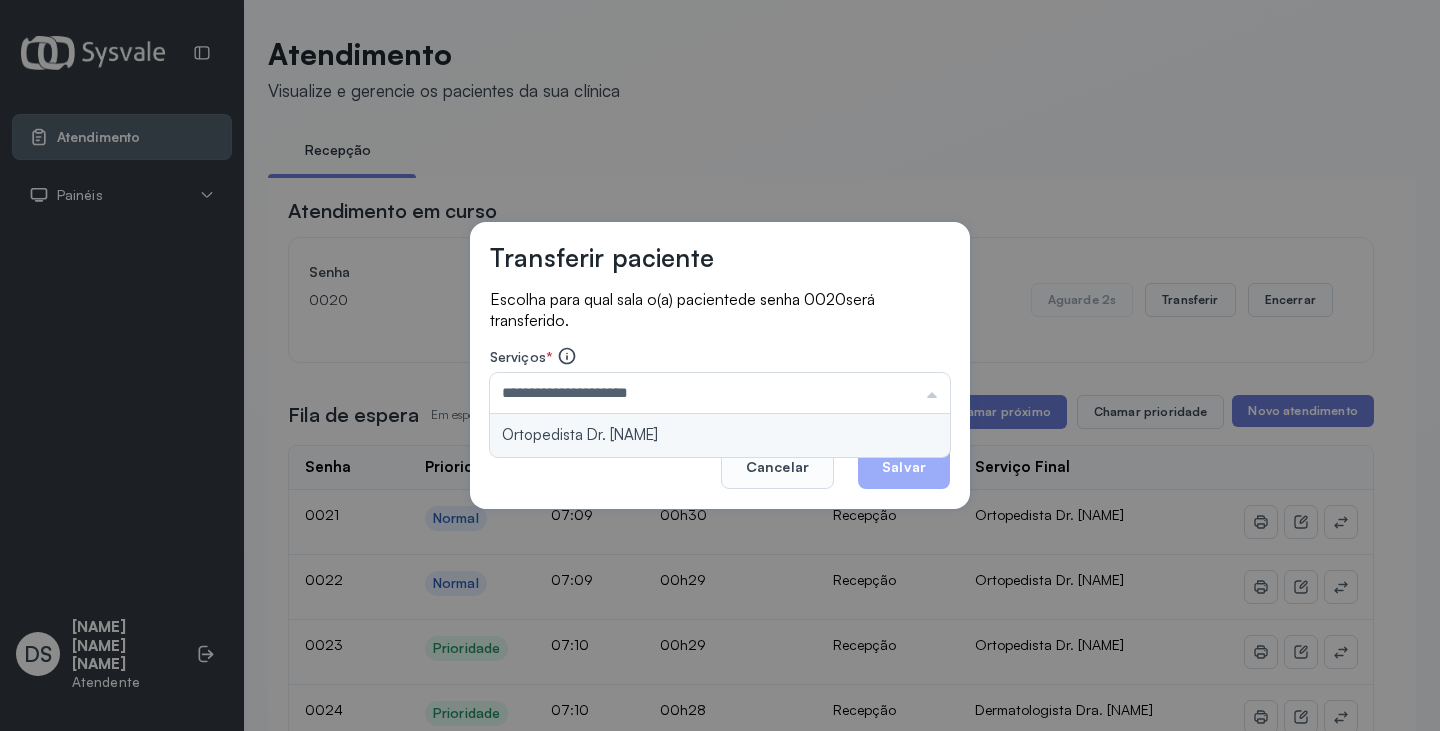 click on "**********" at bounding box center (720, 366) 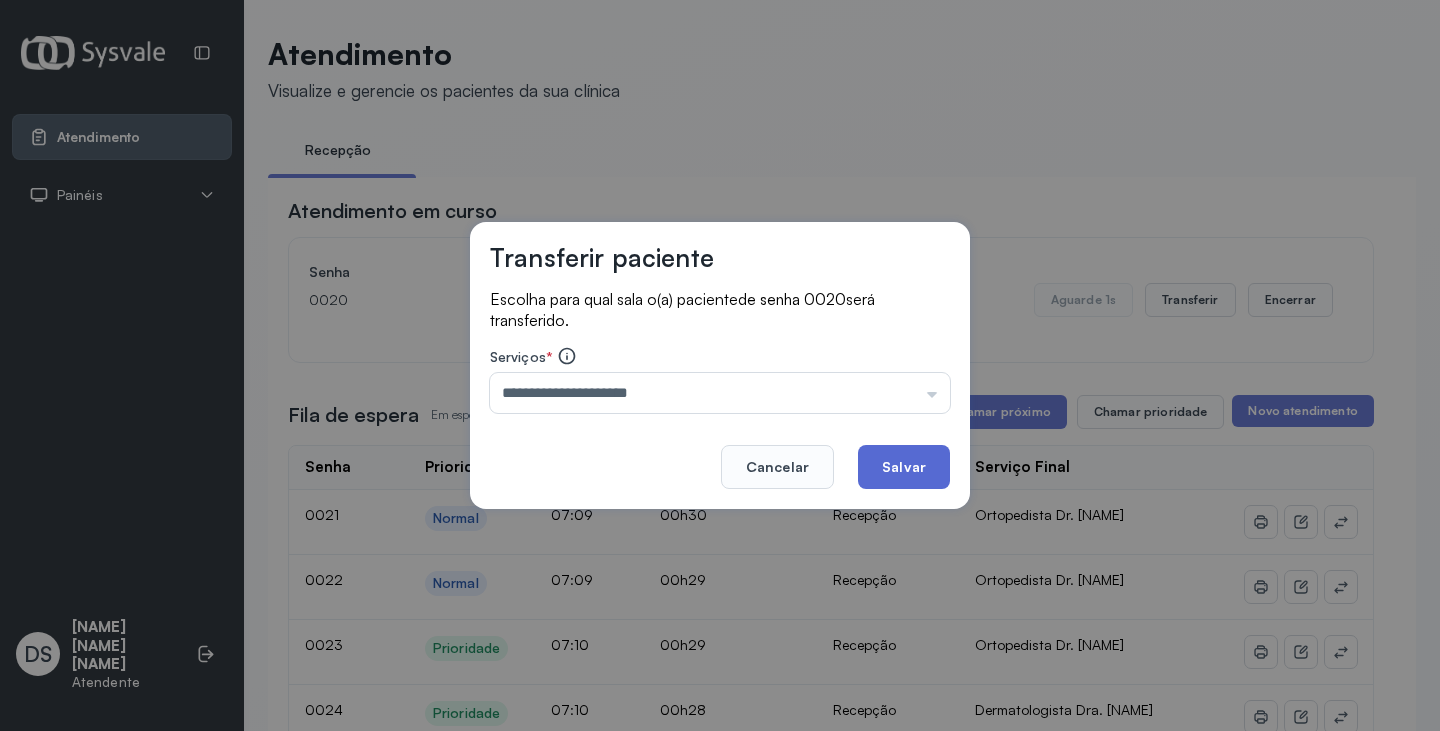 click on "Salvar" 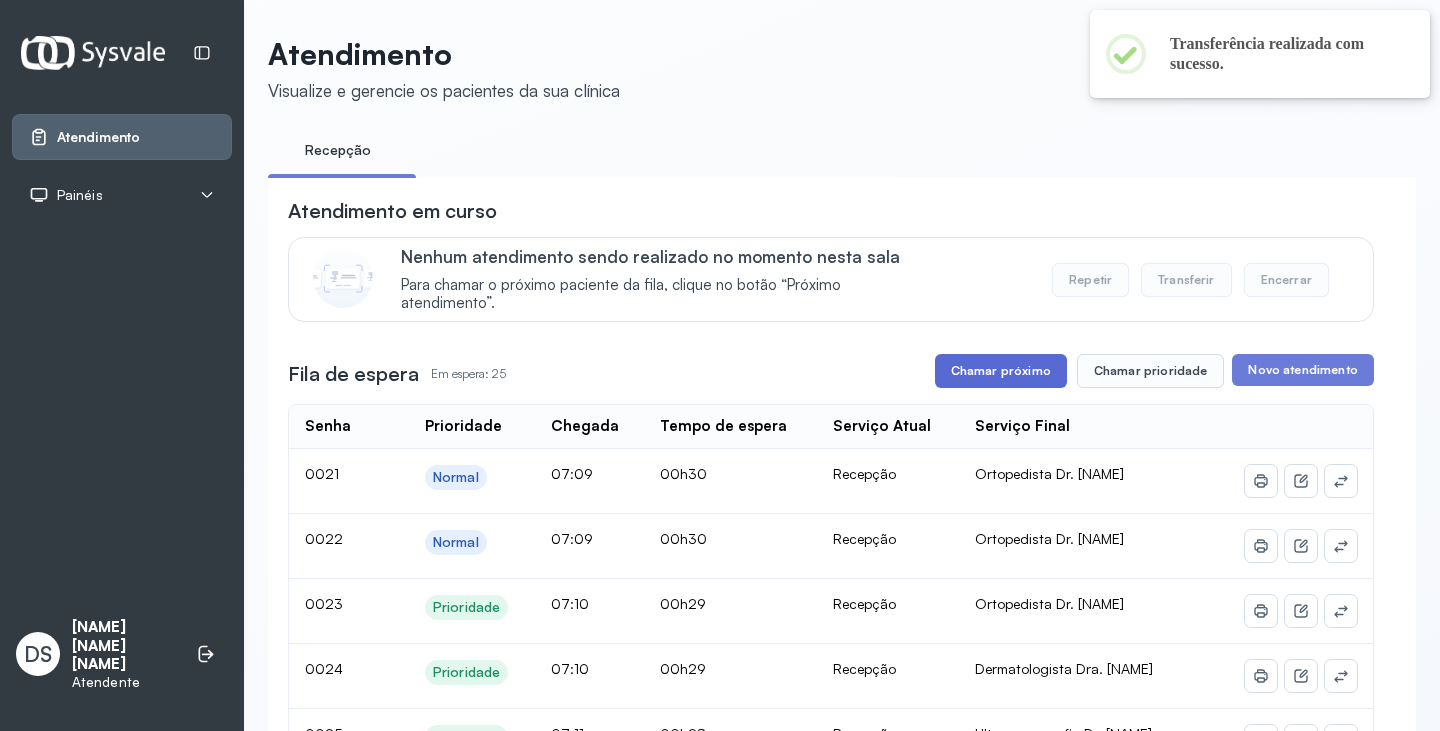 click on "Chamar próximo" at bounding box center [1001, 371] 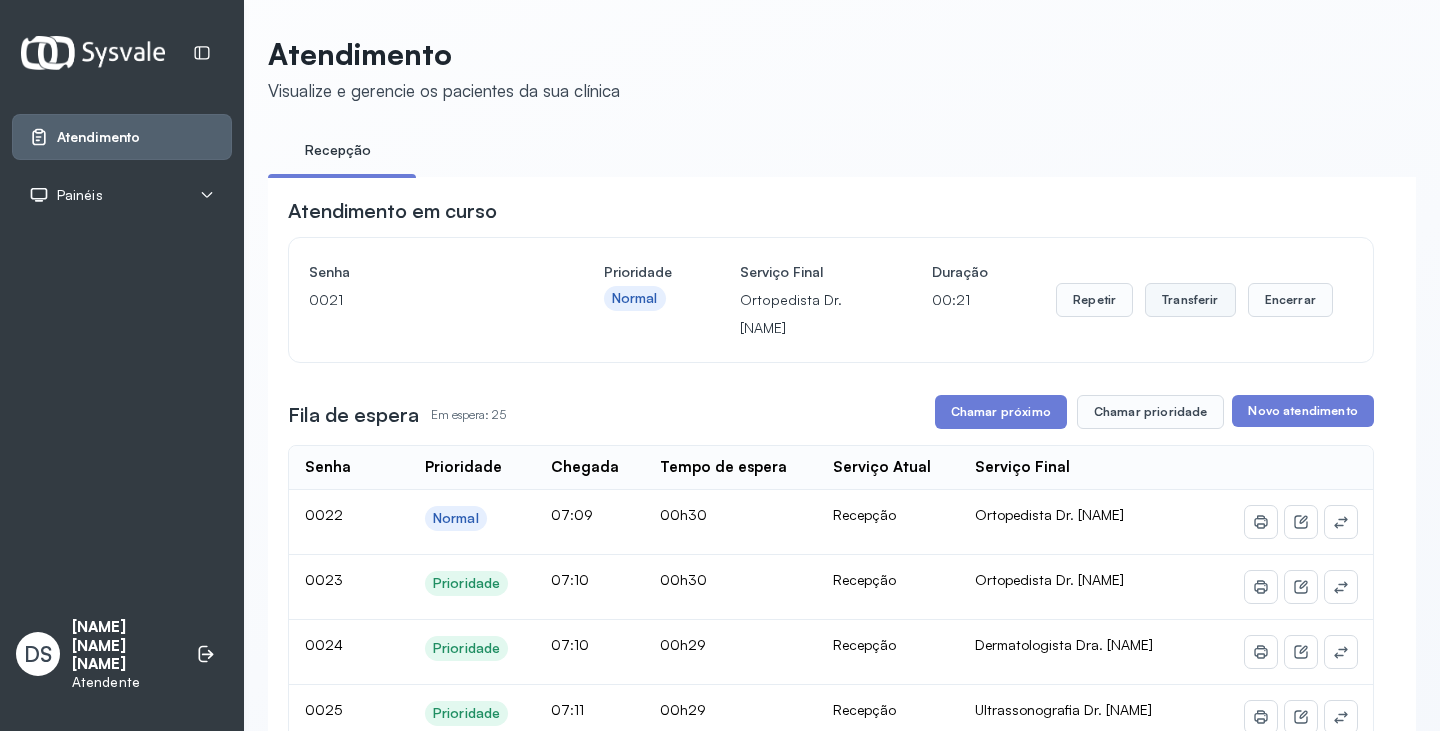 click on "Transferir" at bounding box center (1190, 300) 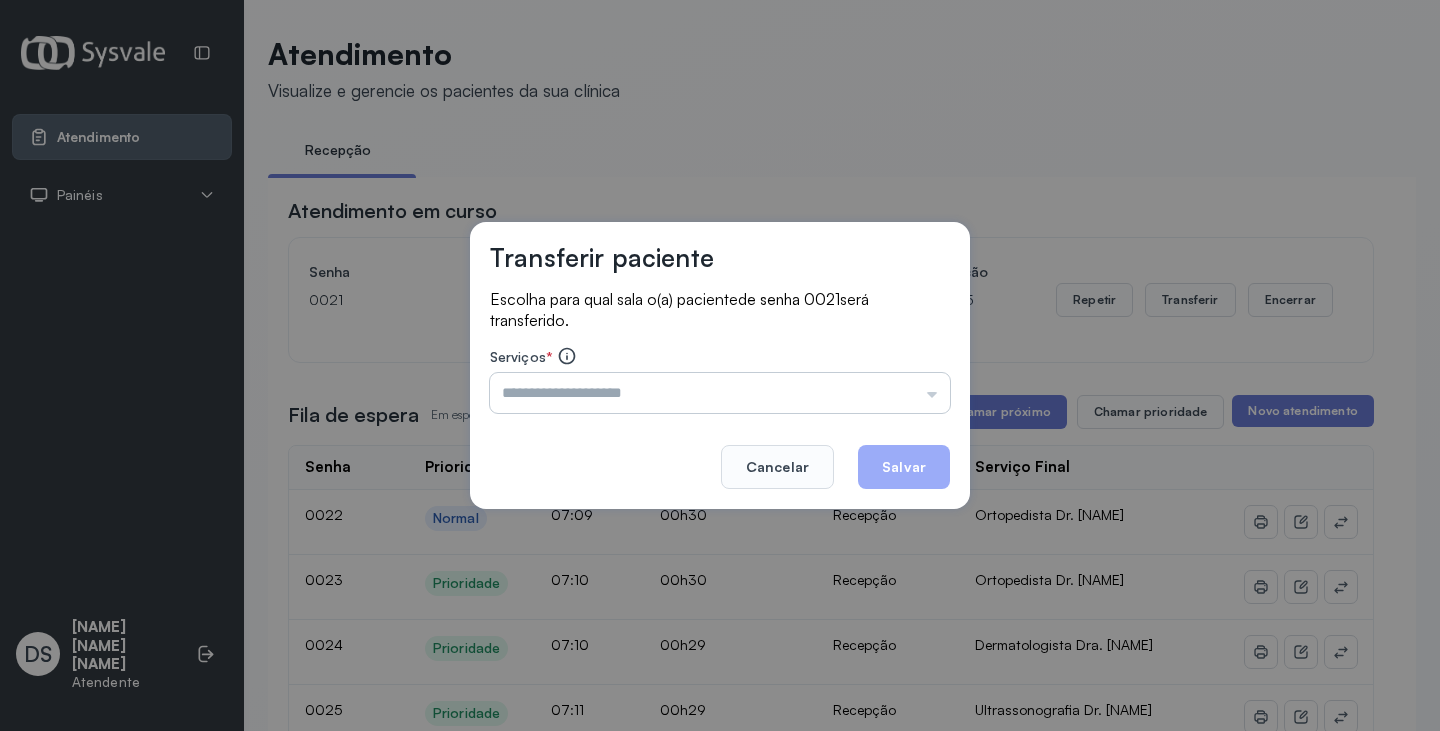 click at bounding box center [720, 393] 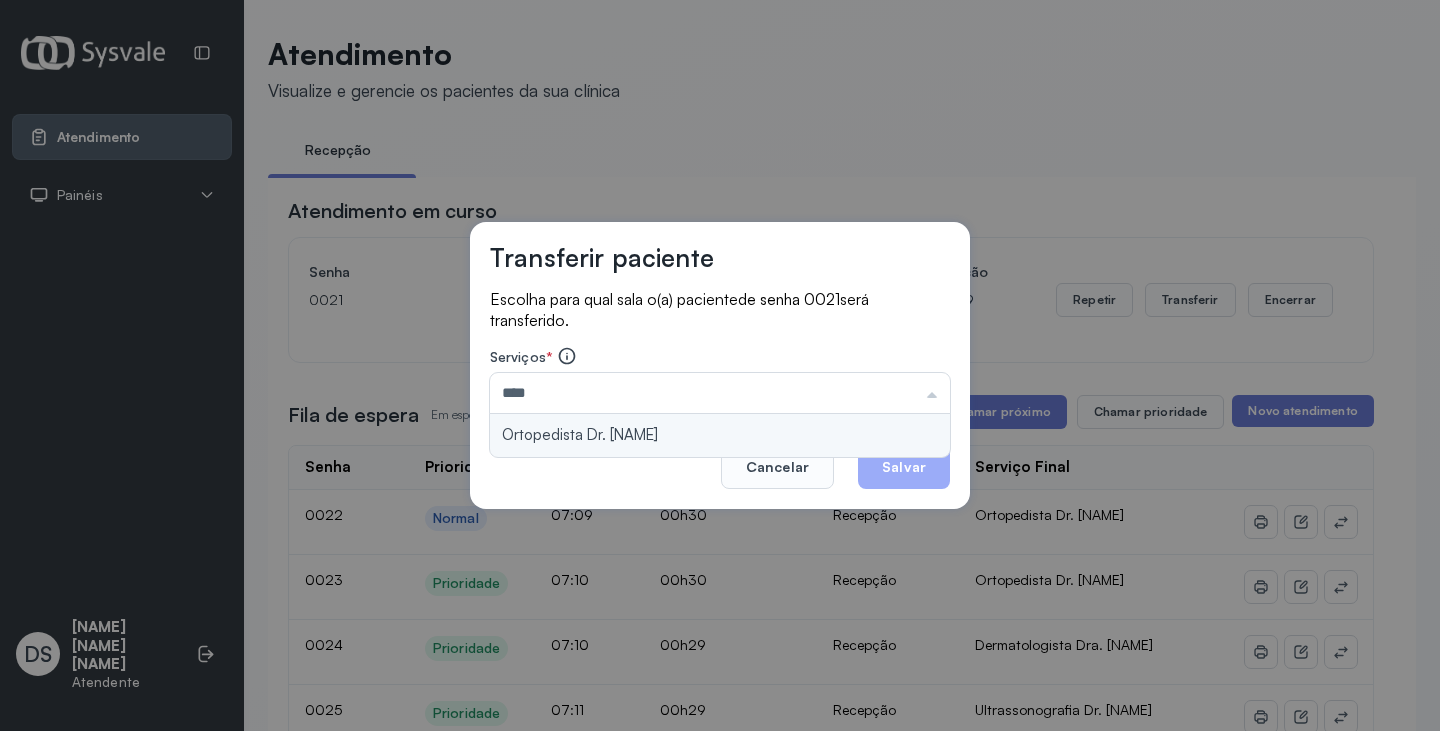 type on "**********" 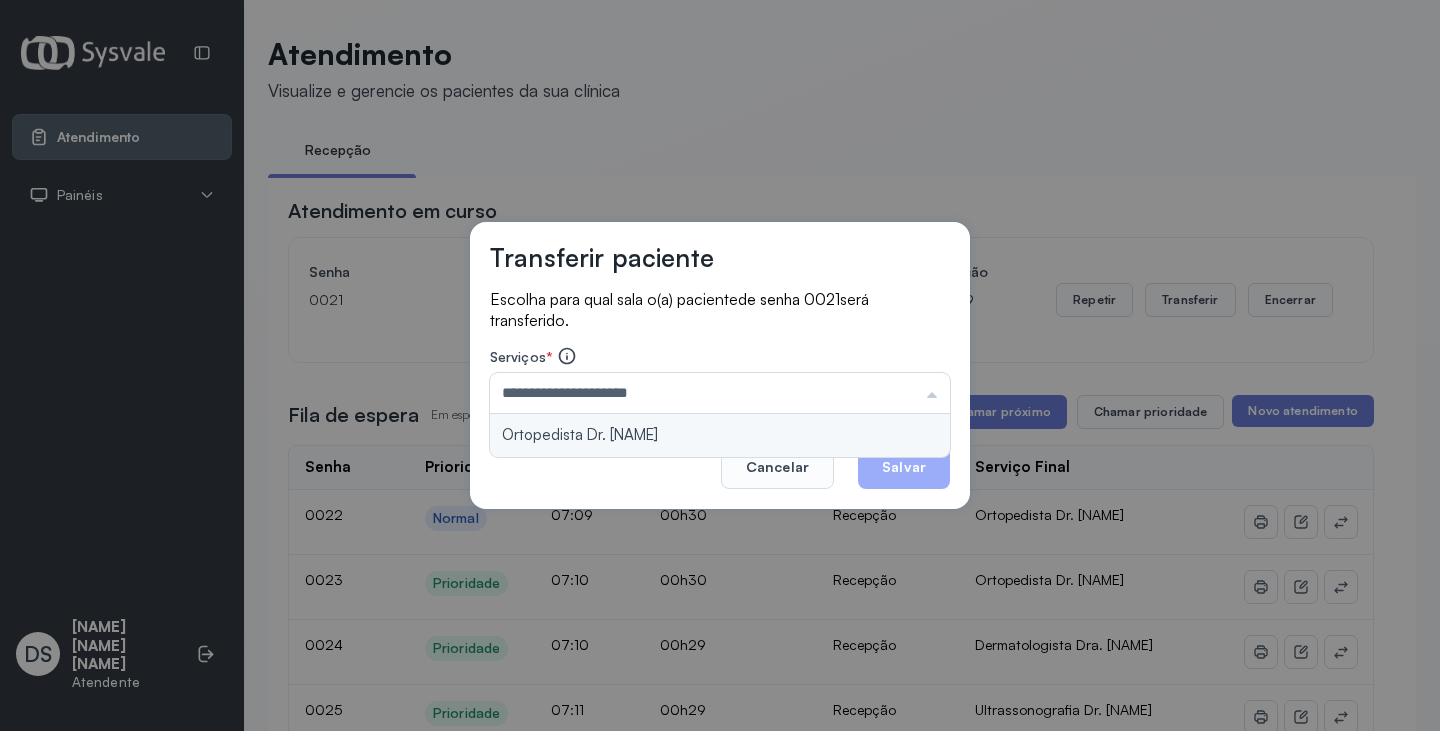 drag, startPoint x: 806, startPoint y: 429, endPoint x: 893, endPoint y: 442, distance: 87.965904 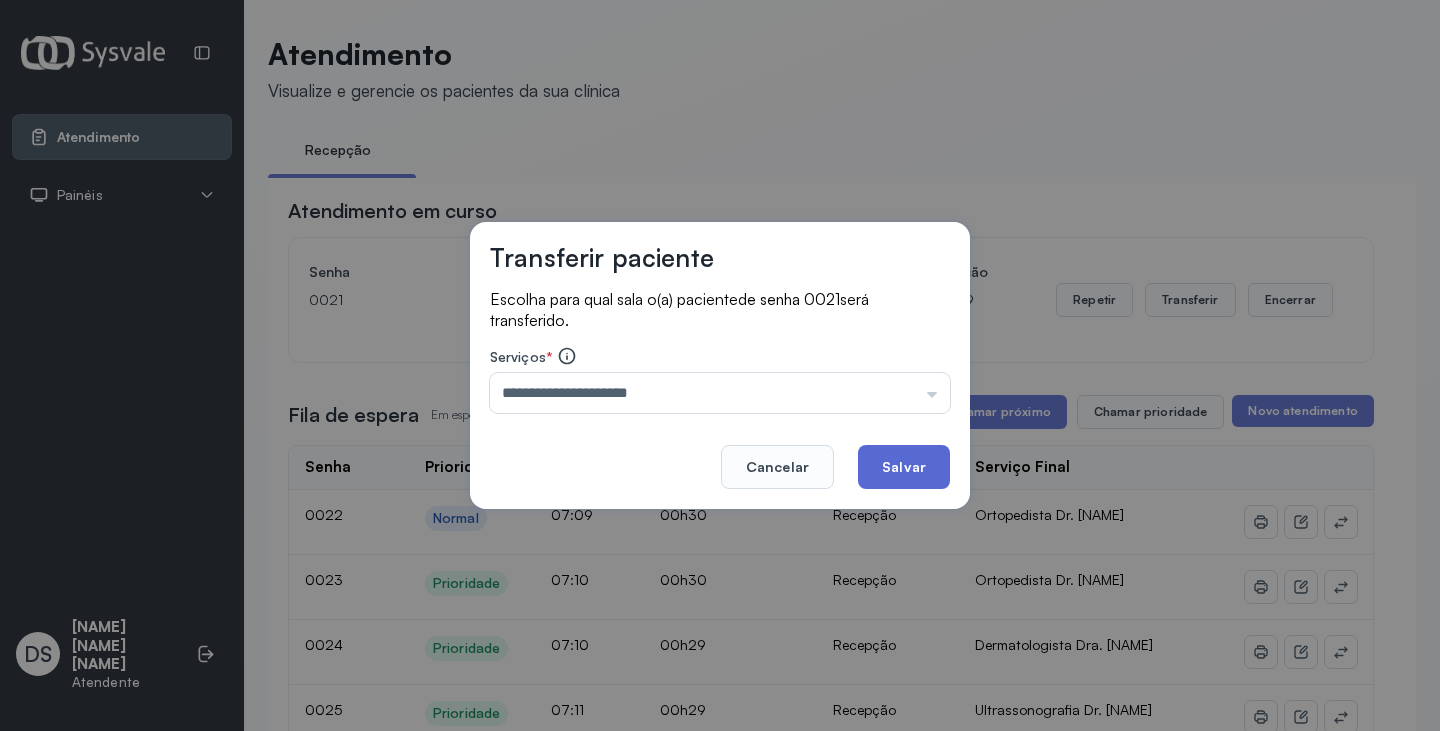 click on "Salvar" 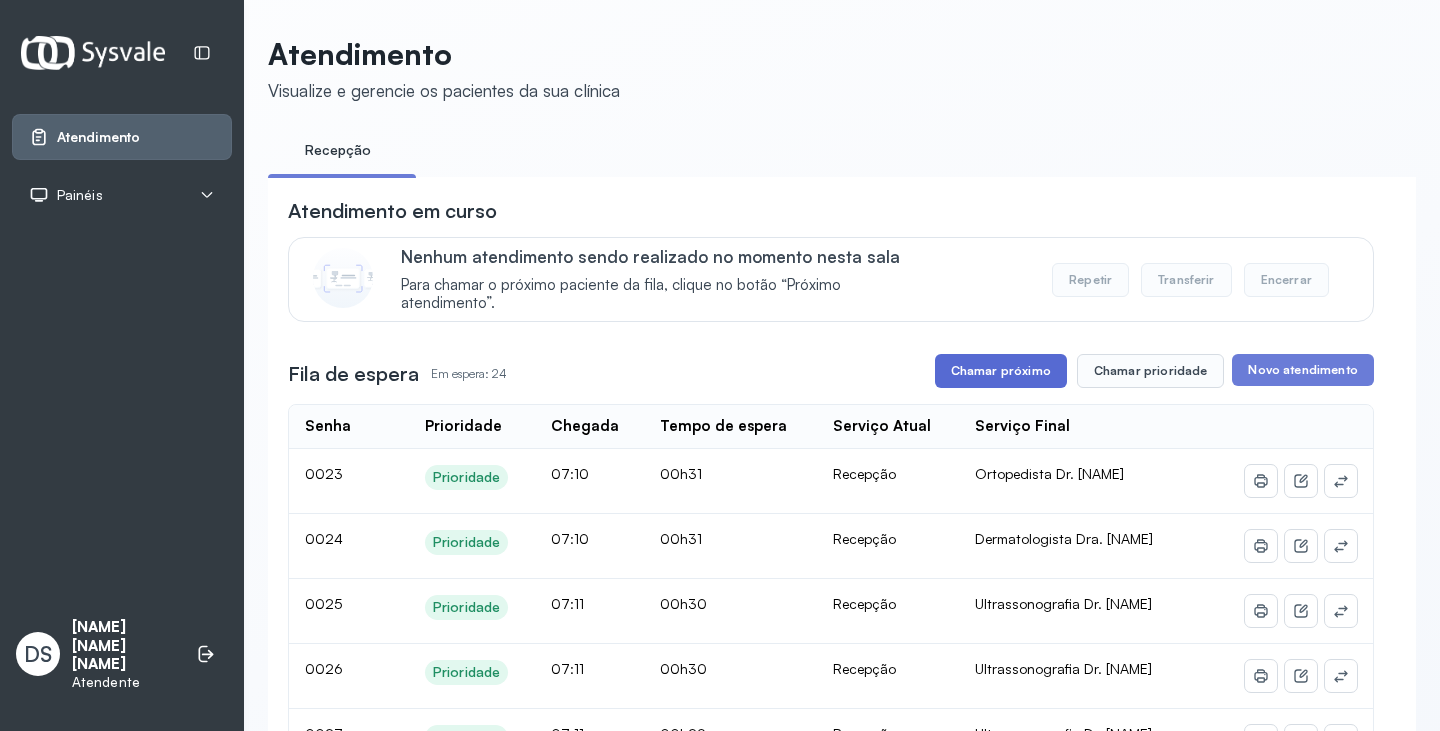 click on "Chamar próximo" at bounding box center (1001, 371) 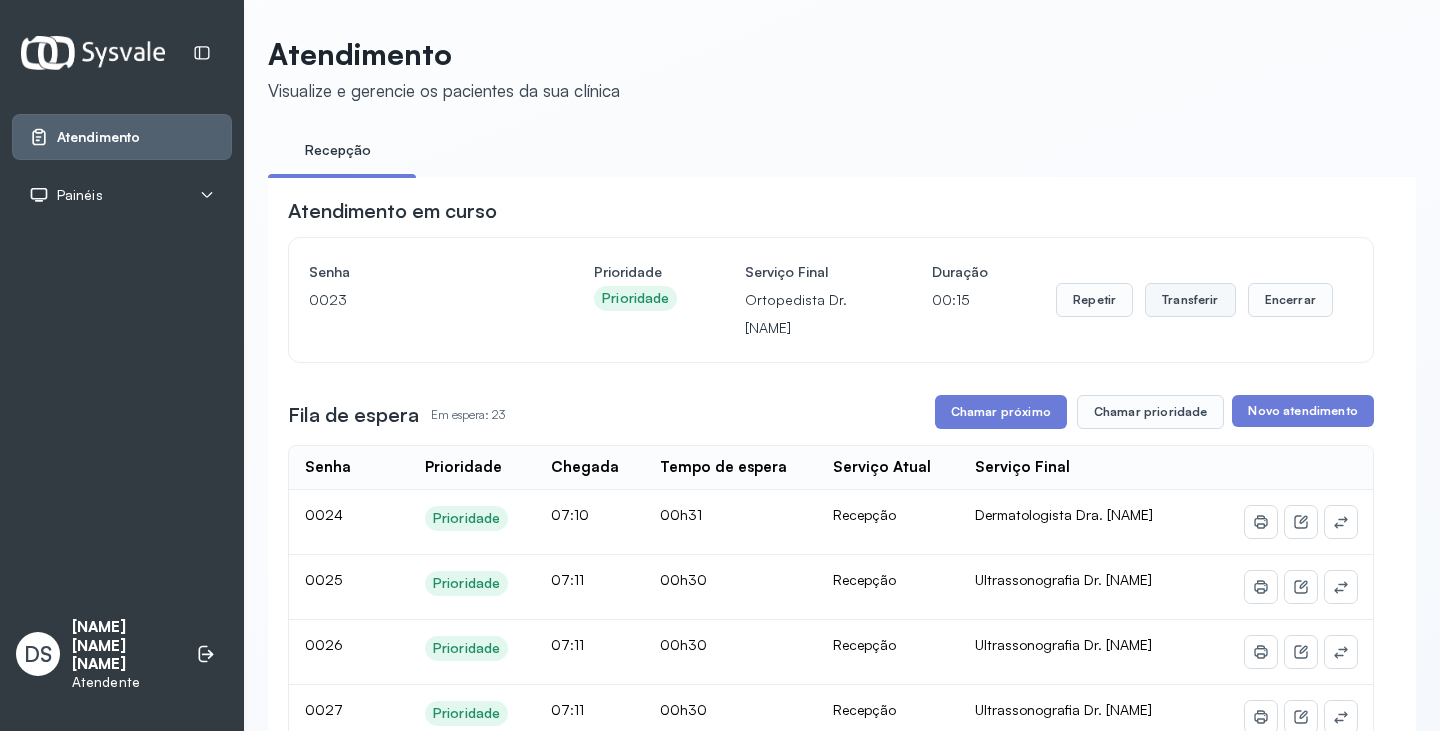 click on "Transferir" at bounding box center [1190, 300] 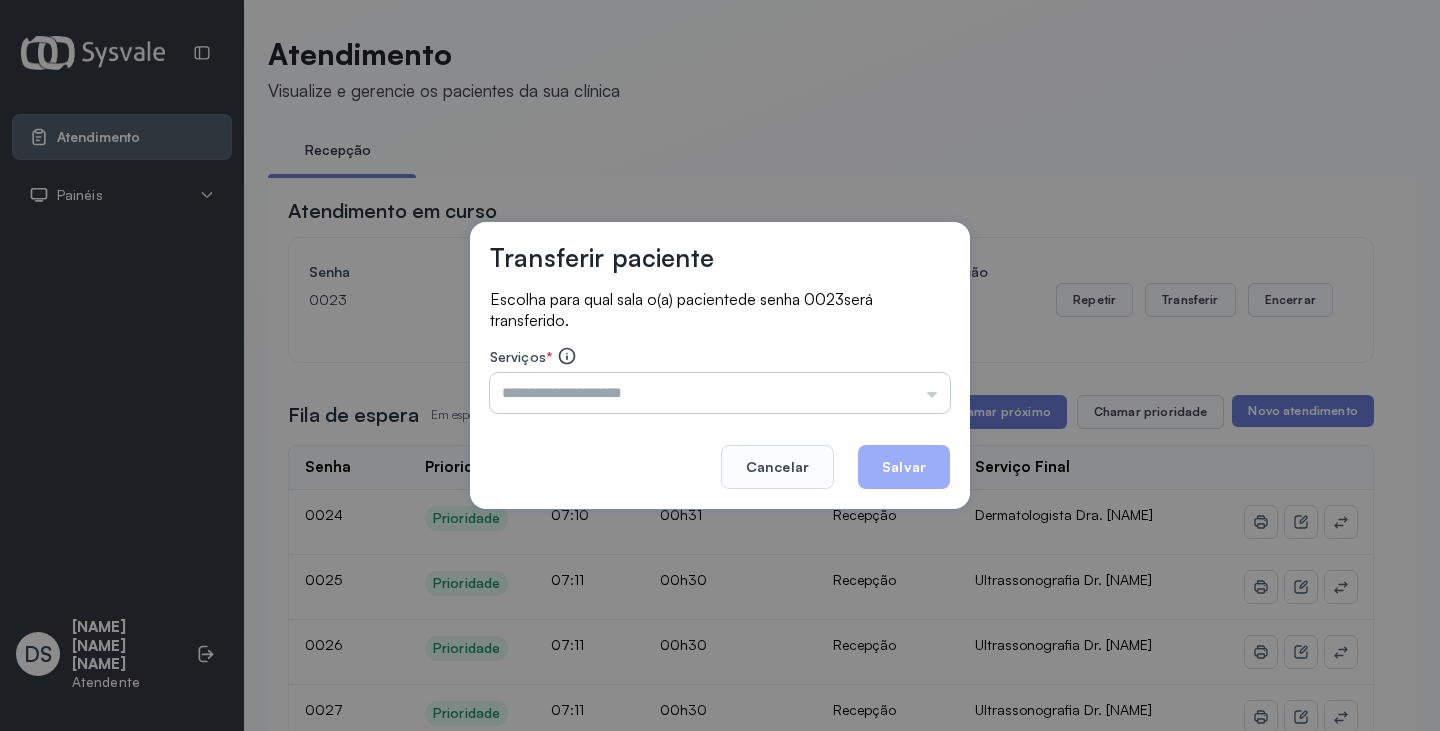 click at bounding box center (720, 393) 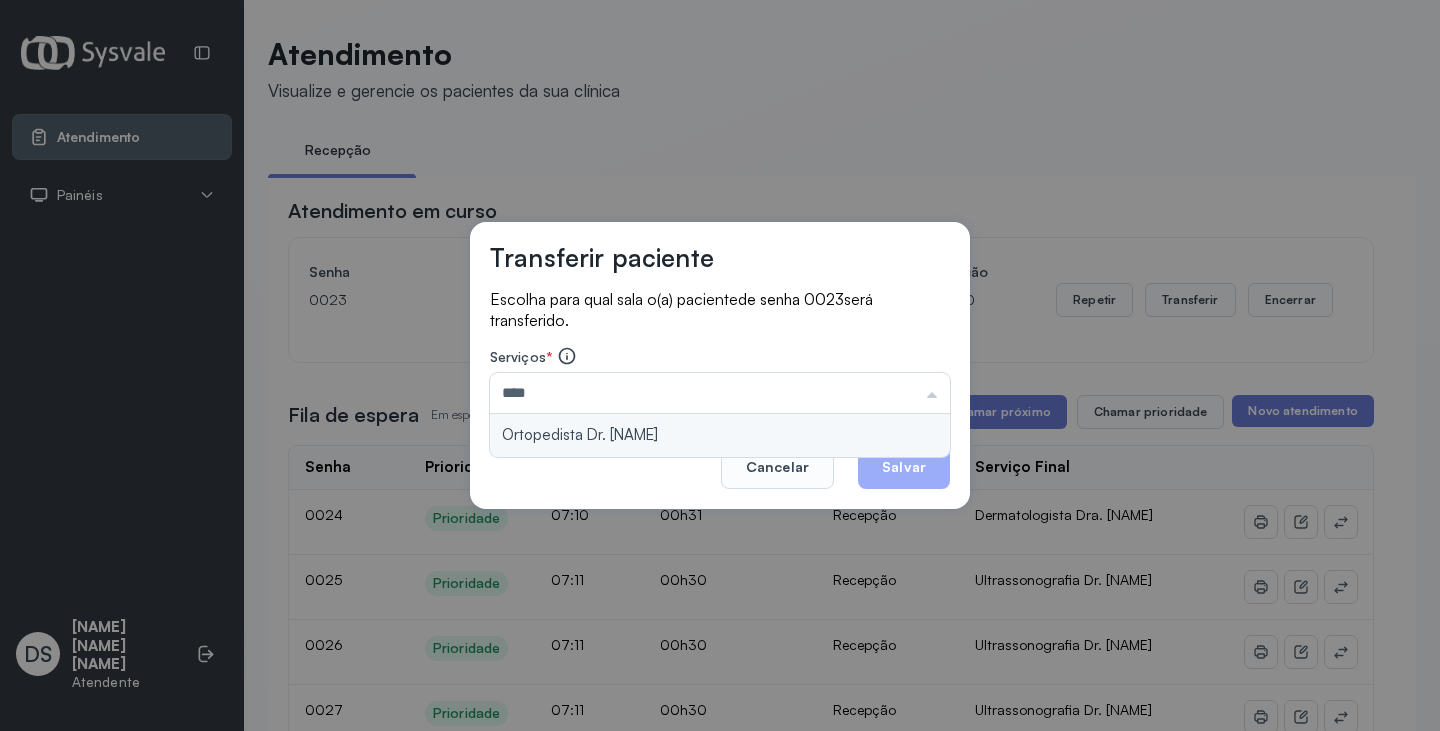type on "**********" 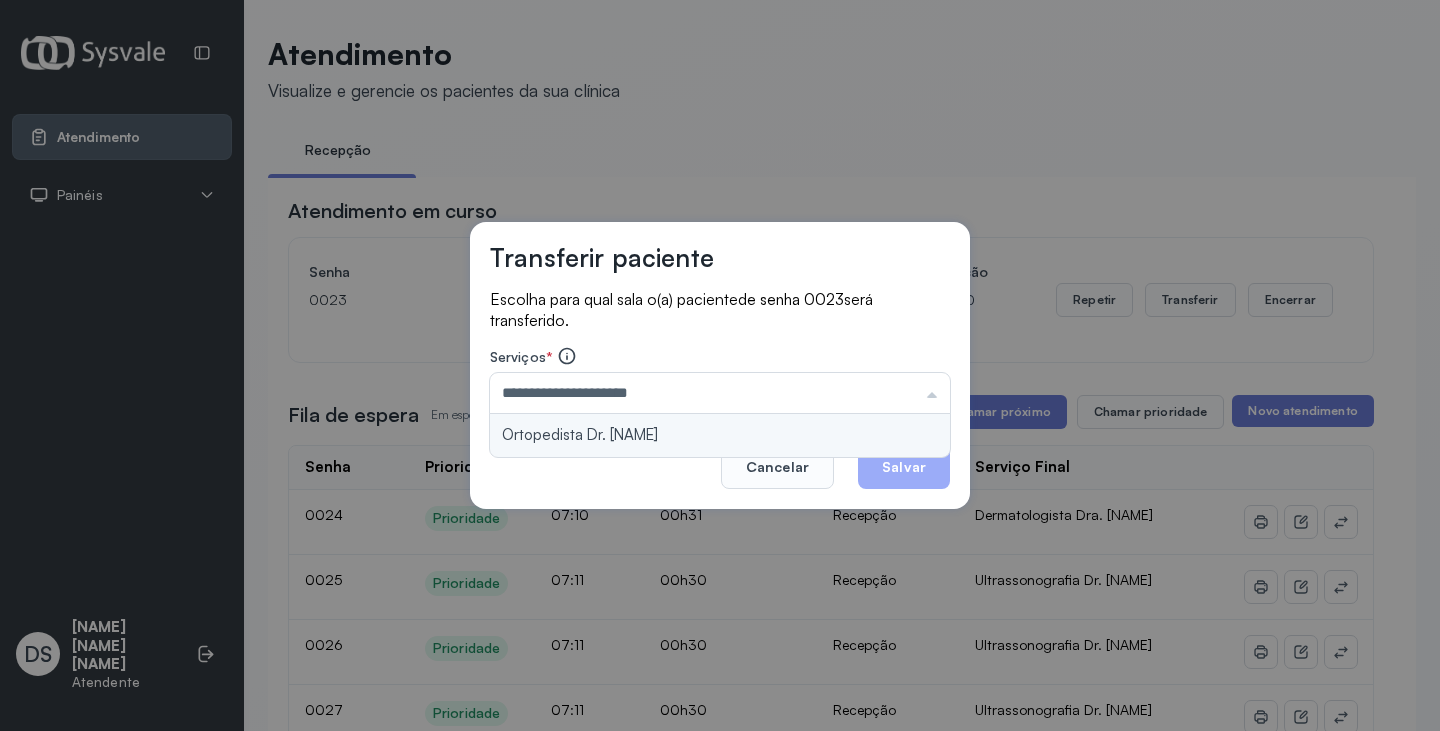 drag, startPoint x: 793, startPoint y: 432, endPoint x: 874, endPoint y: 462, distance: 86.37708 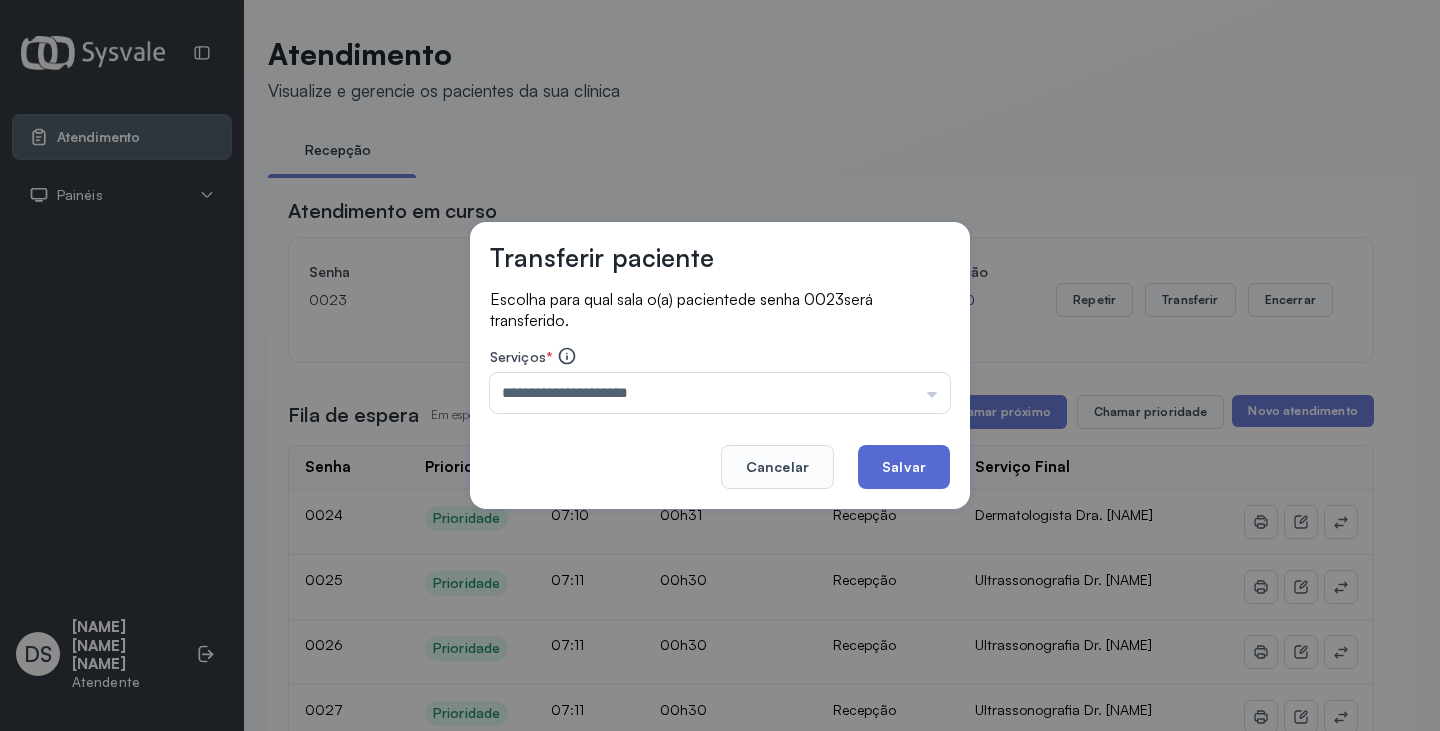 click on "Salvar" 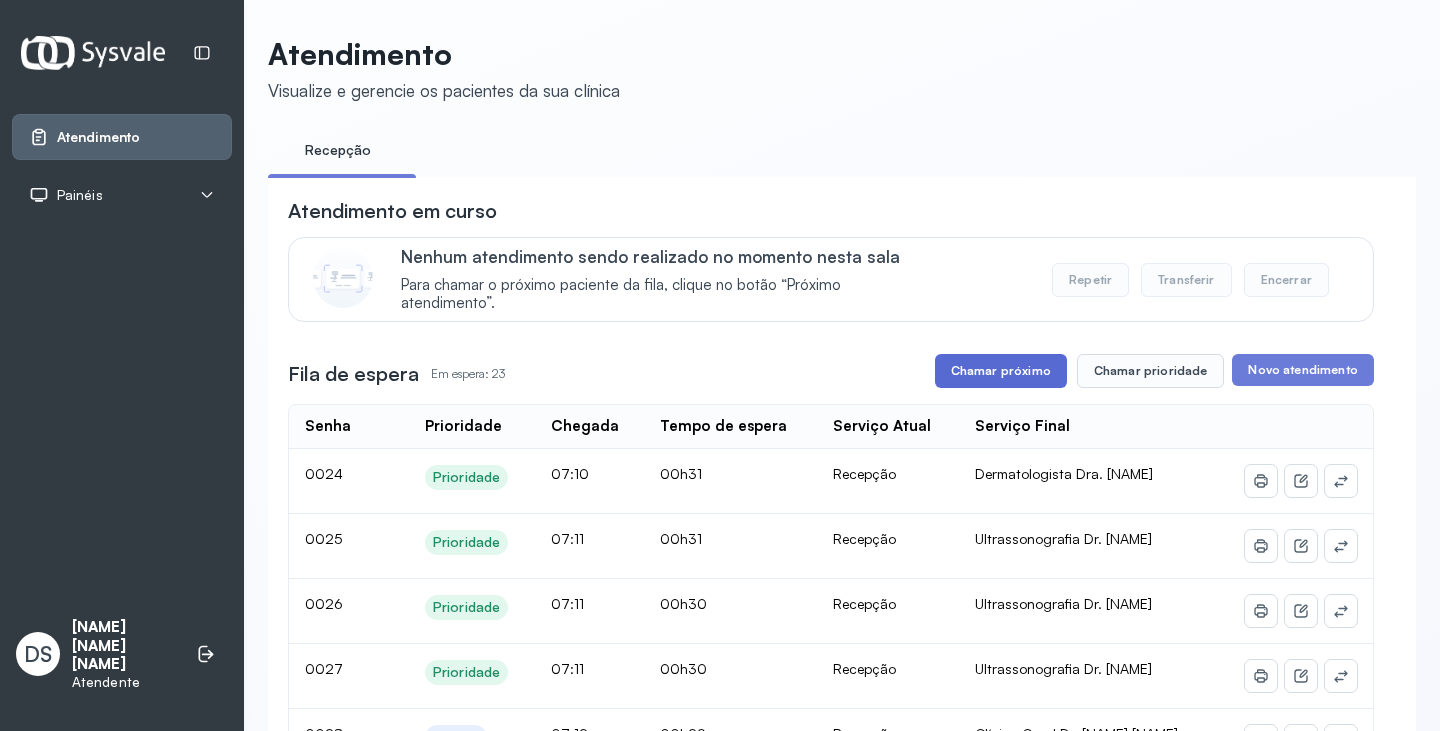 click on "Chamar próximo" at bounding box center [1001, 371] 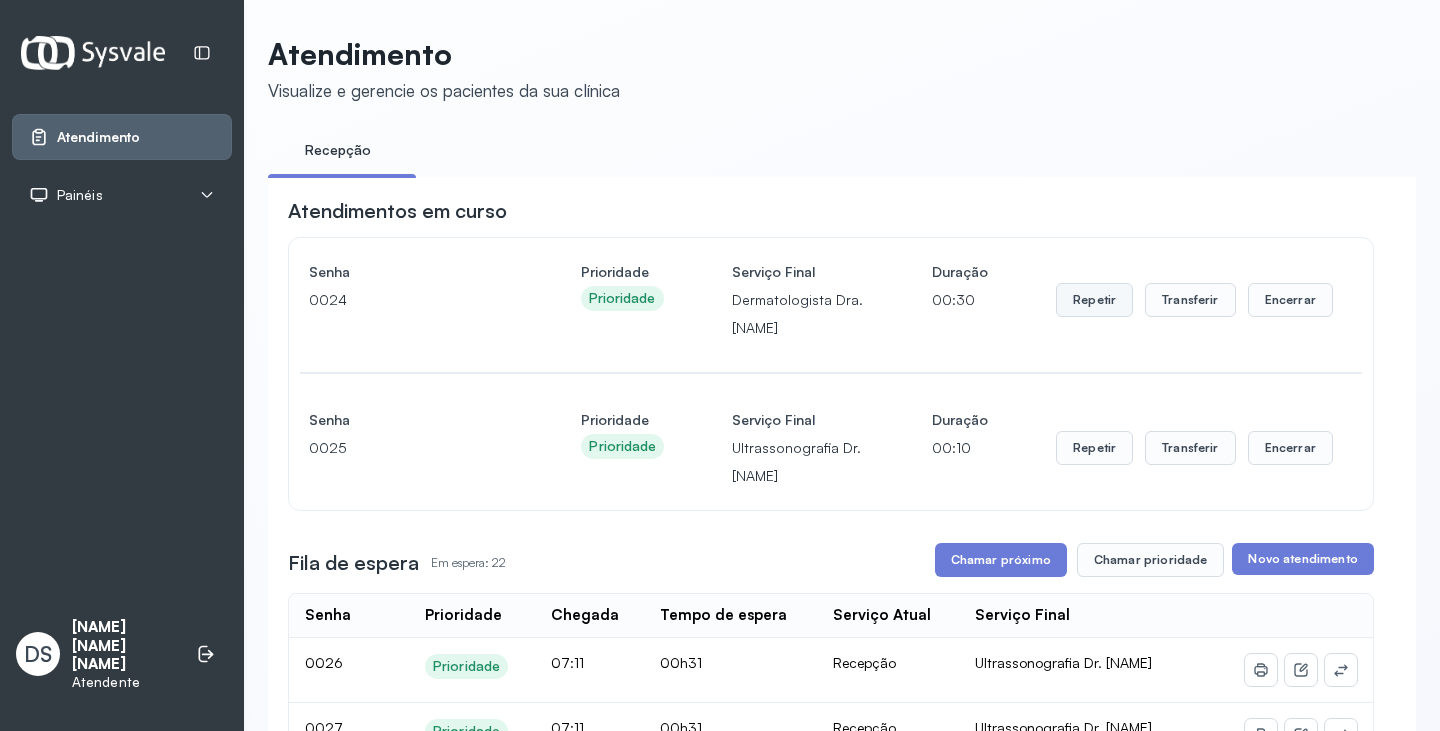 click on "Repetir" at bounding box center (1094, 300) 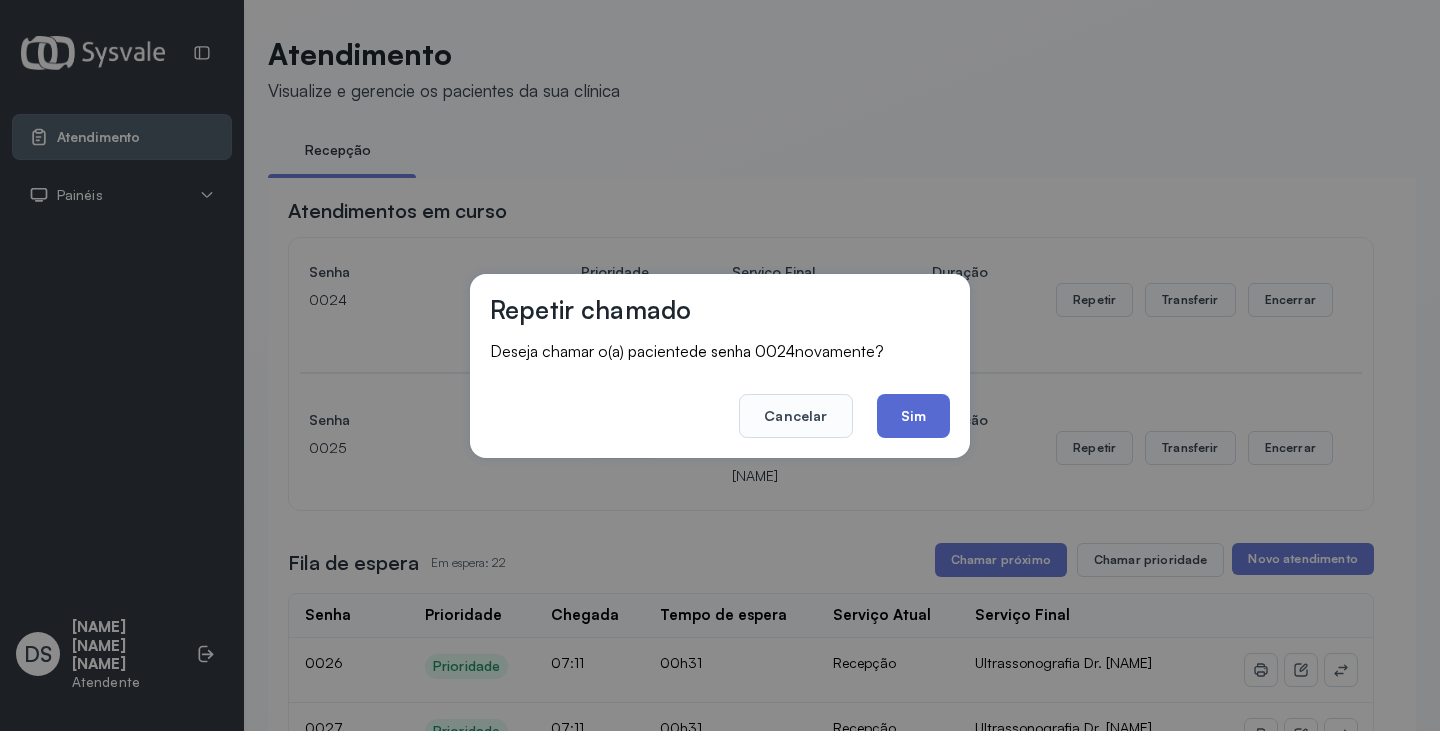 click on "Sim" 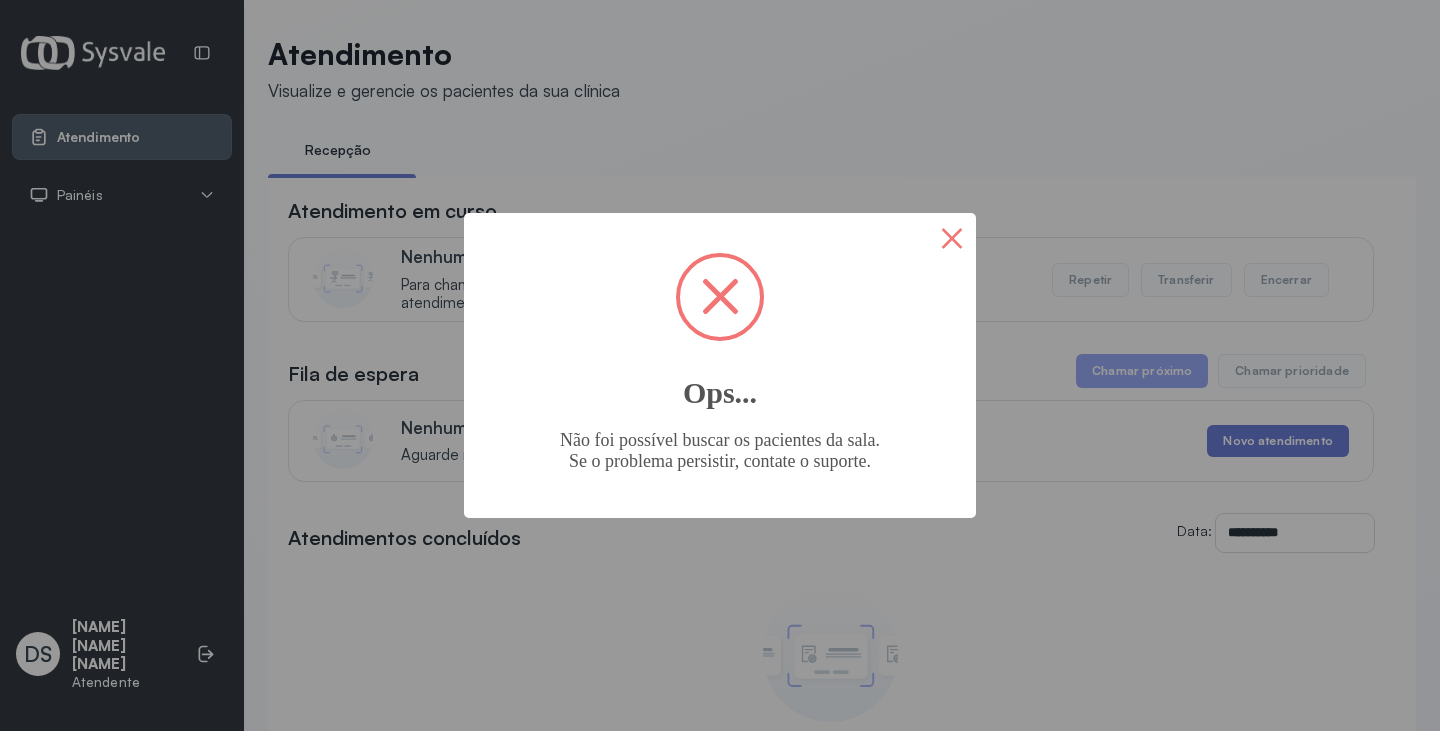 click on "×" at bounding box center [952, 237] 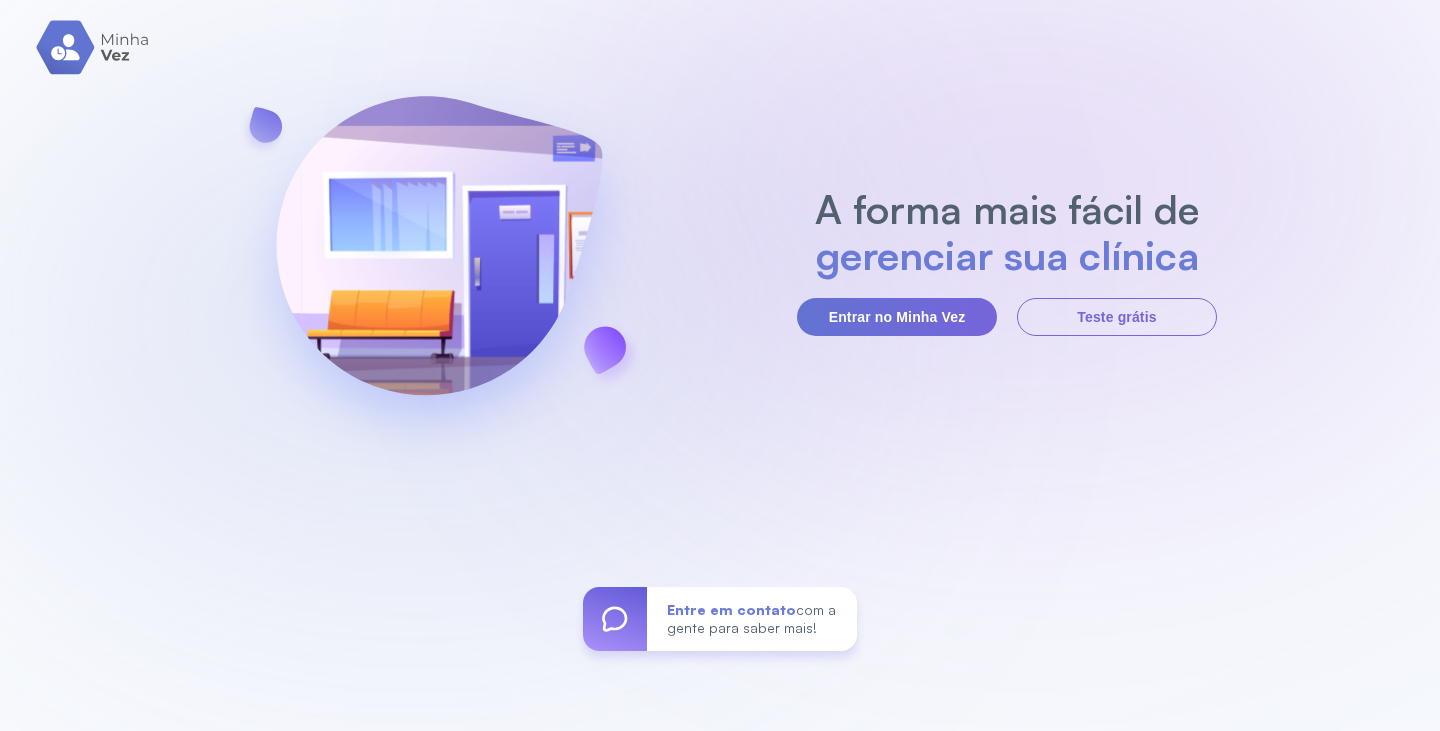 scroll, scrollTop: 0, scrollLeft: 0, axis: both 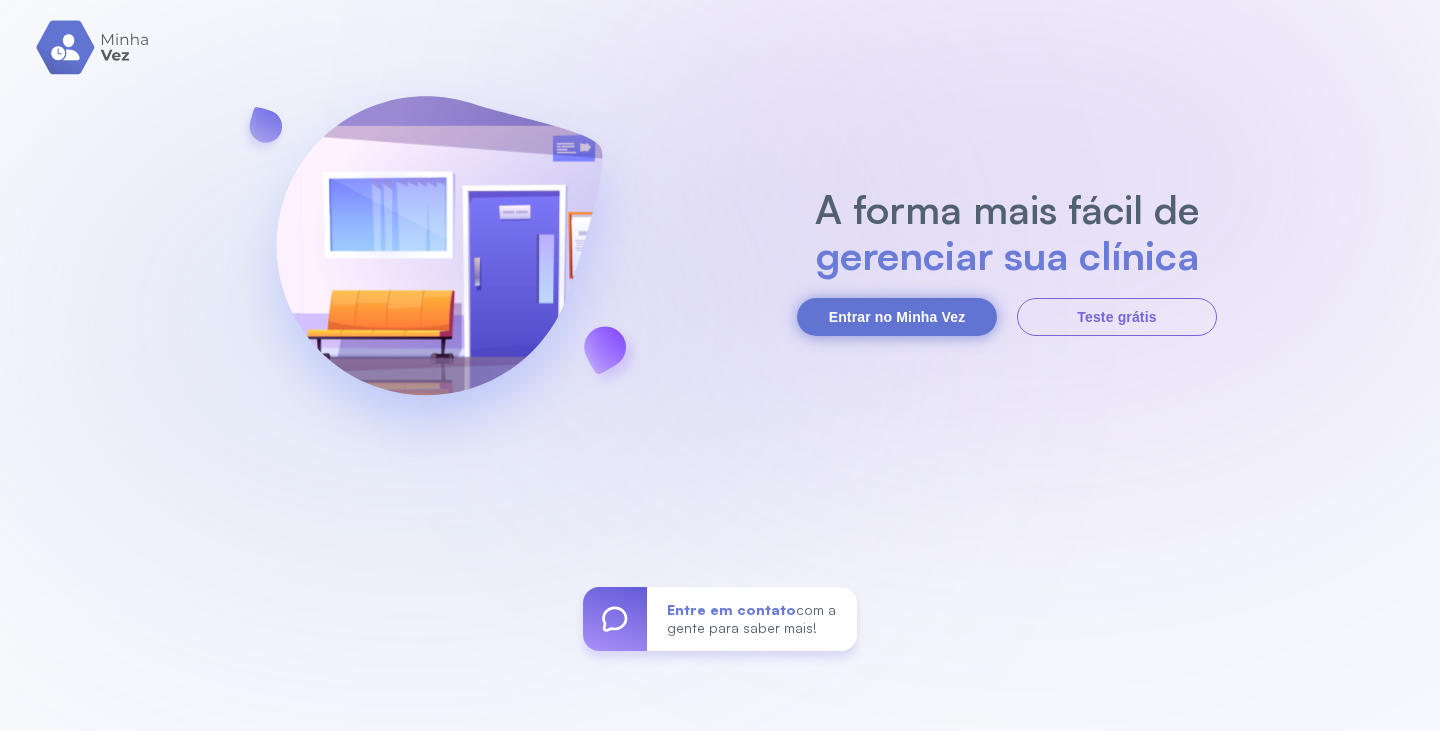 click on "Entrar no Minha Vez" at bounding box center [897, 317] 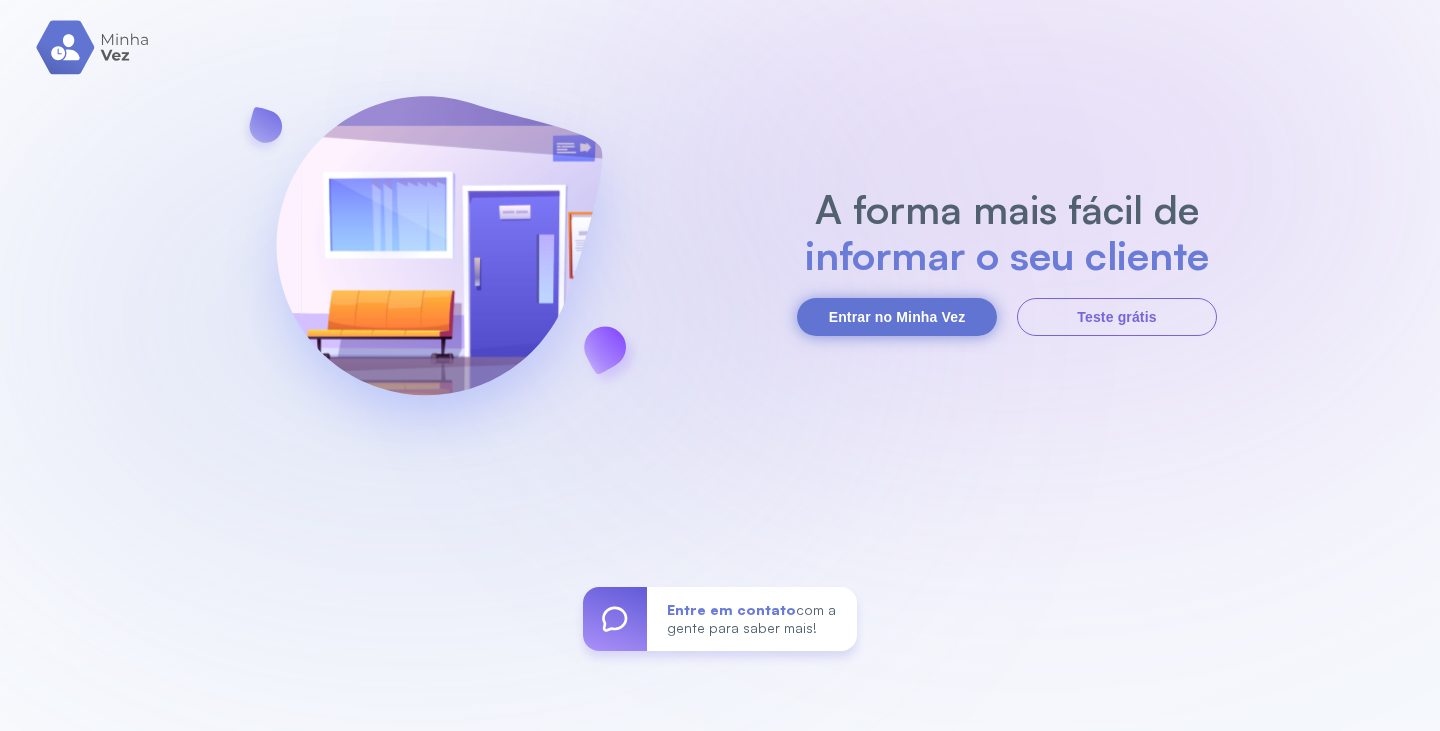 click on "Entrar no Minha Vez" at bounding box center [897, 317] 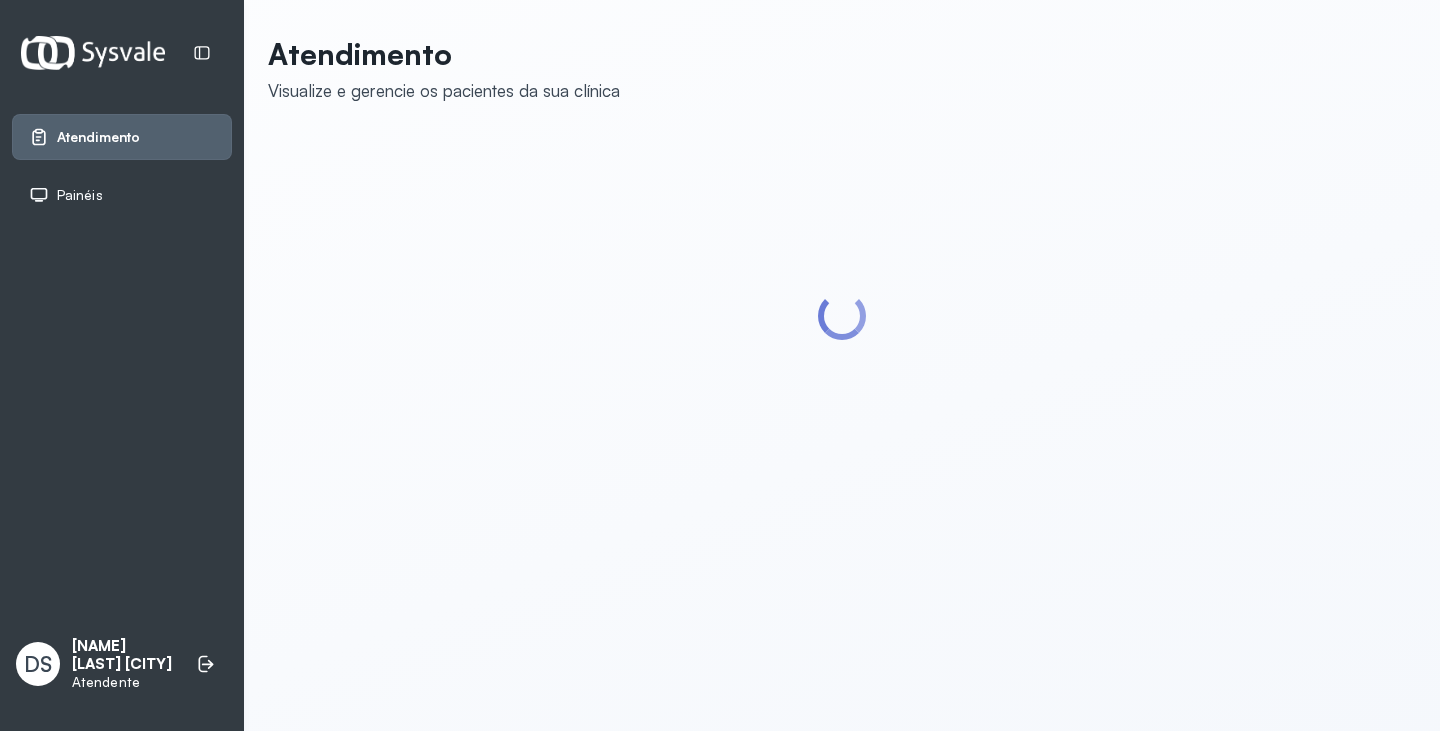 scroll, scrollTop: 0, scrollLeft: 0, axis: both 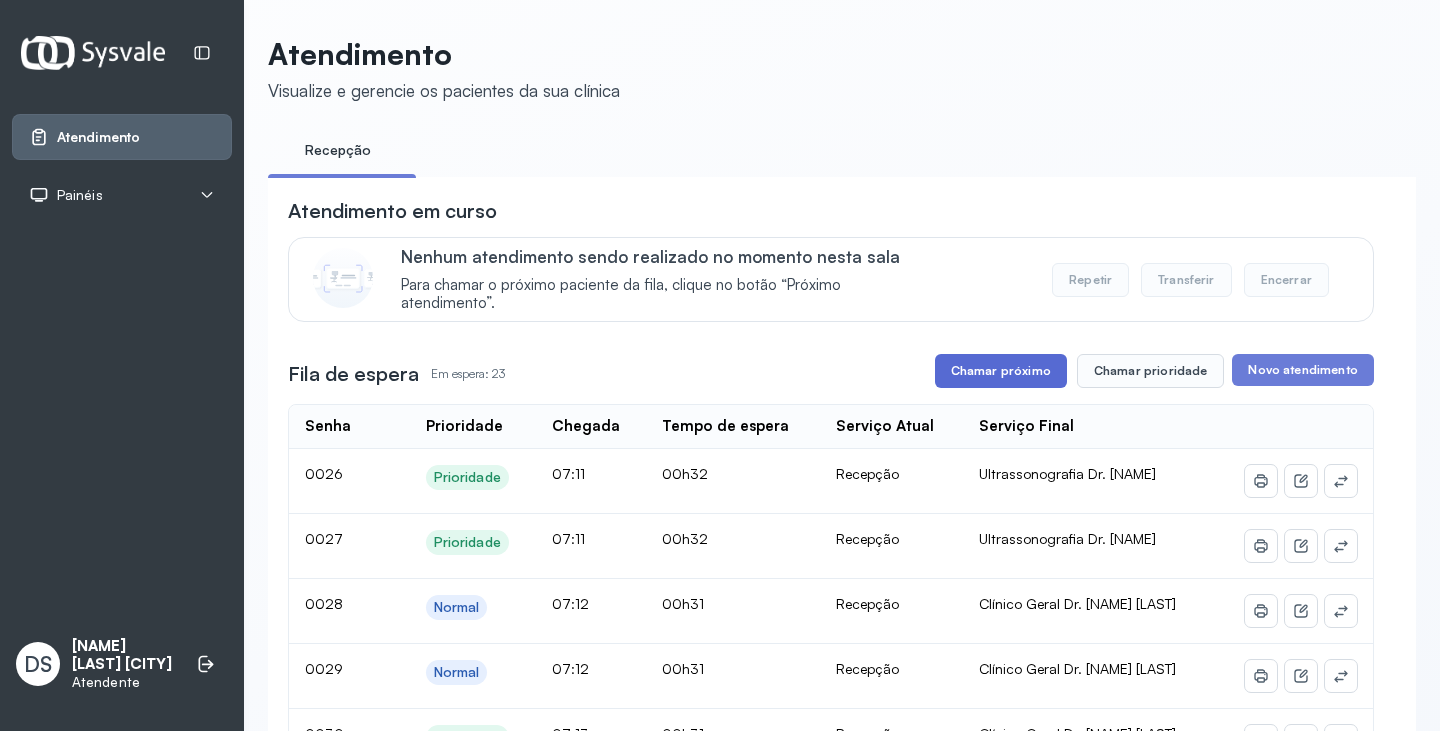 click on "Chamar próximo" at bounding box center (1001, 371) 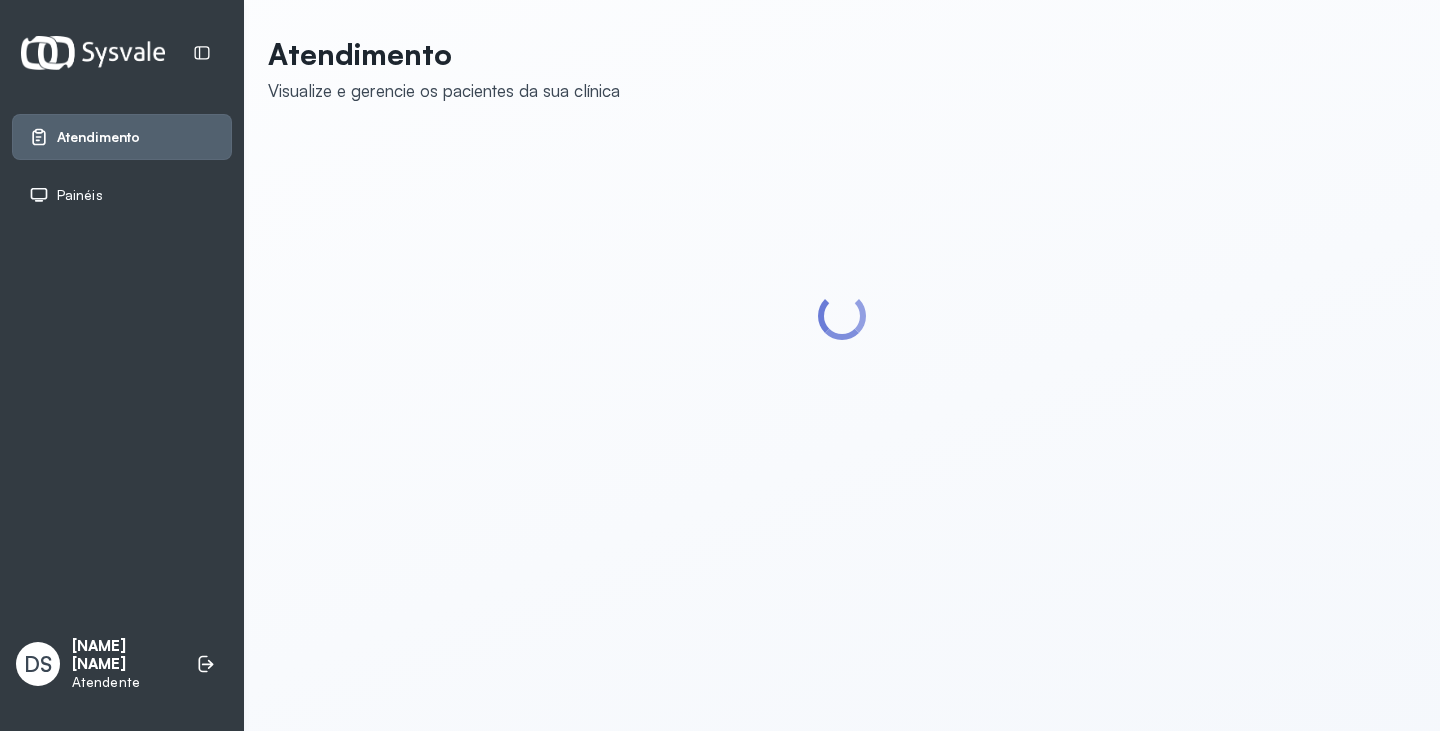 scroll, scrollTop: 0, scrollLeft: 0, axis: both 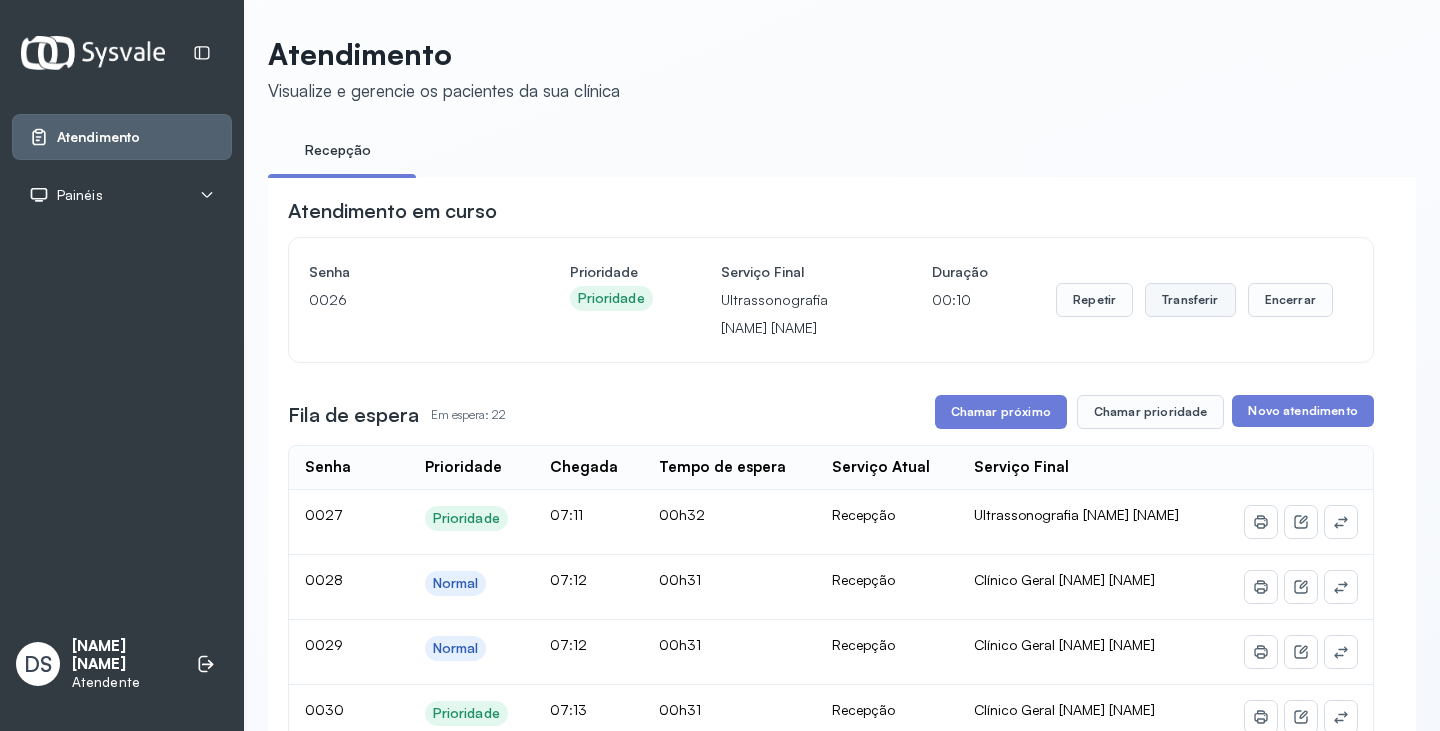 click on "Transferir" at bounding box center [1190, 300] 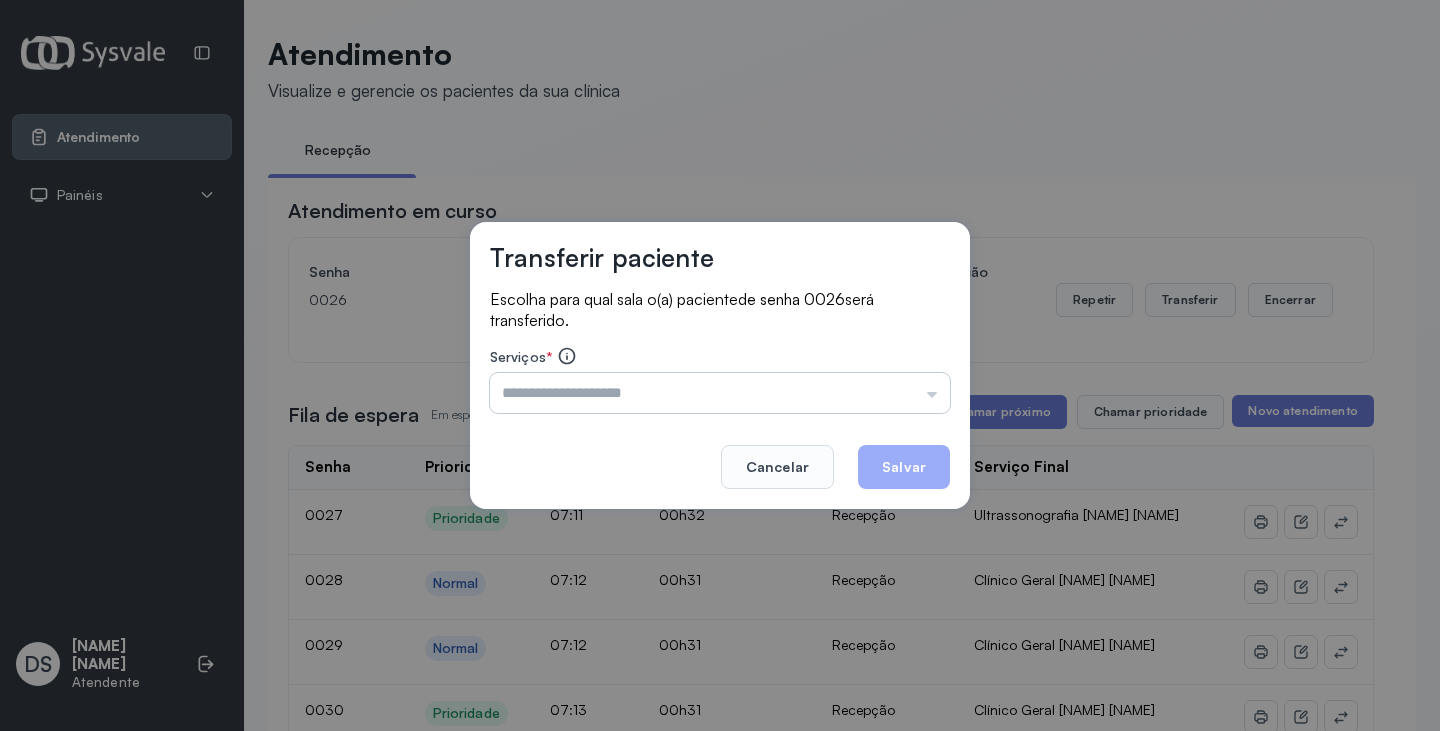 click at bounding box center (720, 393) 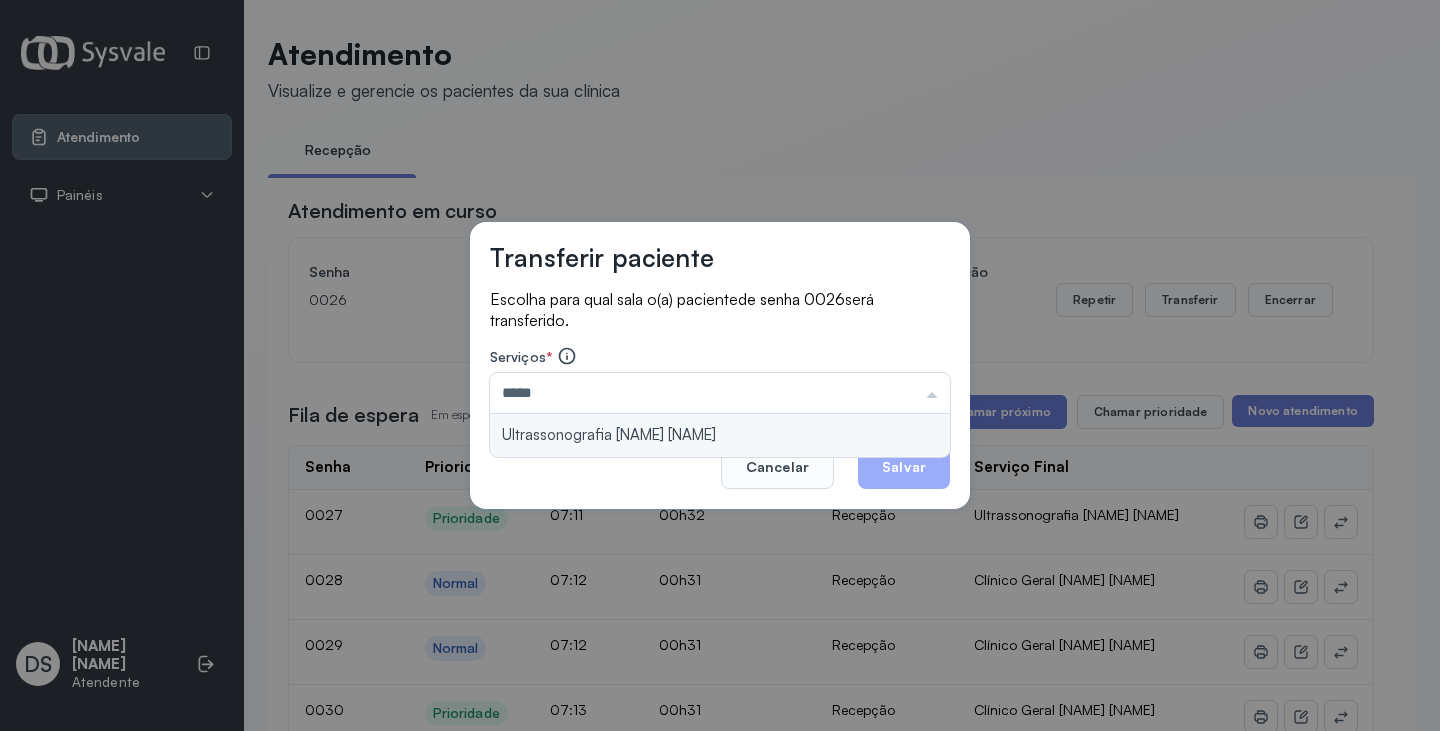 type on "**********" 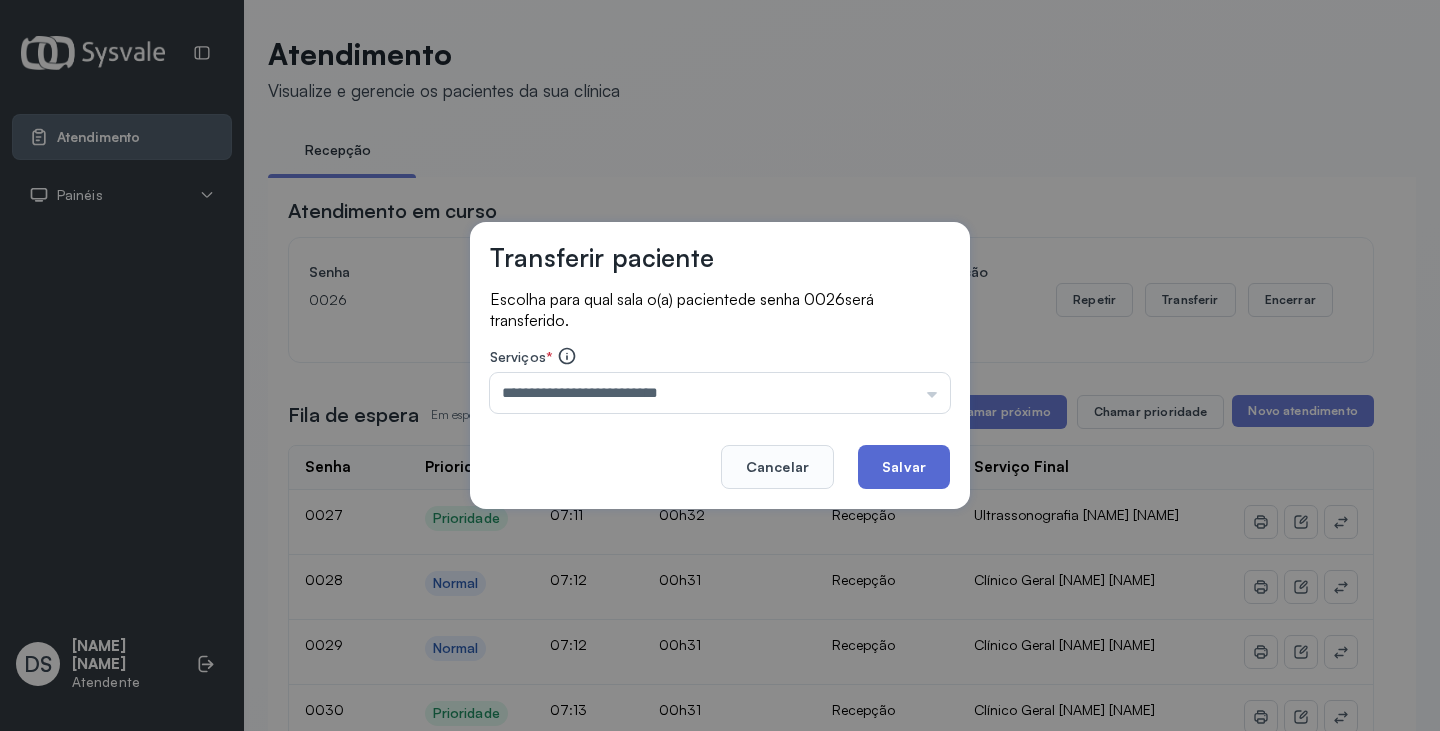 drag, startPoint x: 745, startPoint y: 423, endPoint x: 887, endPoint y: 449, distance: 144.36066 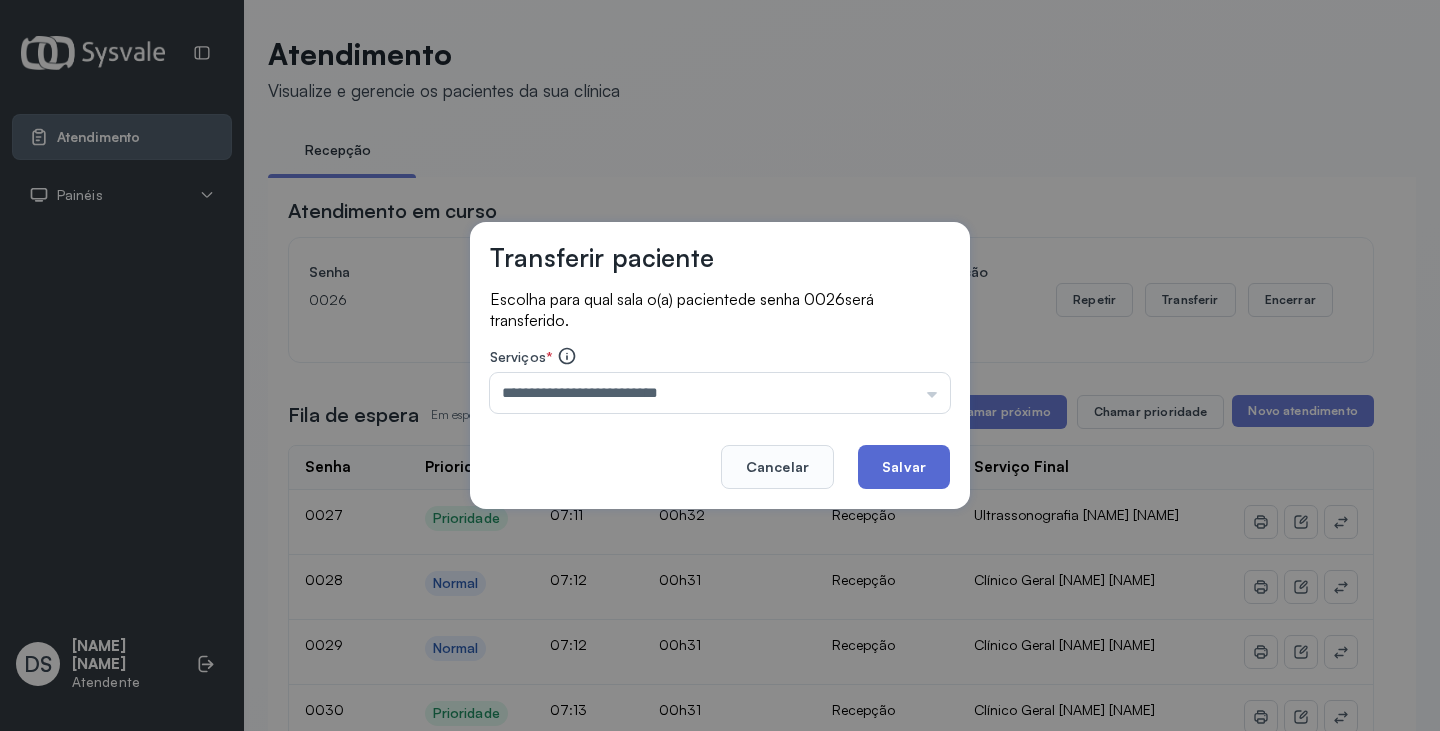 click on "Salvar" 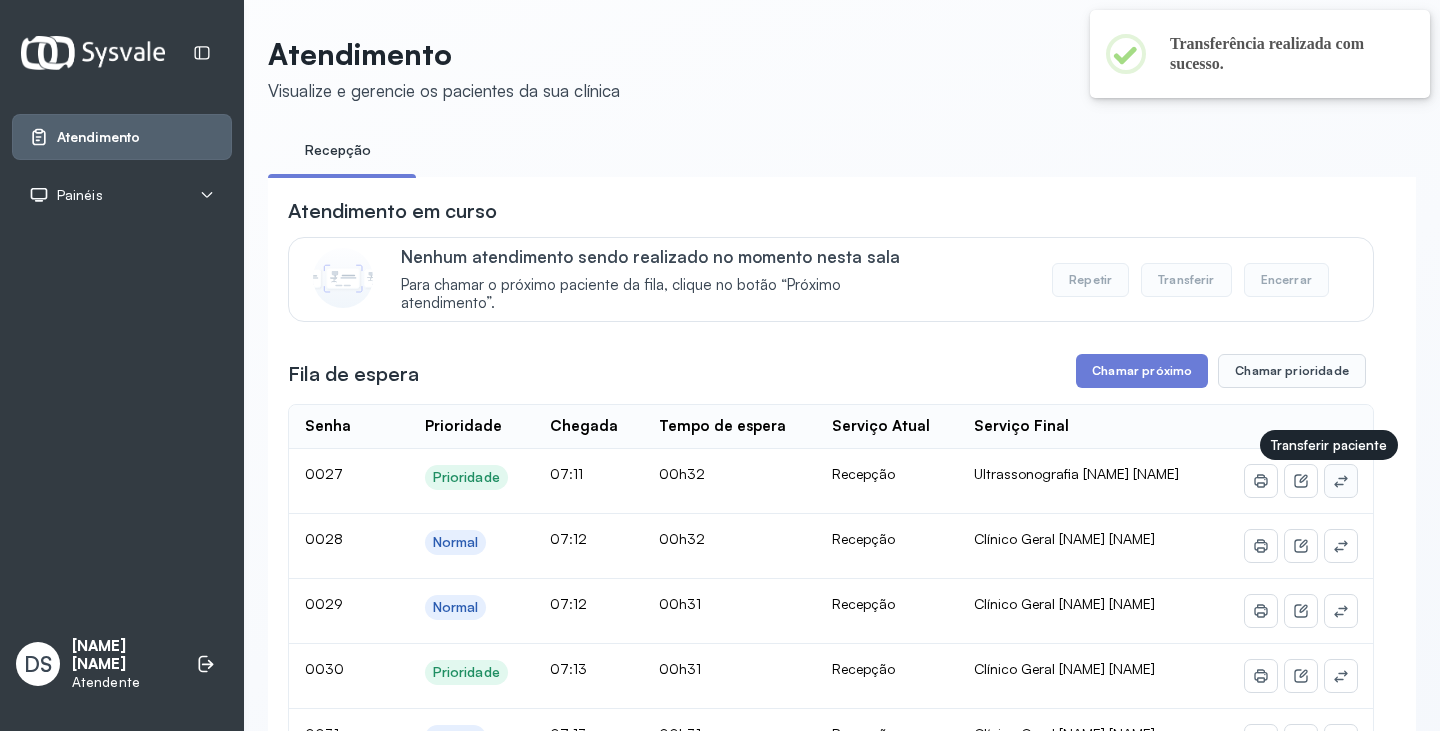 click 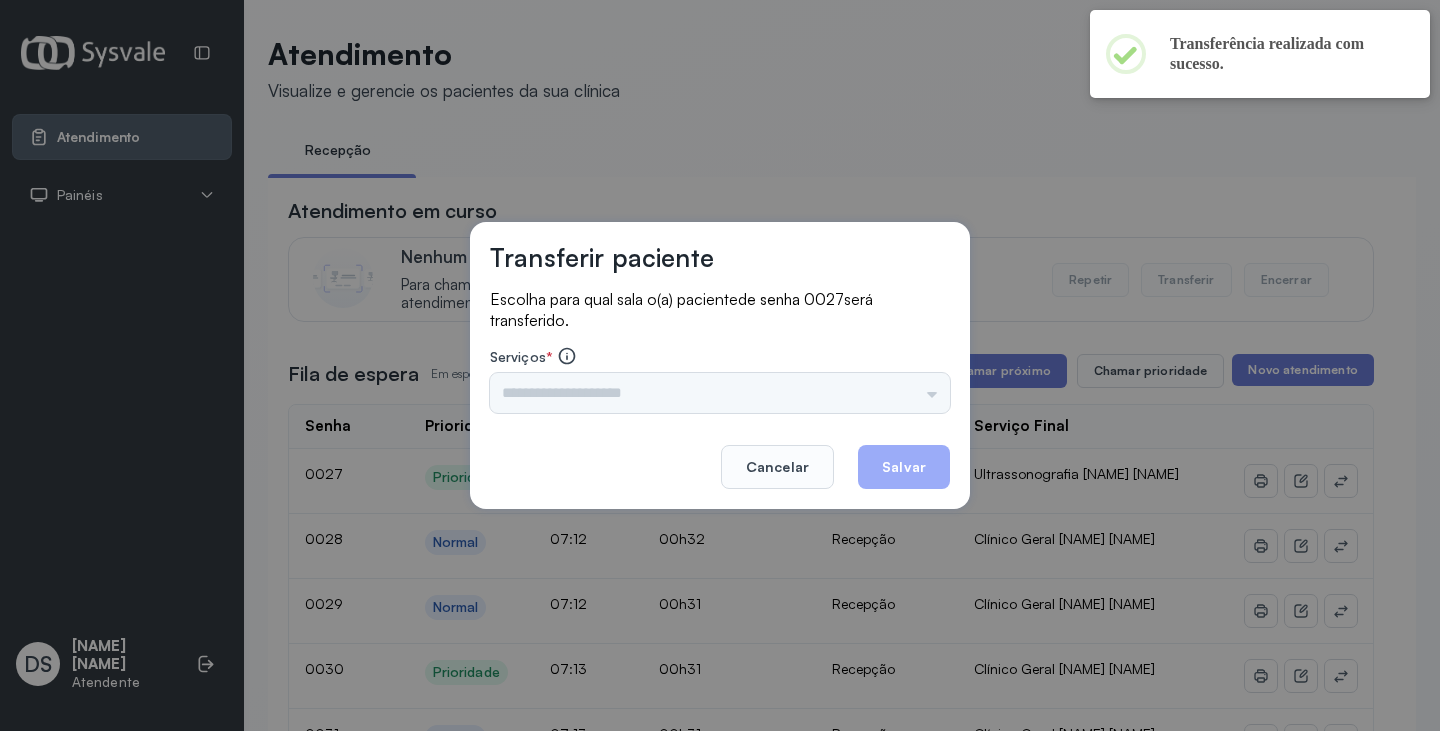 click on "Triagem Ortopedista [NAME] [NAME] Ortopedista [NAME] [NAME] Ginecologista [NAME] [NAME] Ginecologista [NAME] [NAME] Obstetra [NAME] [NAME] Obstetra [NAME] [NAME] Ultrassonografia [NAME] [NAME] Ultrassonografia [NAME] [NAME] Consulta com Neurologista [NAME] [NAME] Reumatologista [NAME] [NAME] Endocrinologista [NAME] Dermatologista [NAME] [NAME] Nefrologista [NAME] [NAME] Geriatra [NAME] [NAME] Infectologista [NAME] [NAME] Oftalmologista [NAME] Consulta Proctologista/Cirurgia Geral [NAME] [NAME] Otorrinolaringologista [NAME] [NAME] Pequena Cirurgia [NAME] [NAME] Pequena Cirurgia [NAME] [NAME] ECG Espirometria com Broncodilatador Espirometria sem Broncodilatador Ecocardiograma - [NAME] [NAME] Exame de PPD [NAME] [NAME] RETIRADA DE CERUME [NAME] [NAME] VACINAÇÃO Preventivo [NAME] [NAME] Preventivo [NAME] [NAME] [NAME] Consulta de Enfermagem [NAME] [NAME] Consulta de Enfermagem [NAME] [NAME] Consulta [NAME] [NAME] Consulta Enf. [NAME] [NAME]" at bounding box center [720, 393] 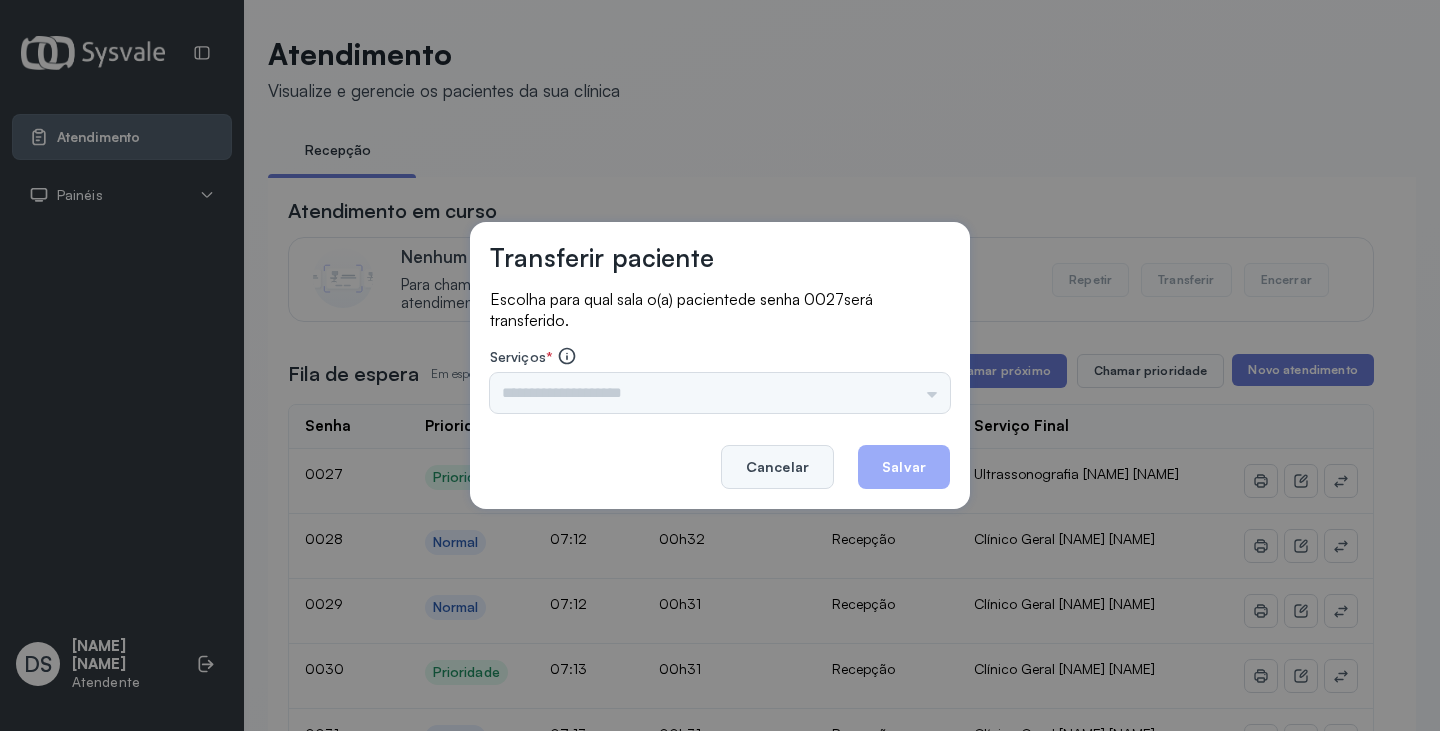 click on "Cancelar" 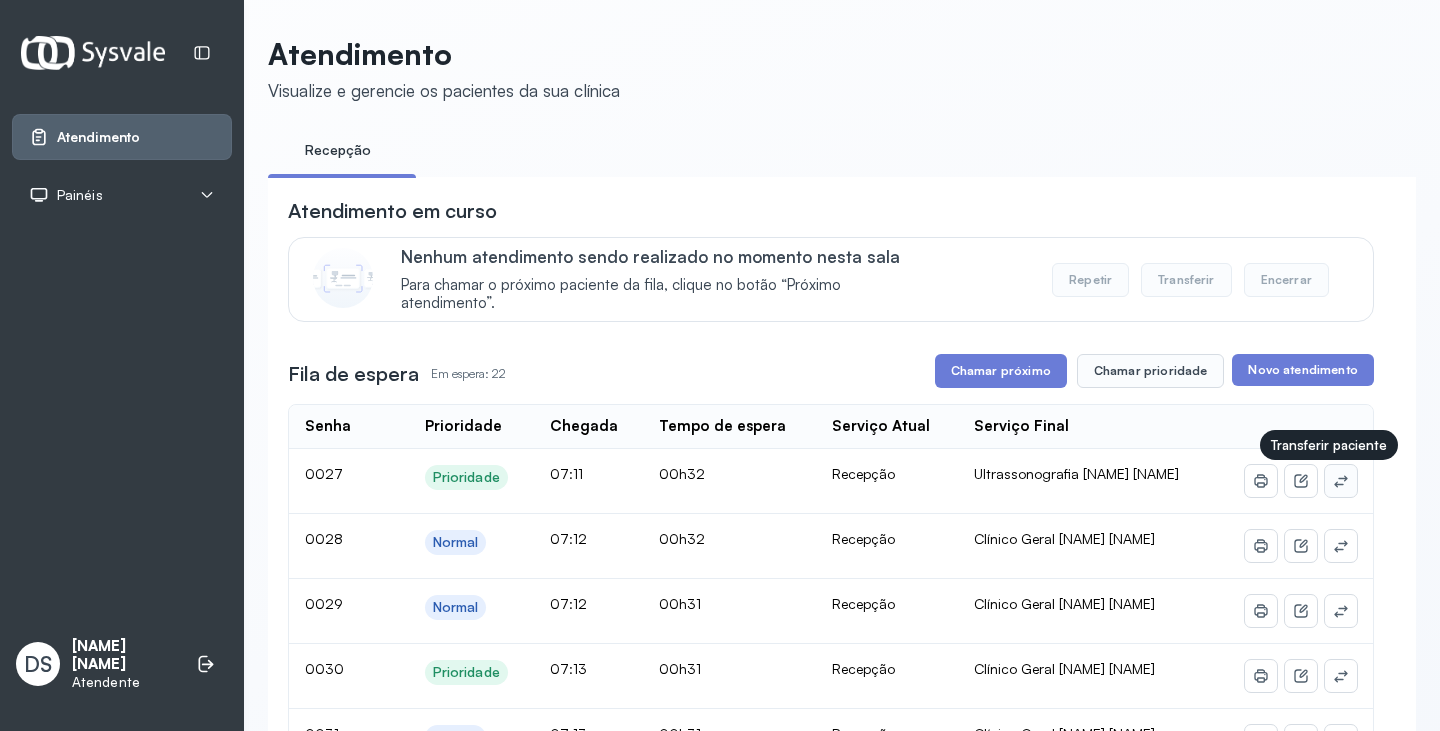 click 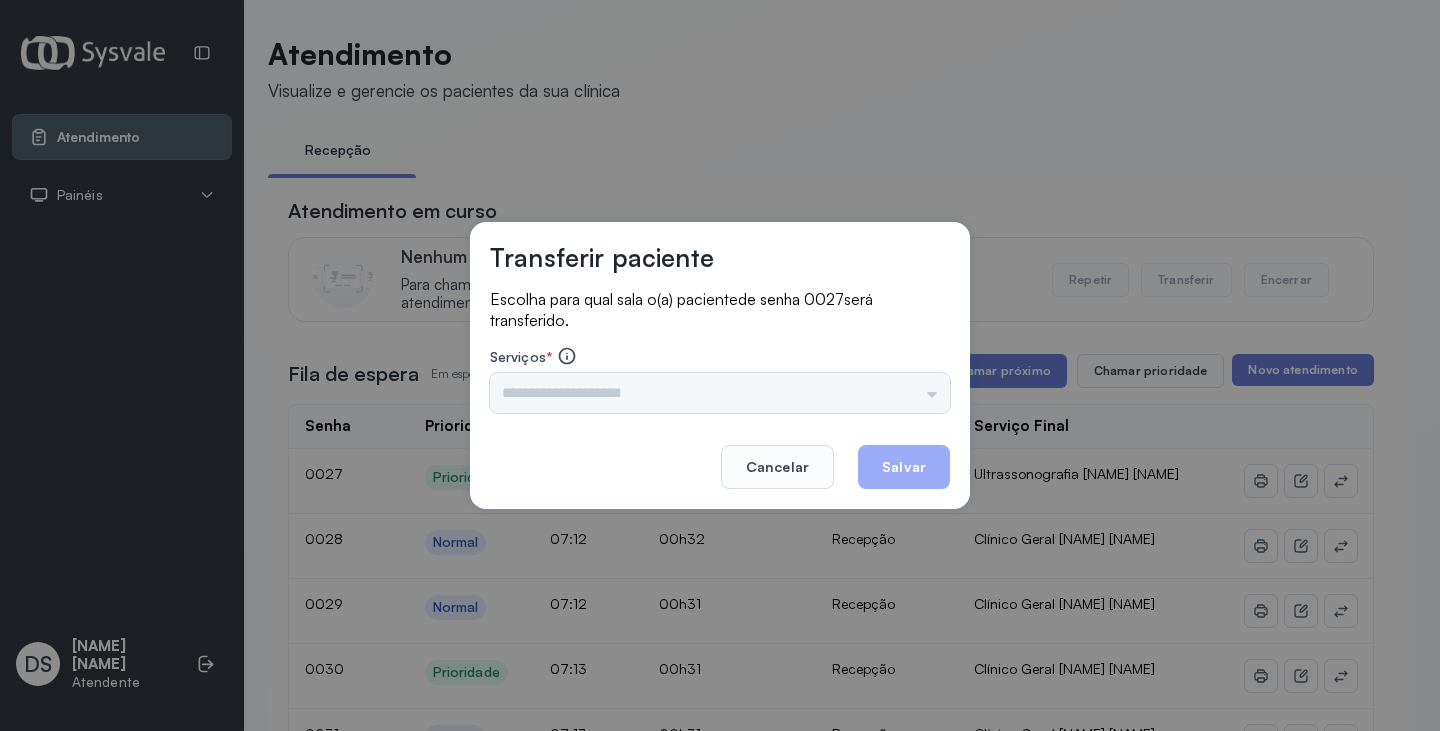 click on "Triagem Ortopedista Dr. Mauricio Ortopedista Dr. Ramon Ginecologista Dr. Amilton Ginecologista Dra. Luana Obstetra Dr. Orlindo Obstetra Dra. Vera Ultrassonografia Dr. Orlindo Ultrassonografia Dr. Amilton Consulta com Neurologista Dr. Ezir Reumatologista Dr. Juvenilson Endocrinologista Washington Dermatologista Dra. Renata Nefrologista Dr. Edvaldo Geriatra Dra. Vanessa Infectologista Dra. Vanessa Oftalmologista Dra. Consulta Proctologista/Cirurgia Geral Dra. Geislane Otorrinolaringologista Dr. Pedro Pequena Cirurgia Dr. Geislane Pequena Cirurgia Dr. AMILTON ECG Espirometria com Broncodilatador Espirometria sem Broncodilatador Ecocardiograma - Dra. Vanessa Viana Exame de PPD Enf. Jane Raquel RETIRADA DE CERUME DR. PEDRO VACINAÇÃO Preventivo Enf. Luciana Preventivo Enf. Tiago Araujo Consulta de Enfermagem Enf. Tiago Consulta de Enfermagem Enf. Luciana Consulta  Cardiologista Dr. Everson Consulta Enf. Jane Raquel Dispensação de Medicação Agendamento Consulta Enf. Tiago Agendamento consulta Enf. Luciana" at bounding box center [720, 393] 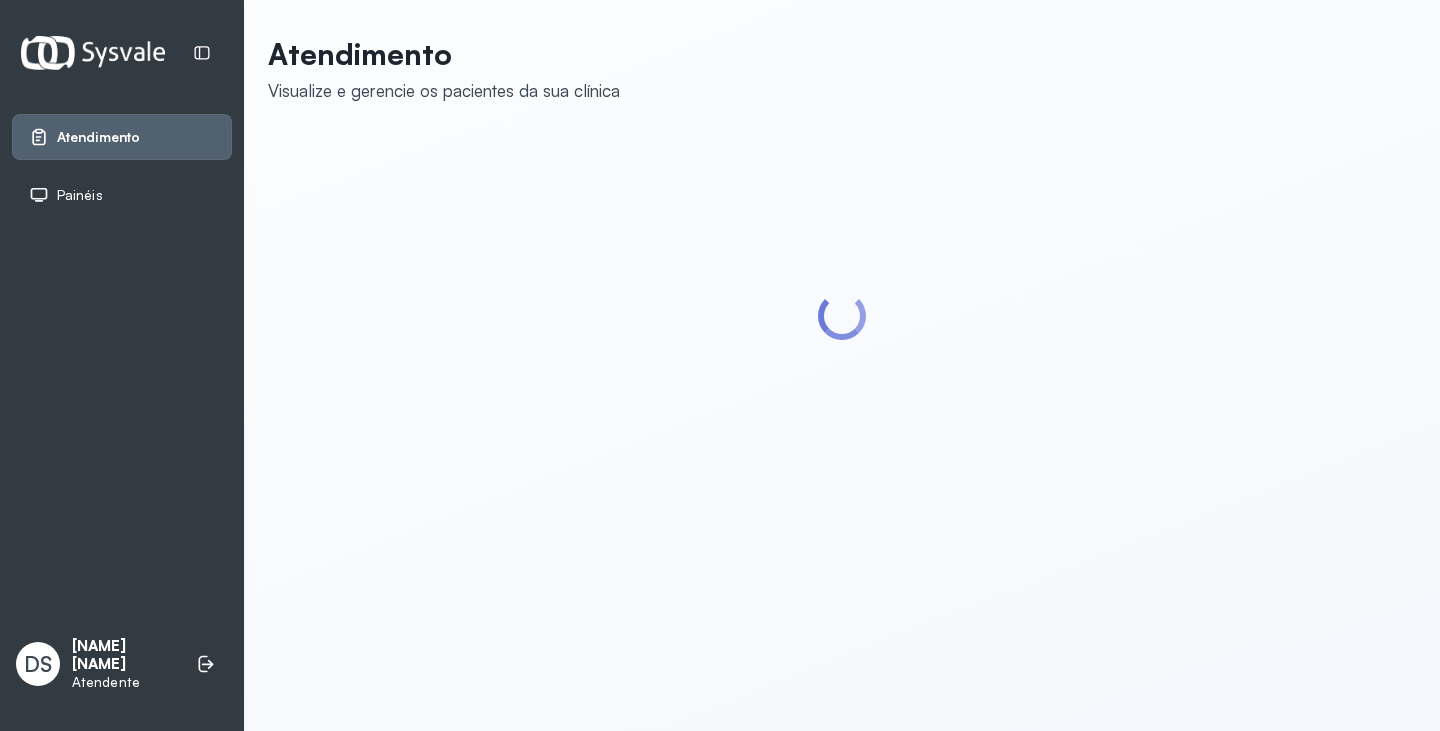 scroll, scrollTop: 0, scrollLeft: 0, axis: both 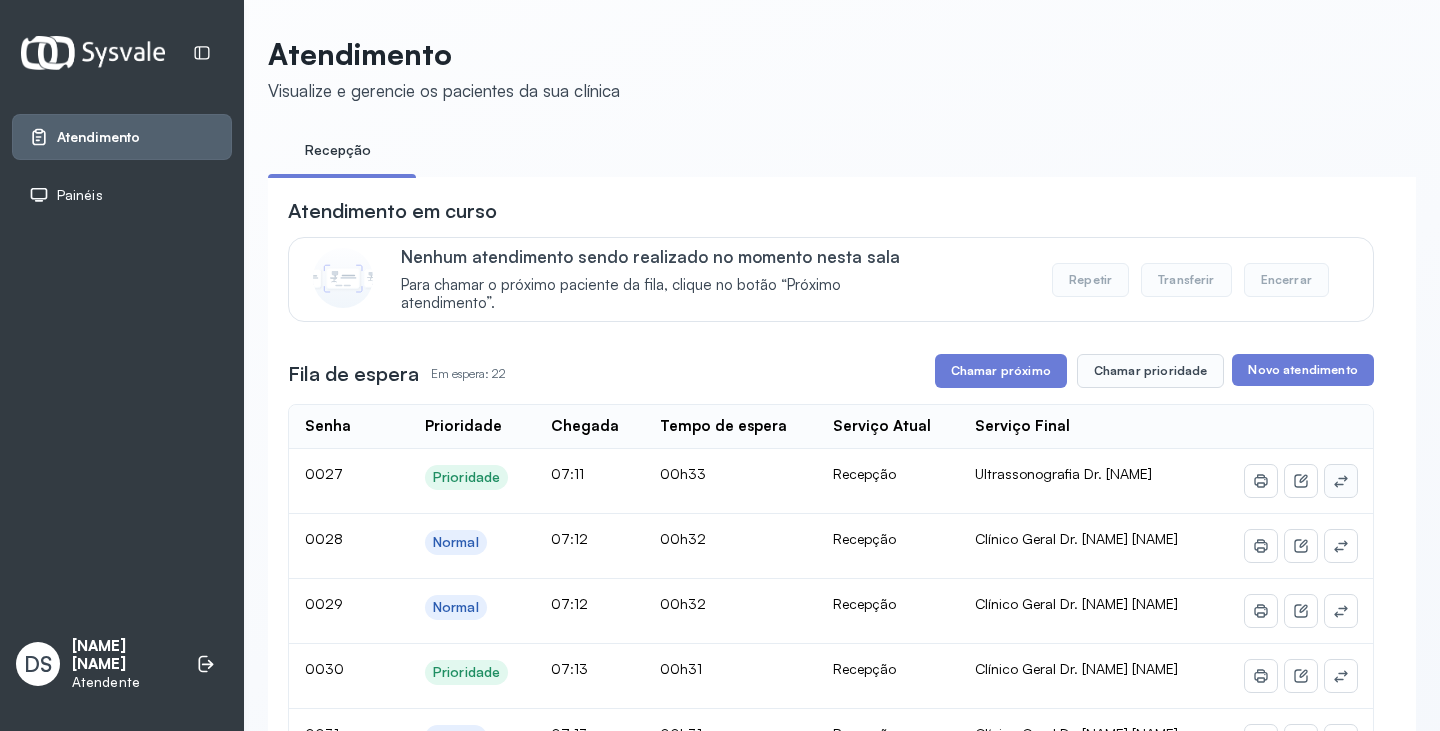click 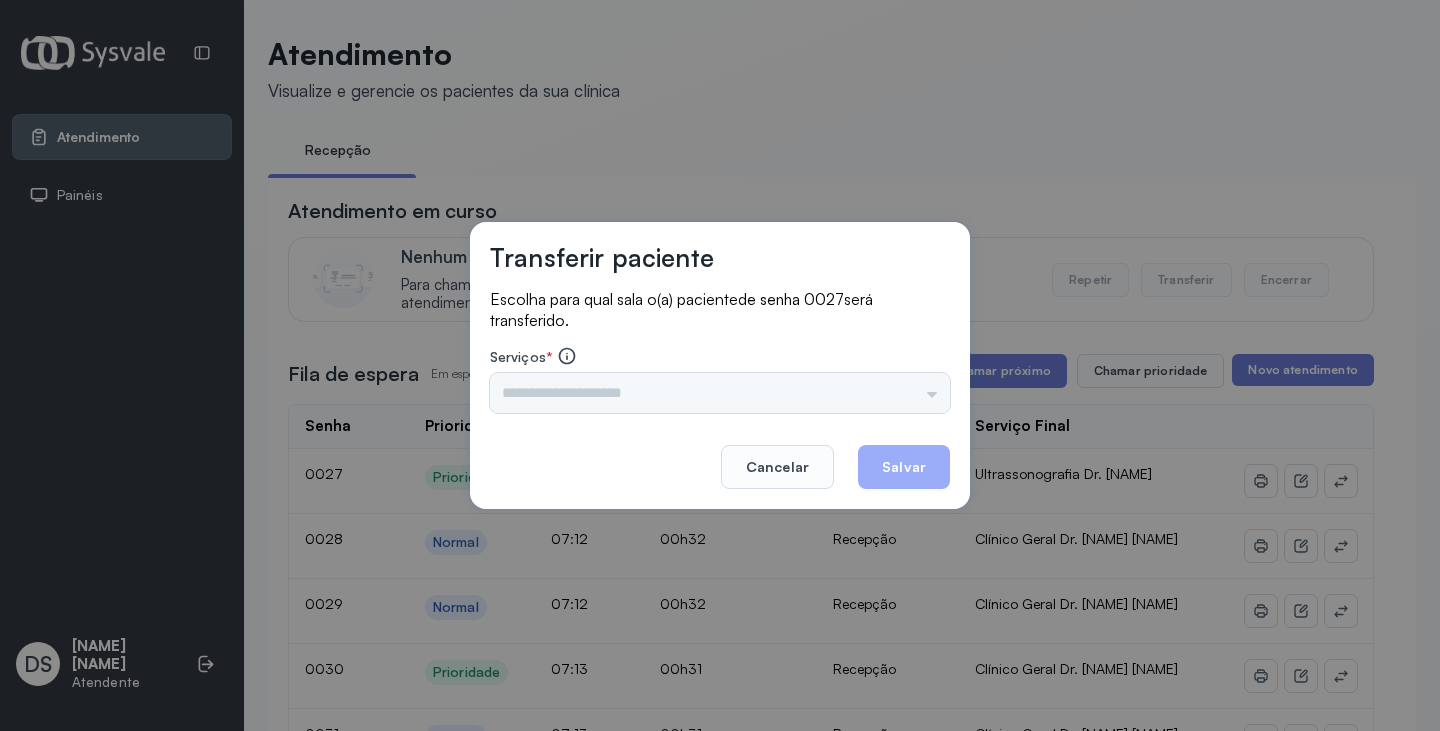 click on "Nenhuma opção encontrada" at bounding box center [720, 393] 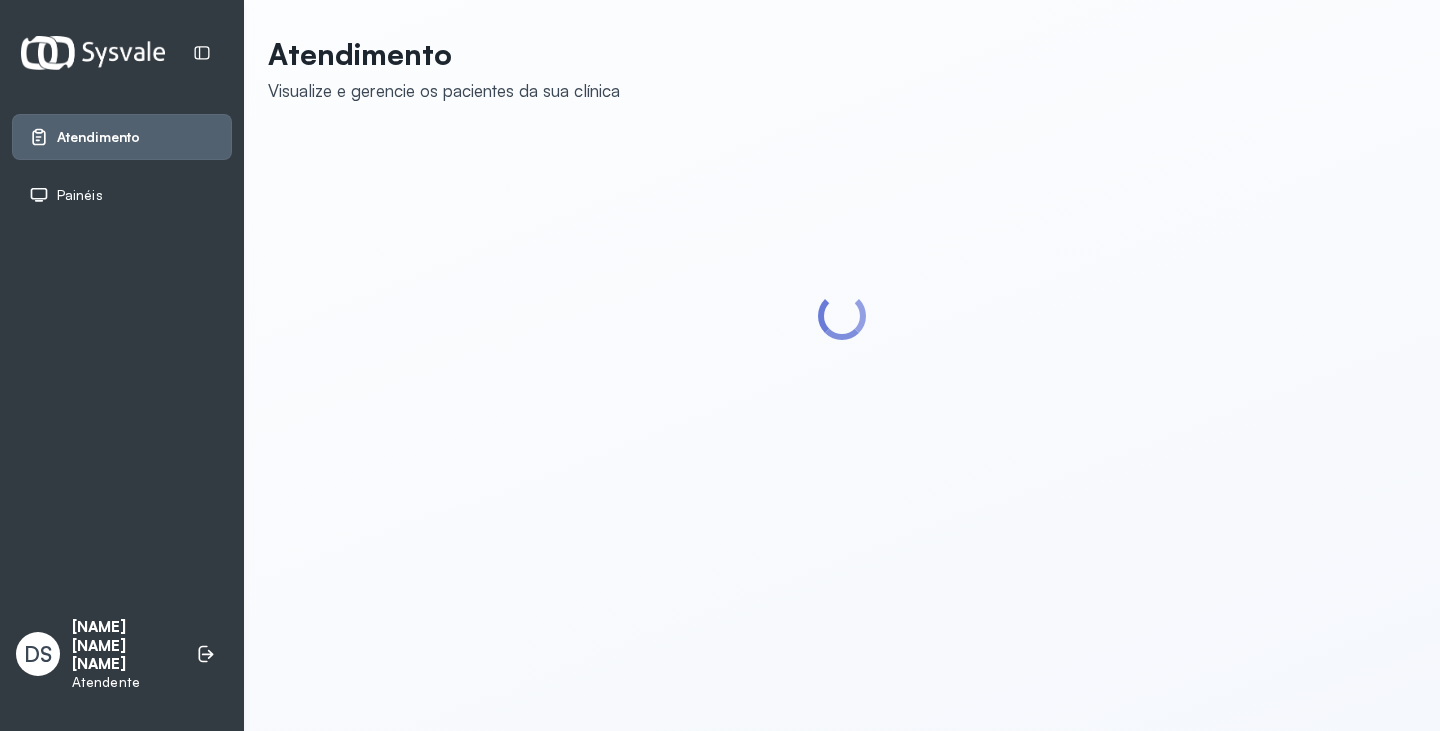 scroll, scrollTop: 0, scrollLeft: 0, axis: both 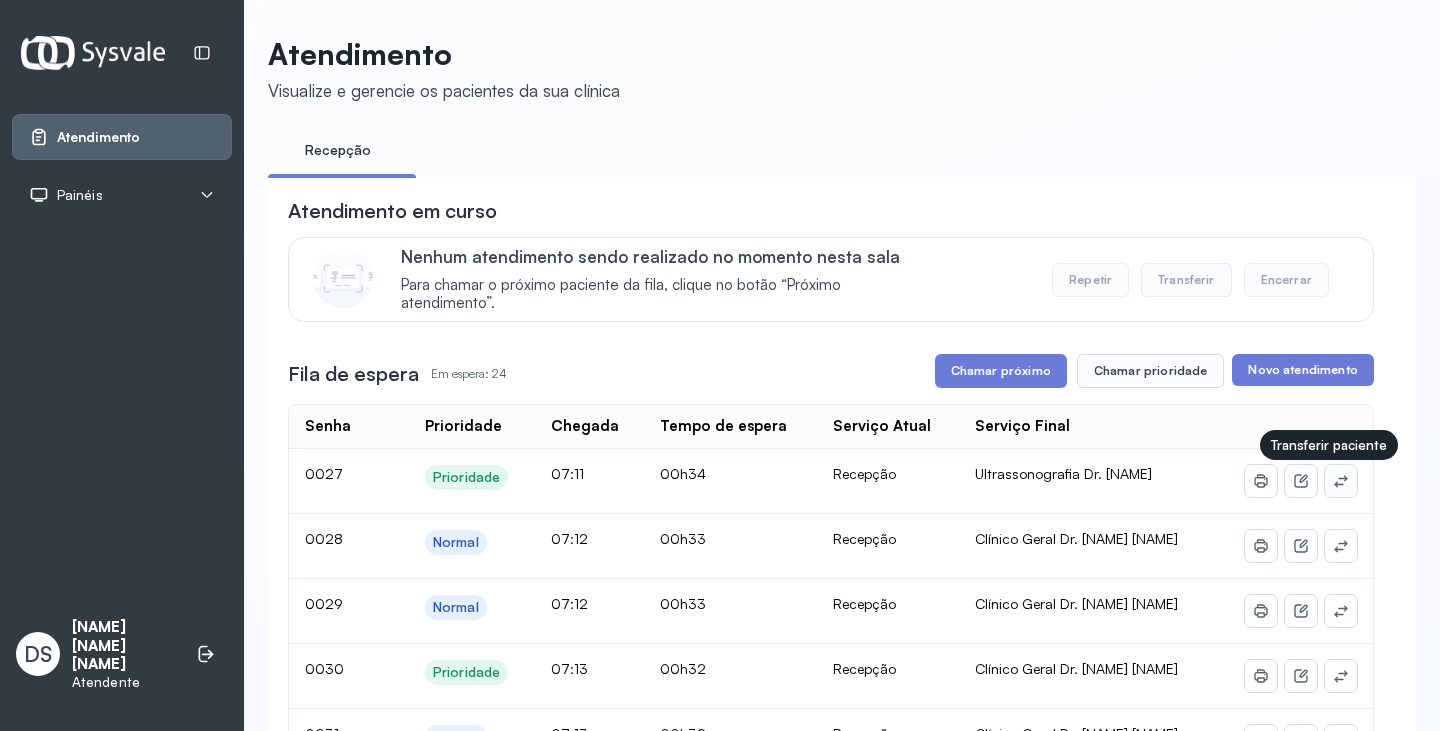 click 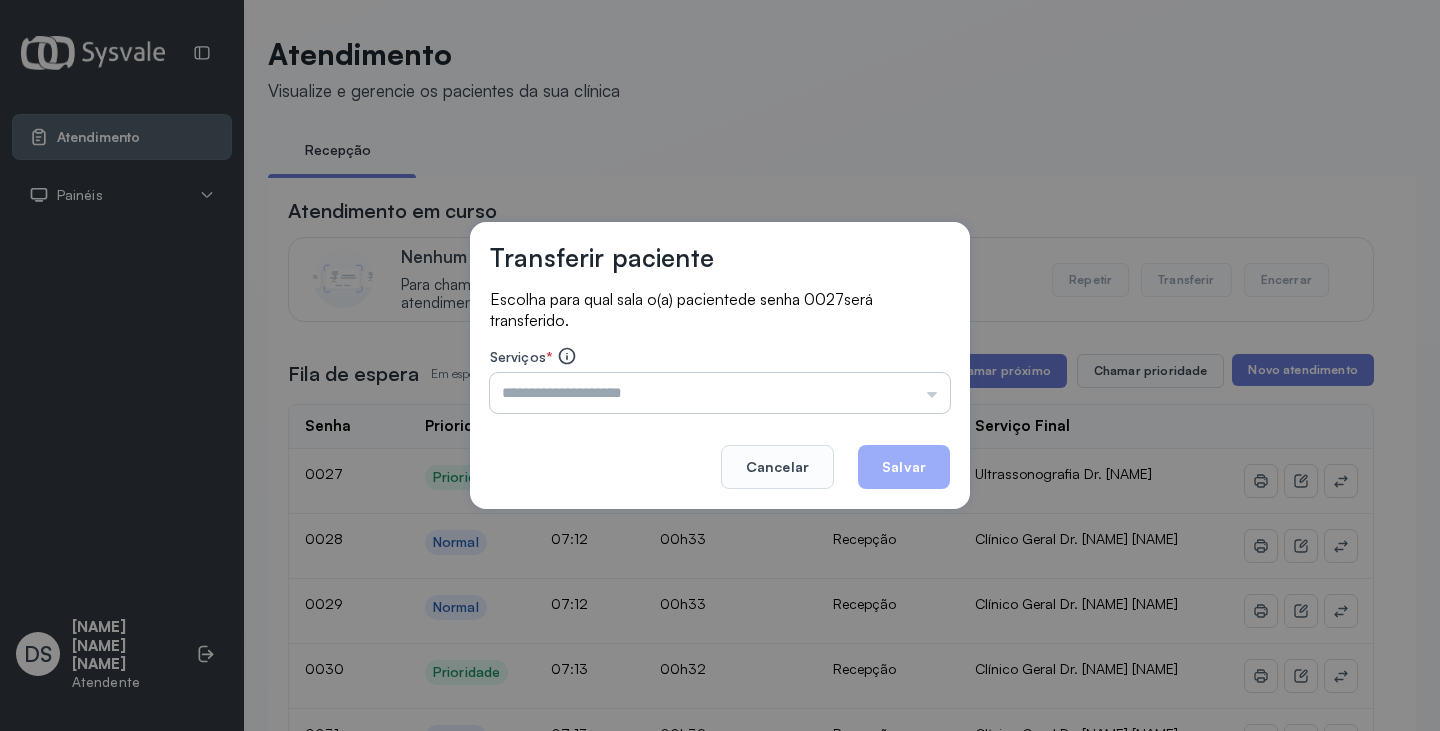click at bounding box center (720, 393) 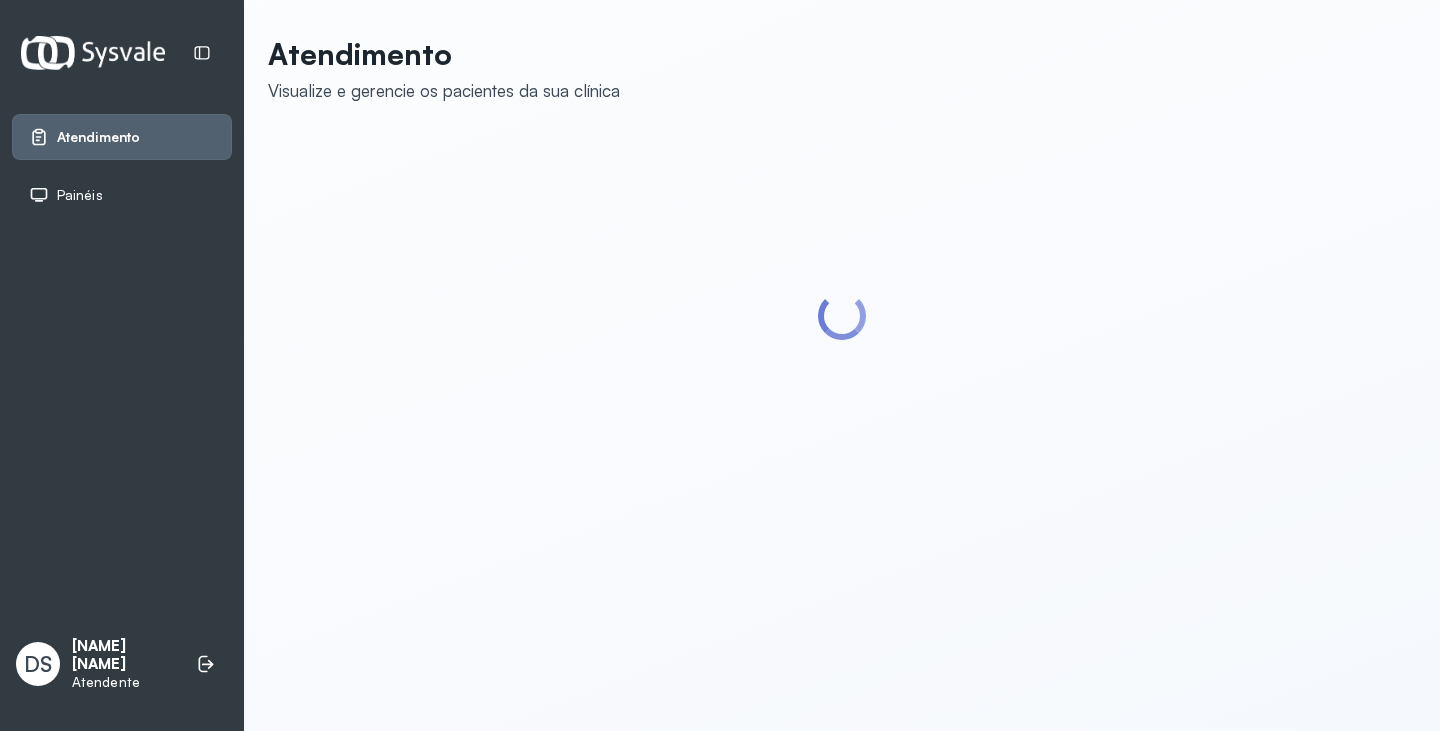 scroll, scrollTop: 0, scrollLeft: 0, axis: both 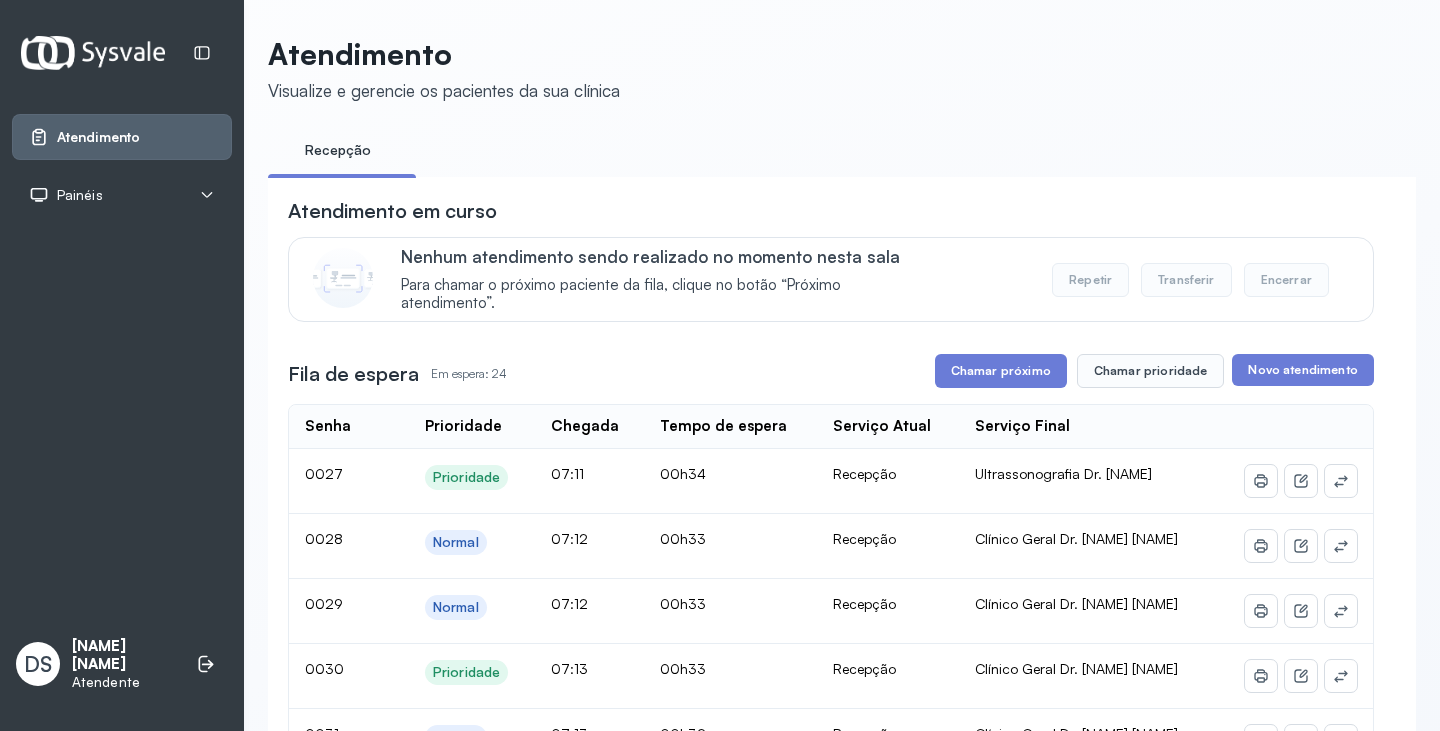 click 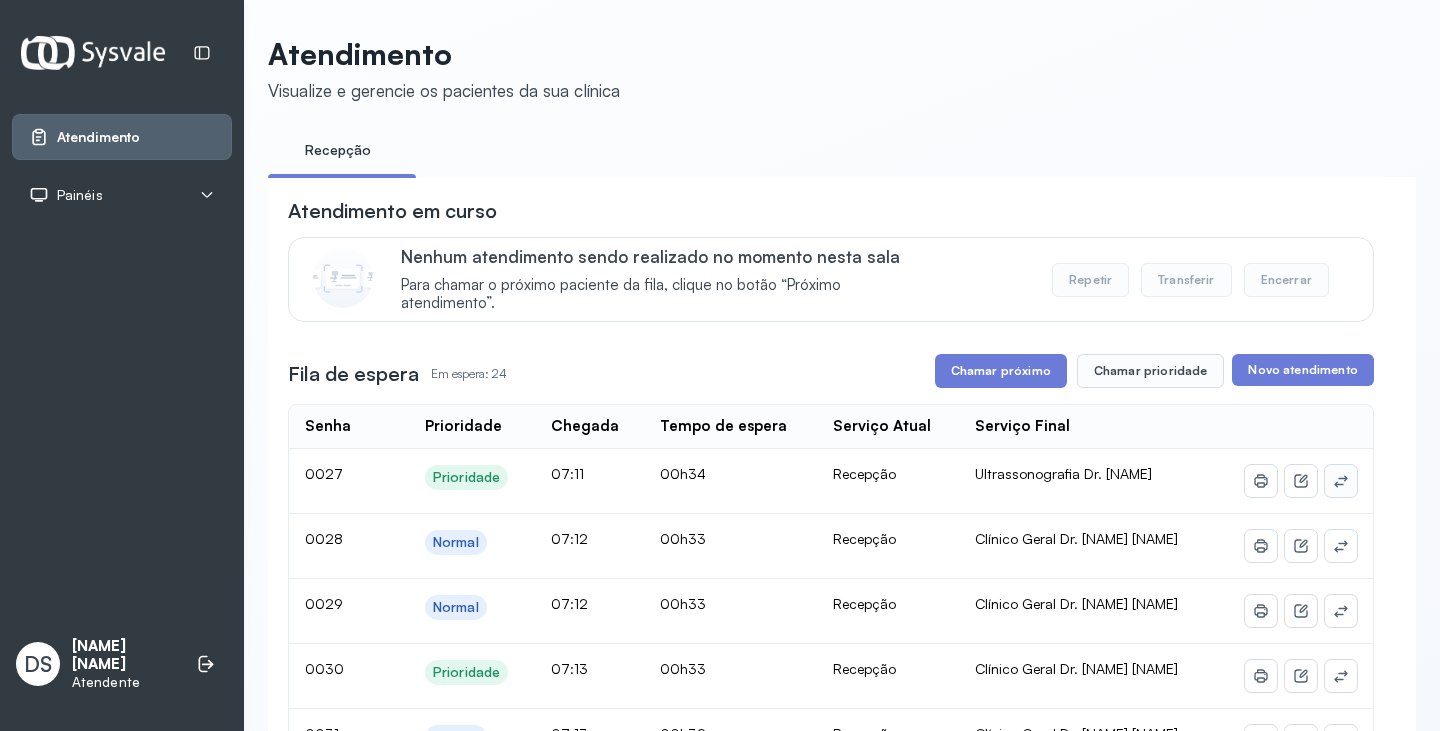 click 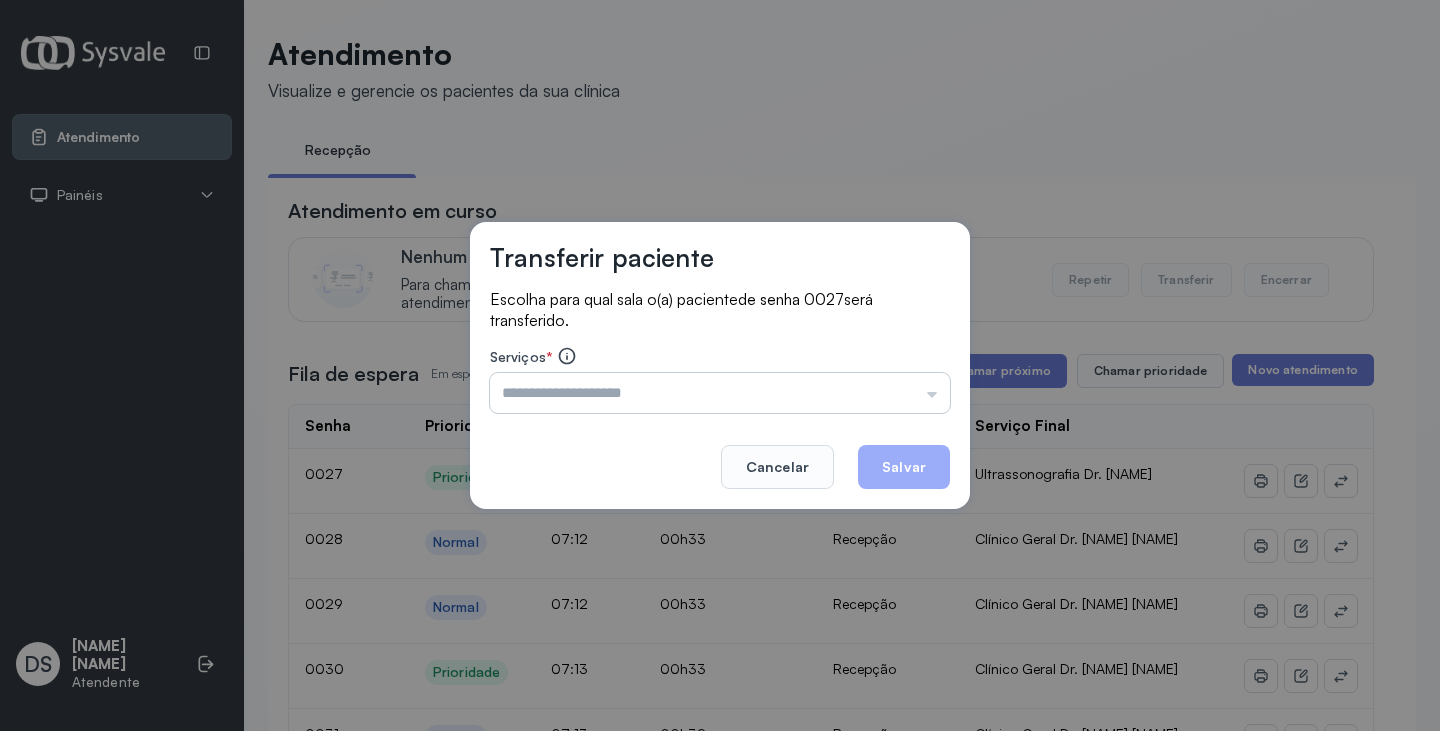 click at bounding box center (720, 393) 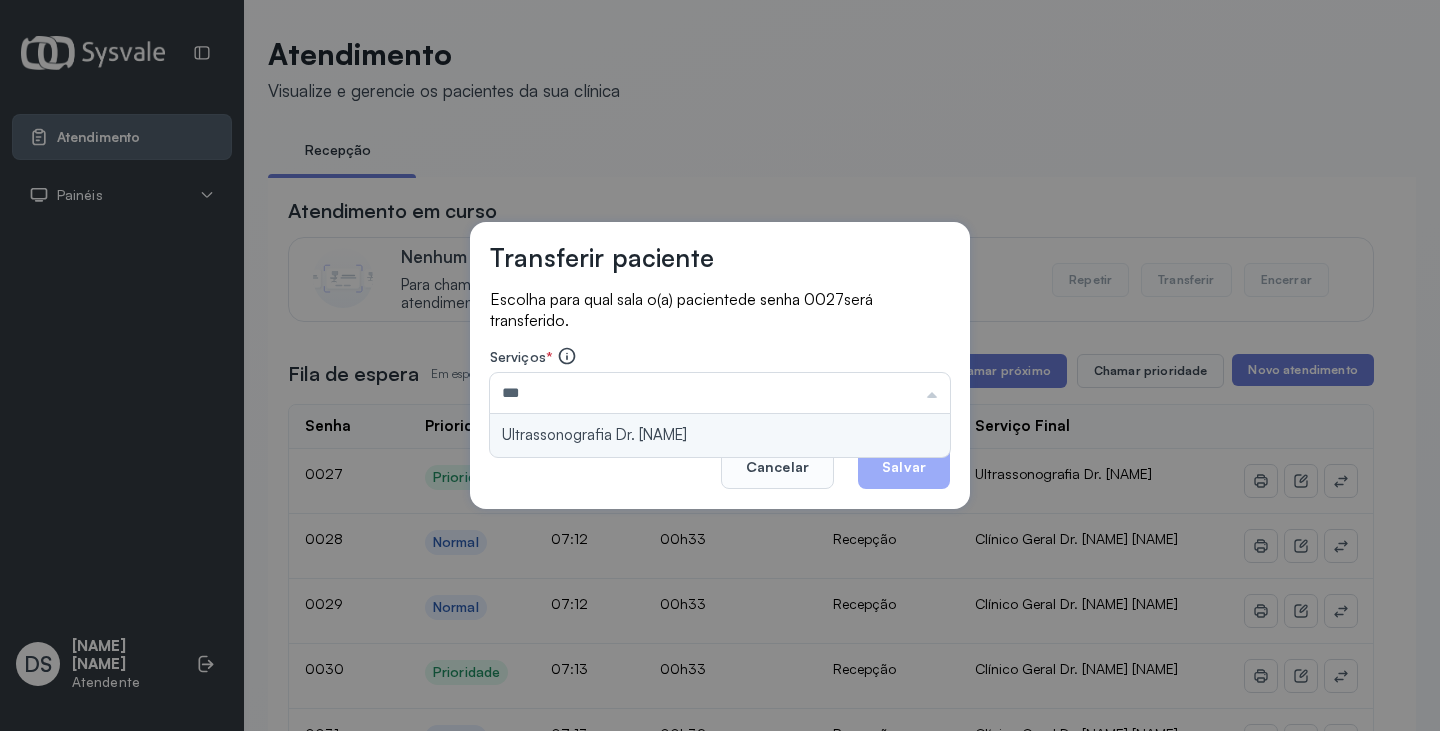 type on "**********" 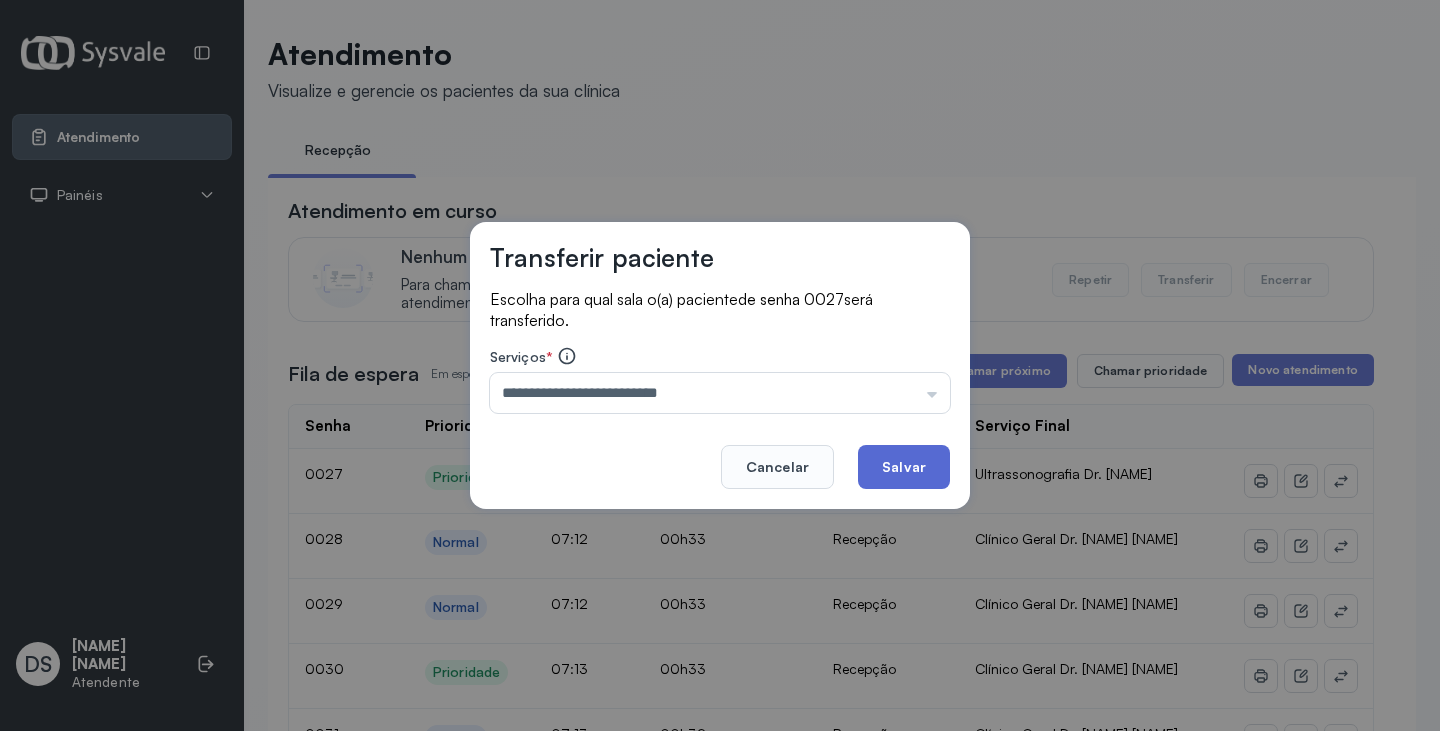 drag, startPoint x: 785, startPoint y: 423, endPoint x: 878, endPoint y: 452, distance: 97.41663 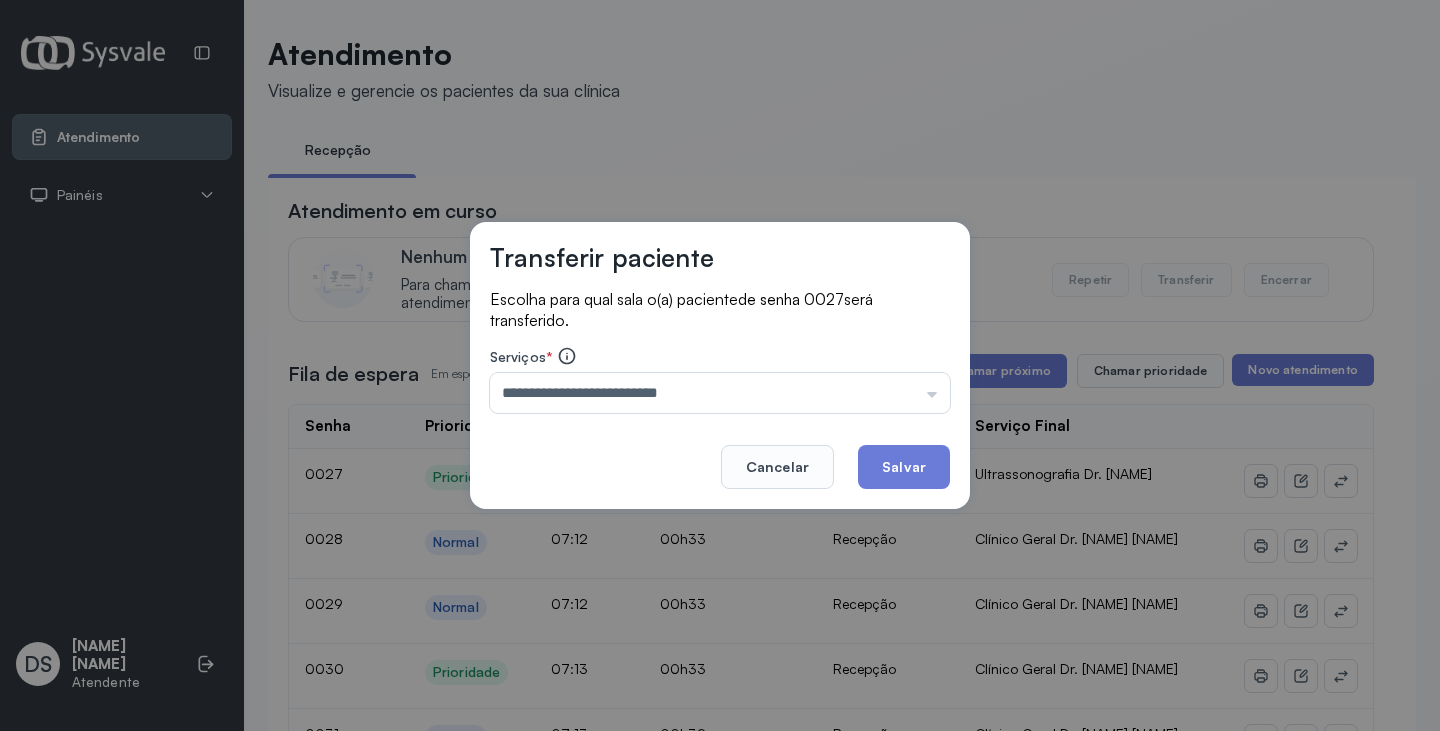 click on "Salvar" 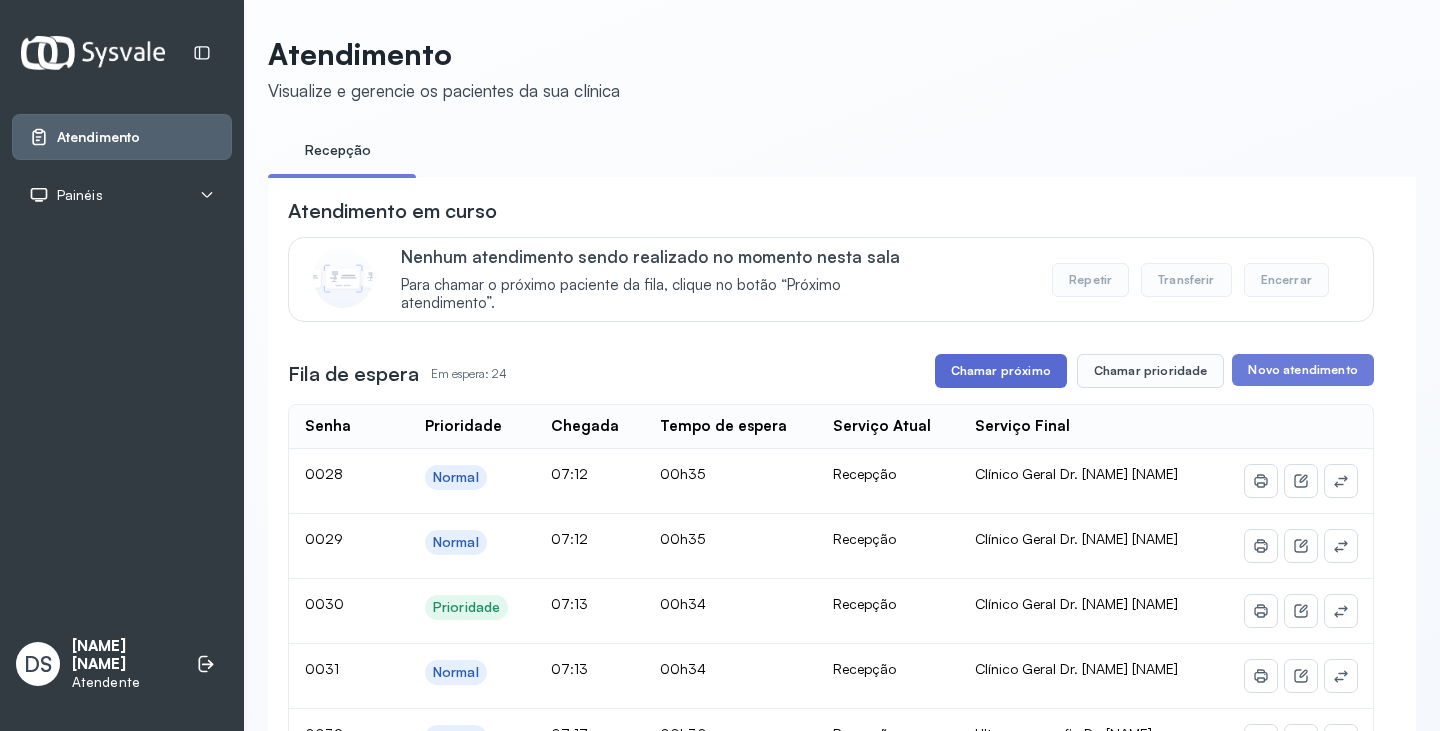 click on "Chamar próximo" at bounding box center [1001, 371] 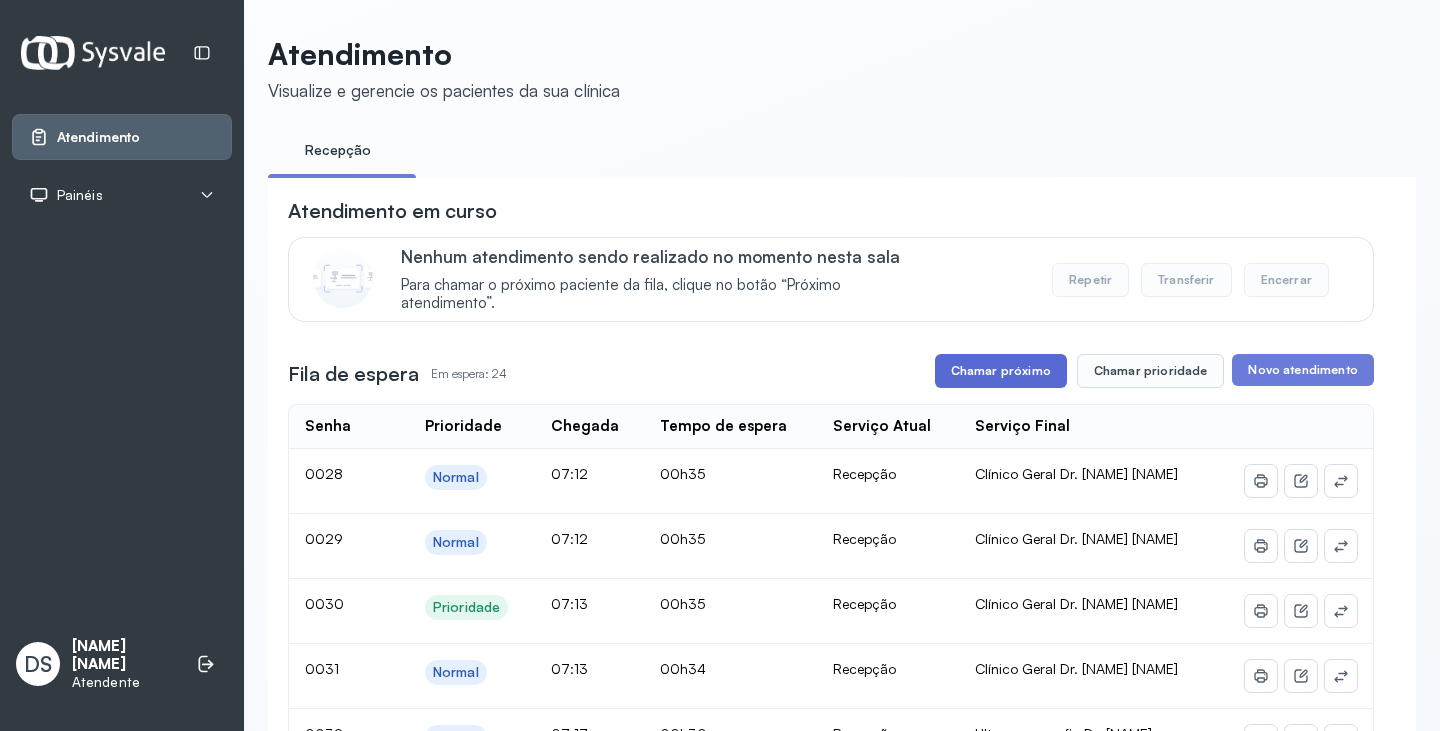 click on "Chamar próximo" at bounding box center (1001, 371) 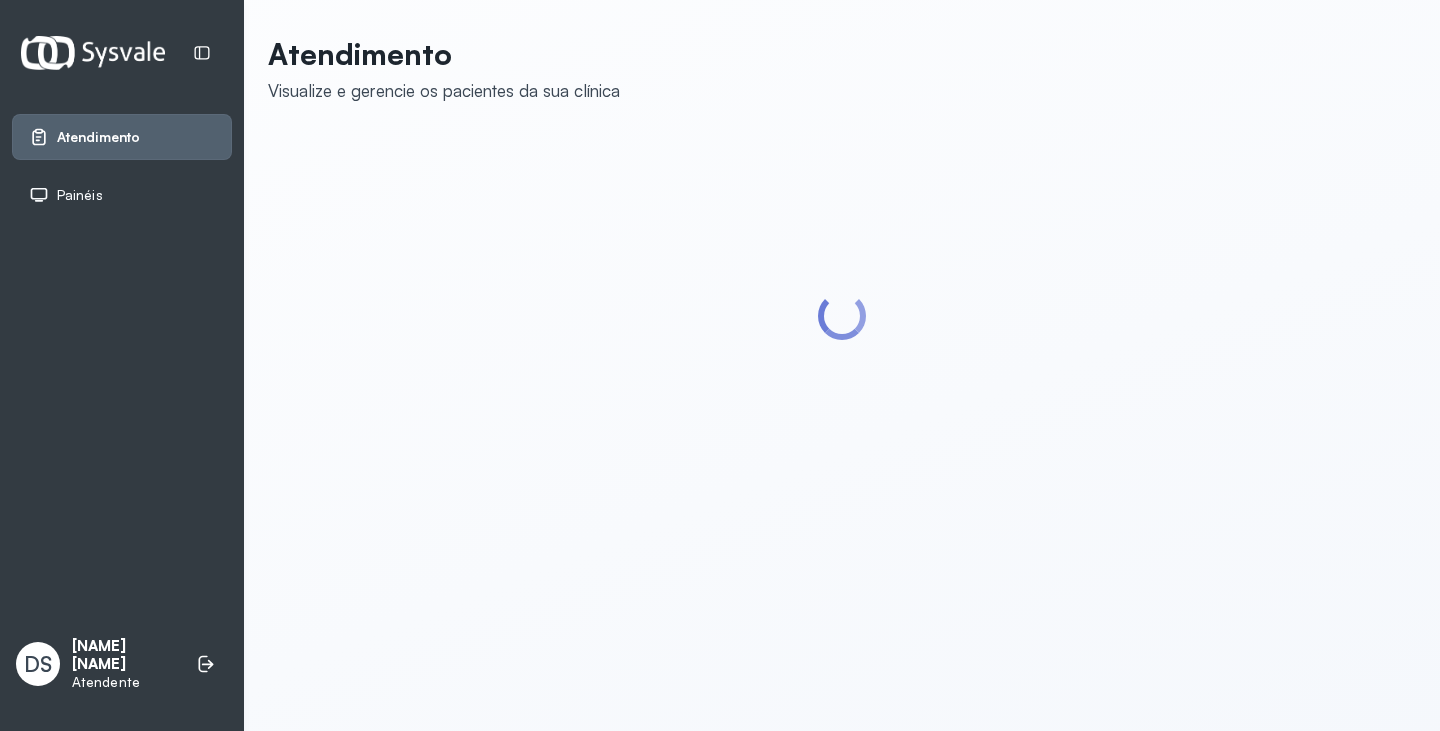 scroll, scrollTop: 0, scrollLeft: 0, axis: both 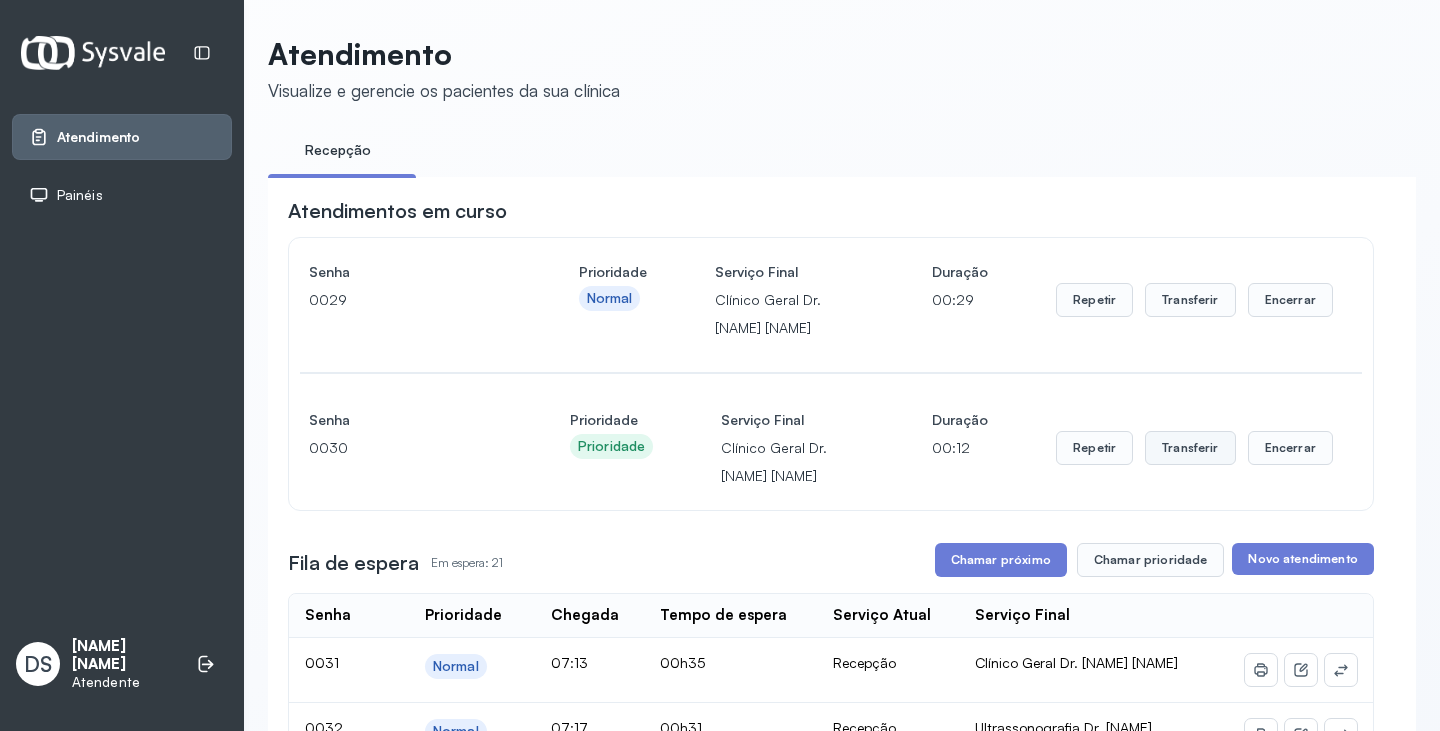 click on "Transferir" at bounding box center [1190, 300] 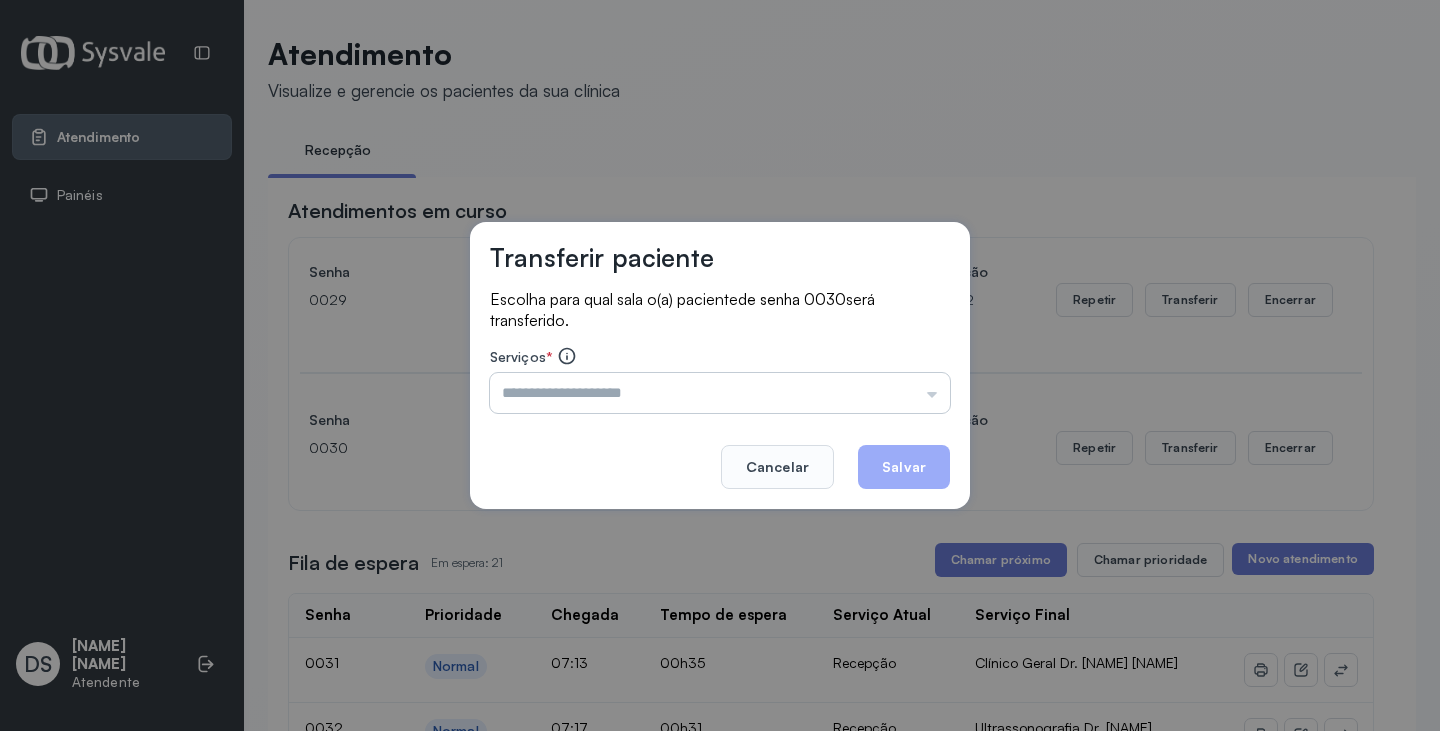 click at bounding box center [720, 393] 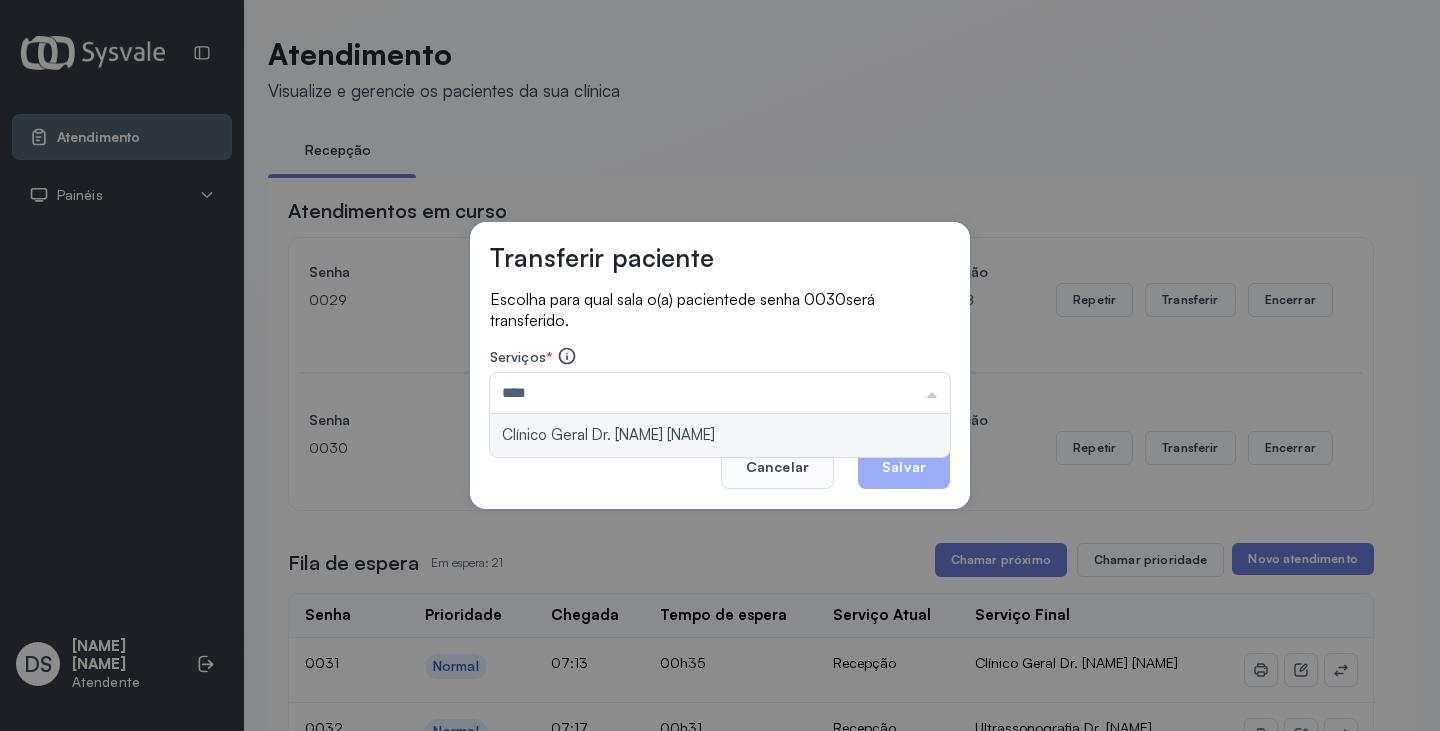 type on "**********" 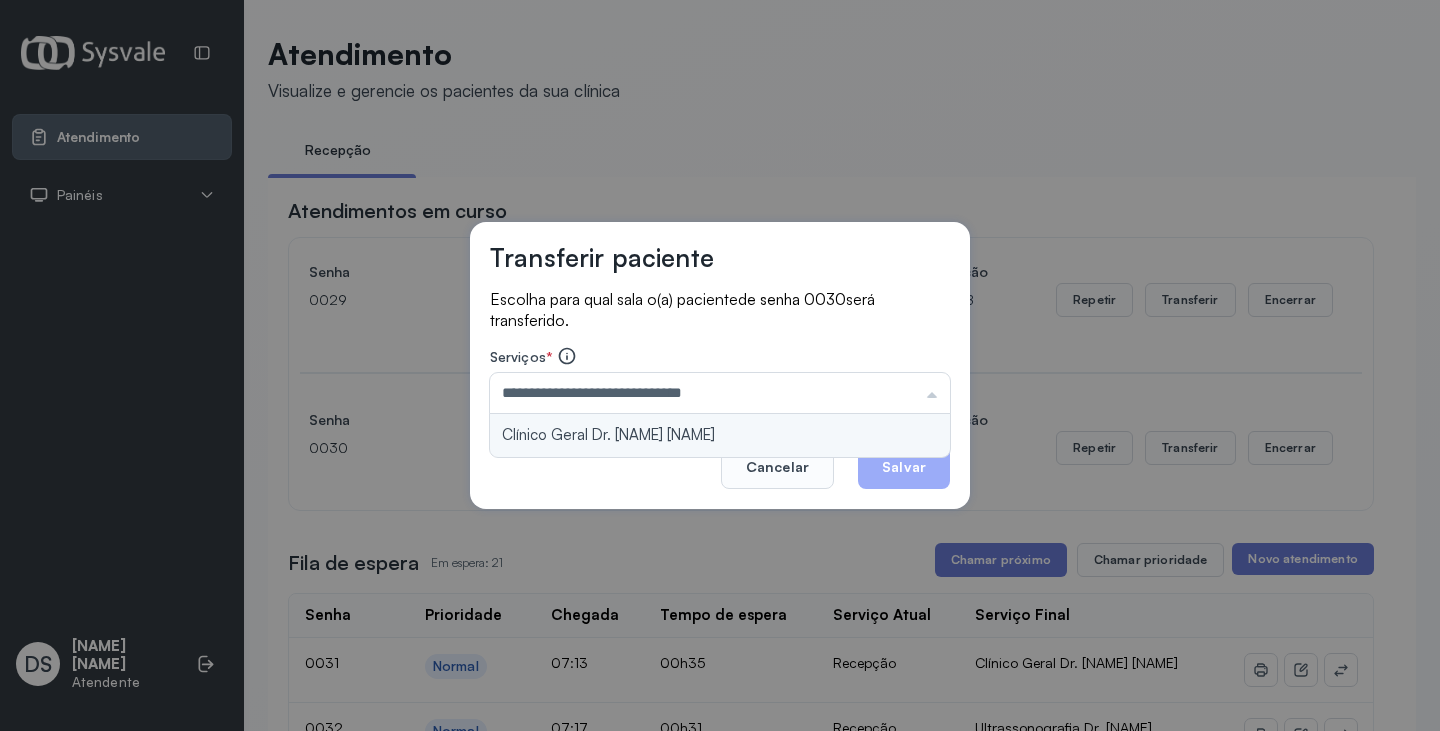 click on "**********" at bounding box center [720, 366] 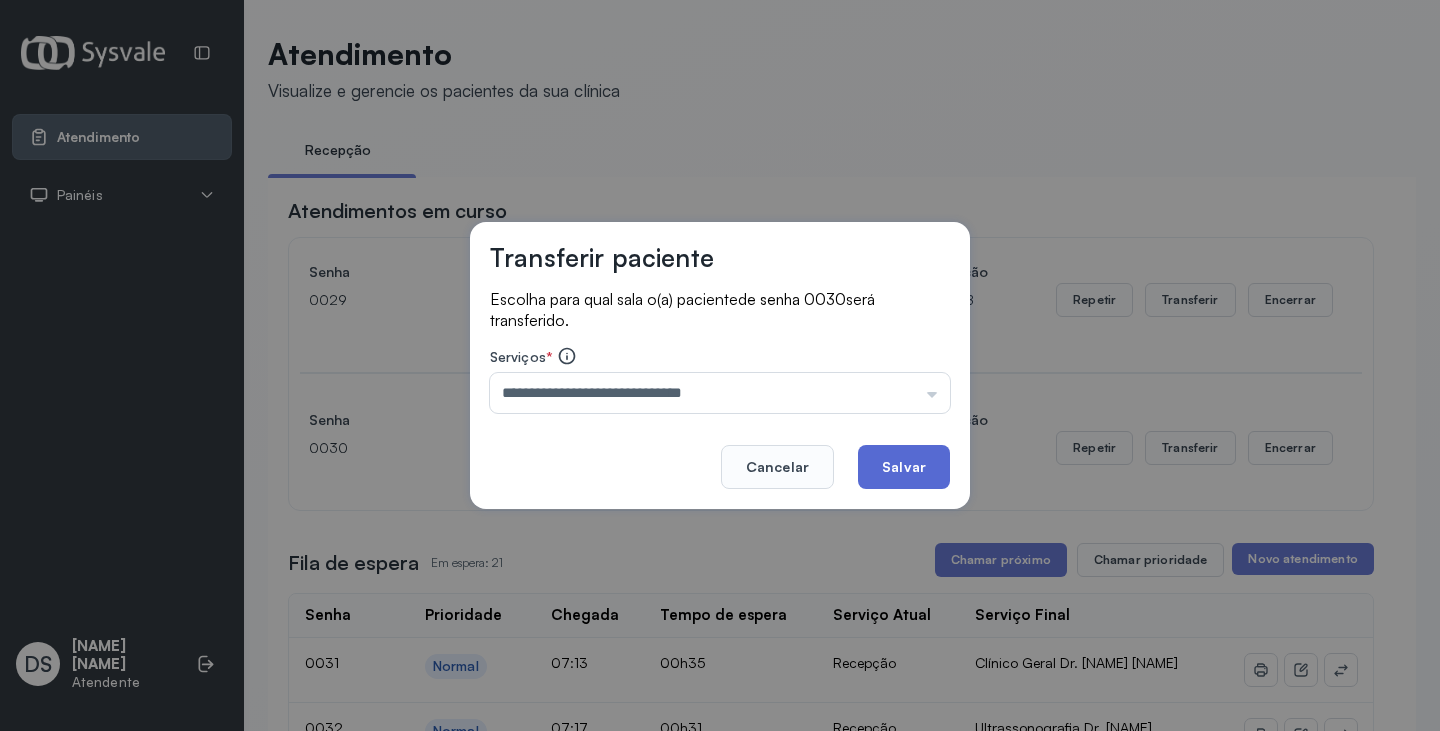click on "Salvar" 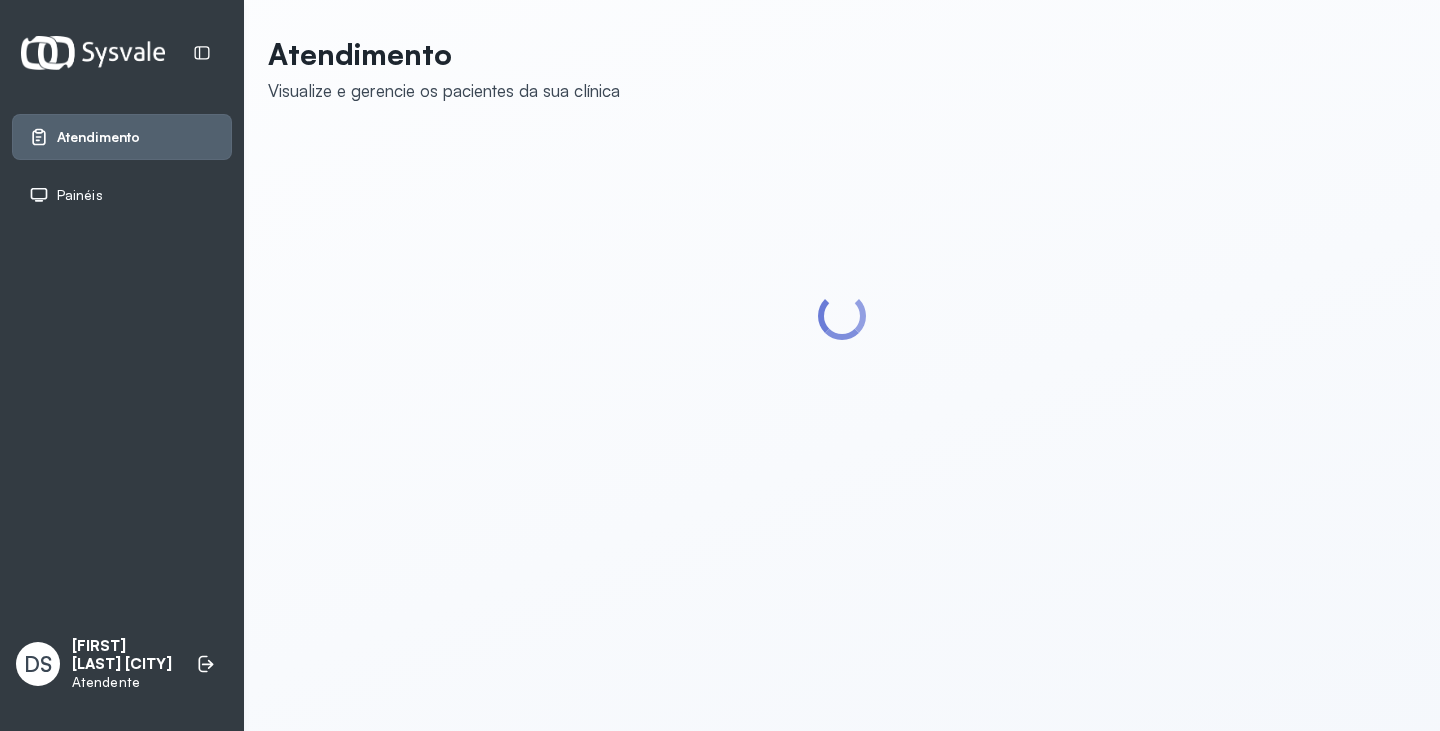 scroll, scrollTop: 0, scrollLeft: 0, axis: both 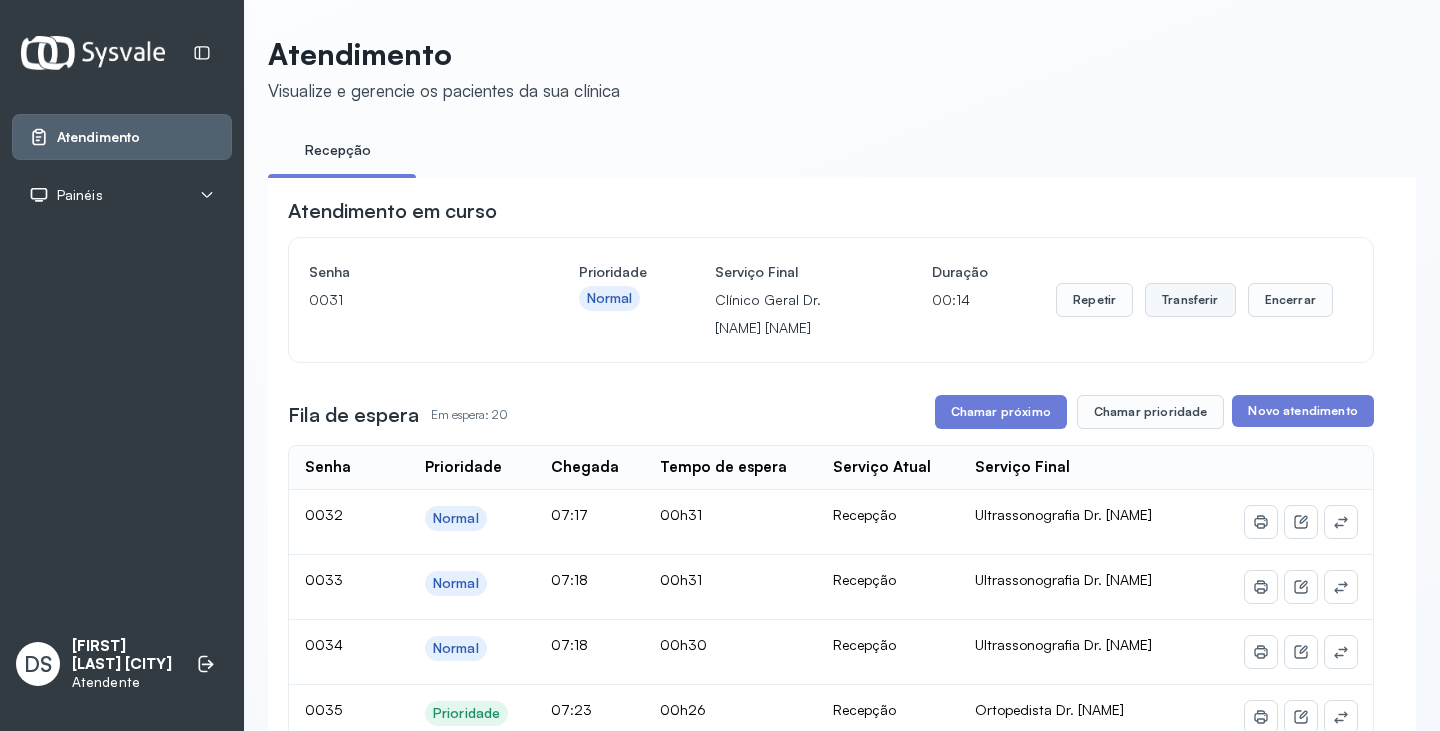 click on "Transferir" at bounding box center (1190, 300) 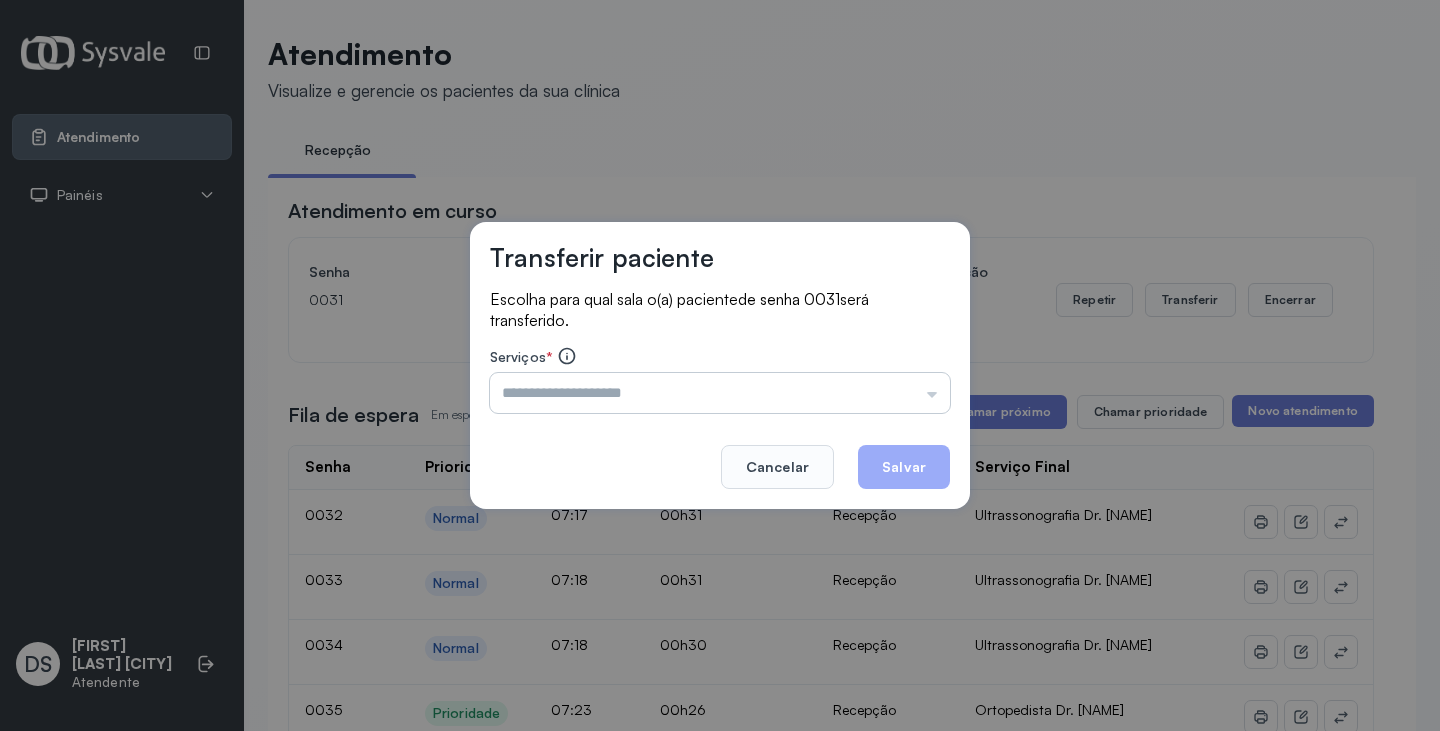 click at bounding box center (720, 393) 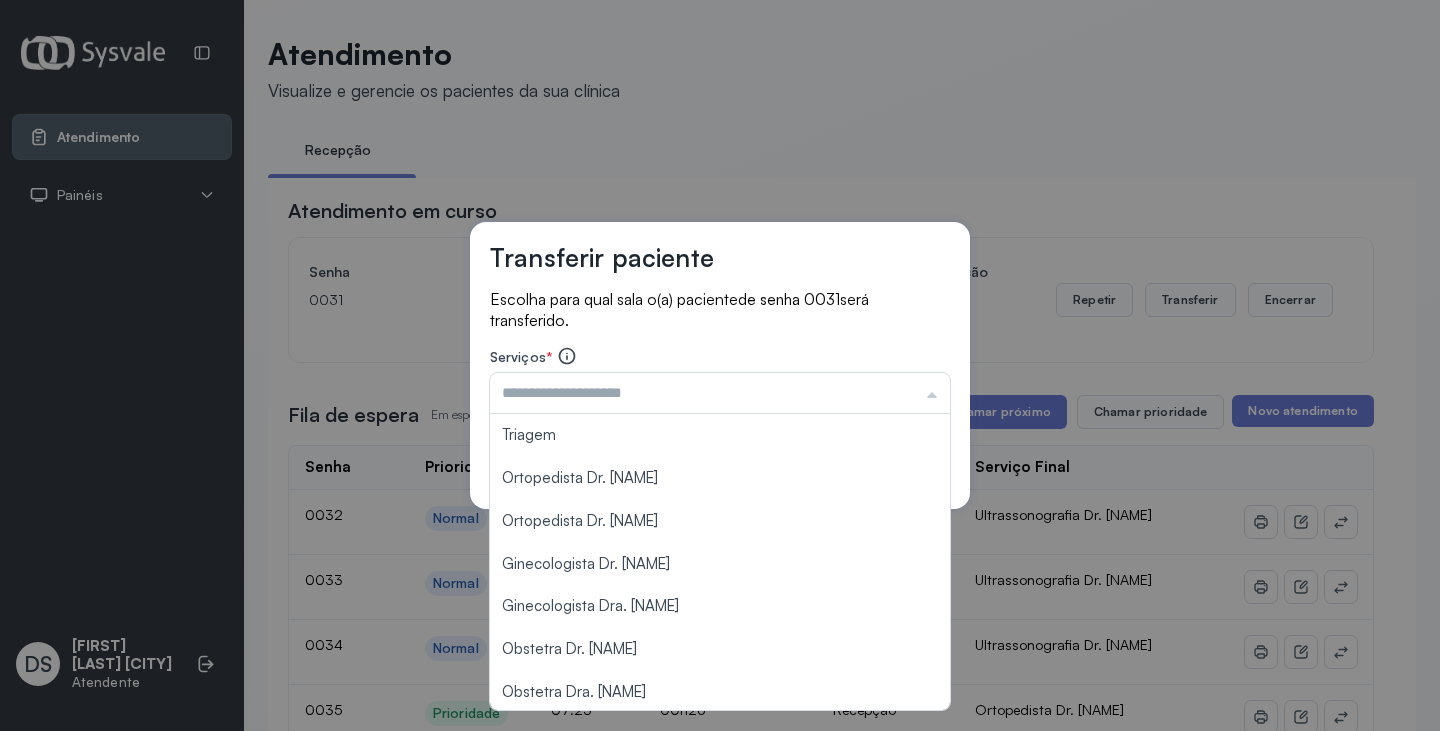 click on "Transferir paciente Escolha para qual sala o(a) paciente  de senha 0031  será transferido.  Serviços  *  Triagem Ortopedista Dr. Mauricio Ortopedista Dr. Ramon Ginecologista Dr. Amilton Ginecologista Dra. Luana Obstetra Dr. Orlindo Obstetra Dra. Vera Ultrassonografia Dr. Orlindo Ultrassonografia Dr. Amilton Consulta com Neurologista Dr. Ezir Reumatologista Dr. Juvenilson Endocrinologista Washington Dermatologista Dra. Renata Nefrologista Dr. Edvaldo Geriatra Dra. Vanessa Infectologista Dra. Vanessa Oftalmologista Dra. Consulta Proctologista/Cirurgia Geral Dra. Geislane Otorrinolaringologista Dr. Pedro Pequena Cirurgia Dr. Geislane Pequena Cirurgia Dr. AMILTON ECG Espirometria com Broncodilatador Espirometria sem Broncodilatador Ecocardiograma - Dra. Vanessa Viana Exame de PPD Enf. Jane Raquel RETIRADA DE CERUME DR. PEDRO VACINAÇÃO Preventivo Enf. Luciana Preventivo Enf. Tiago Araujo Consulta de Enfermagem Enf. Tiago Consulta de Enfermagem Enf. Luciana Consulta  Cardiologista Dr. Everson Cancelar Salvar" at bounding box center (720, 365) 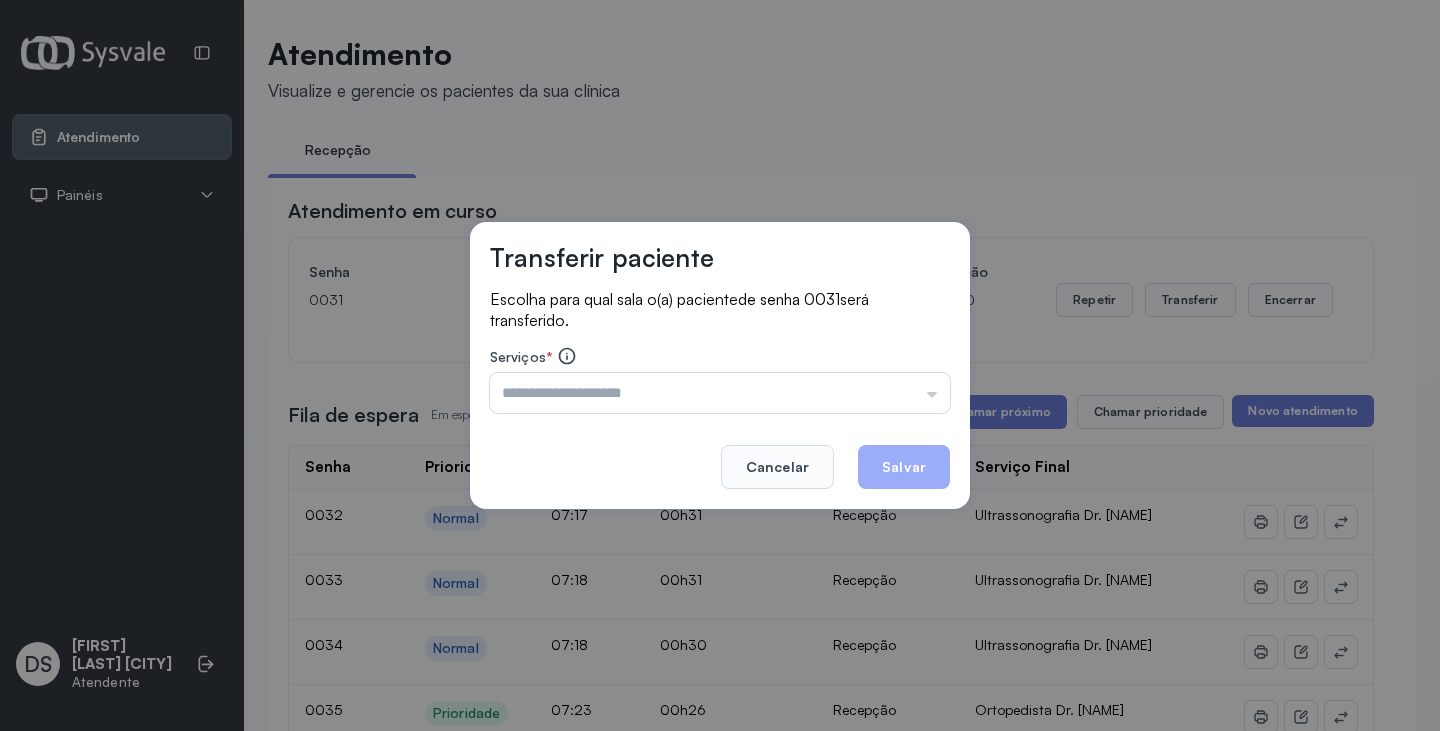 drag, startPoint x: 814, startPoint y: 464, endPoint x: 942, endPoint y: 361, distance: 164.29547 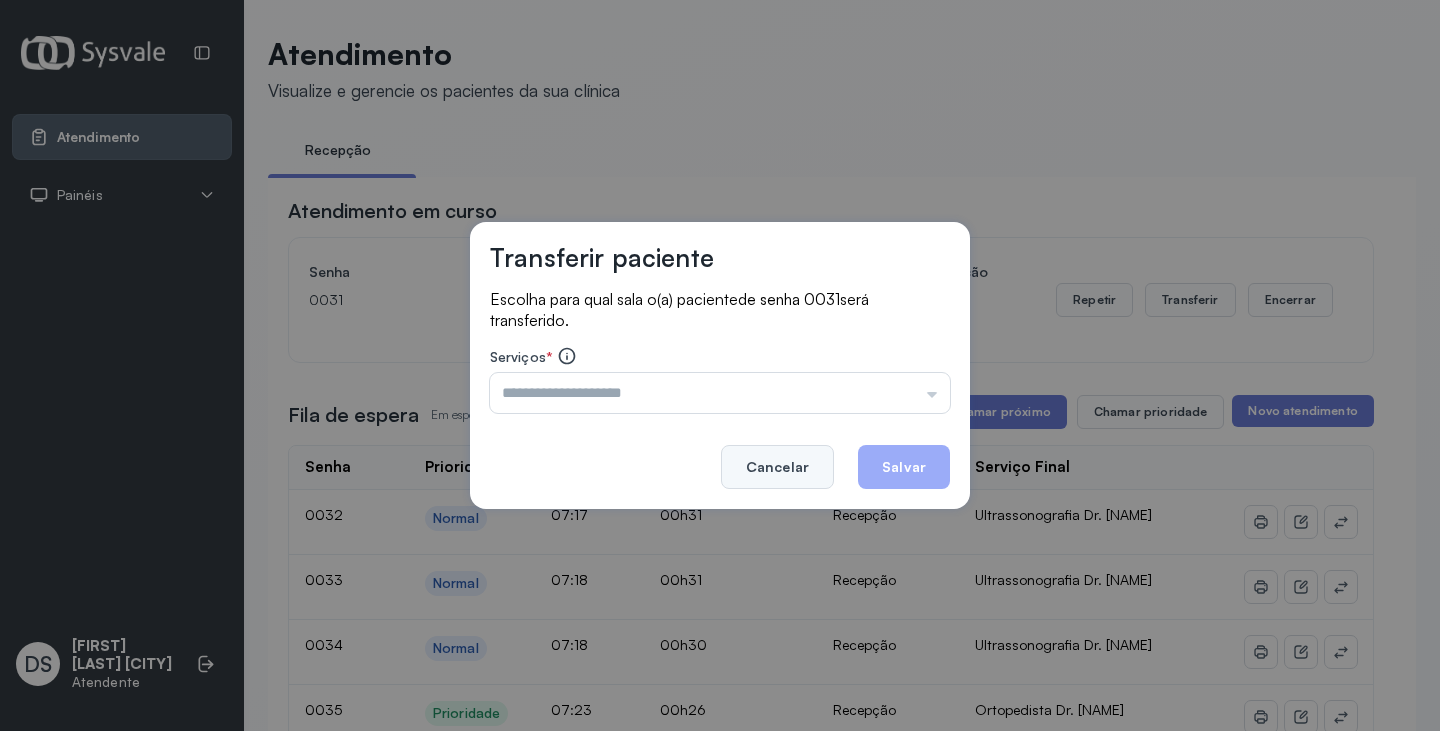 click on "Cancelar" 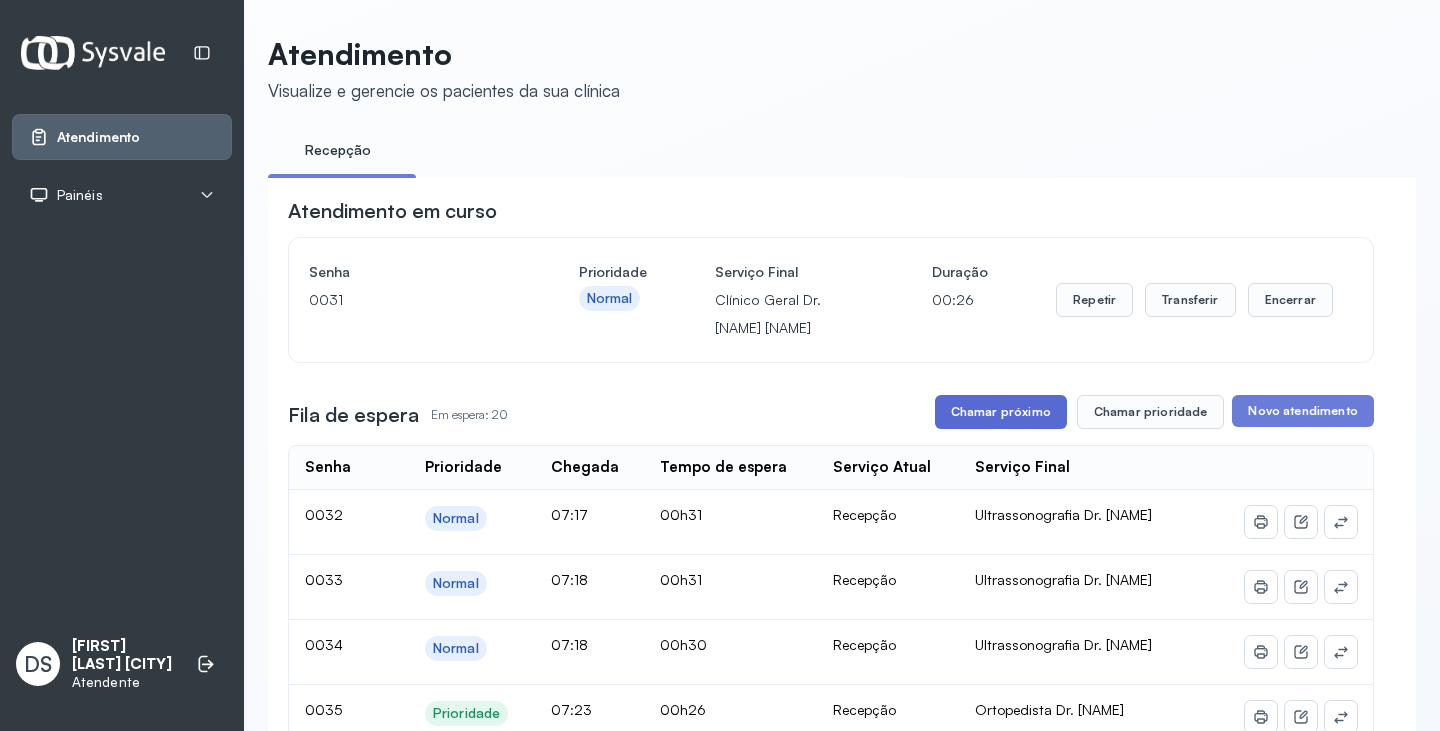 click on "Chamar próximo" at bounding box center (1001, 412) 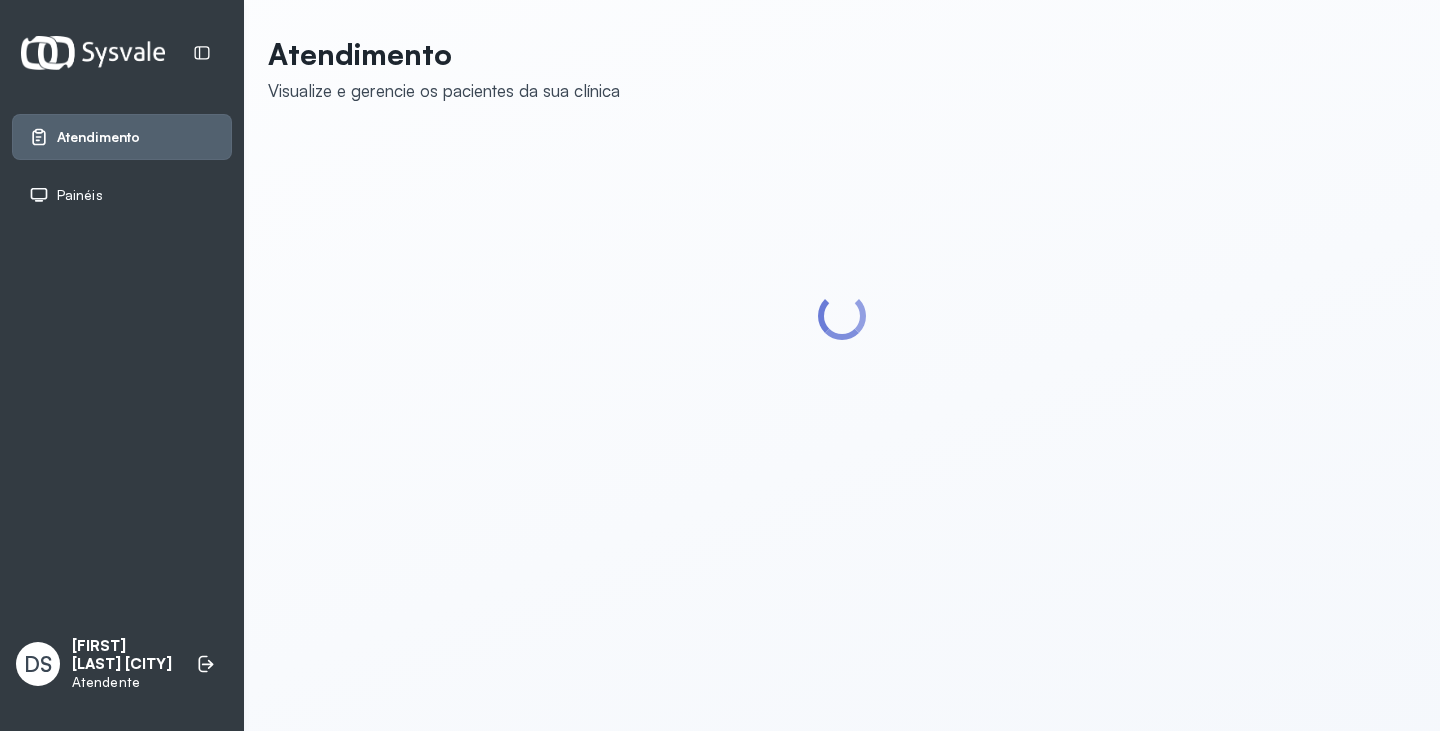 scroll, scrollTop: 0, scrollLeft: 0, axis: both 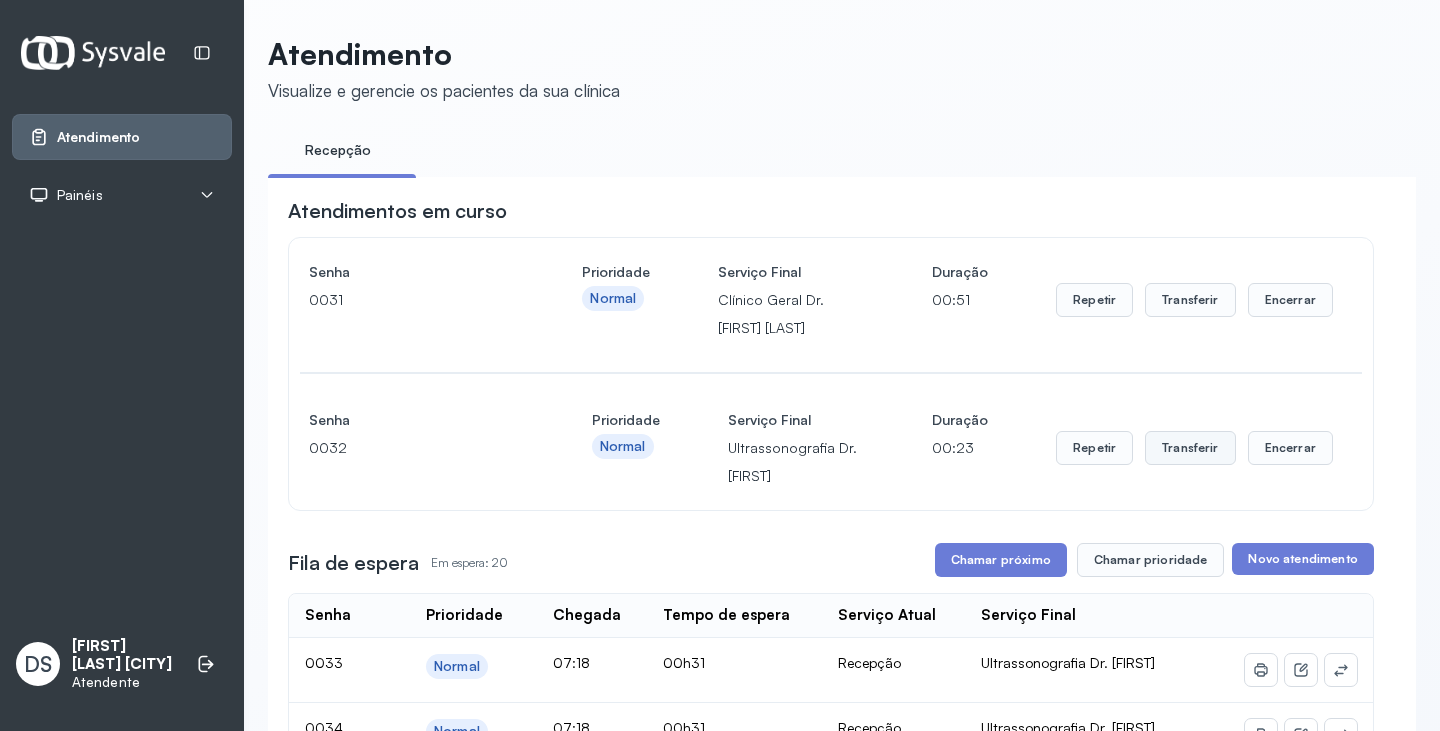 click on "Transferir" at bounding box center [1190, 300] 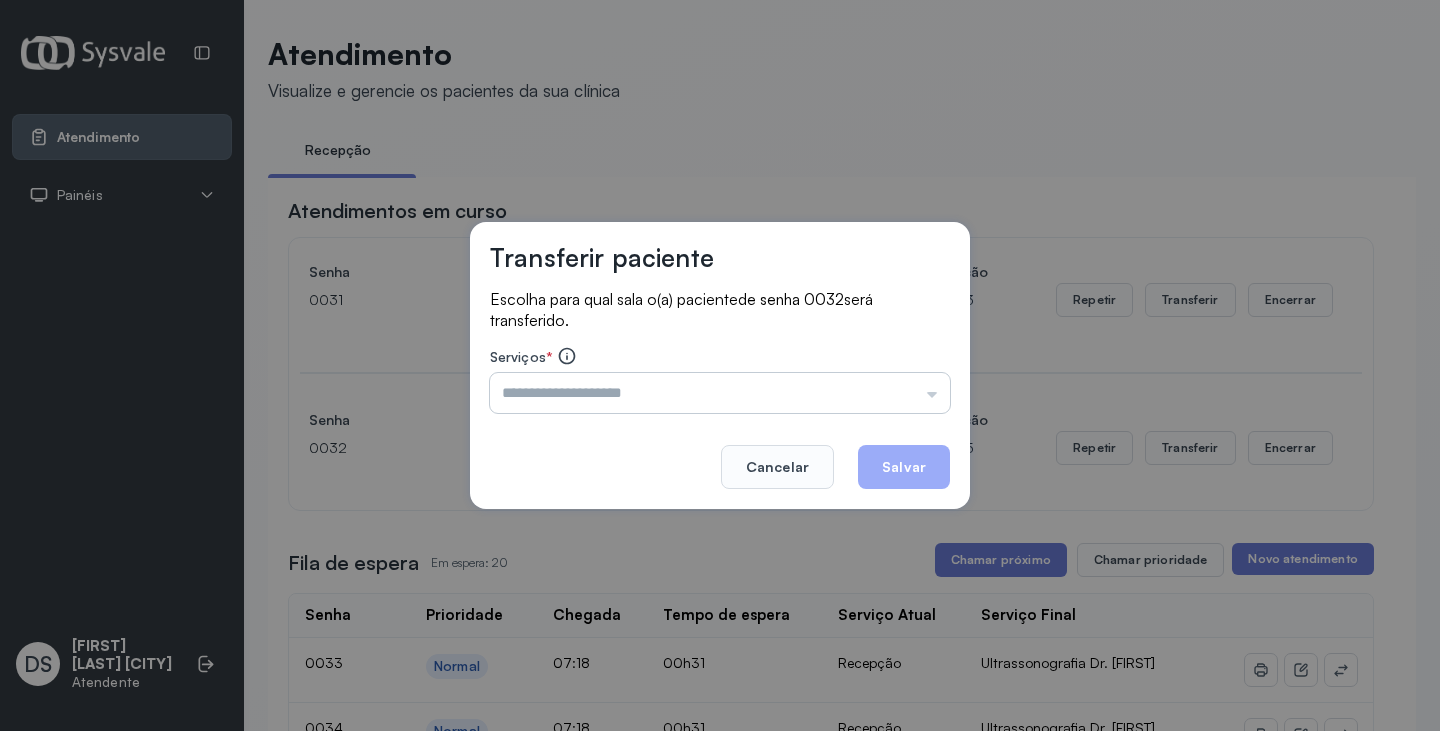 click at bounding box center [720, 393] 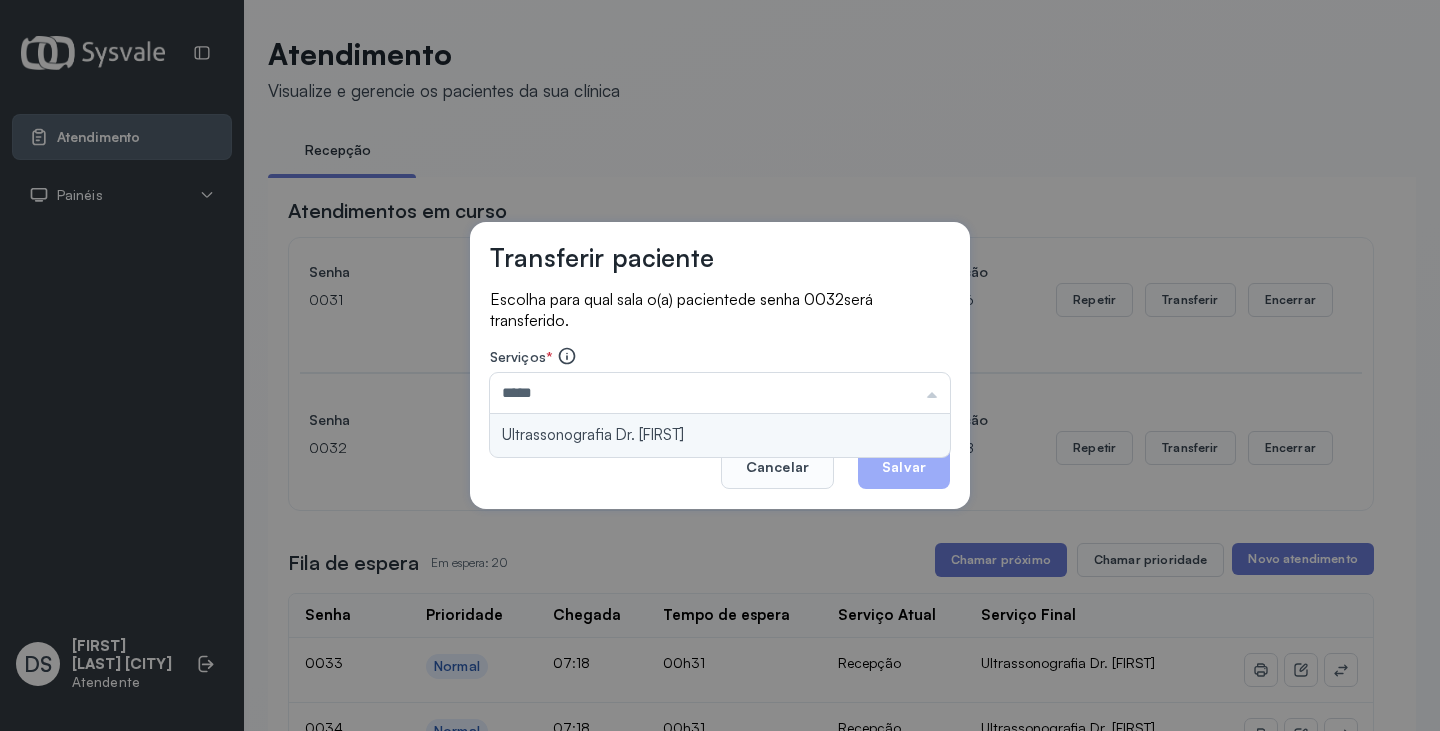 type on "**********" 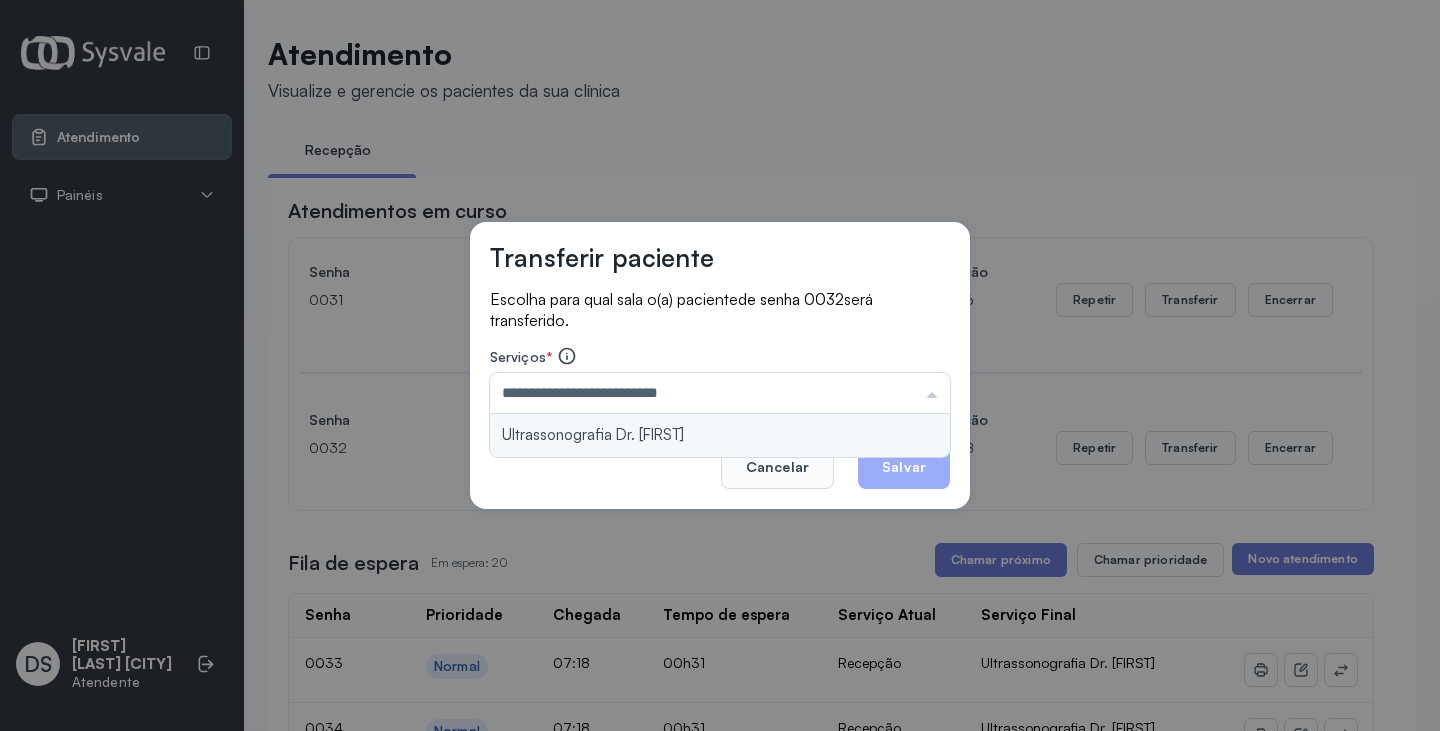 drag, startPoint x: 717, startPoint y: 433, endPoint x: 827, endPoint y: 422, distance: 110.54863 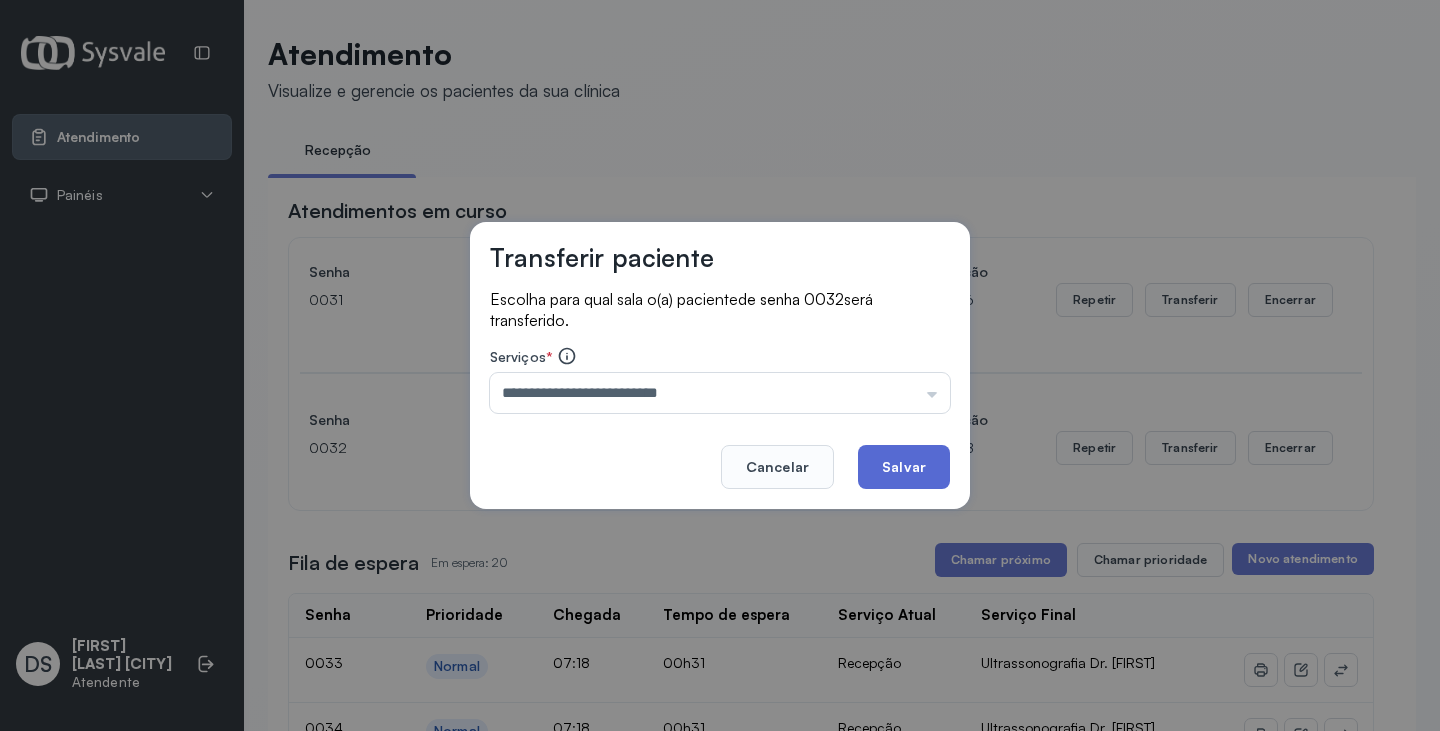 click on "Salvar" 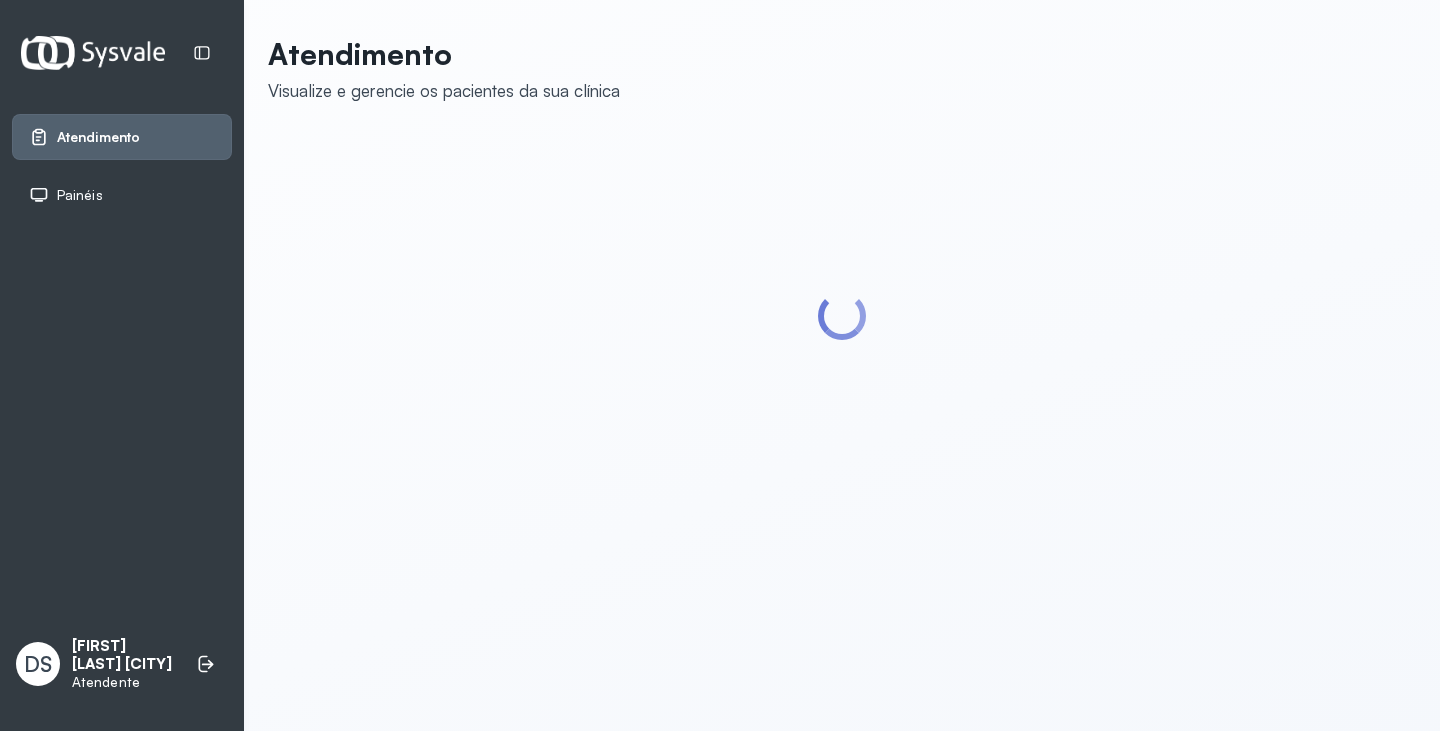scroll, scrollTop: 0, scrollLeft: 0, axis: both 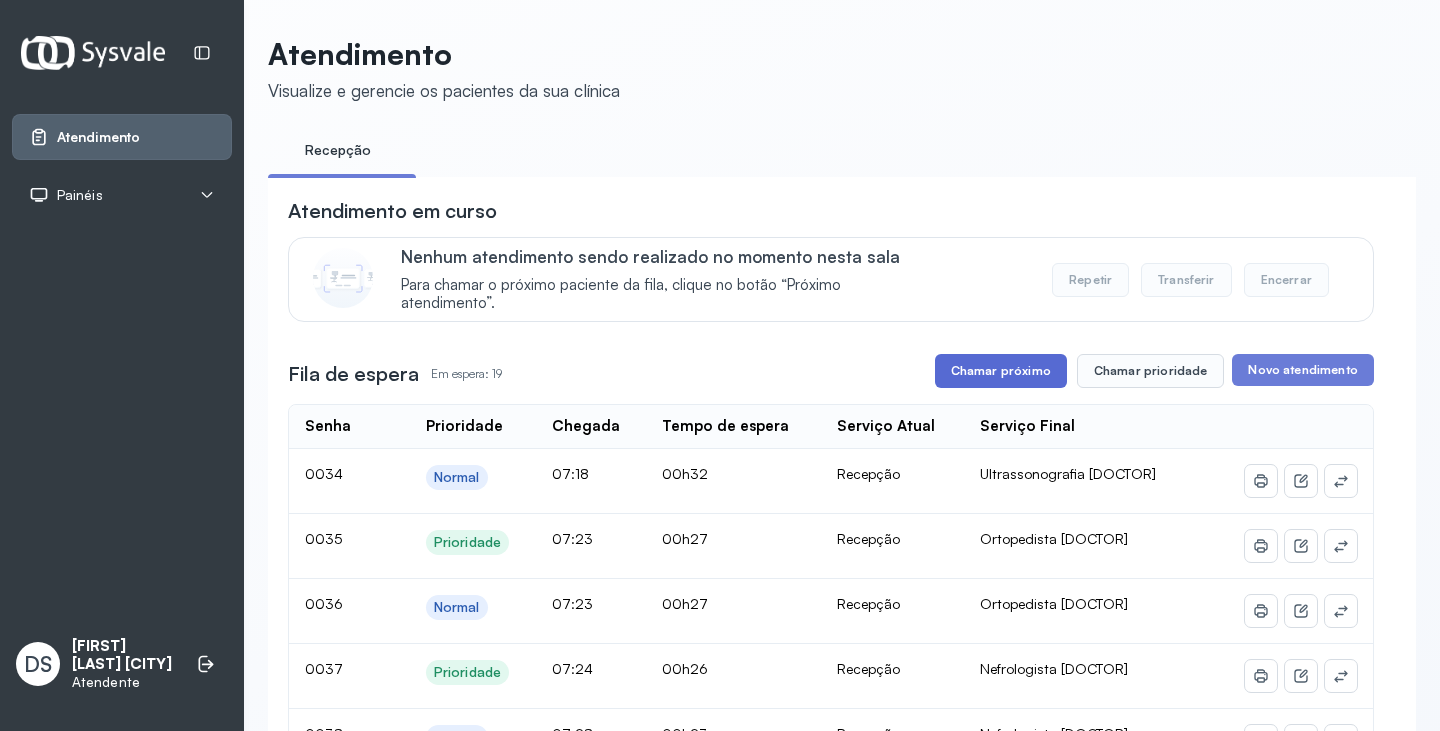 click on "Chamar próximo" at bounding box center [1001, 371] 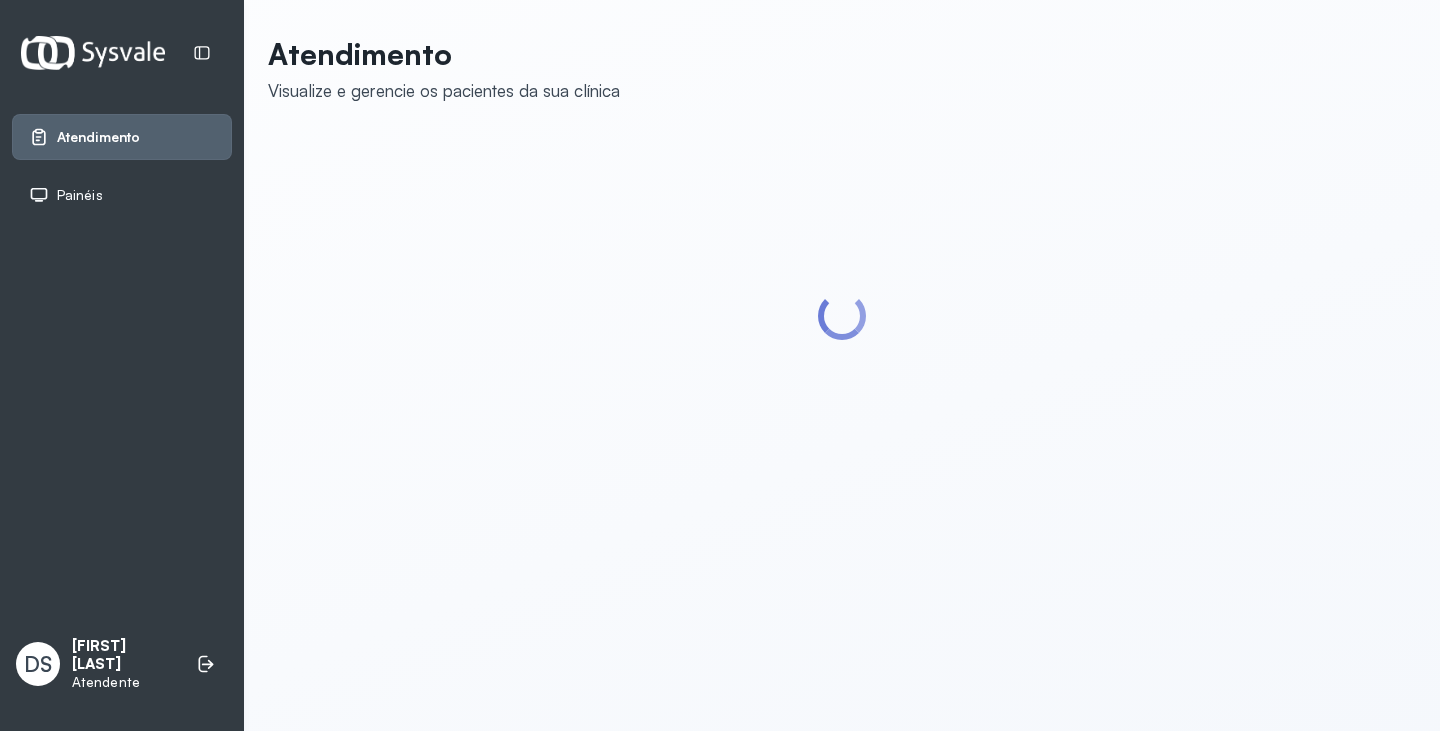 scroll, scrollTop: 0, scrollLeft: 0, axis: both 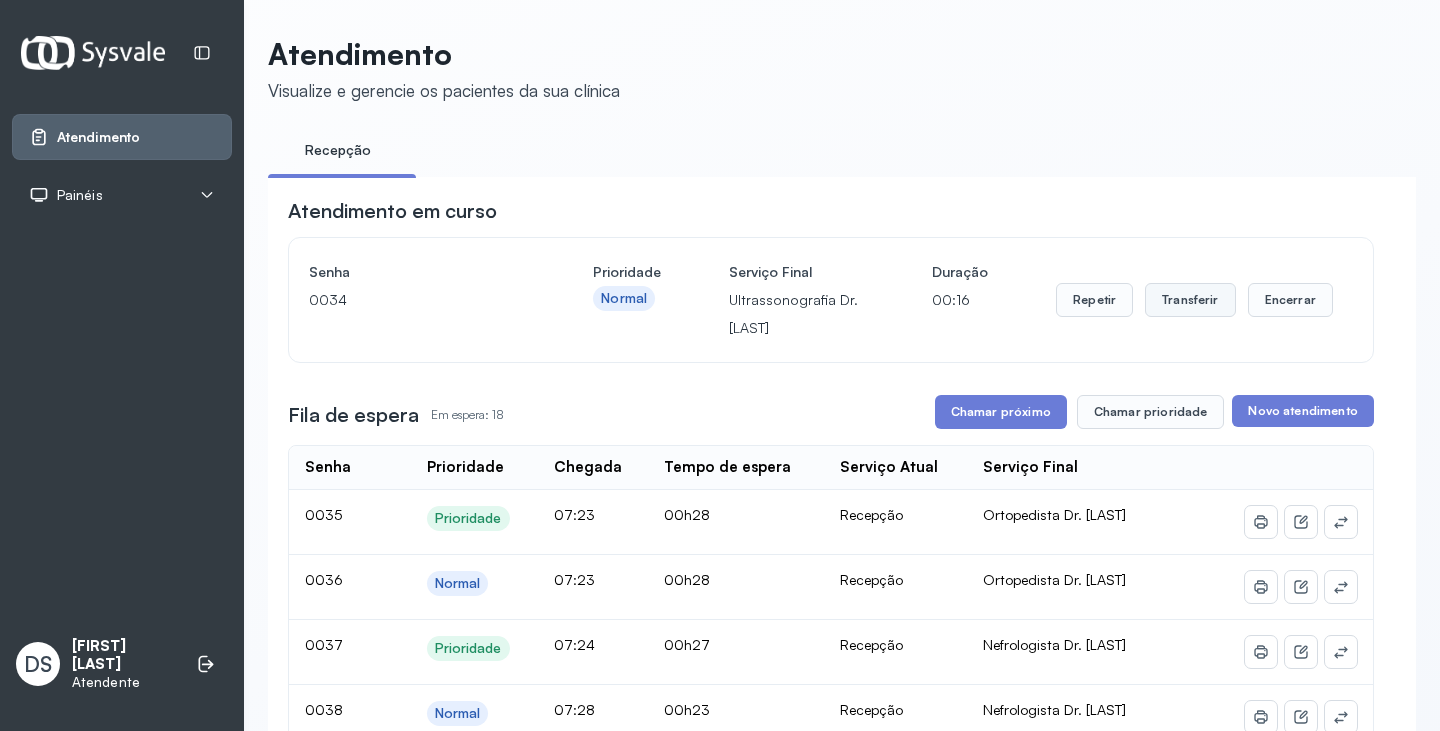 click on "Transferir" at bounding box center [1190, 300] 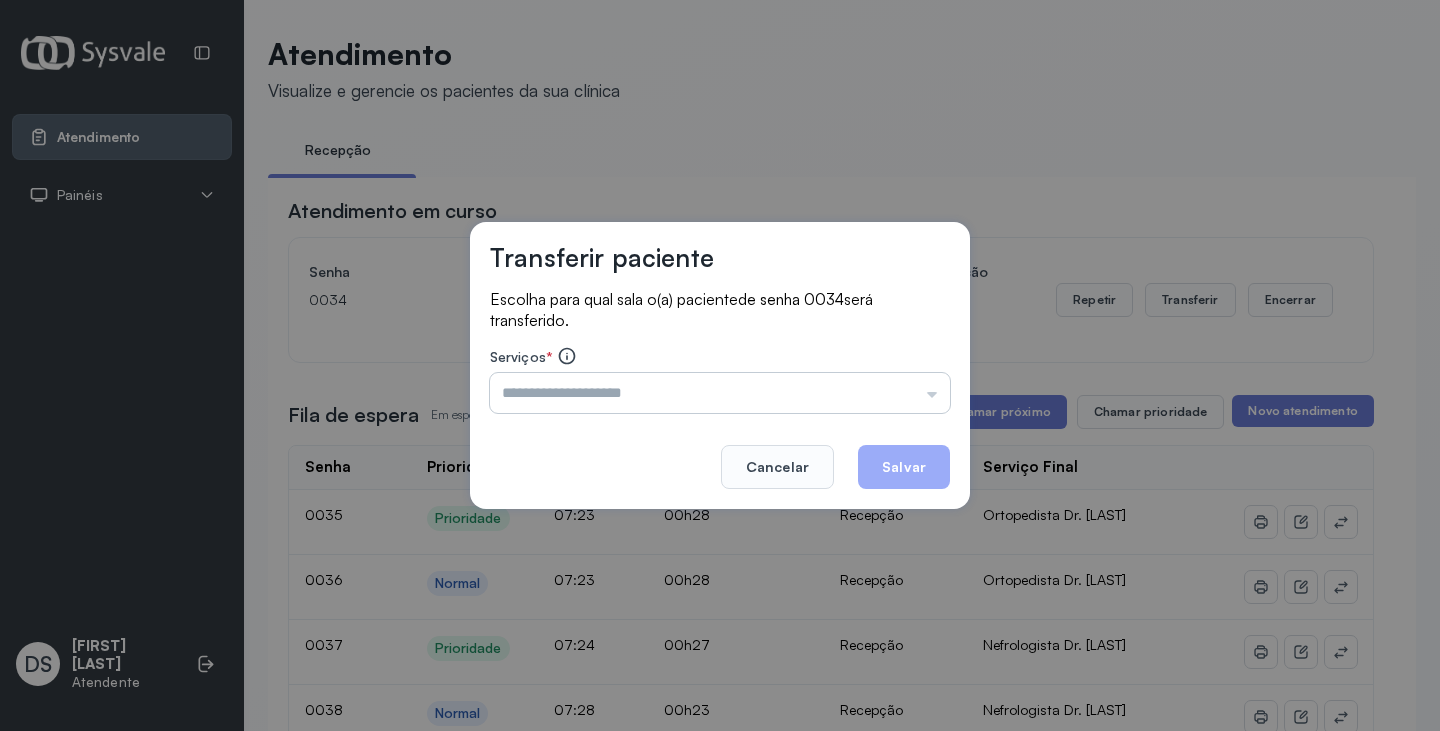 click at bounding box center (720, 393) 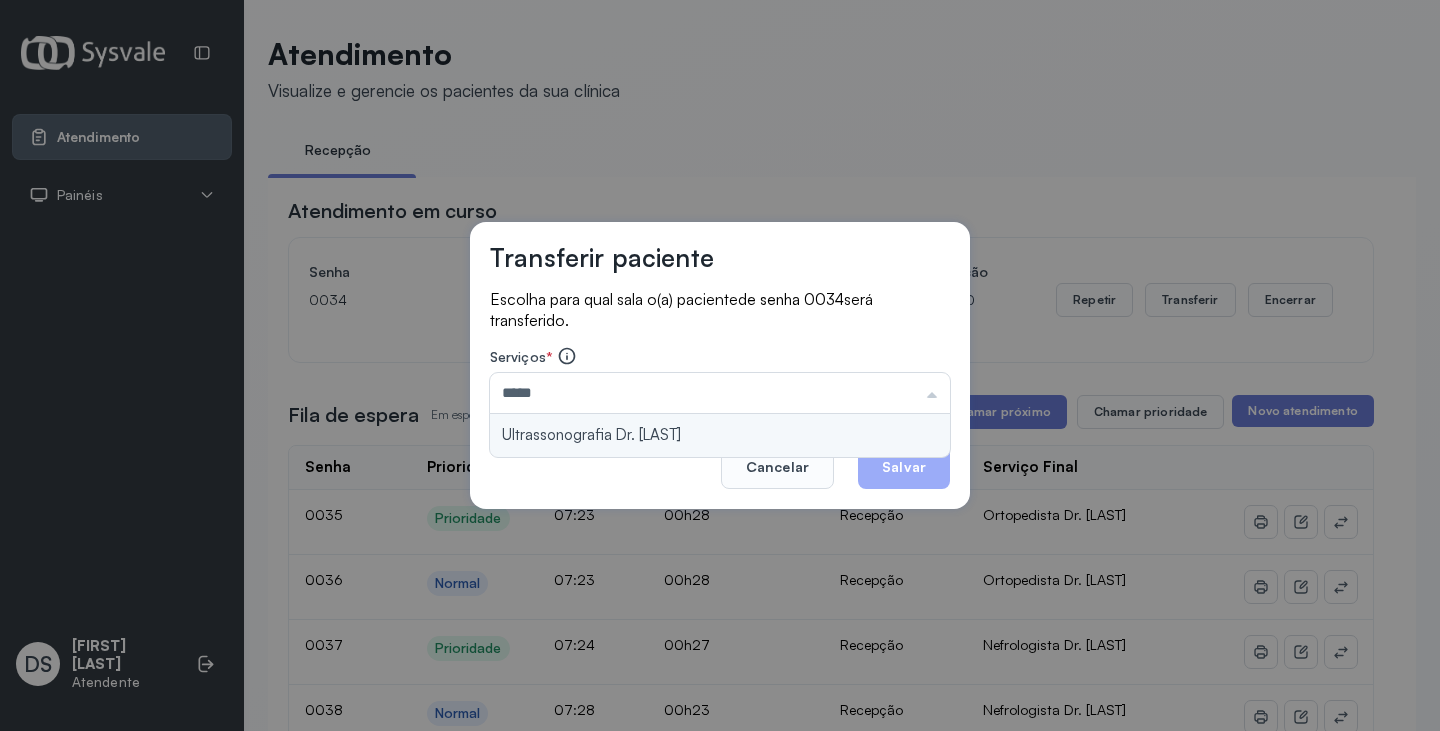 type on "**********" 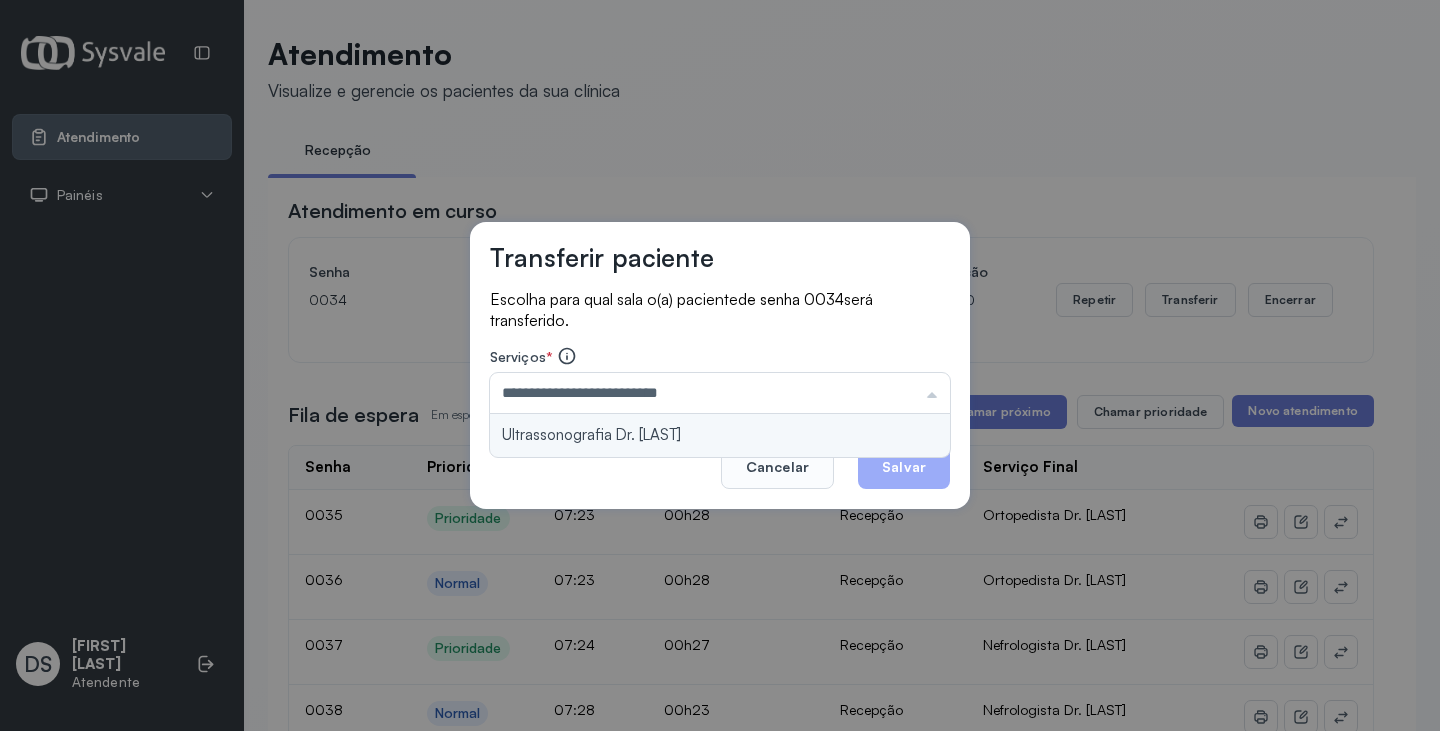 drag, startPoint x: 812, startPoint y: 418, endPoint x: 860, endPoint y: 434, distance: 50.596443 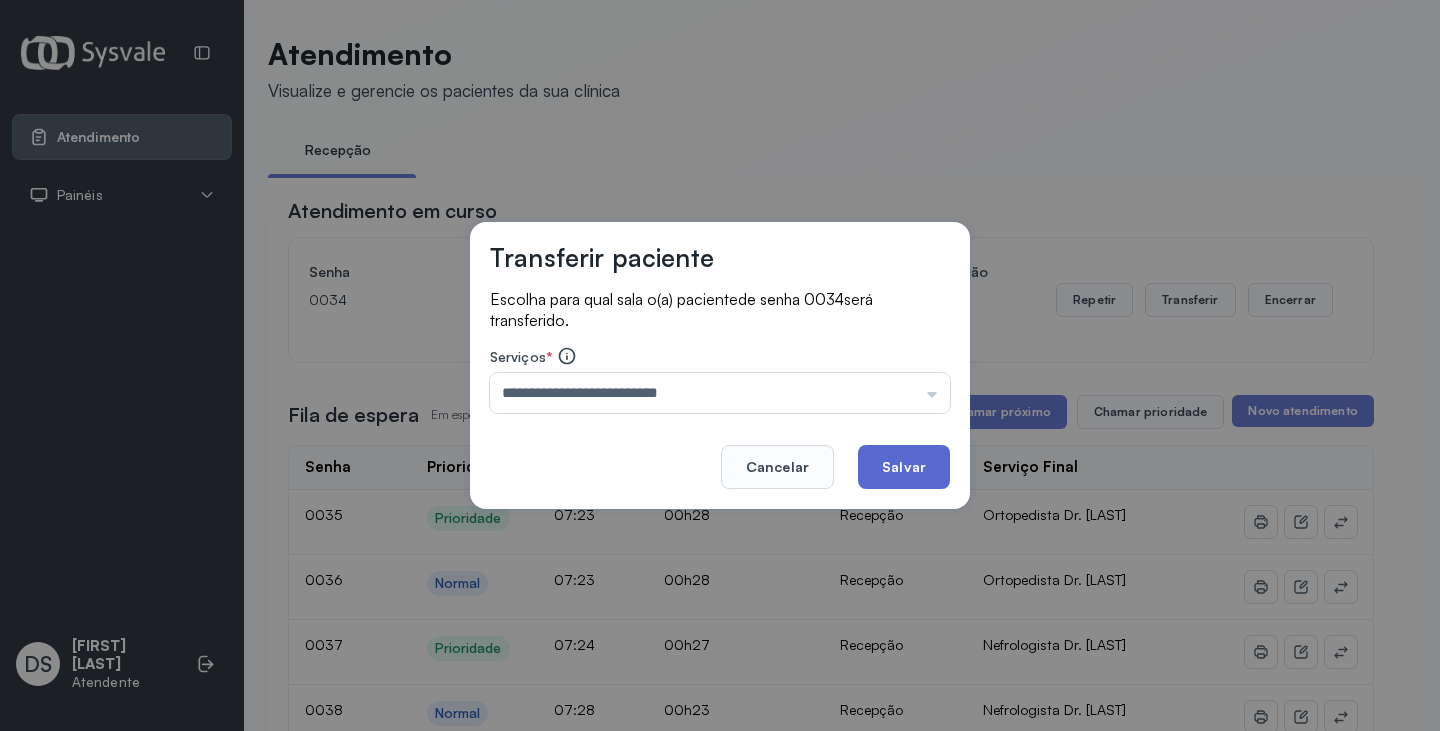 click on "Salvar" 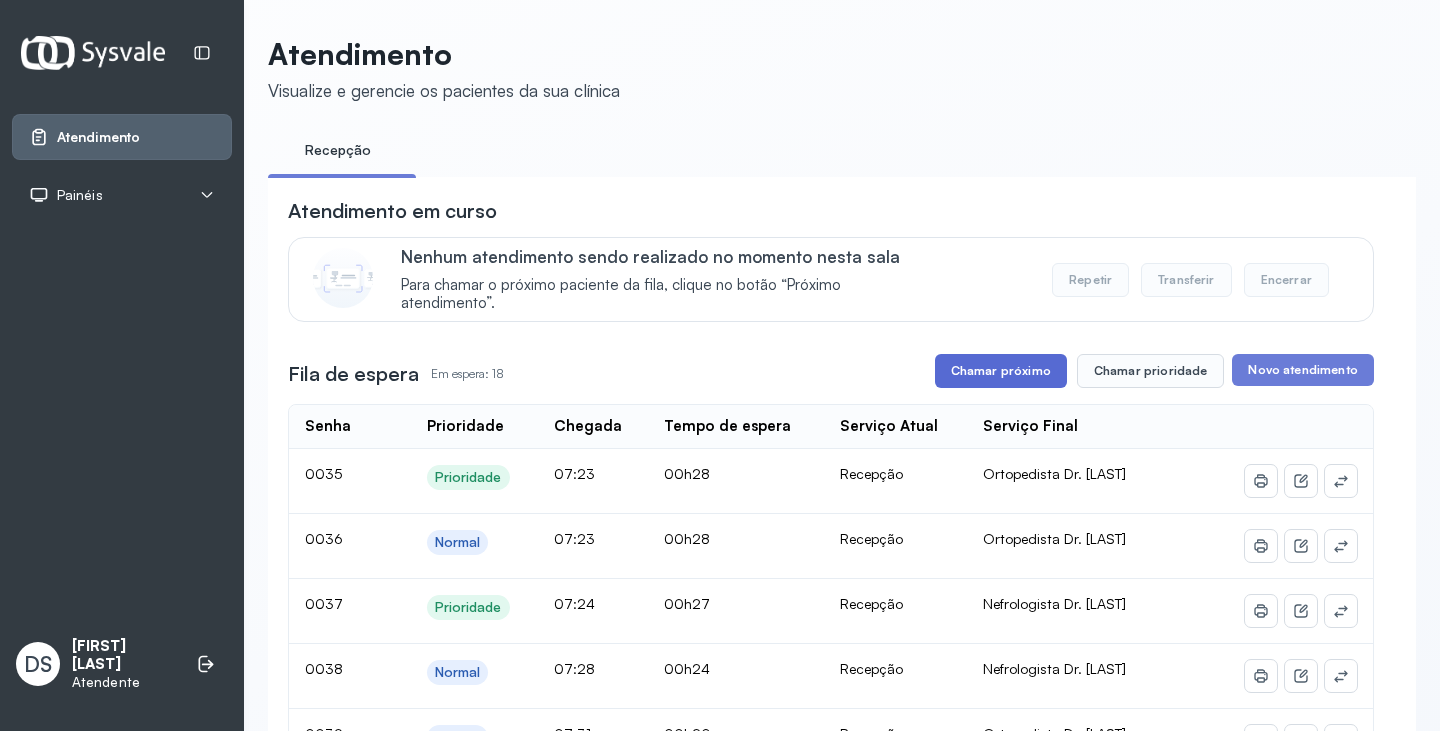 click on "Chamar próximo" at bounding box center (1001, 371) 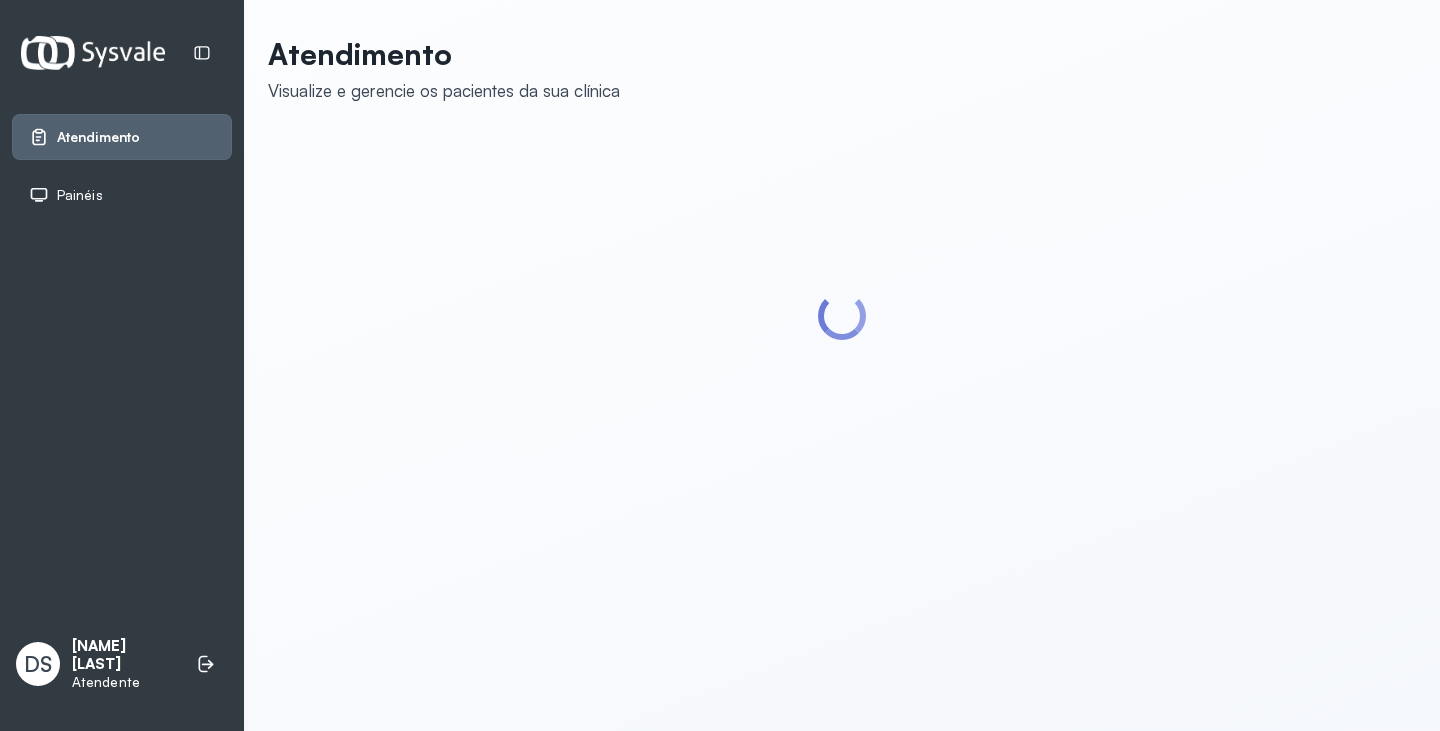 scroll, scrollTop: 0, scrollLeft: 0, axis: both 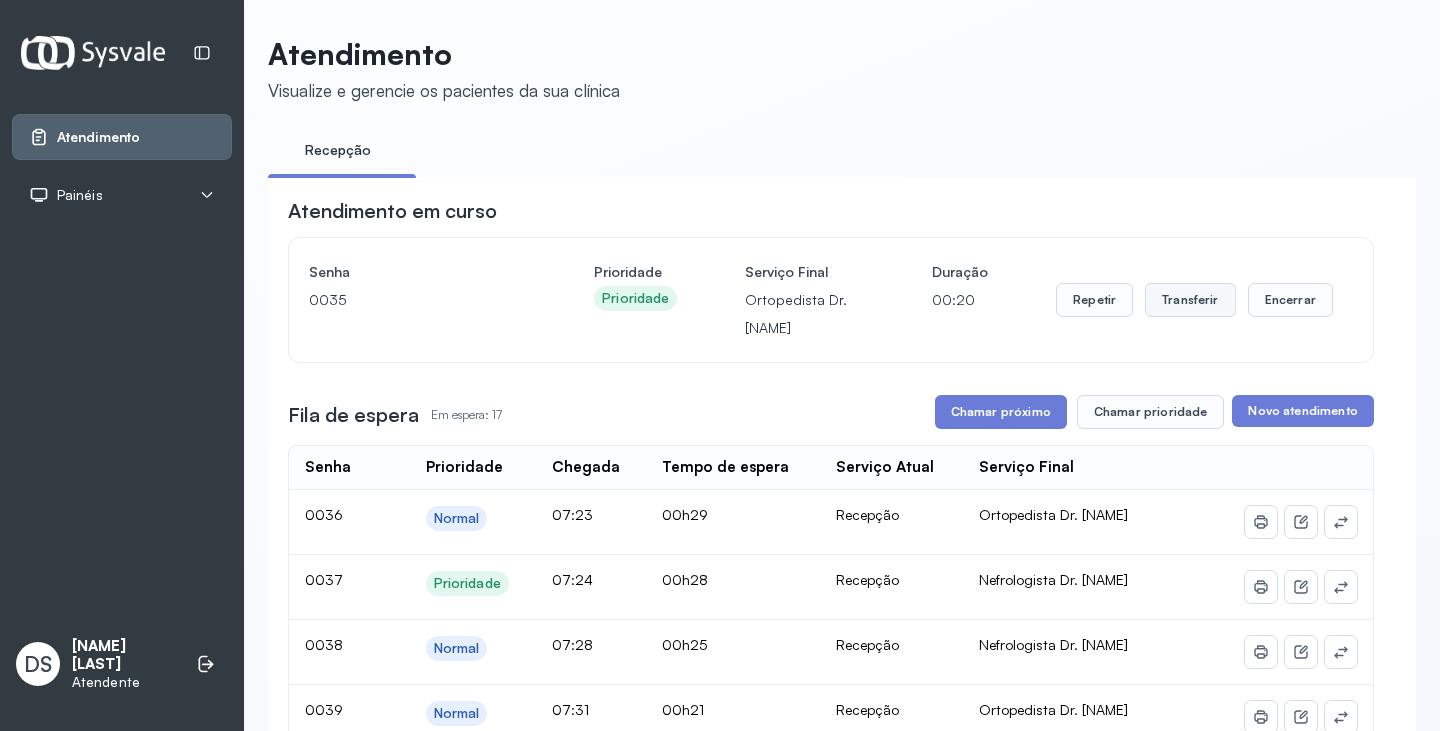 click on "Transferir" at bounding box center [1190, 300] 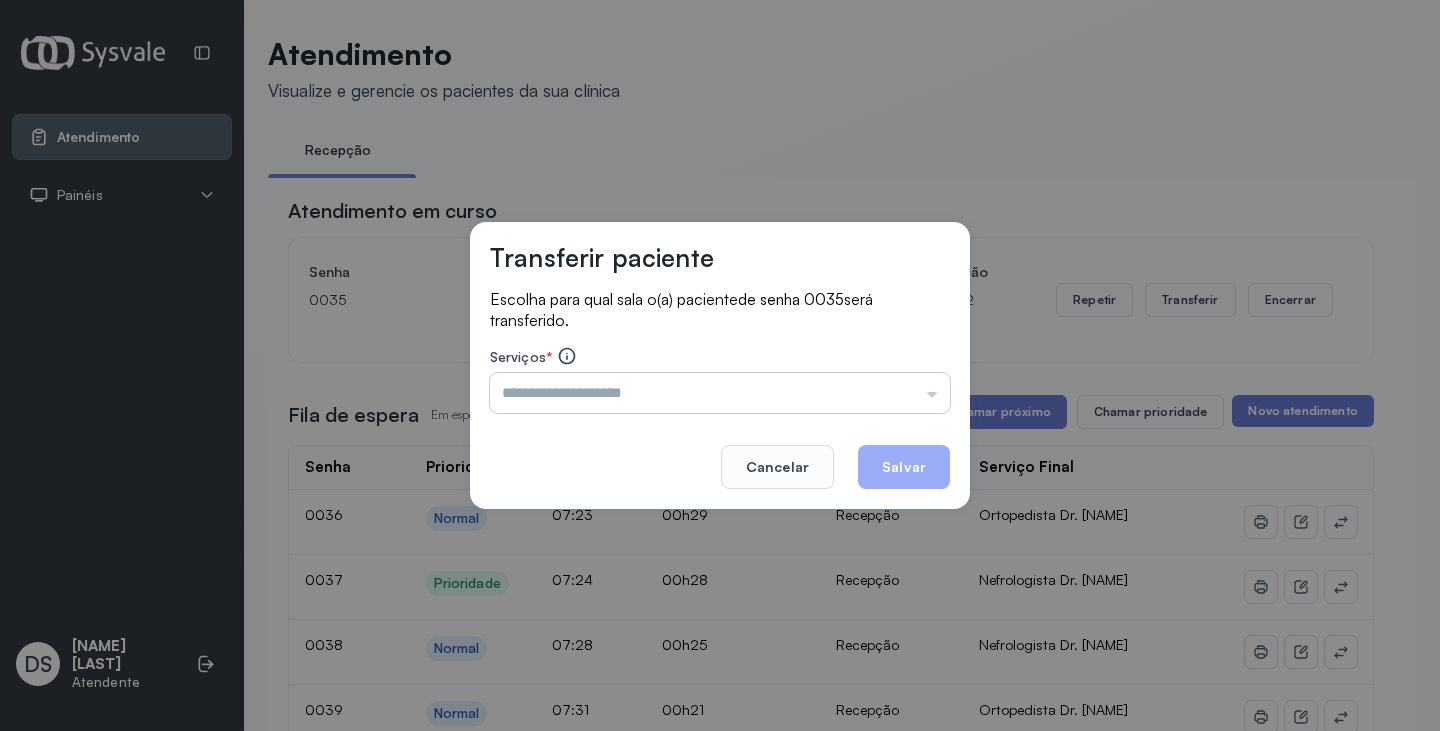 click at bounding box center (720, 393) 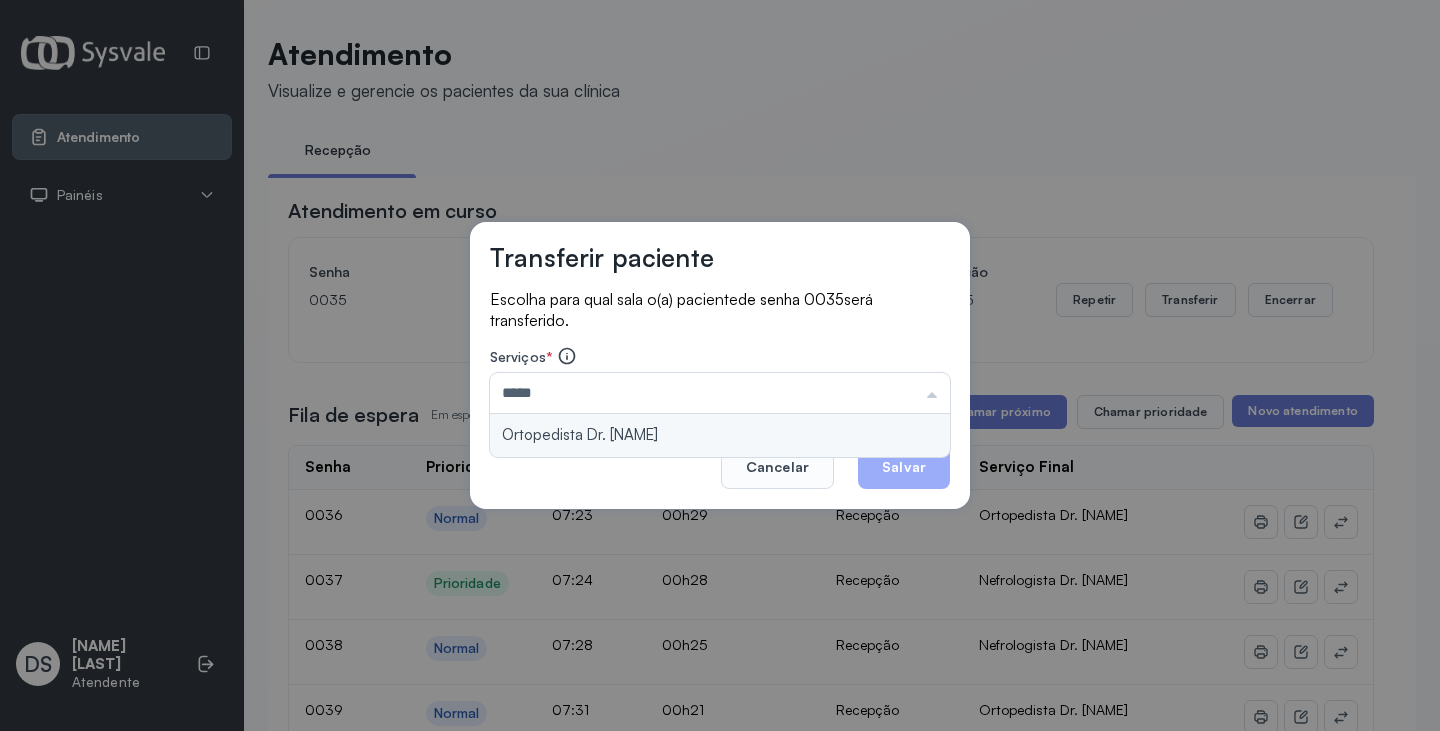 type on "**********" 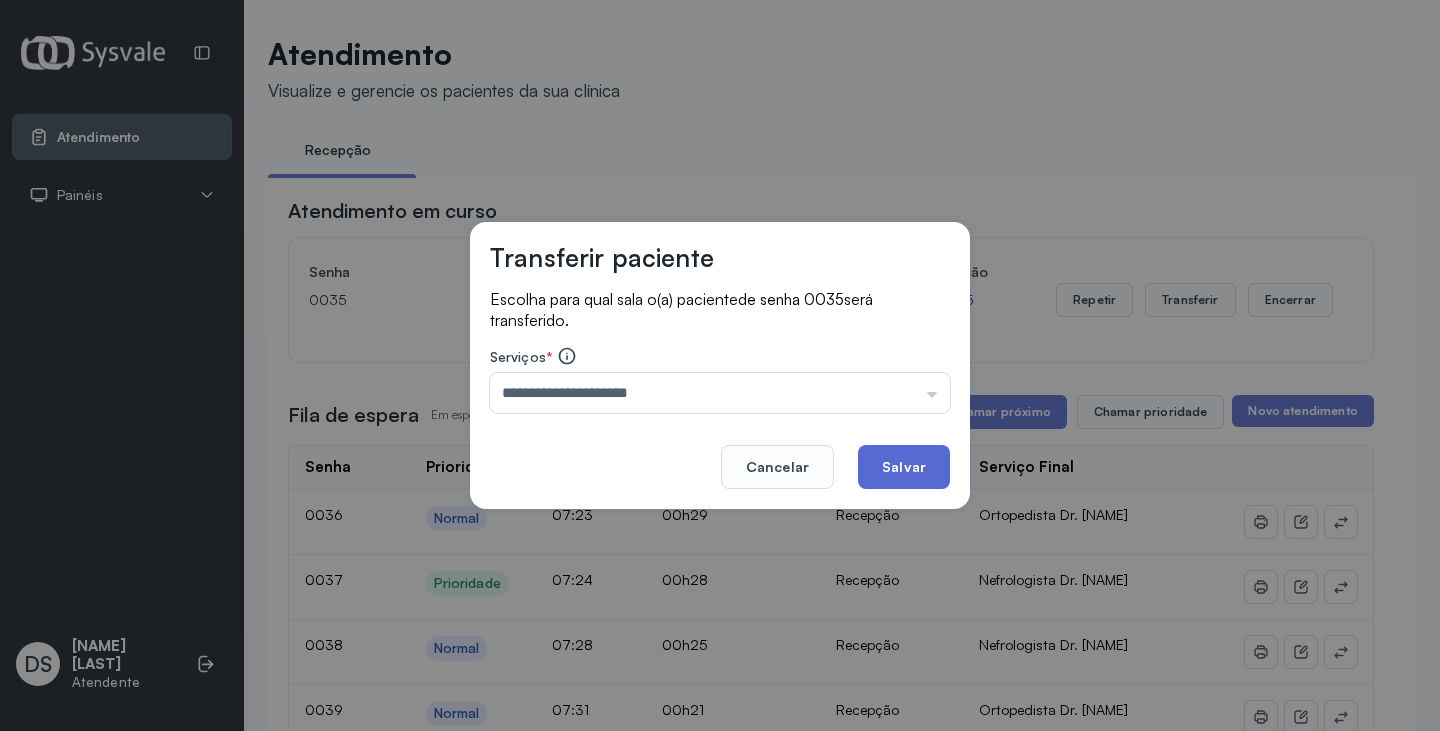 drag, startPoint x: 786, startPoint y: 433, endPoint x: 876, endPoint y: 456, distance: 92.89241 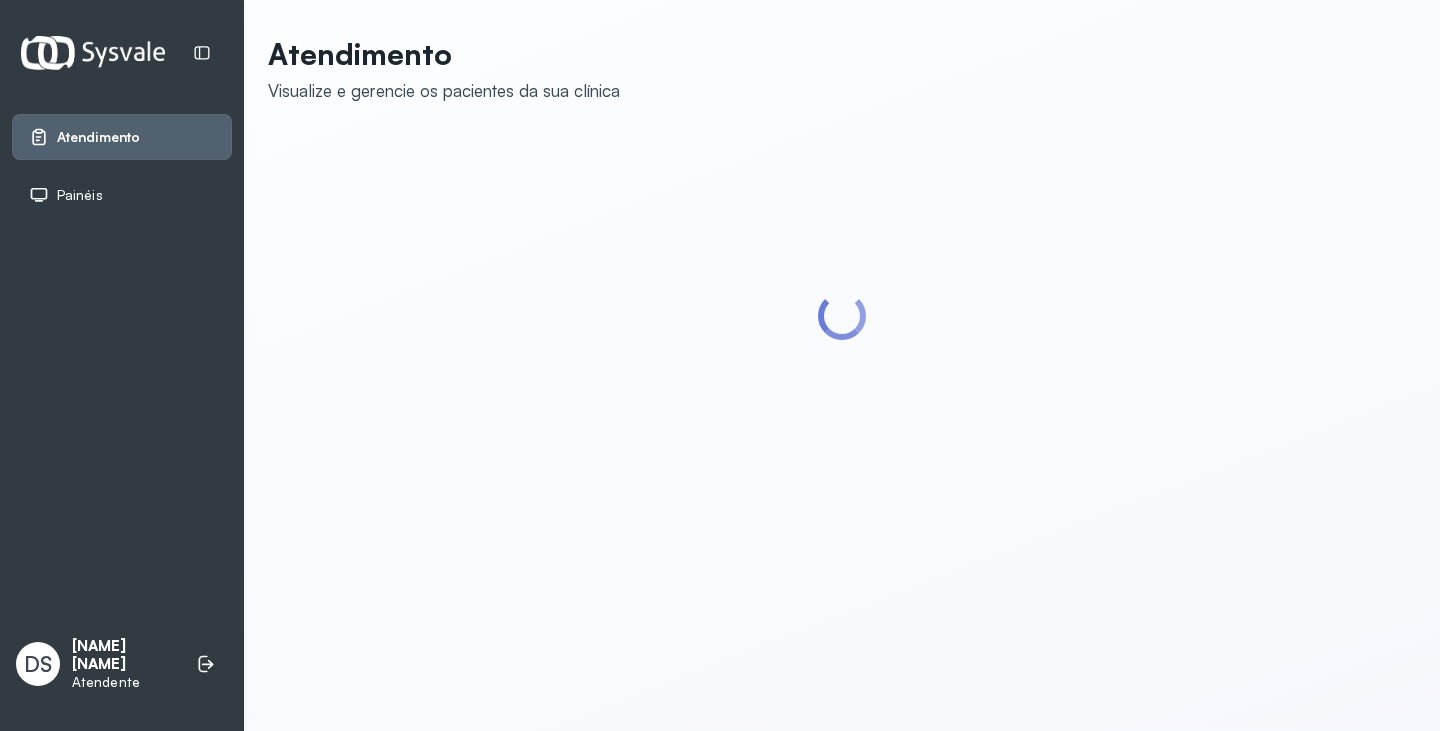 scroll, scrollTop: 0, scrollLeft: 0, axis: both 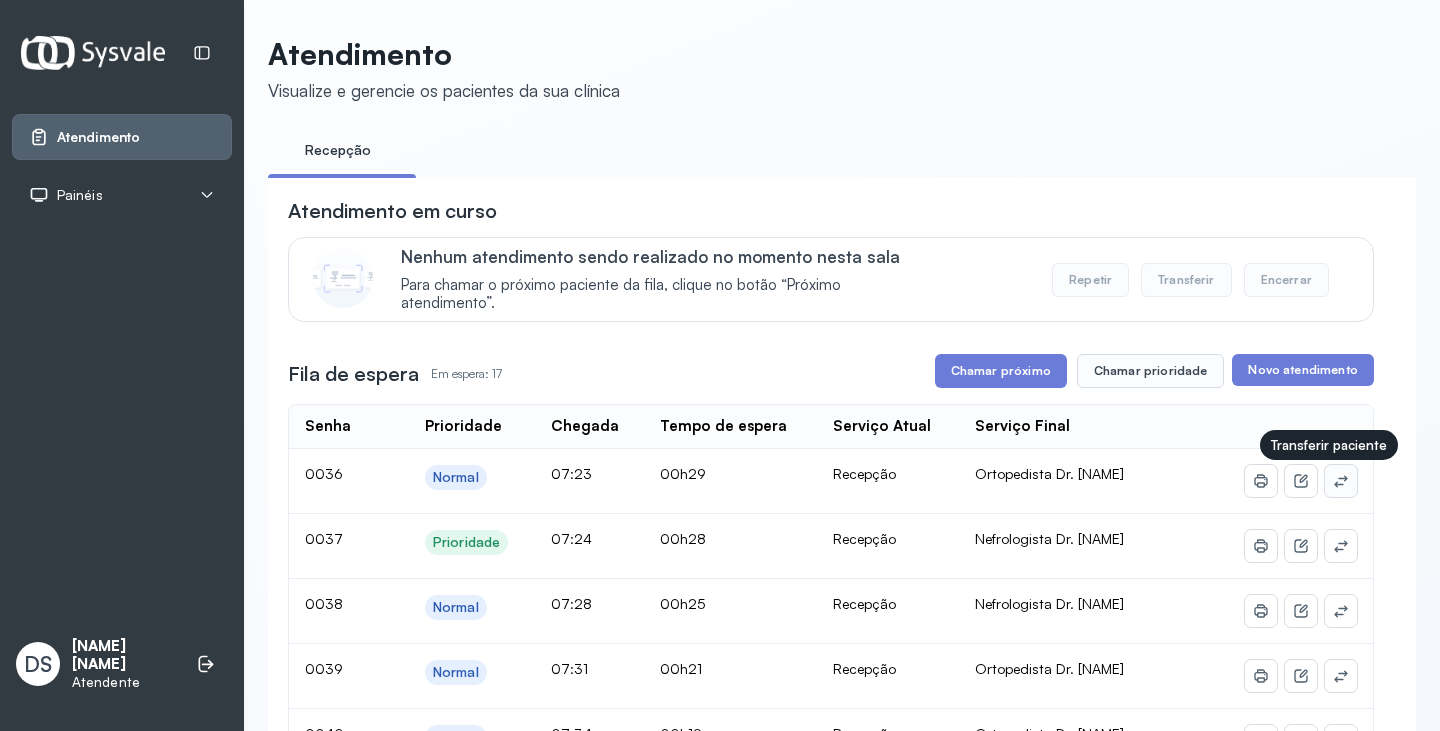 click 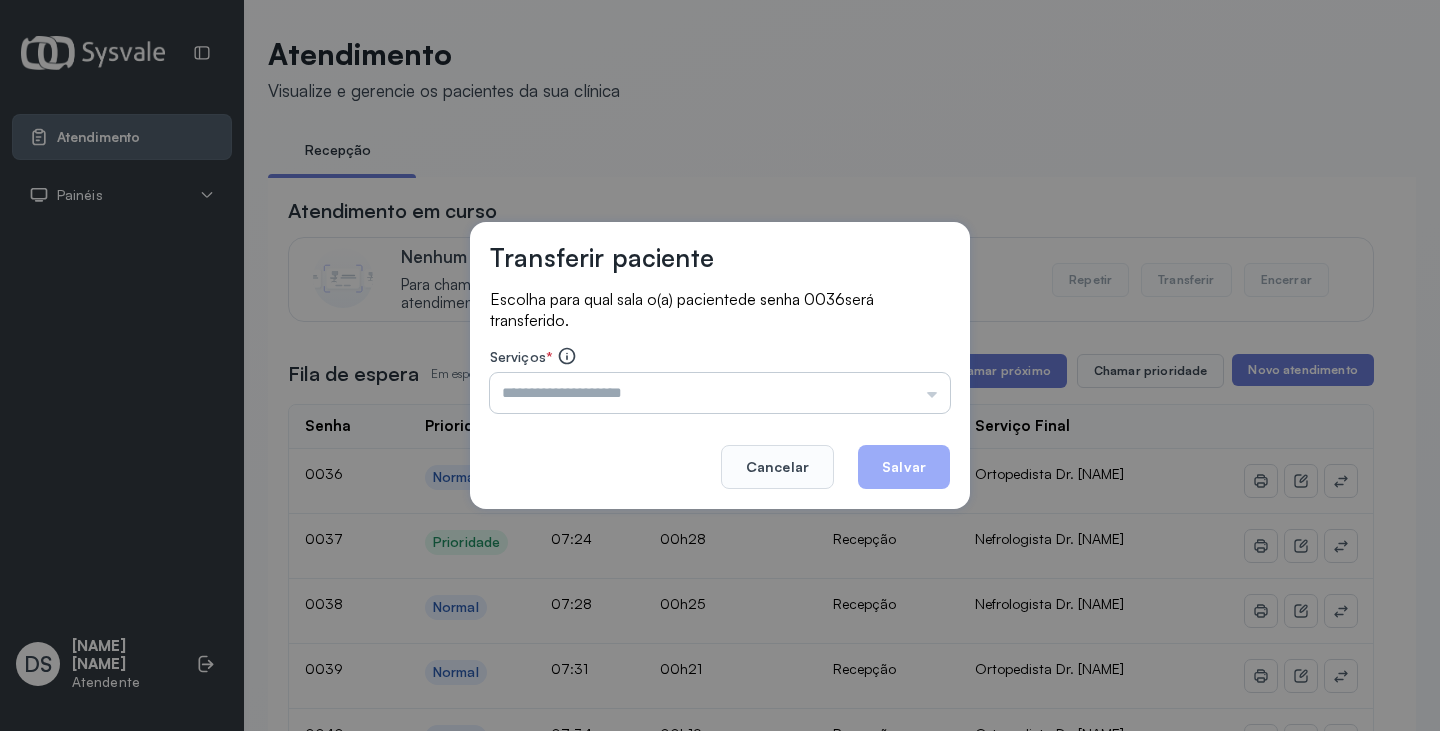 click at bounding box center (720, 393) 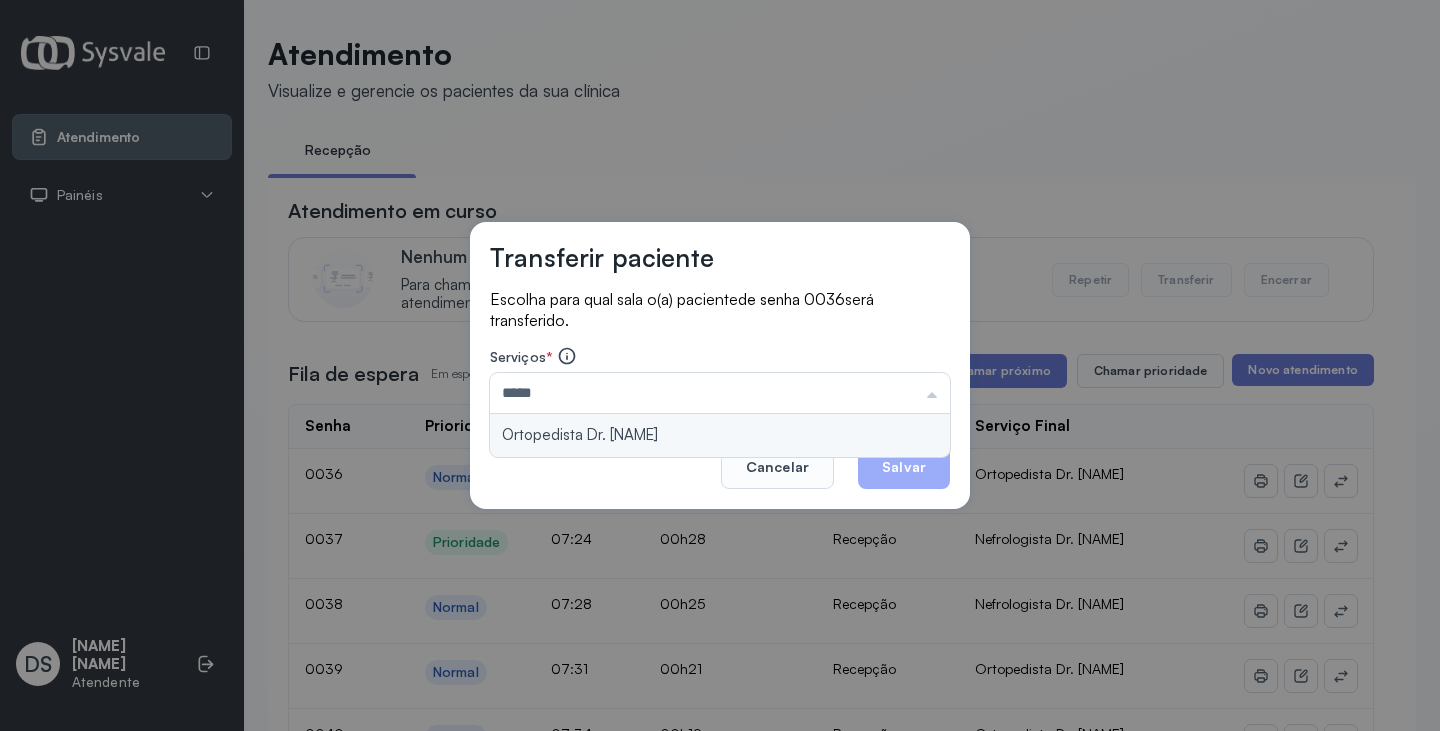 type on "**********" 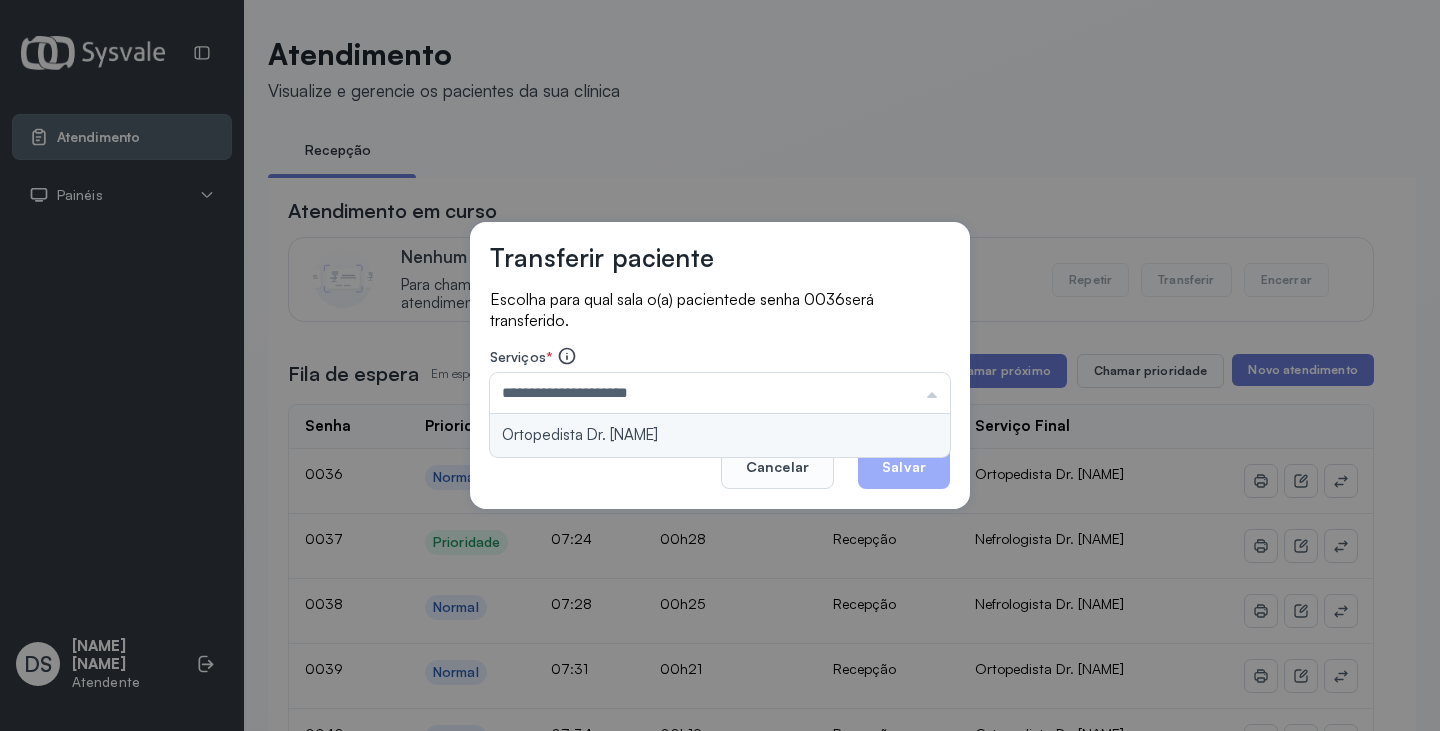click on "**********" at bounding box center [720, 366] 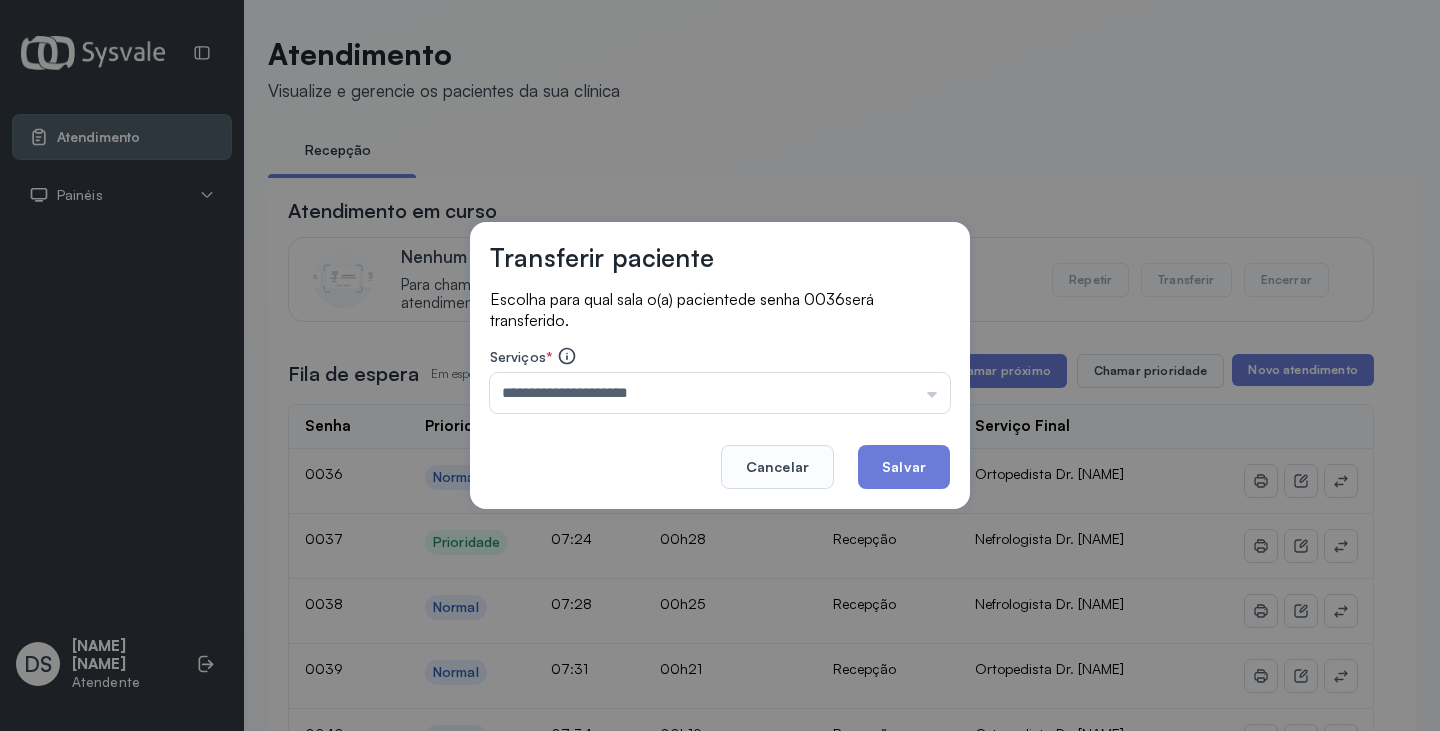 click on "Salvar" 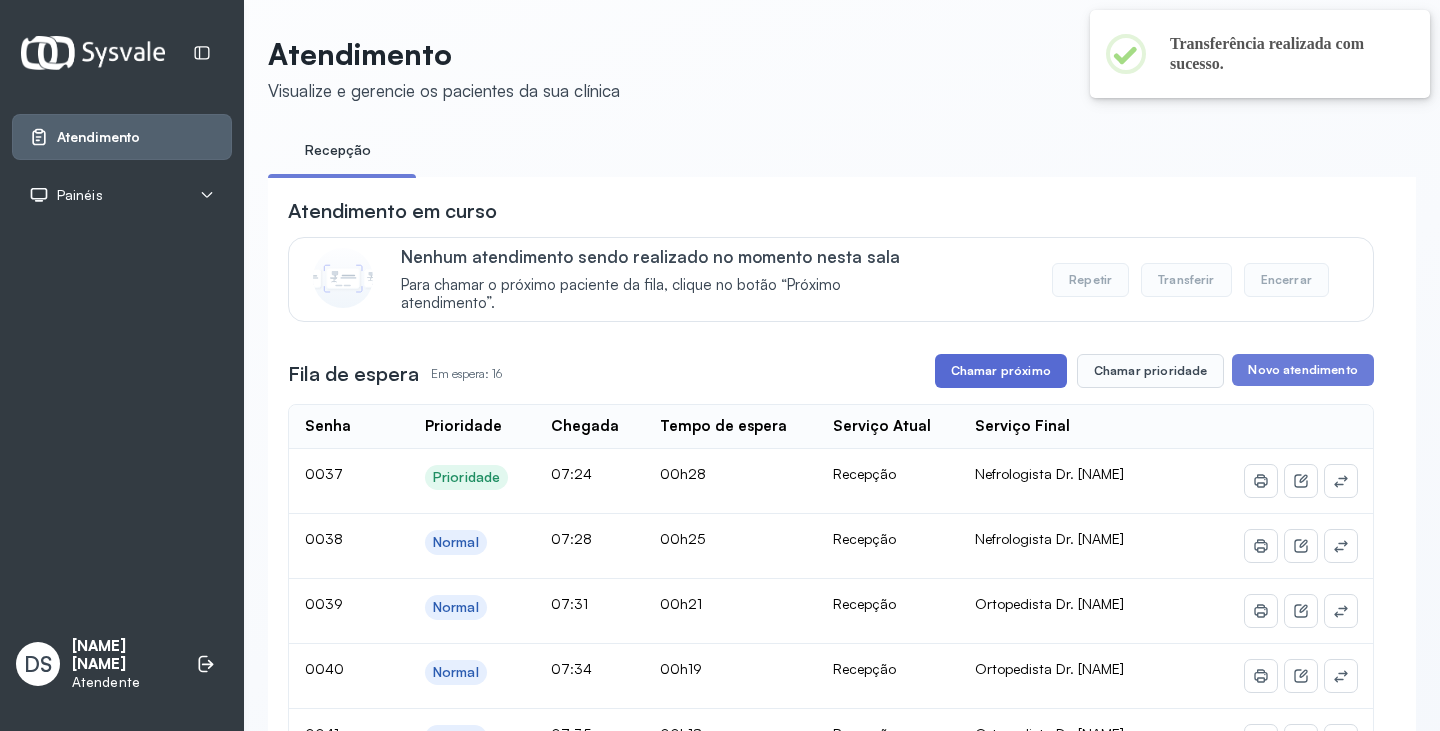 click on "Chamar próximo" at bounding box center [1001, 371] 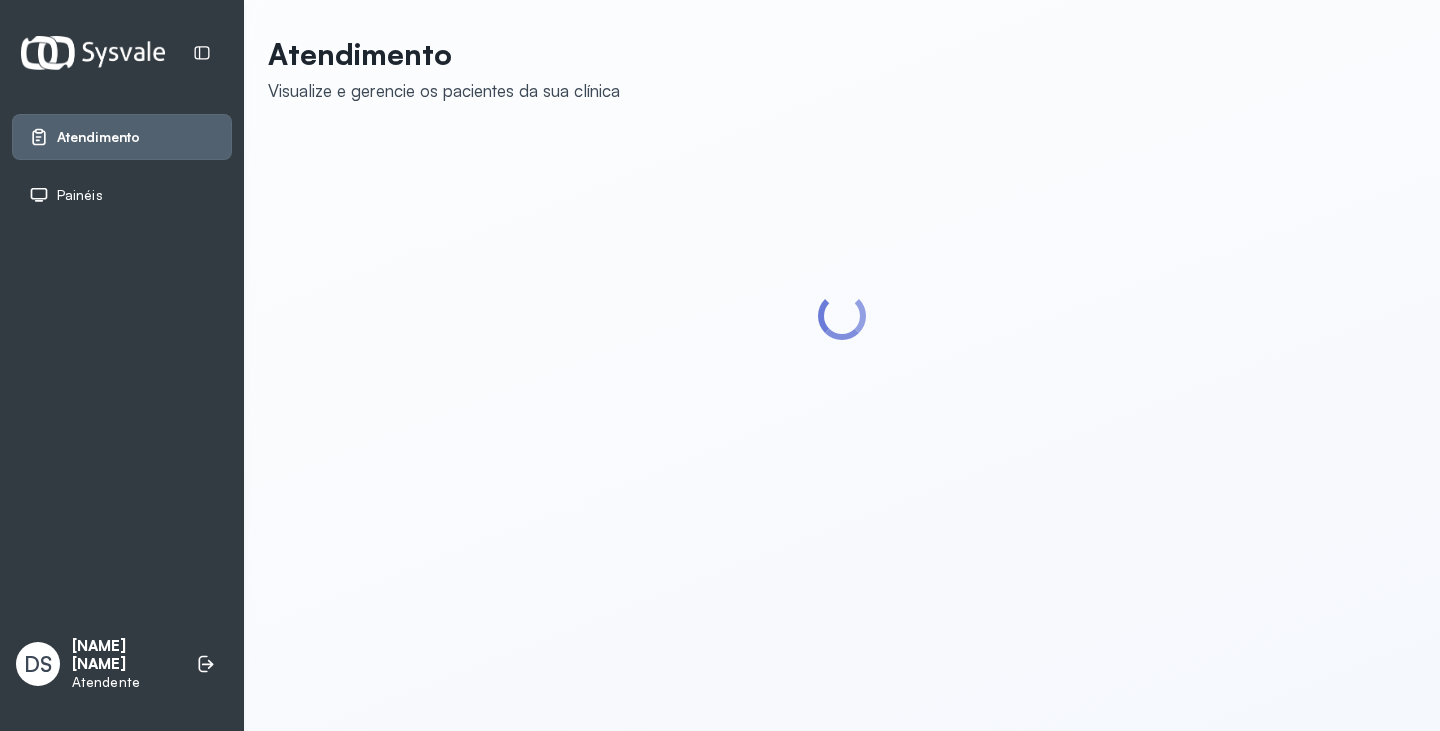 scroll, scrollTop: 0, scrollLeft: 0, axis: both 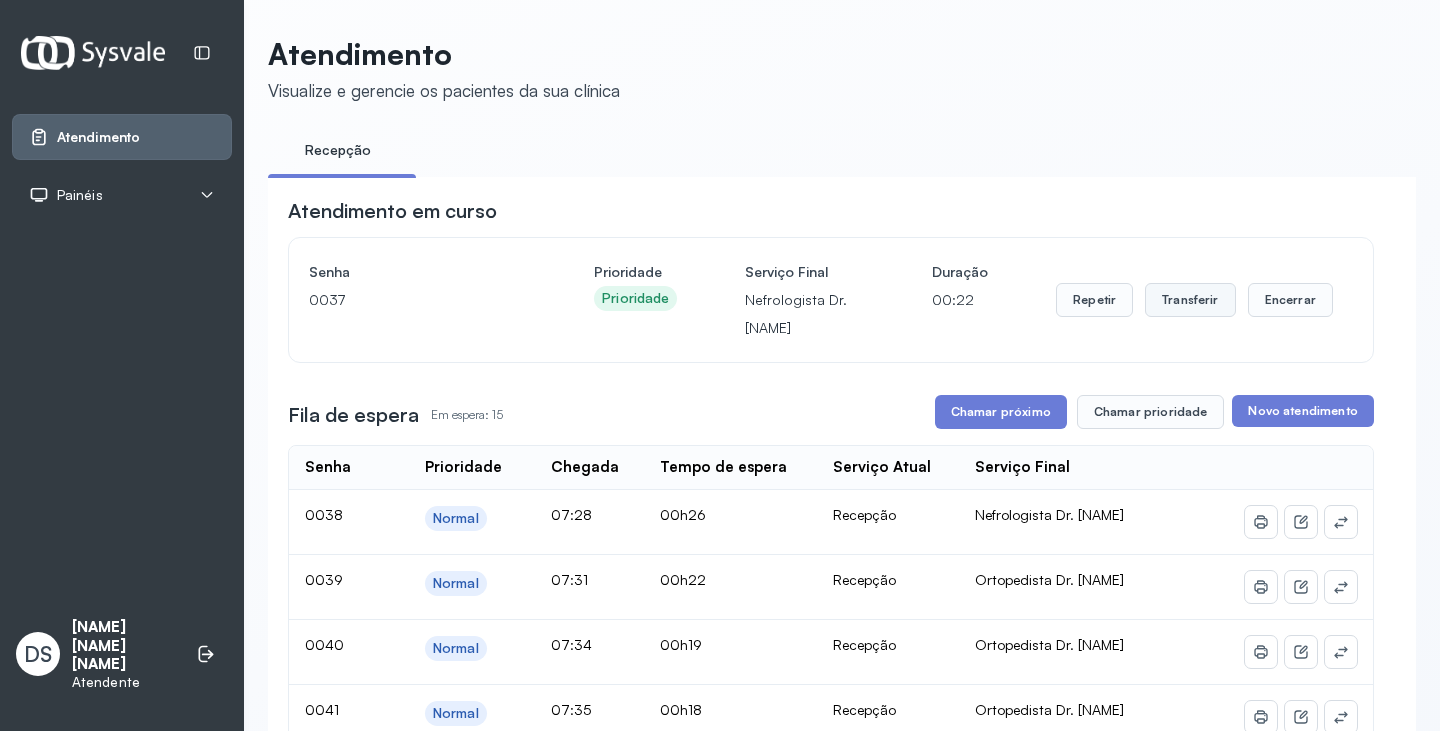 click on "Transferir" at bounding box center (1190, 300) 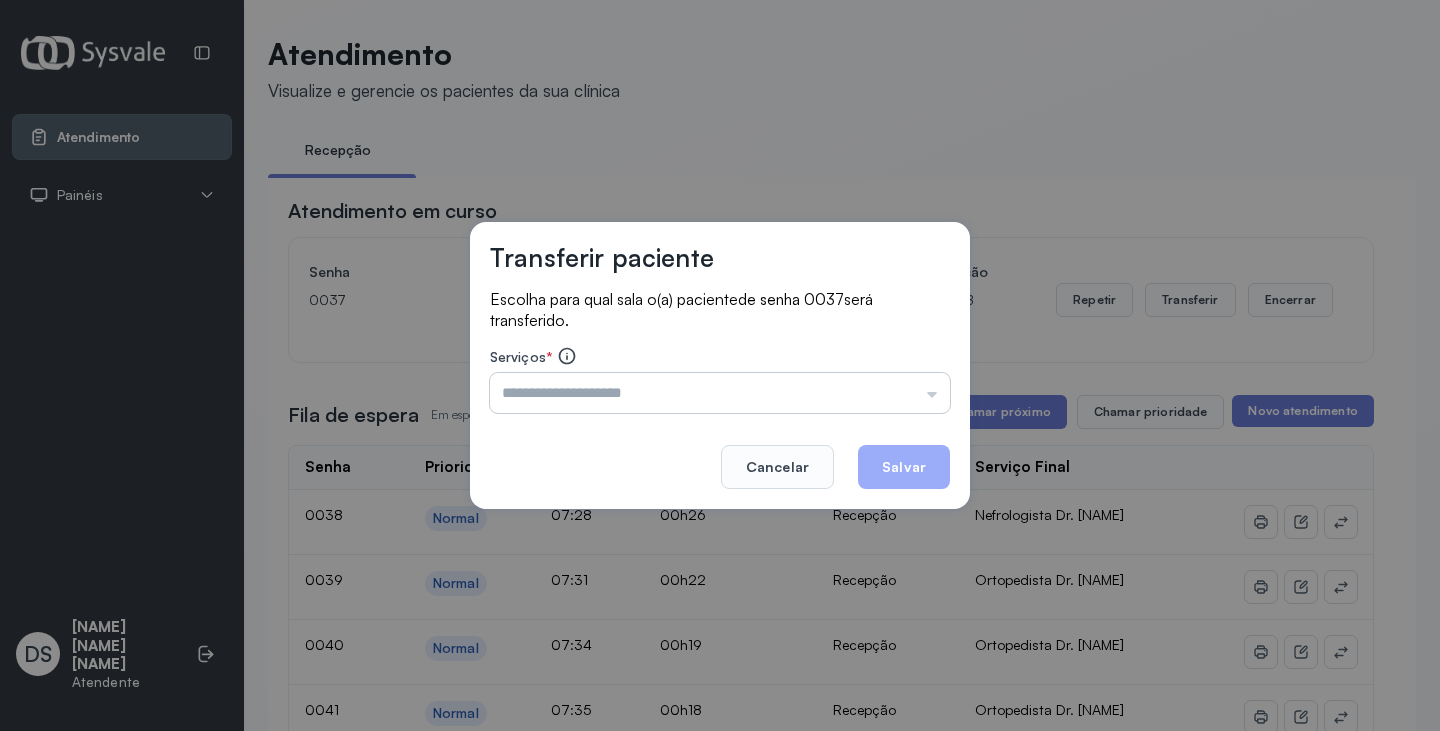 click at bounding box center (720, 393) 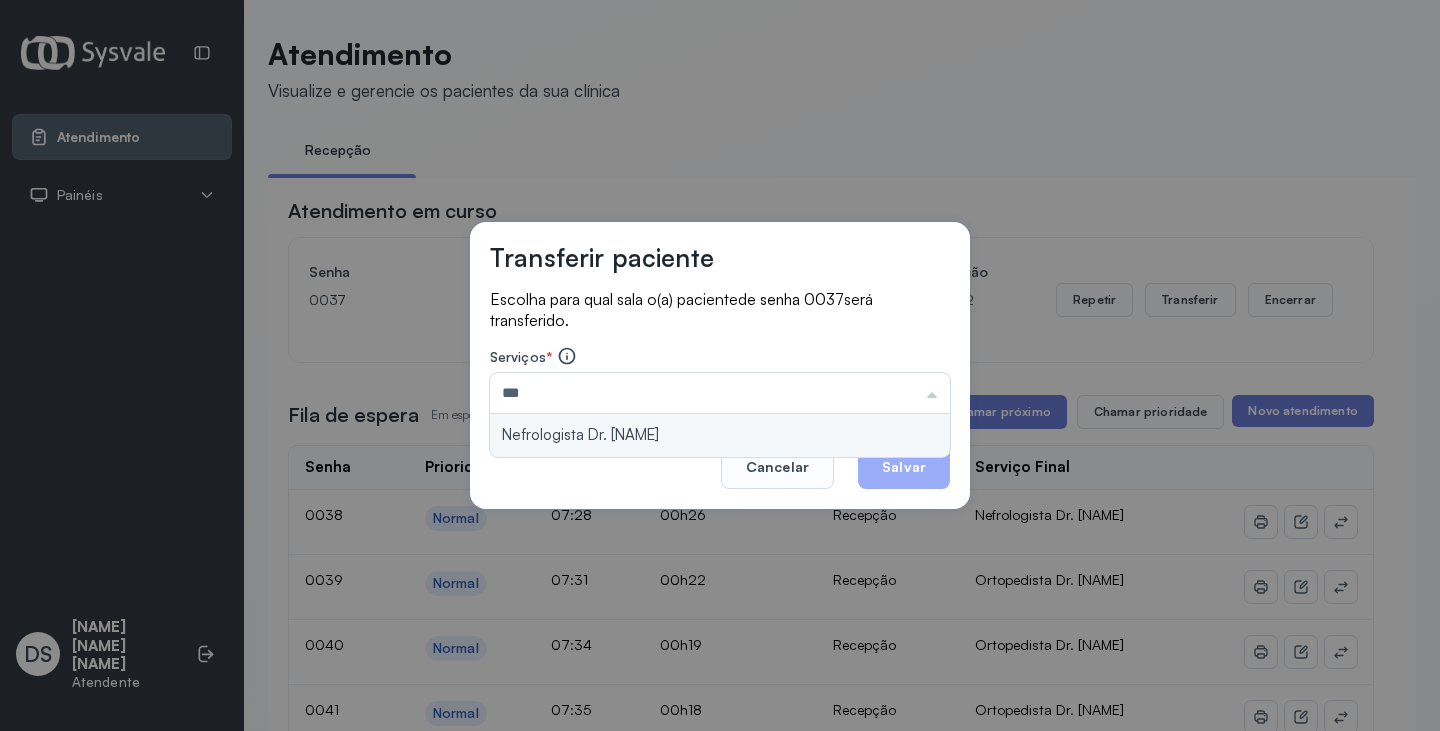 type on "**********" 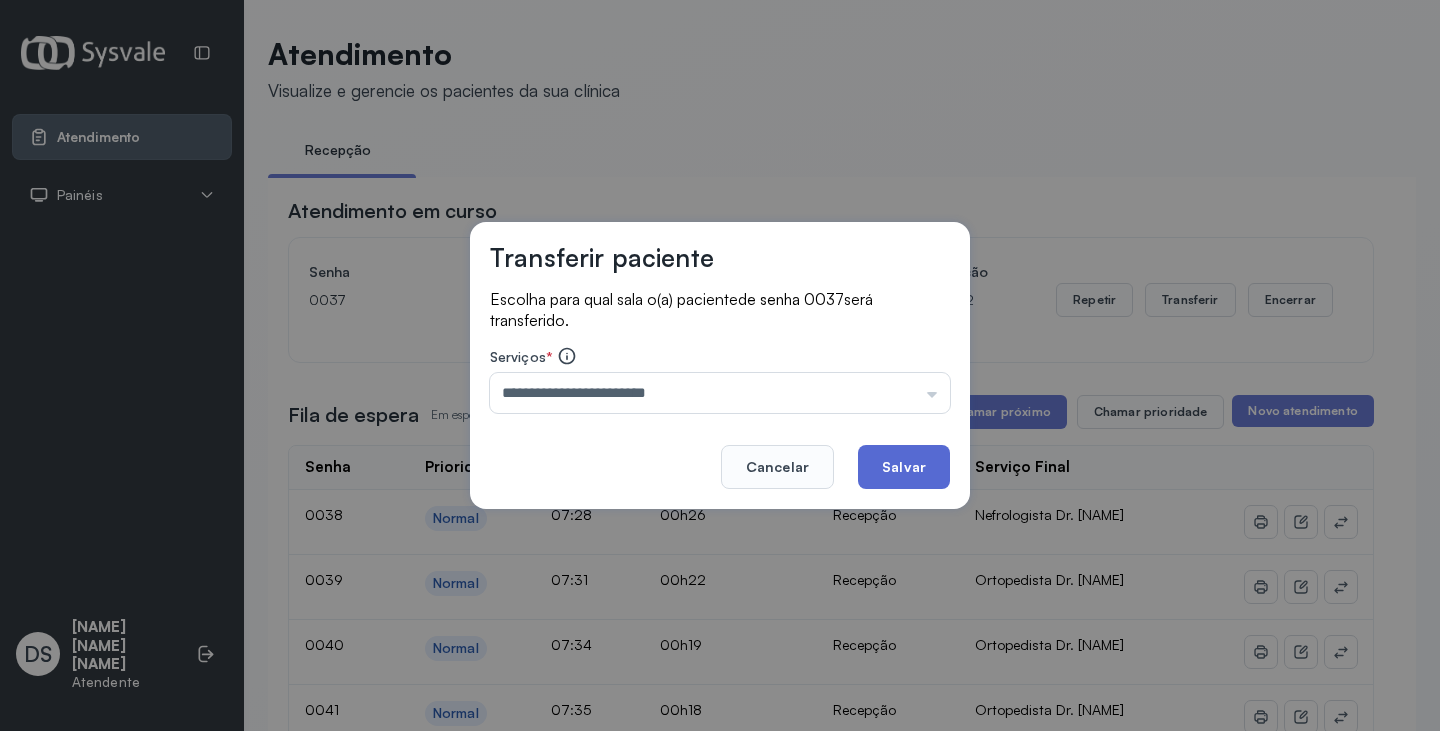 drag, startPoint x: 749, startPoint y: 431, endPoint x: 902, endPoint y: 464, distance: 156.51837 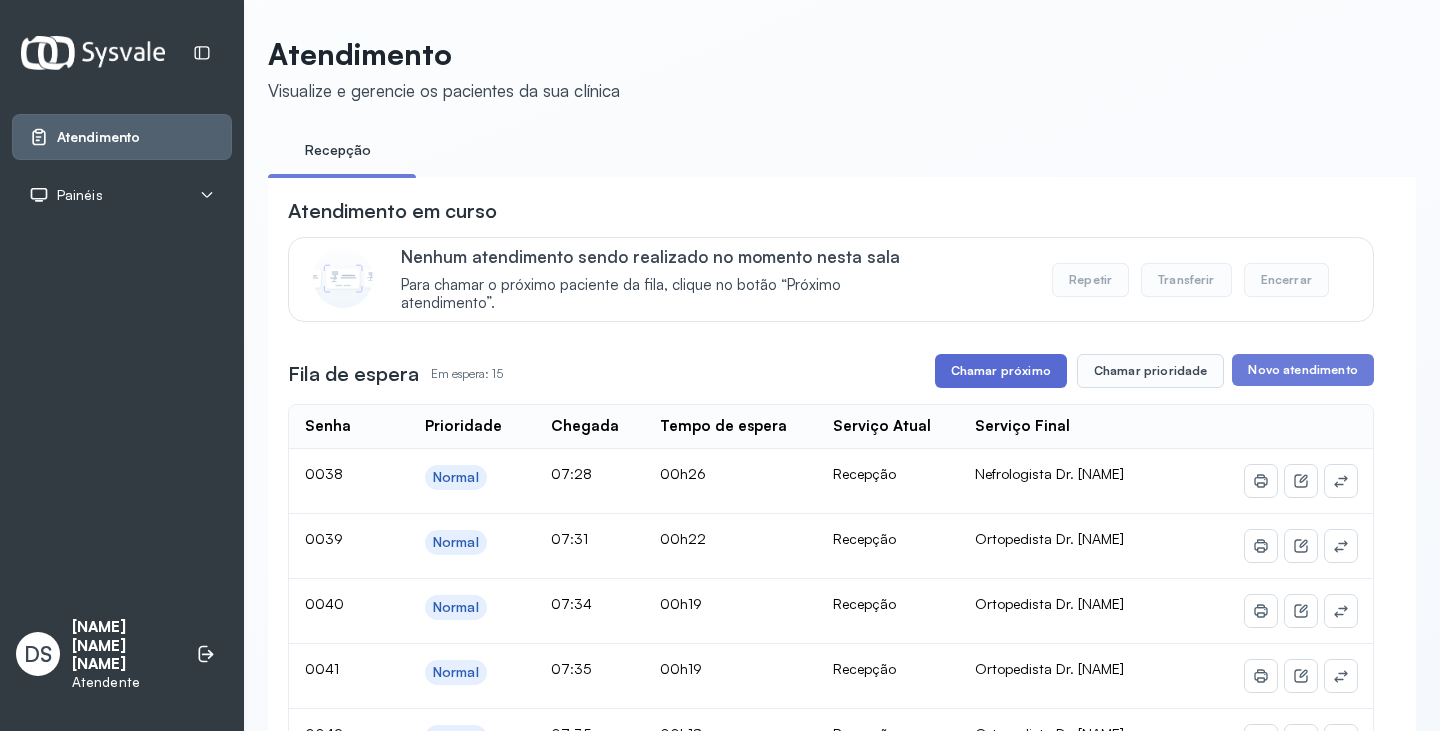 click on "Chamar próximo" at bounding box center (1001, 371) 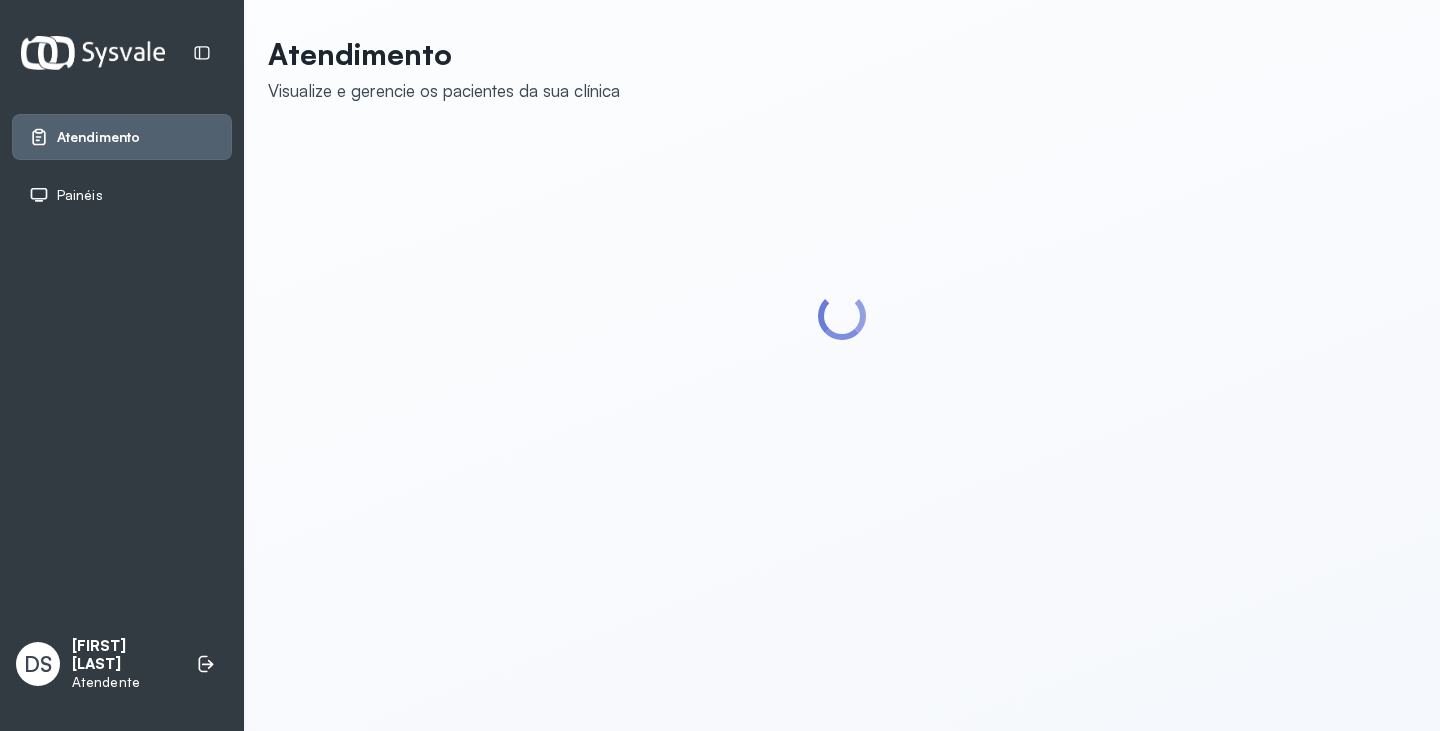 scroll, scrollTop: 0, scrollLeft: 0, axis: both 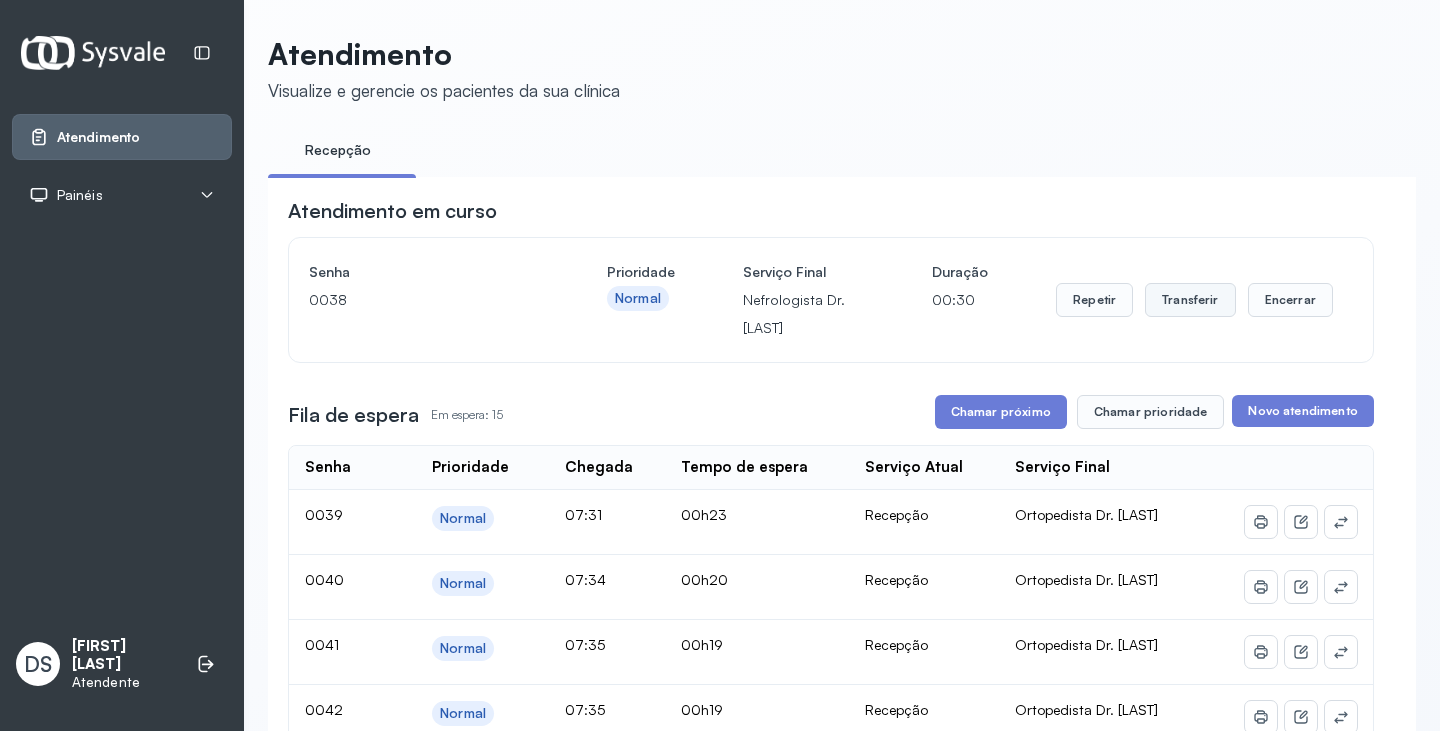 click on "Transferir" at bounding box center [1190, 300] 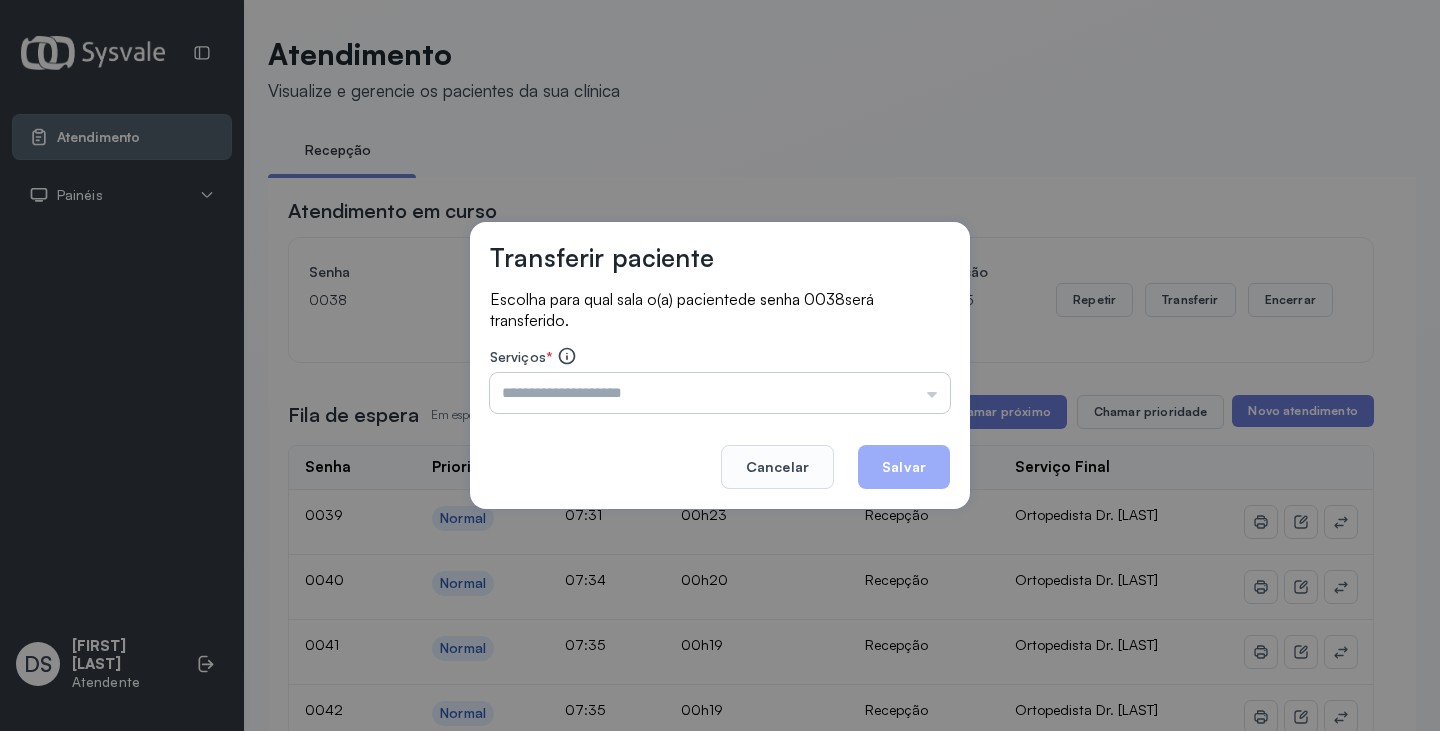 click at bounding box center [720, 393] 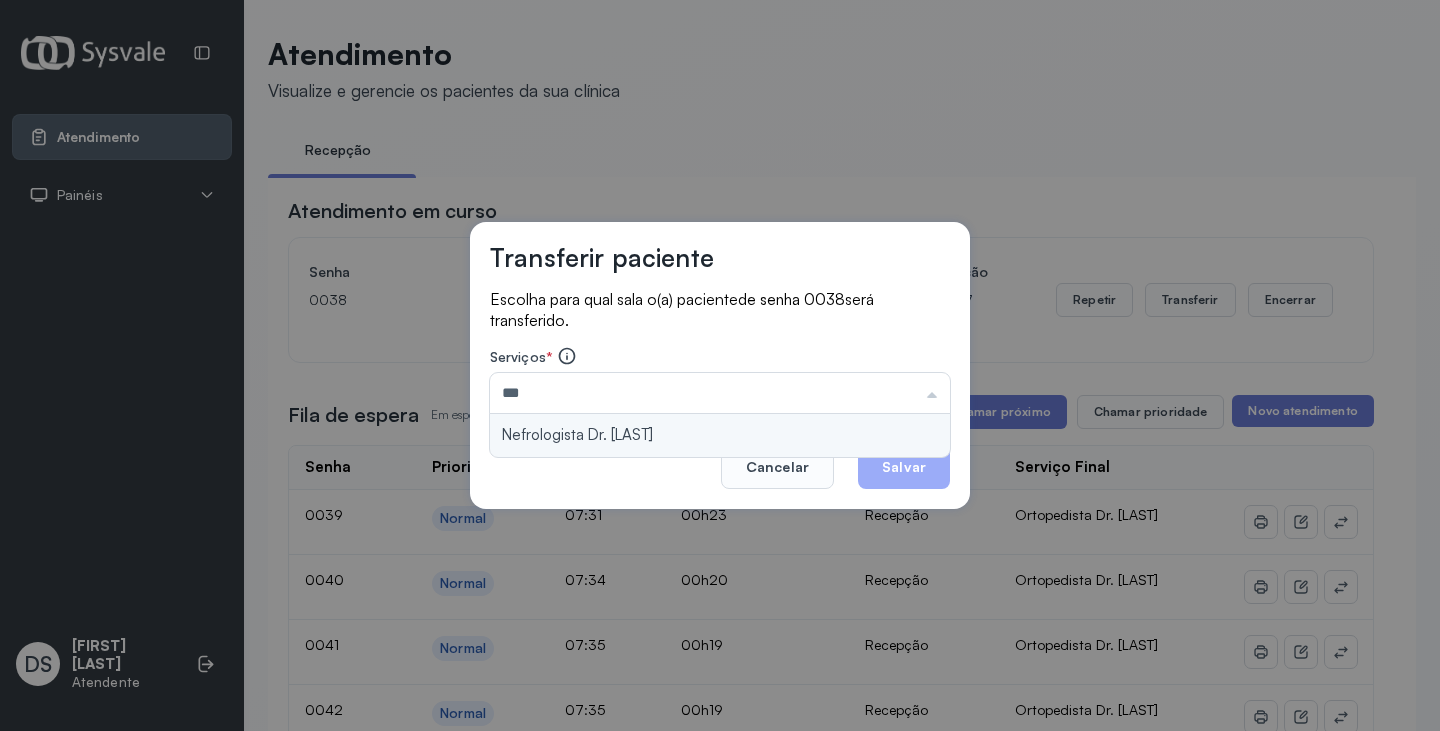 type on "**********" 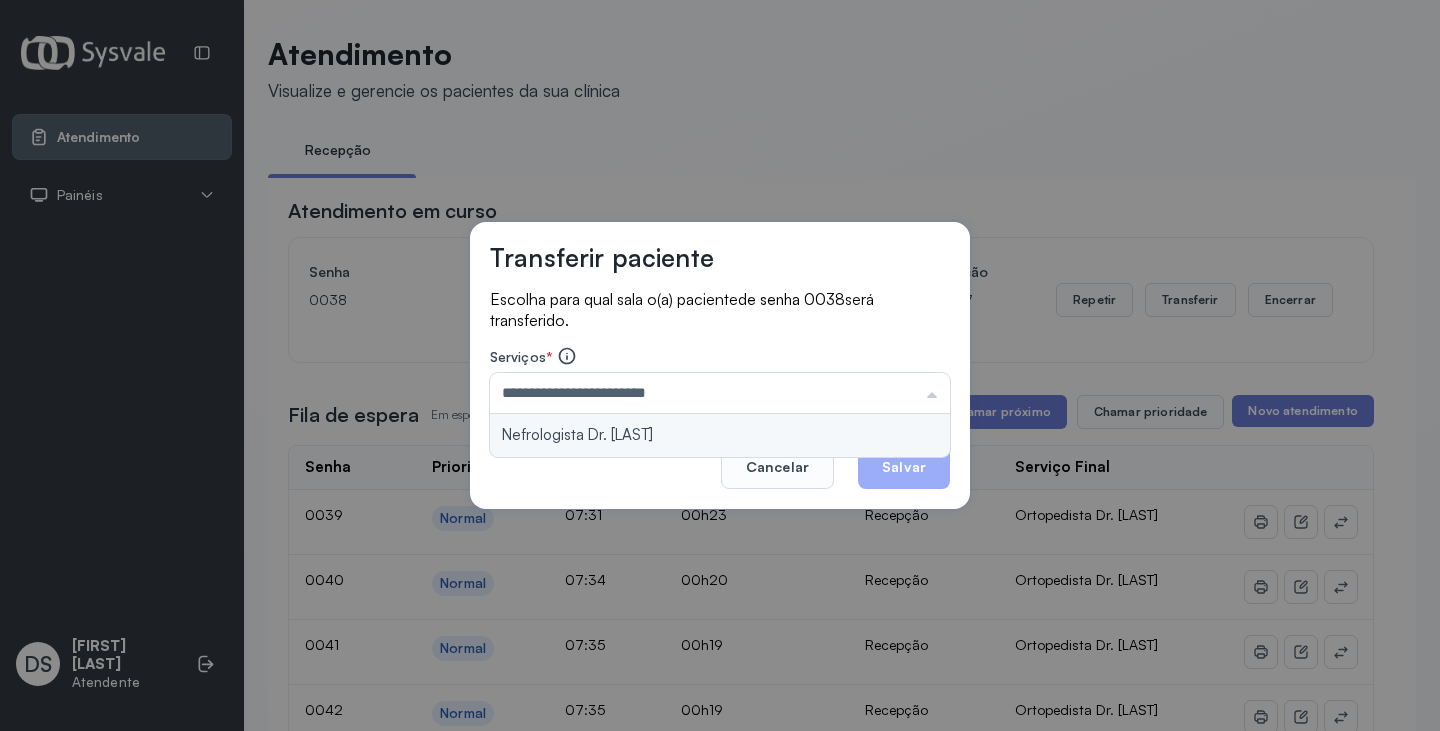click on "**********" at bounding box center (720, 366) 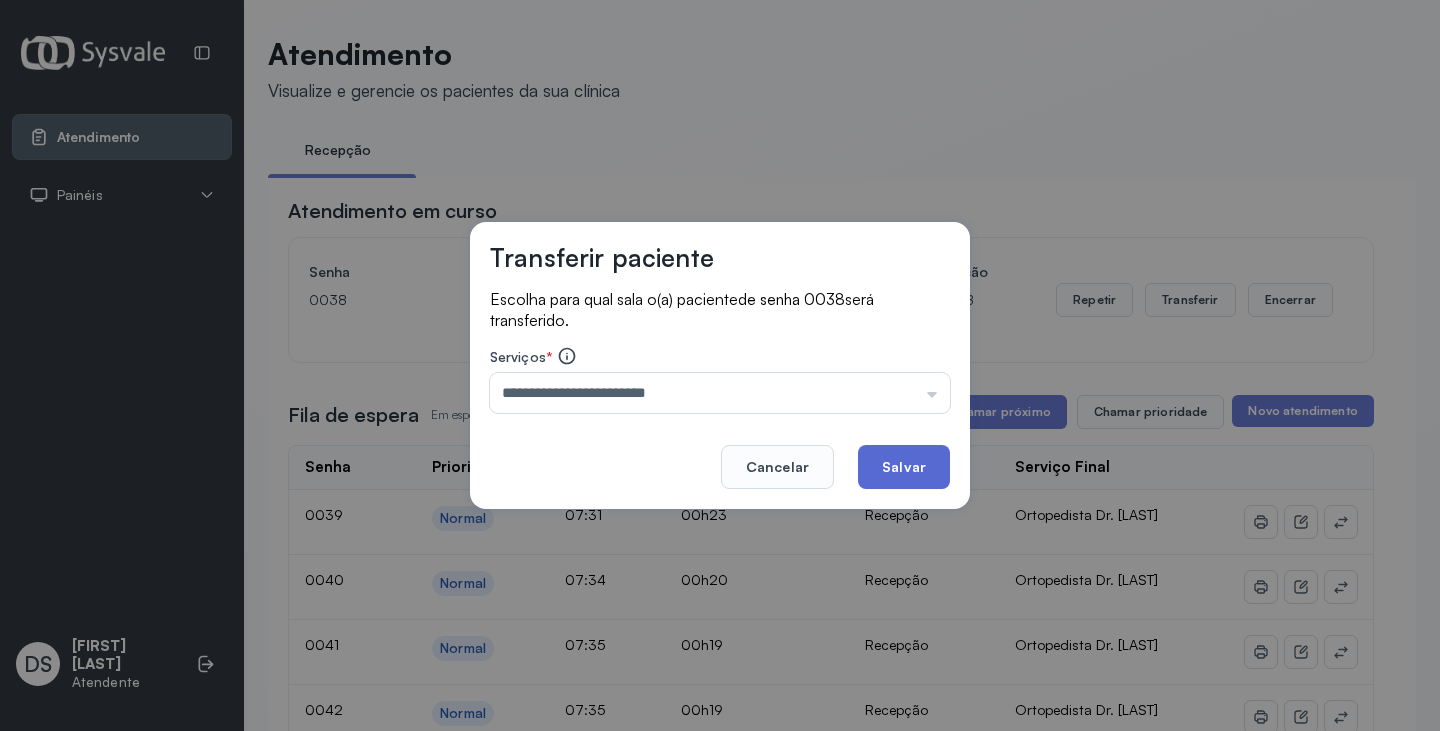 click on "Salvar" 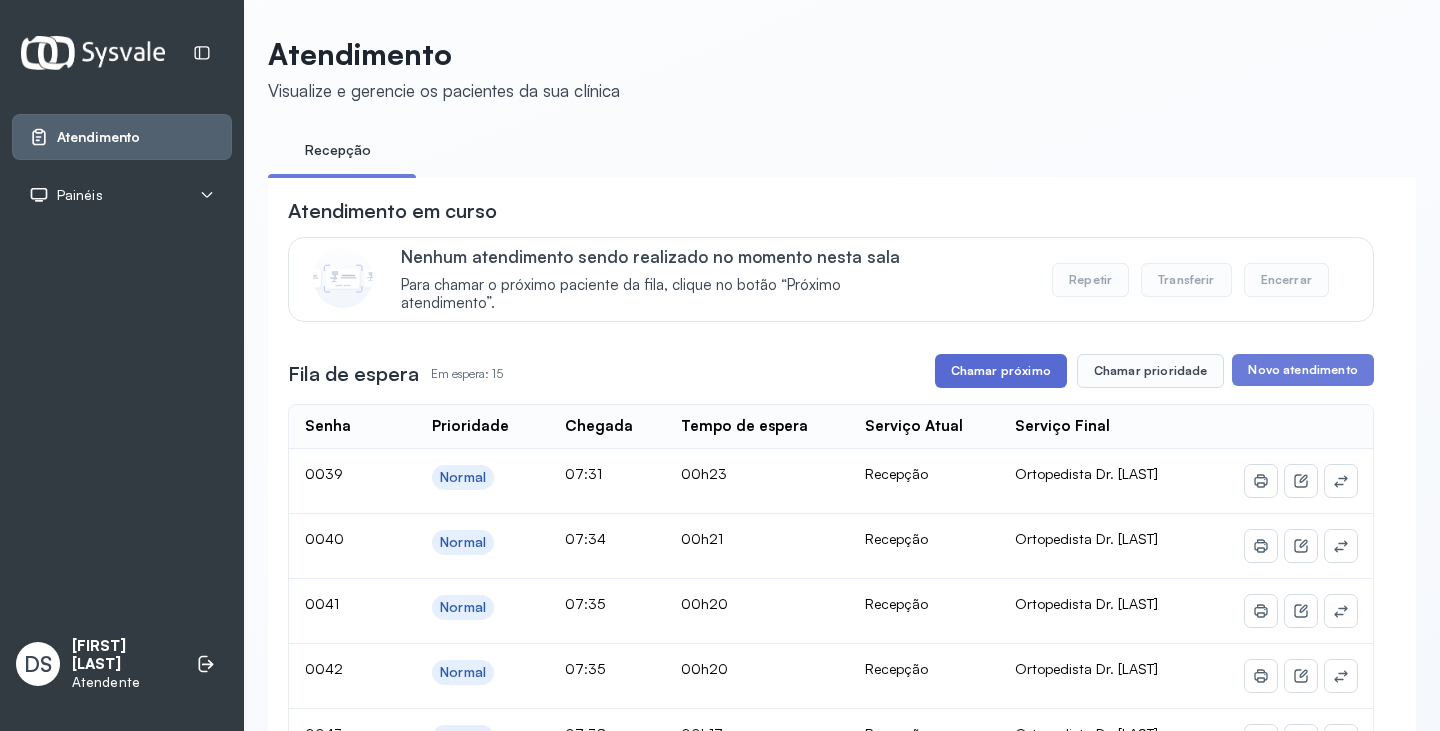 click on "Chamar próximo" at bounding box center (1001, 371) 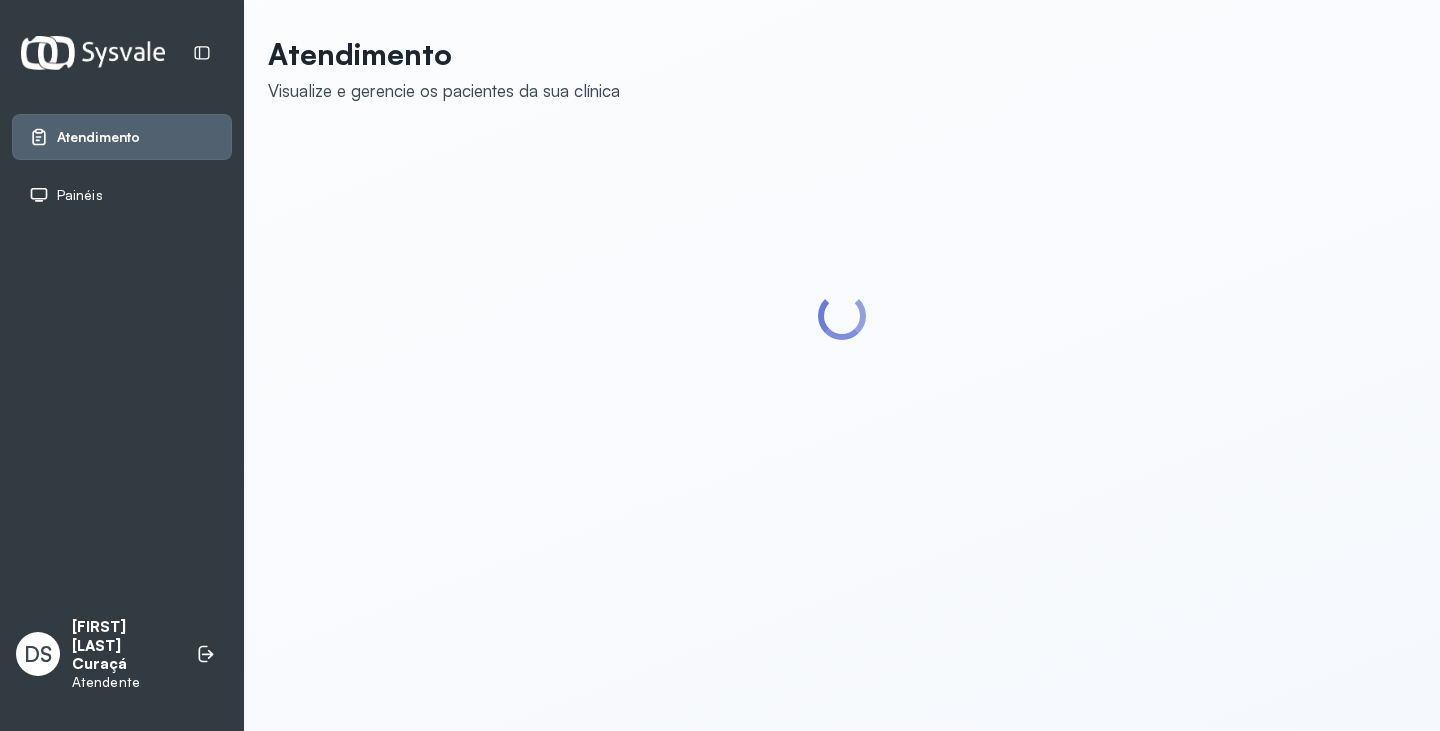 scroll, scrollTop: 0, scrollLeft: 0, axis: both 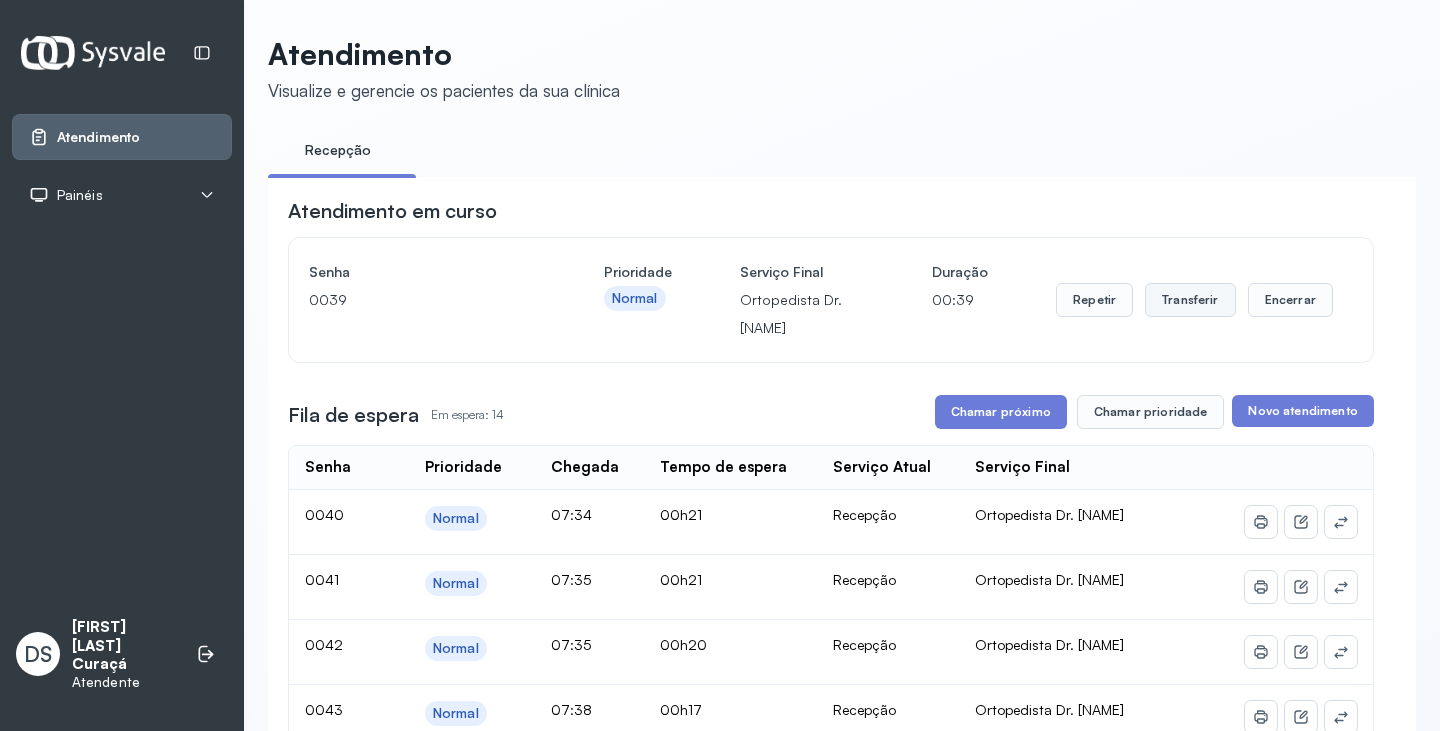 click on "Transferir" at bounding box center [1190, 300] 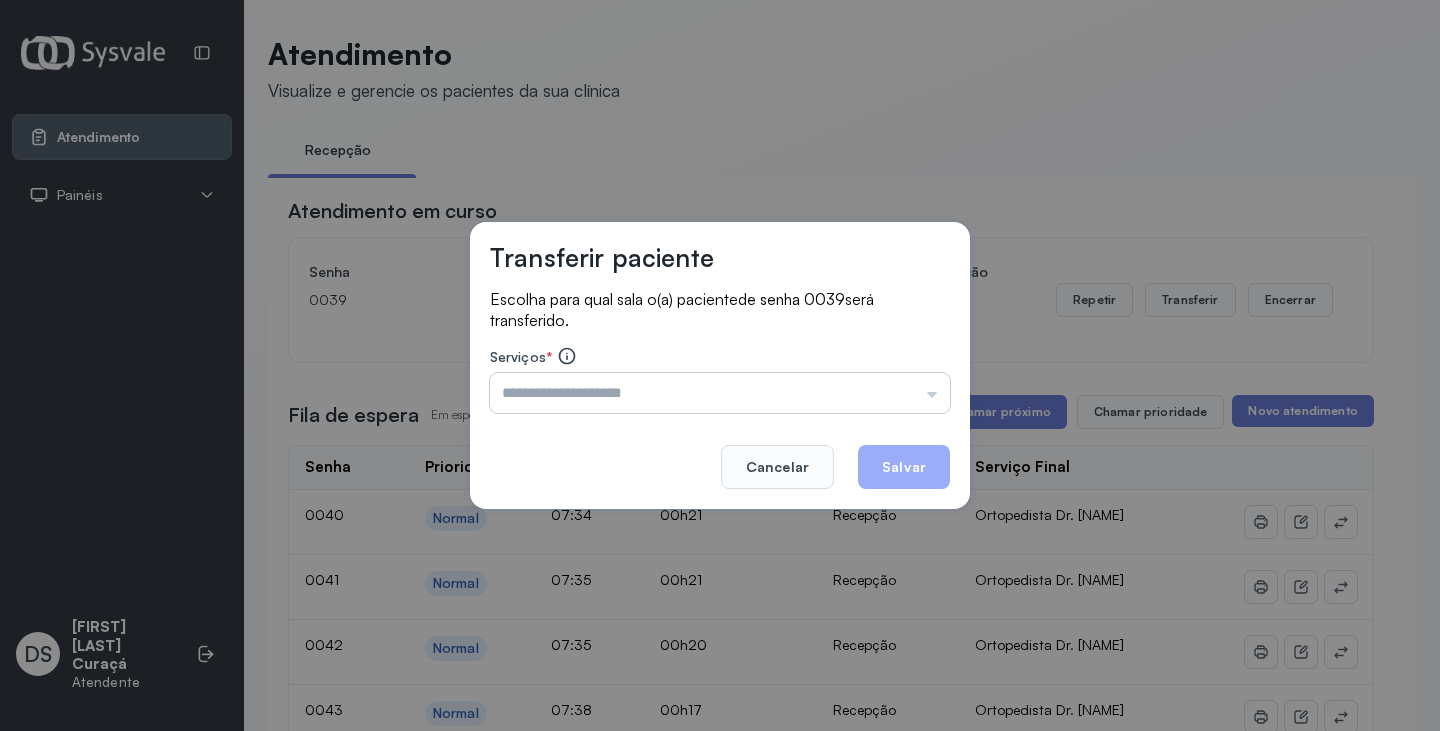 click at bounding box center [720, 393] 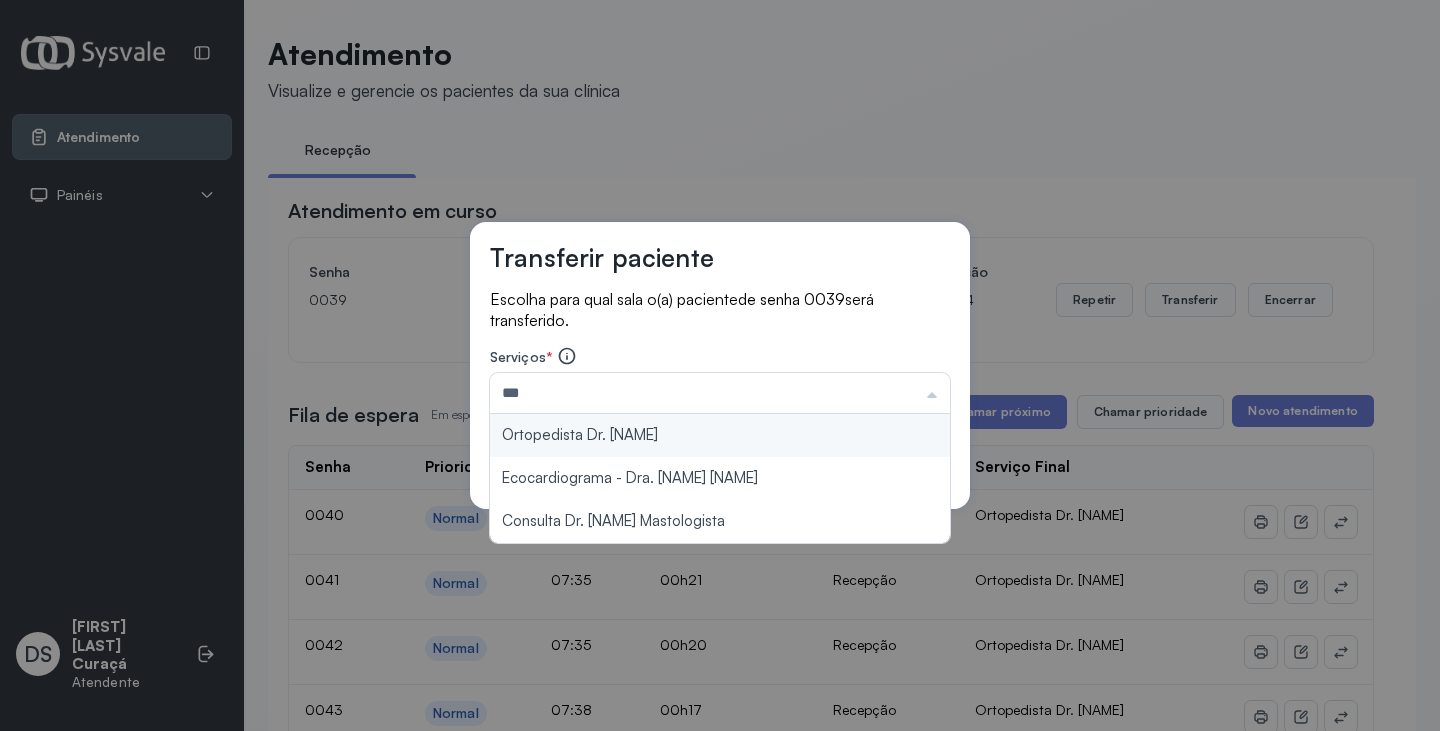 type on "**********" 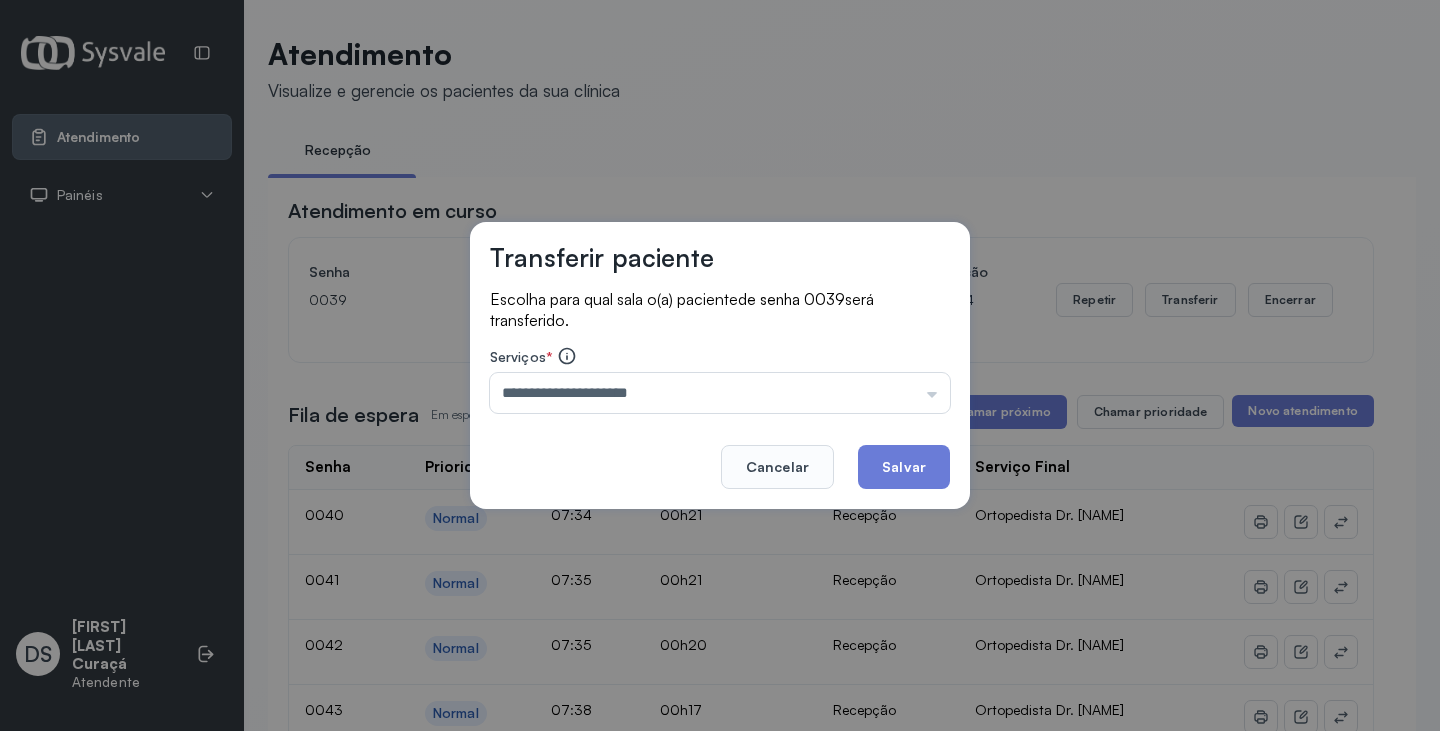 drag, startPoint x: 723, startPoint y: 435, endPoint x: 853, endPoint y: 463, distance: 132.9812 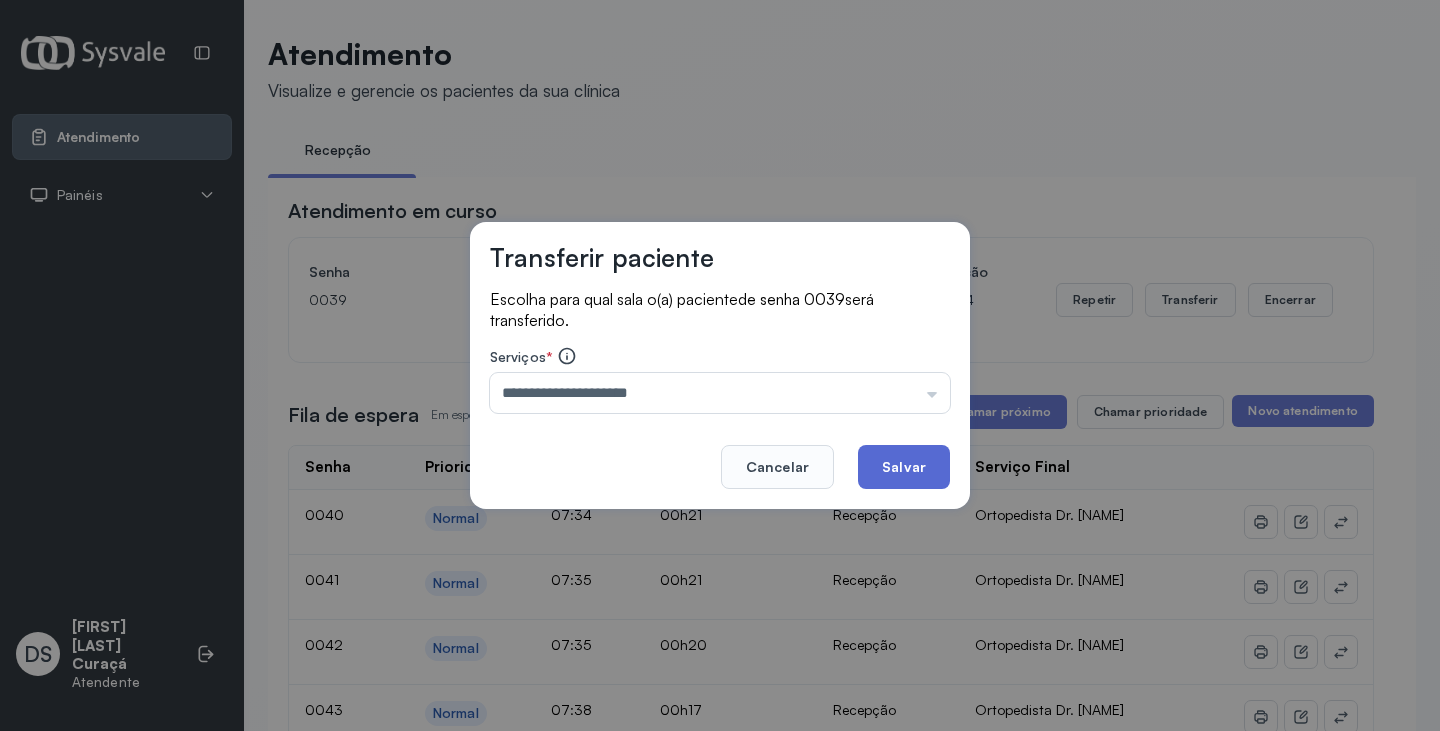click on "Salvar" 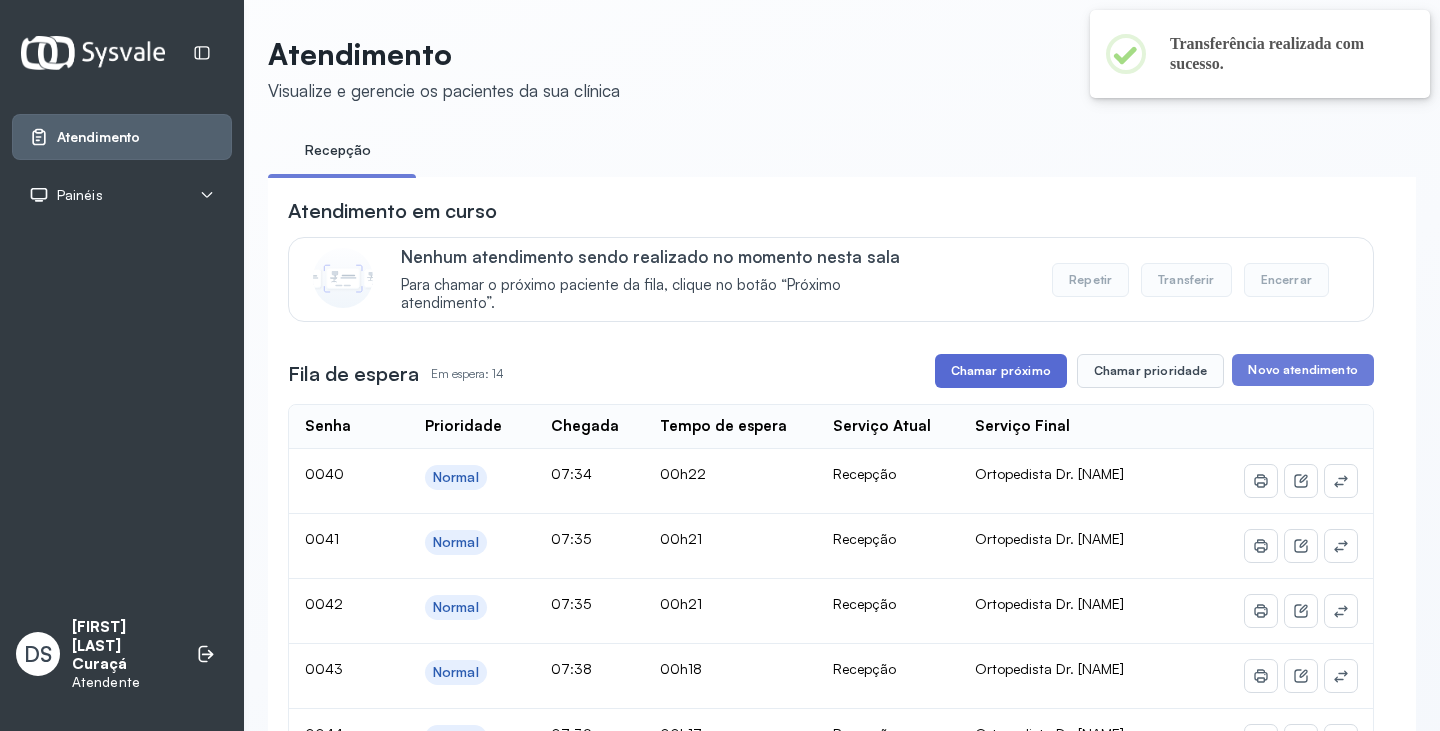 click on "Chamar próximo" at bounding box center (1001, 371) 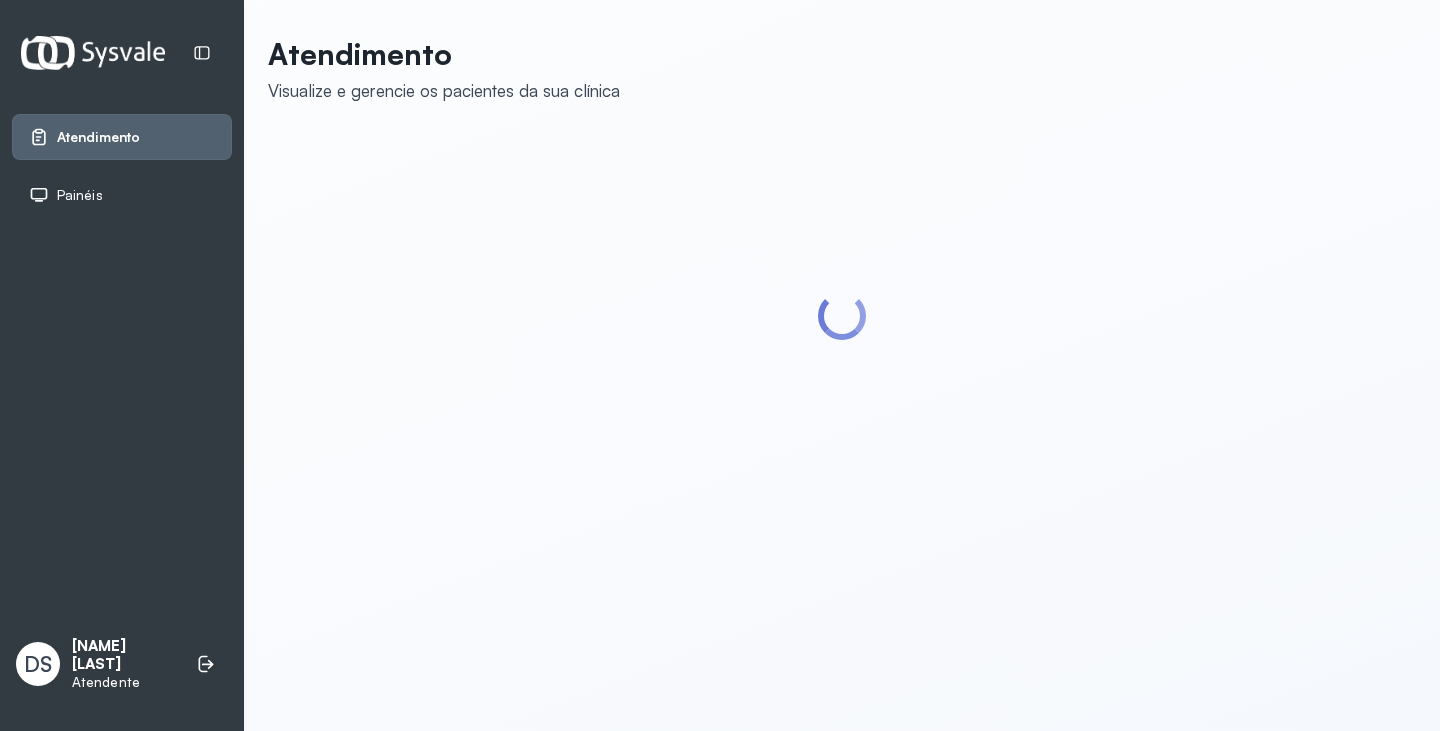 scroll, scrollTop: 0, scrollLeft: 0, axis: both 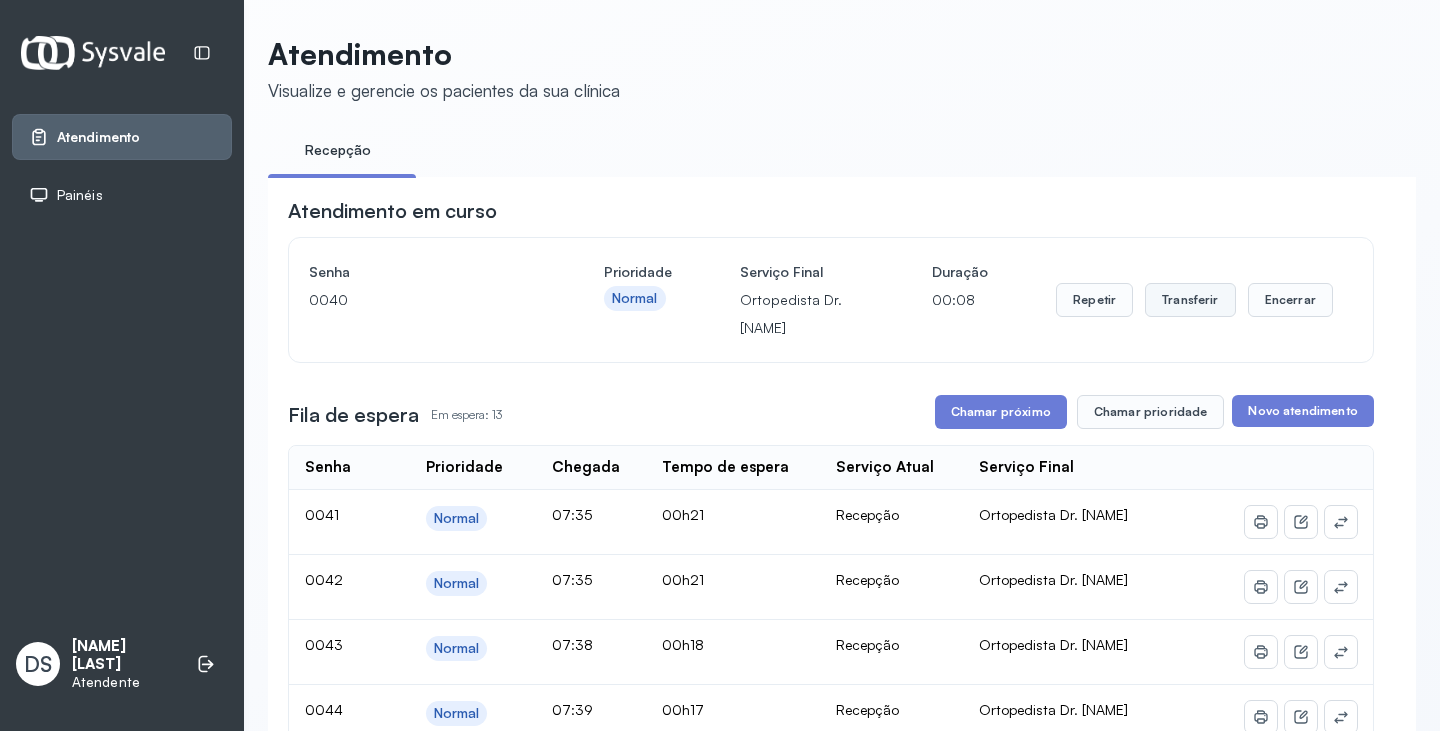 click on "Transferir" at bounding box center [1190, 300] 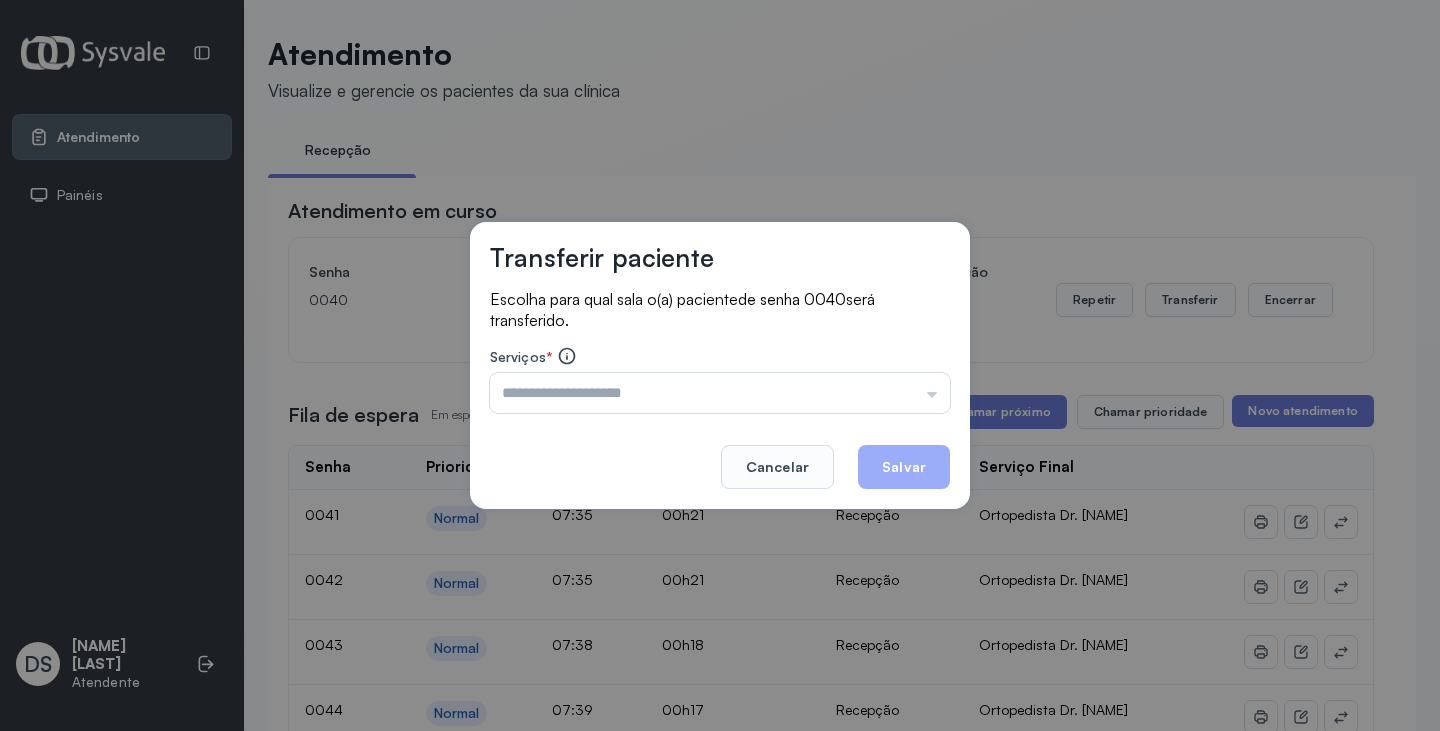 click at bounding box center (720, 393) 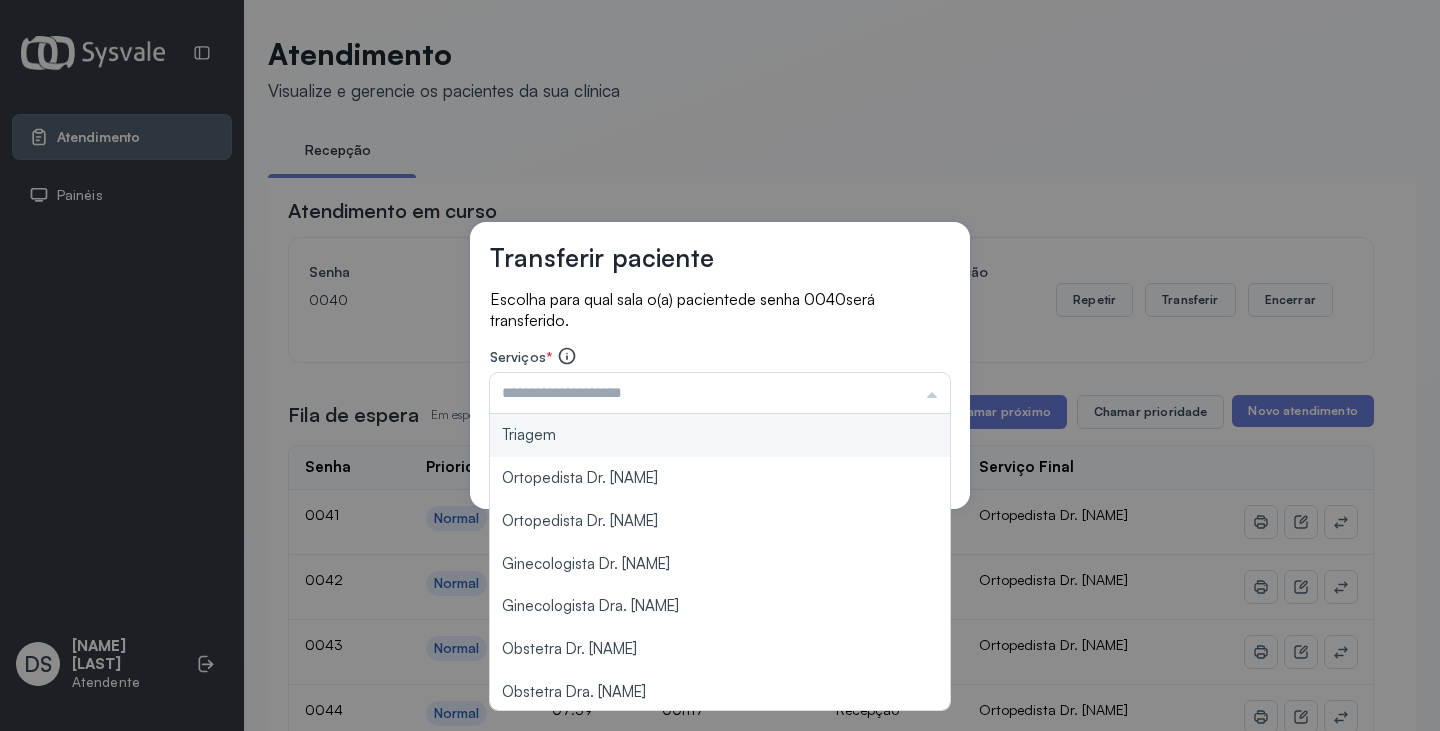click on "Transferir paciente Escolha para qual sala o(a) paciente  de senha 0040  será transferido.  Serviços  *  Triagem Ortopedista Dr. Mauricio Ortopedista Dr. Ramon Ginecologista Dr. Amilton Ginecologista Dra. Luana Obstetra Dr. Orlindo Obstetra Dra. Vera Ultrassonografia Dr. Orlindo Ultrassonografia Dr. Amilton Consulta com Neurologista Dr. Ezir Reumatologista Dr. Juvenilson Endocrinologista Washington Dermatologista Dra. Renata Nefrologista Dr. Edvaldo Geriatra Dra. Vanessa Infectologista Dra. Vanessa Oftalmologista Dra. Consulta Proctologista/Cirurgia Geral Dra. Geislane Otorrinolaringologista Dr. Pedro Pequena Cirurgia Dr. Geislane Pequena Cirurgia Dr. AMILTON ECG Espirometria com Broncodilatador Espirometria sem Broncodilatador Ecocardiograma - Dra. Vanessa Viana Exame de PPD Enf. Jane Raquel RETIRADA DE CERUME DR. PEDRO VACINAÇÃO Preventivo Enf. Luciana Preventivo Enf. Tiago Araujo Consulta de Enfermagem Enf. Tiago Consulta de Enfermagem Enf. Luciana Consulta  Cardiologista Dr. Everson Cancelar Salvar" at bounding box center [720, 365] 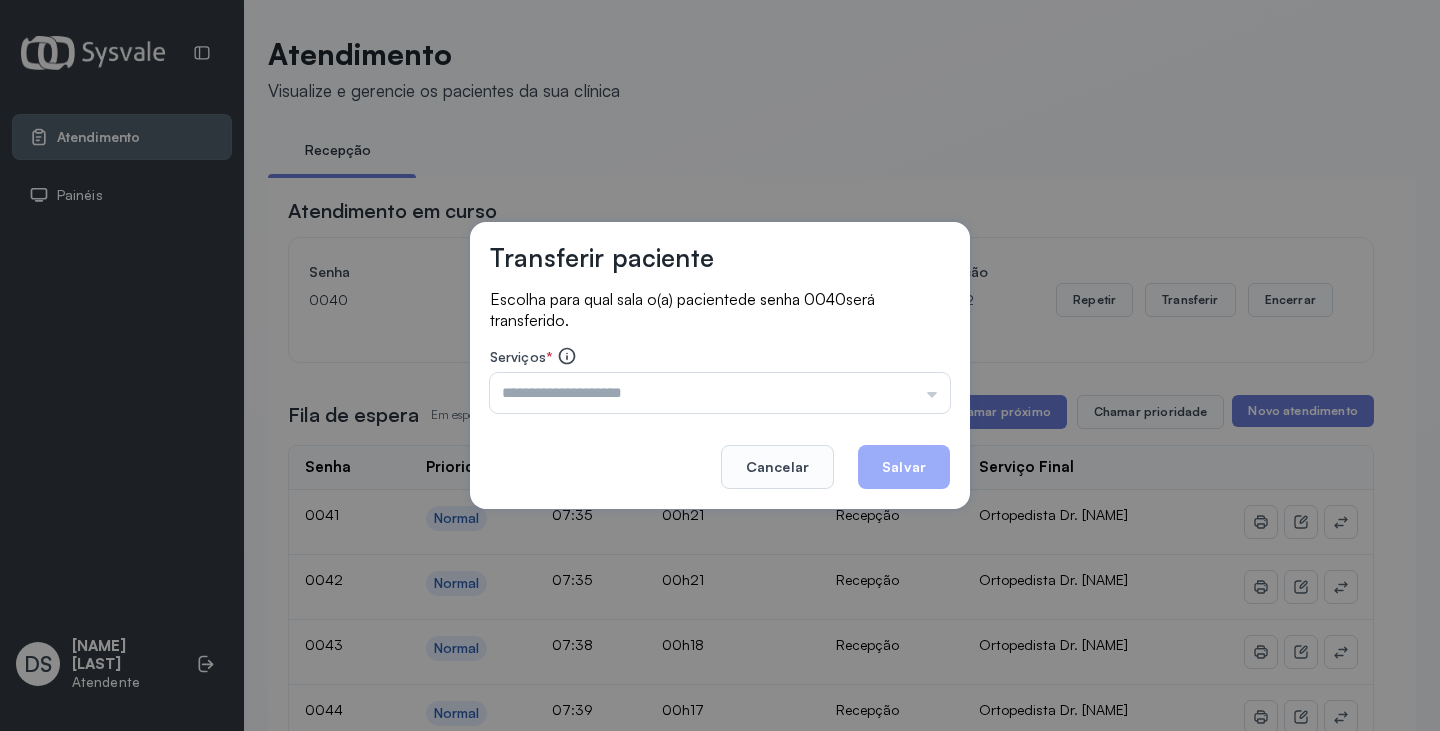 click on "Cancelar" 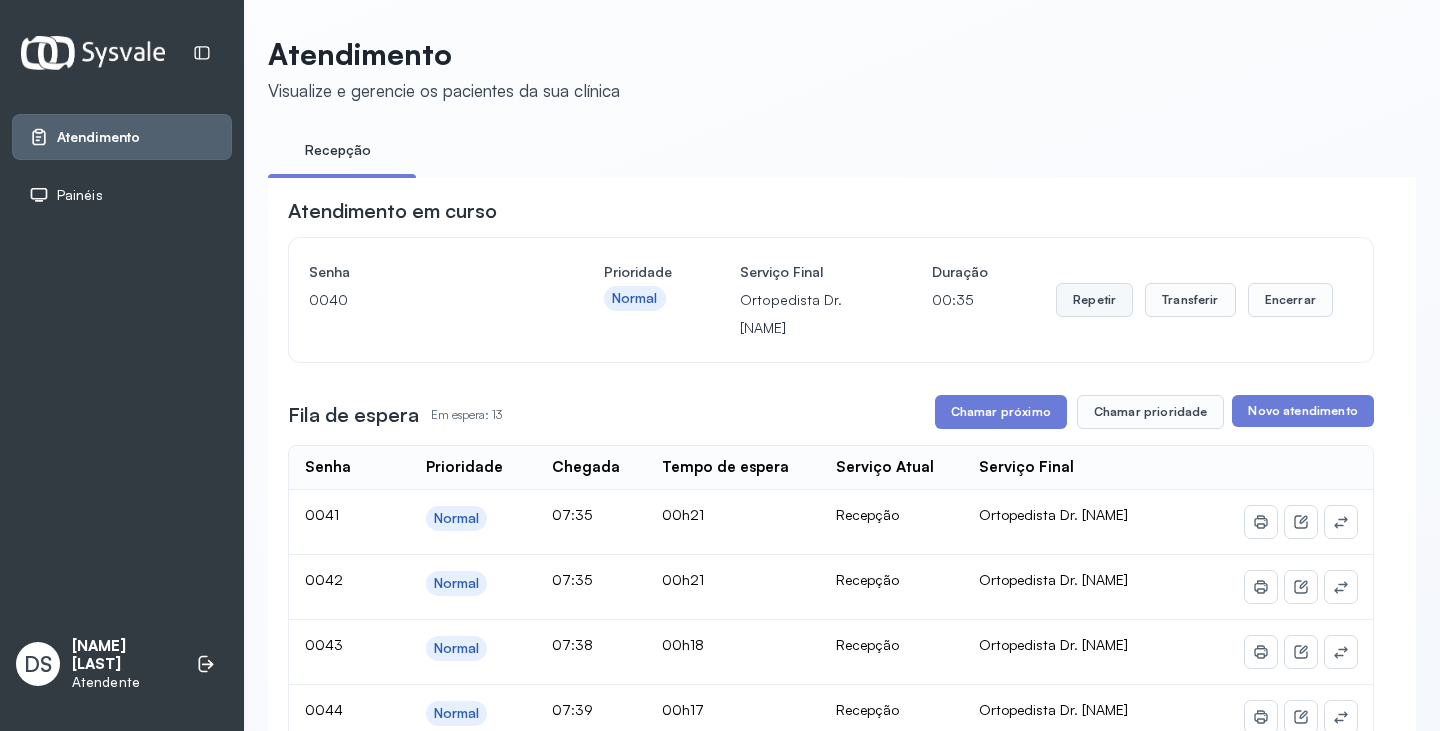 click on "Repetir" at bounding box center [1094, 300] 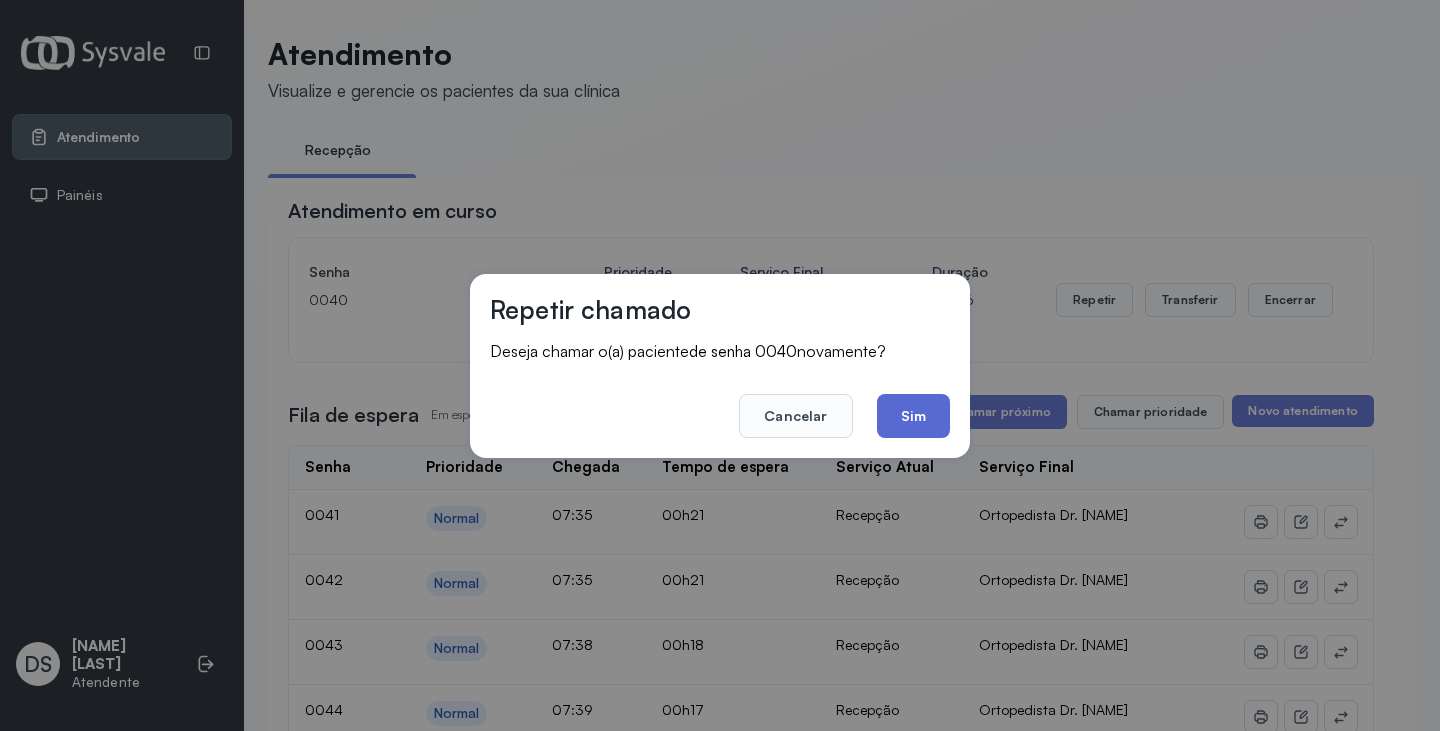 click on "Sim" 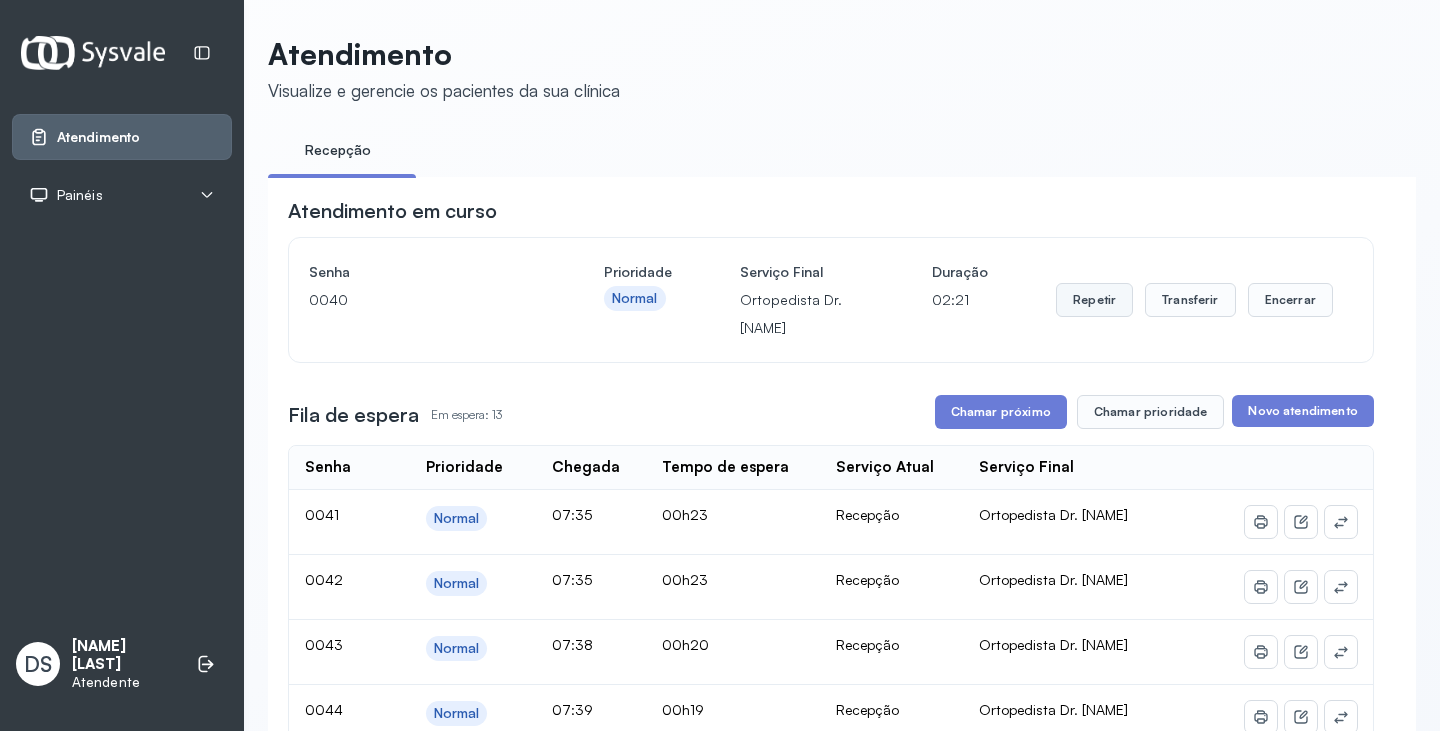 click on "Repetir" at bounding box center [1094, 300] 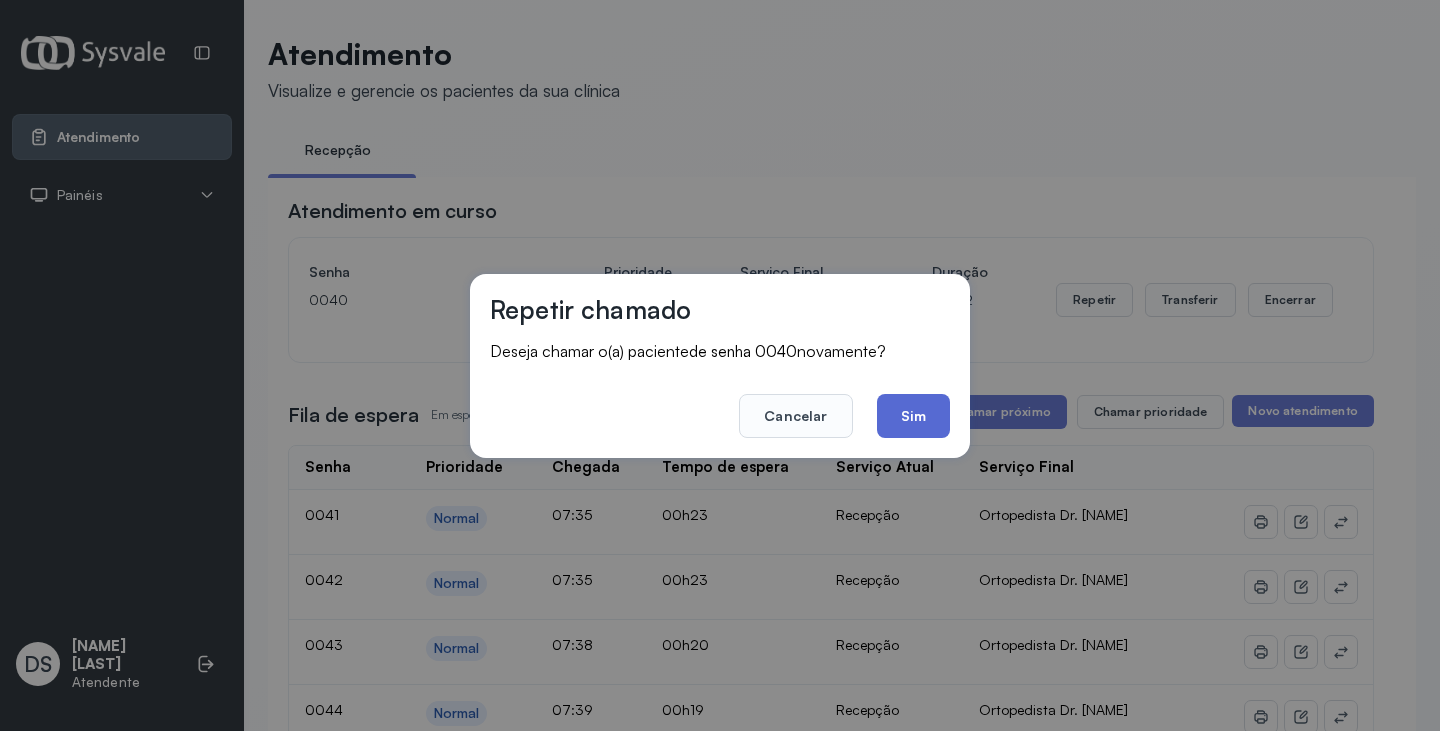 click on "Sim" 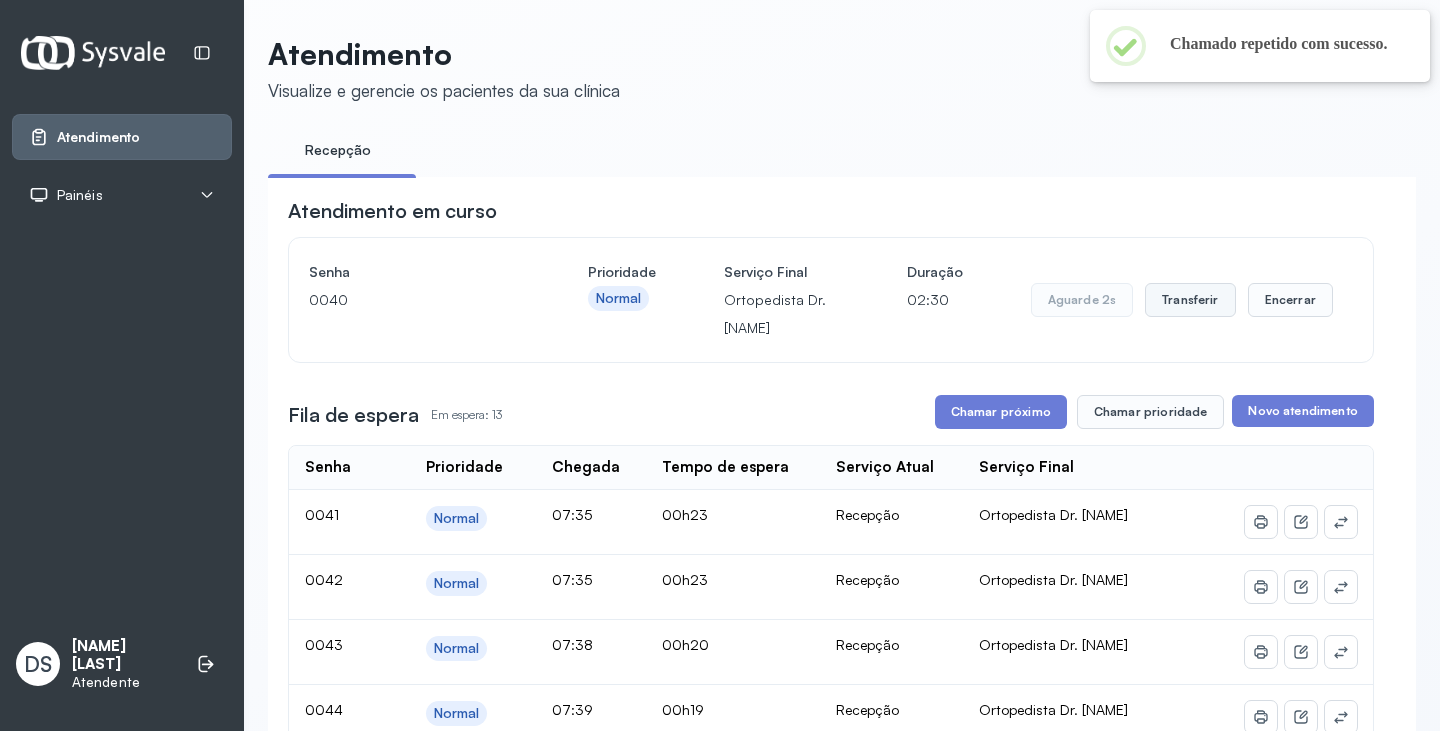 click on "Transferir" at bounding box center [1190, 300] 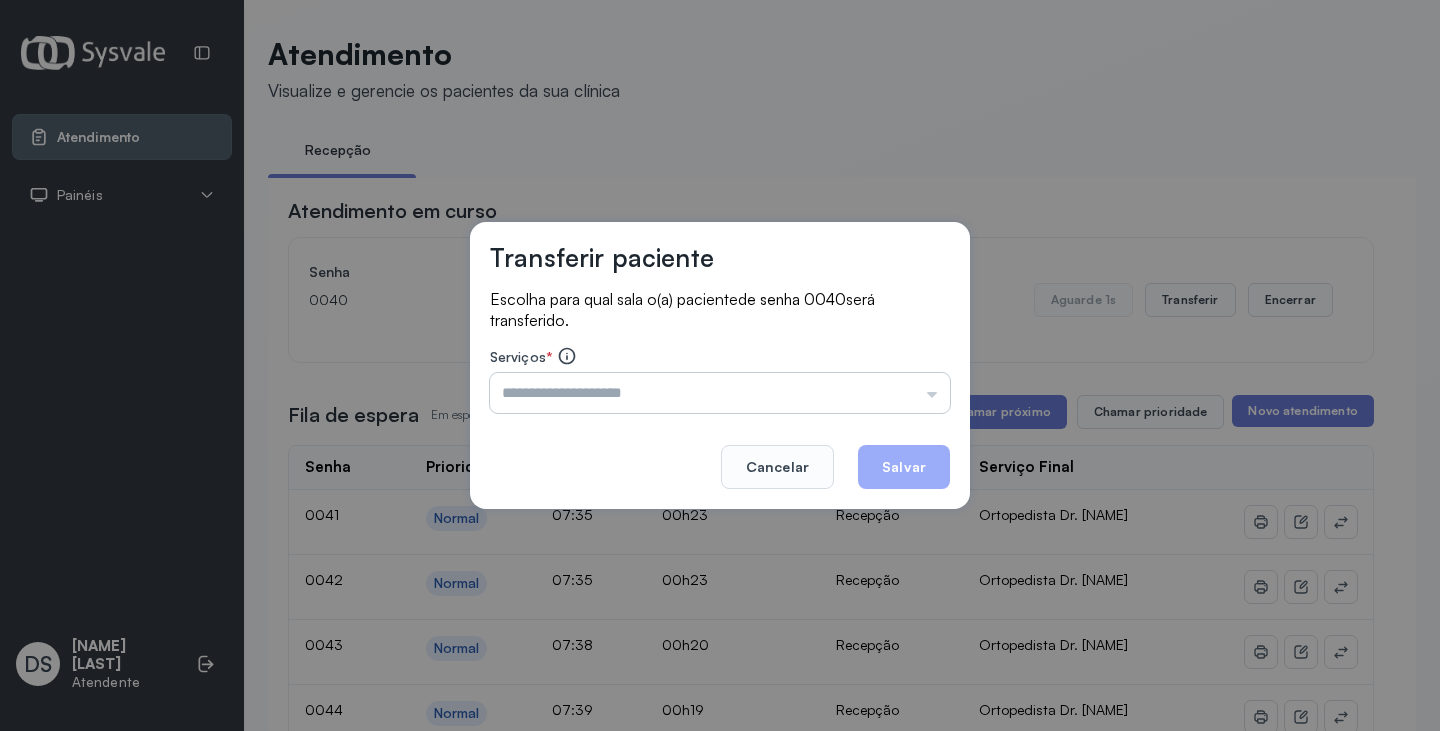 click at bounding box center [720, 393] 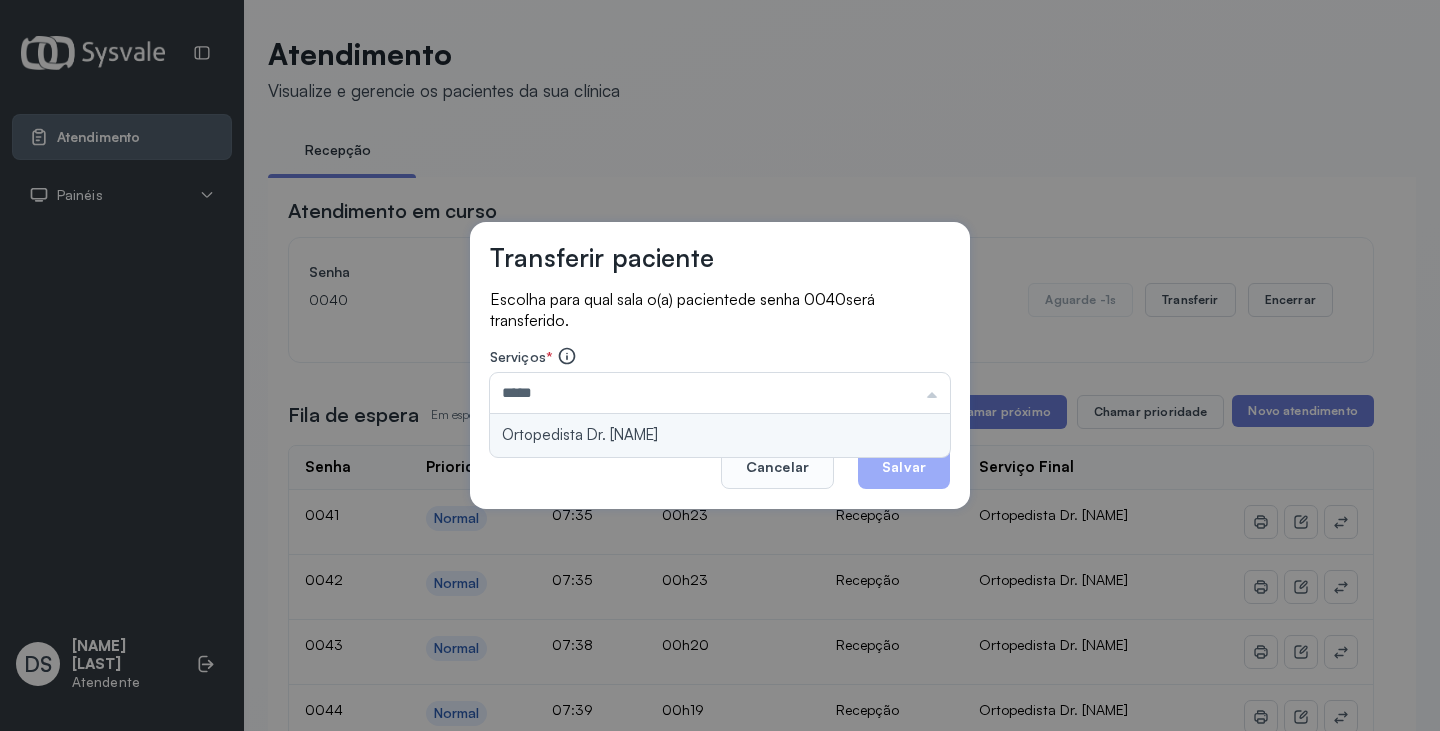 type on "**********" 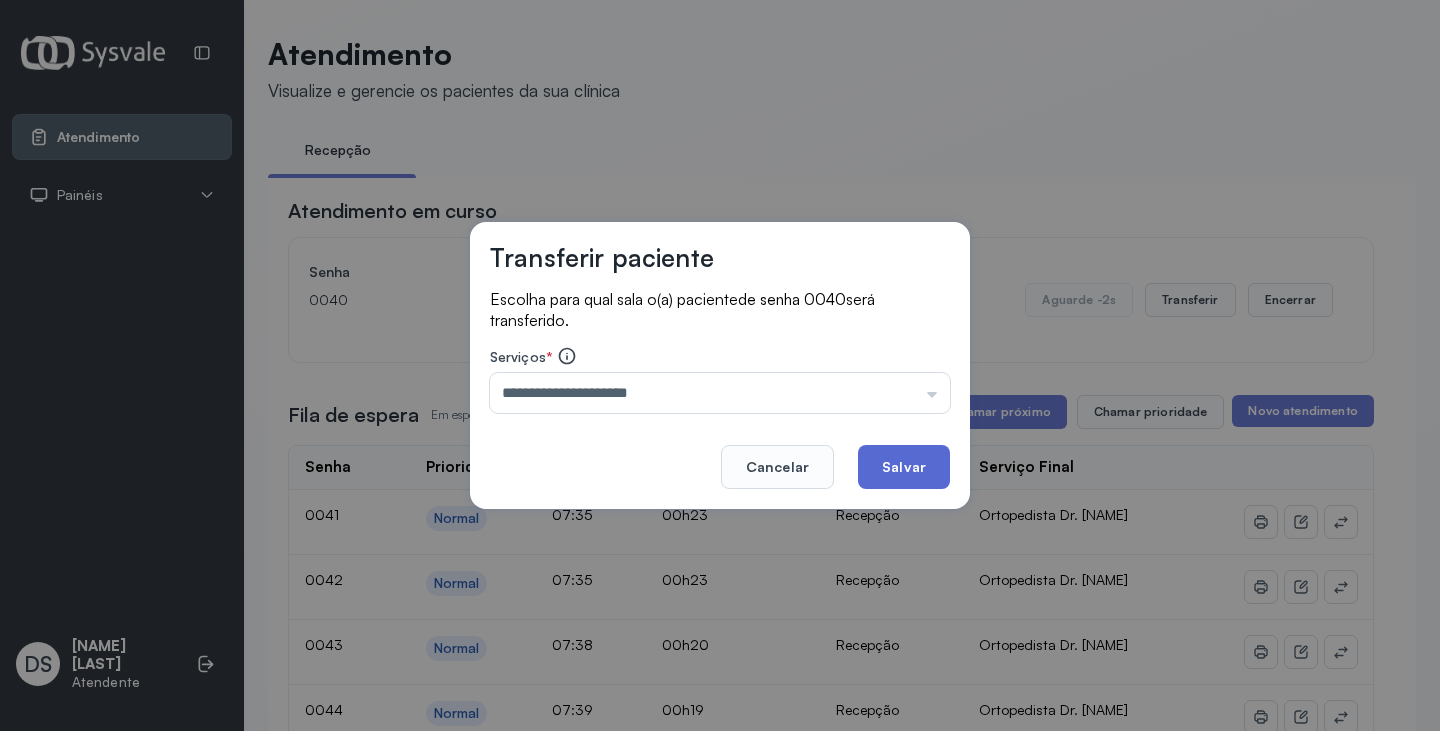 drag, startPoint x: 765, startPoint y: 437, endPoint x: 901, endPoint y: 448, distance: 136.44412 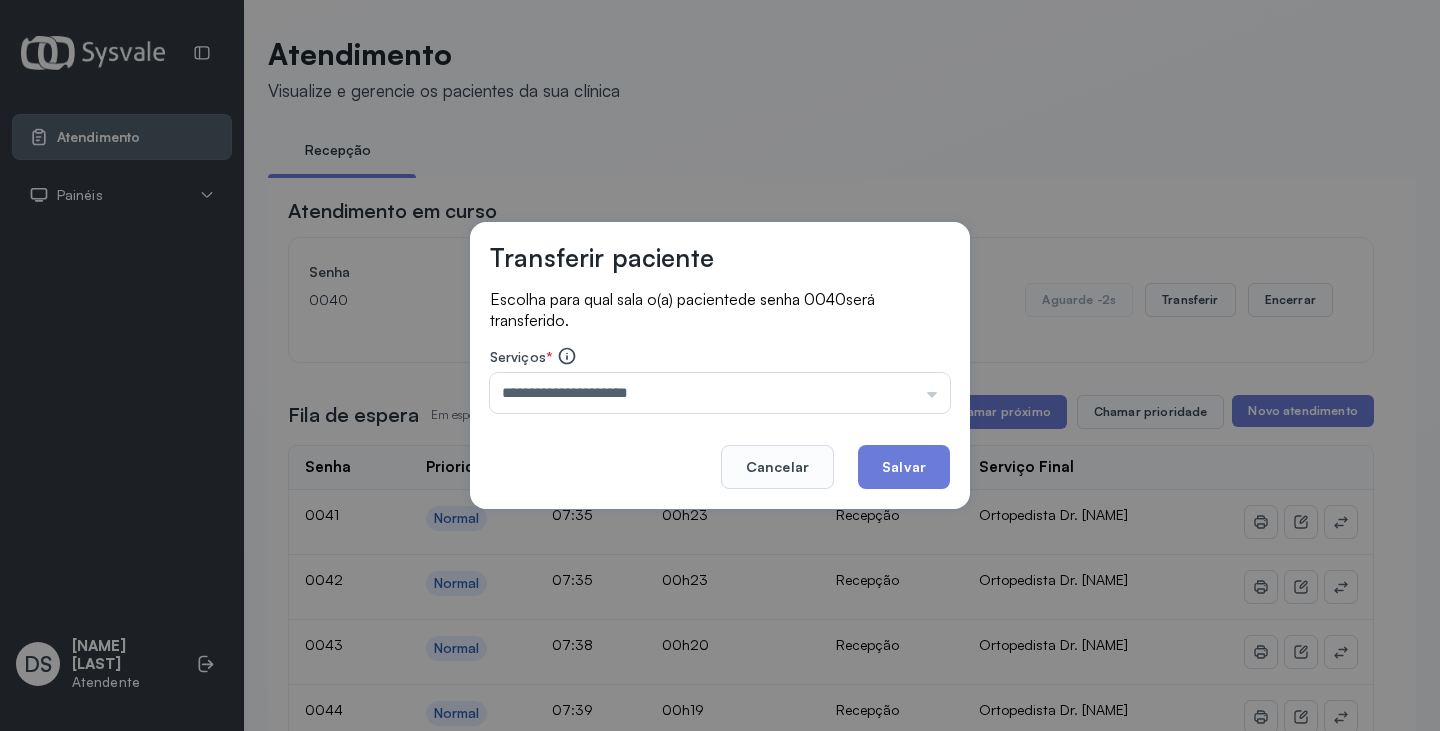 drag, startPoint x: 911, startPoint y: 454, endPoint x: 917, endPoint y: 464, distance: 11.661903 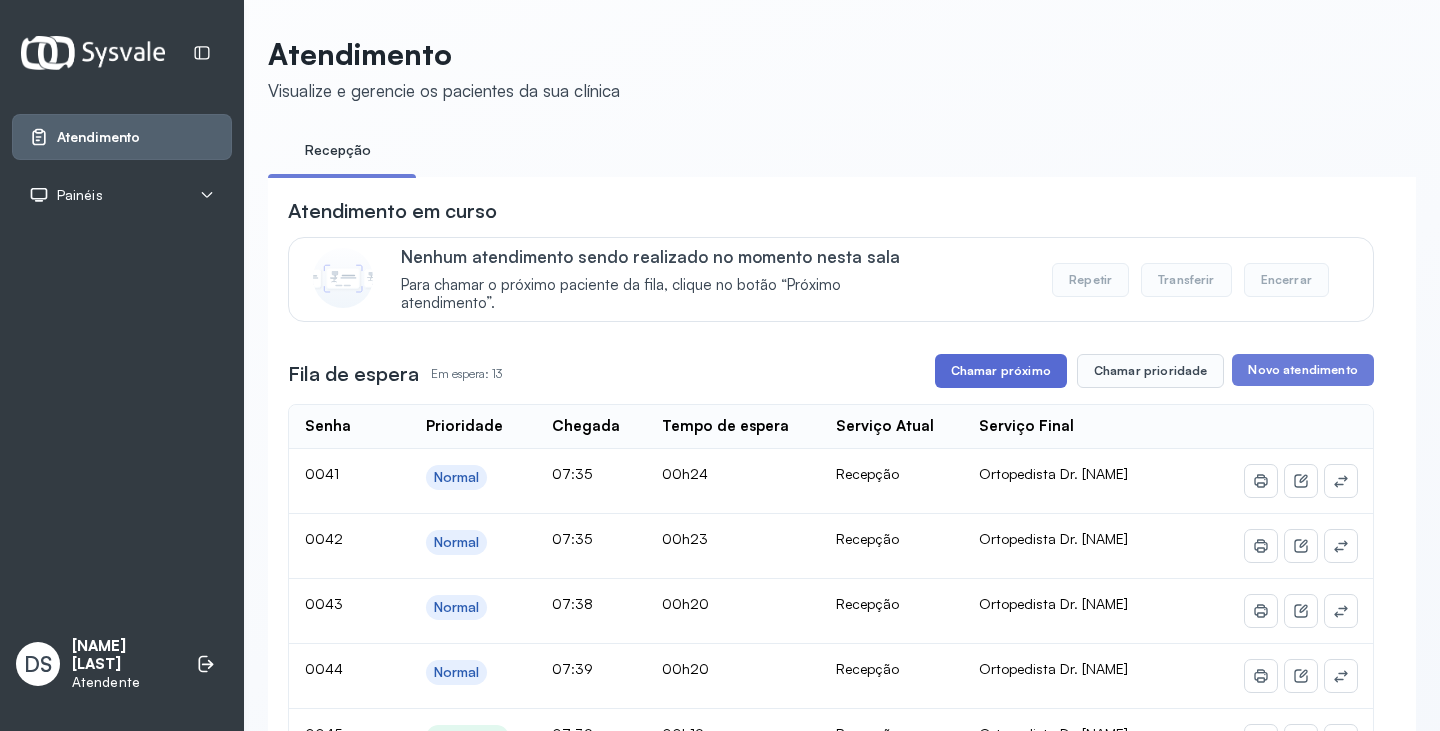 click on "Chamar próximo" at bounding box center (1001, 371) 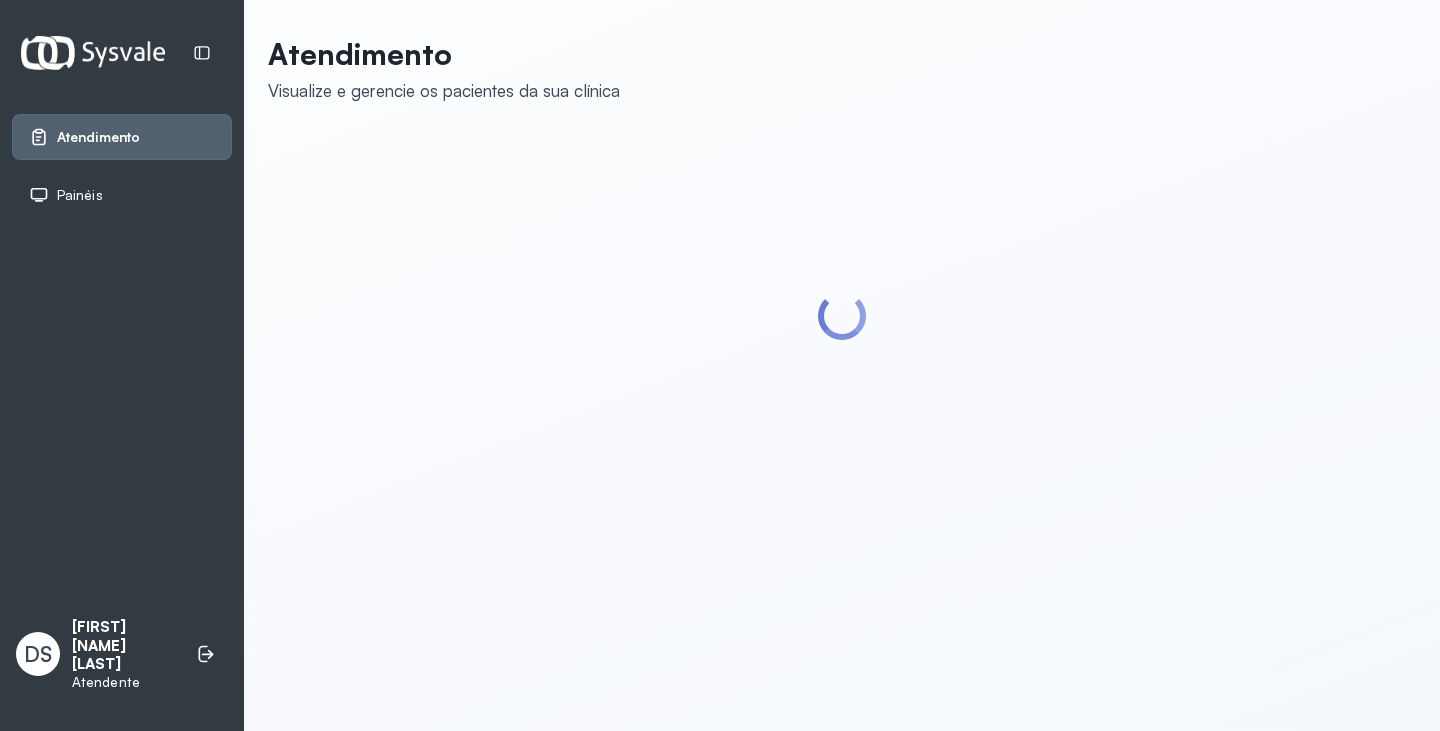 scroll, scrollTop: 0, scrollLeft: 0, axis: both 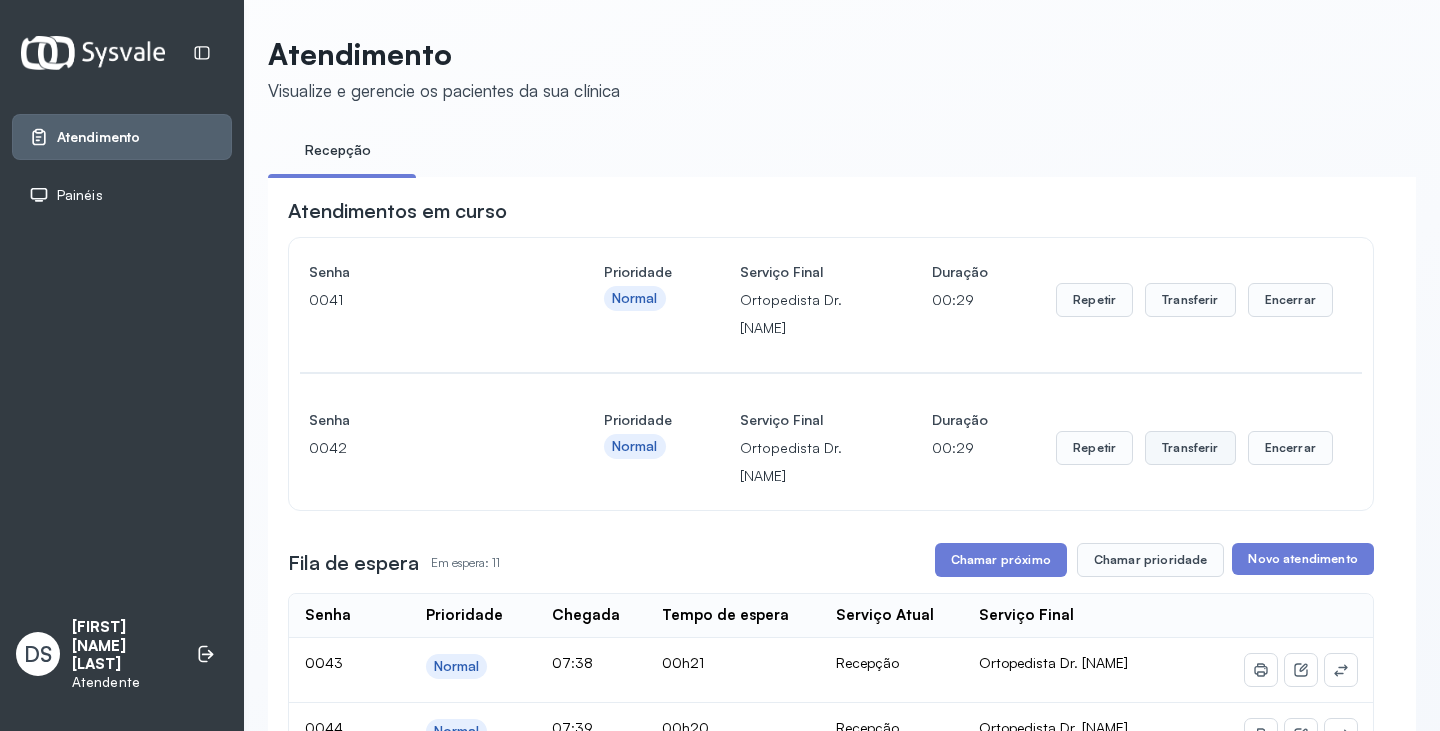 click on "Transferir" at bounding box center [1190, 300] 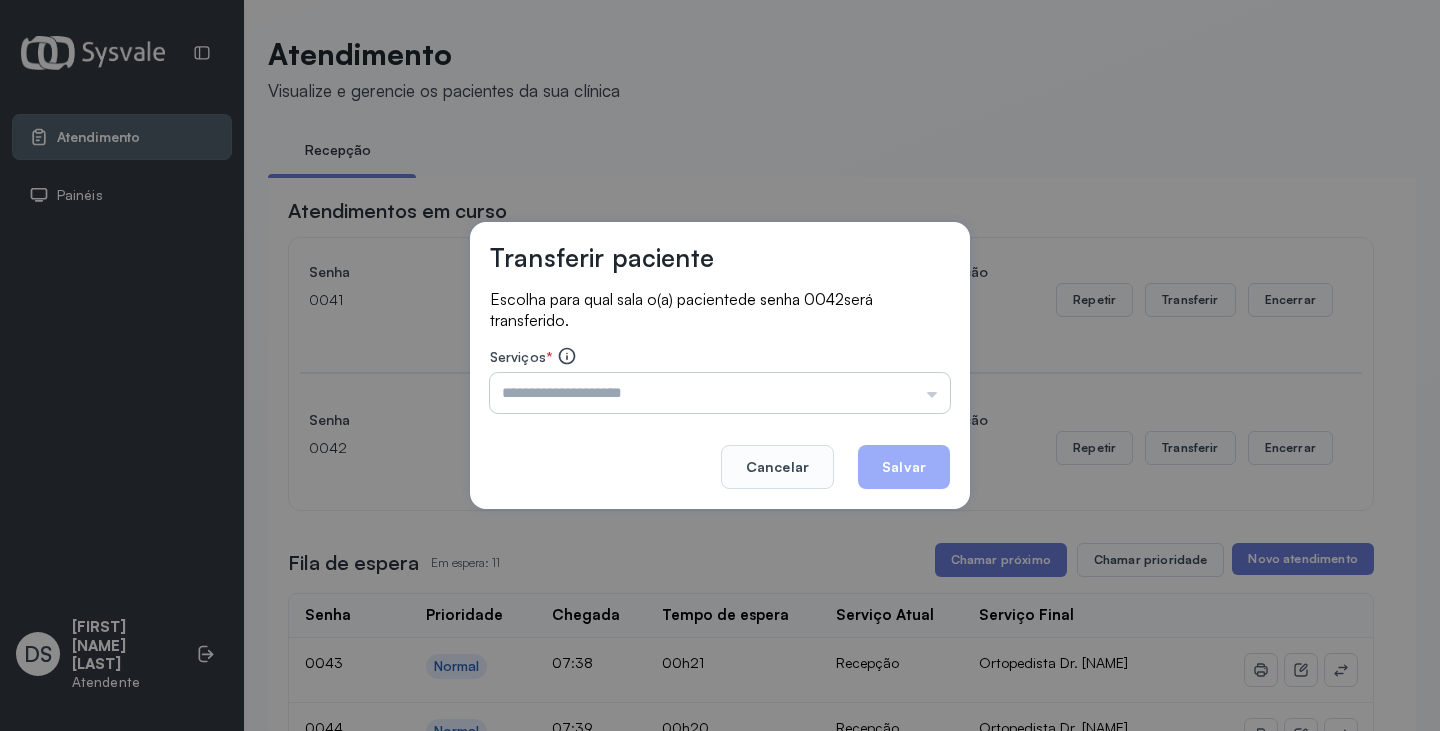 click at bounding box center (720, 393) 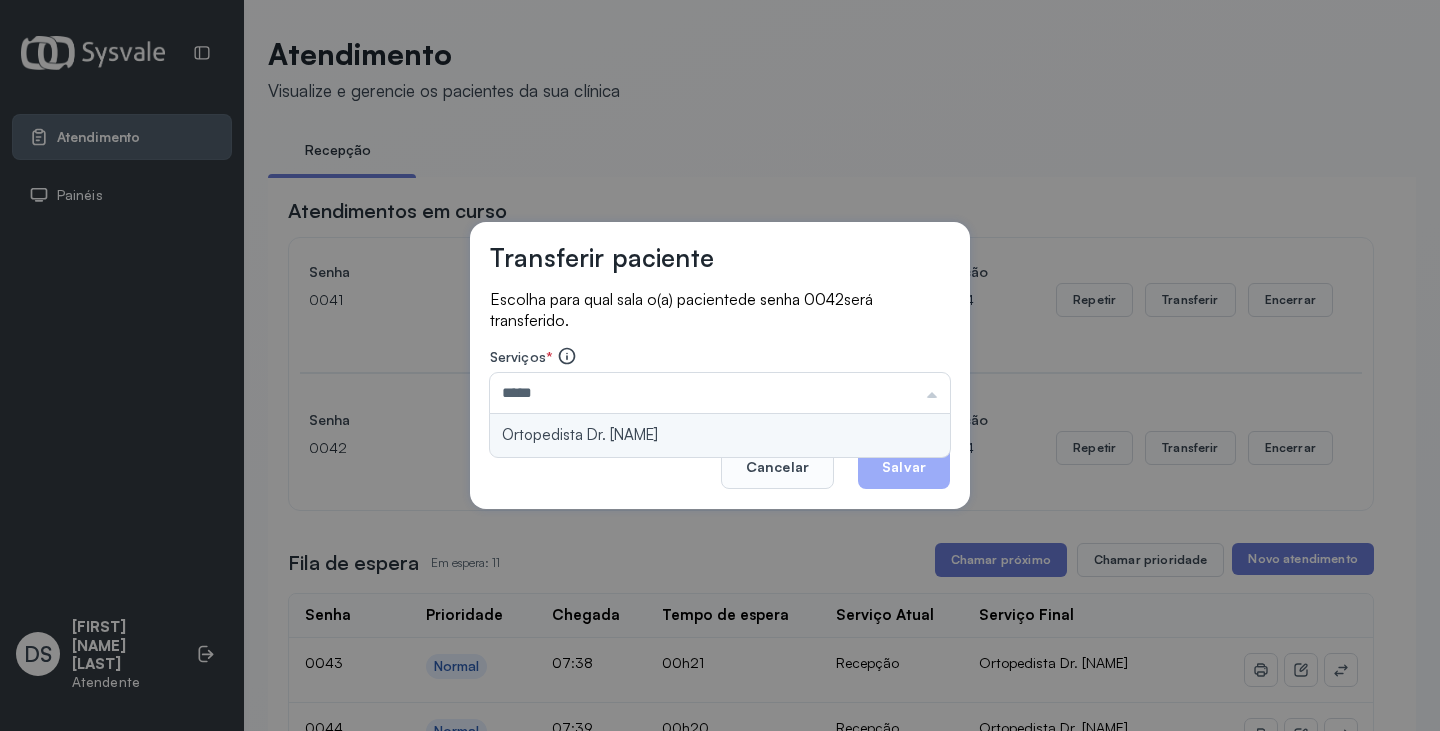 type on "**********" 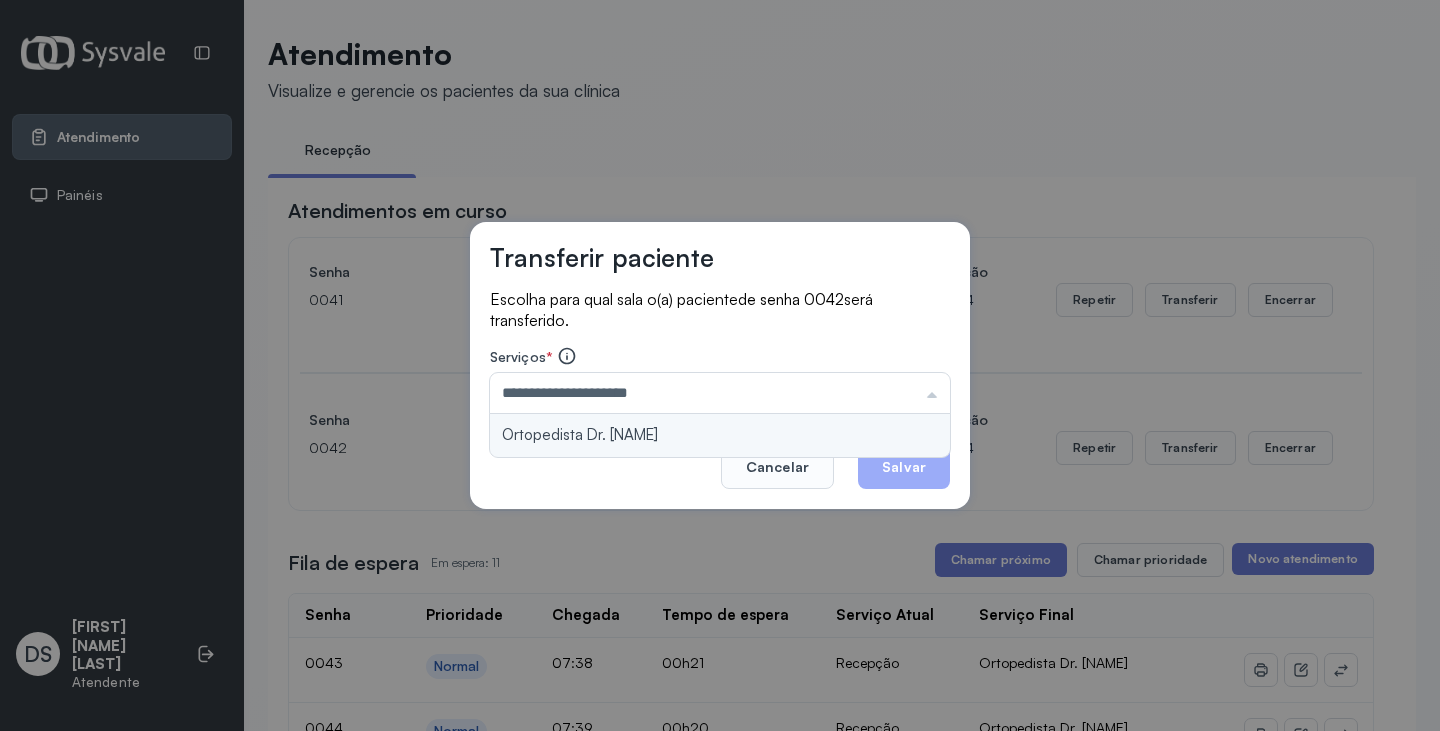 click on "**********" at bounding box center (720, 366) 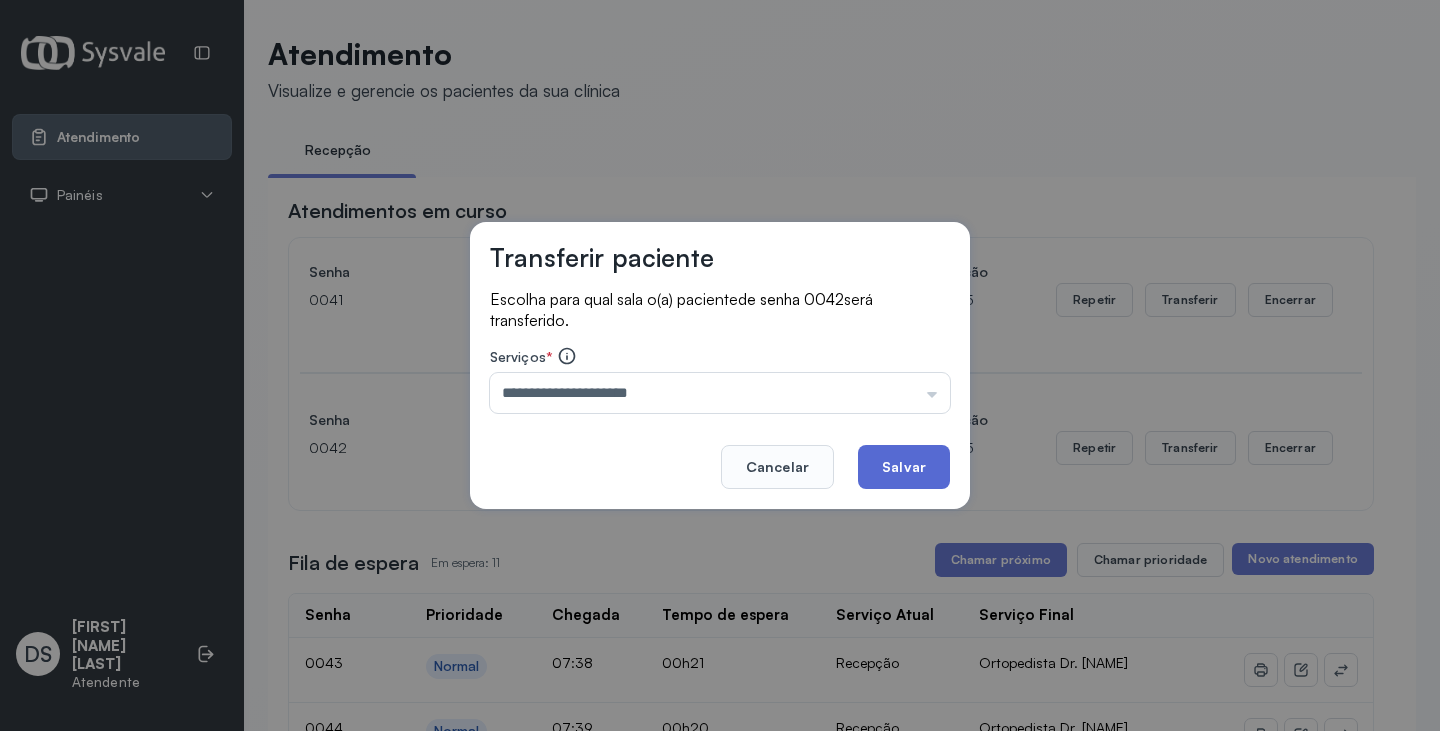 click on "Salvar" 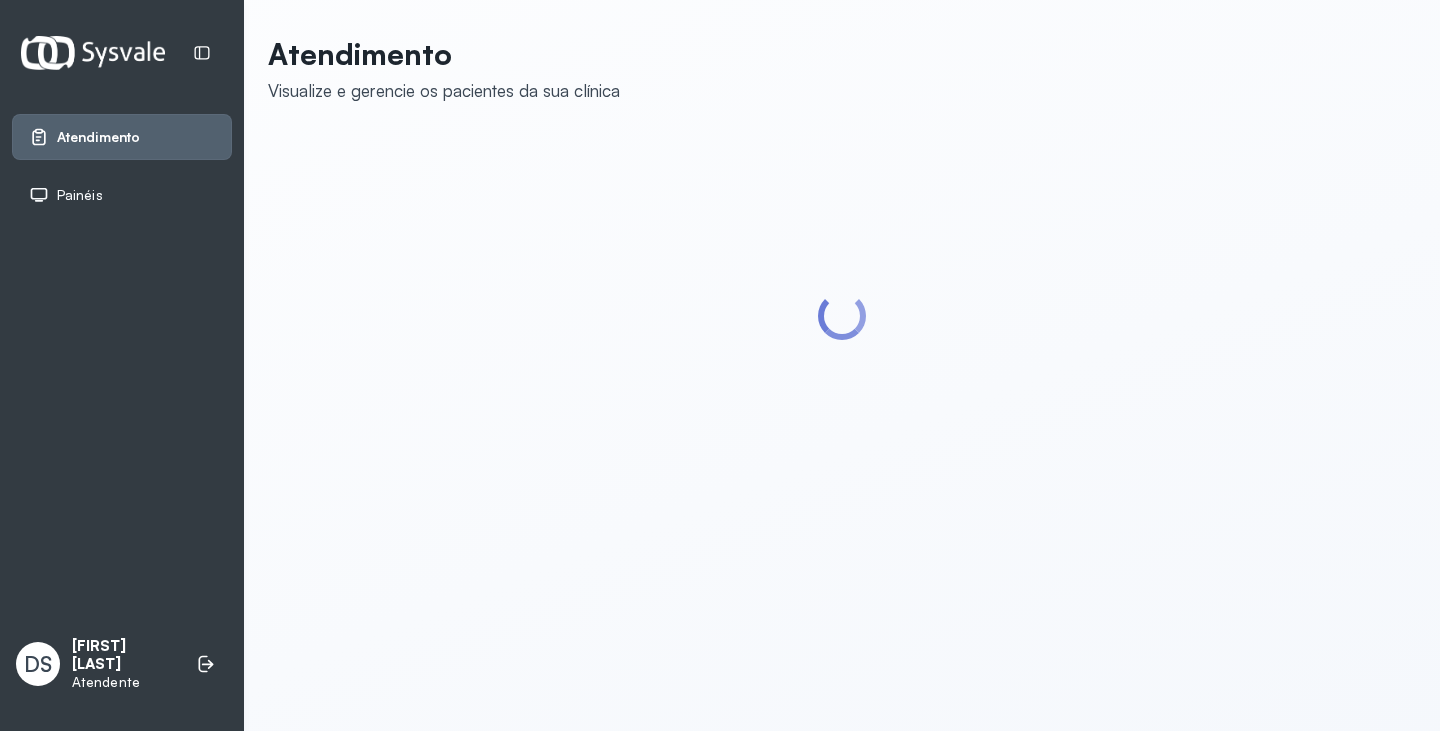 scroll, scrollTop: 0, scrollLeft: 0, axis: both 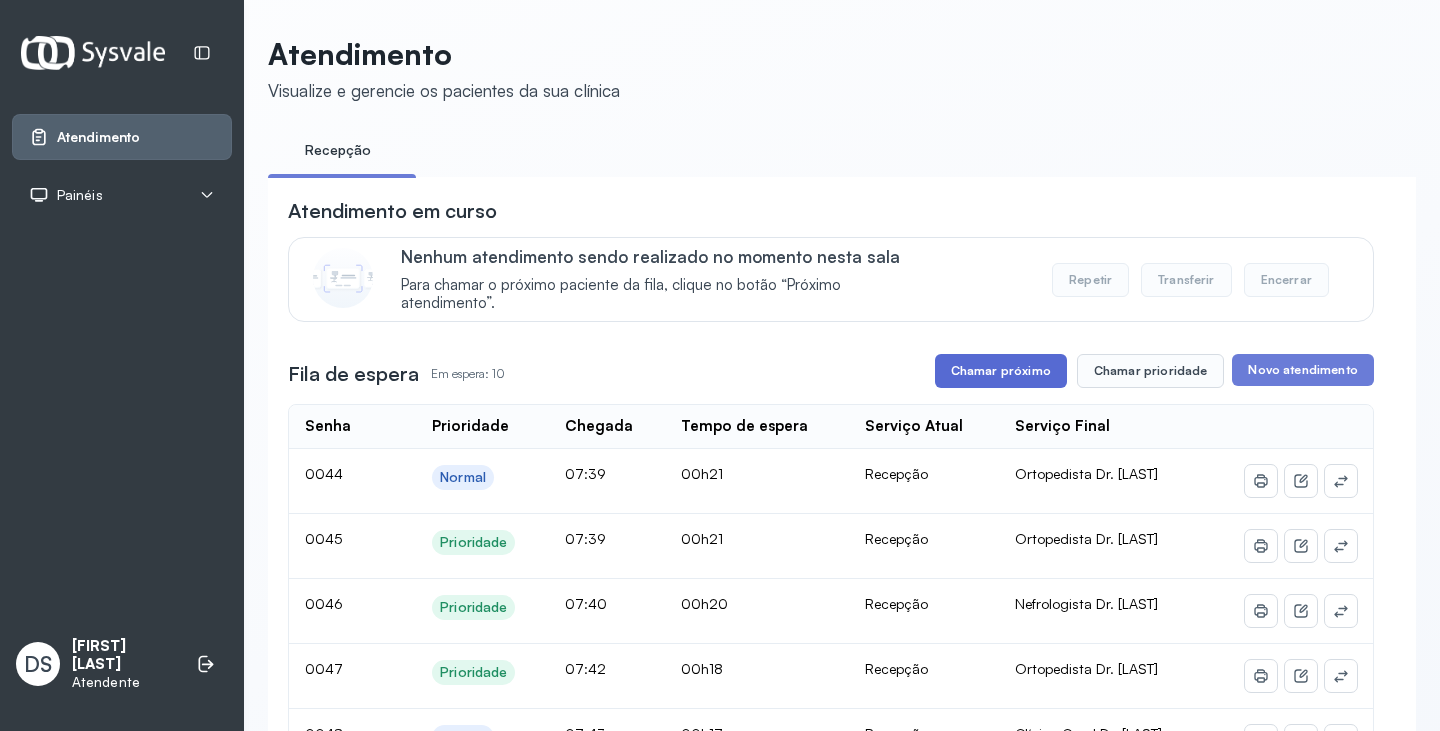 click on "Chamar próximo" at bounding box center [1001, 371] 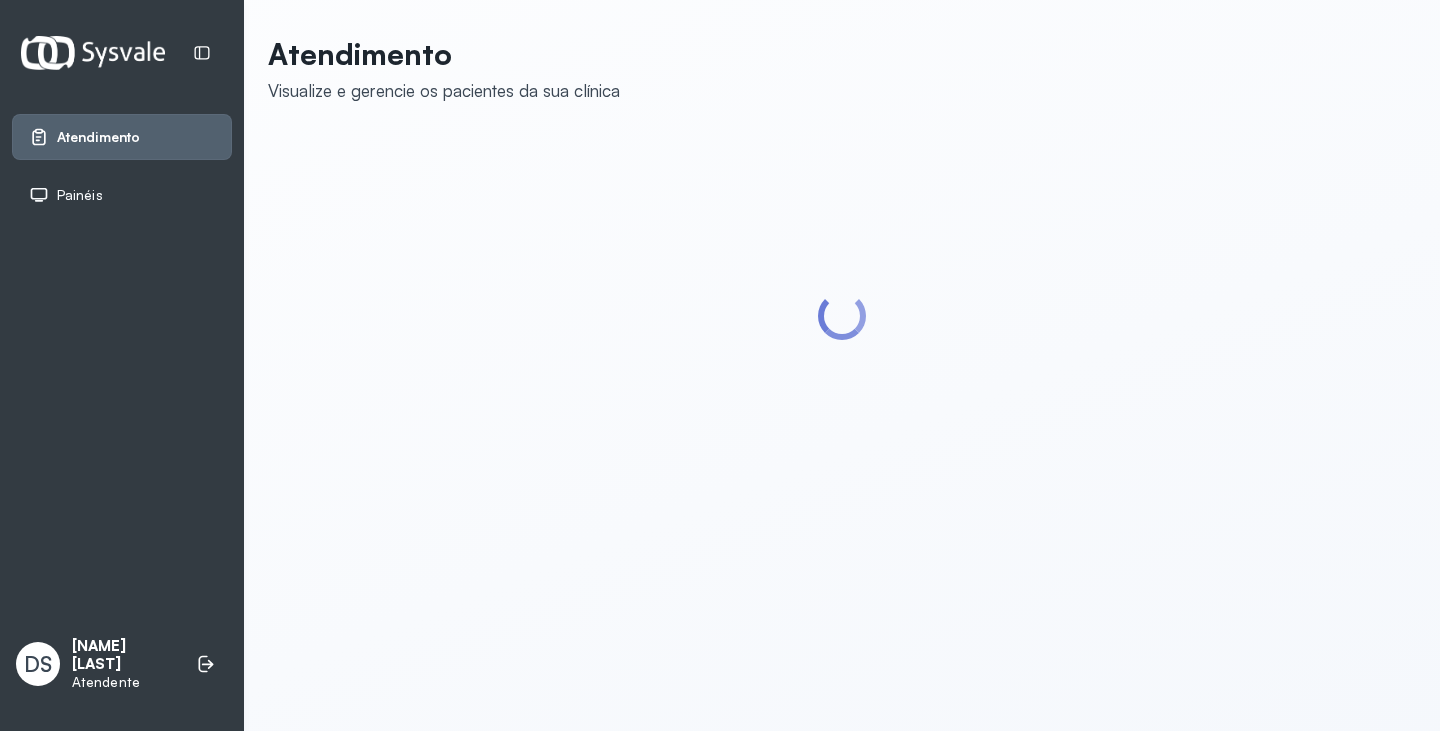 scroll, scrollTop: 0, scrollLeft: 0, axis: both 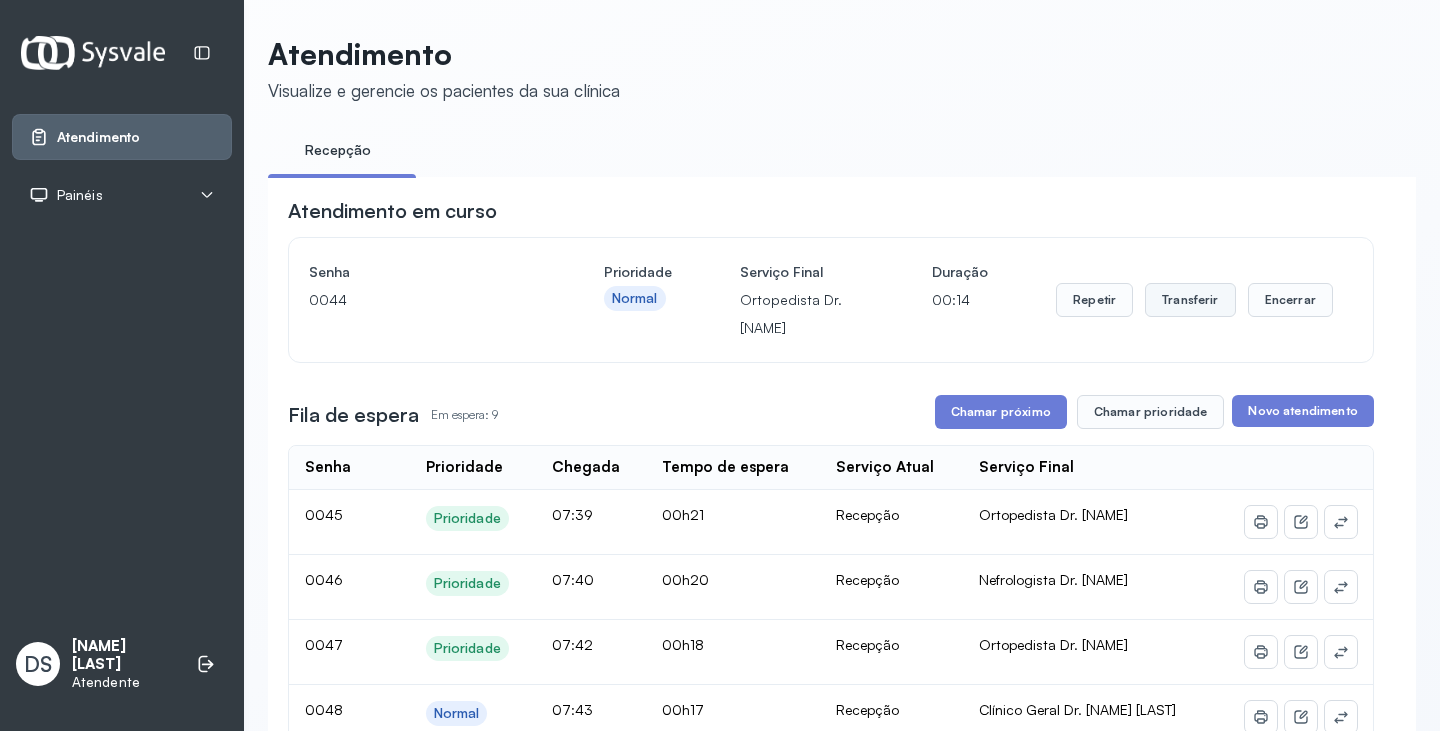click on "Transferir" at bounding box center (1190, 300) 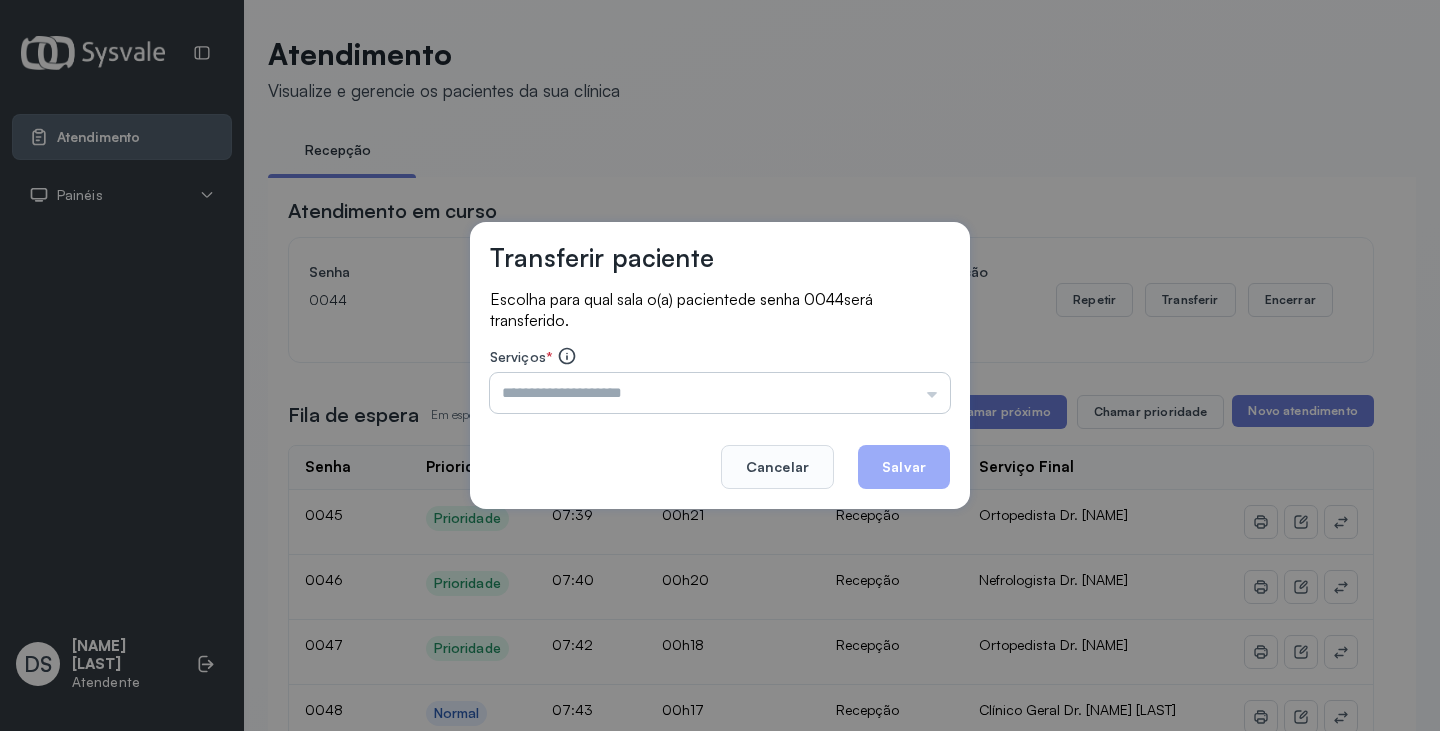 click at bounding box center (720, 393) 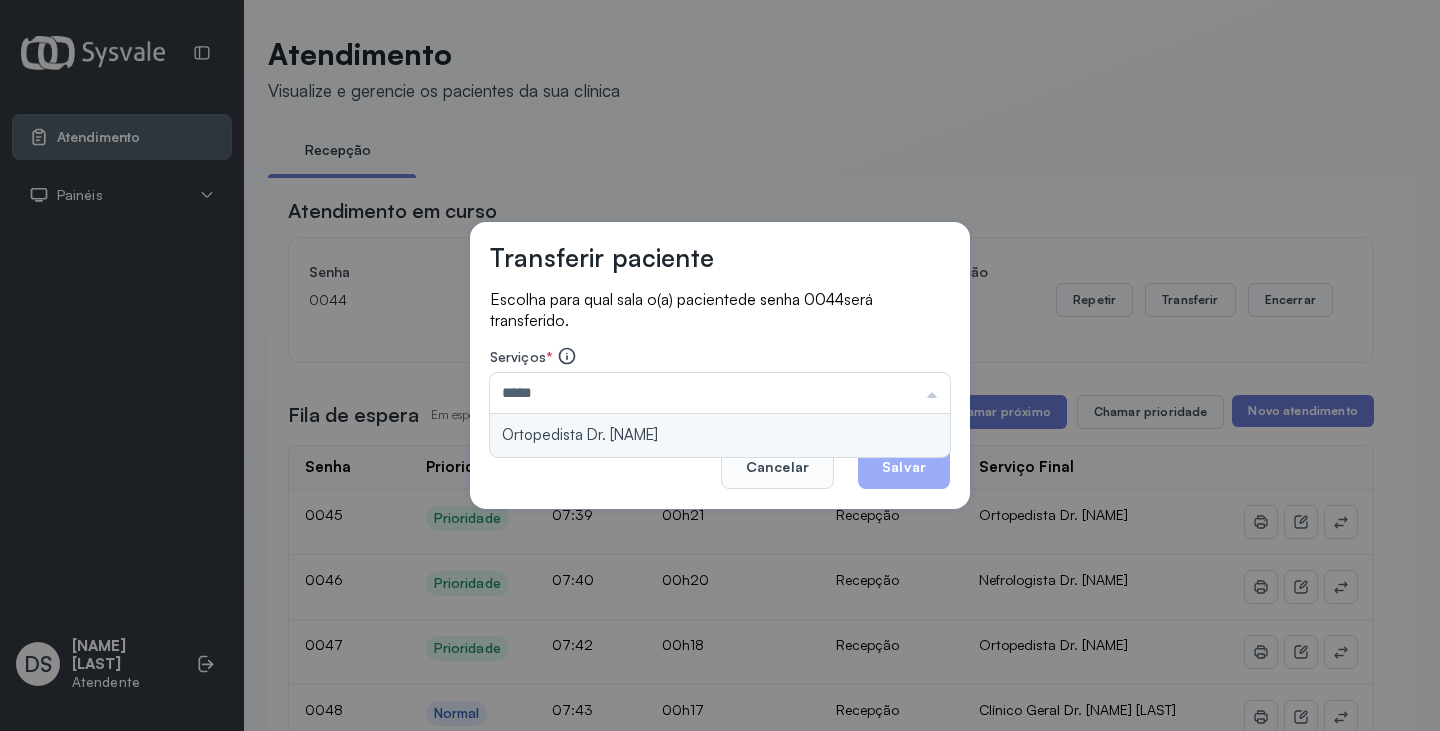 type on "**********" 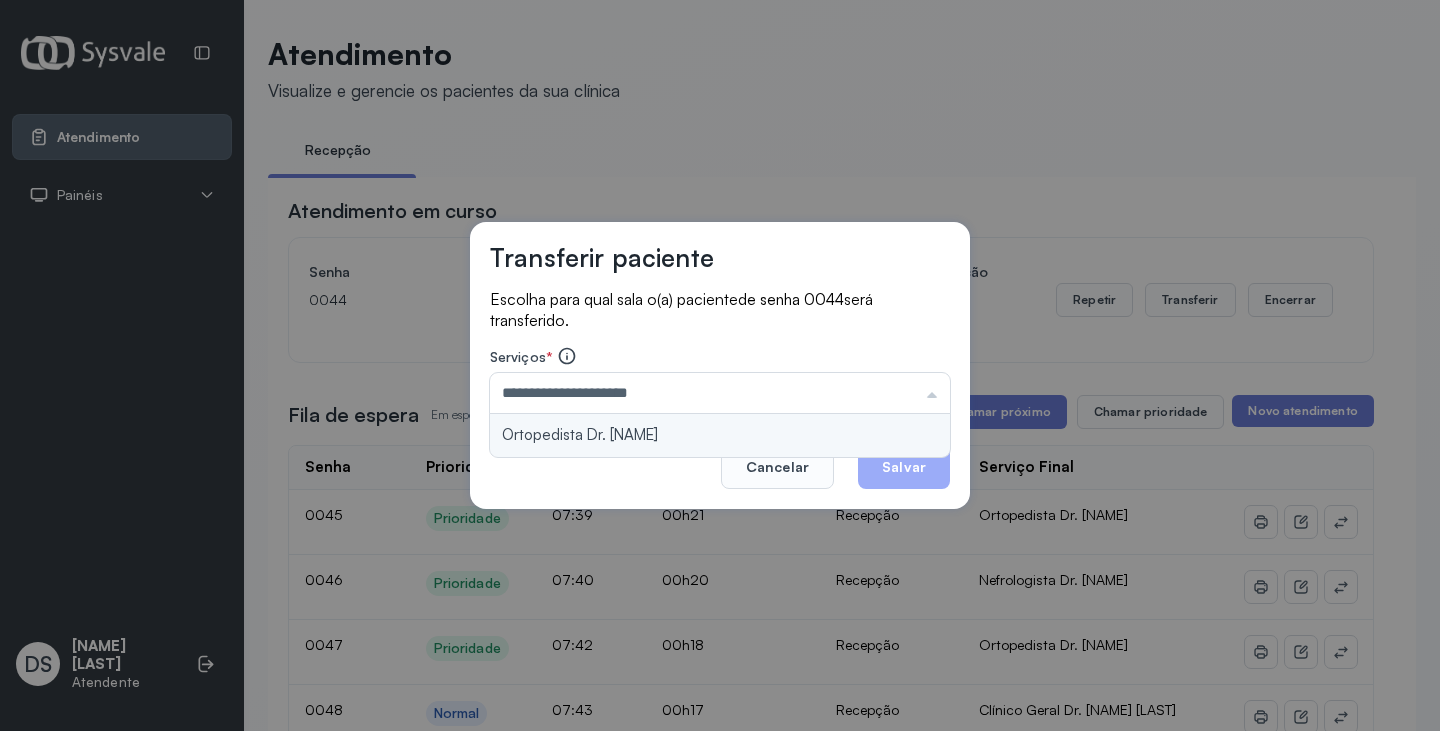 drag, startPoint x: 741, startPoint y: 438, endPoint x: 880, endPoint y: 462, distance: 141.05673 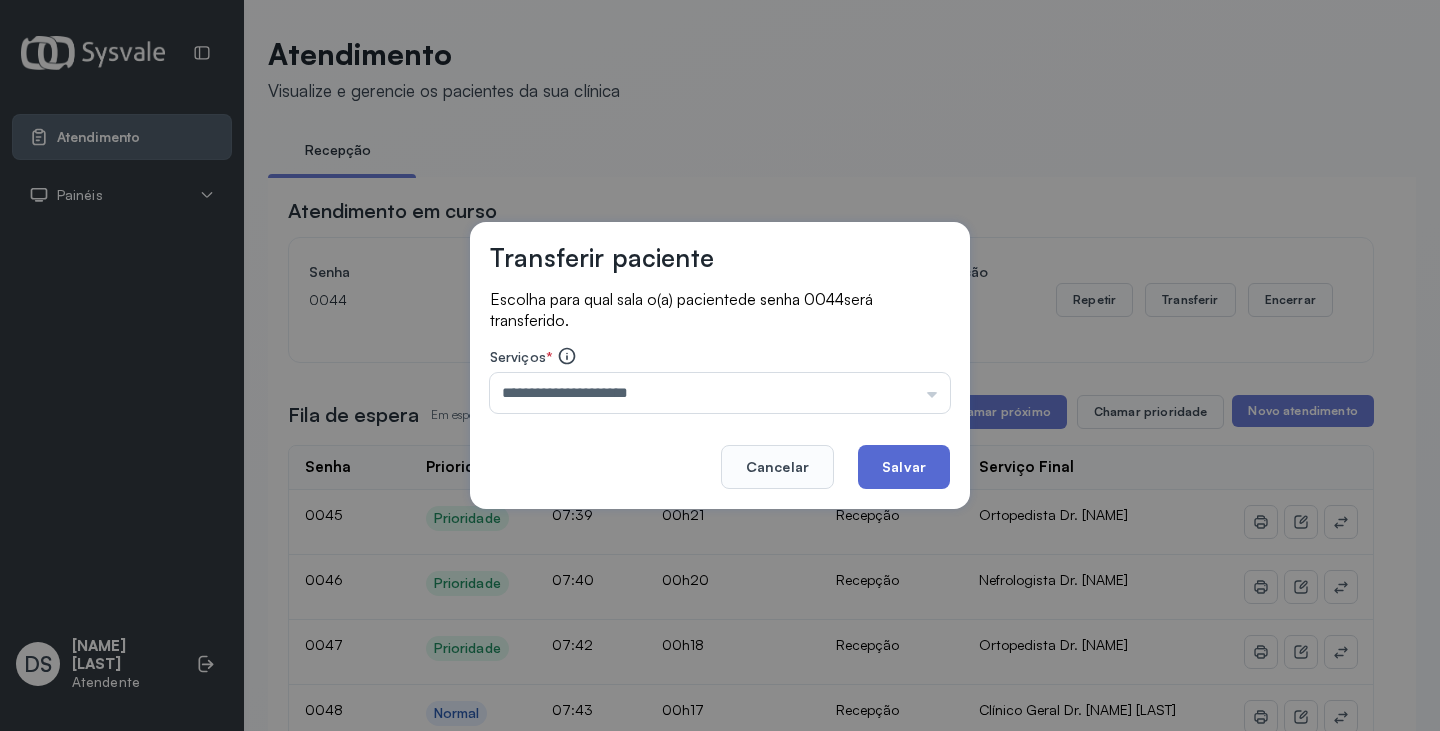 click on "Salvar" 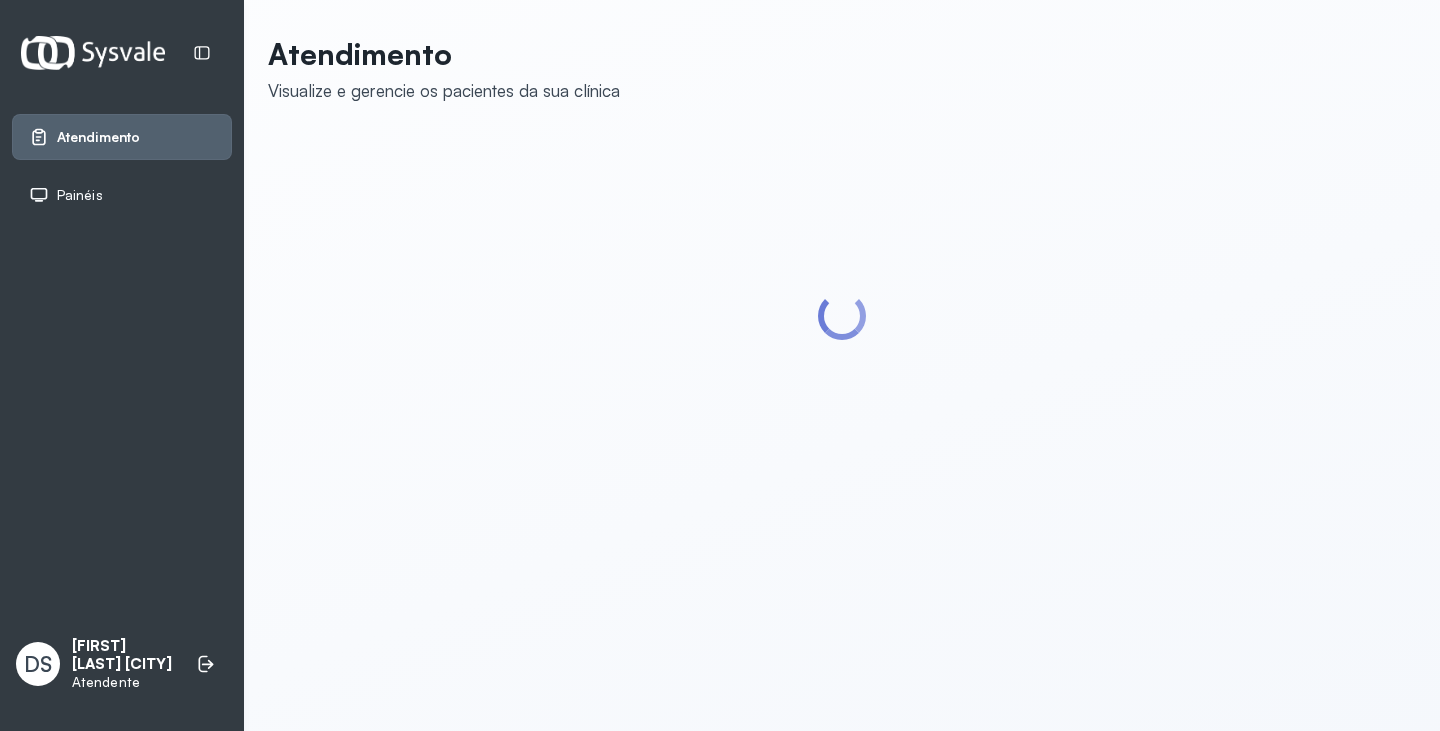 scroll, scrollTop: 0, scrollLeft: 0, axis: both 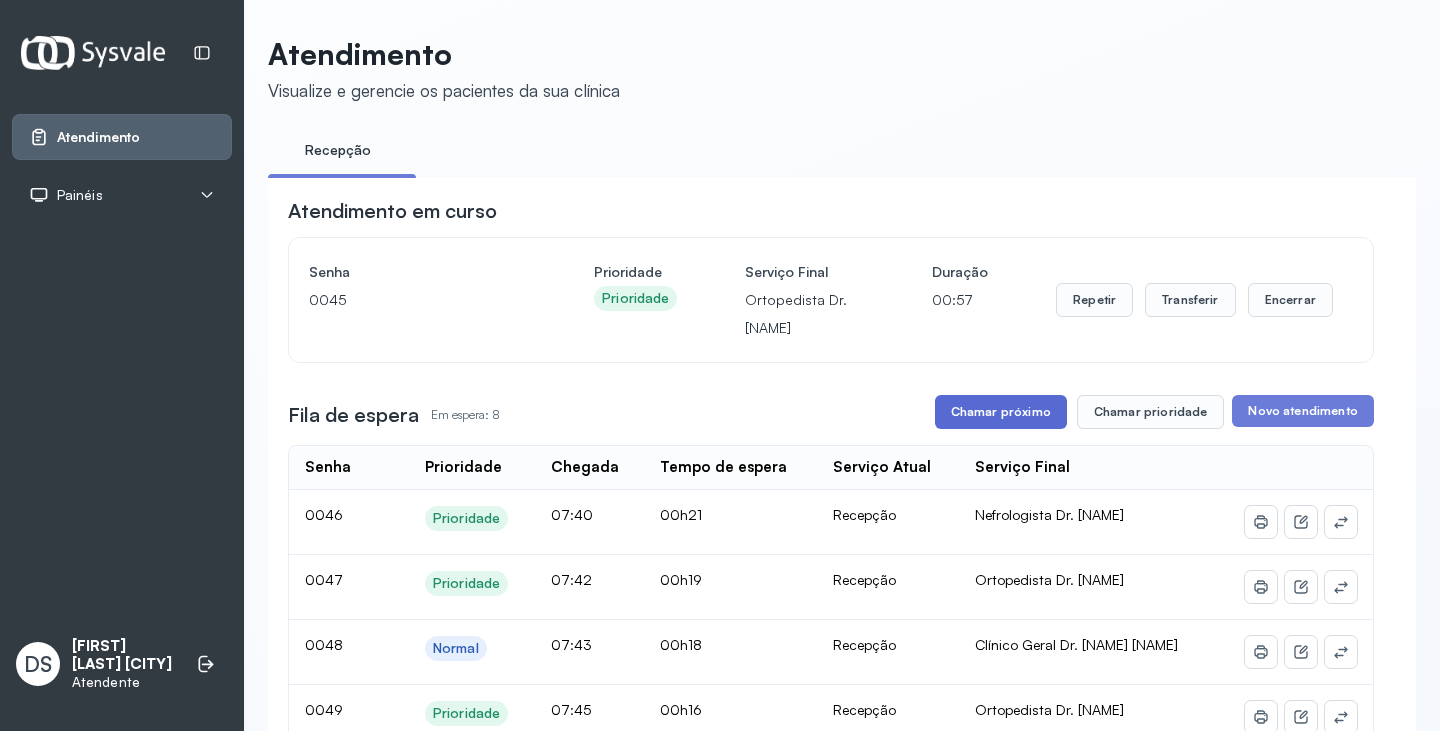 click on "Chamar próximo" at bounding box center [1001, 412] 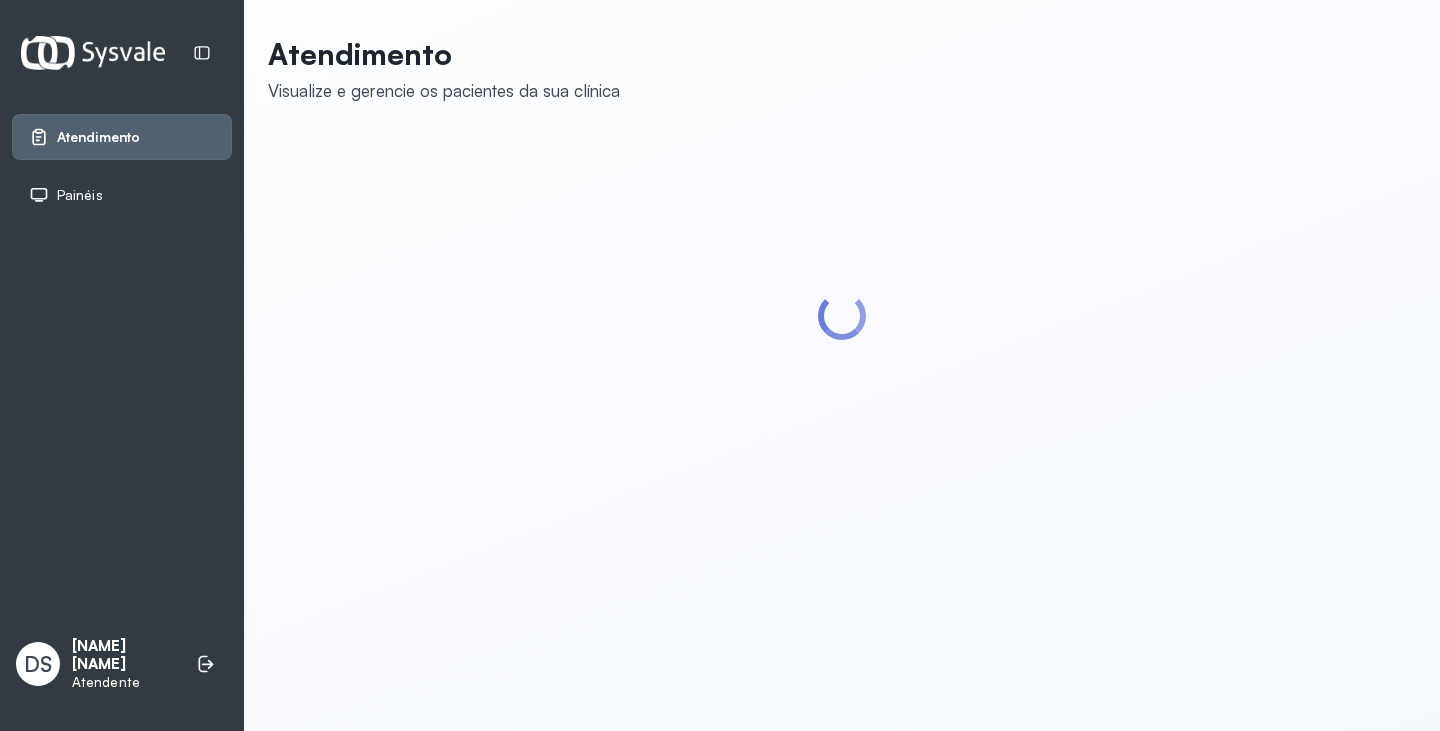 scroll, scrollTop: 0, scrollLeft: 0, axis: both 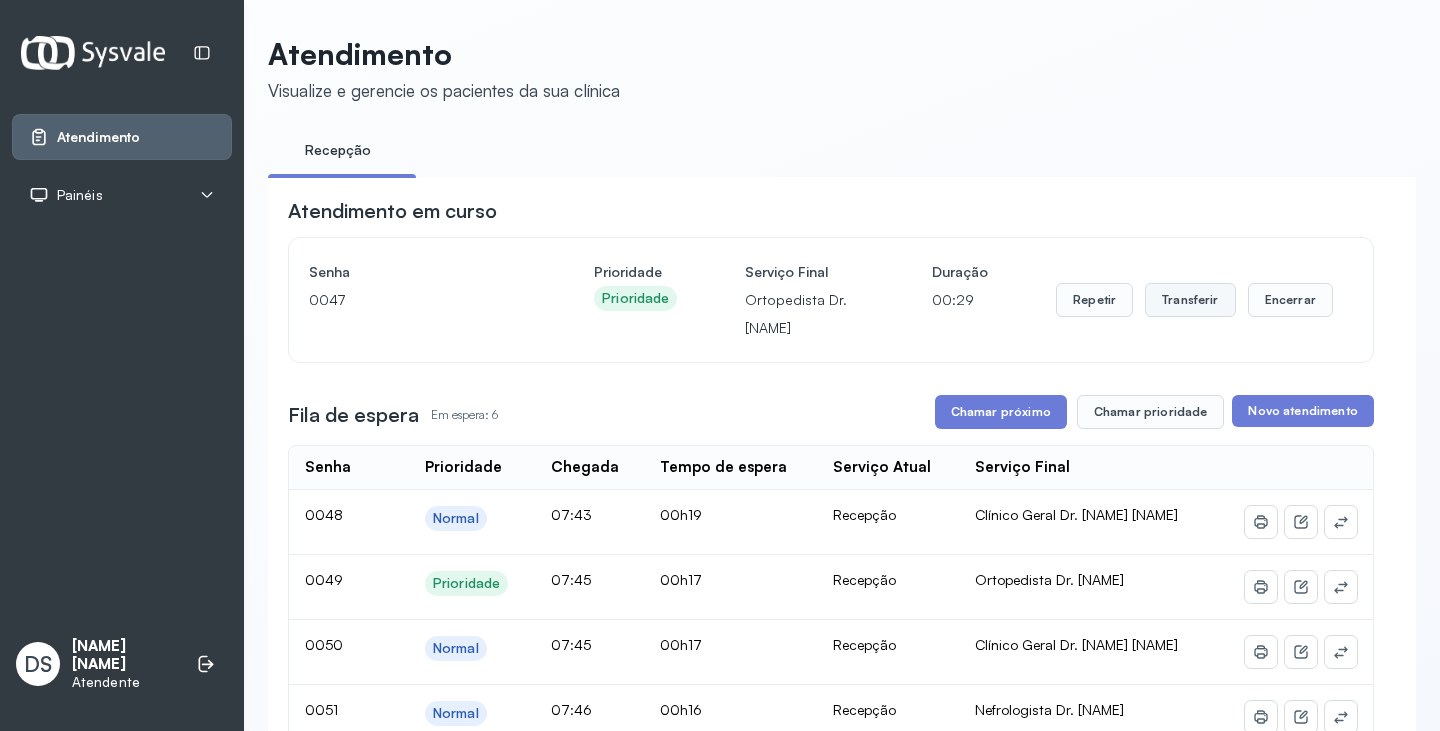 click on "Transferir" at bounding box center [1190, 300] 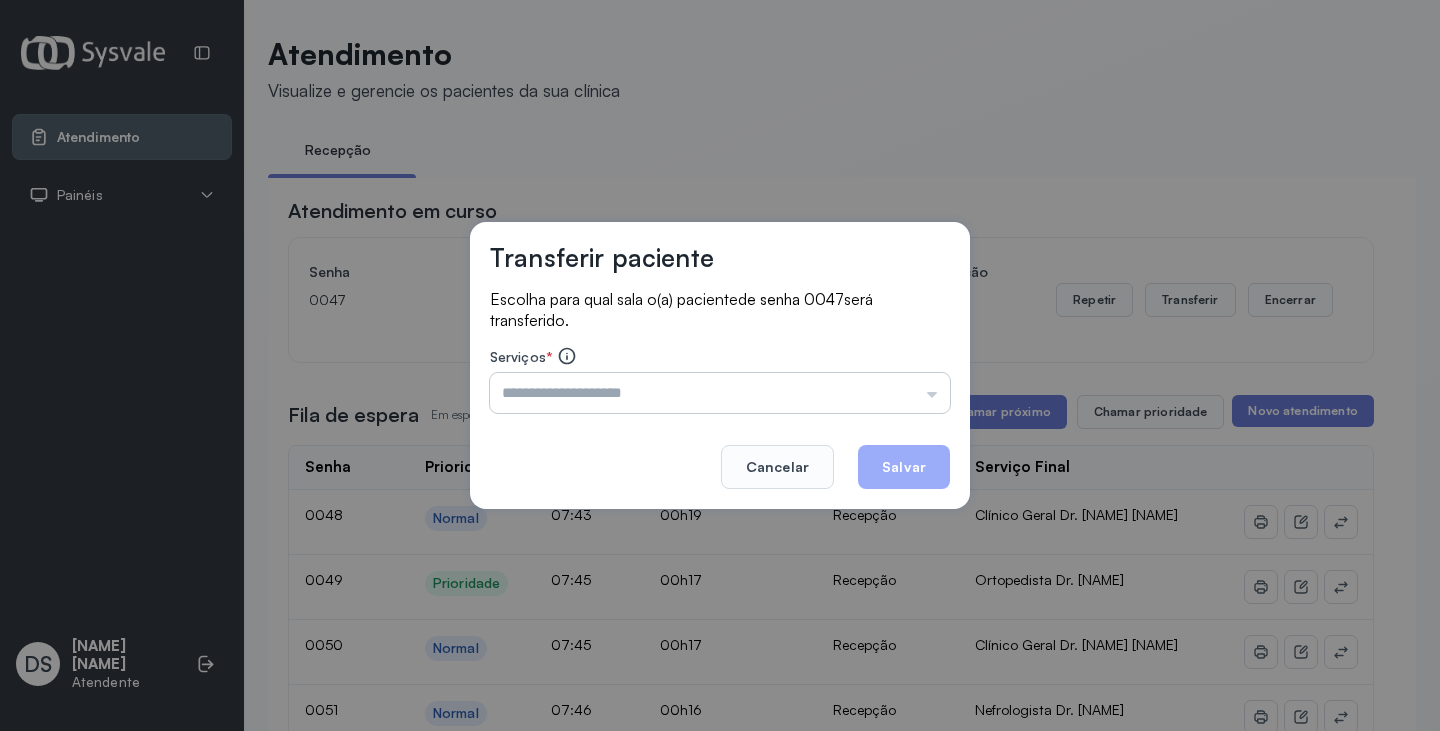 click at bounding box center [720, 393] 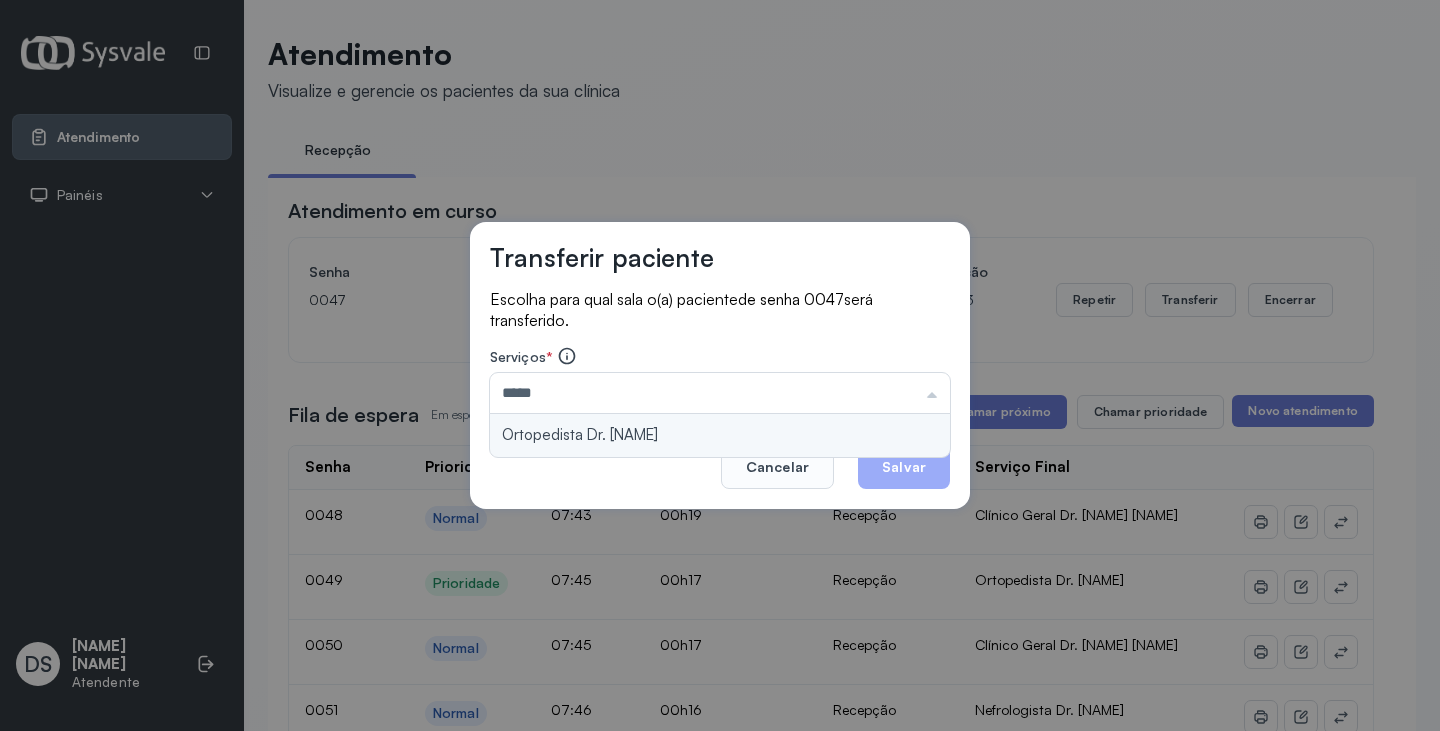 type on "**********" 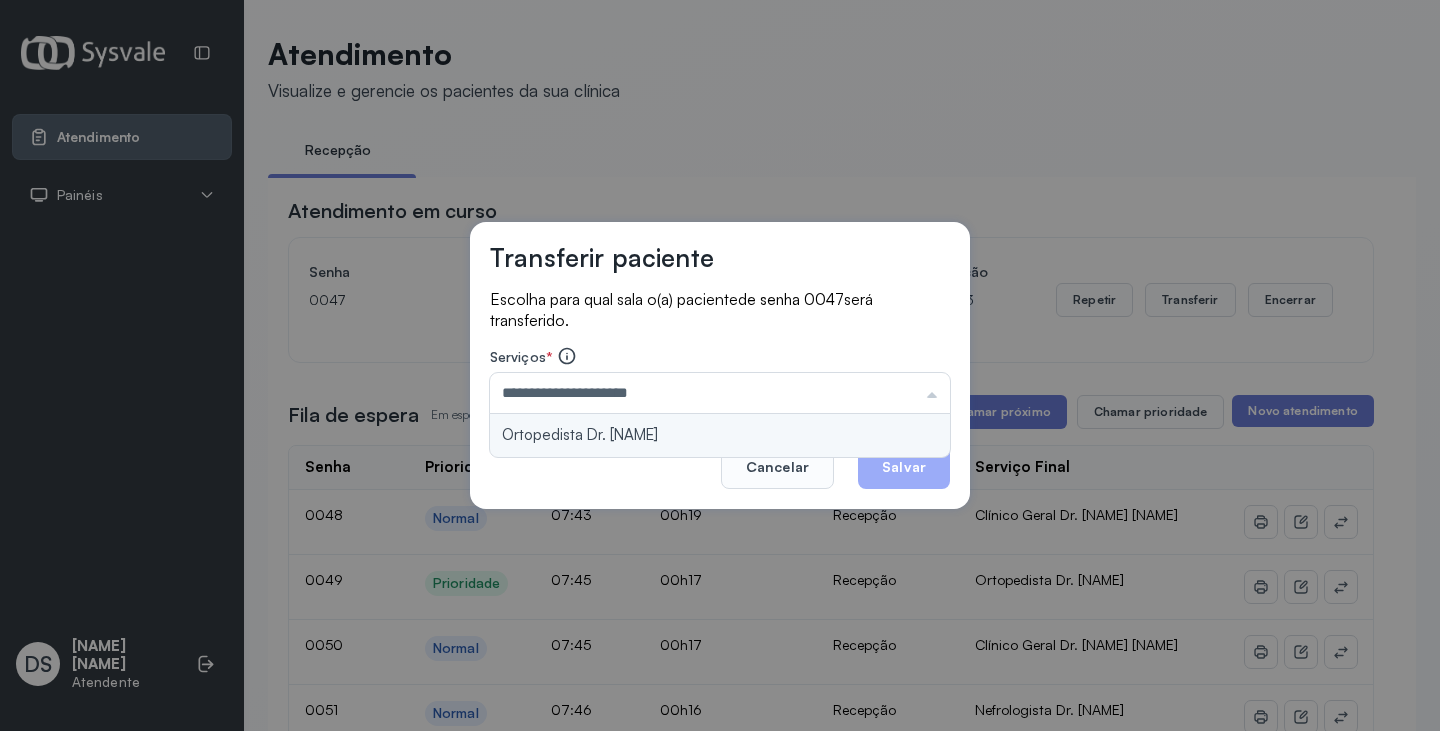 click on "**********" at bounding box center (720, 366) 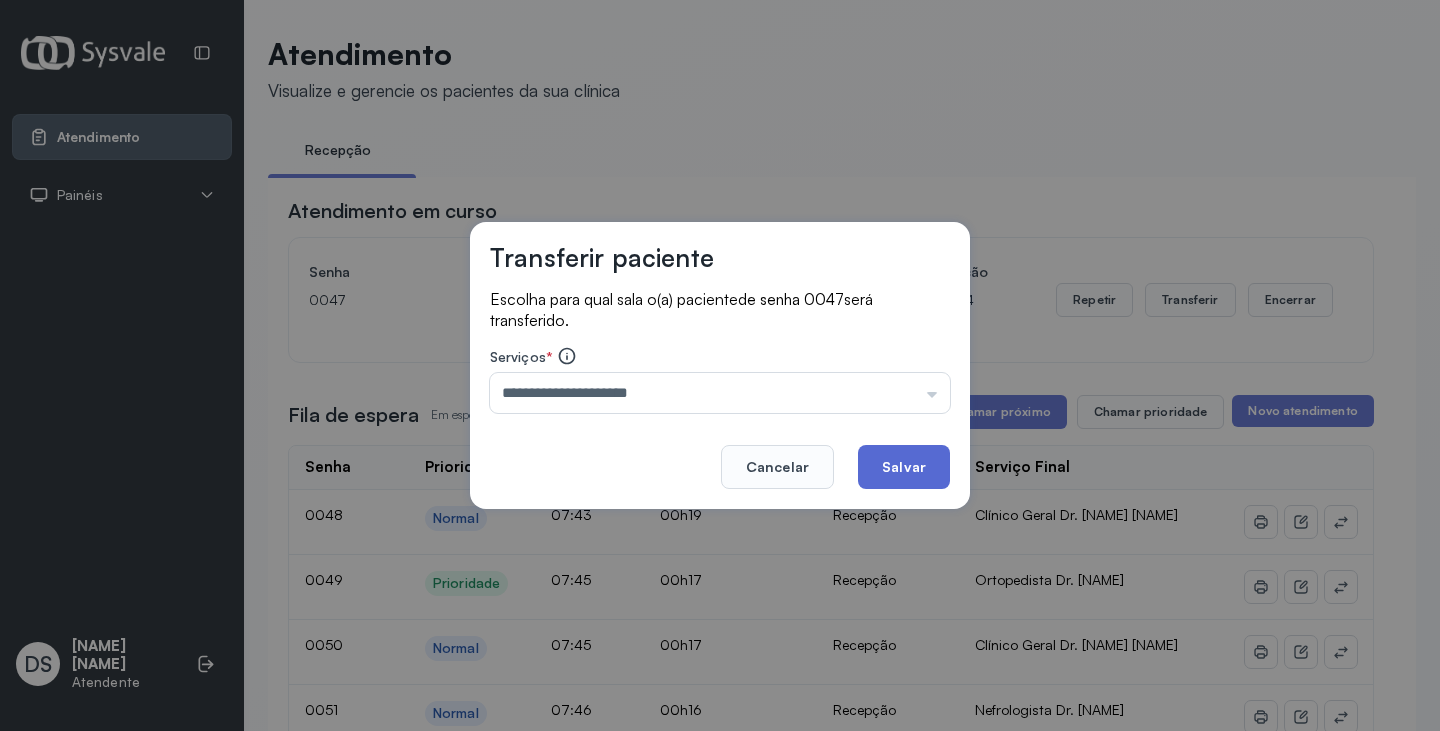 click on "Salvar" 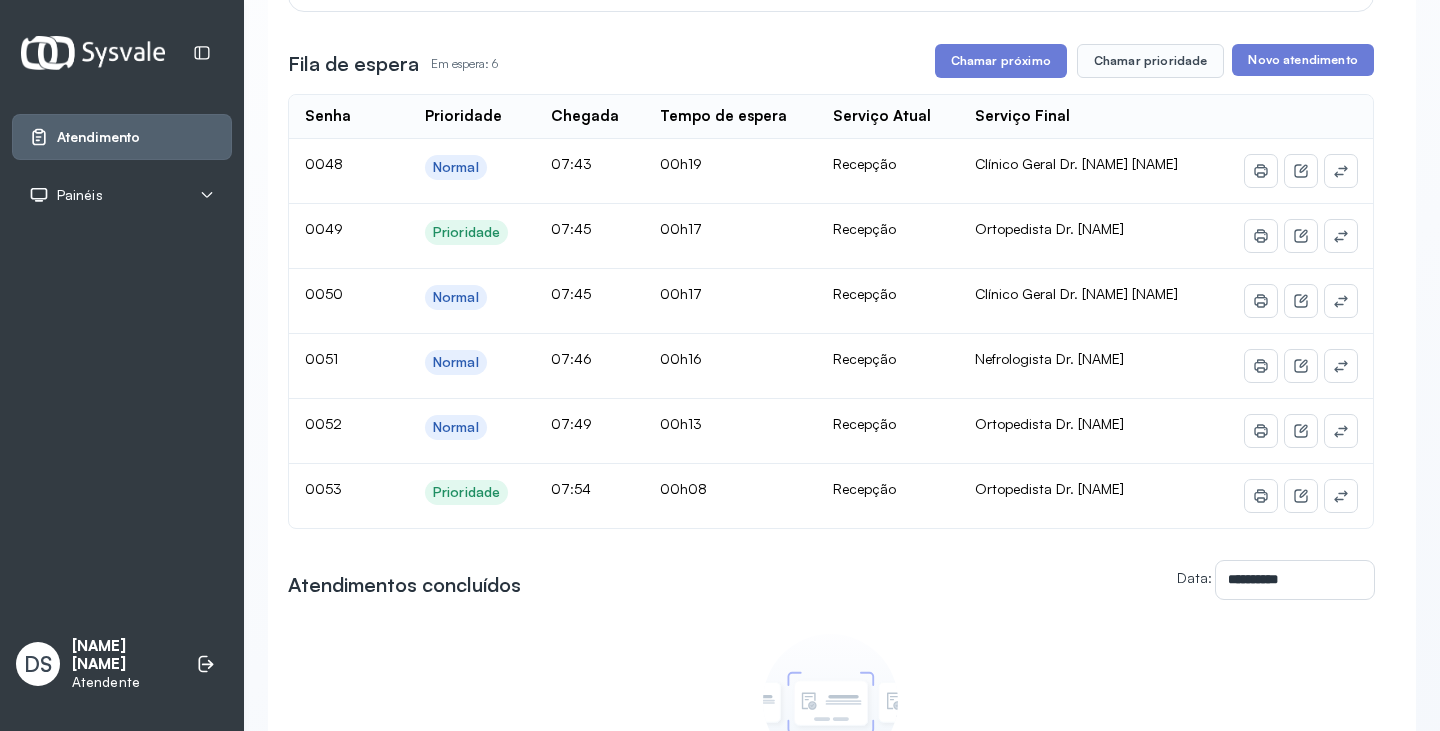 scroll, scrollTop: 0, scrollLeft: 0, axis: both 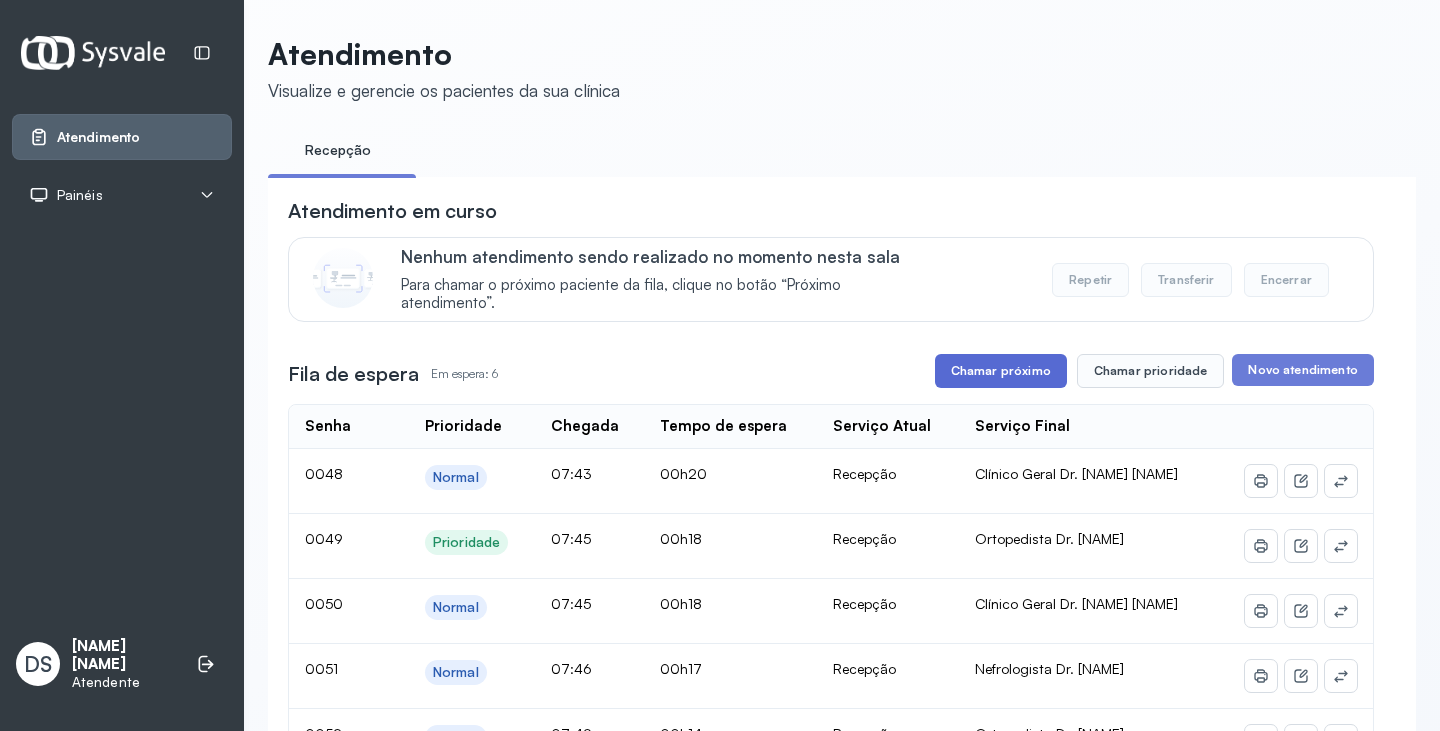 click on "Chamar próximo" at bounding box center [1001, 371] 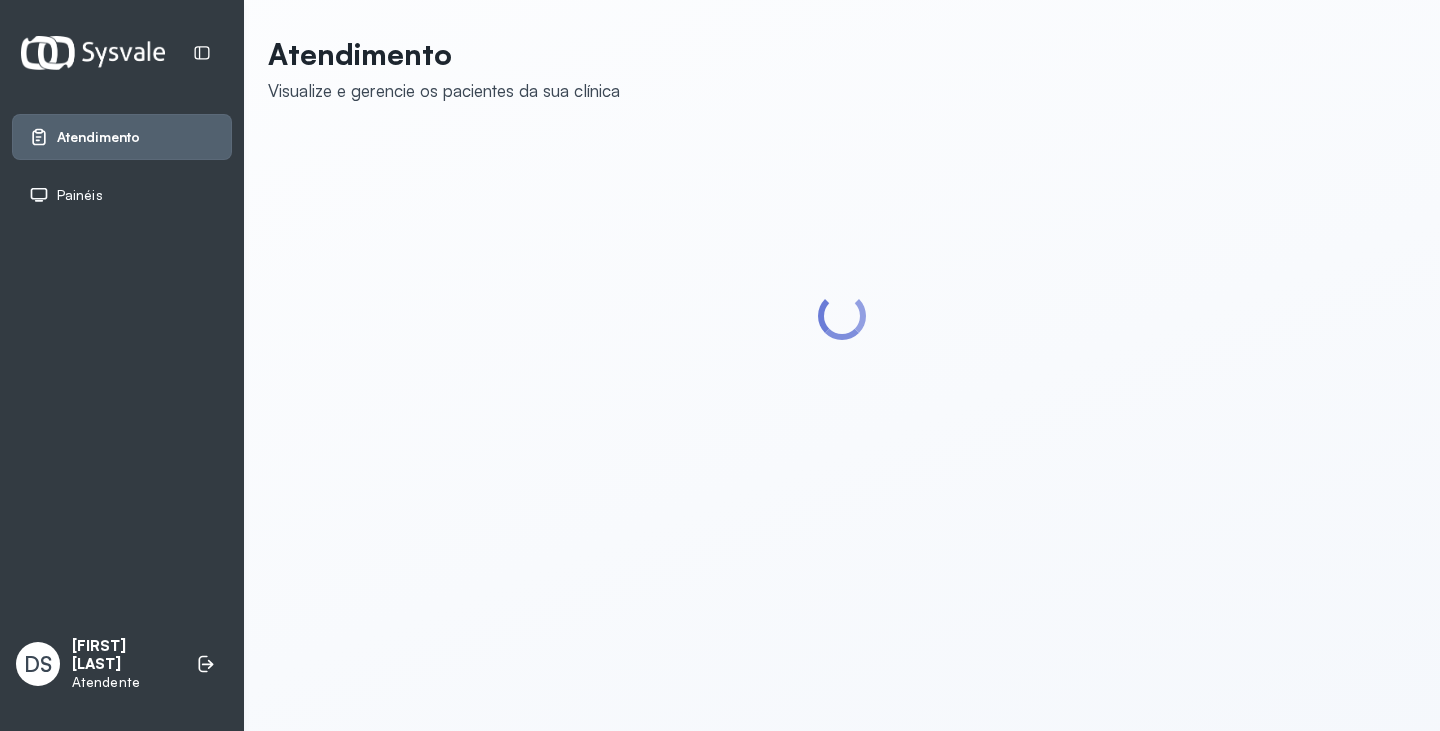 scroll, scrollTop: 0, scrollLeft: 0, axis: both 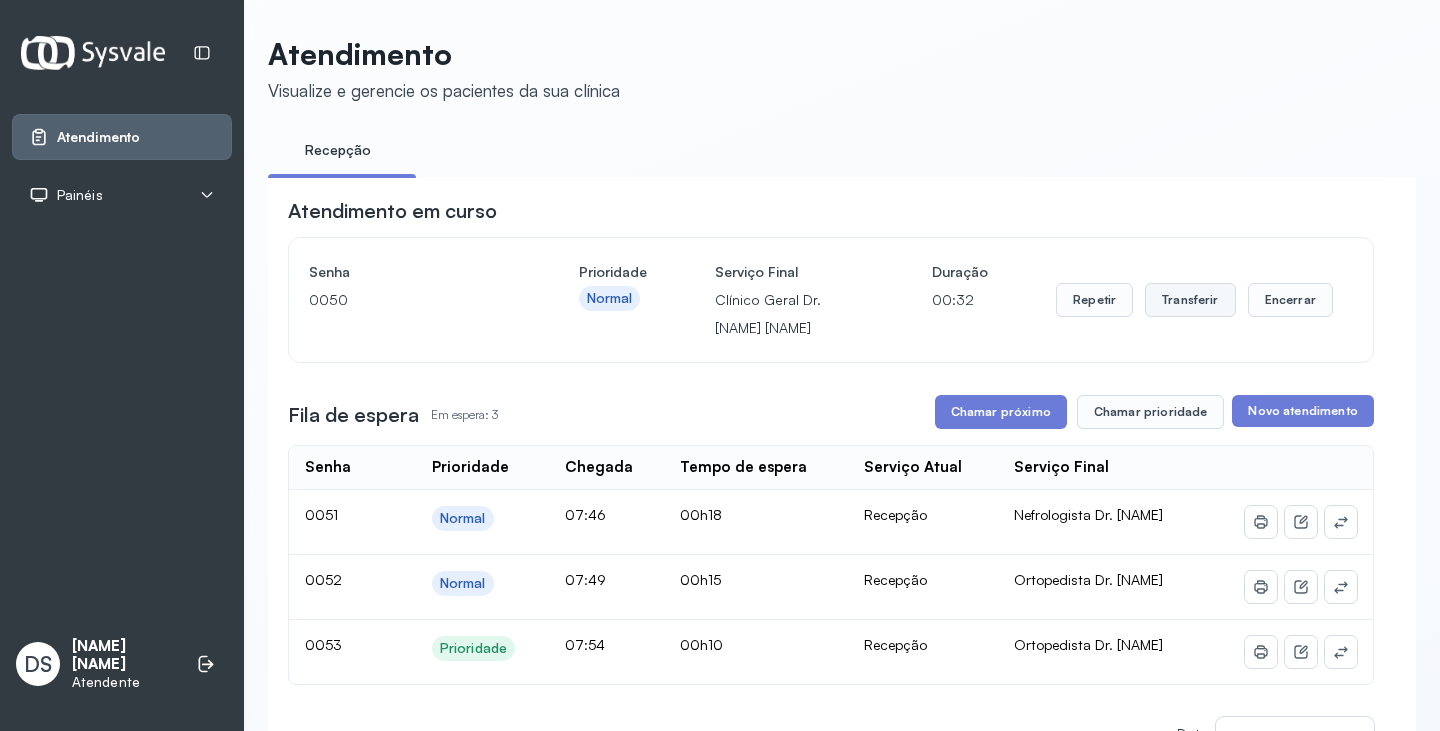 click on "Transferir" at bounding box center [1190, 300] 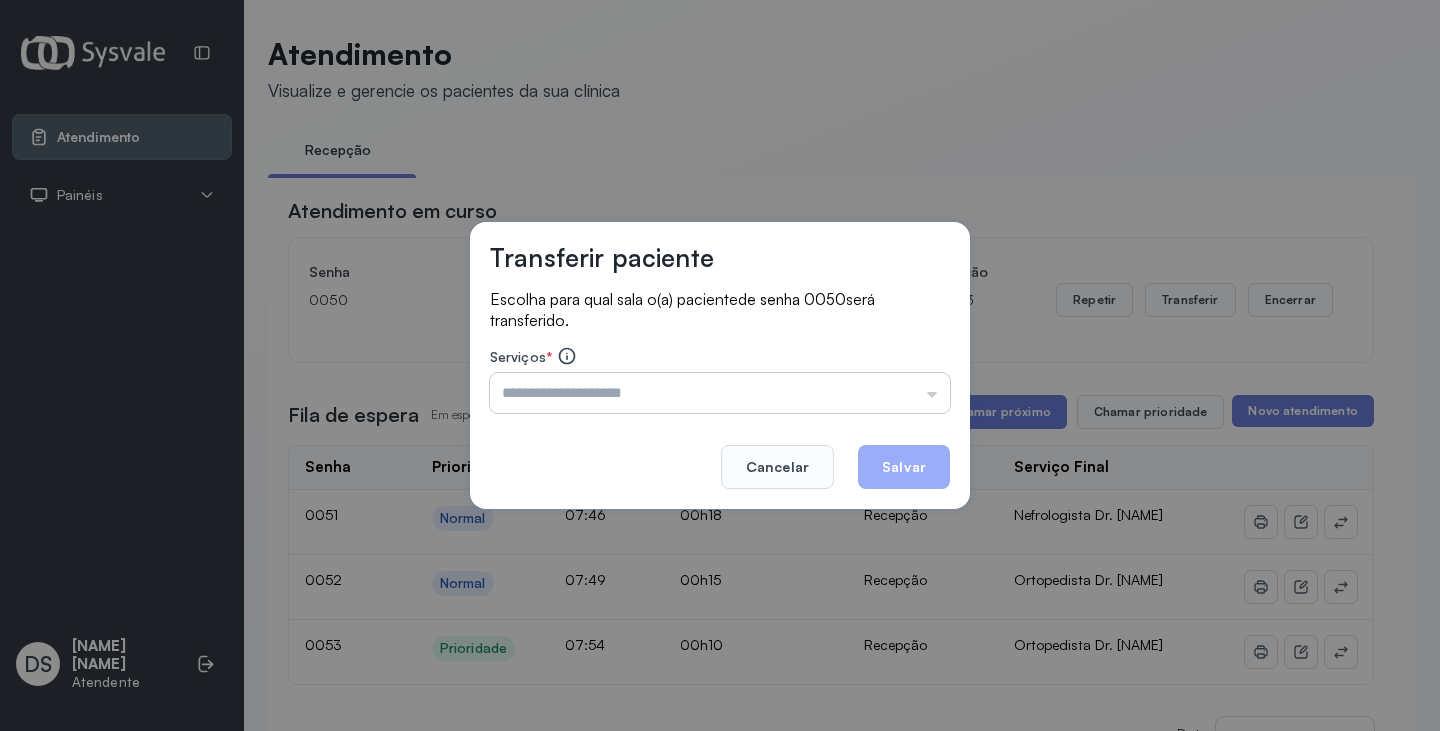 click at bounding box center (720, 393) 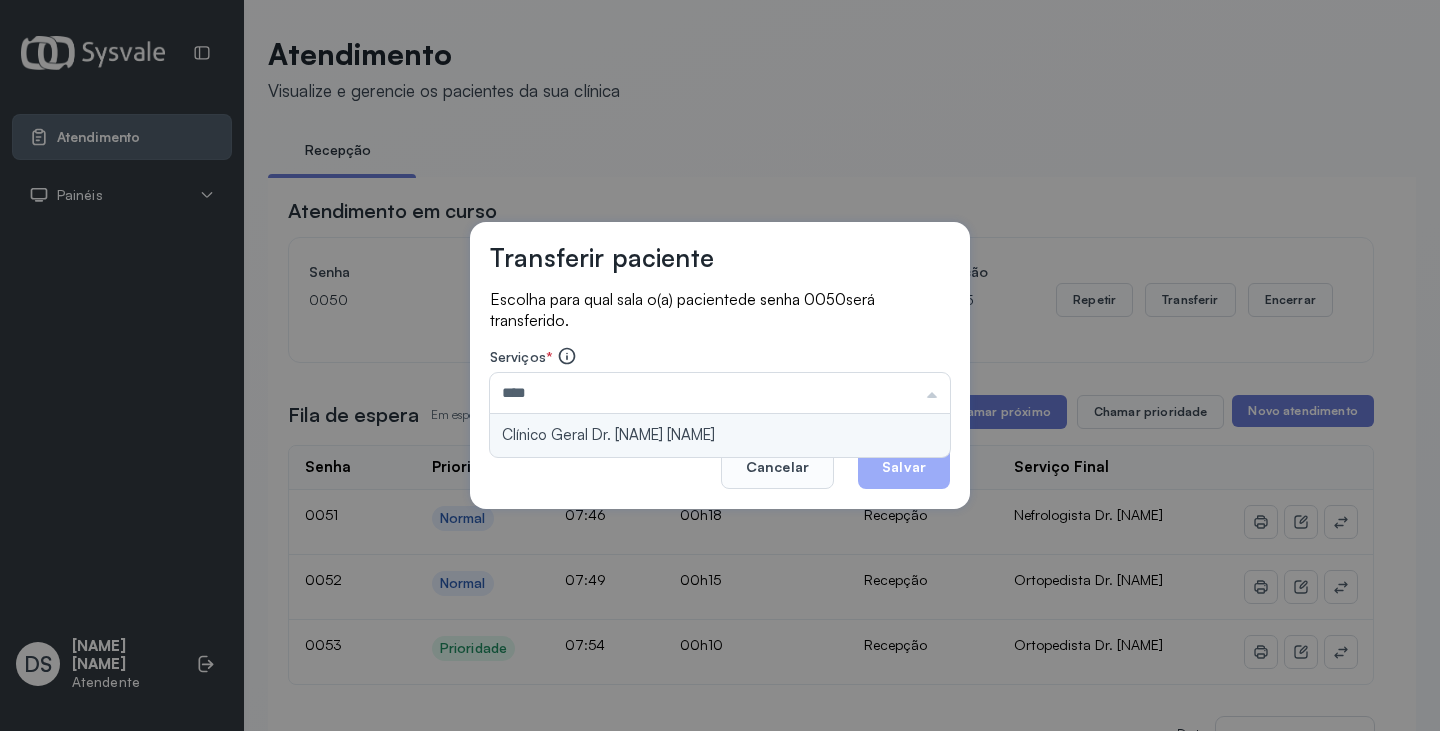 type on "**********" 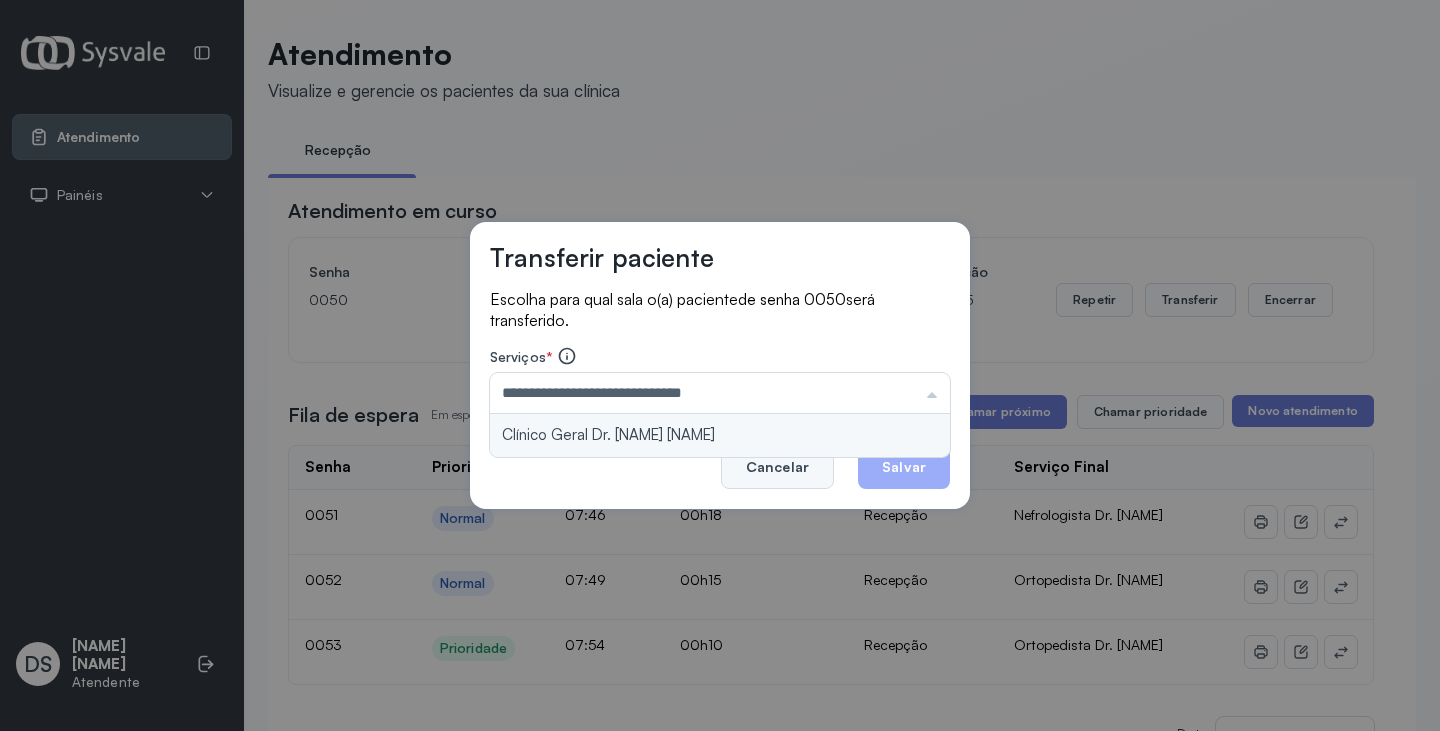 drag, startPoint x: 746, startPoint y: 437, endPoint x: 823, endPoint y: 455, distance: 79.07591 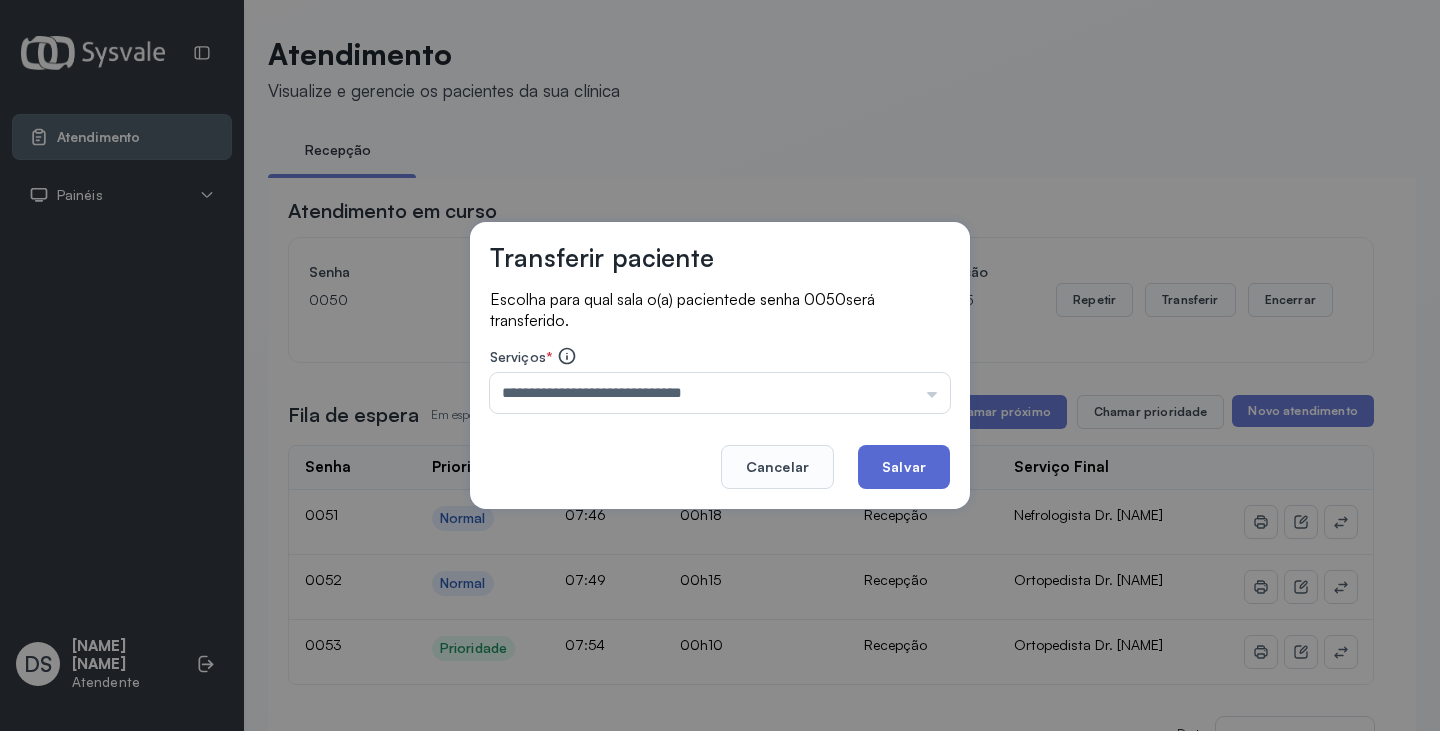 click on "Salvar" 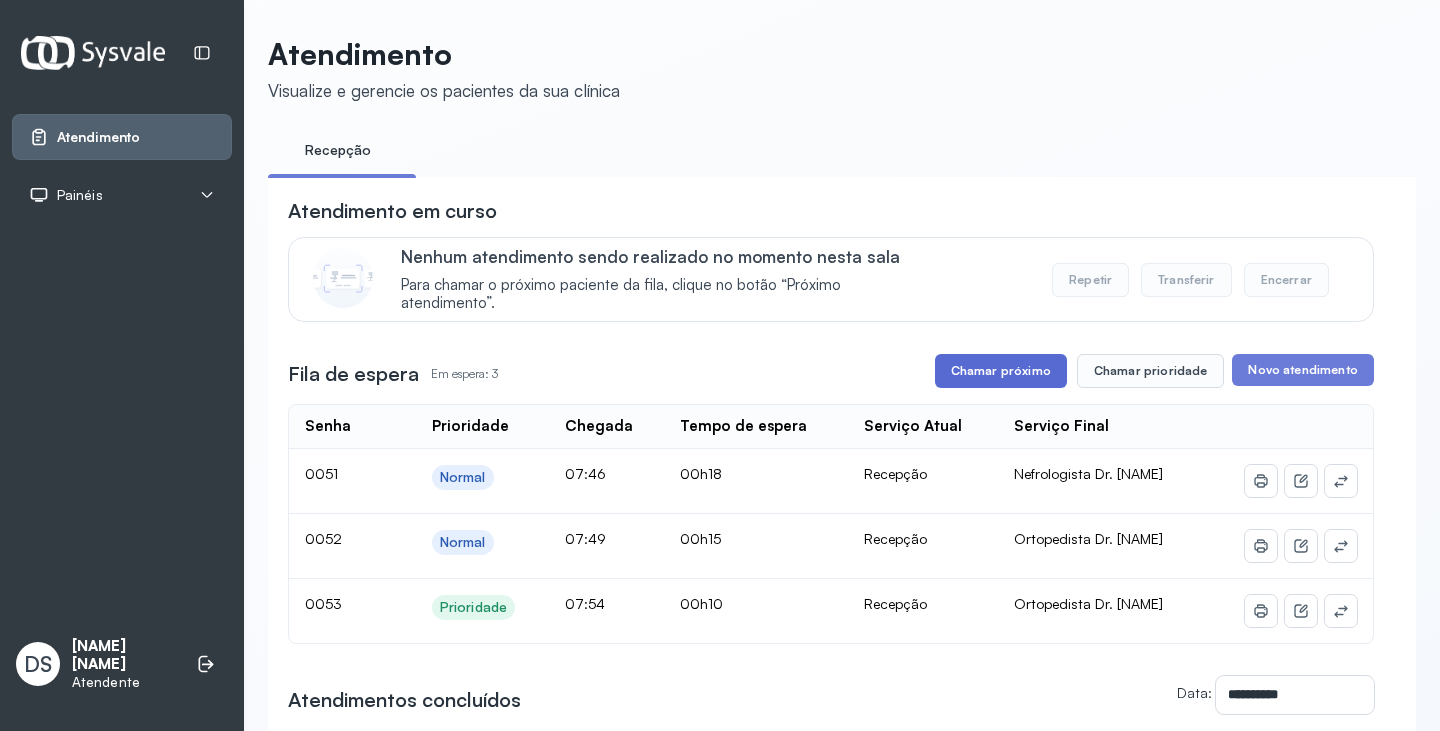 click on "Chamar próximo" at bounding box center [1001, 371] 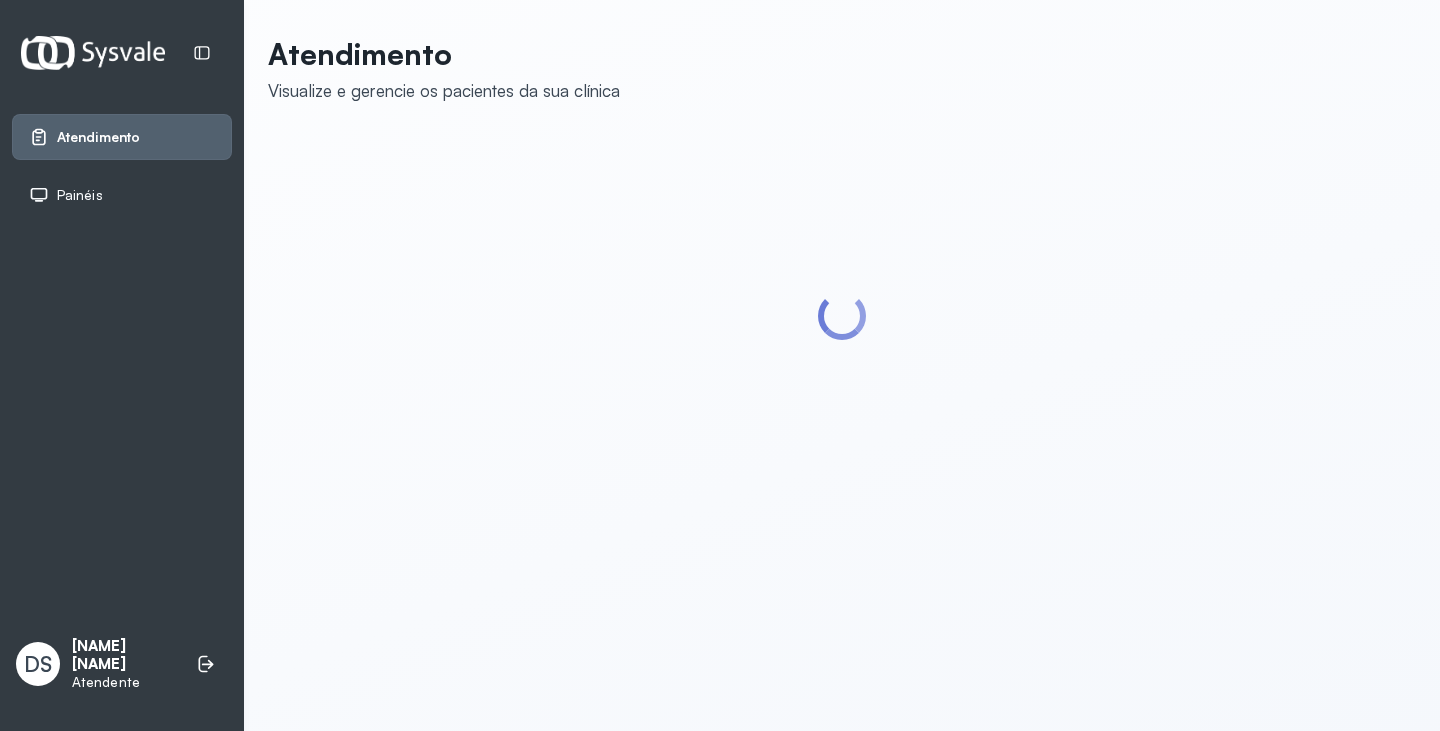 scroll, scrollTop: 0, scrollLeft: 0, axis: both 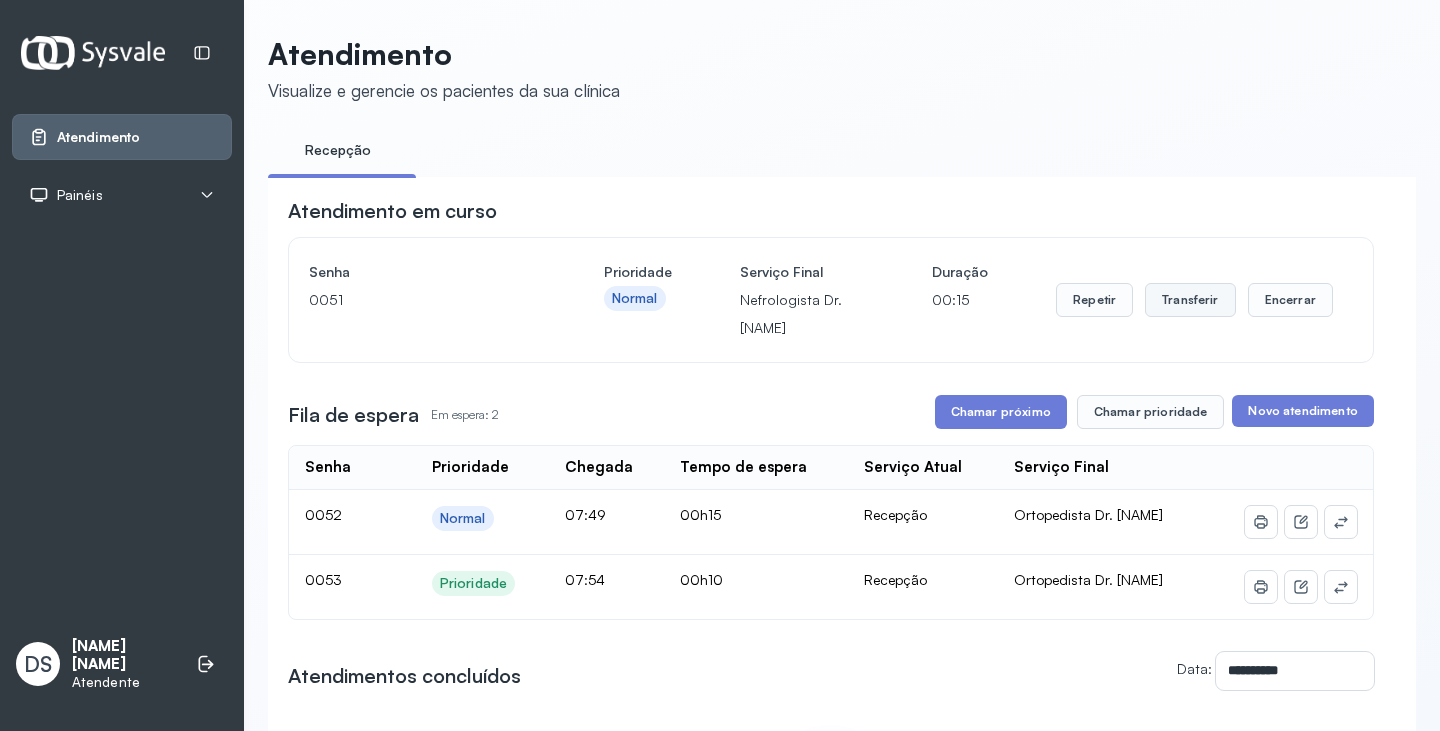 click on "Transferir" at bounding box center [1190, 300] 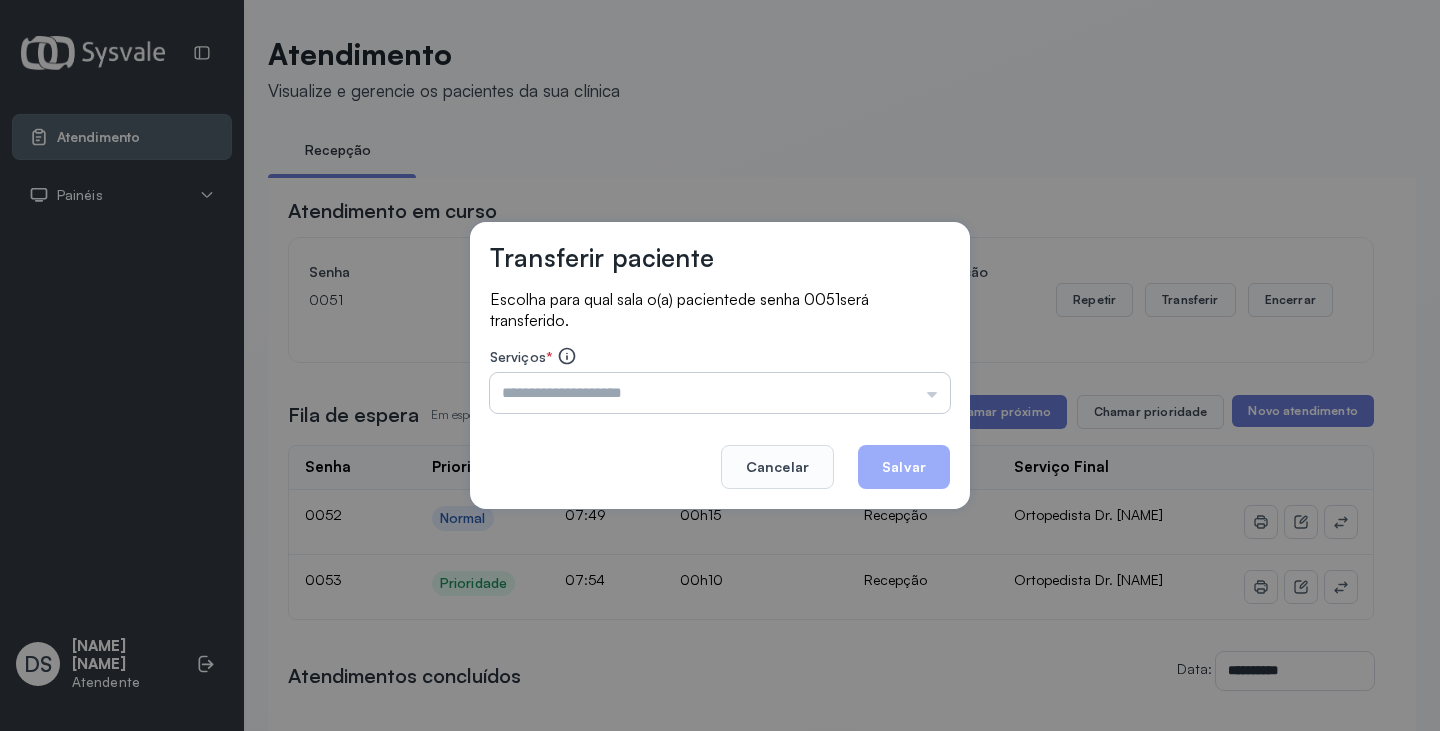 click at bounding box center [720, 393] 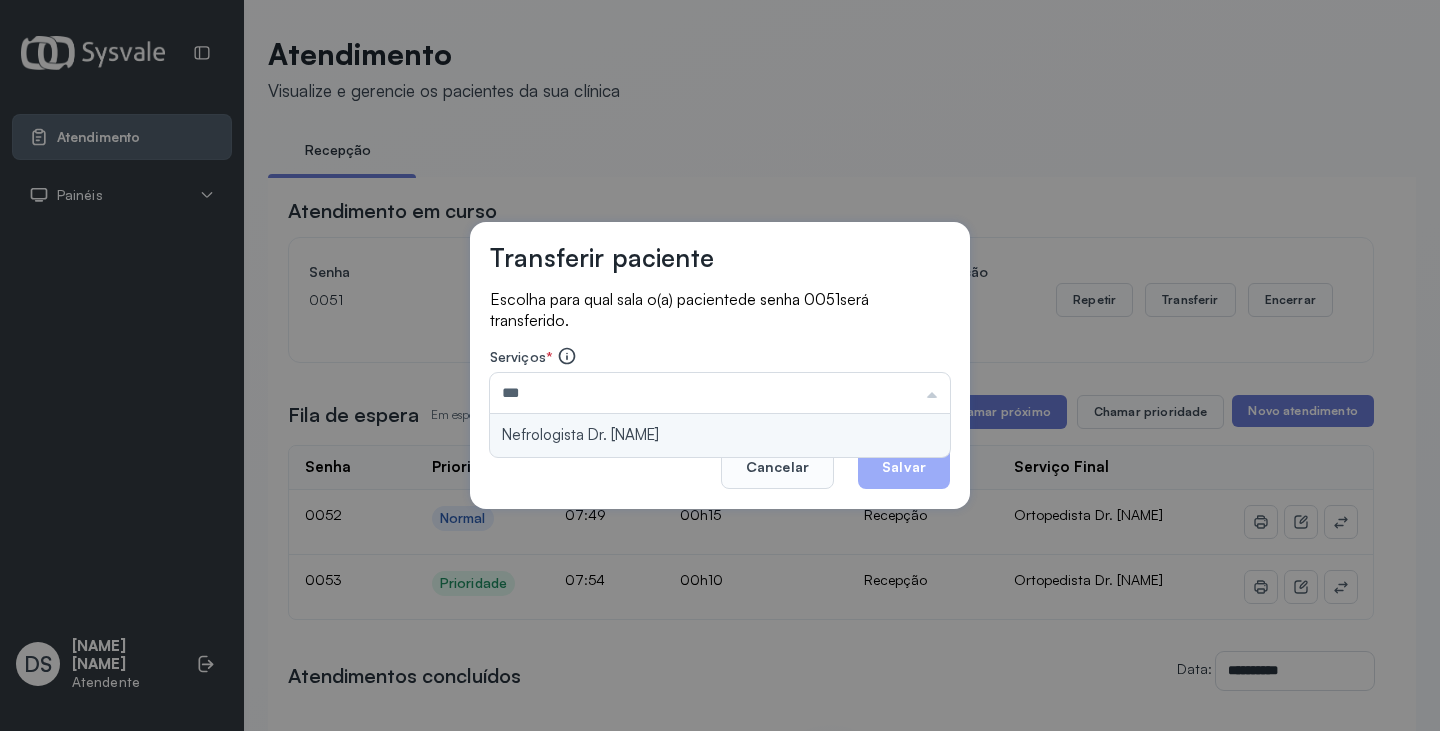 type on "**********" 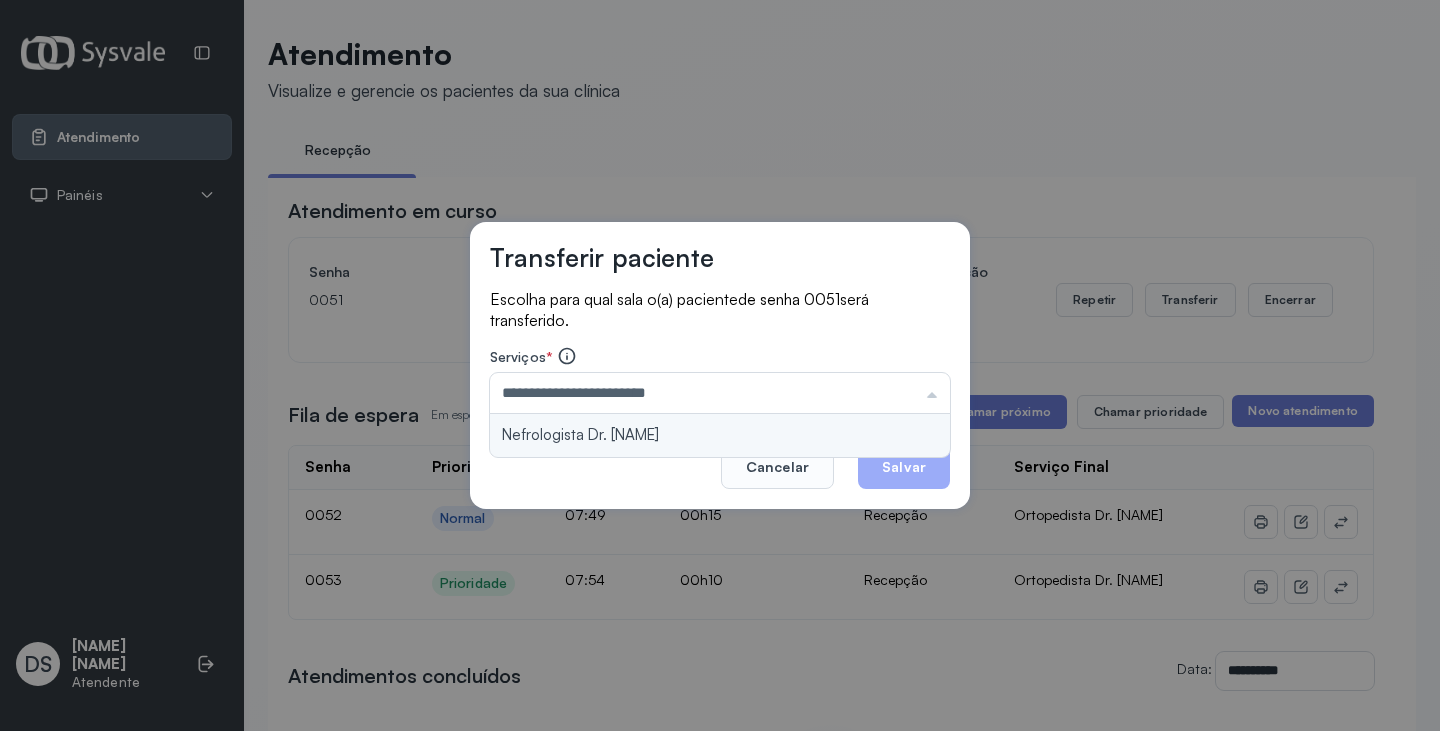 click on "**********" at bounding box center [720, 366] 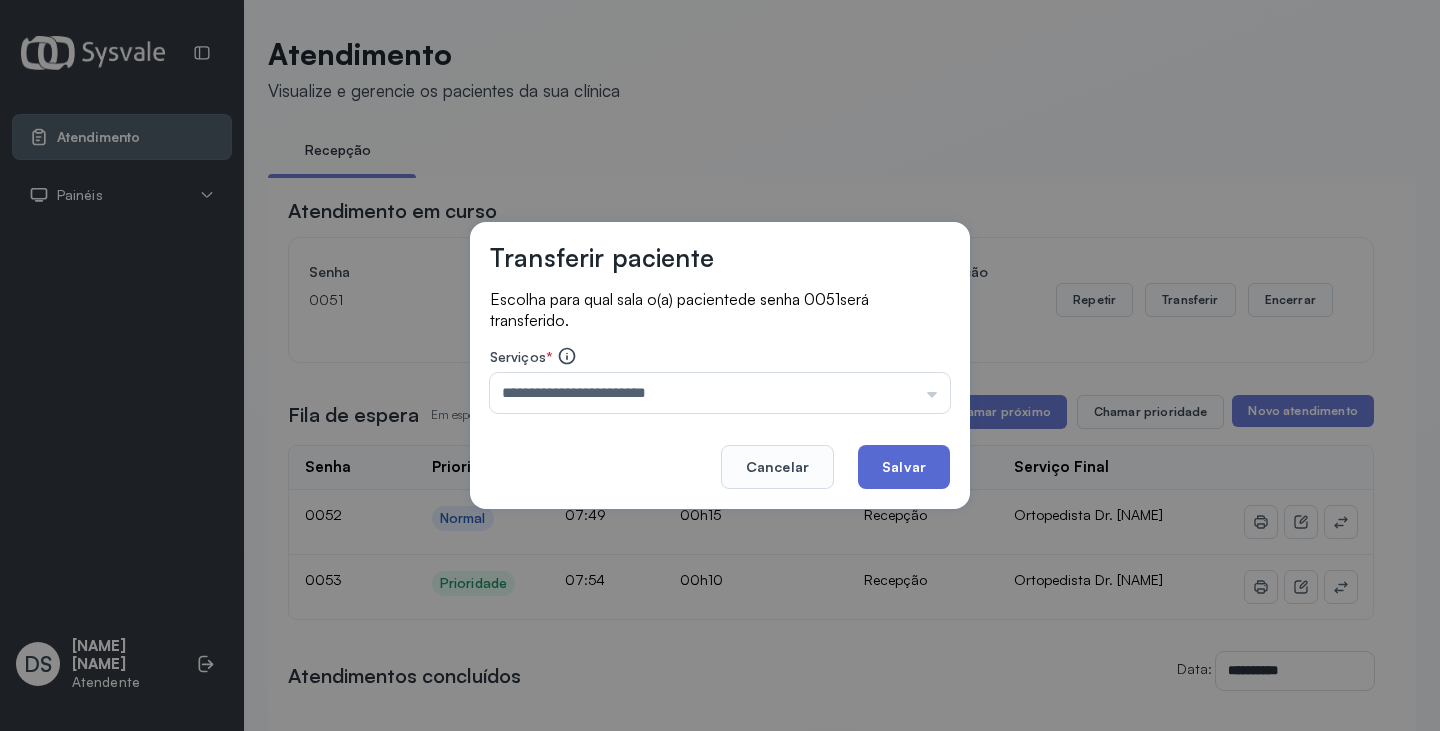click on "Salvar" 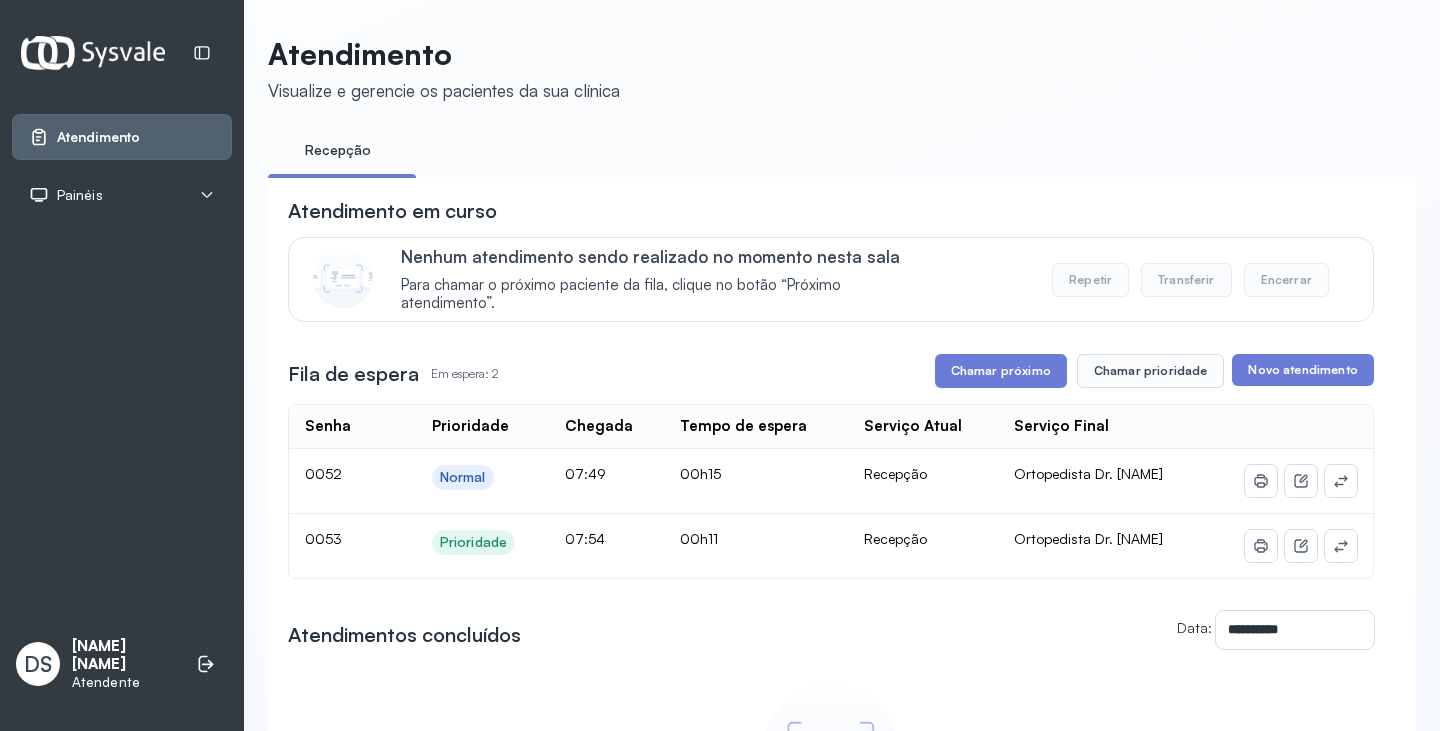 click on "**********" at bounding box center [831, 541] 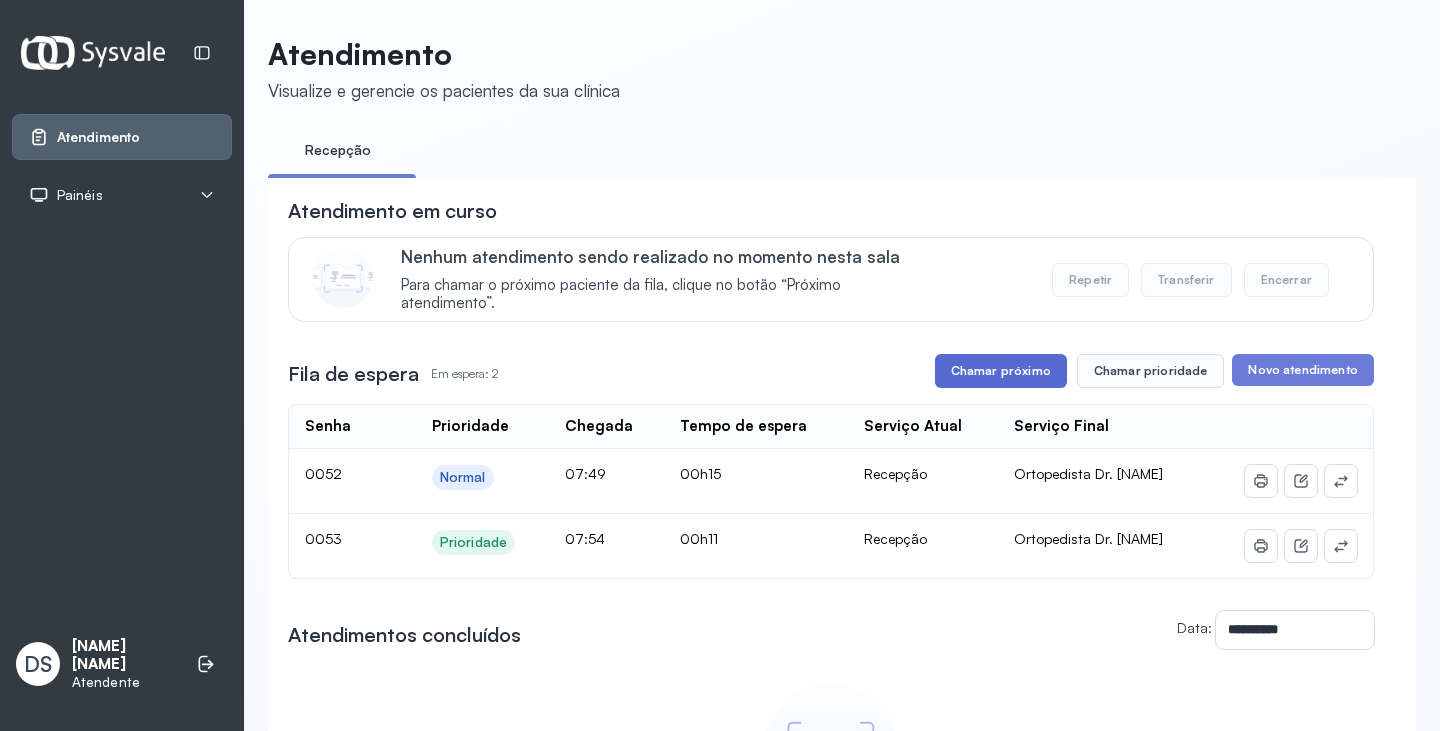 click on "Chamar próximo" at bounding box center (1001, 371) 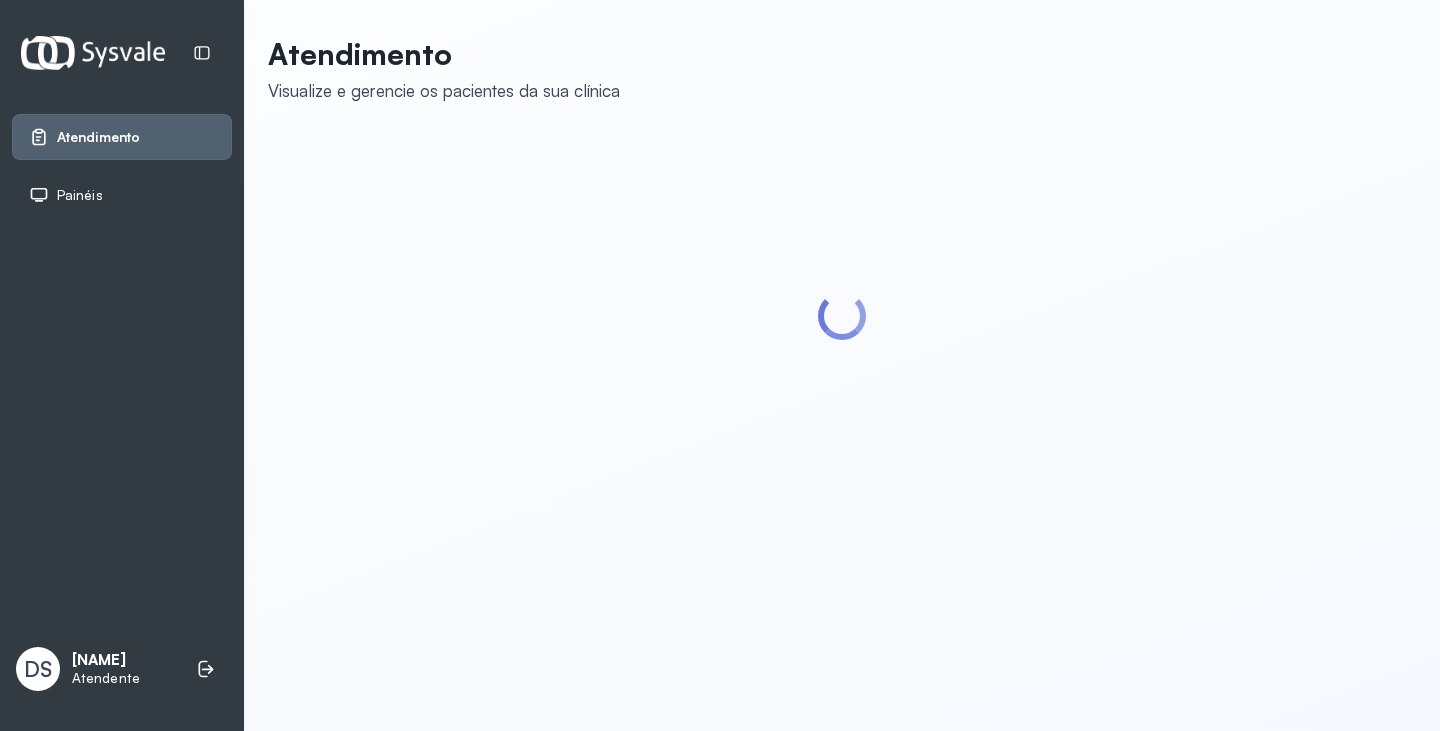 scroll, scrollTop: 0, scrollLeft: 0, axis: both 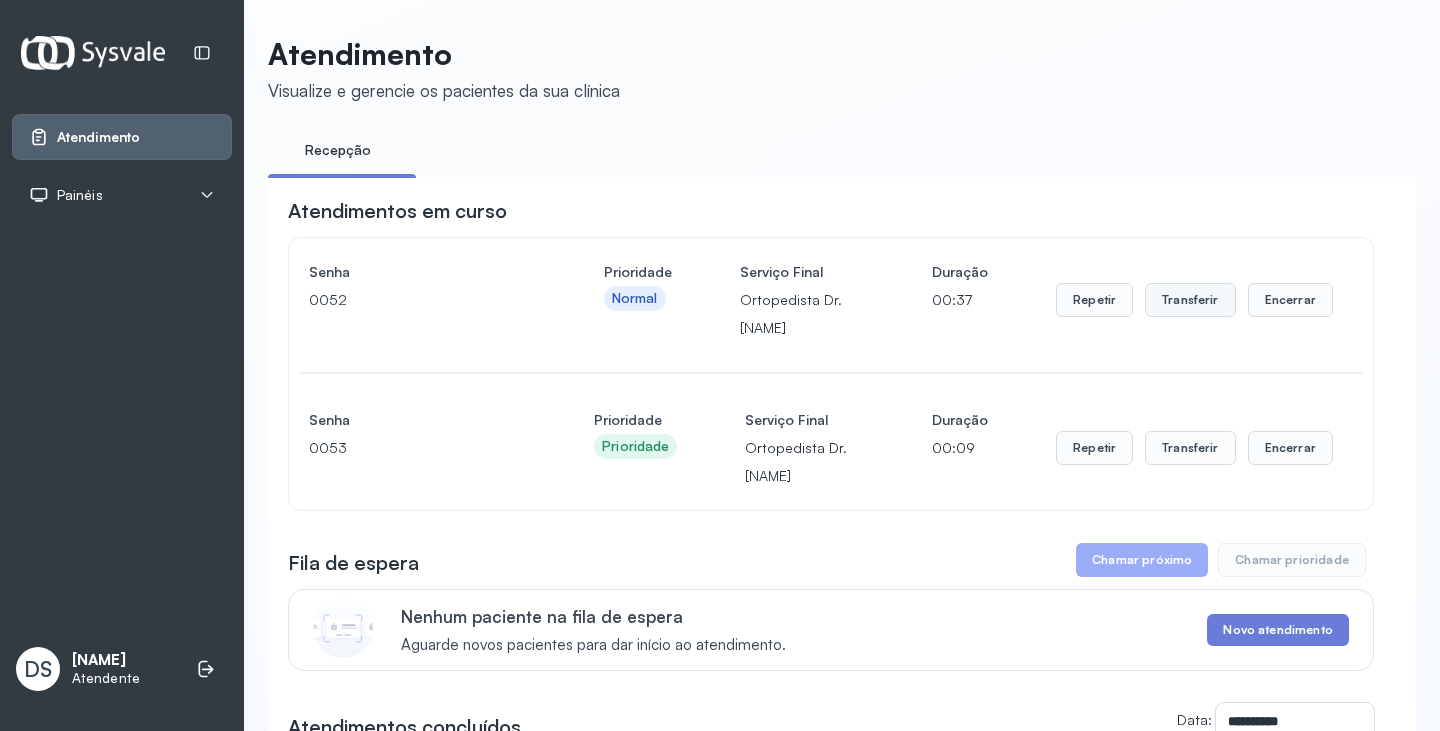 click on "Transferir" at bounding box center (1190, 300) 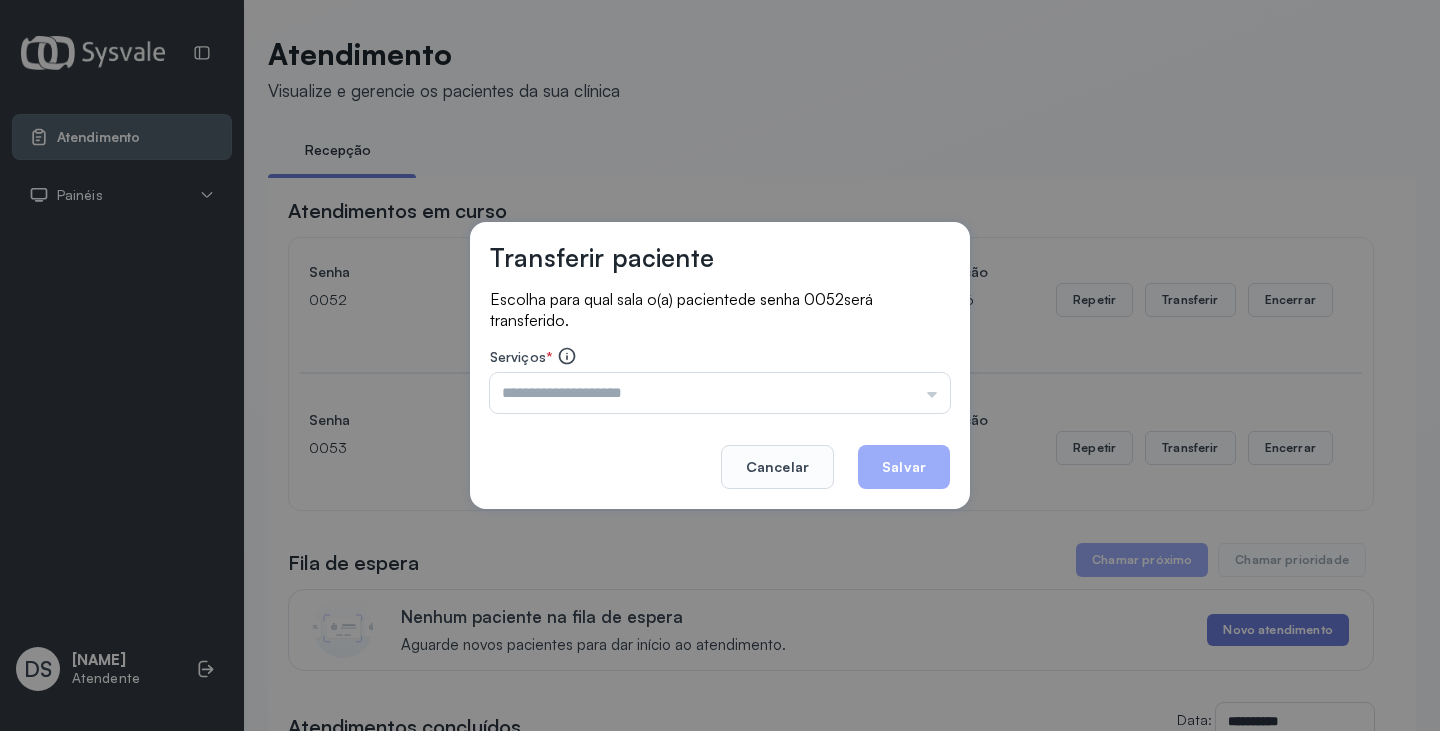 click at bounding box center [720, 393] 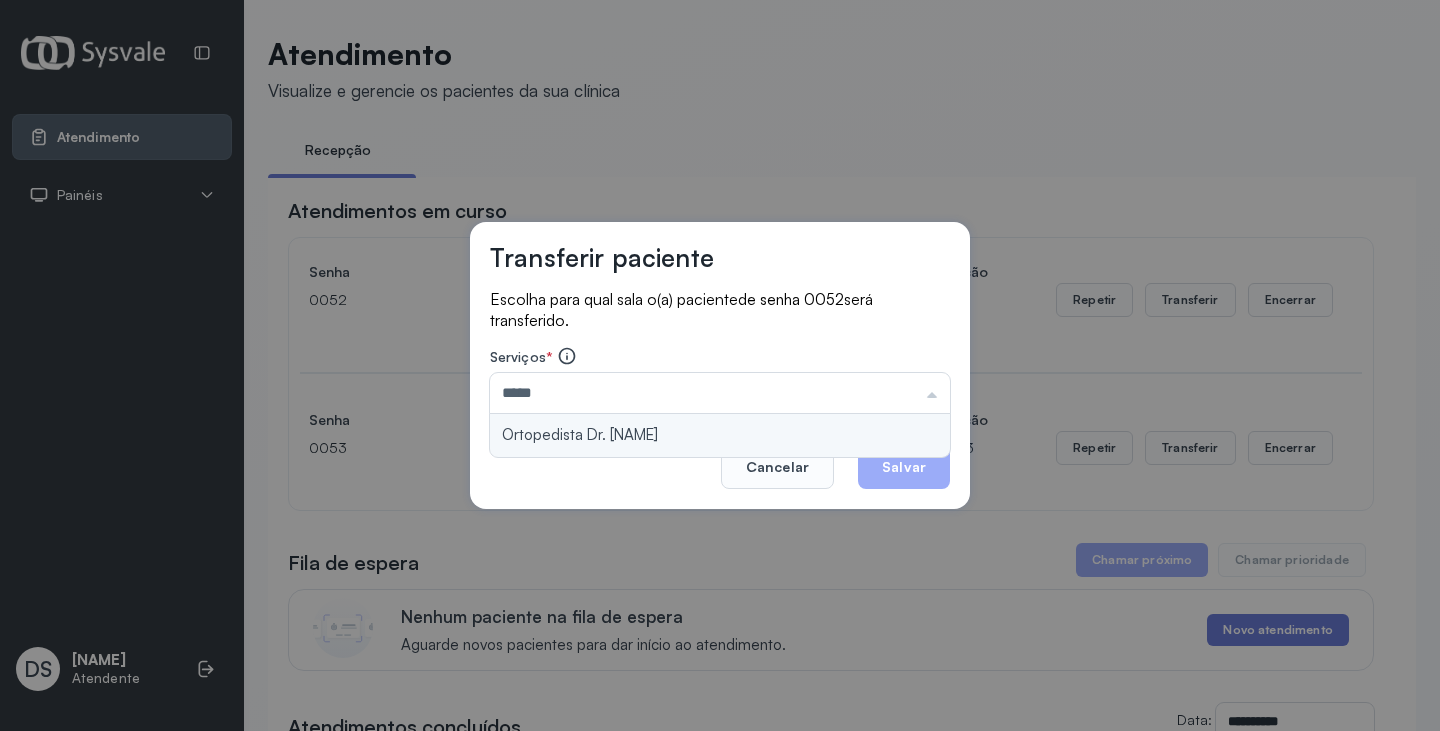 type on "**********" 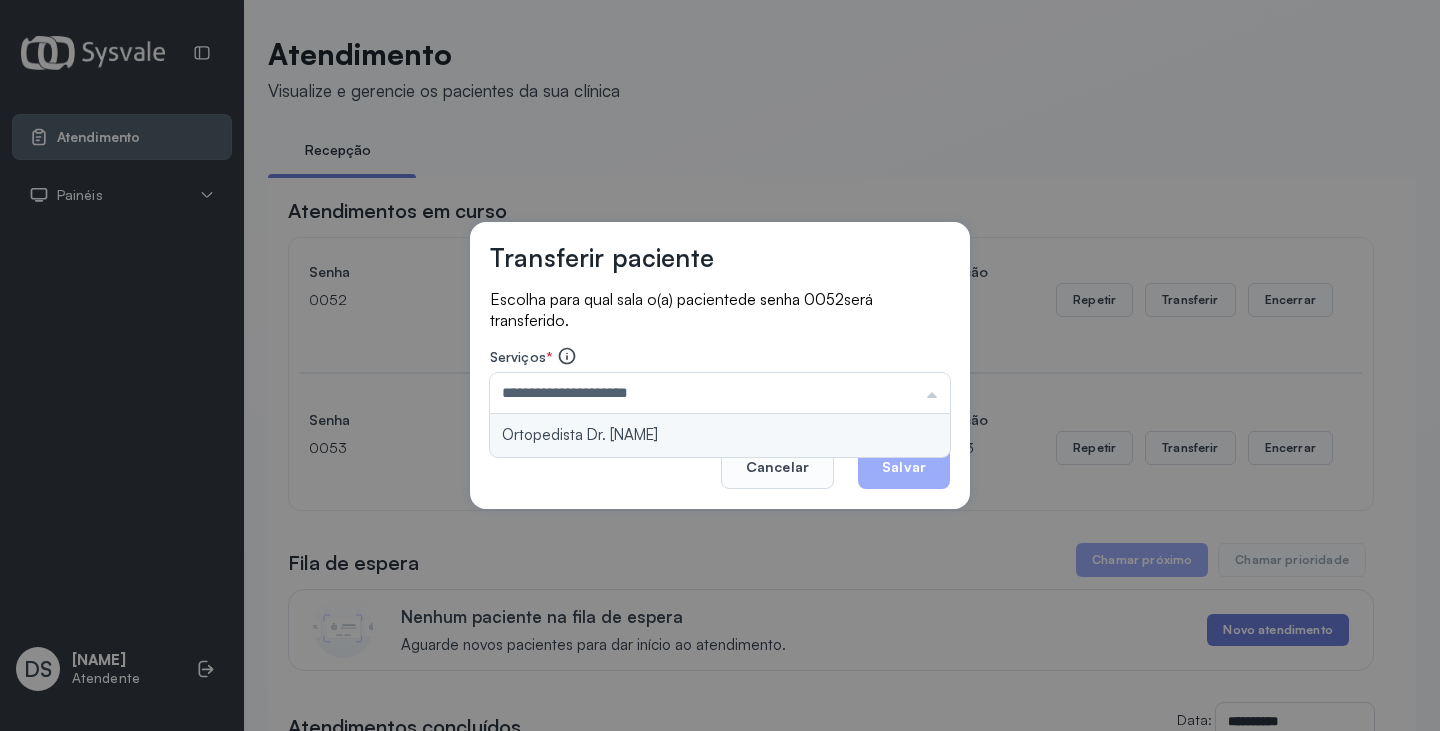 click on "**********" at bounding box center (720, 366) 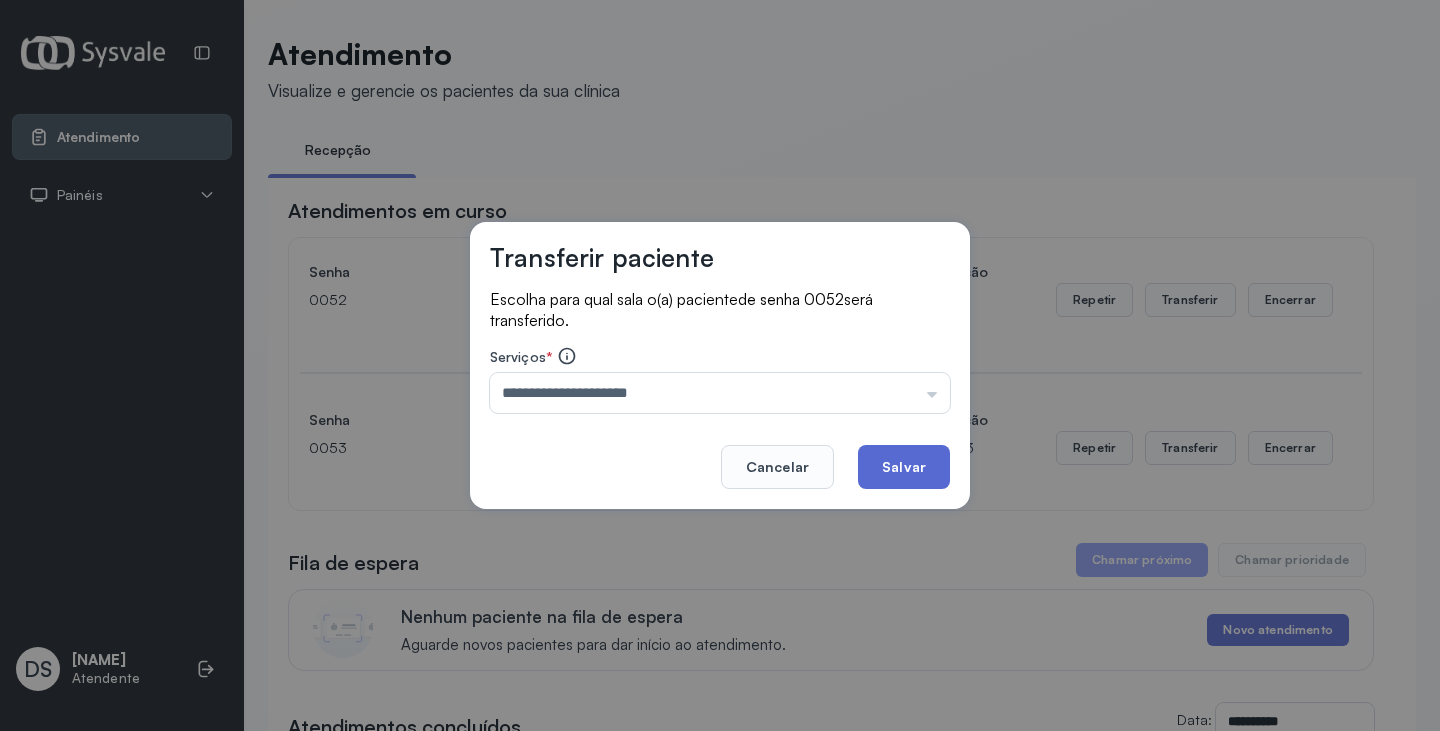 click on "Salvar" 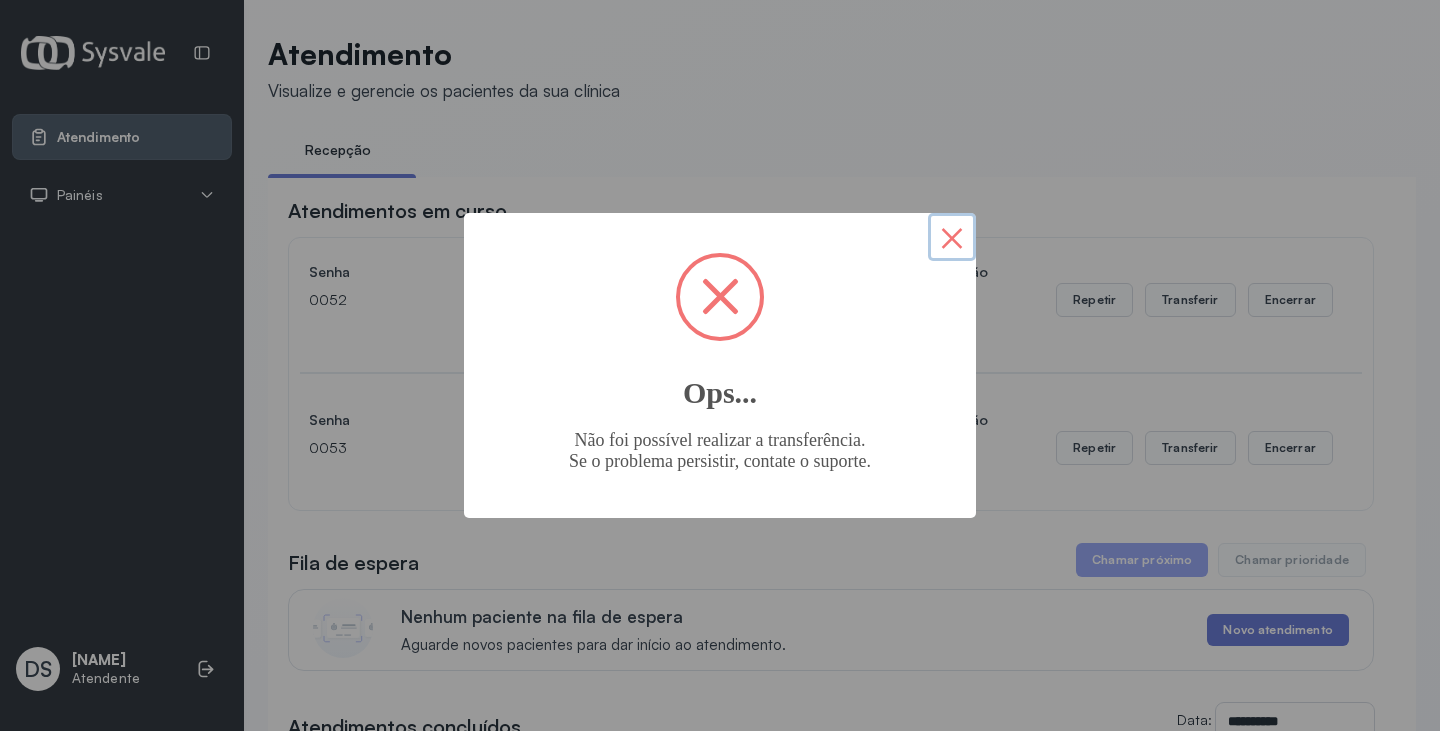 click on "×" at bounding box center [952, 237] 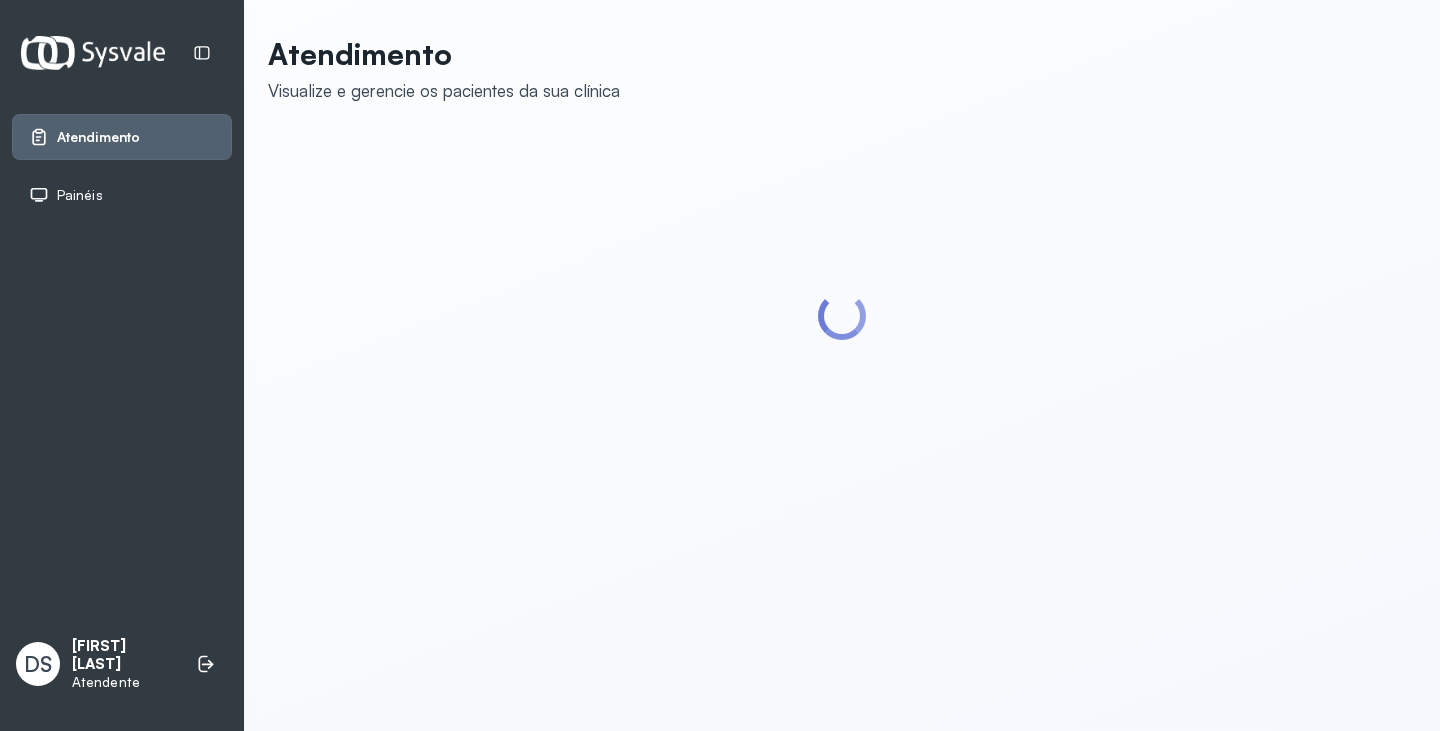 scroll, scrollTop: 0, scrollLeft: 0, axis: both 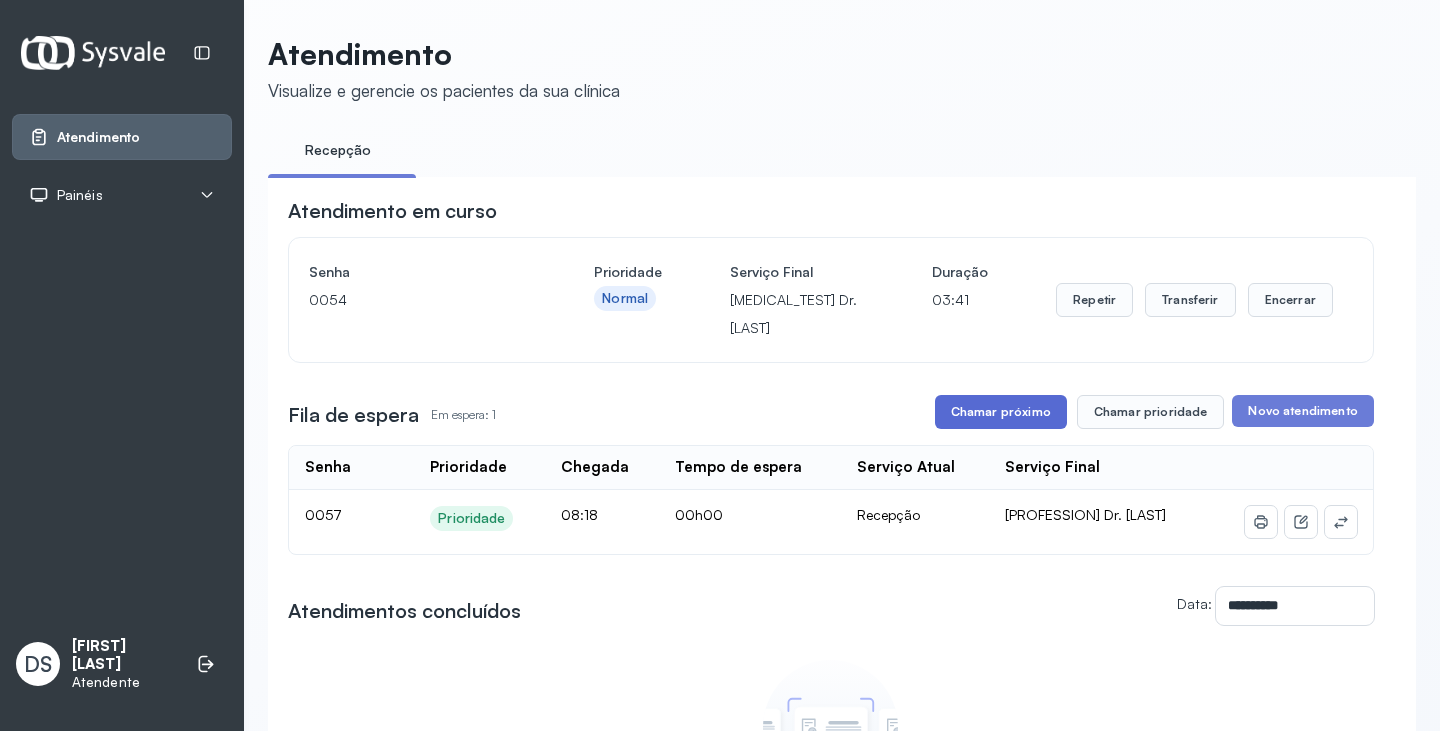 click on "Chamar próximo" at bounding box center [1001, 412] 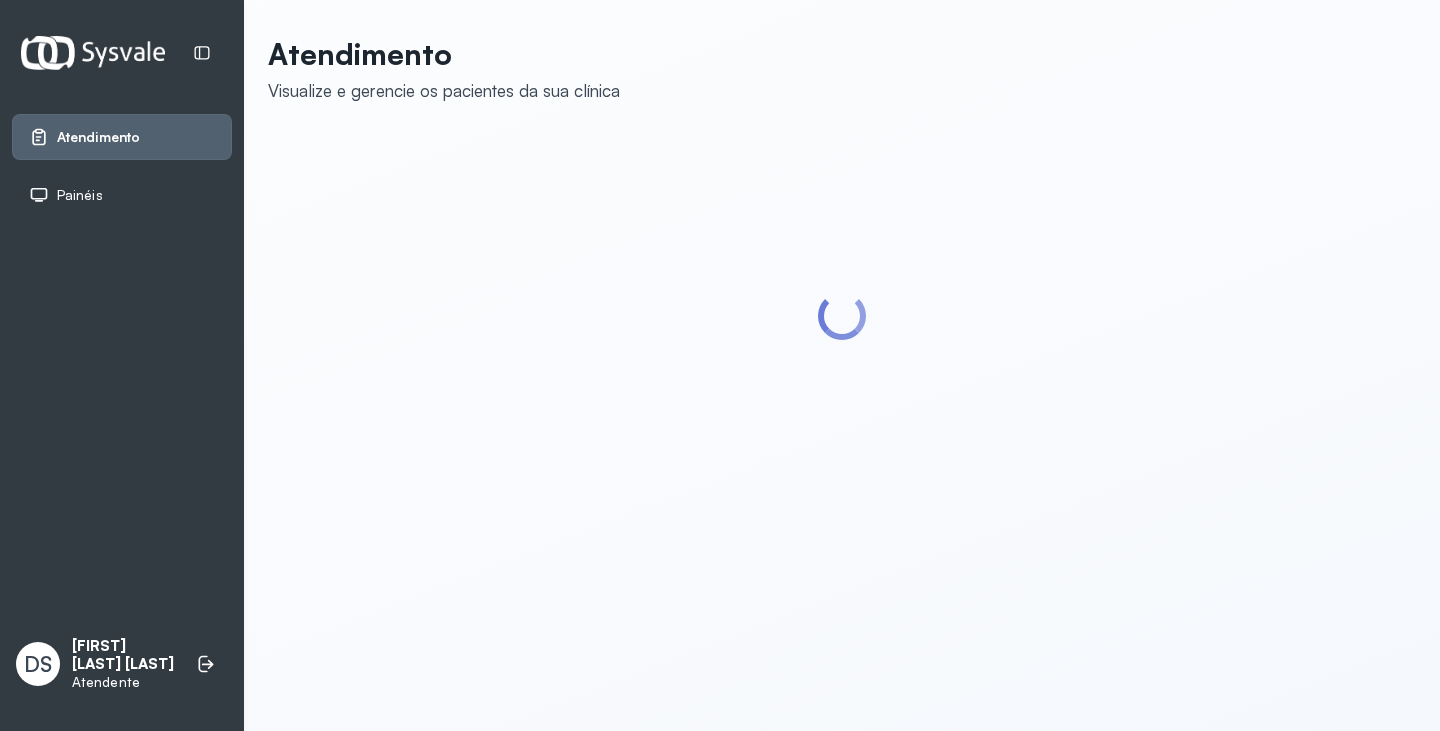 scroll, scrollTop: 0, scrollLeft: 0, axis: both 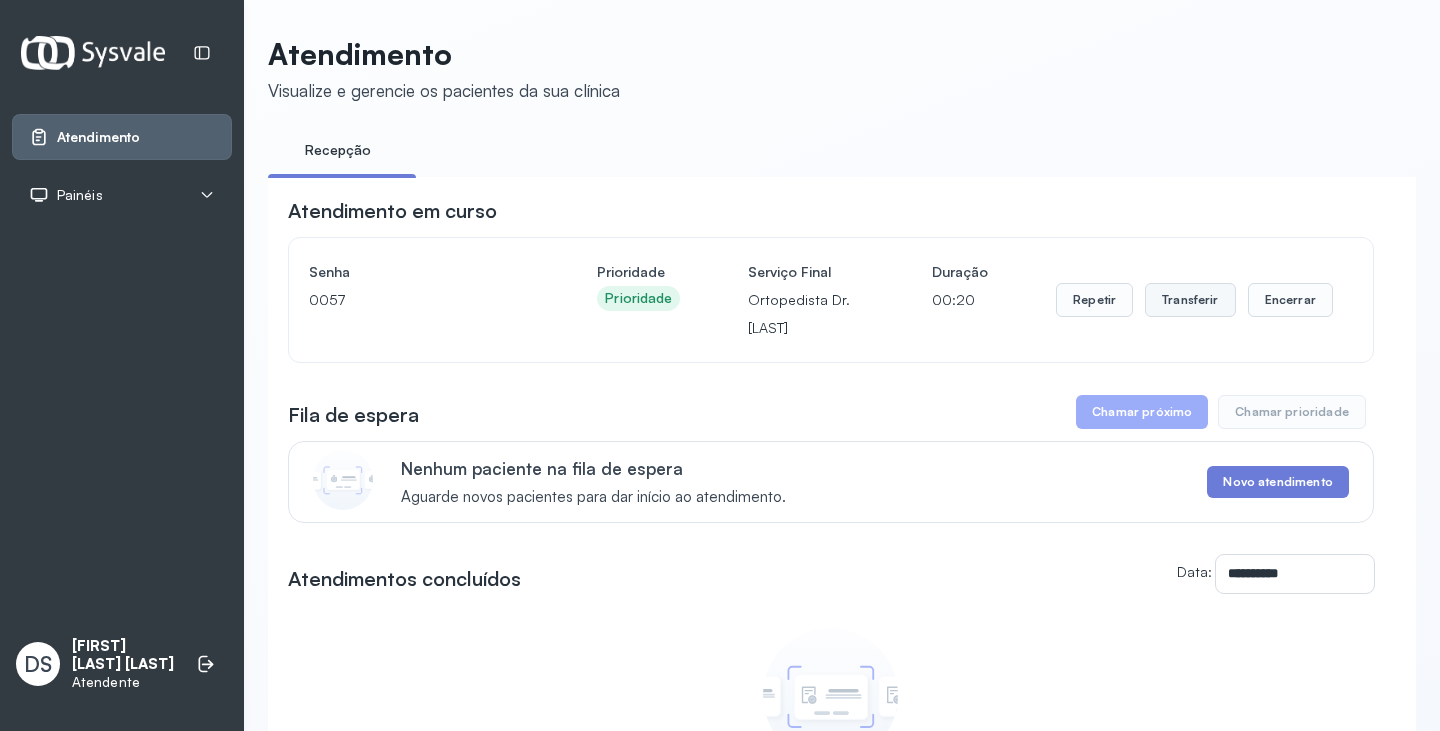 click on "Transferir" at bounding box center (1190, 300) 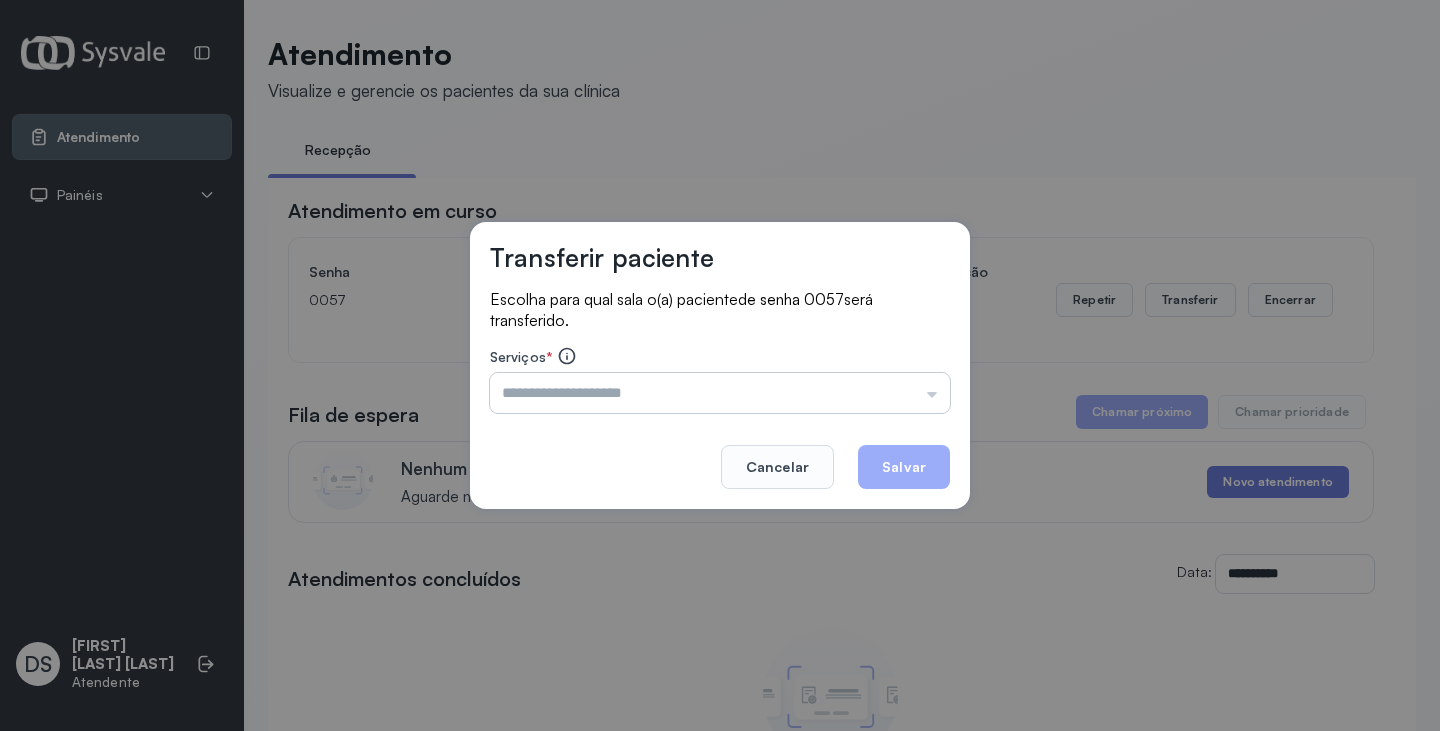 click at bounding box center [720, 393] 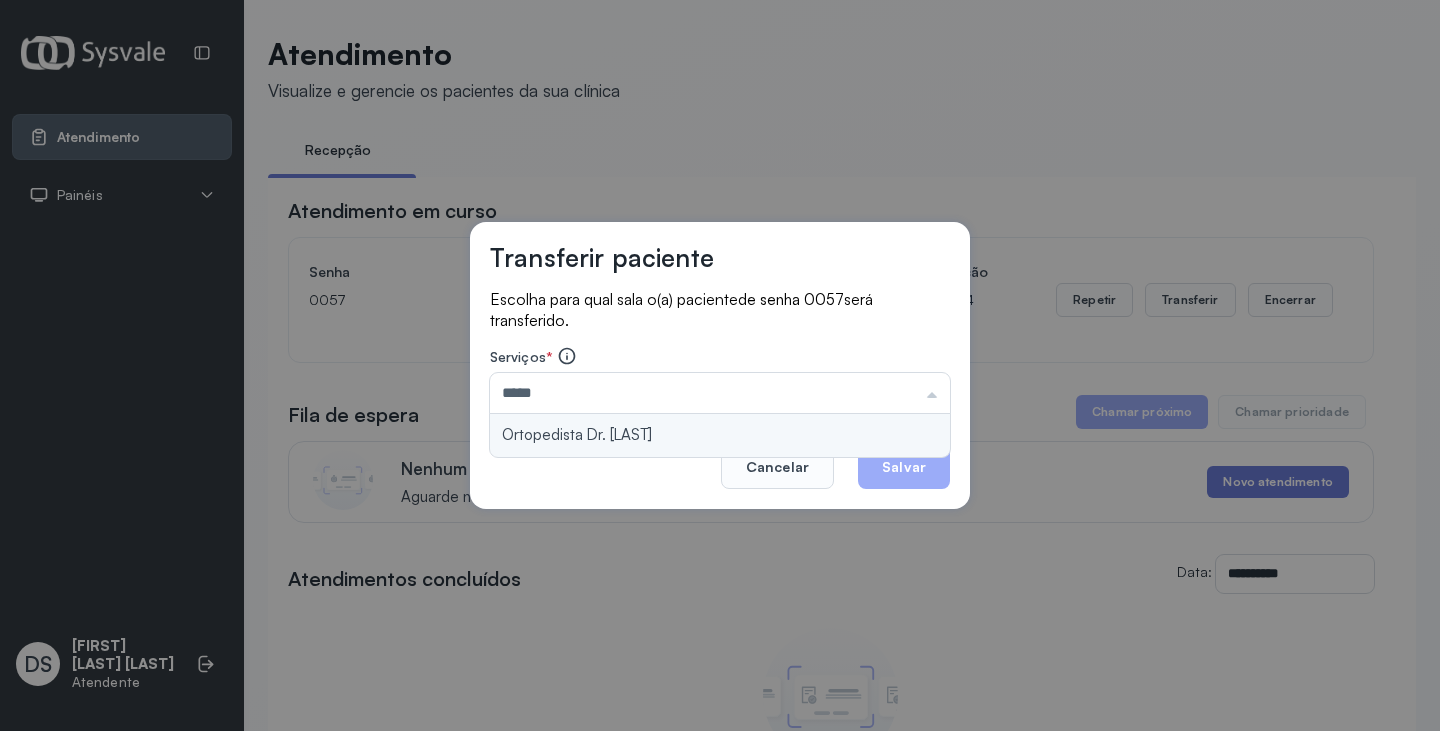 type on "**********" 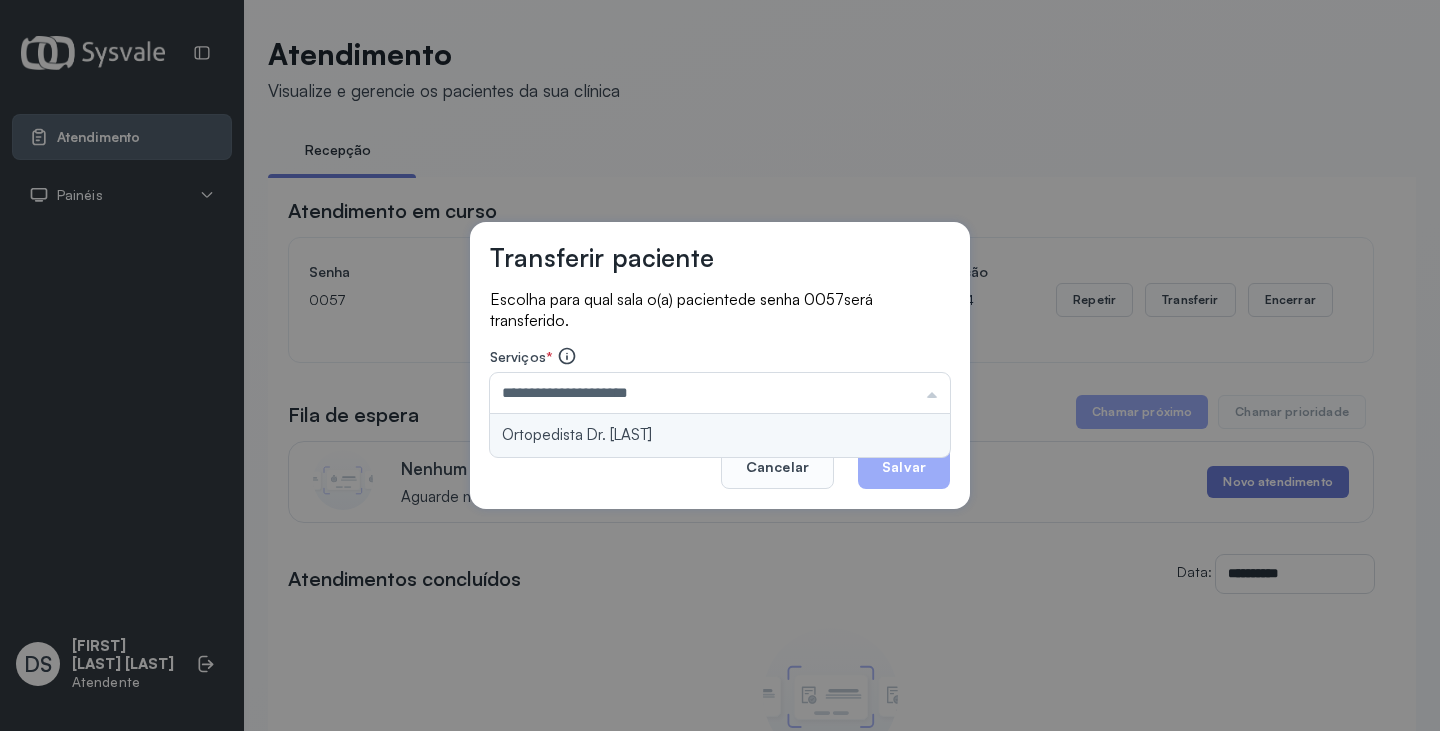 drag, startPoint x: 811, startPoint y: 421, endPoint x: 835, endPoint y: 430, distance: 25.632011 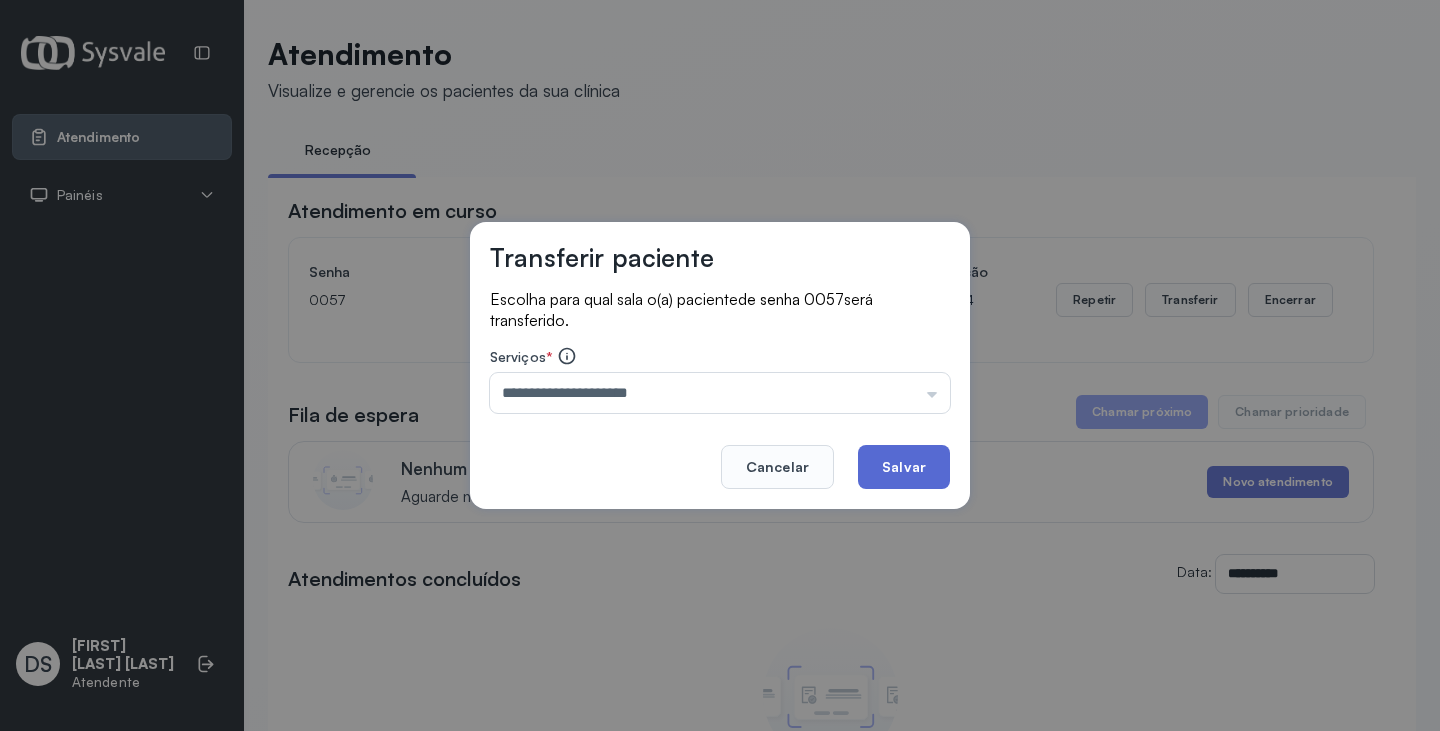click on "Salvar" 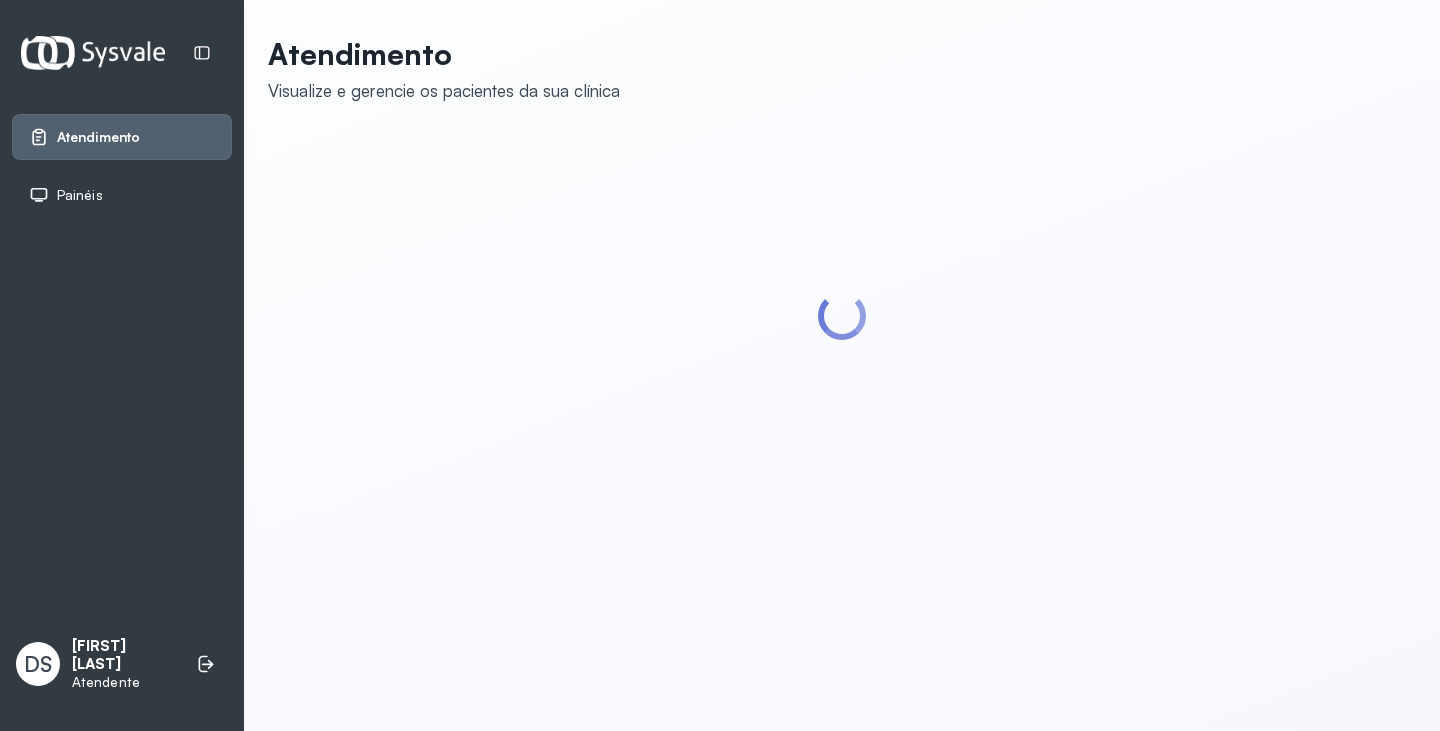 scroll, scrollTop: 0, scrollLeft: 0, axis: both 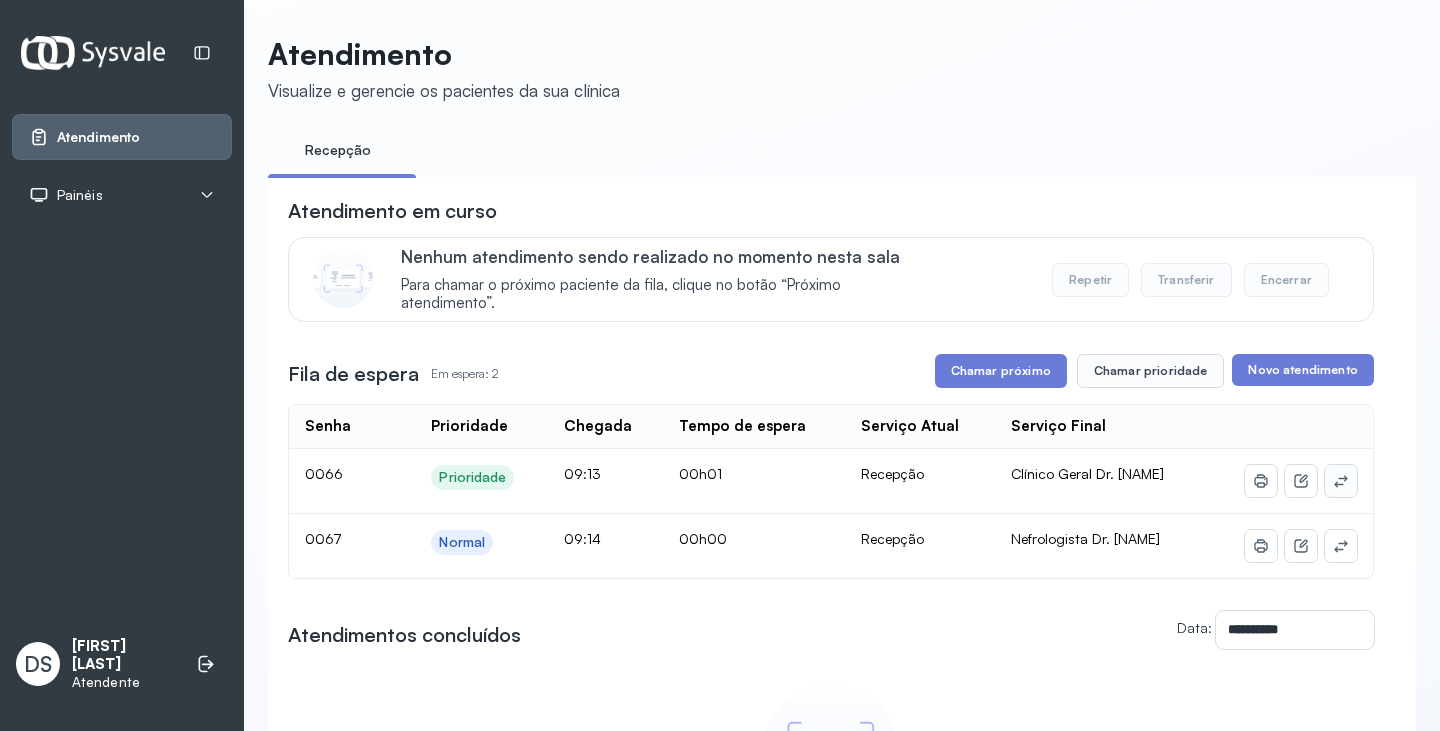click 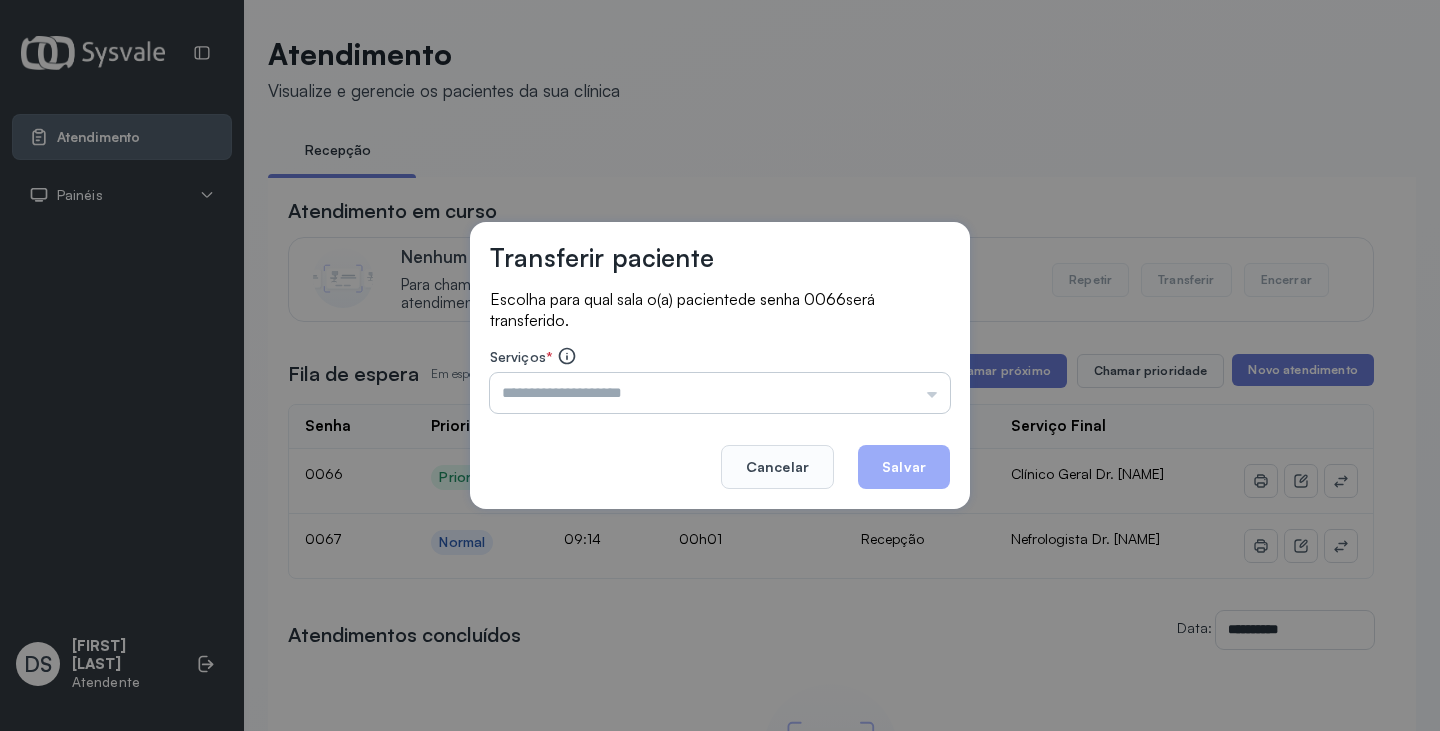 click at bounding box center [720, 393] 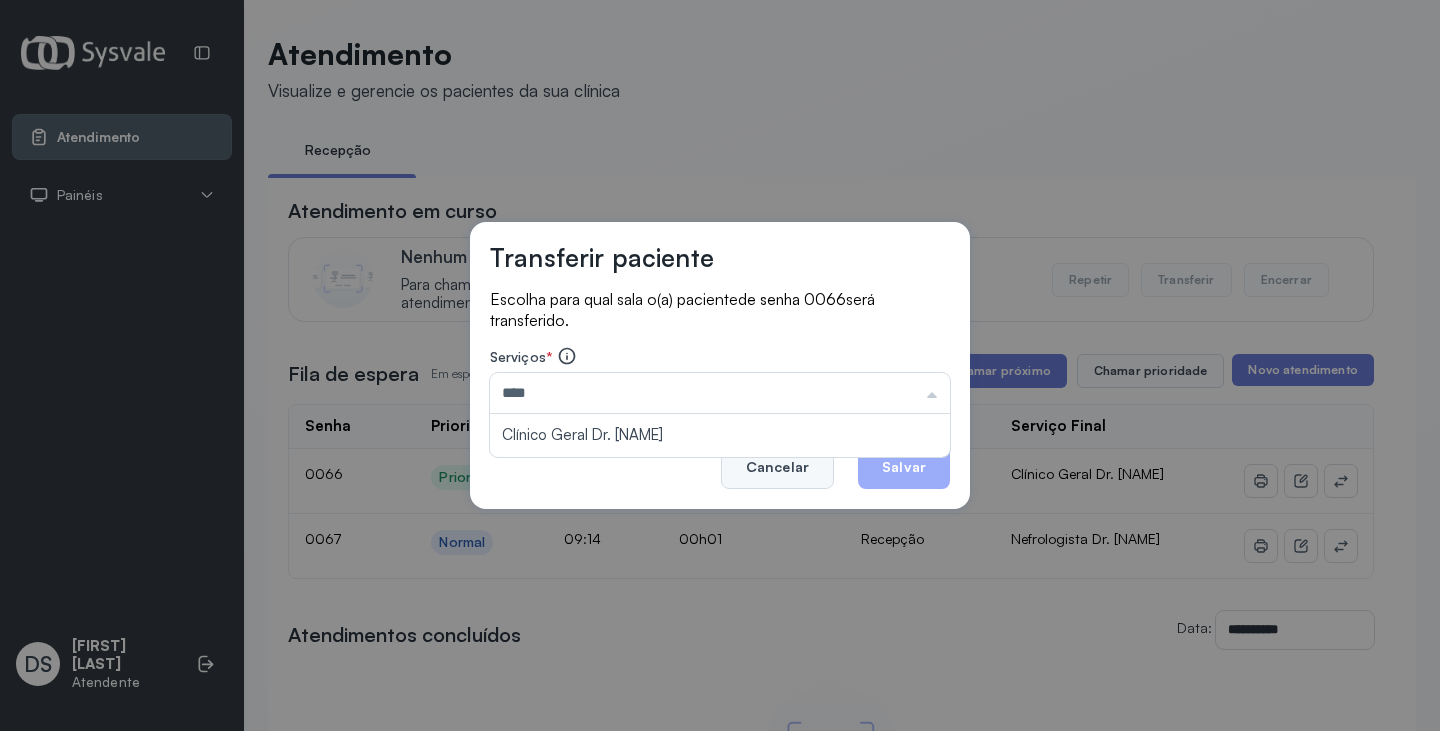 type on "****" 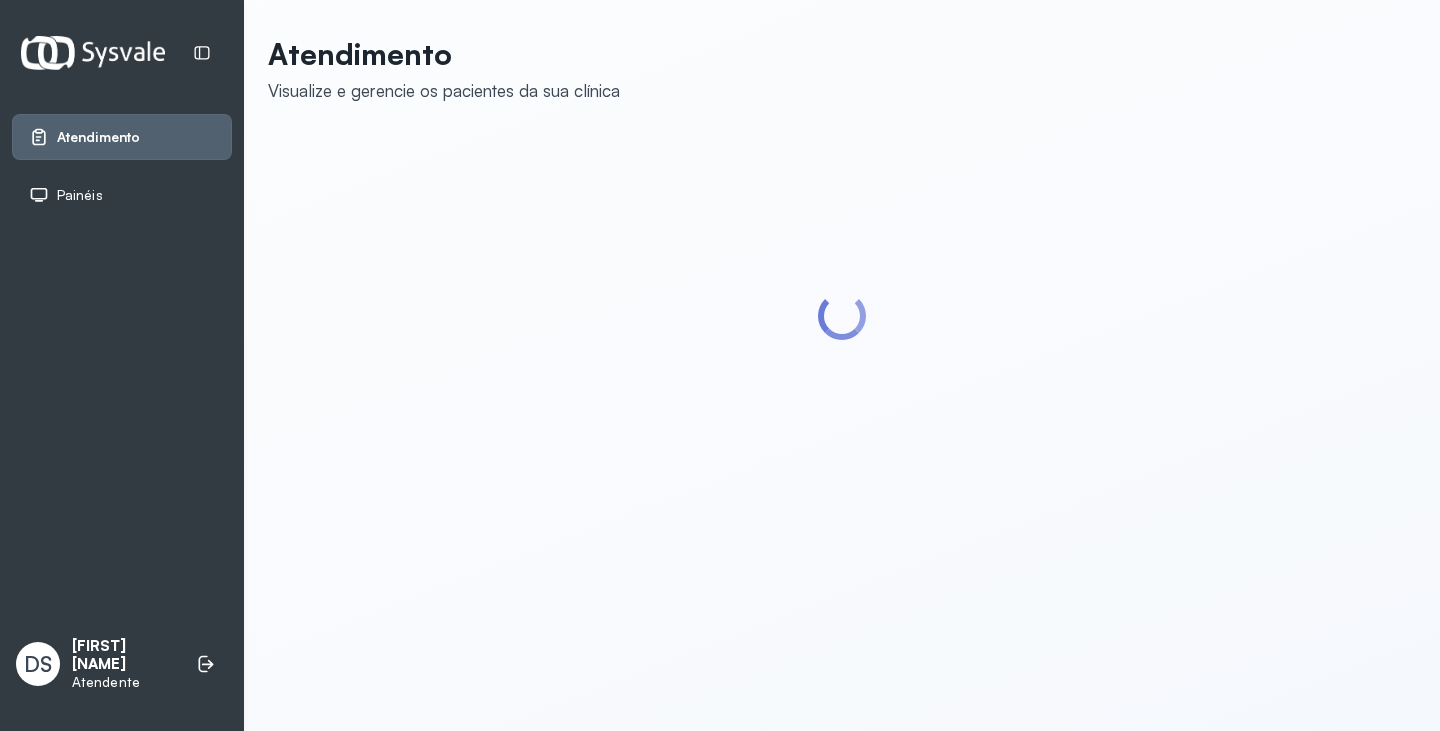 scroll, scrollTop: 0, scrollLeft: 0, axis: both 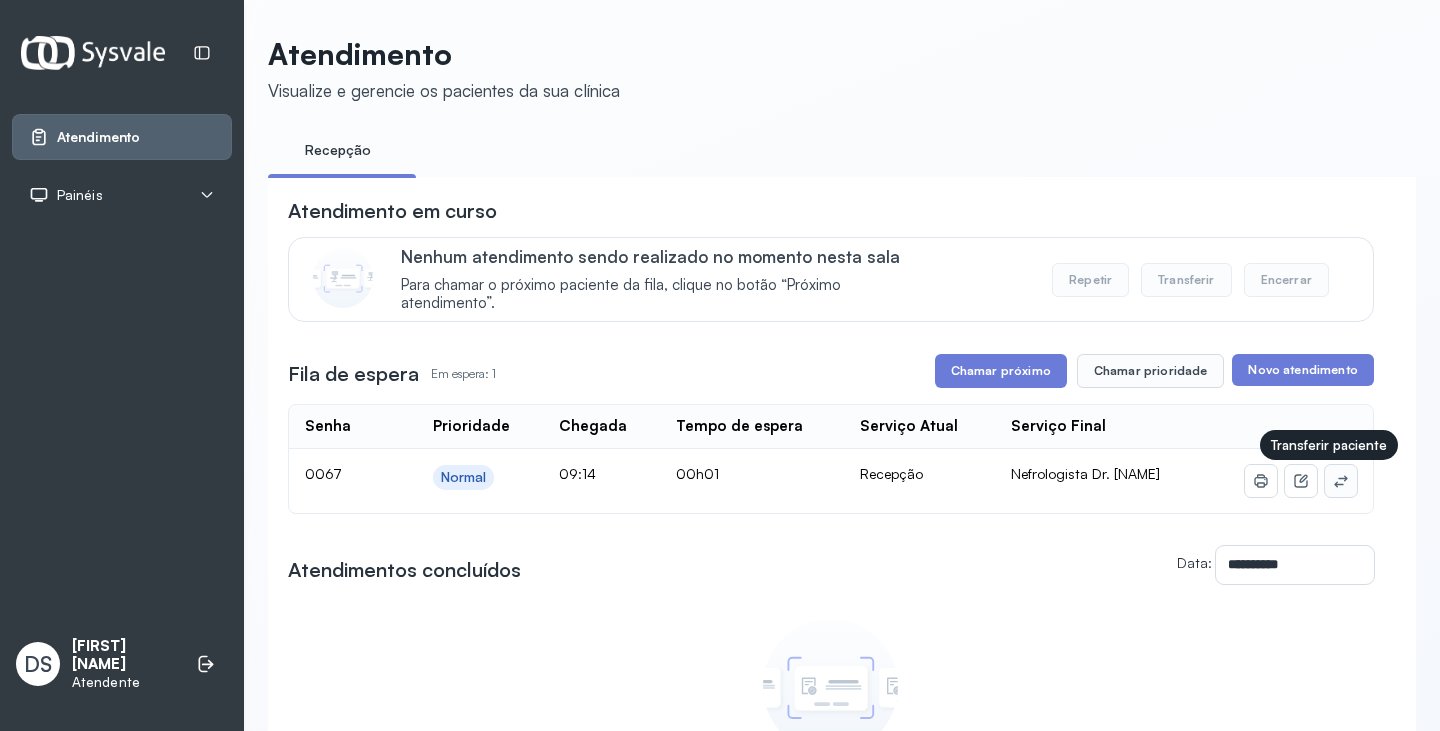 click 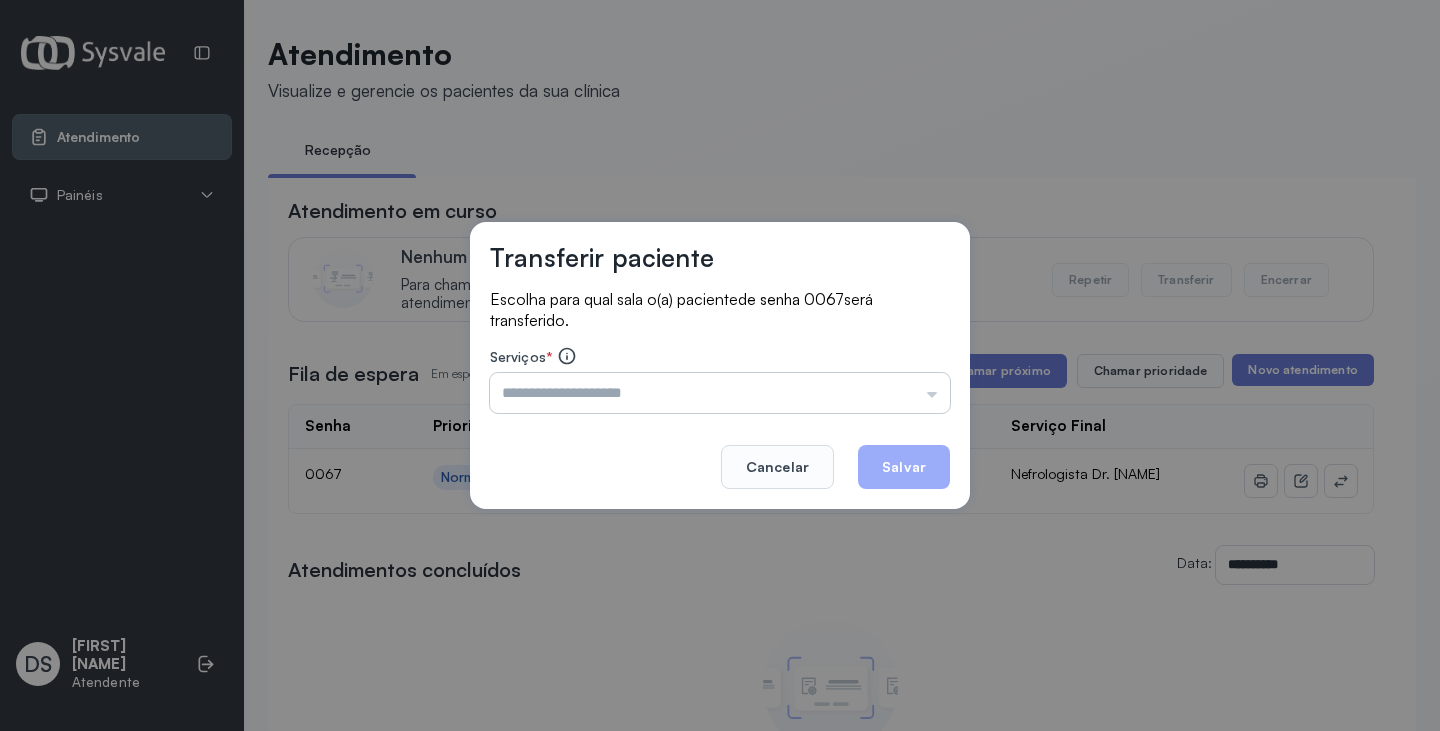 click at bounding box center (720, 393) 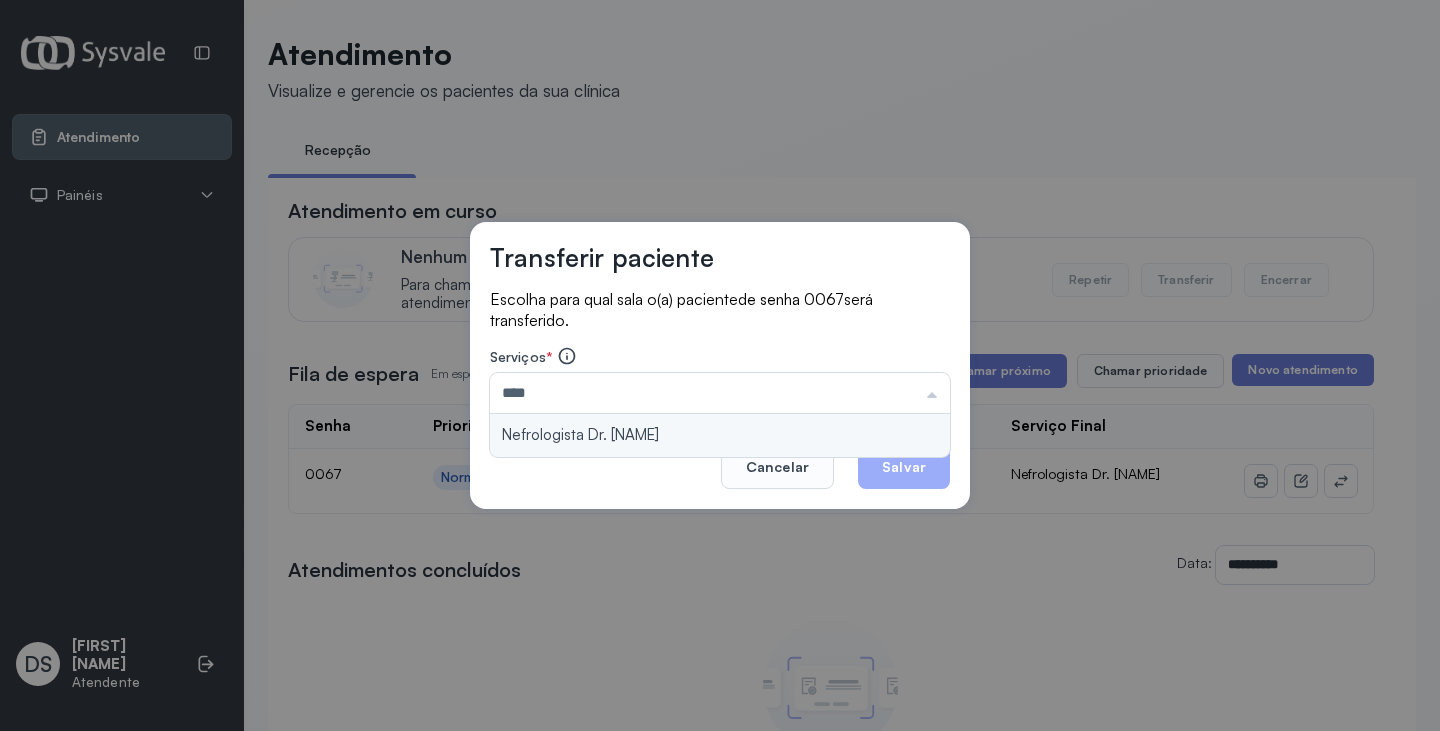 type on "**********" 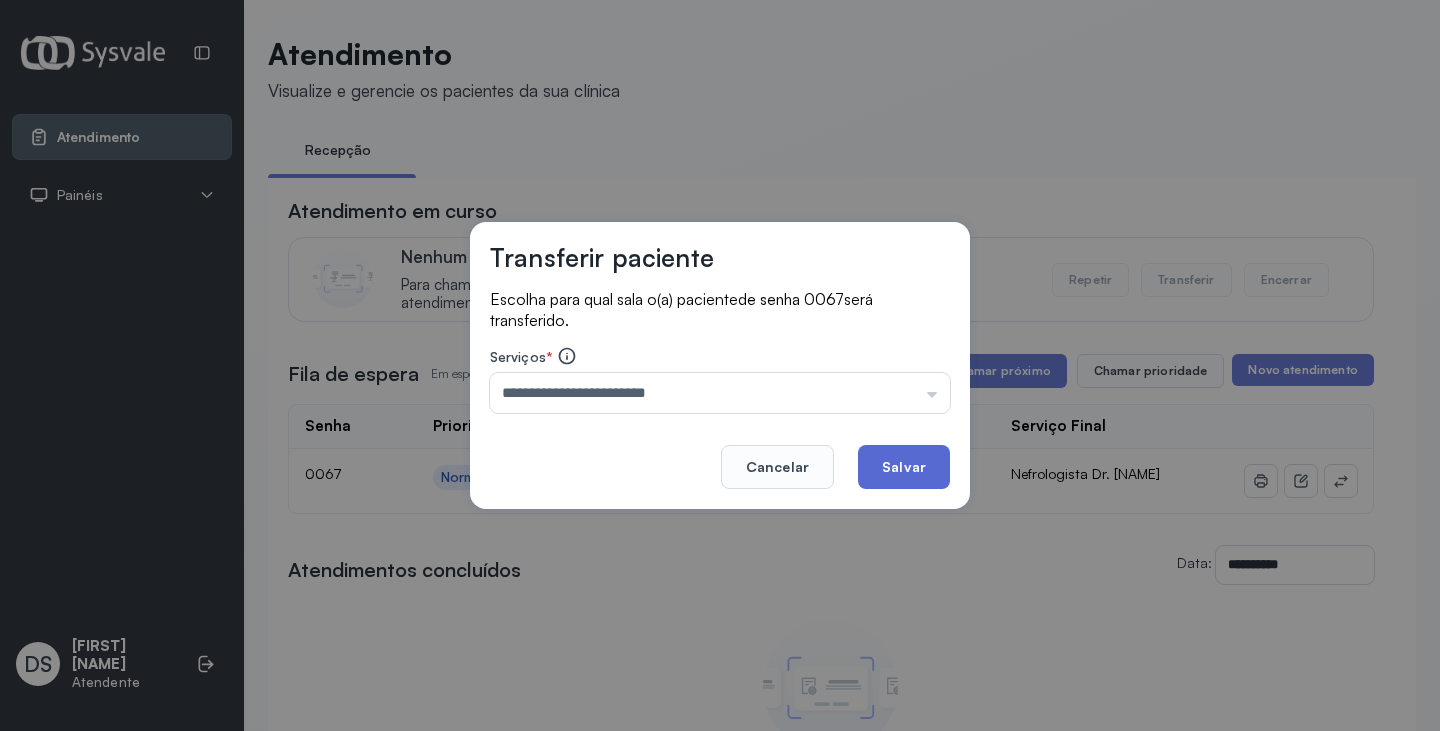drag, startPoint x: 886, startPoint y: 430, endPoint x: 906, endPoint y: 450, distance: 28.284271 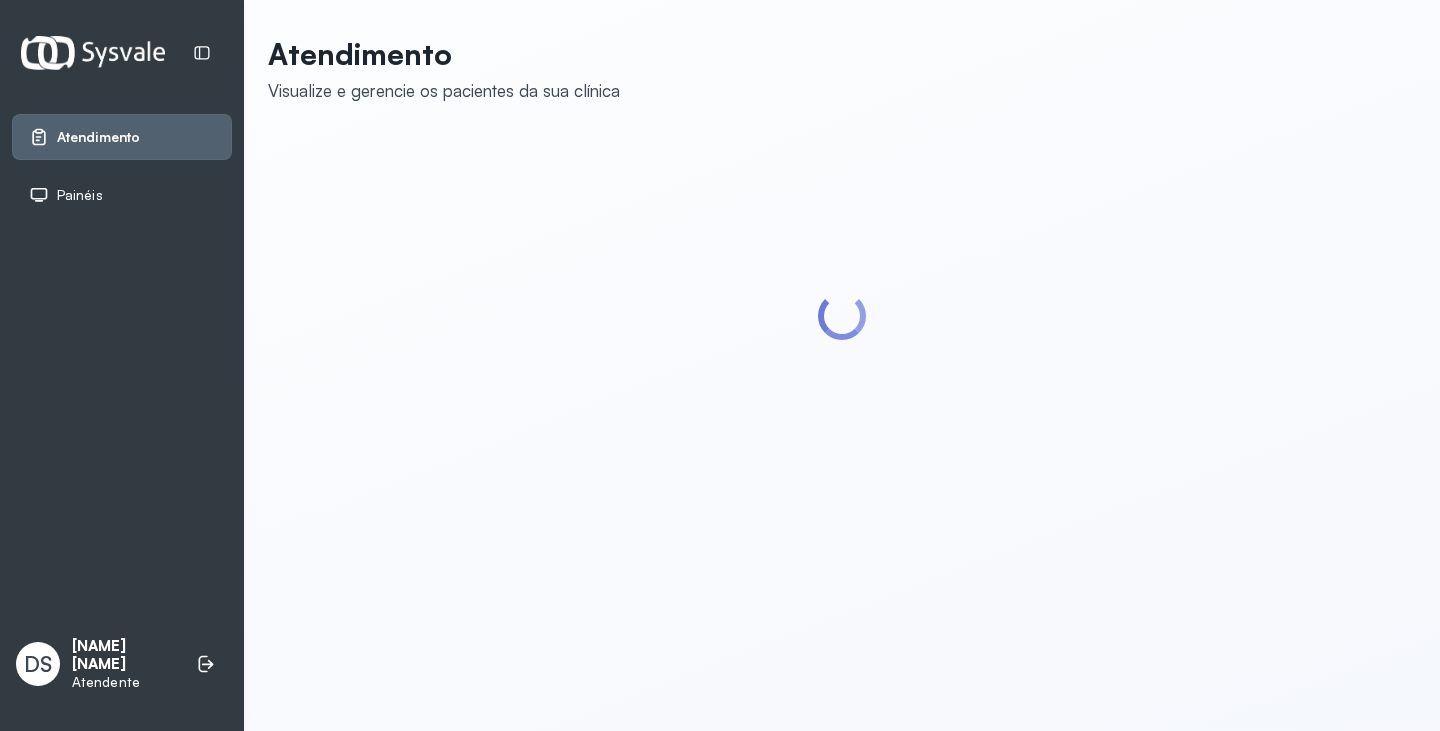 scroll, scrollTop: 0, scrollLeft: 0, axis: both 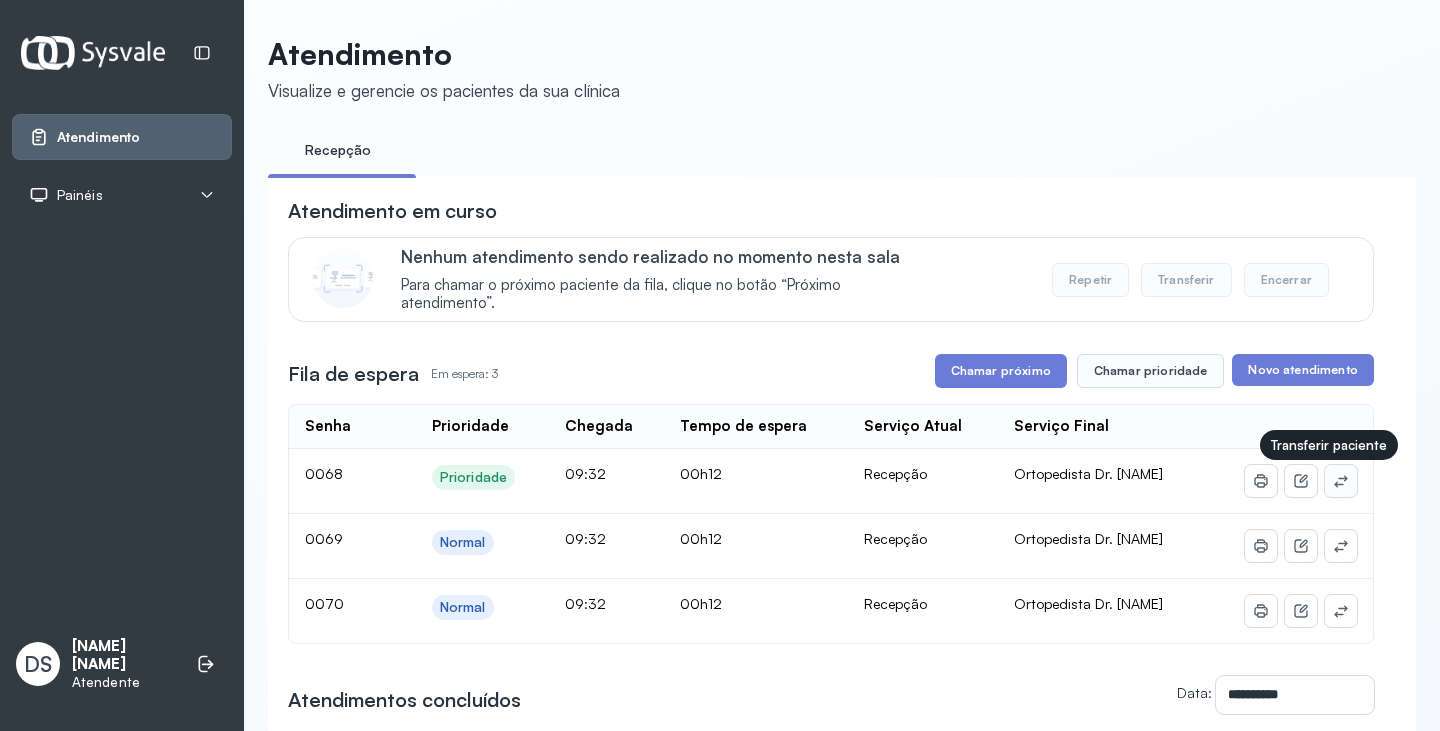 click 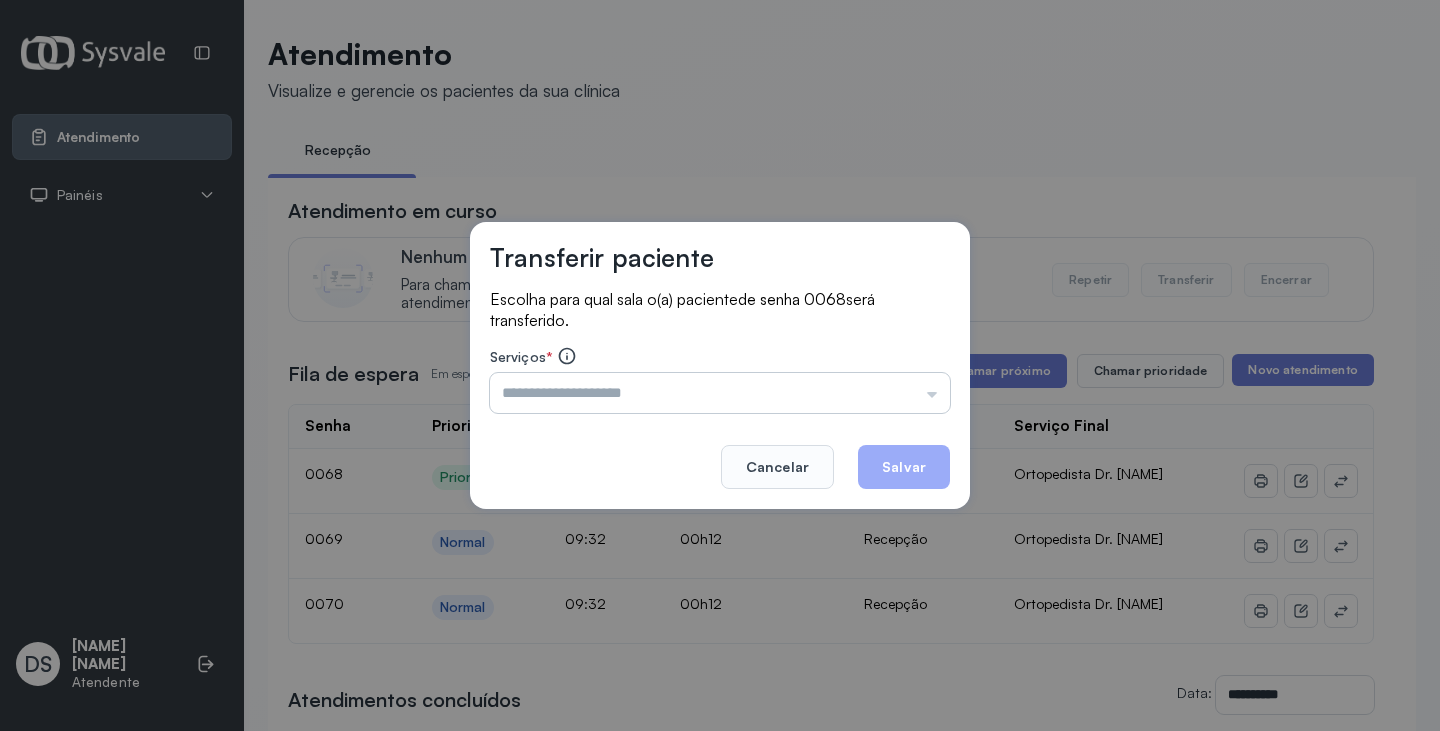 click at bounding box center (720, 393) 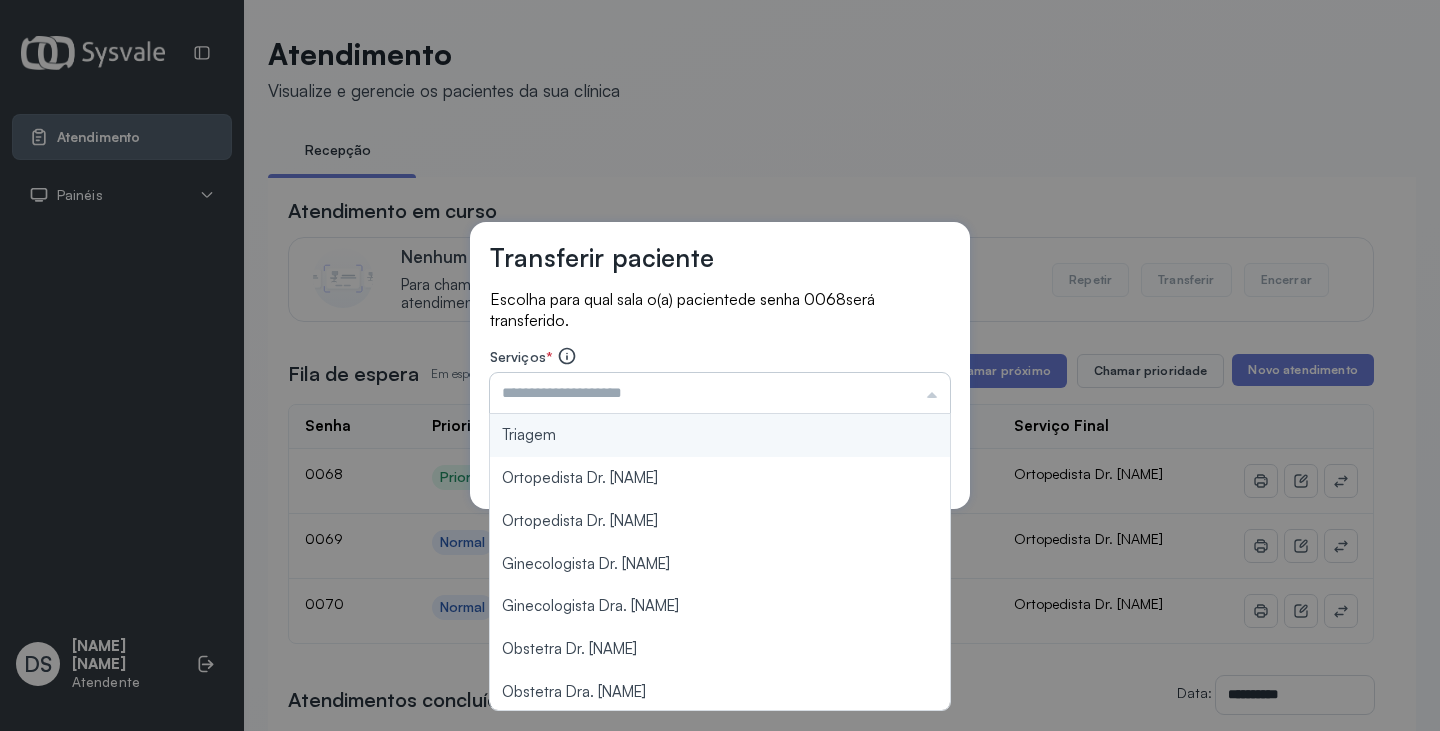 type on "*" 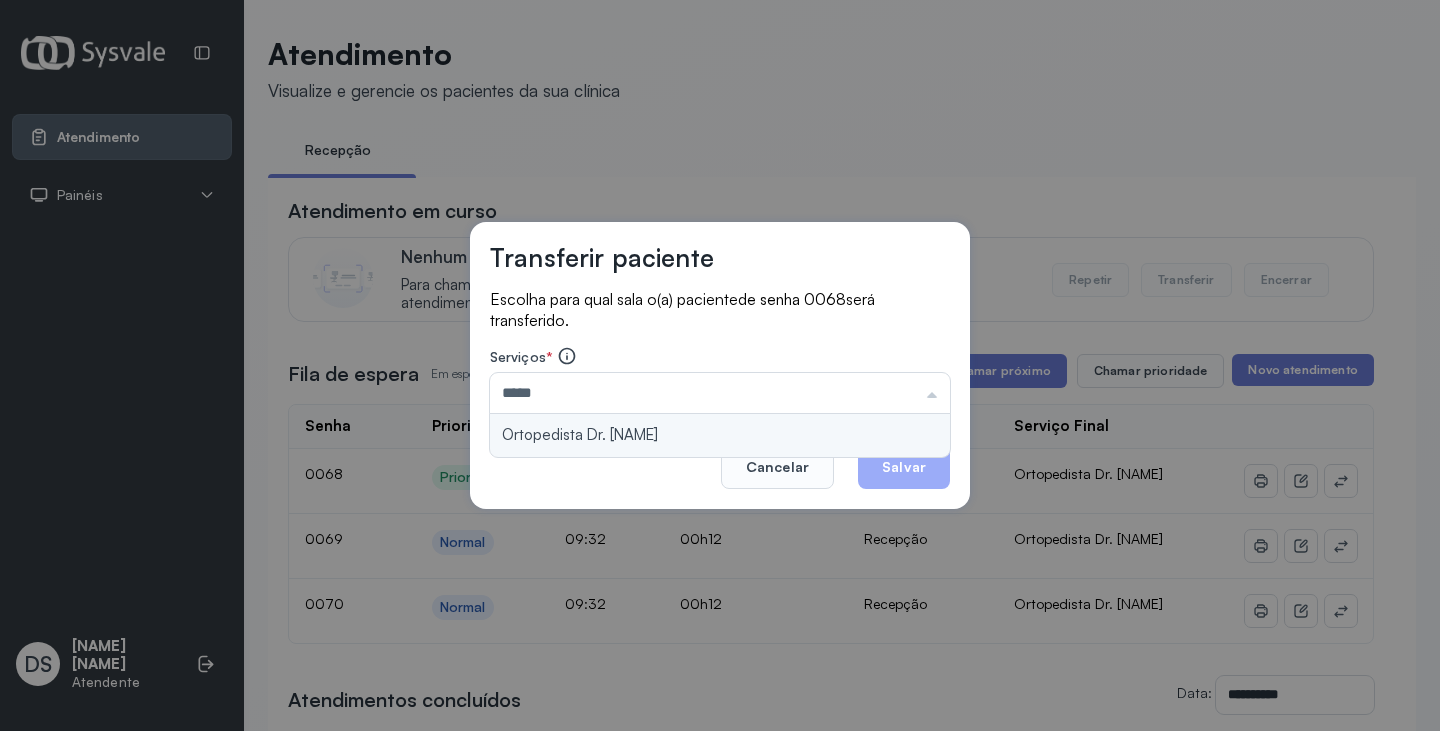type on "**********" 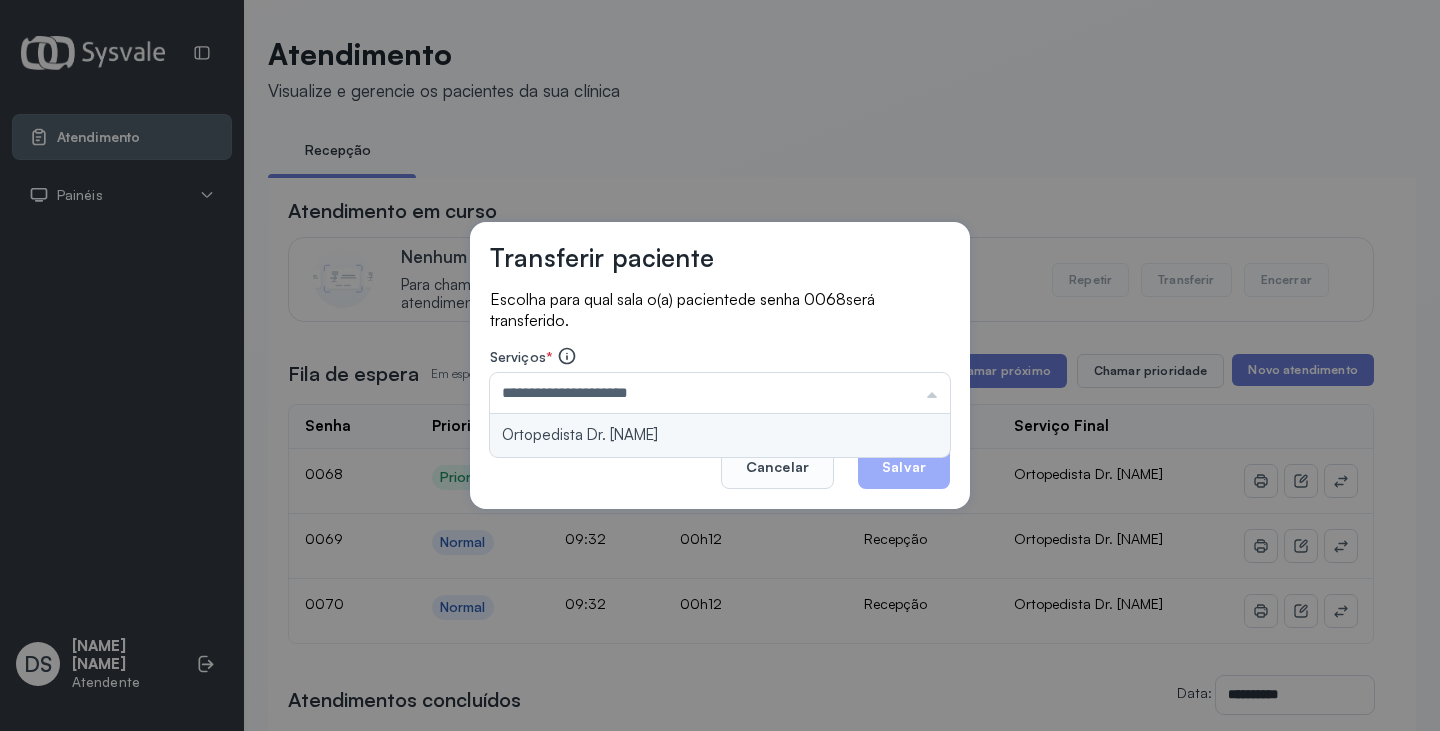 click on "**********" at bounding box center [720, 366] 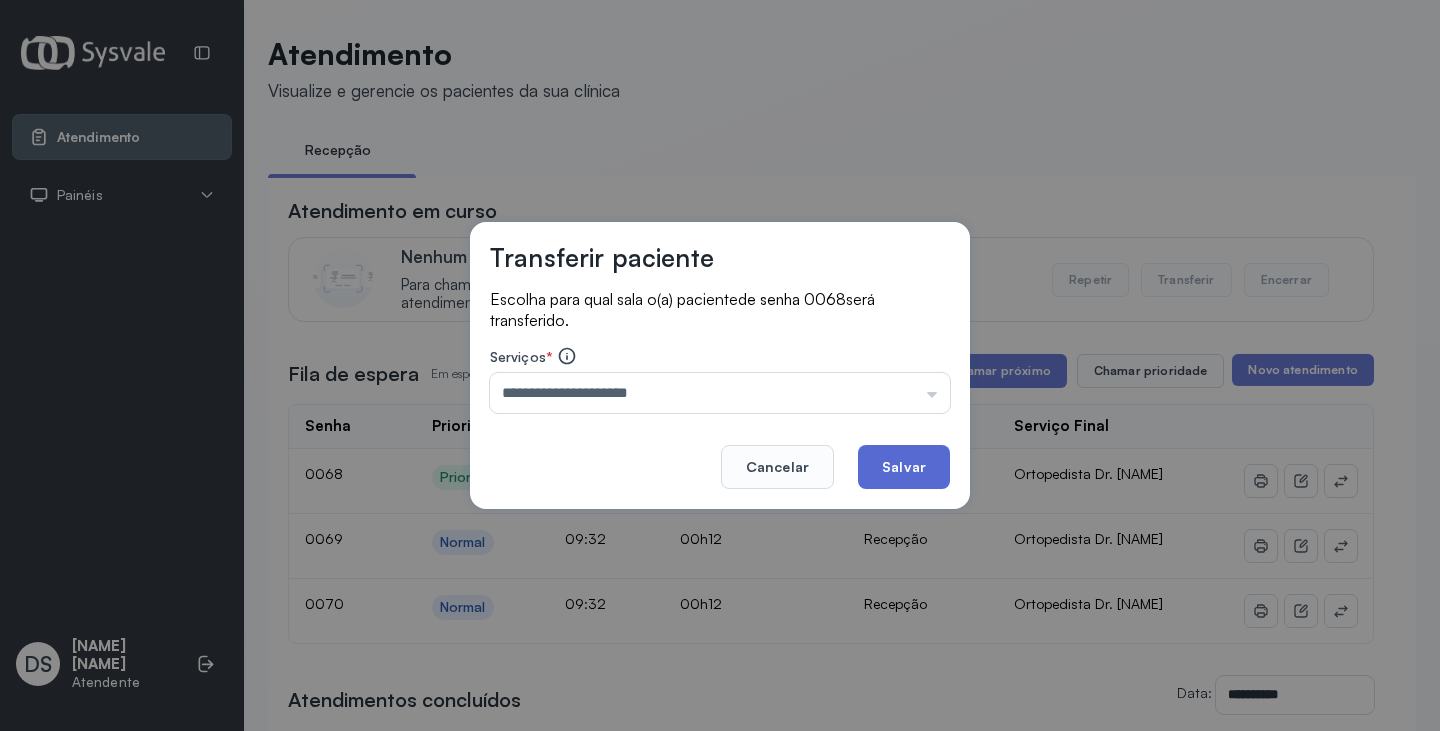 click on "Salvar" 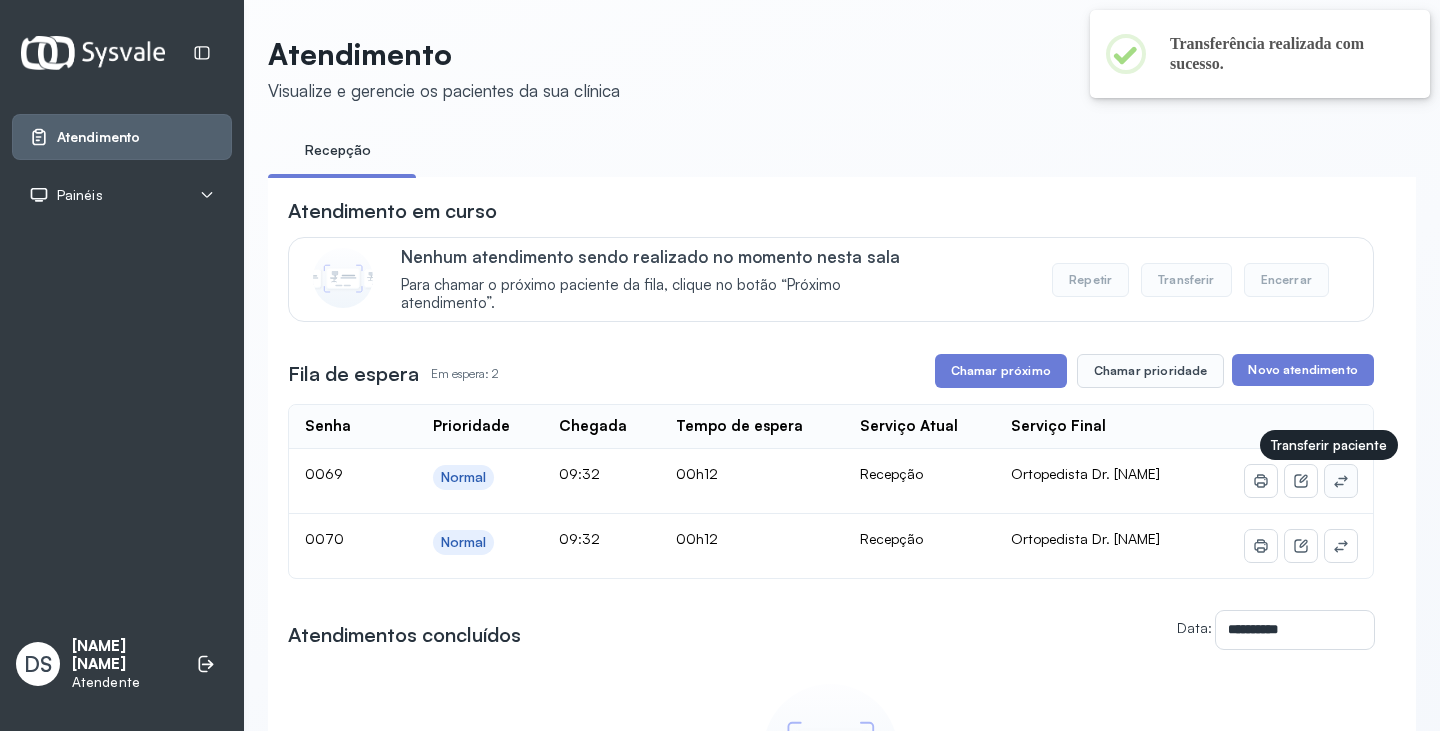 click 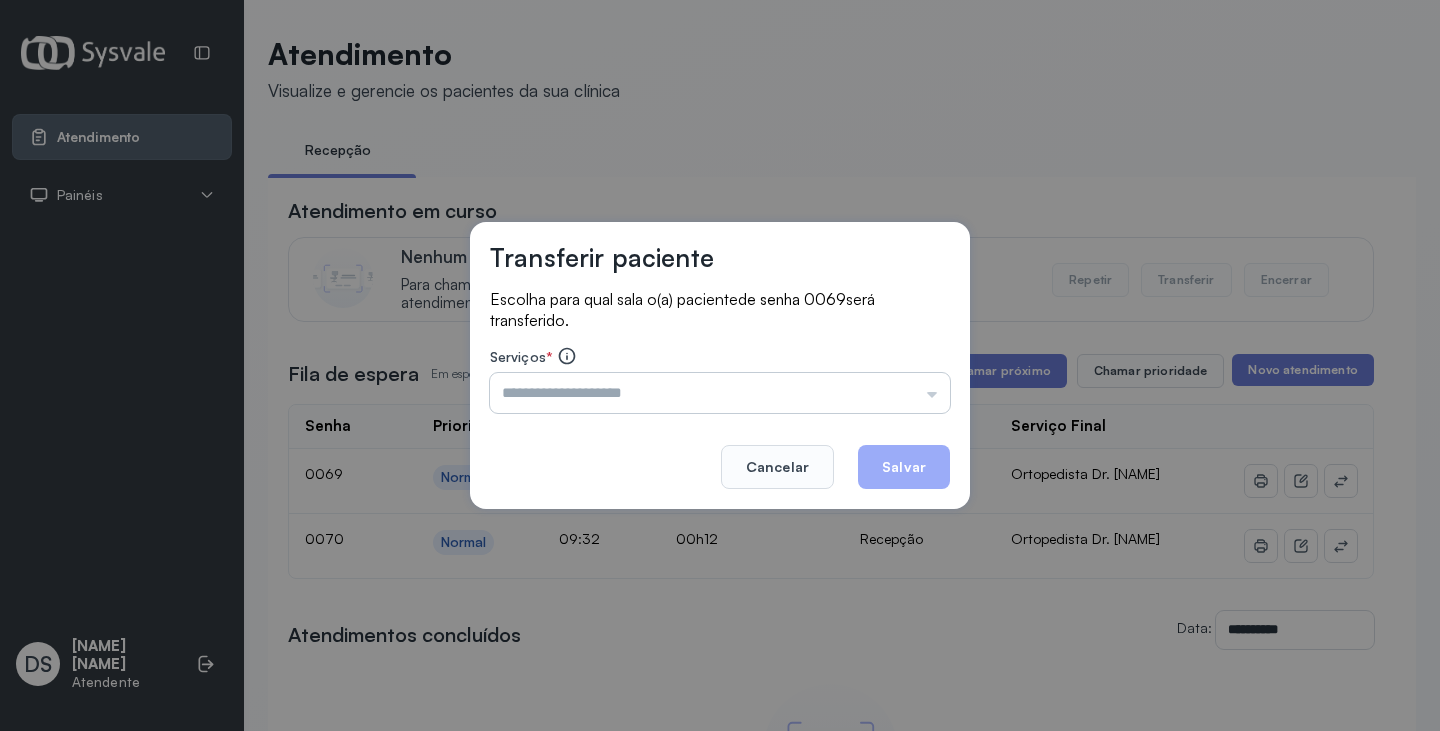 click at bounding box center [720, 393] 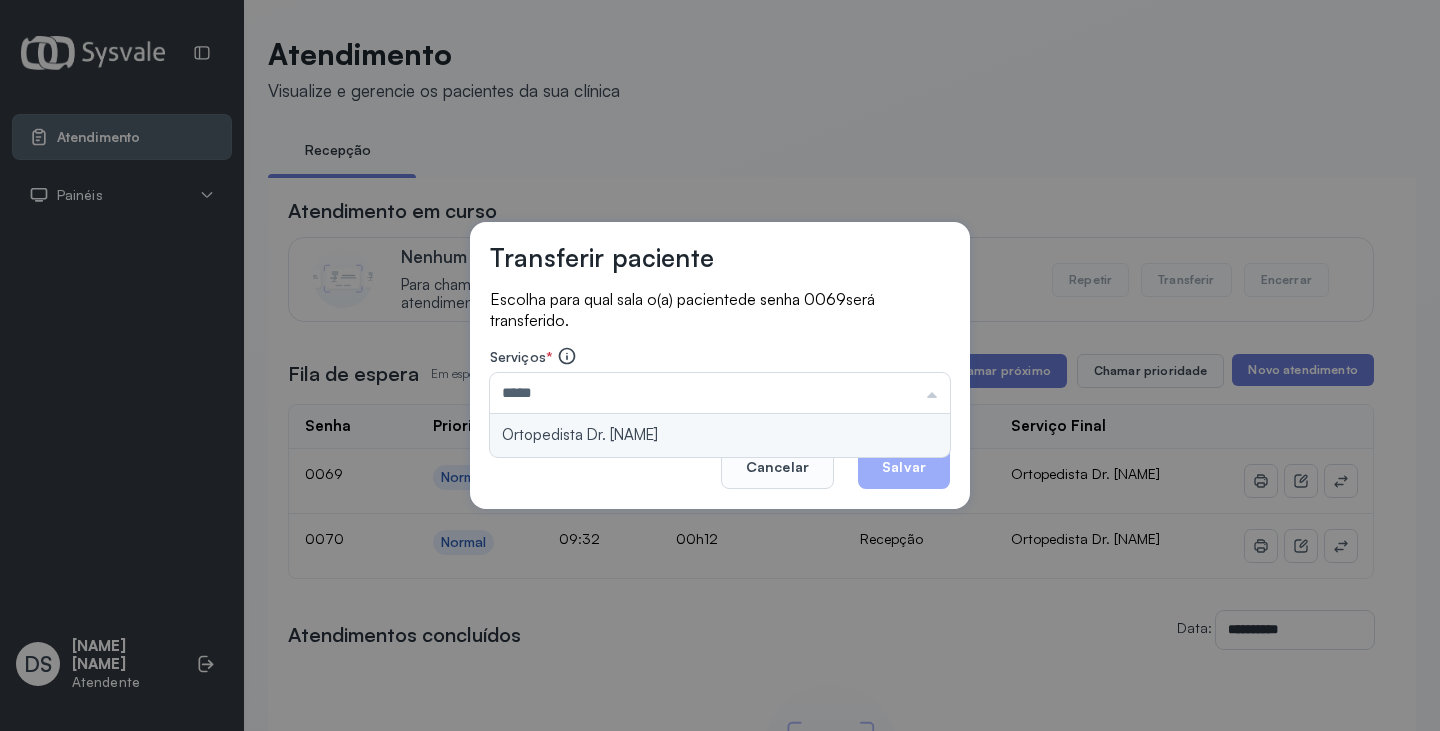 type on "**********" 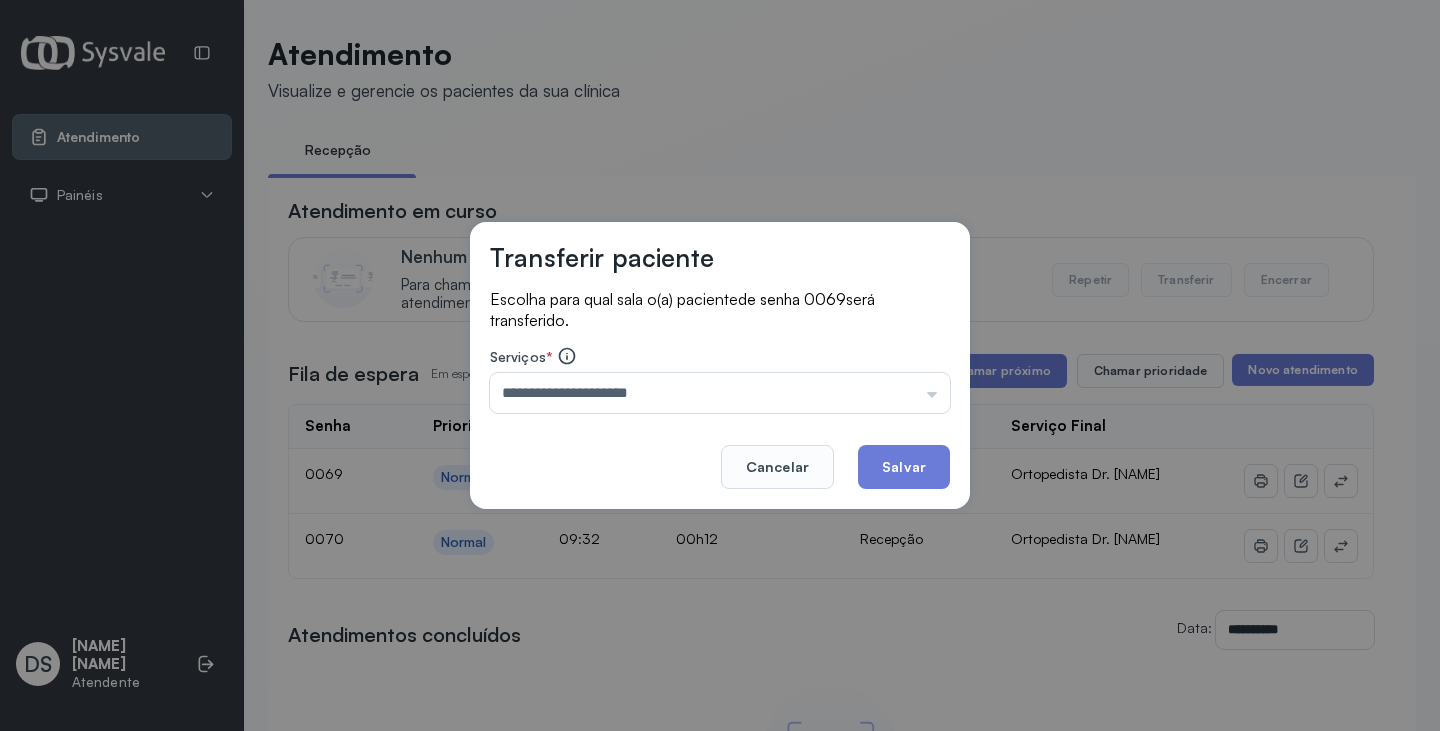 click on "**********" at bounding box center (720, 366) 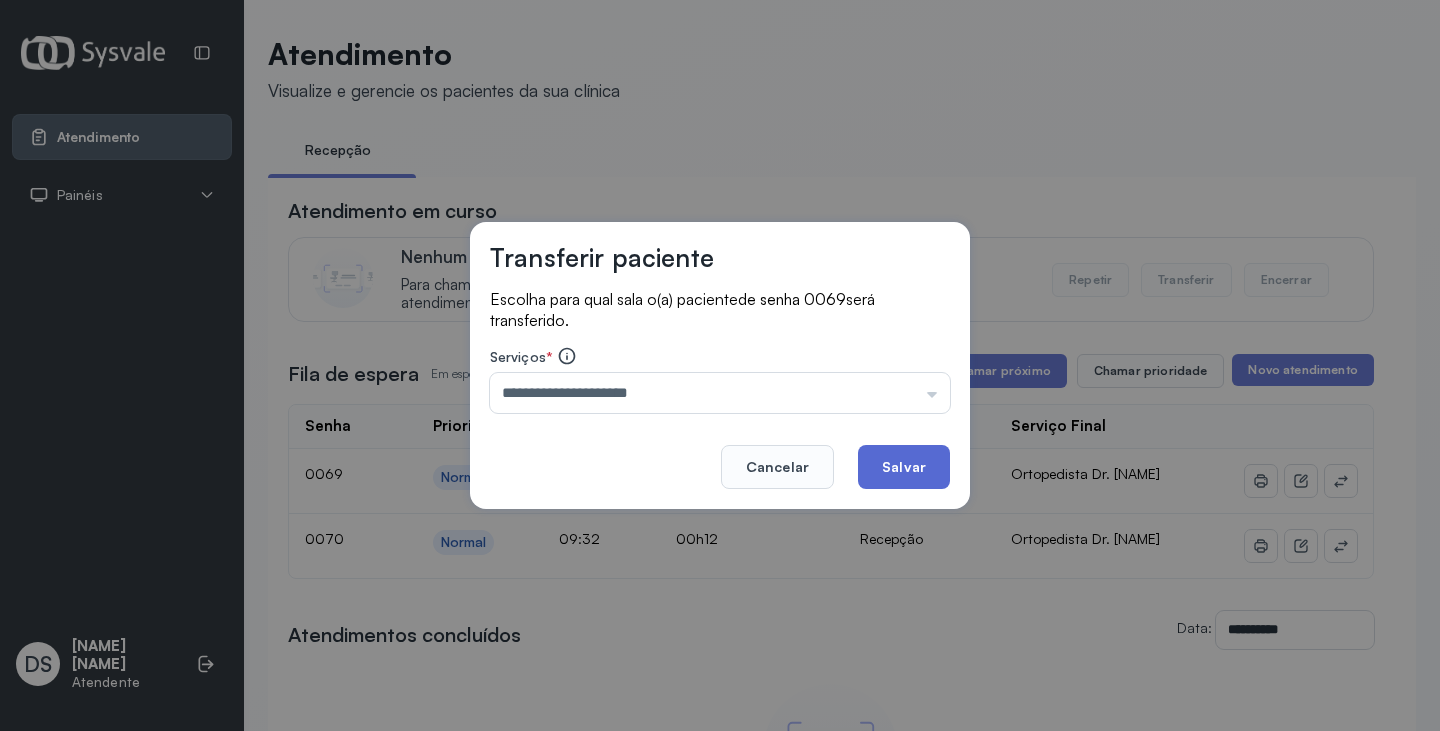click on "Salvar" 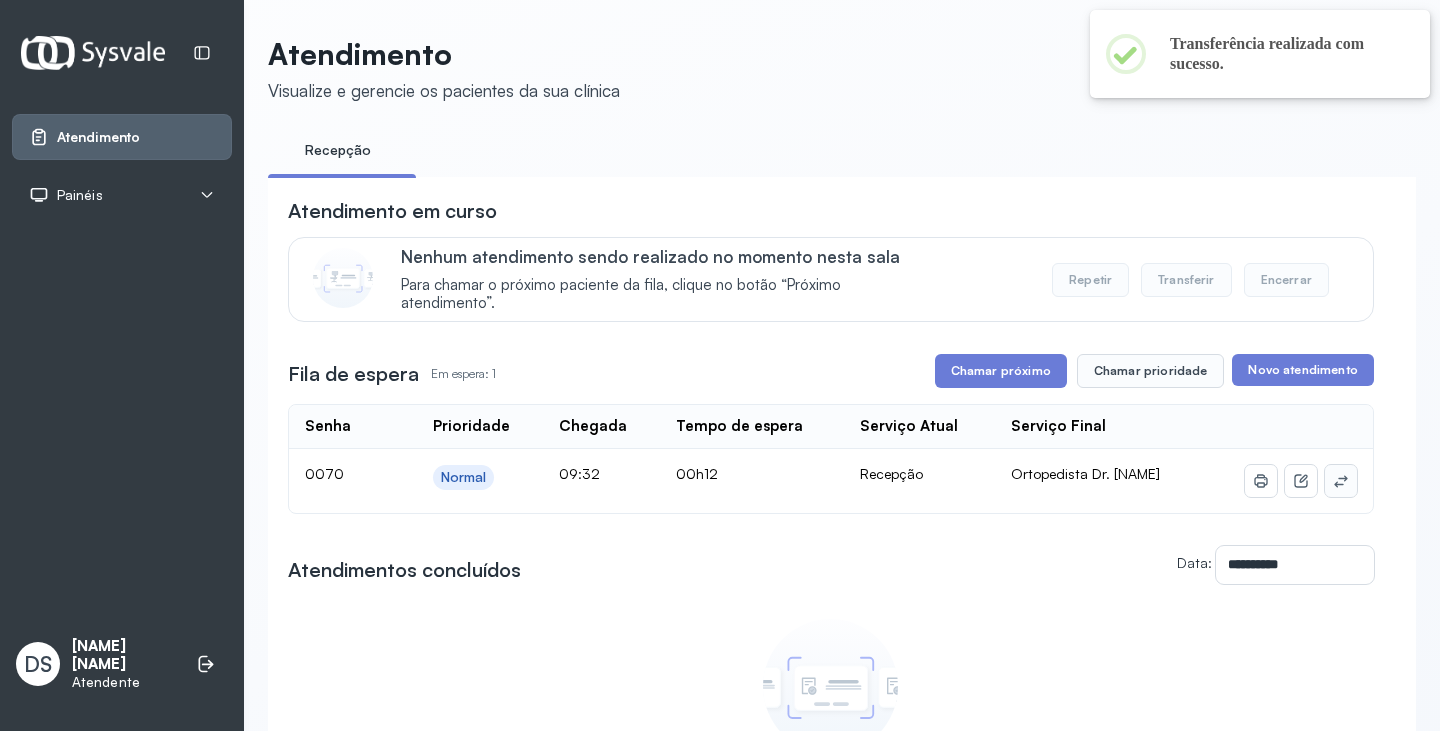 click 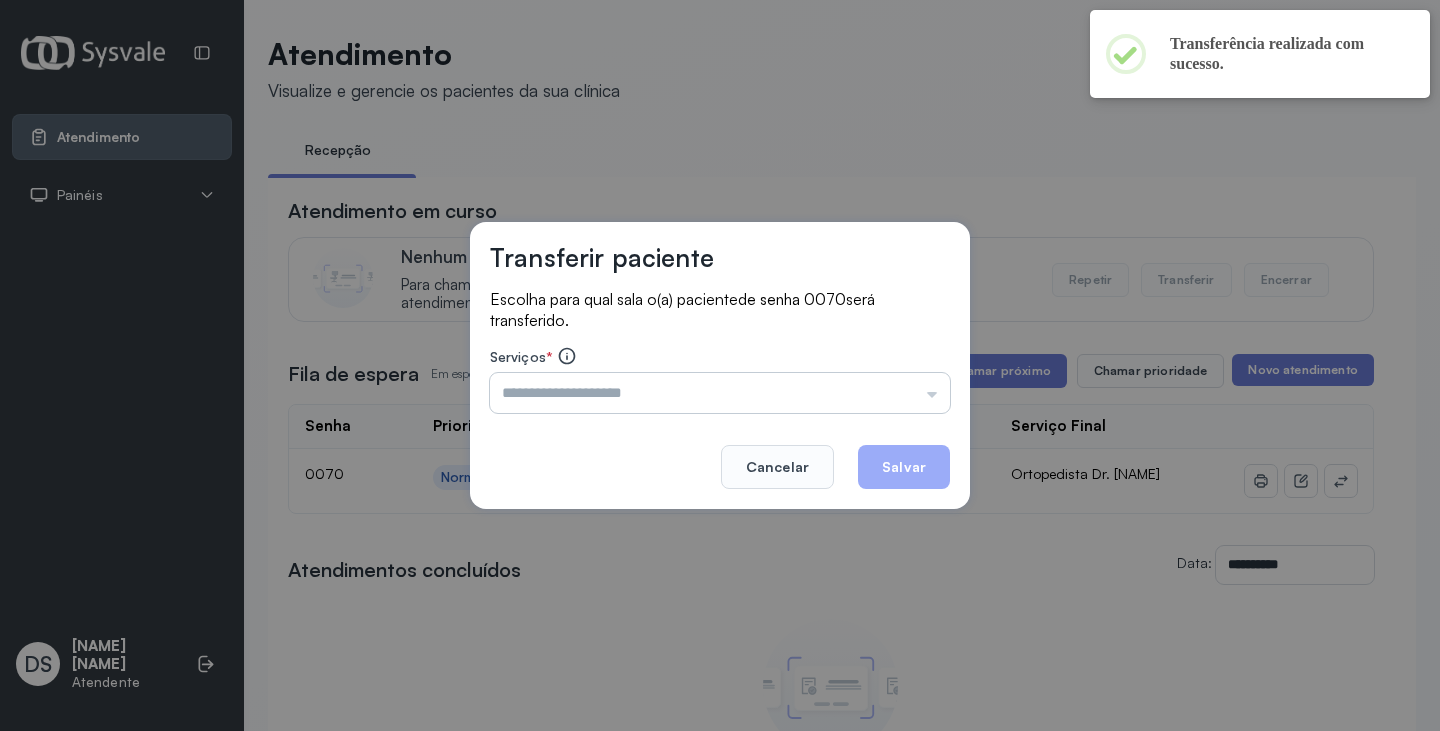 click at bounding box center [720, 393] 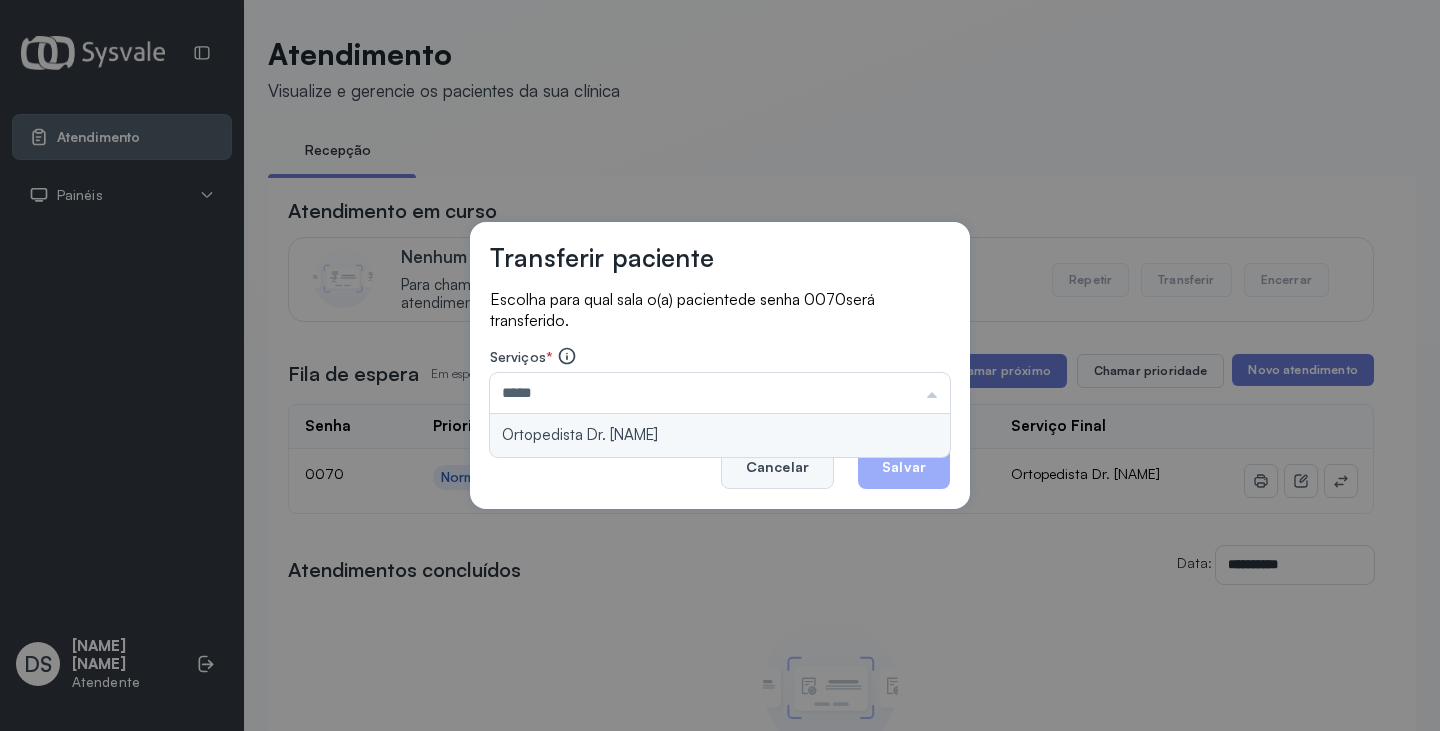type on "**********" 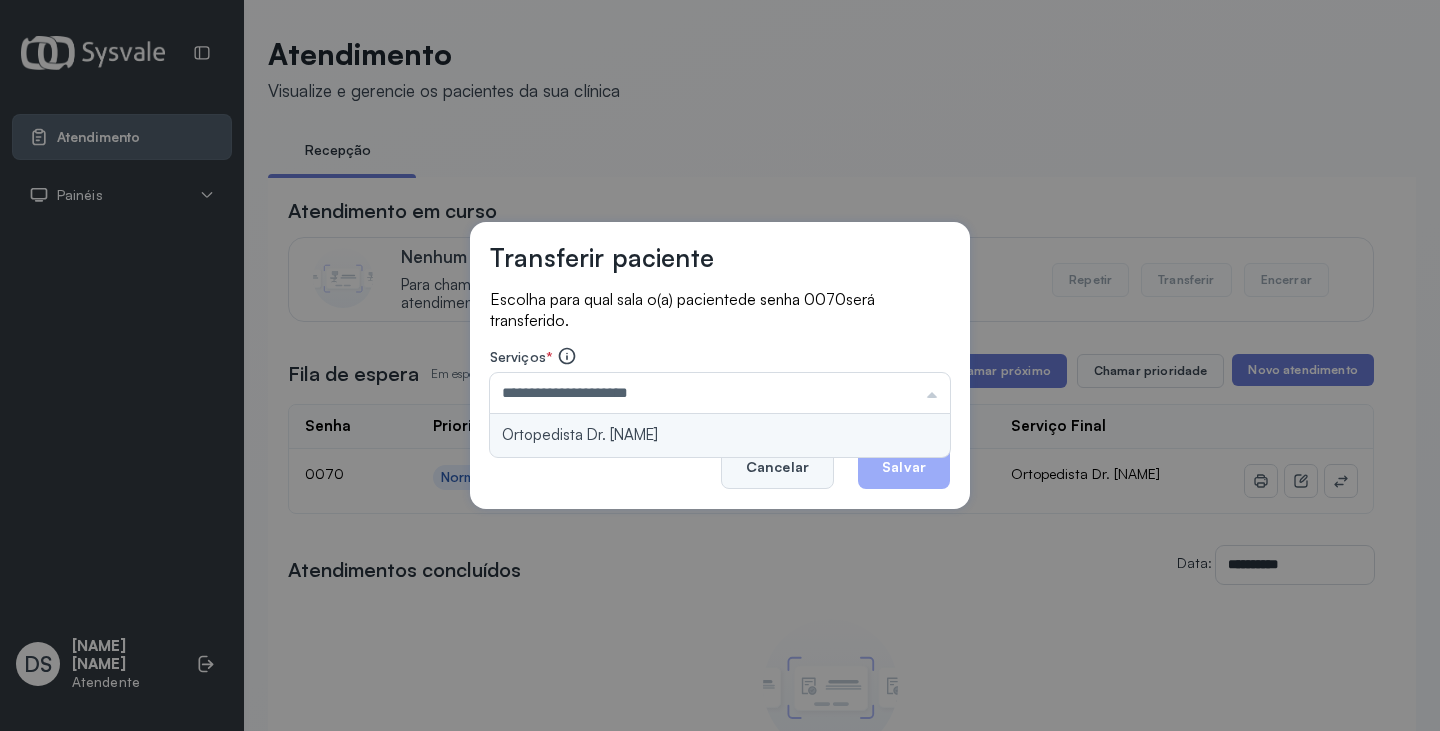 click on "**********" at bounding box center [720, 366] 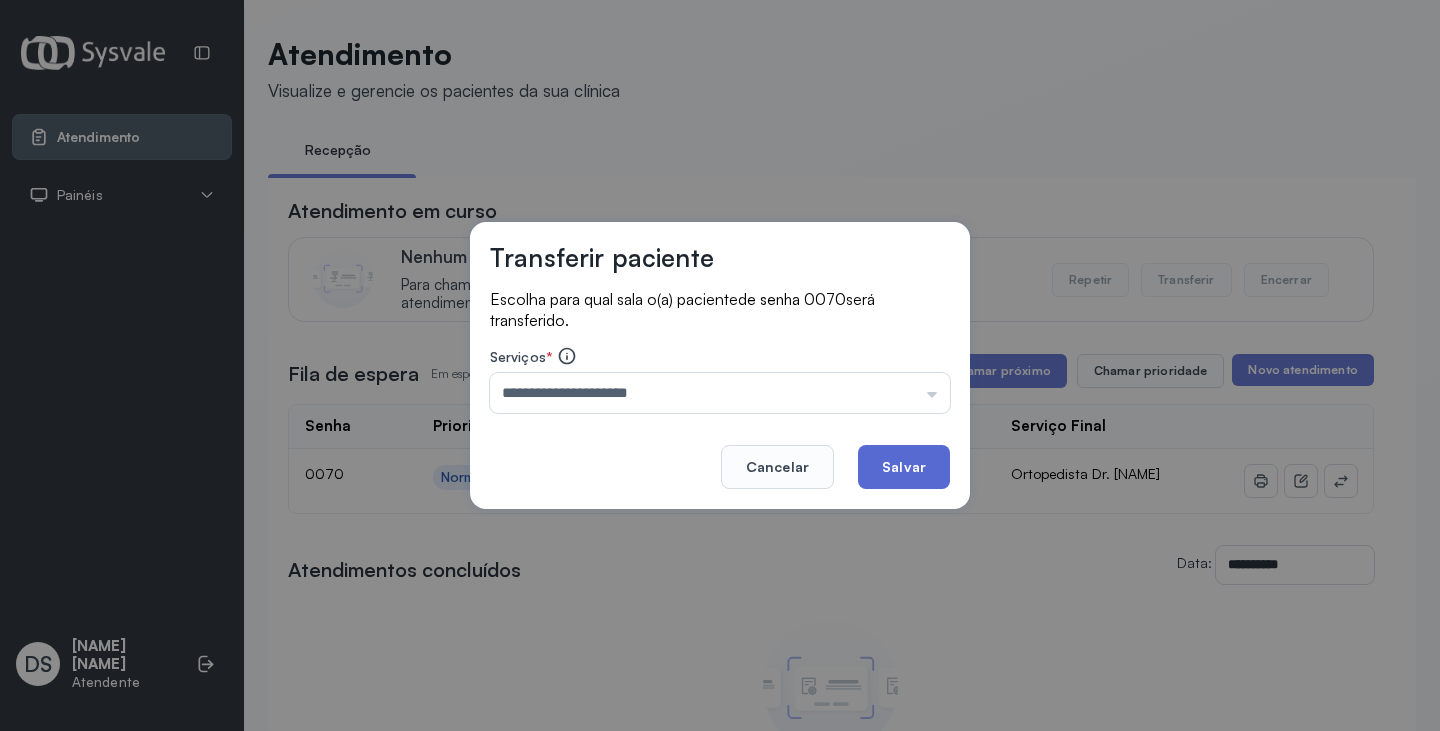 click on "Salvar" 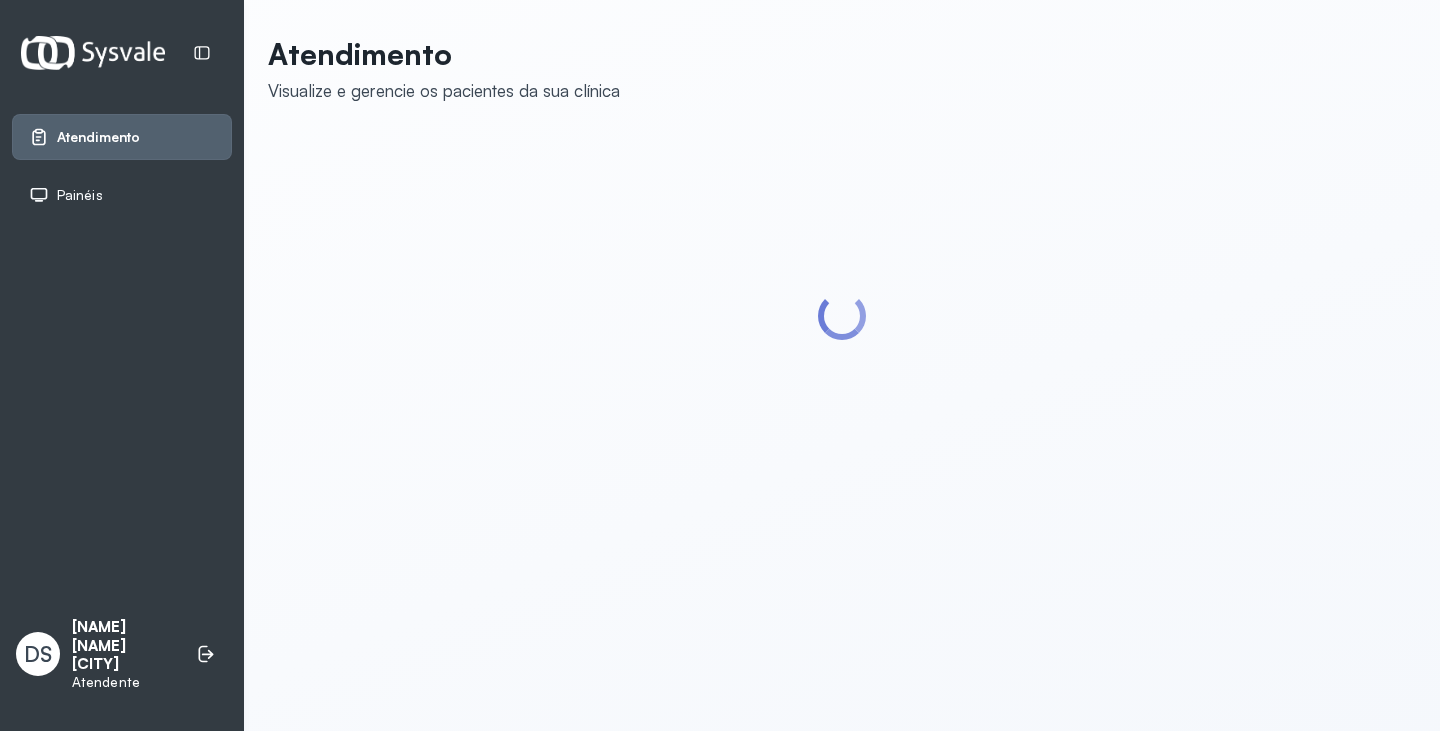 scroll, scrollTop: 0, scrollLeft: 0, axis: both 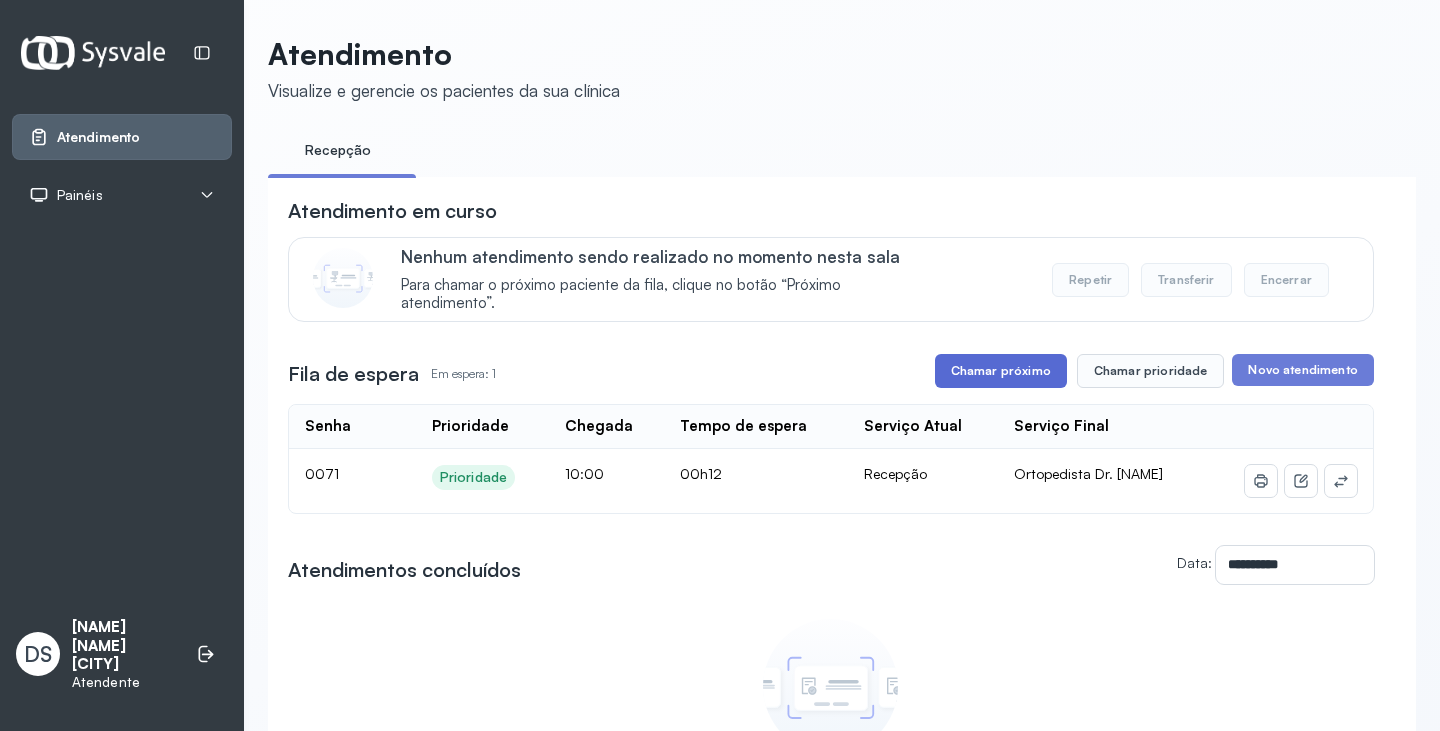 click on "Chamar próximo" at bounding box center (1001, 371) 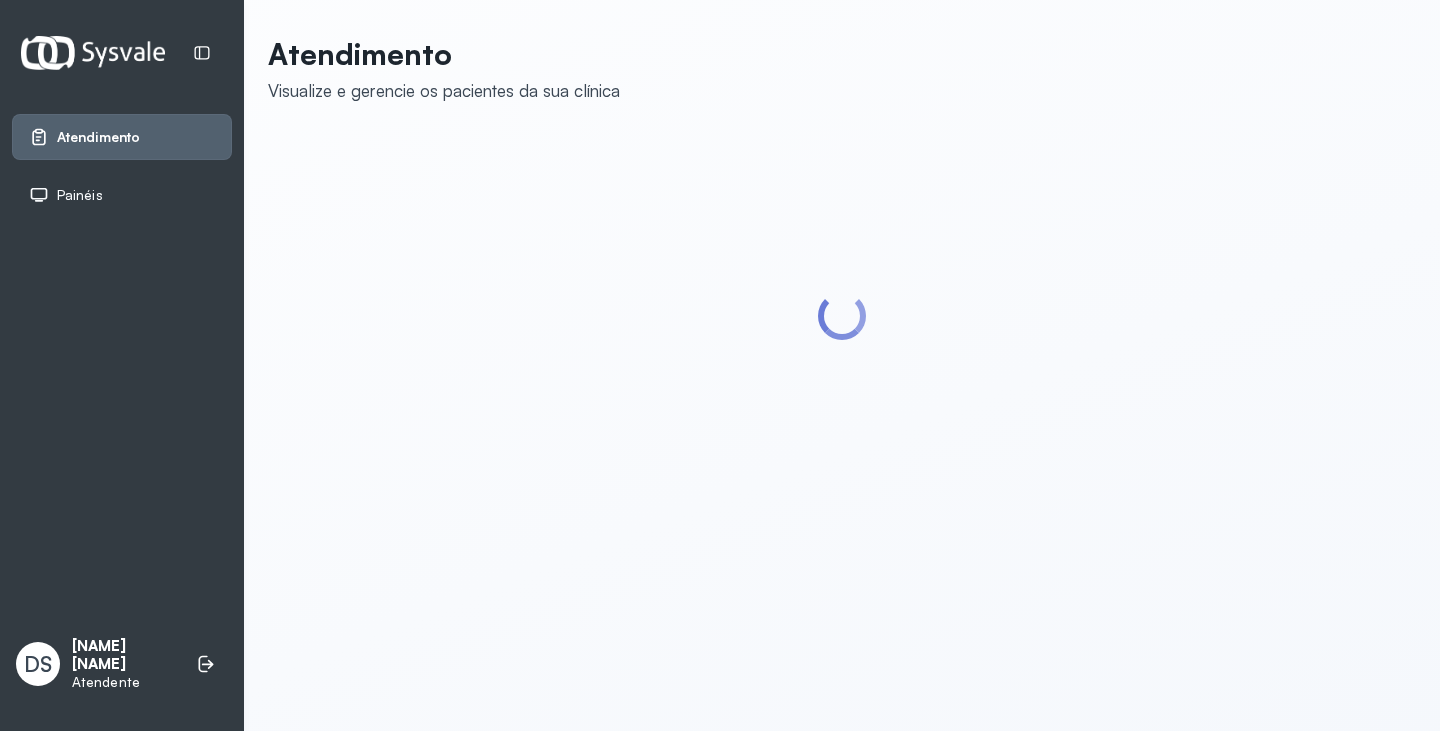 scroll, scrollTop: 0, scrollLeft: 0, axis: both 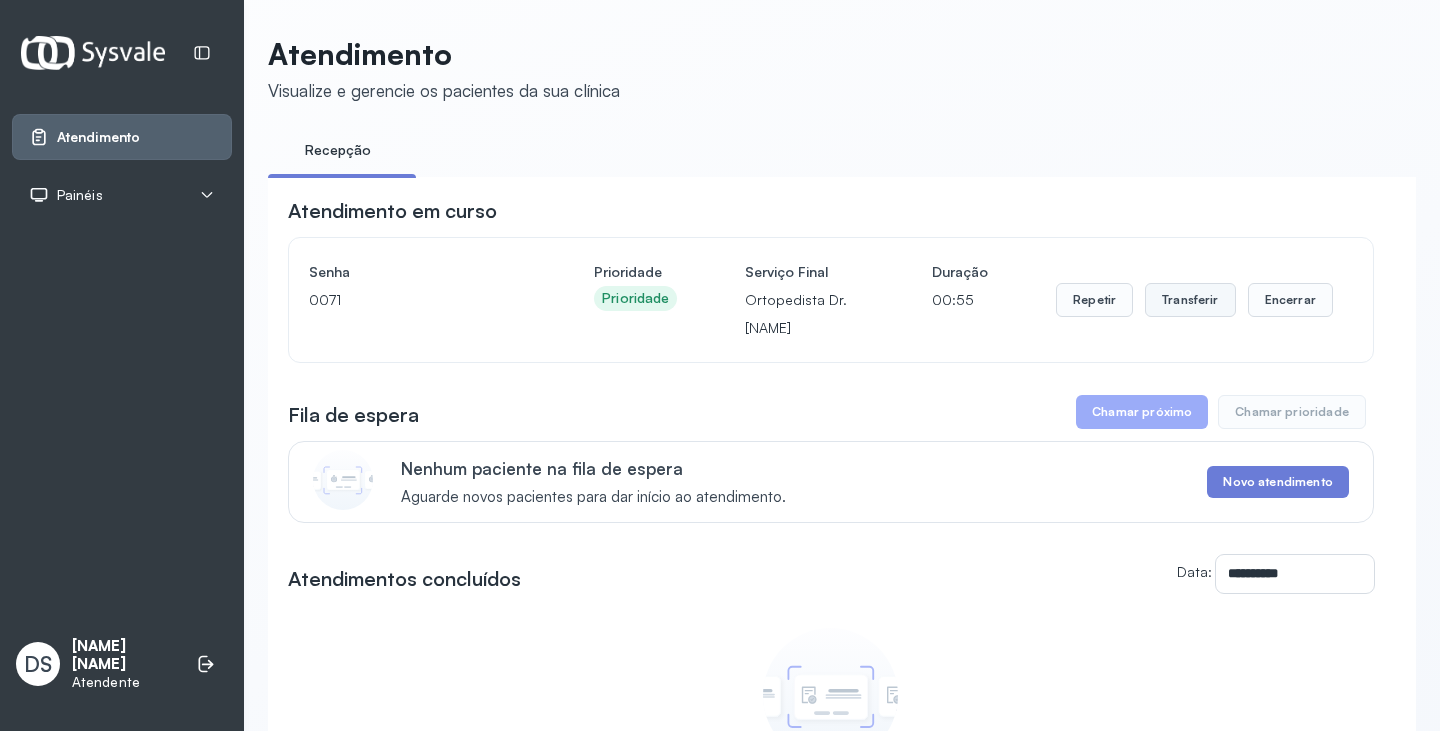 click on "Transferir" at bounding box center (1190, 300) 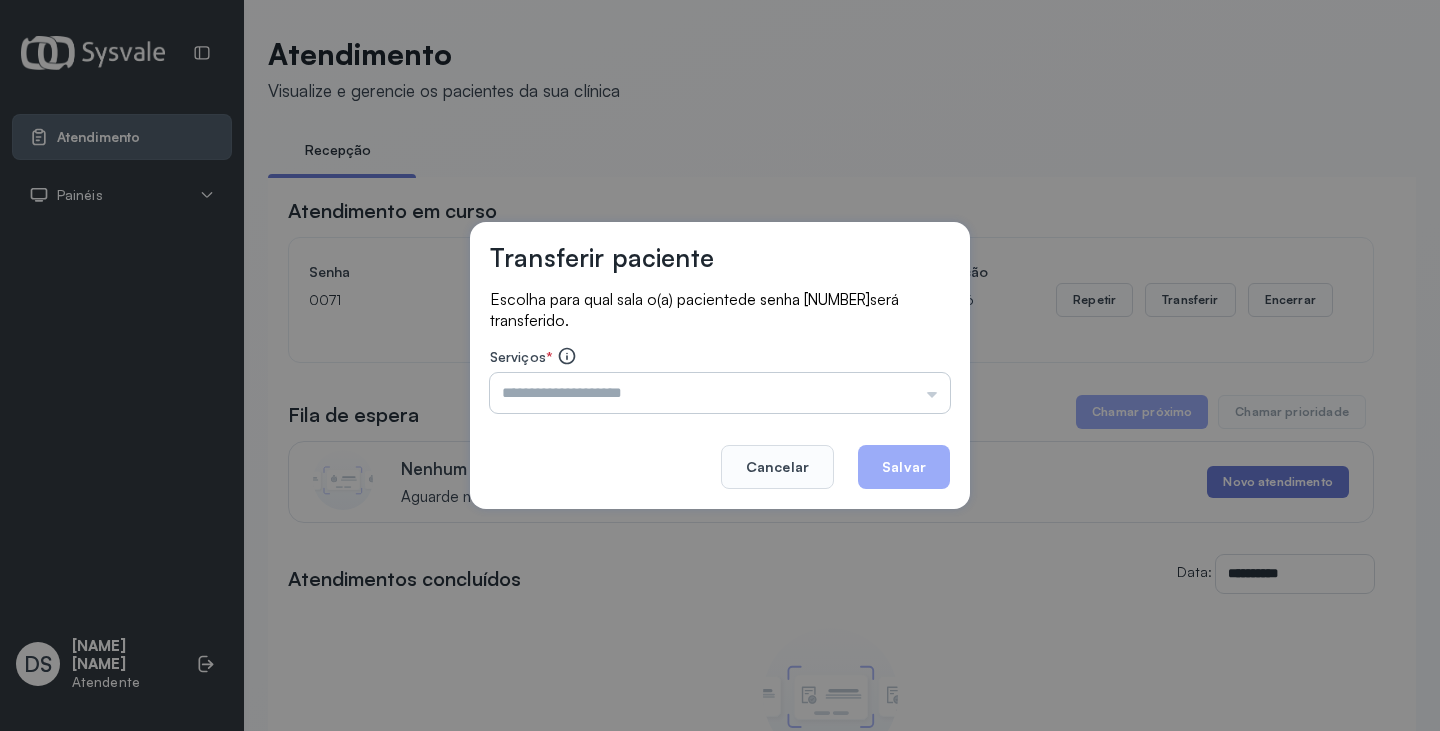 click at bounding box center (720, 393) 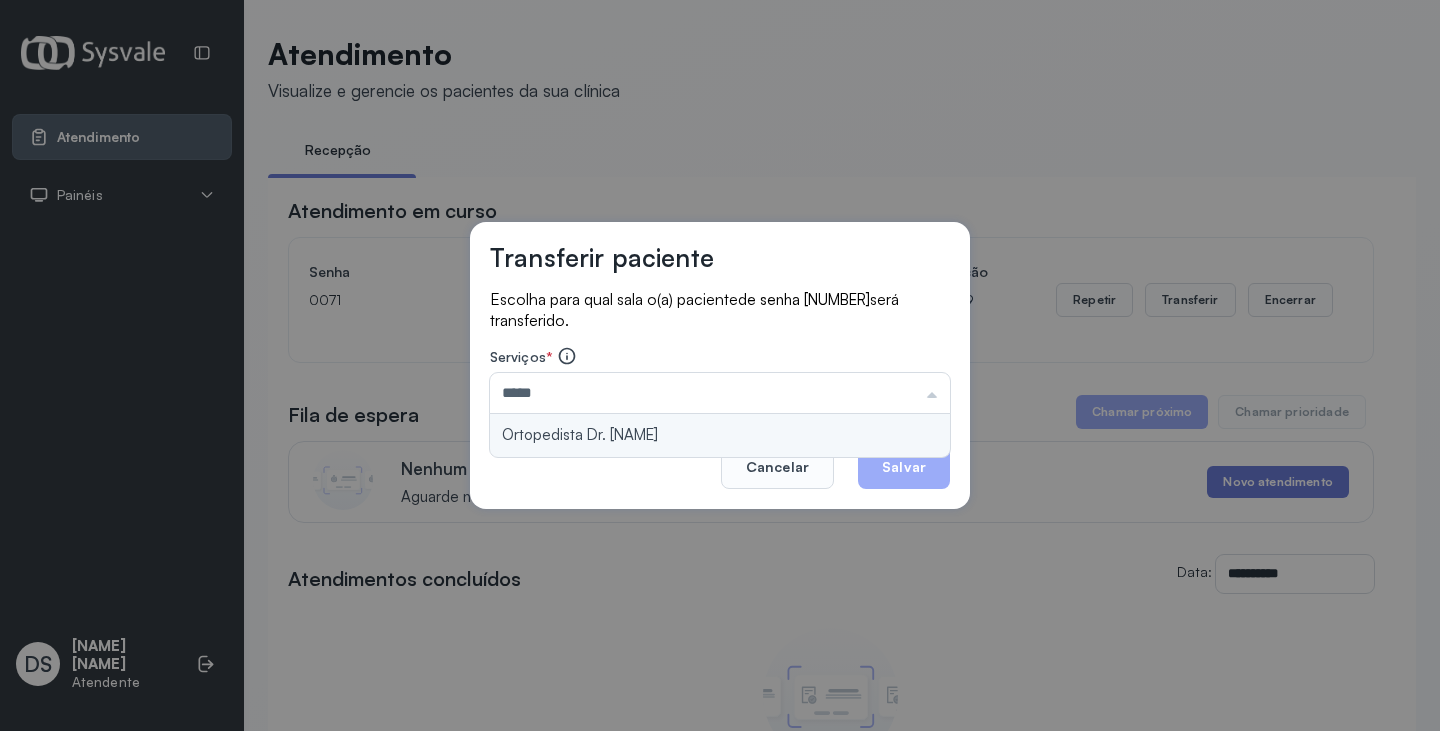 type on "**********" 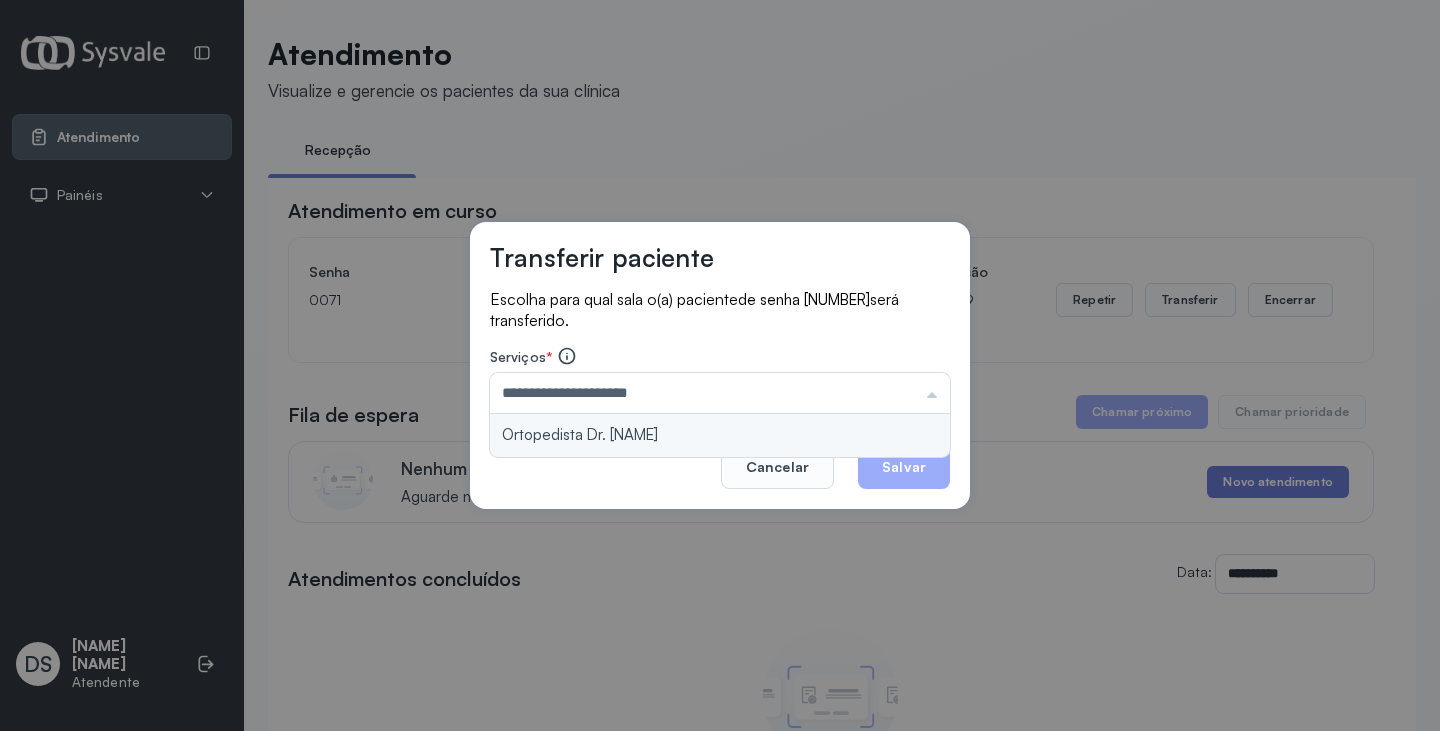 drag, startPoint x: 786, startPoint y: 440, endPoint x: 813, endPoint y: 441, distance: 27.018513 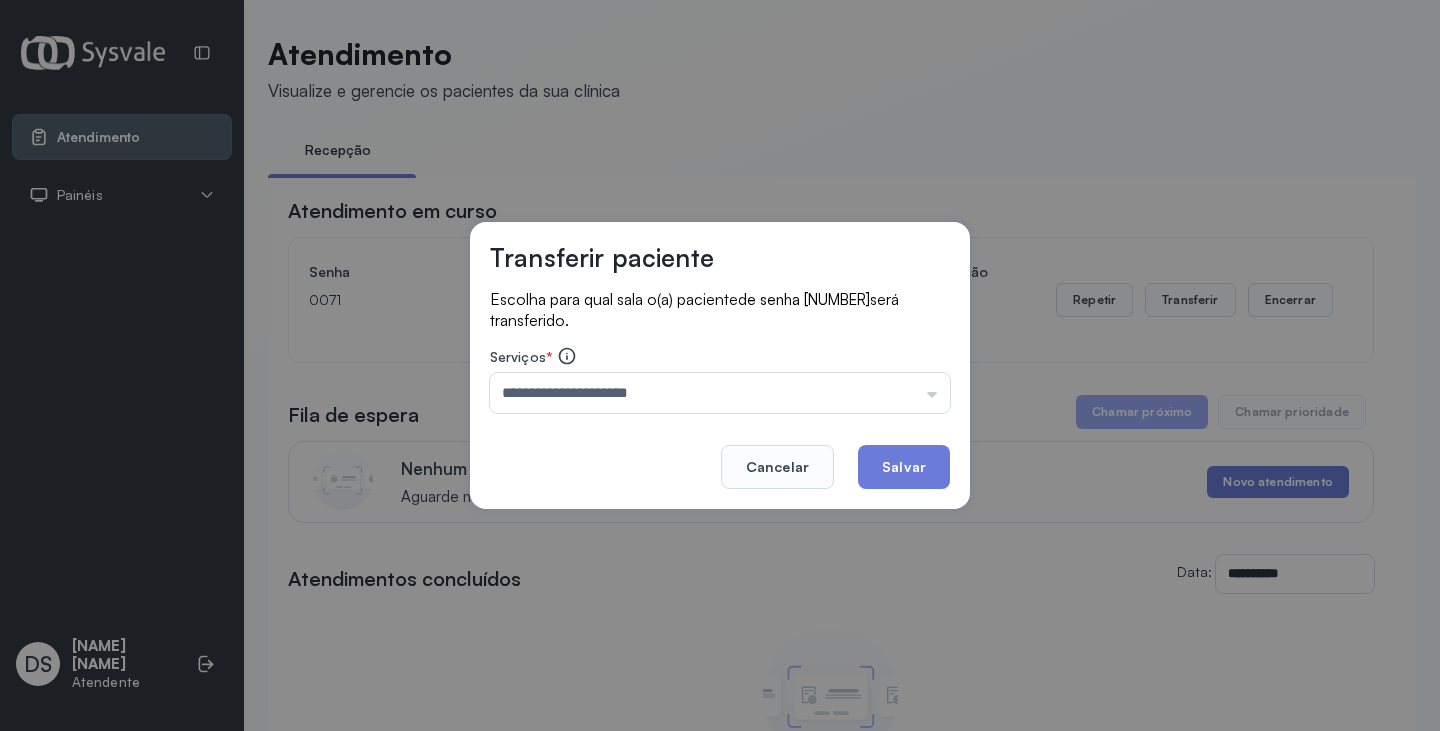 click on "Salvar" 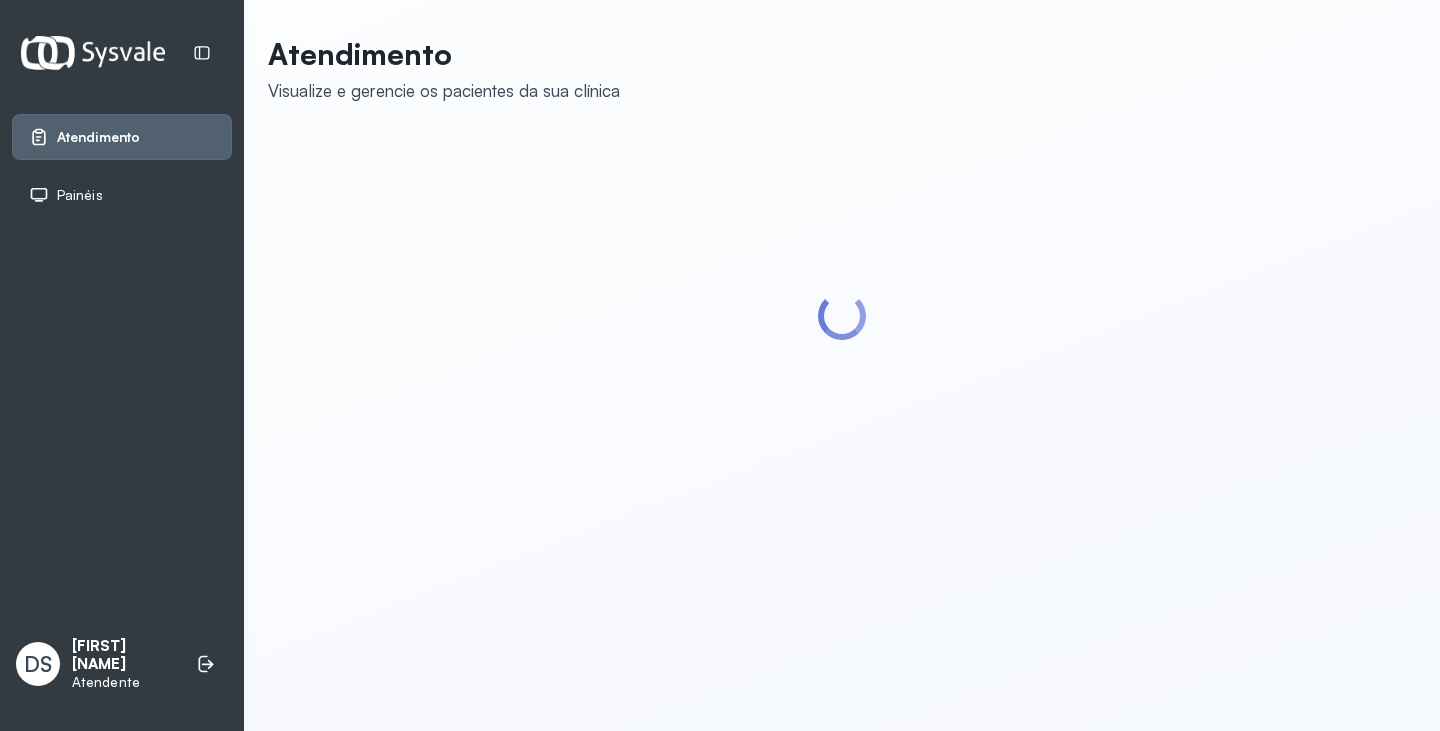 scroll, scrollTop: 0, scrollLeft: 0, axis: both 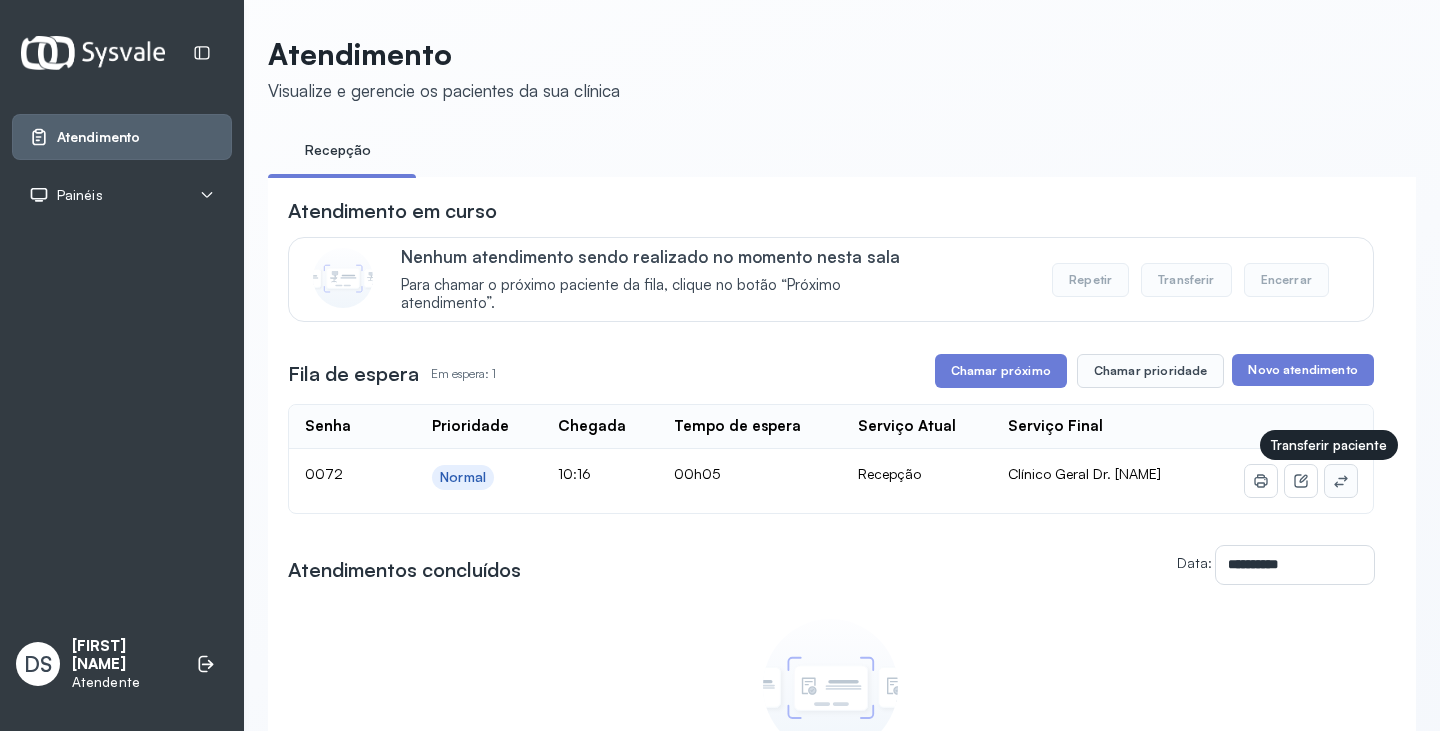 click 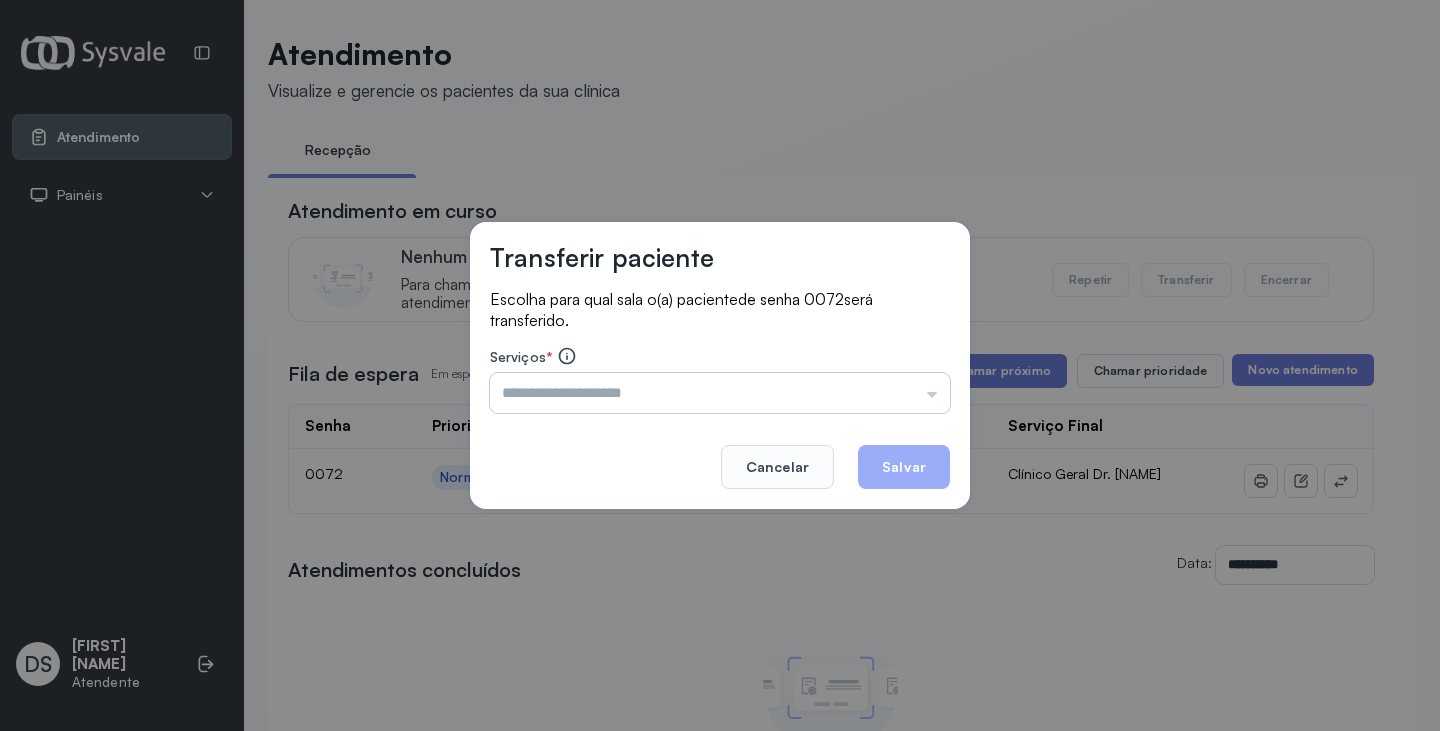 click at bounding box center [720, 393] 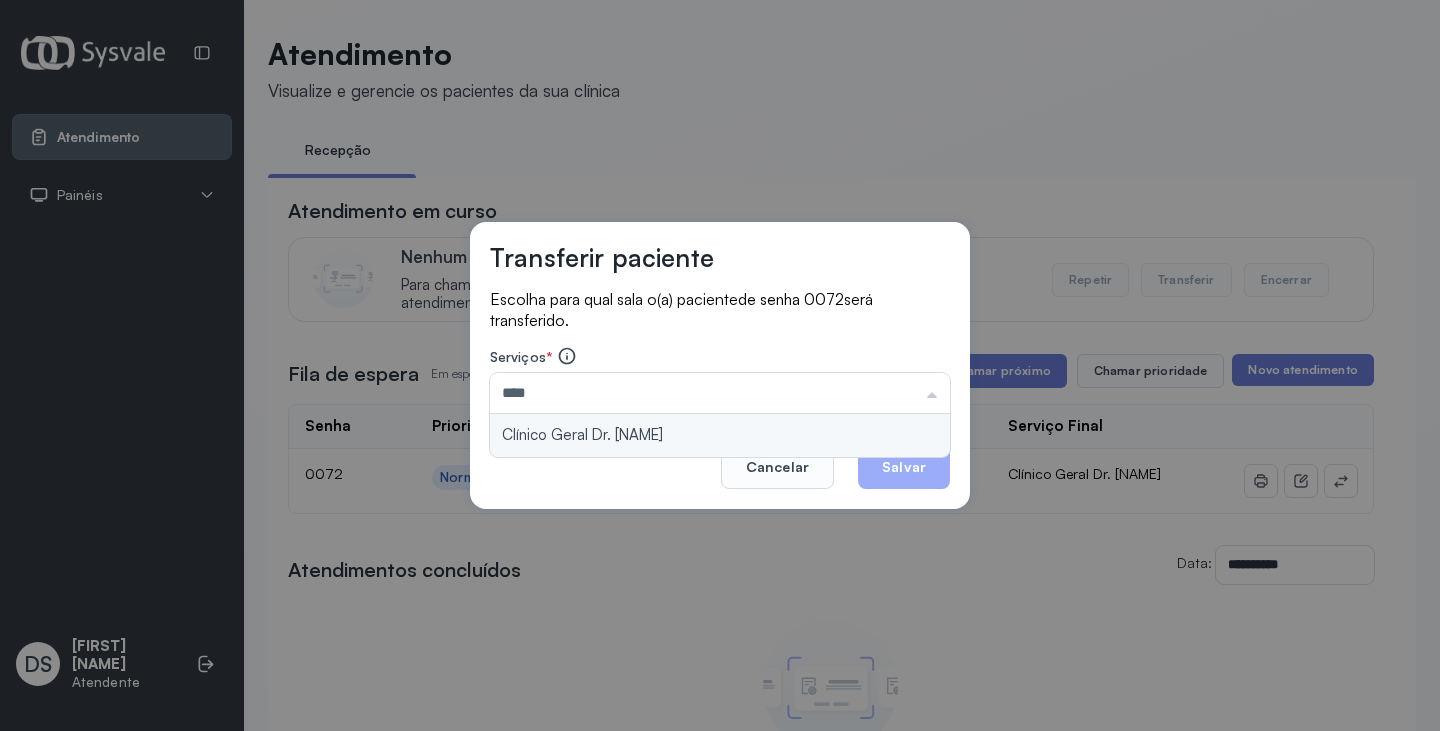 type on "**********" 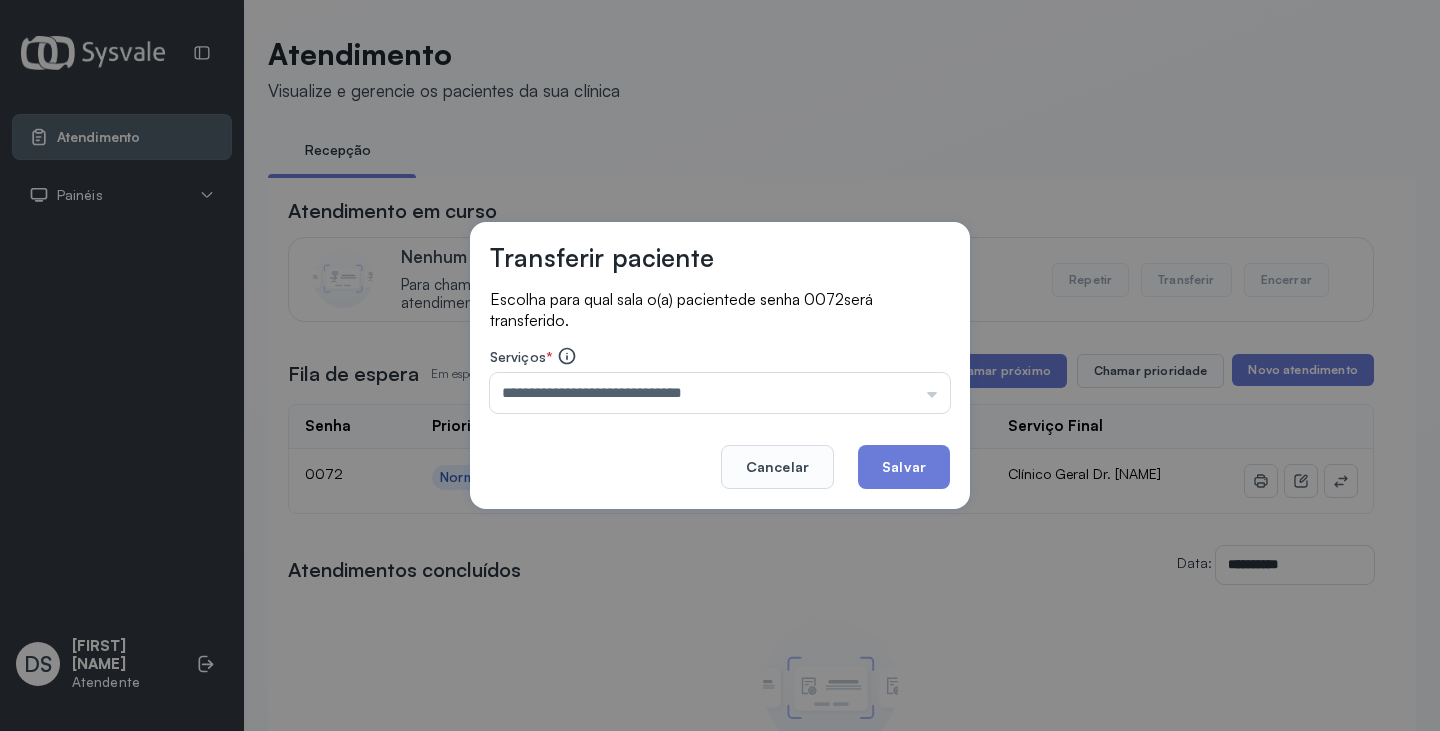 drag, startPoint x: 714, startPoint y: 426, endPoint x: 849, endPoint y: 449, distance: 136.94525 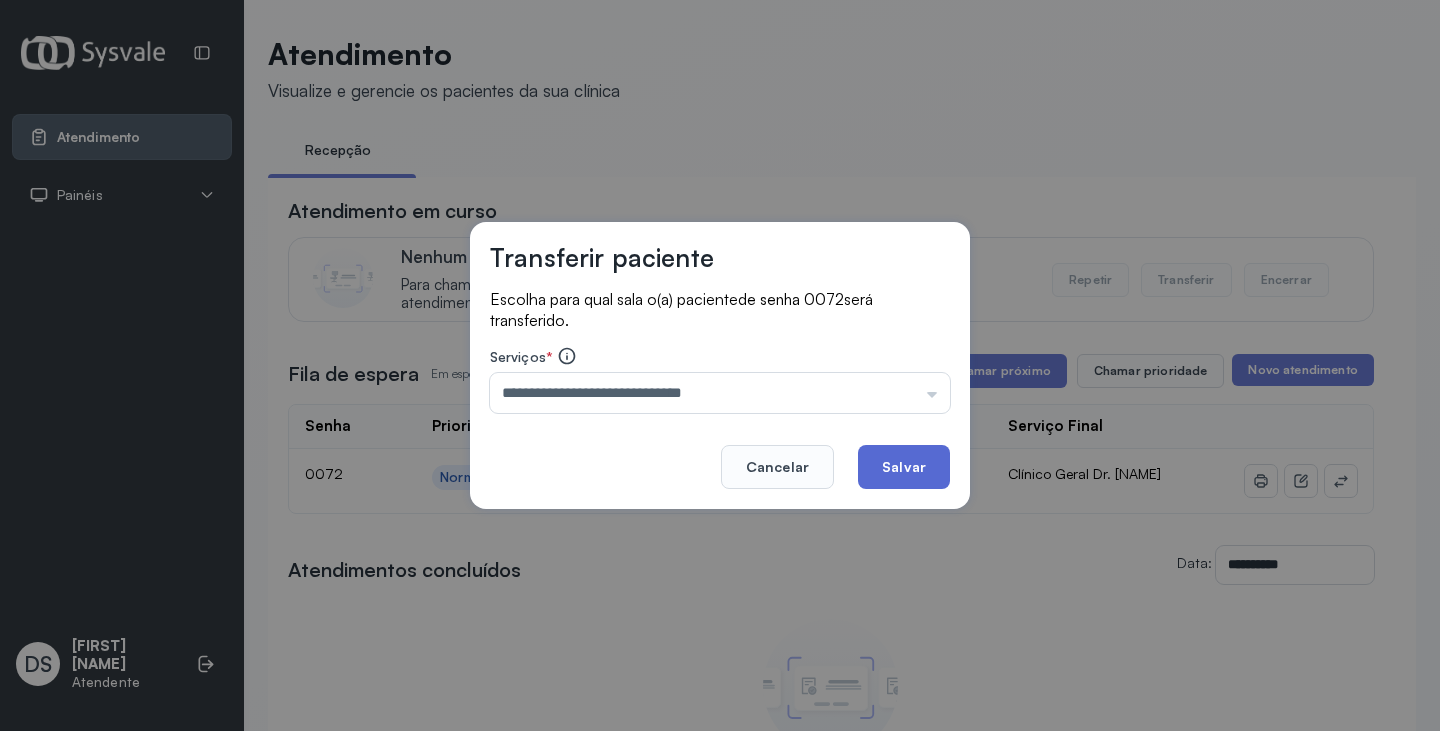click on "Salvar" 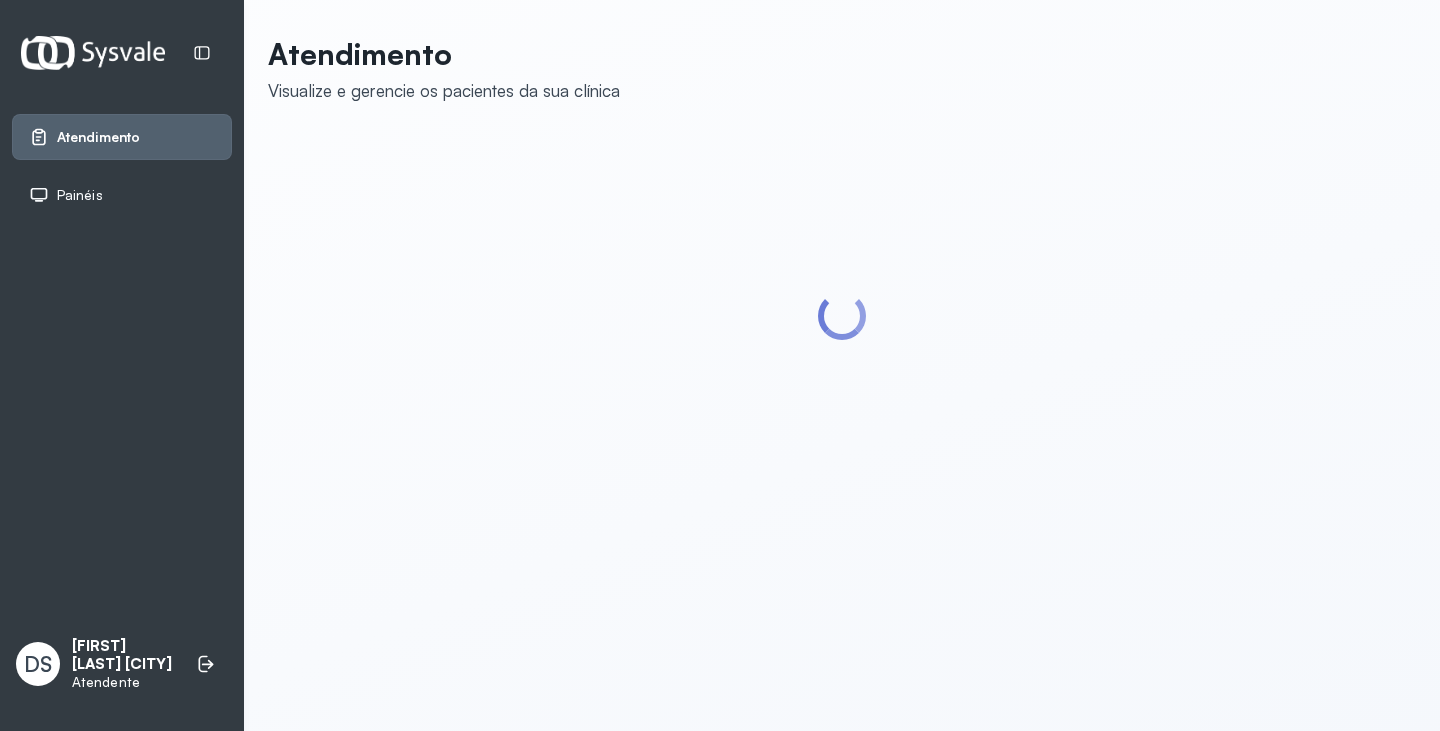 scroll, scrollTop: 0, scrollLeft: 0, axis: both 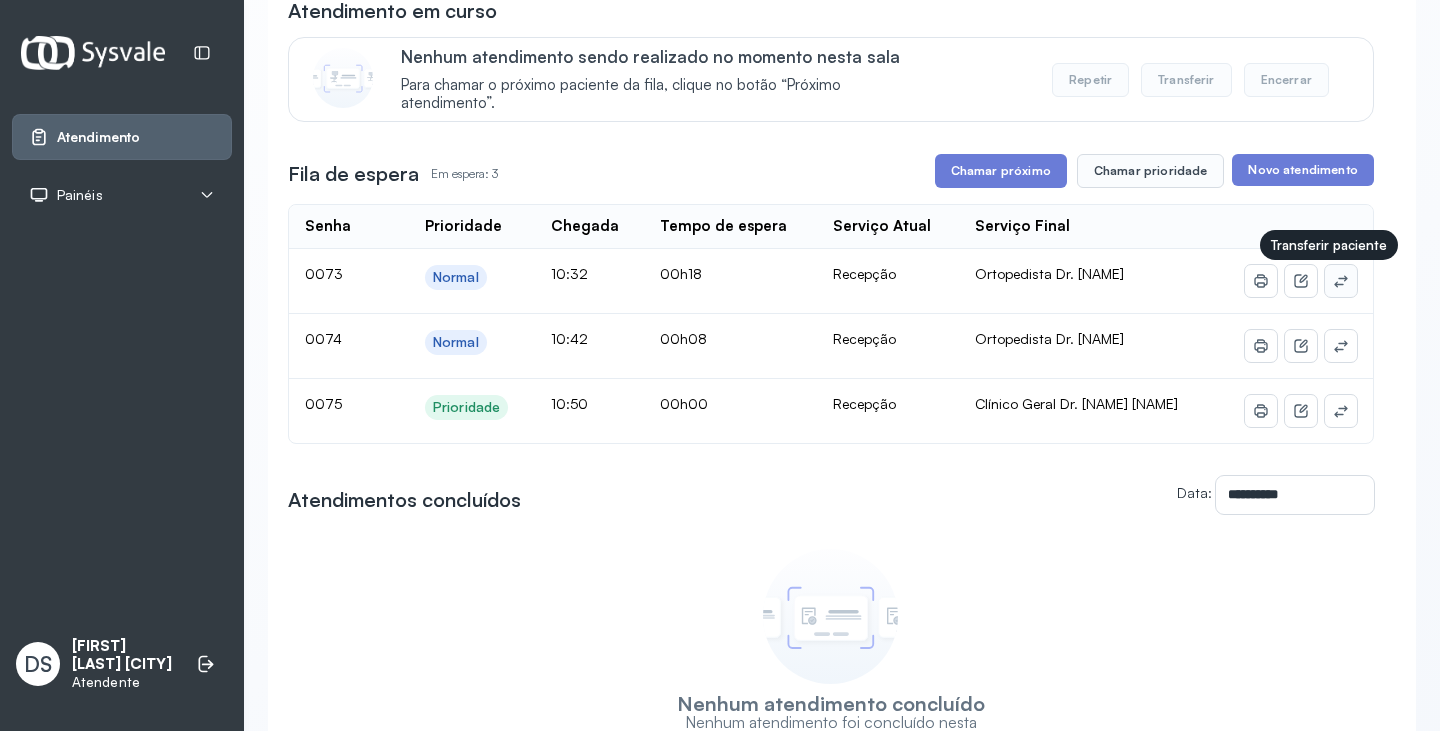 click 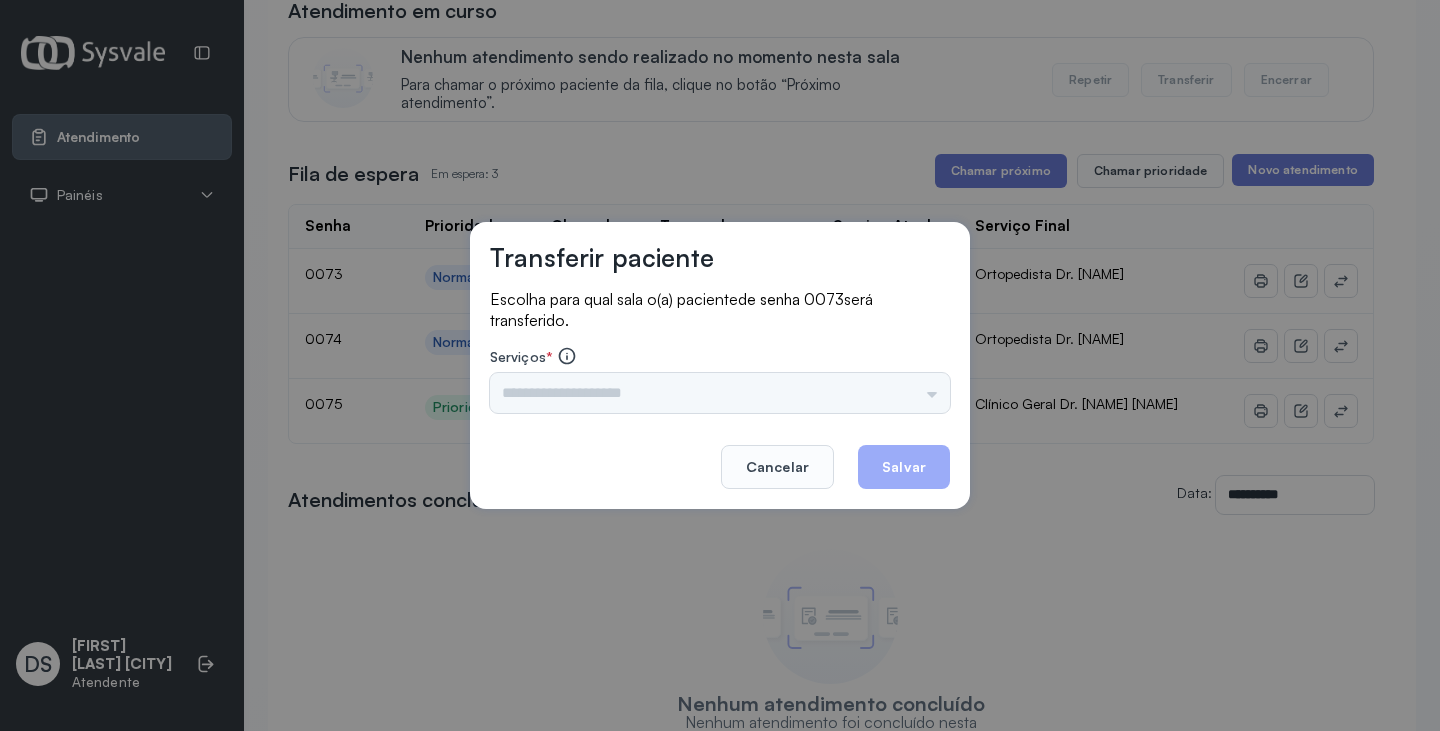 click on "Nenhuma opção encontrada" at bounding box center [720, 393] 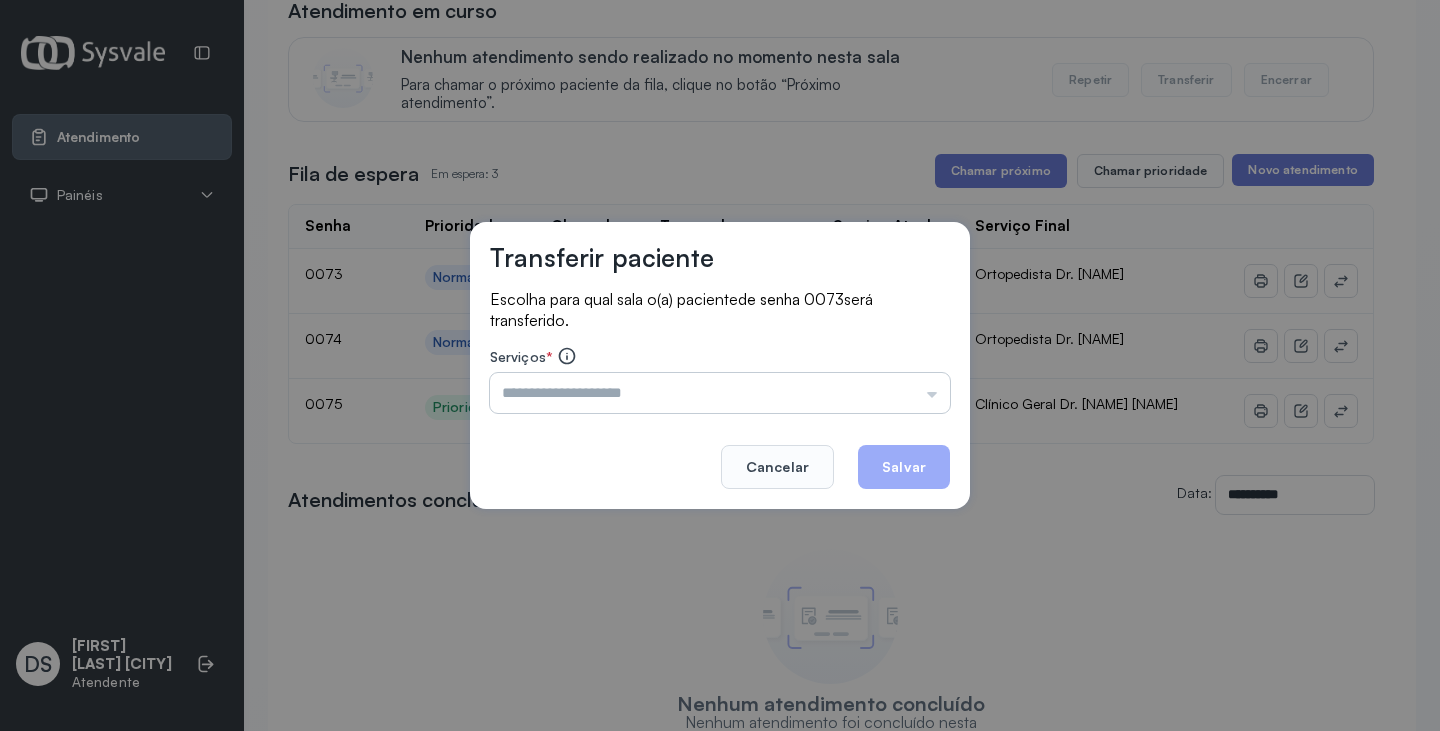 click at bounding box center (720, 393) 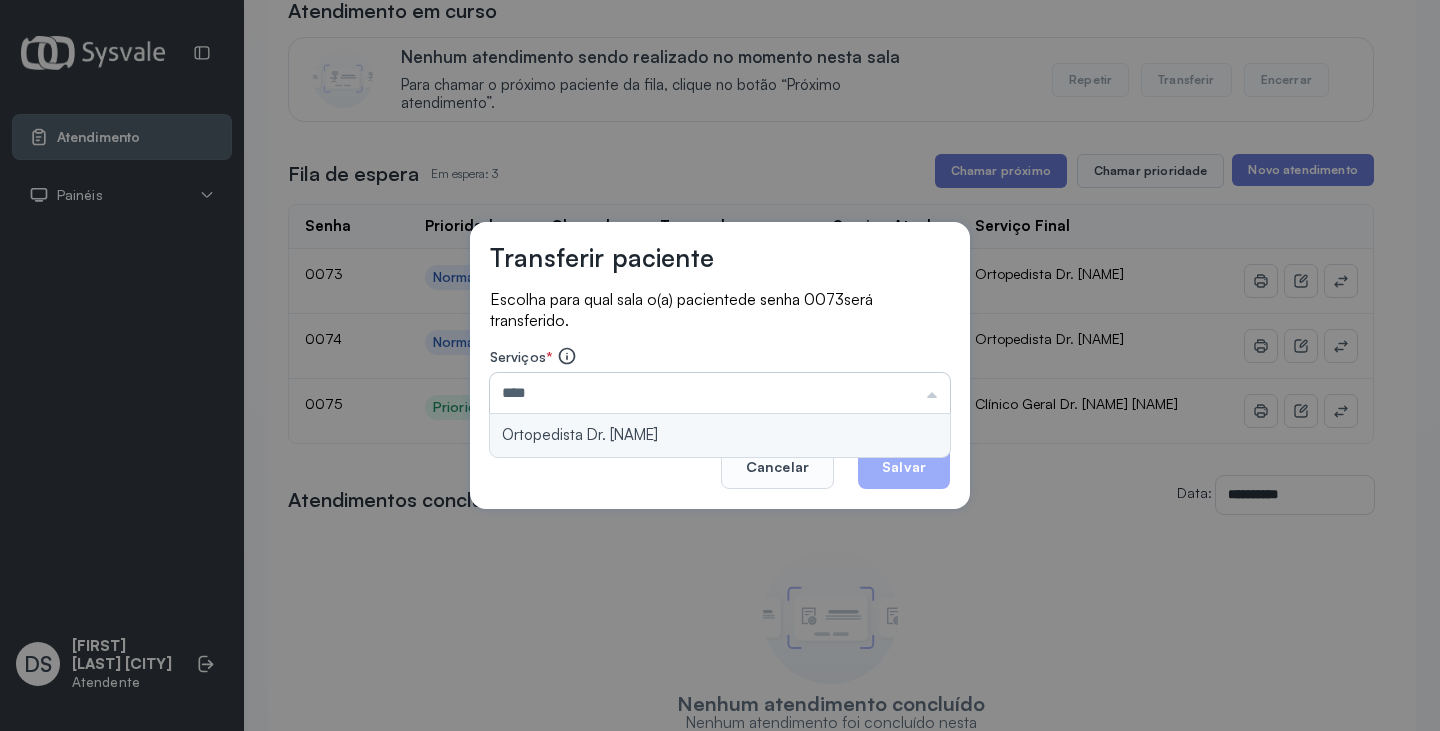 type on "**********" 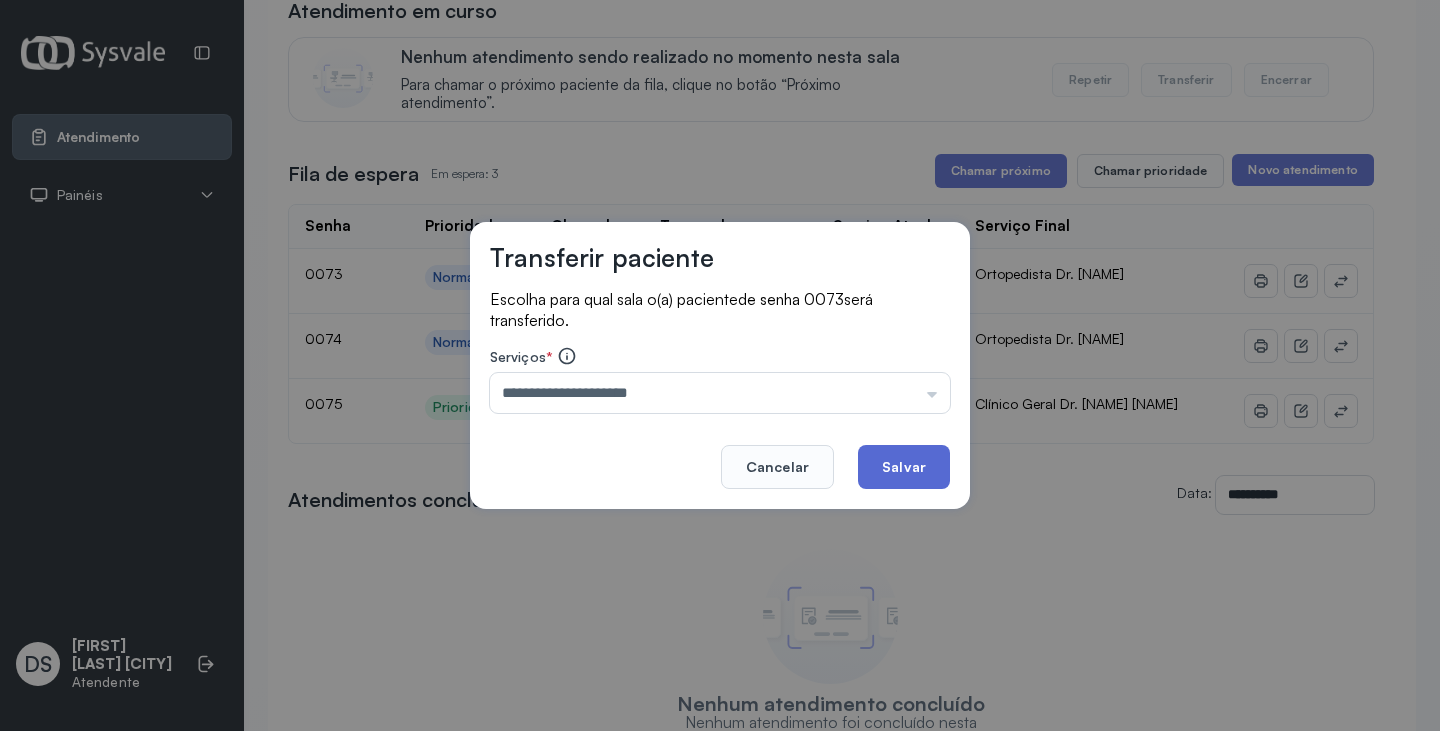 click on "Salvar" 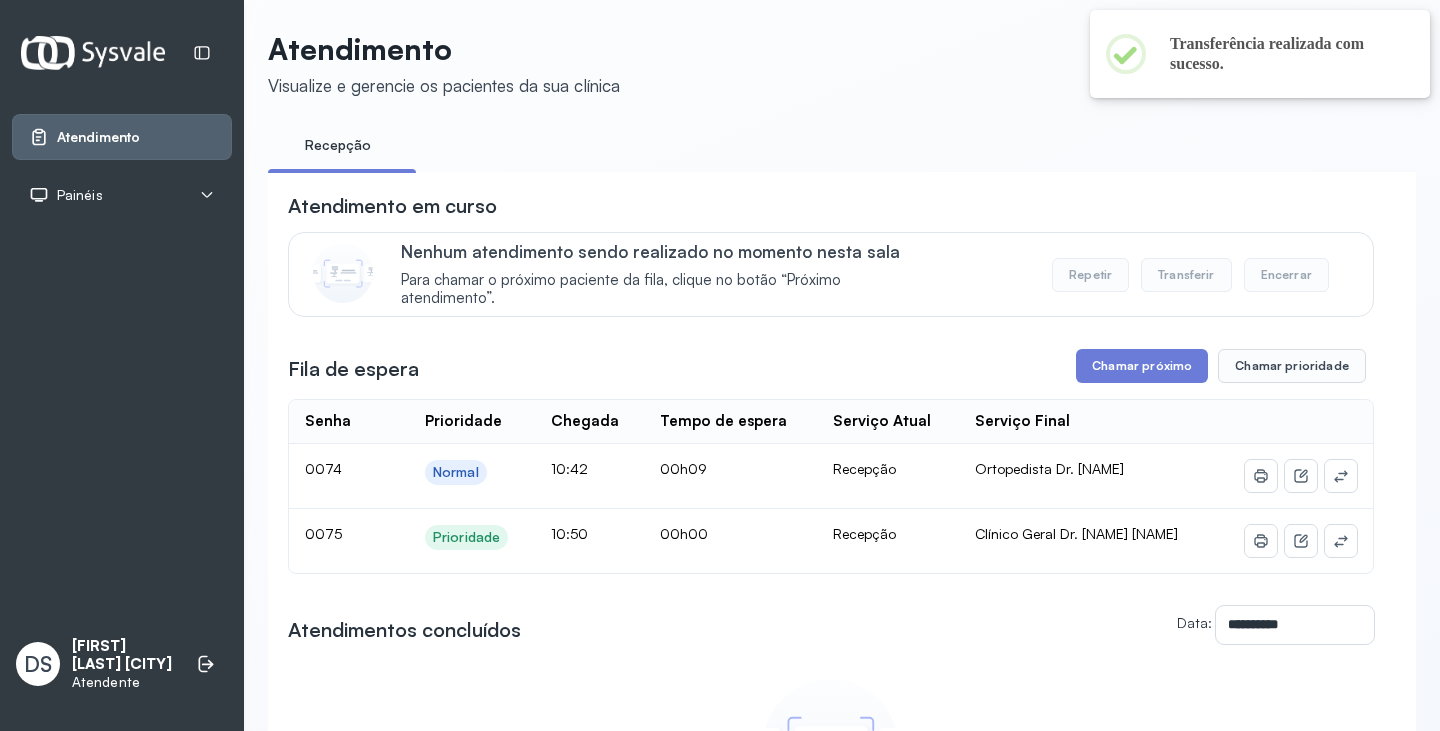 scroll, scrollTop: 200, scrollLeft: 0, axis: vertical 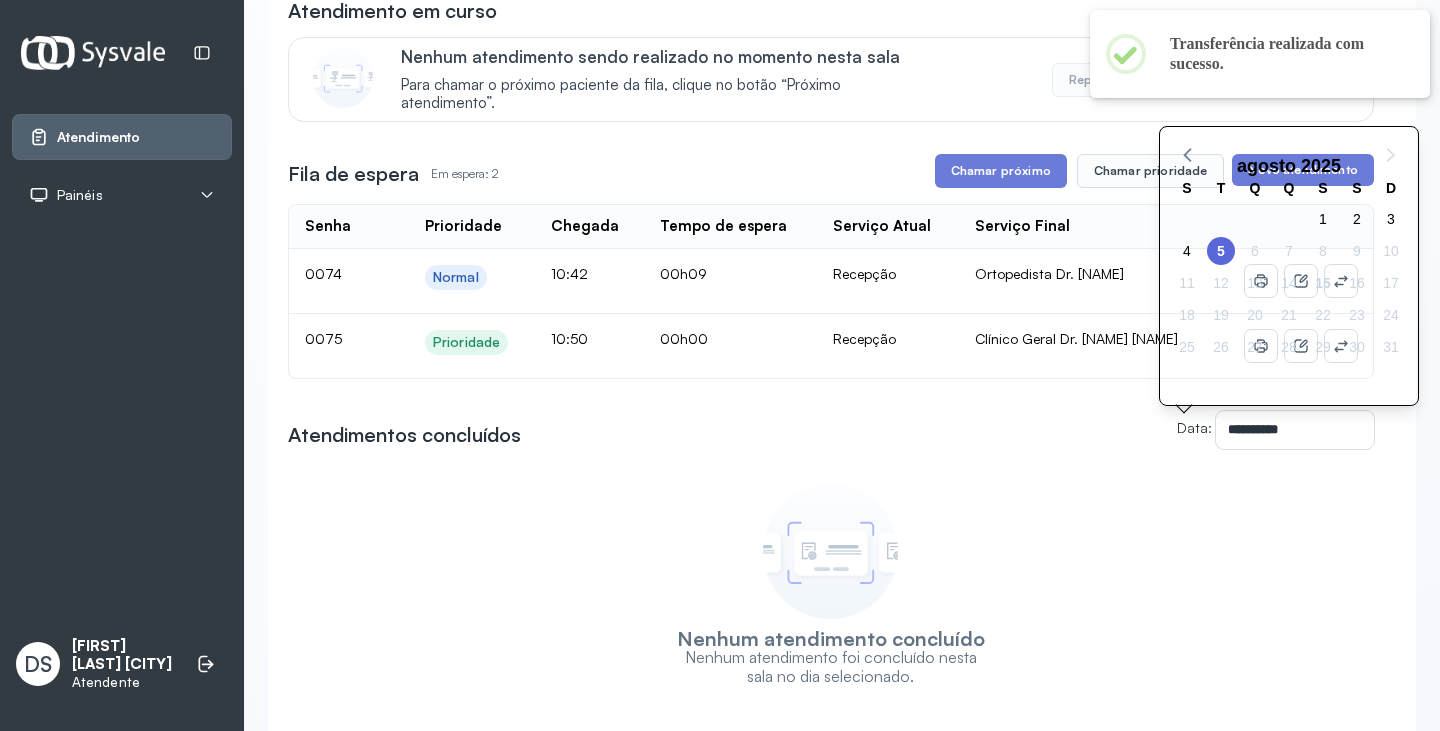 click on "15" at bounding box center [1323, 283] 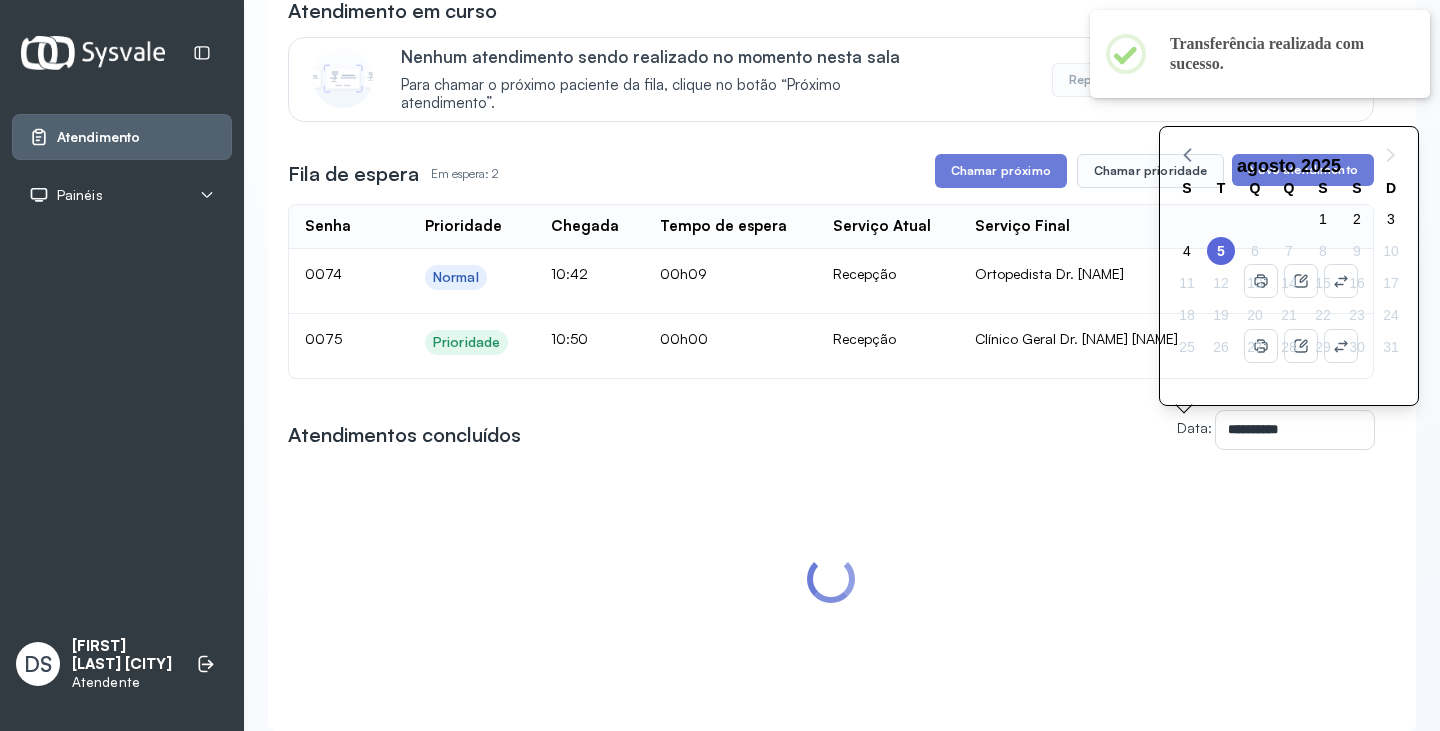 click at bounding box center (831, 534) 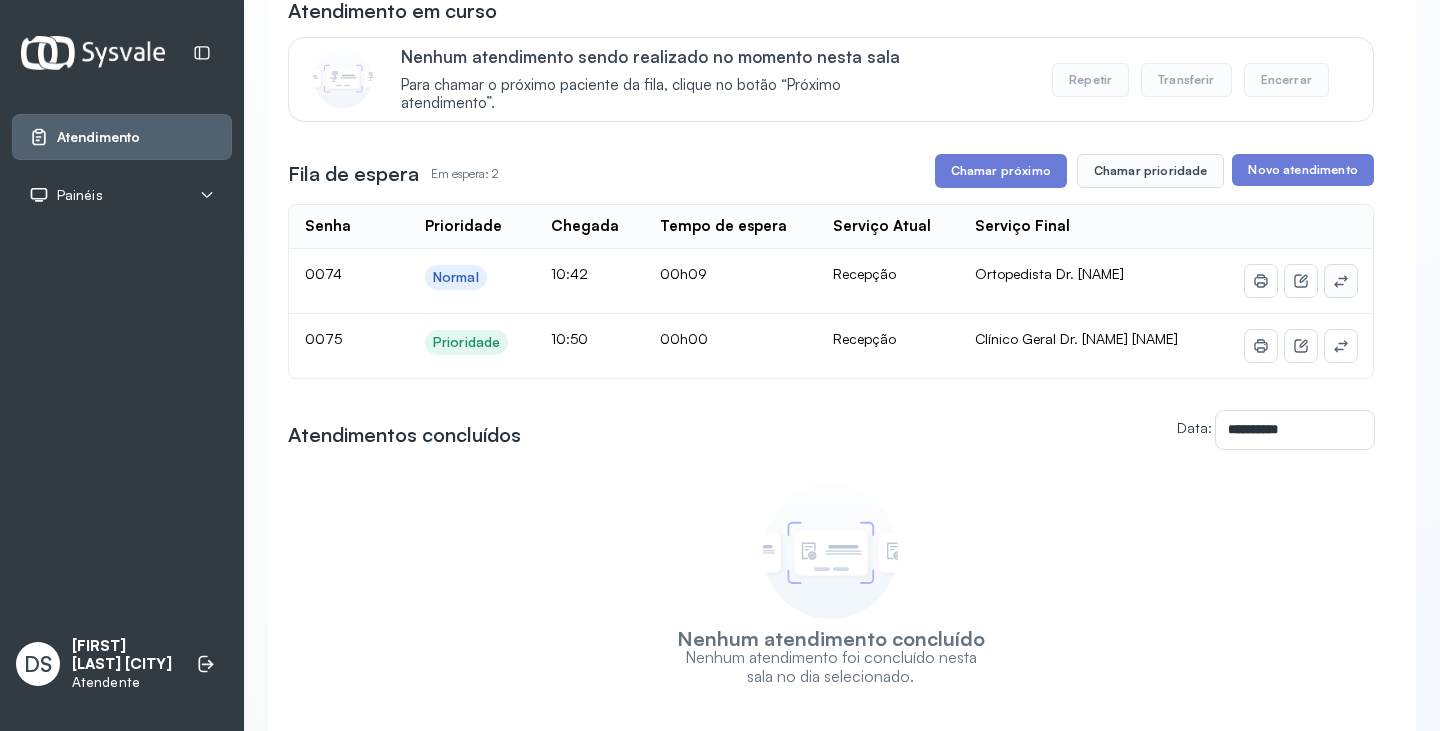 click 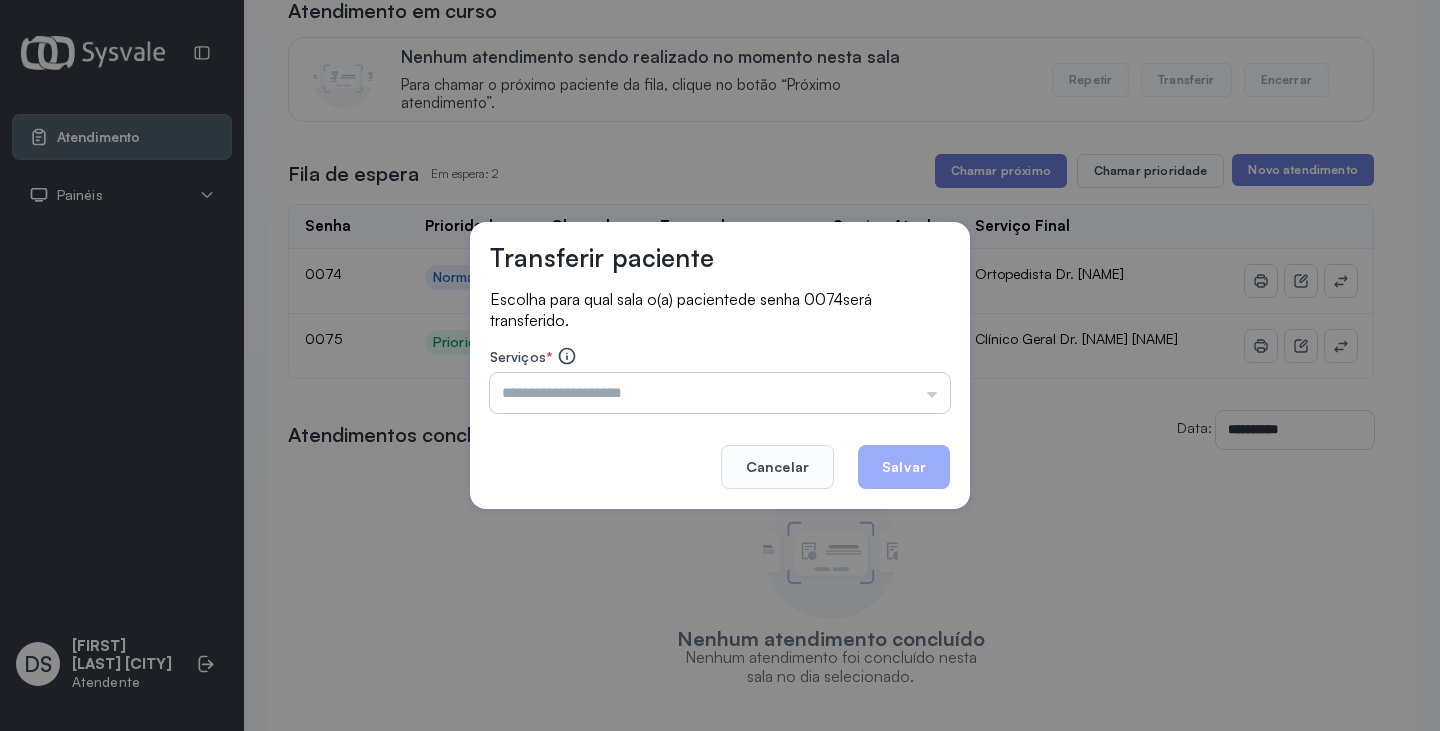 click at bounding box center (720, 393) 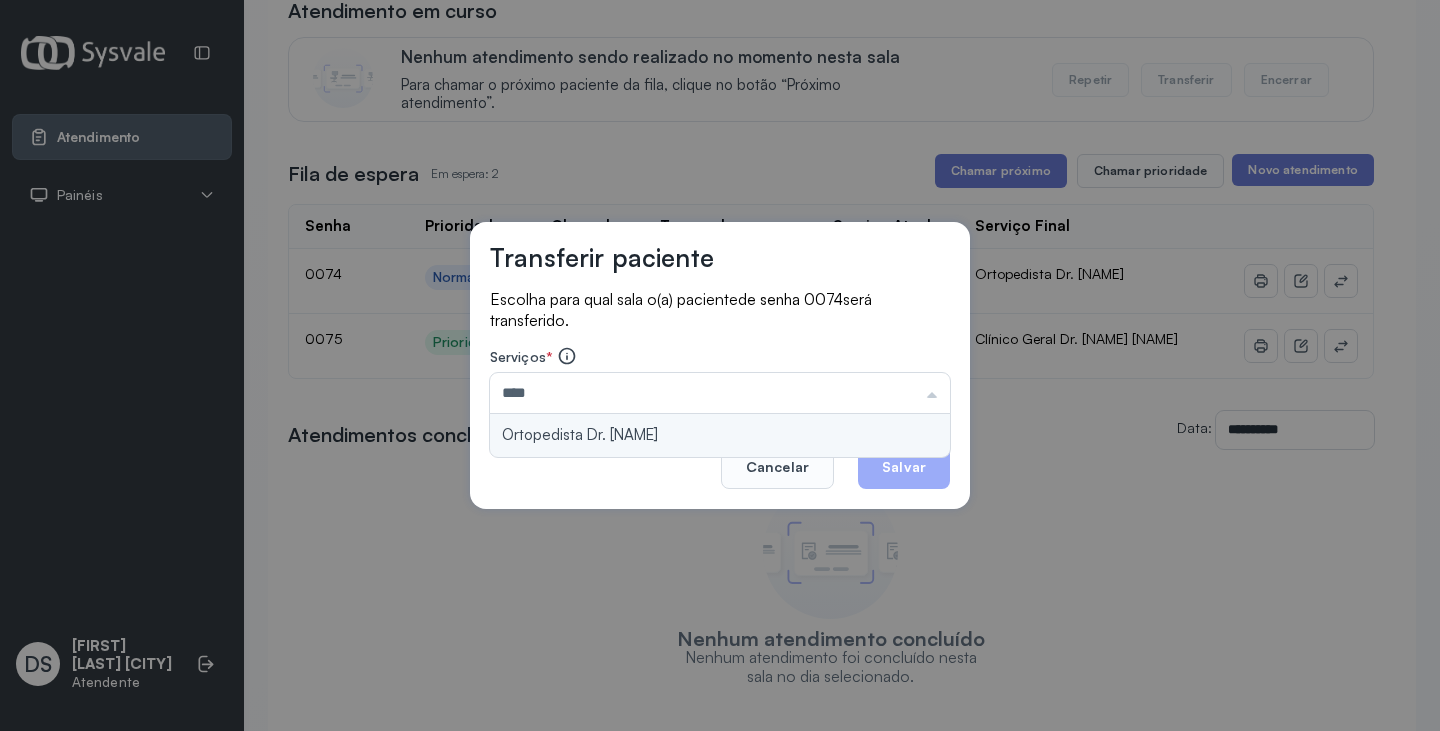 type on "**********" 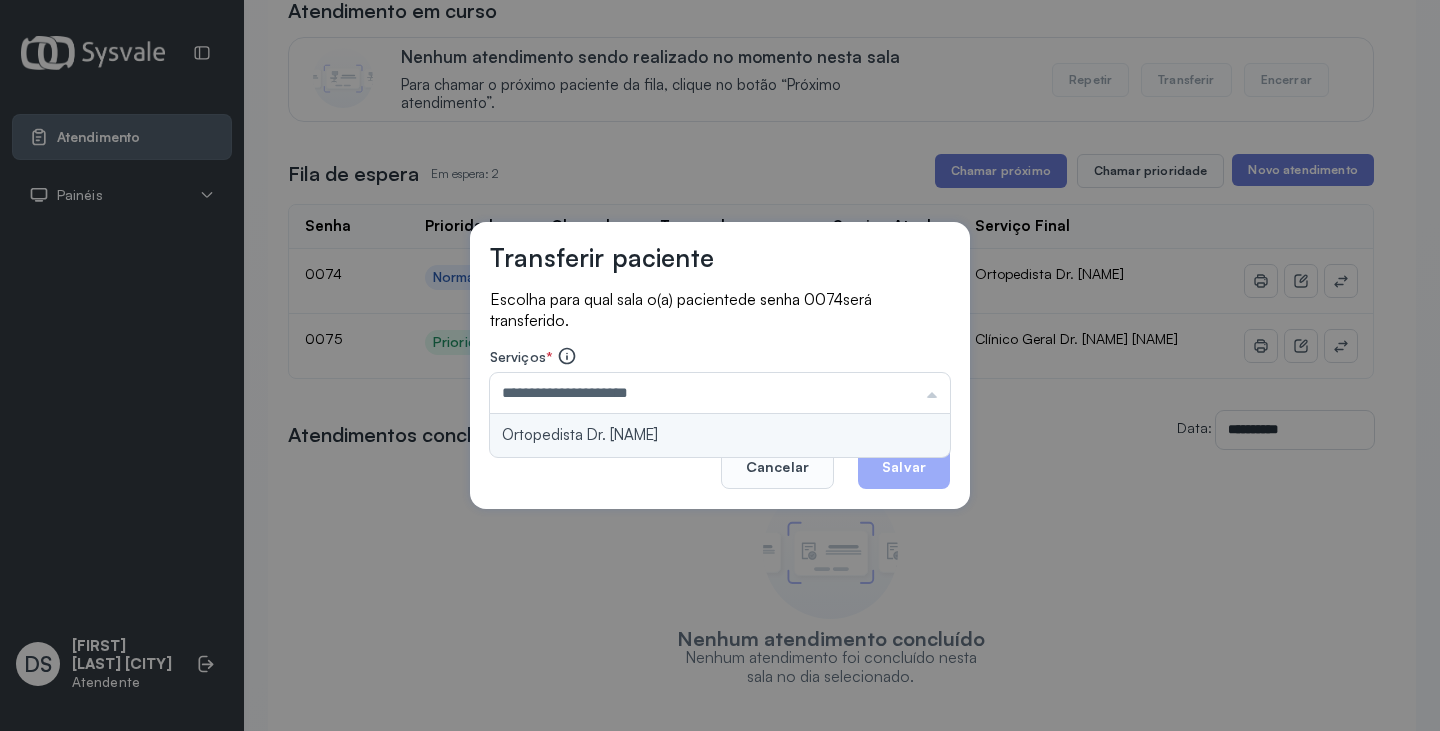 click on "**********" at bounding box center [720, 366] 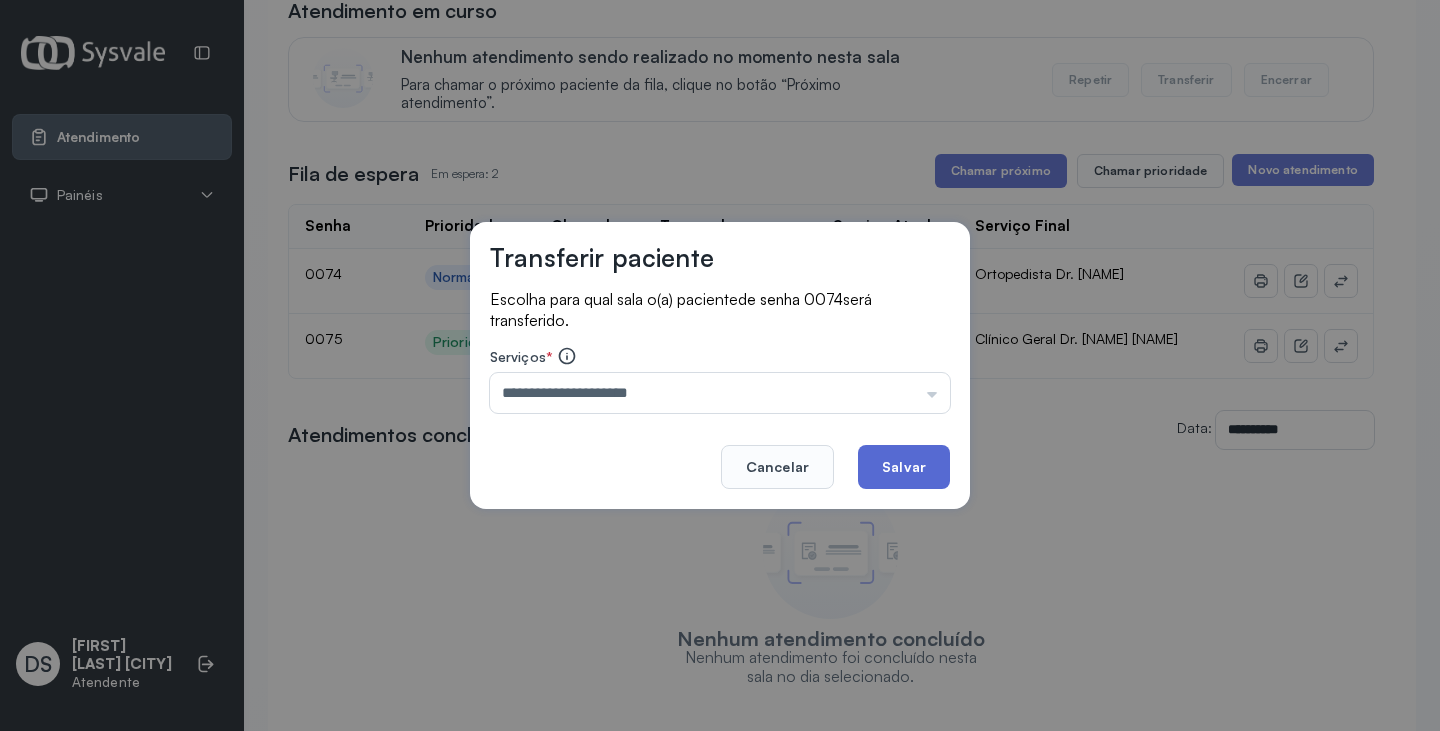 click on "Salvar" 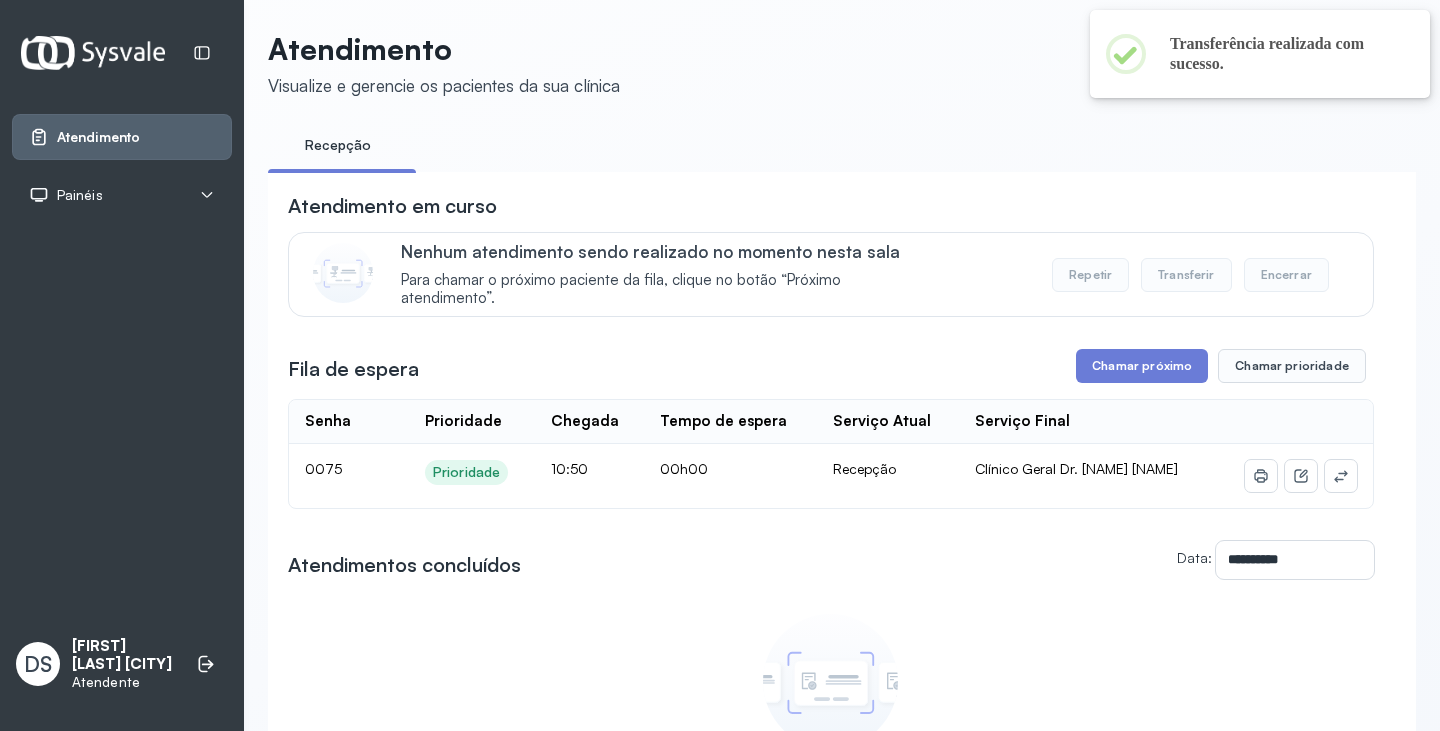 scroll, scrollTop: 200, scrollLeft: 0, axis: vertical 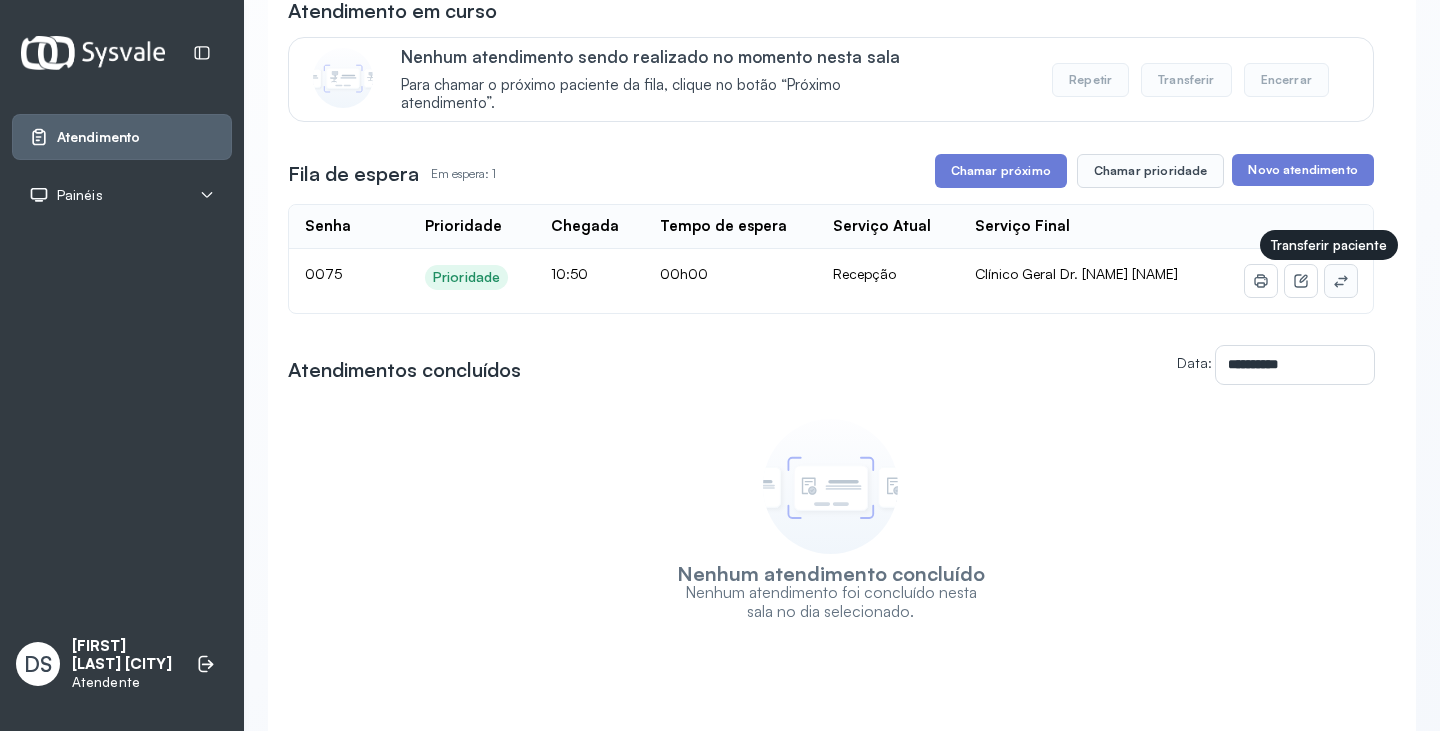 click 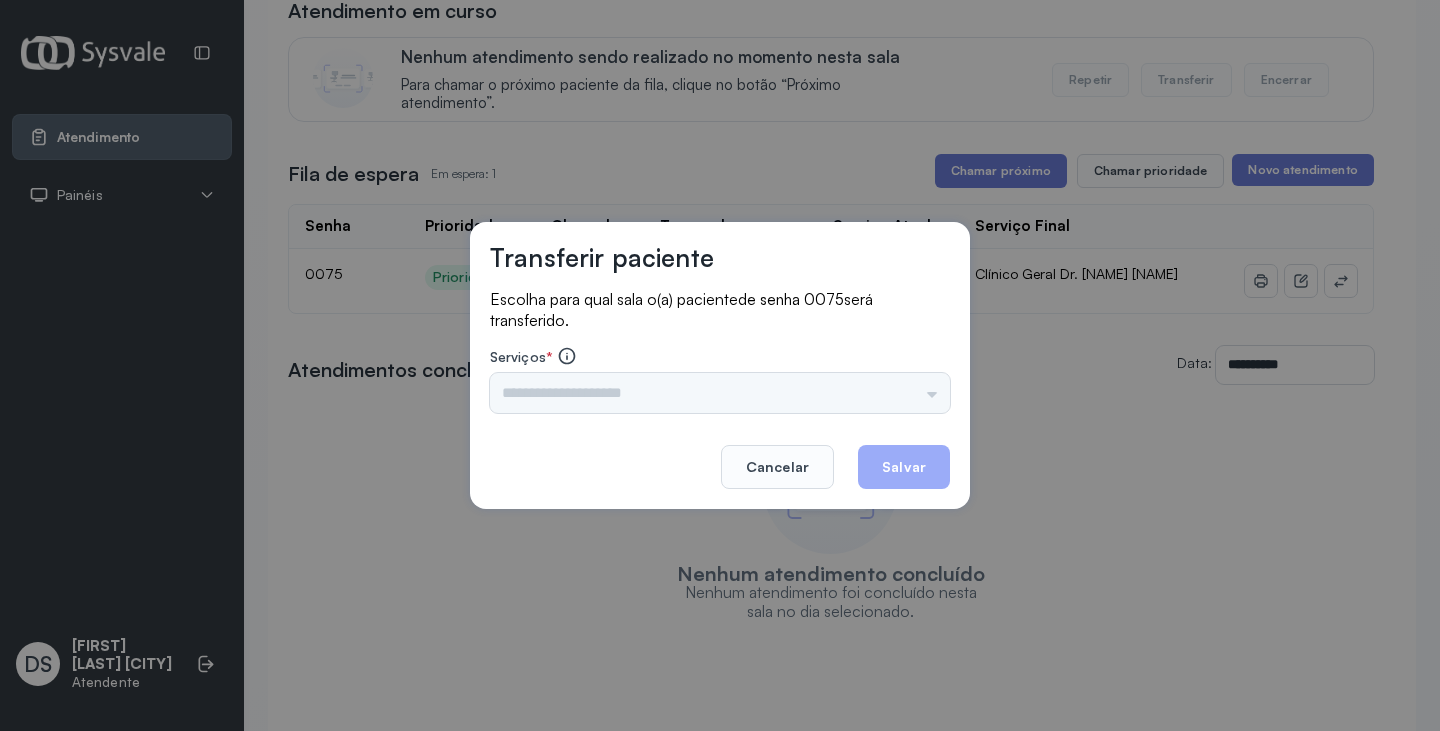 click on "Triagem Ortopedista Dr. Mauricio Ortopedista Dr. Ramon Ginecologista Dr. Amilton Ginecologista Dra. Luana Obstetra Dr. Orlindo Obstetra Dra. Vera Ultrassonografia Dr. Orlindo Ultrassonografia Dr. Amilton Consulta com Neurologista Dr. Ezir Reumatologista Dr. Juvenilson Endocrinologista Washington Dermatologista Dra. Renata Nefrologista Dr. Edvaldo Geriatra Dra. Vanessa Infectologista Dra. Vanessa Oftalmologista Dra. Consulta Proctologista/Cirurgia Geral Dra. Geislane Otorrinolaringologista Dr. Pedro Pequena Cirurgia Dr. Geislane Pequena Cirurgia Dr. AMILTON ECG Espirometria com Broncodilatador Espirometria sem Broncodilatador Ecocardiograma - Dra. Vanessa Viana Exame de PPD Enf. Jane Raquel RETIRADA DE CERUME DR. PEDRO VACINAÇÃO Preventivo Enf. Luciana Preventivo Enf. Tiago Araujo Consulta de Enfermagem Enf. Tiago Consulta de Enfermagem Enf. Luciana Consulta  Cardiologista Dr. Everson Consulta Enf. Jane Raquel Dispensação de Medicação Agendamento Consulta Enf. Tiago Agendamento consulta Enf. Luciana" at bounding box center [720, 393] 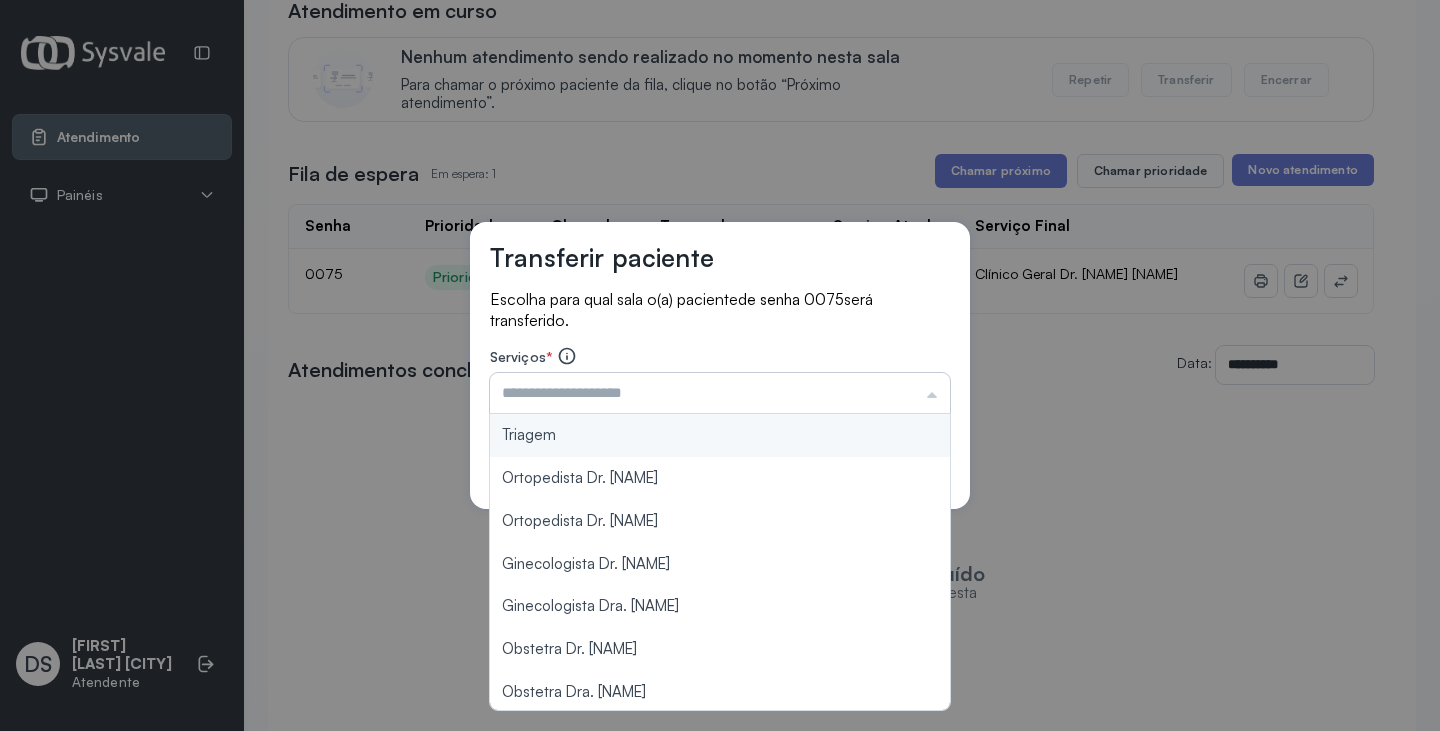 click at bounding box center [720, 393] 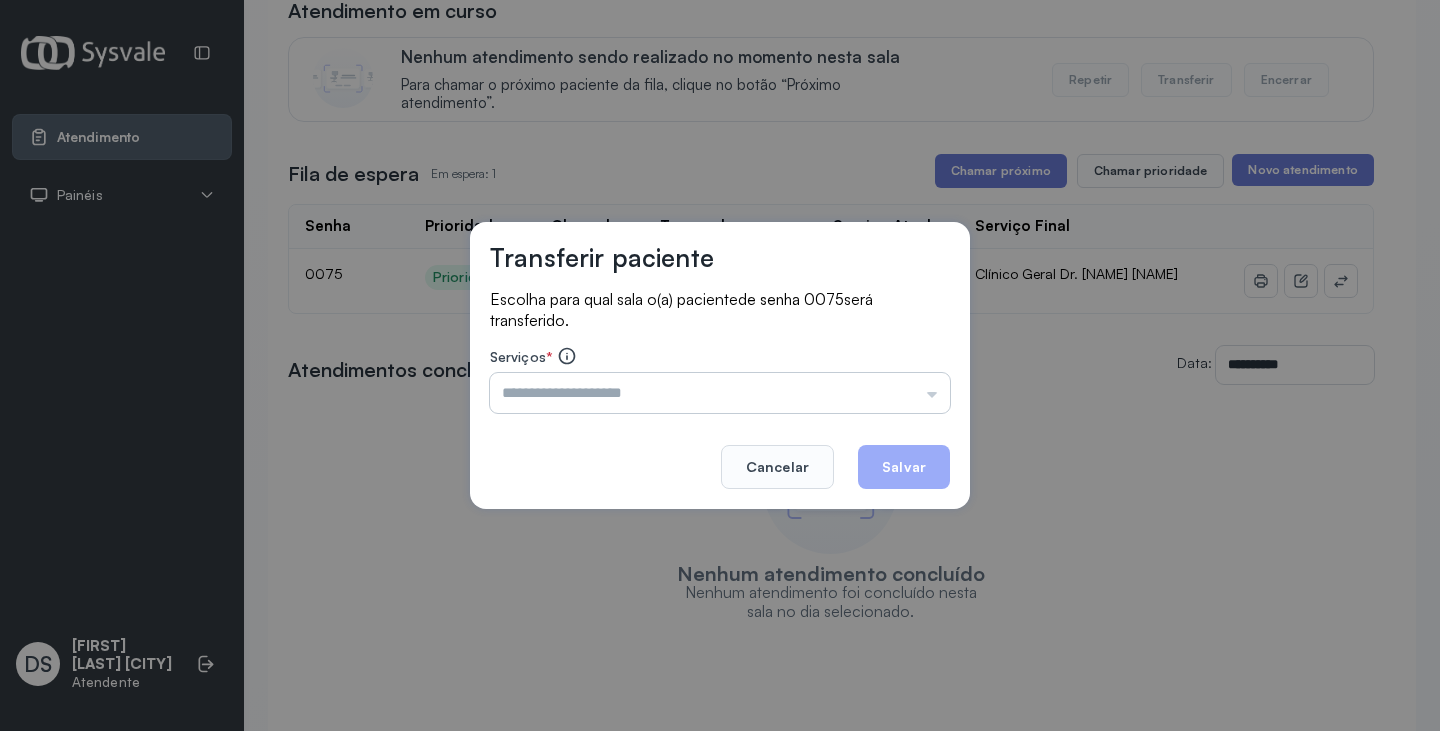 click at bounding box center [720, 393] 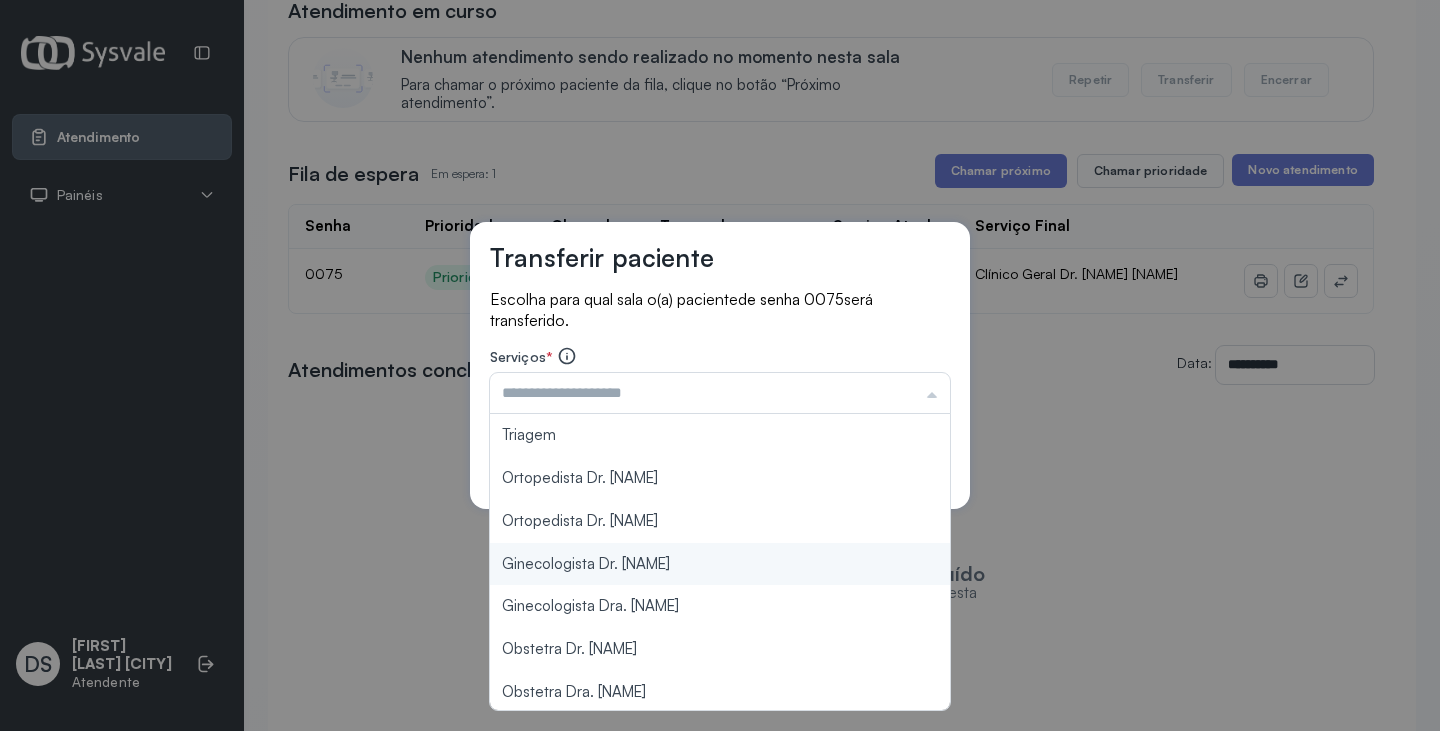 type on "**********" 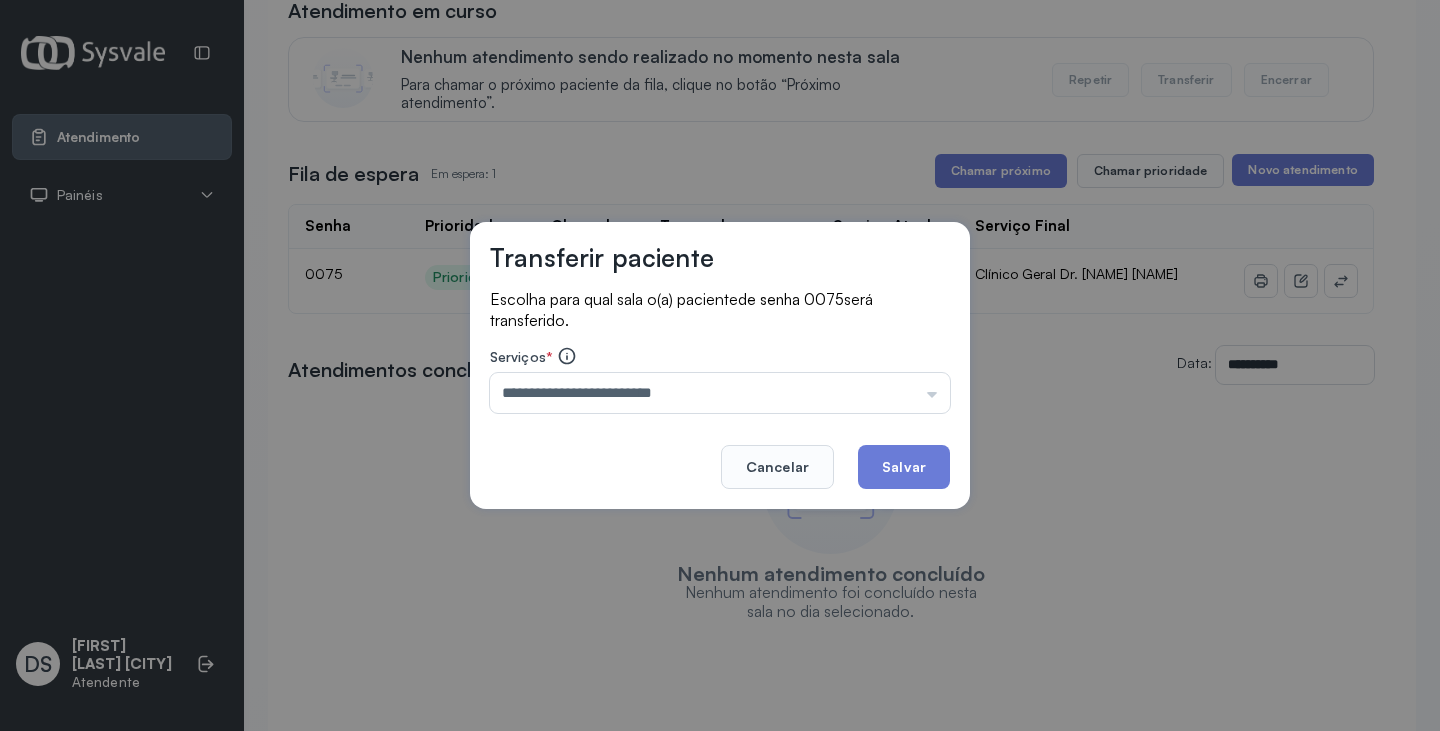 click on "**********" at bounding box center [720, 365] 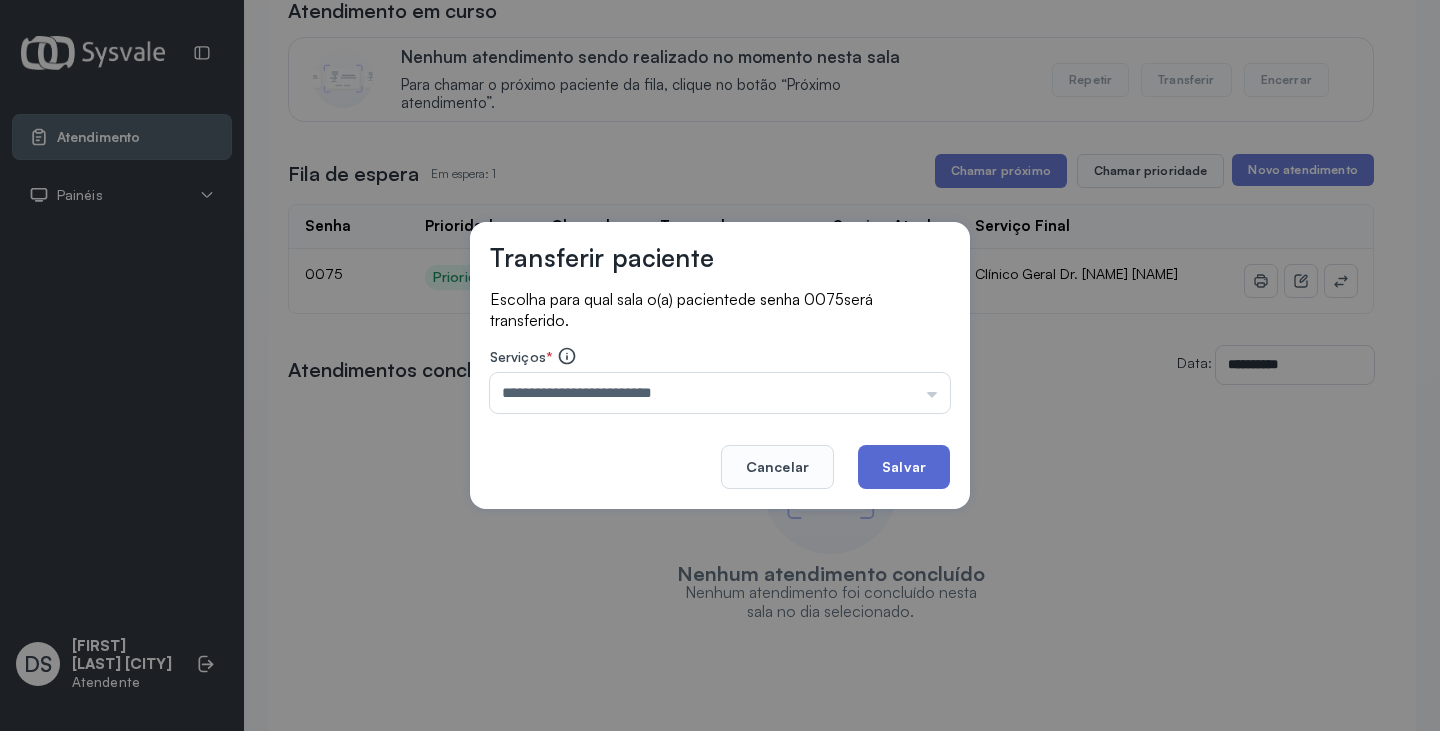 click on "Salvar" 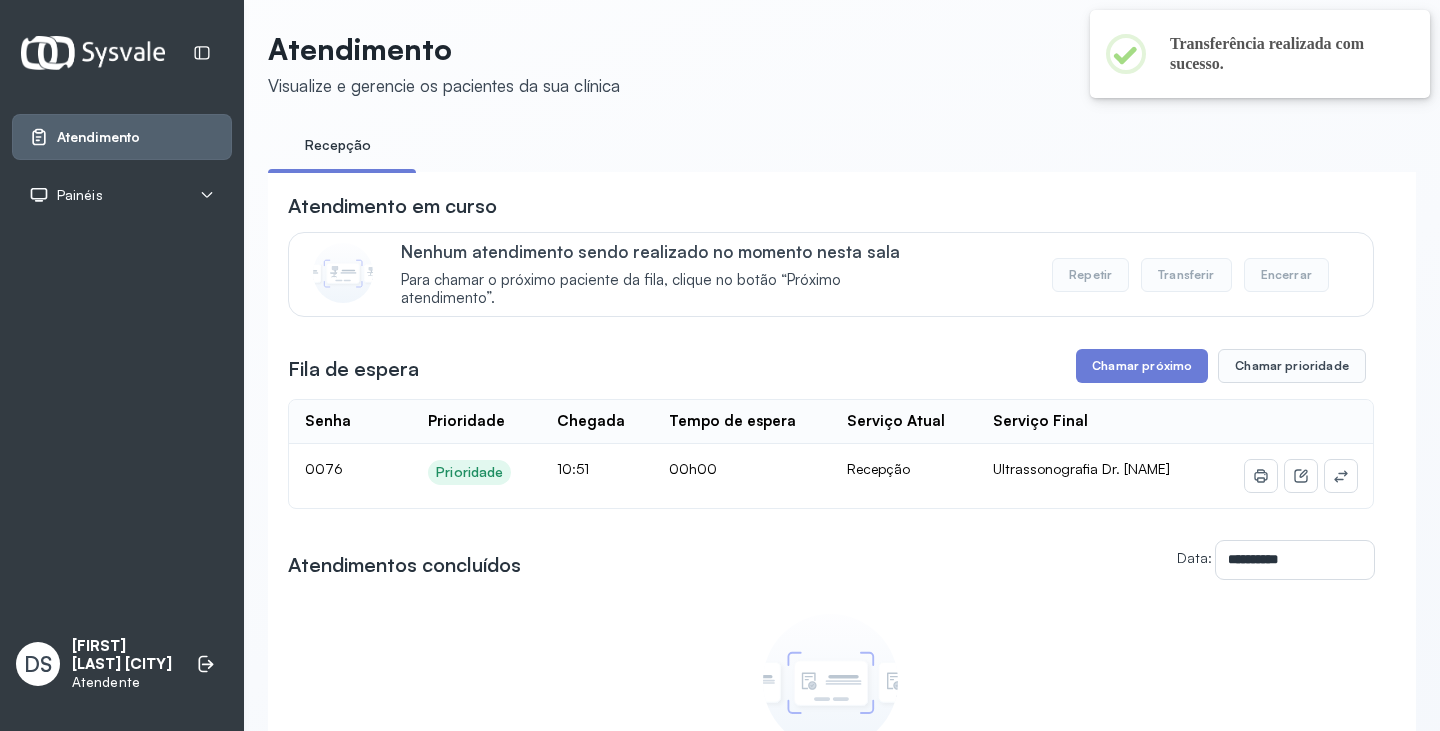 scroll, scrollTop: 200, scrollLeft: 0, axis: vertical 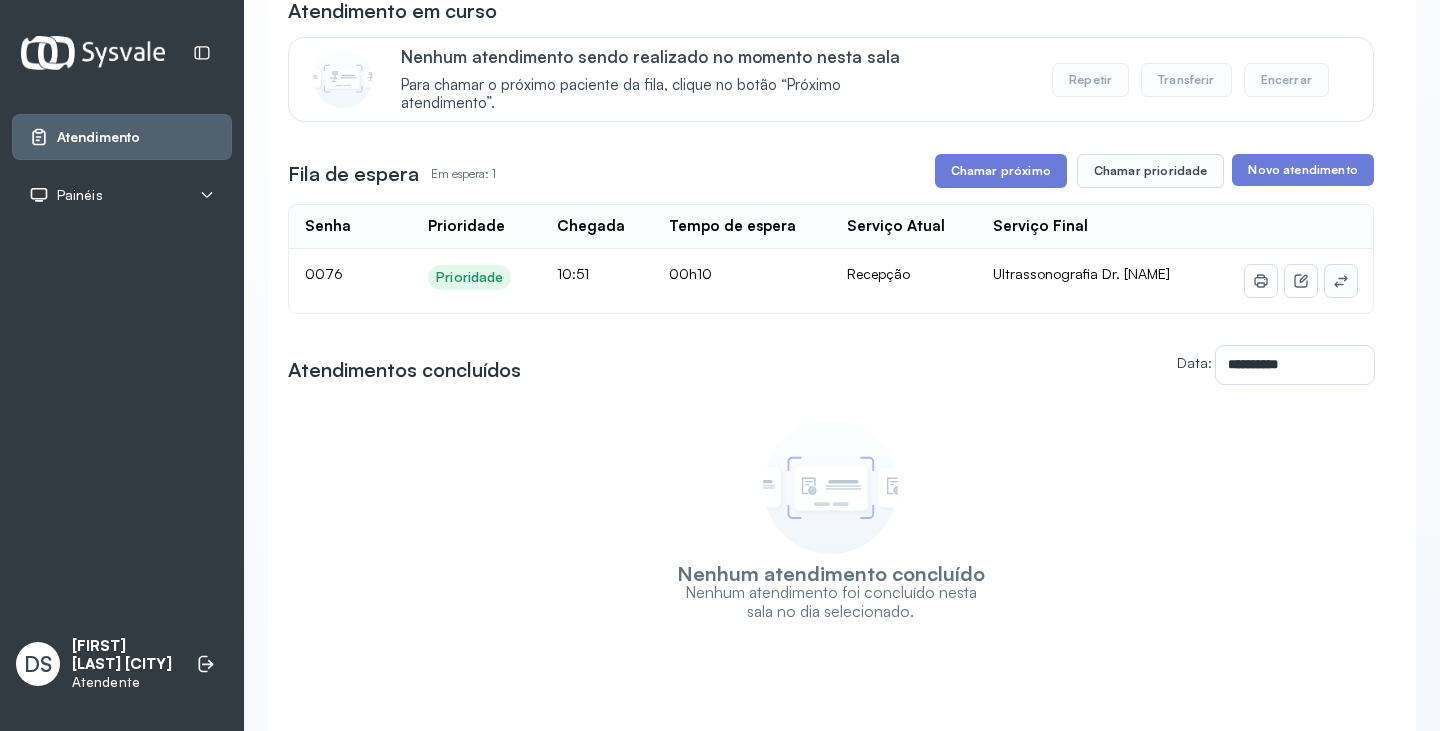 click 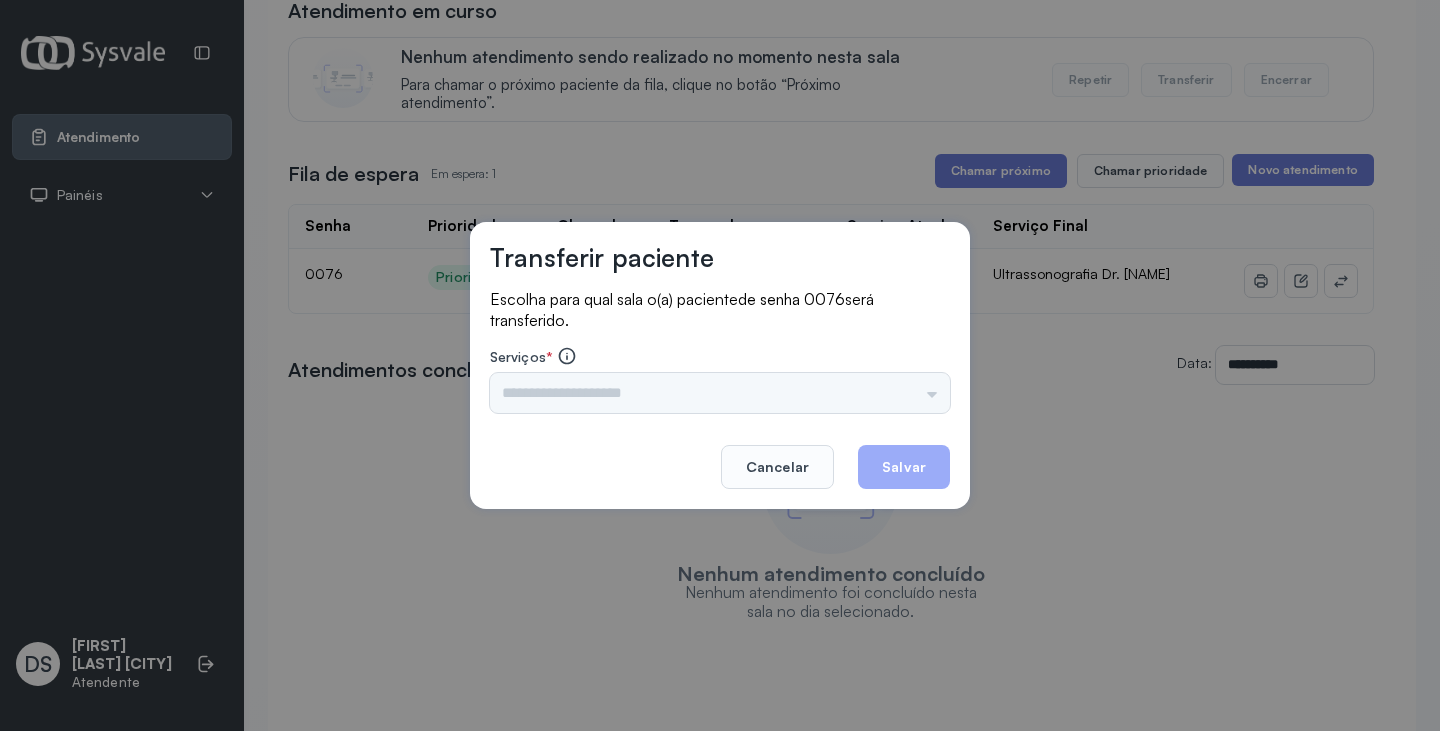 click on "Triagem Ortopedista Dr. Mauricio Ortopedista Dr. Ramon Ginecologista Dr. Amilton Ginecologista Dra. Luana Obstetra Dr. Orlindo Obstetra Dra. Vera Ultrassonografia Dr. Orlindo Ultrassonografia Dr. Amilton Consulta com Neurologista Dr. Ezir Reumatologista Dr. Juvenilson Endocrinologista Washington Dermatologista Dra. Renata Nefrologista Dr. Edvaldo Geriatra Dra. Vanessa Infectologista Dra. Vanessa Oftalmologista Dra. Consulta Proctologista/Cirurgia Geral Dra. Geislane Otorrinolaringologista Dr. Pedro Pequena Cirurgia Dr. Geislane Pequena Cirurgia Dr. AMILTON ECG Espirometria com Broncodilatador Espirometria sem Broncodilatador Ecocardiograma - Dra. Vanessa Viana Exame de PPD Enf. Jane Raquel RETIRADA DE CERUME DR. PEDRO VACINAÇÃO Preventivo Enf. Luciana Preventivo Enf. Tiago Araujo Consulta de Enfermagem Enf. Tiago Consulta de Enfermagem Enf. Luciana Consulta  Cardiologista Dr. Everson Consulta Enf. Jane Raquel Dispensação de Medicação Agendamento Consulta Enf. Tiago Agendamento consulta Enf. Luciana" at bounding box center [720, 393] 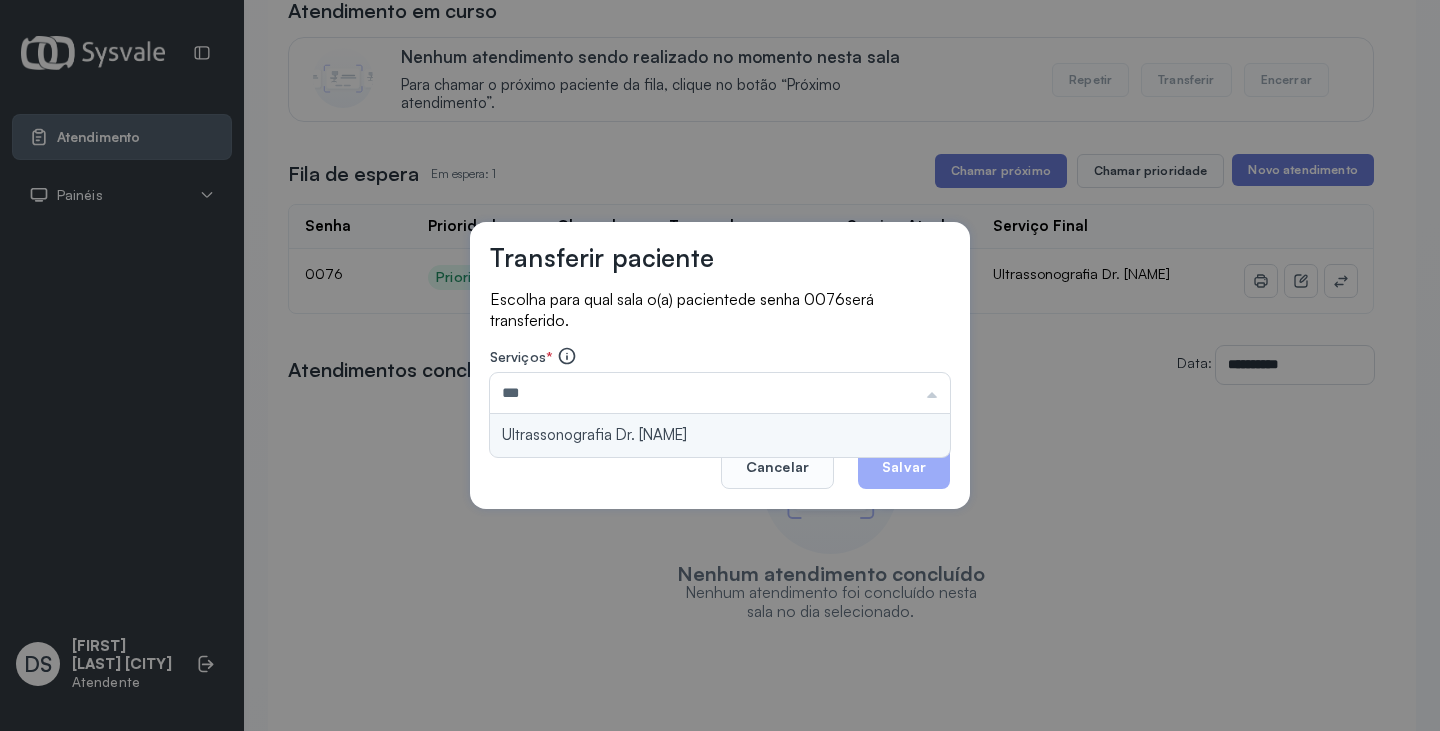 type on "**********" 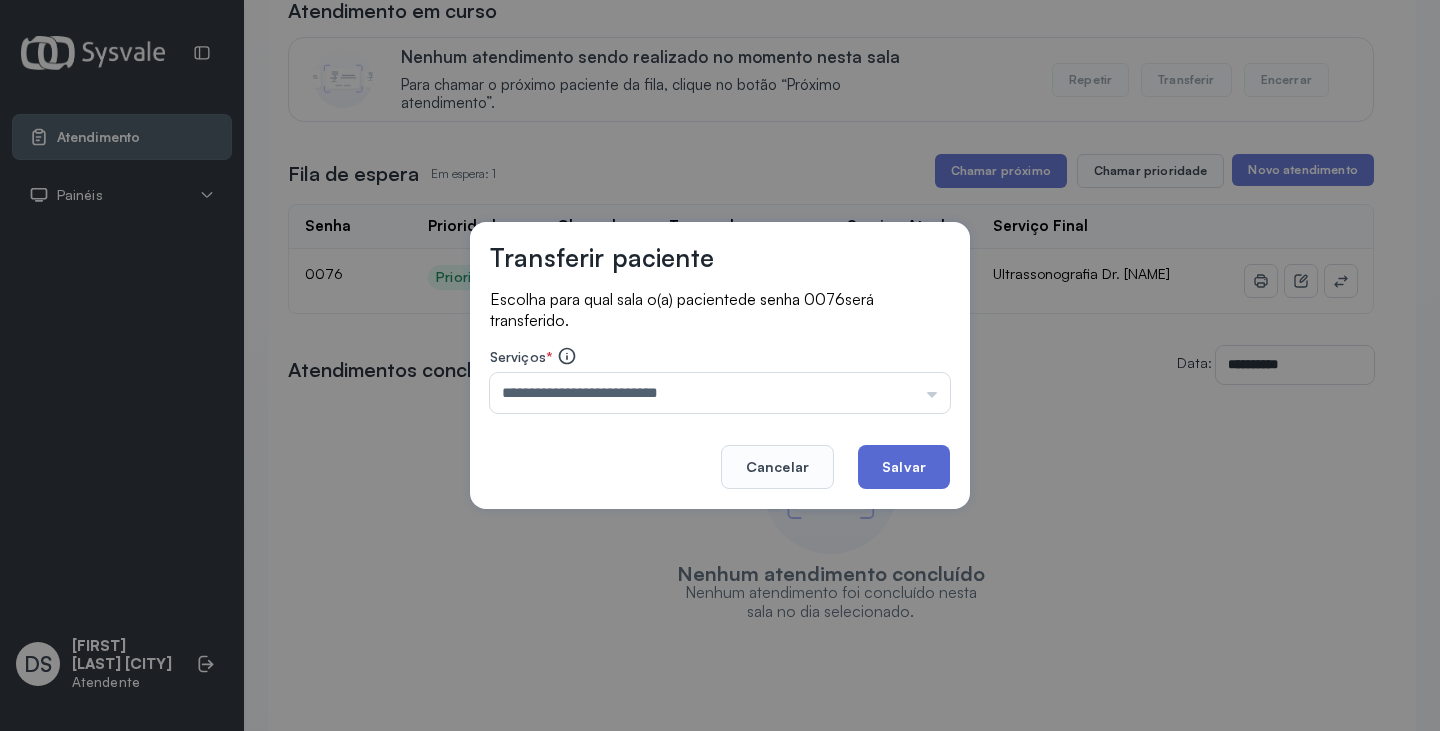 click on "Salvar" 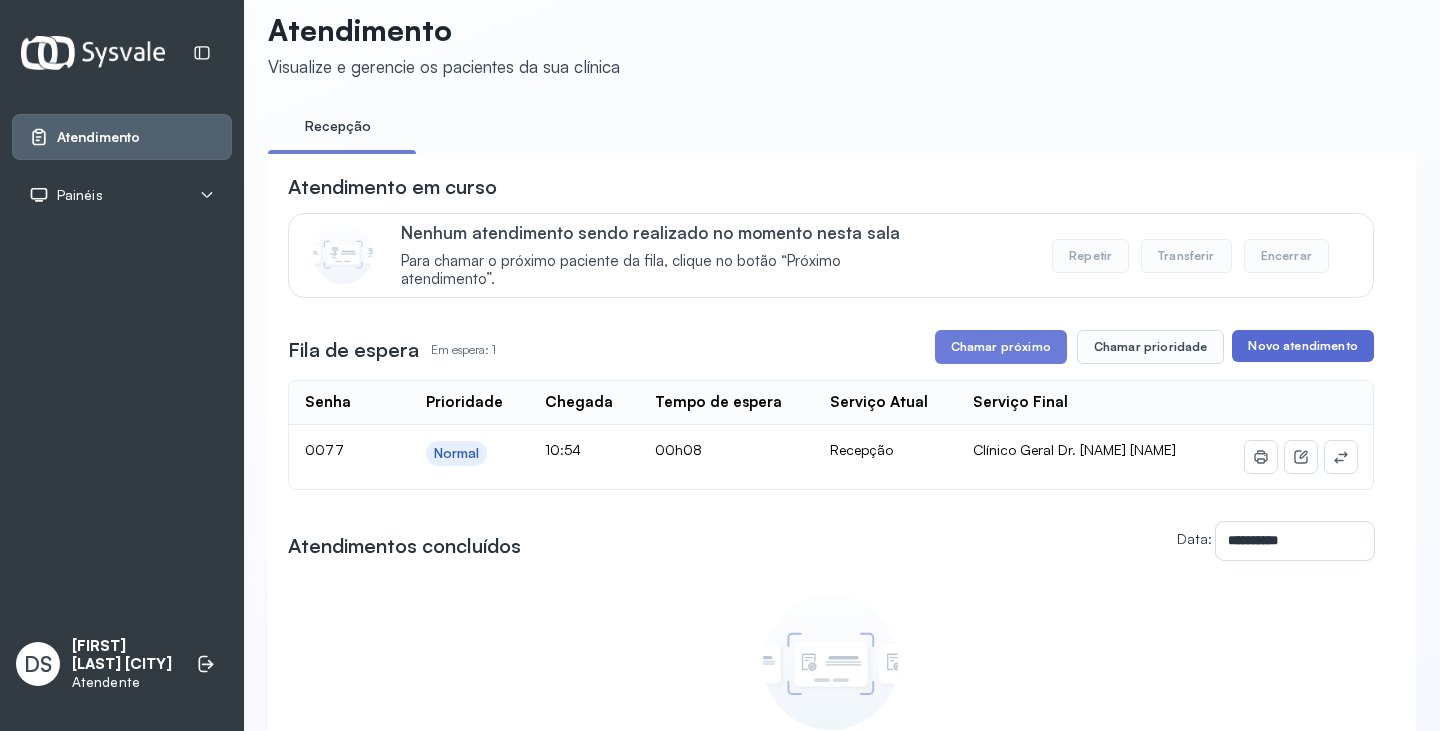 scroll, scrollTop: 0, scrollLeft: 0, axis: both 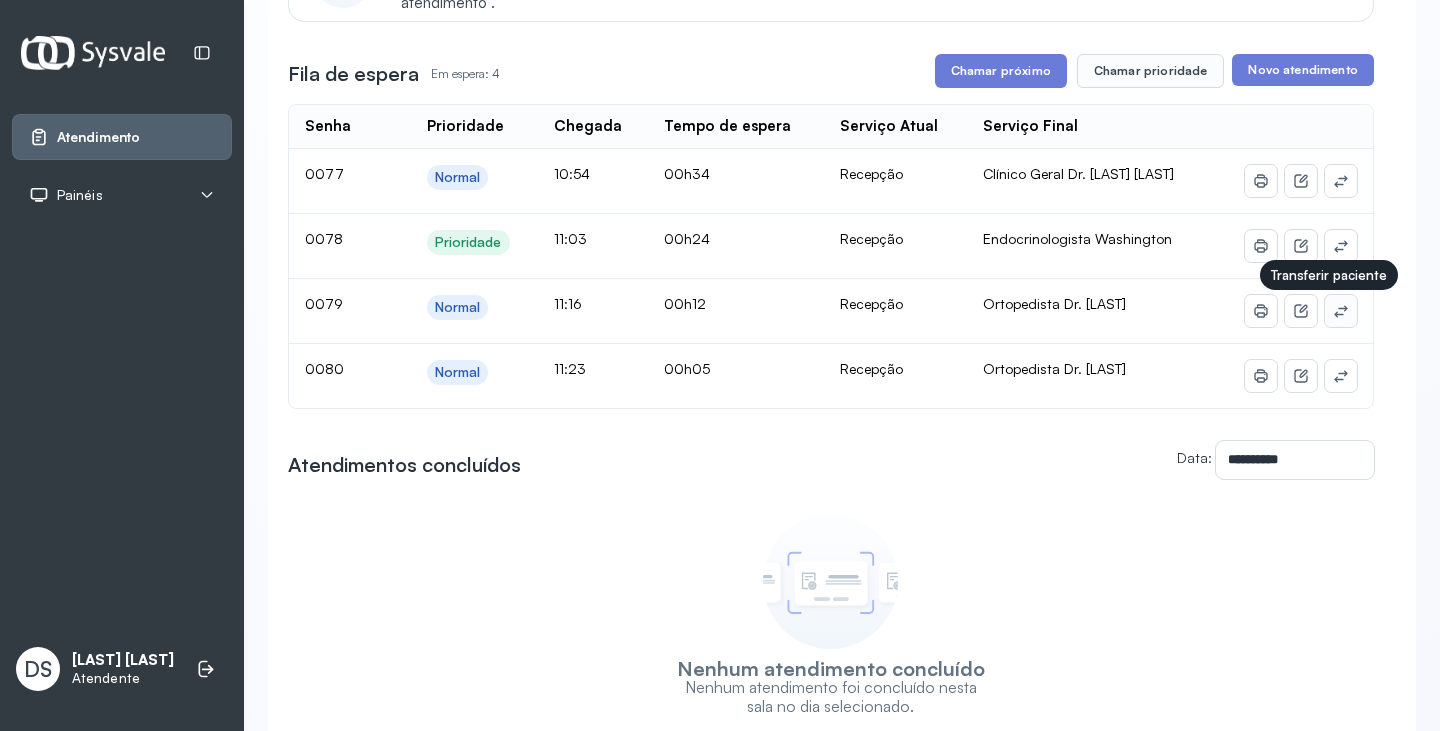 click 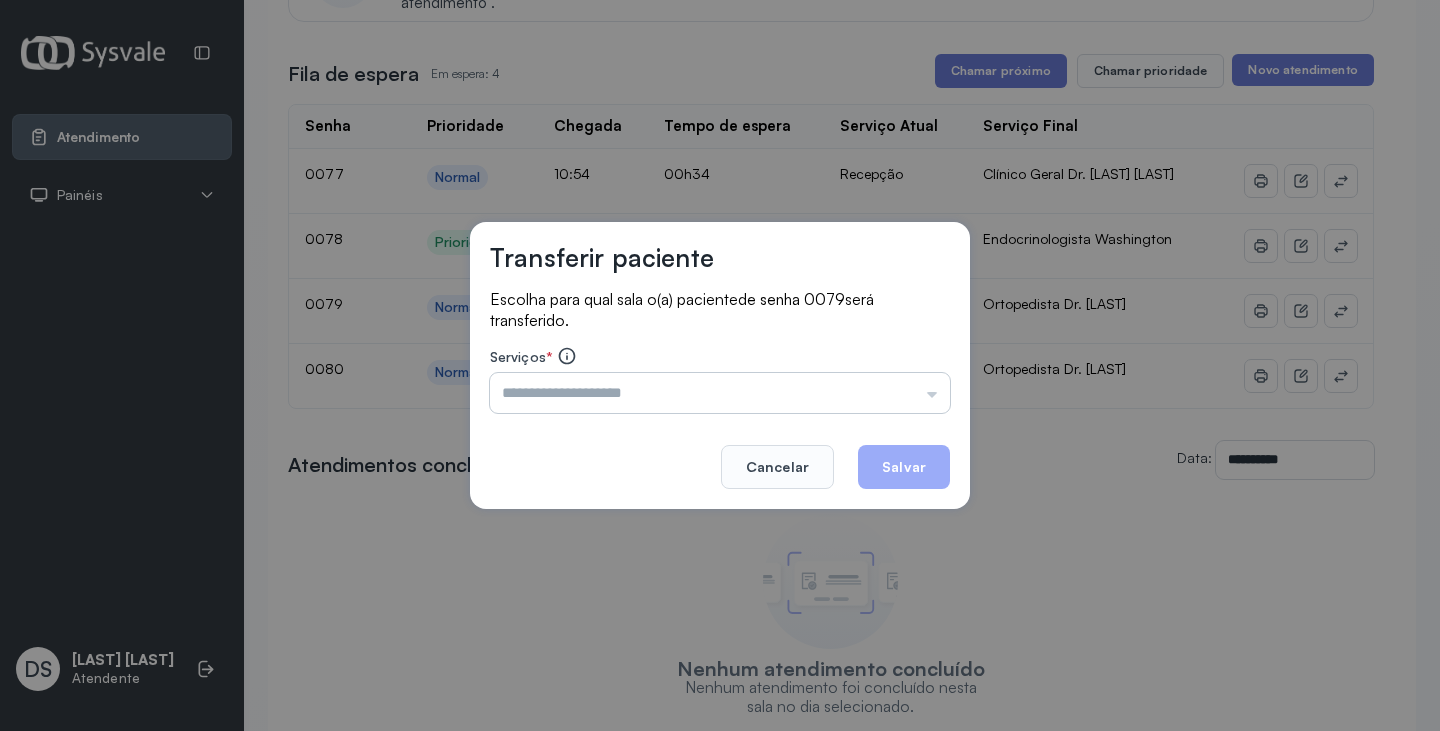 click at bounding box center [720, 393] 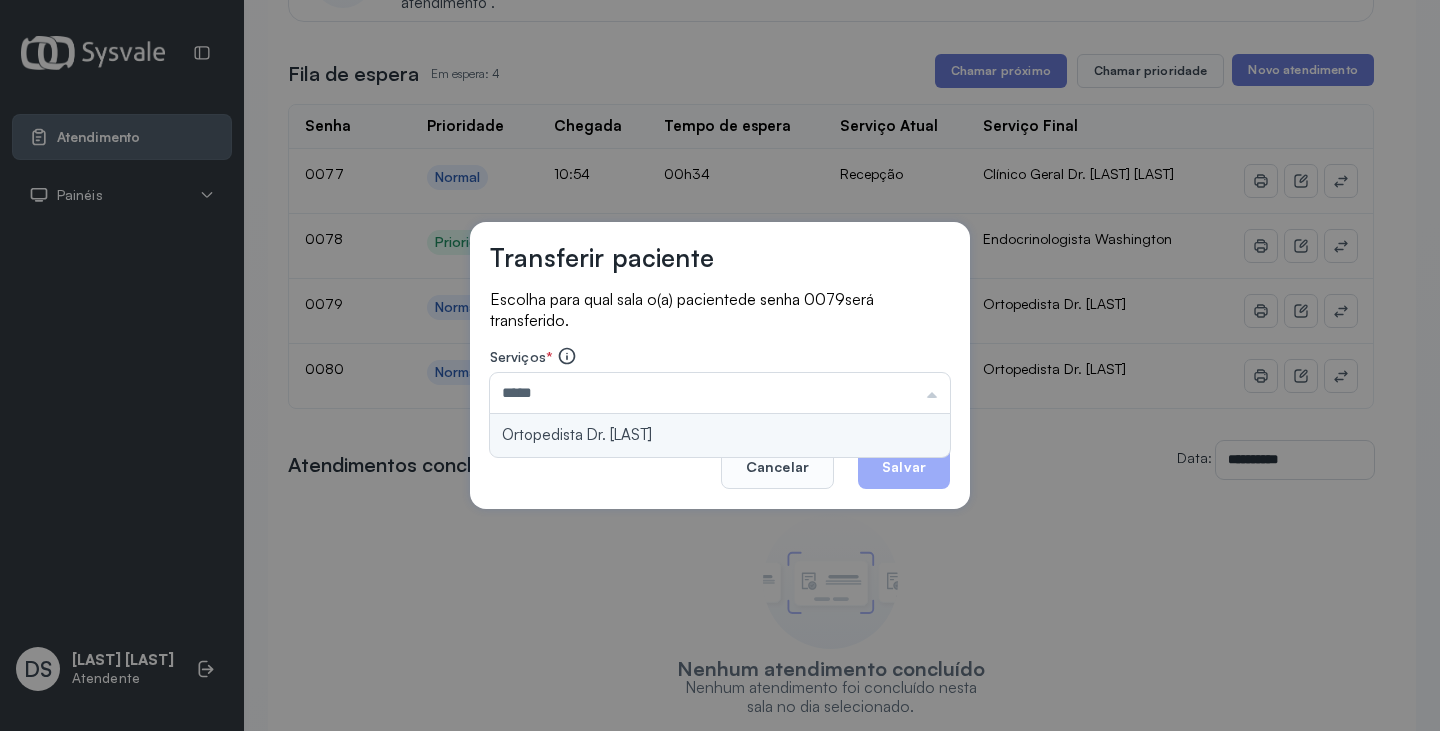 type on "**********" 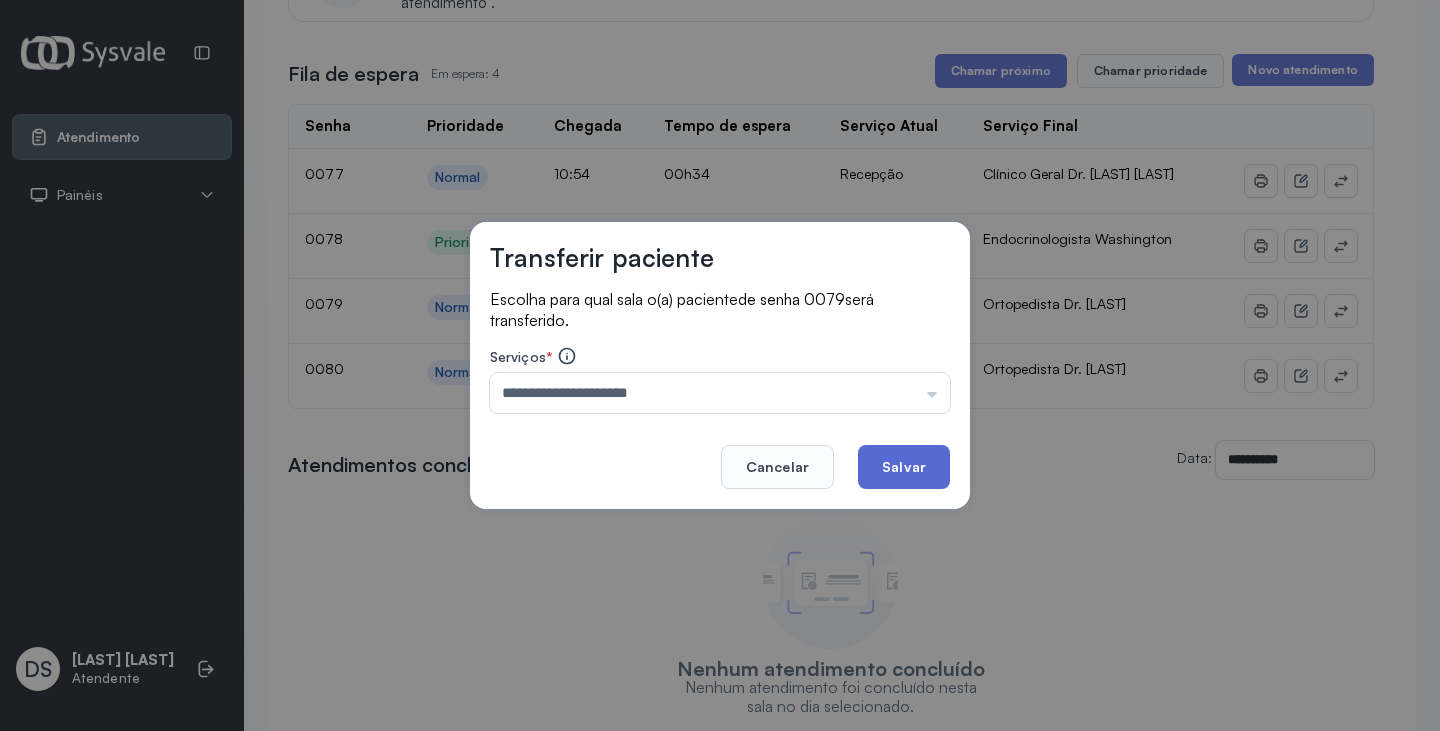 drag, startPoint x: 744, startPoint y: 424, endPoint x: 869, endPoint y: 467, distance: 132.18925 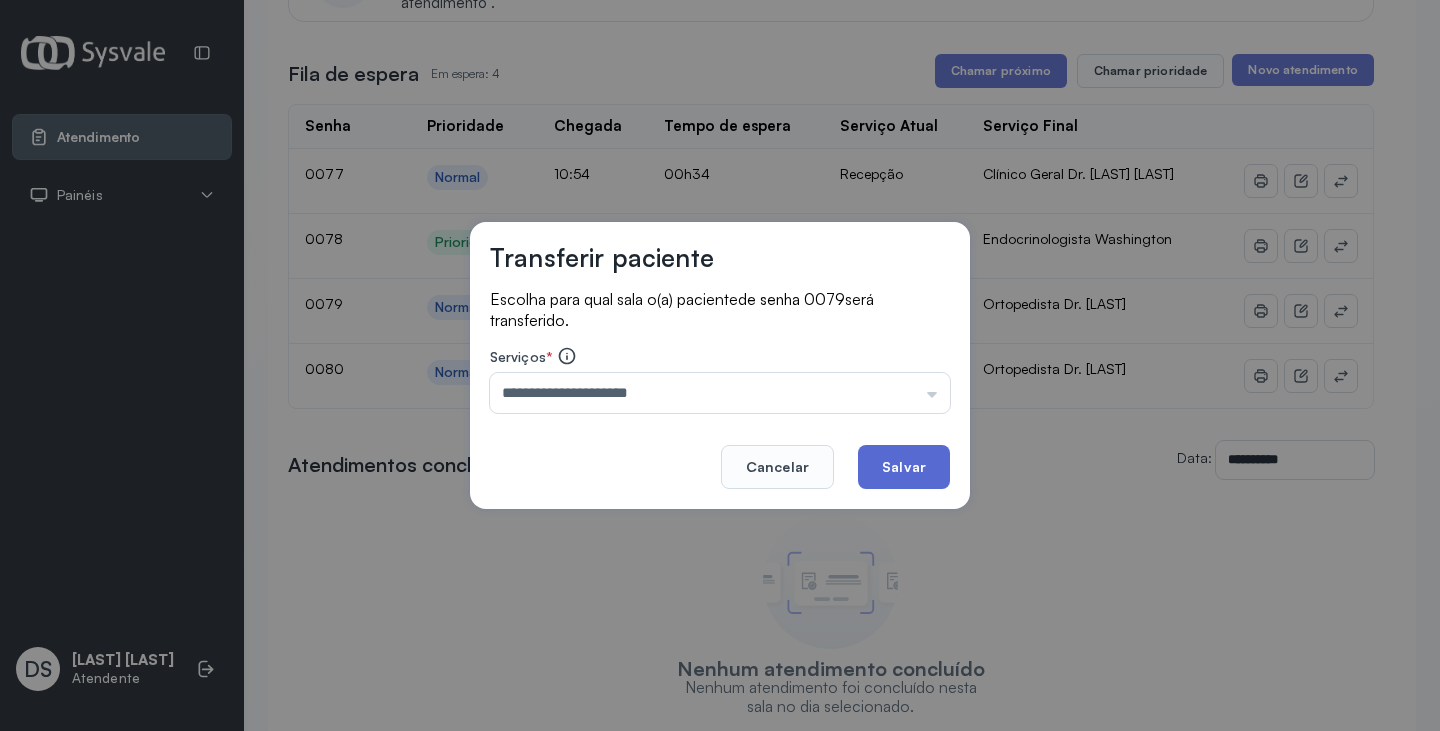 click on "**********" at bounding box center [720, 366] 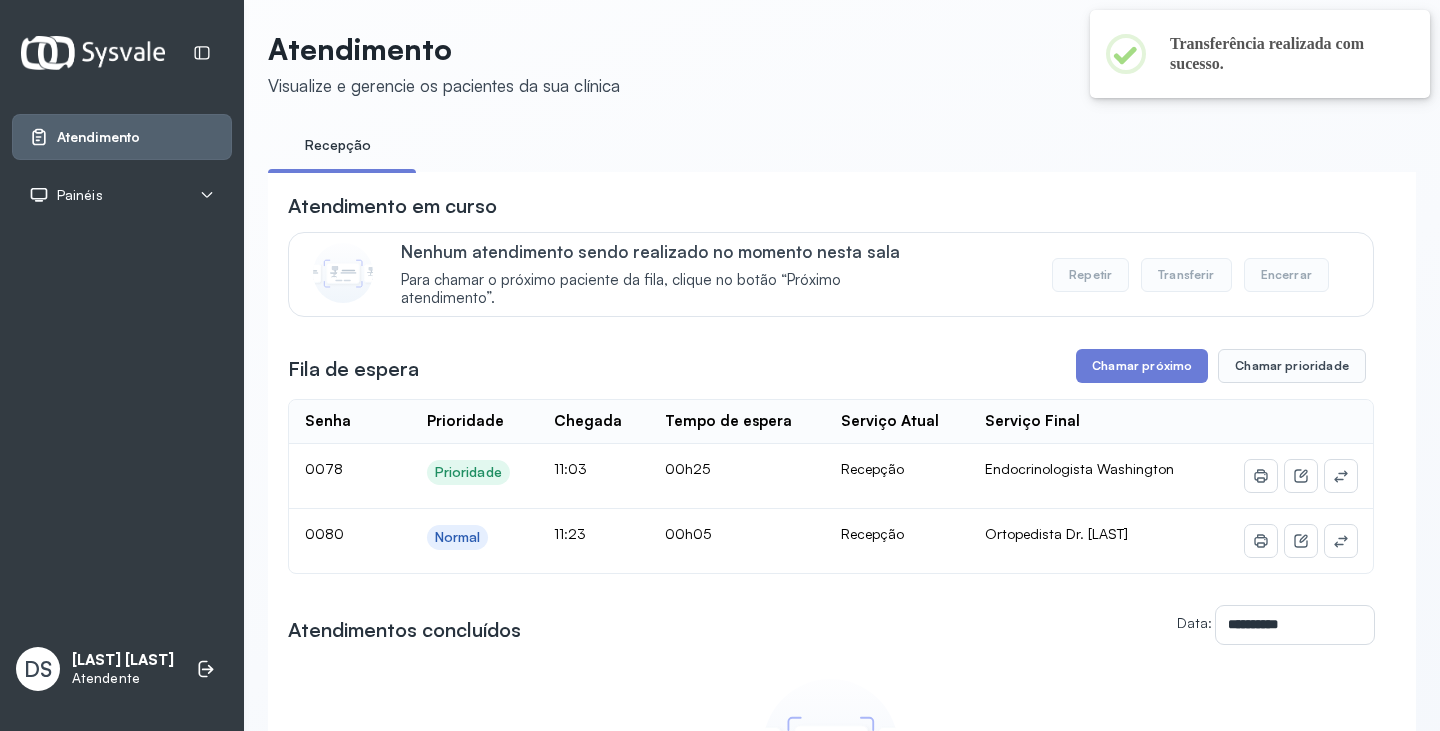 scroll, scrollTop: 300, scrollLeft: 0, axis: vertical 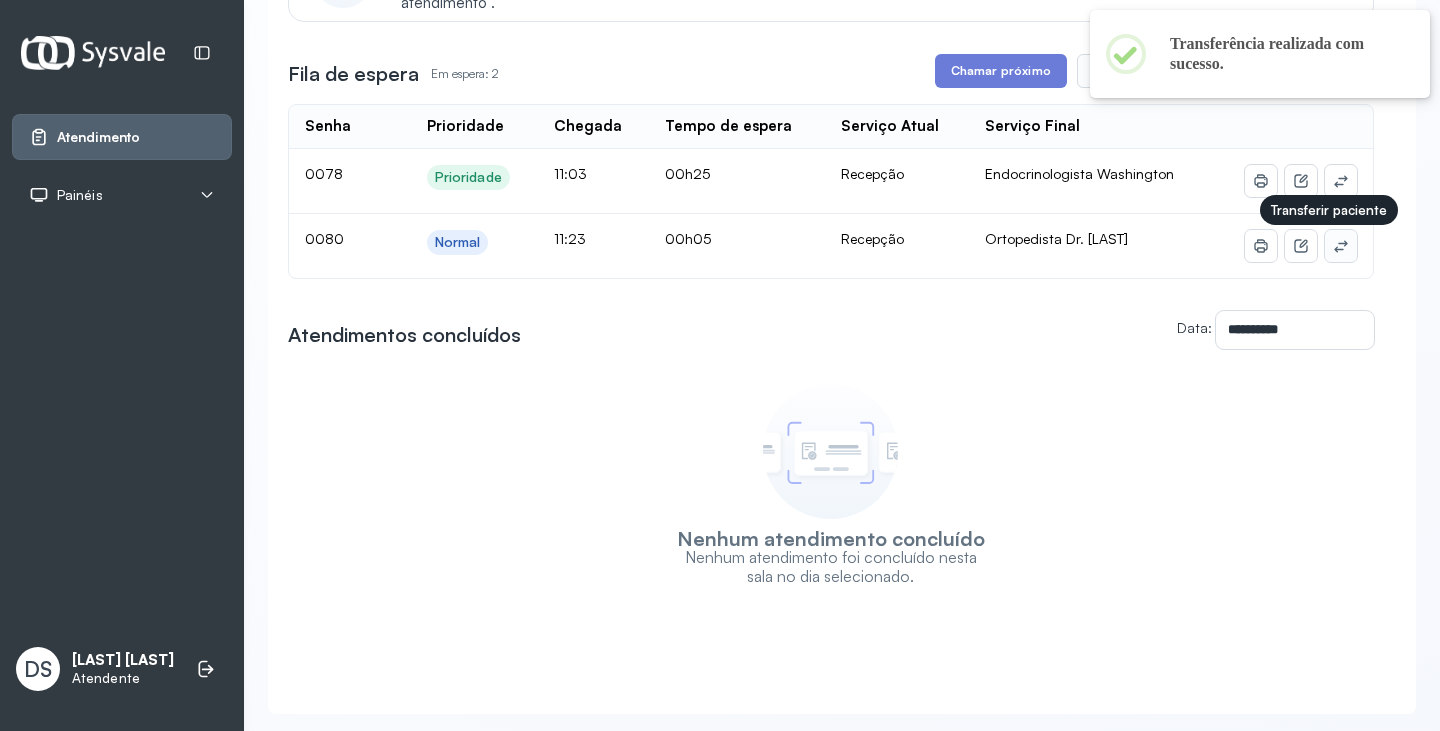 click 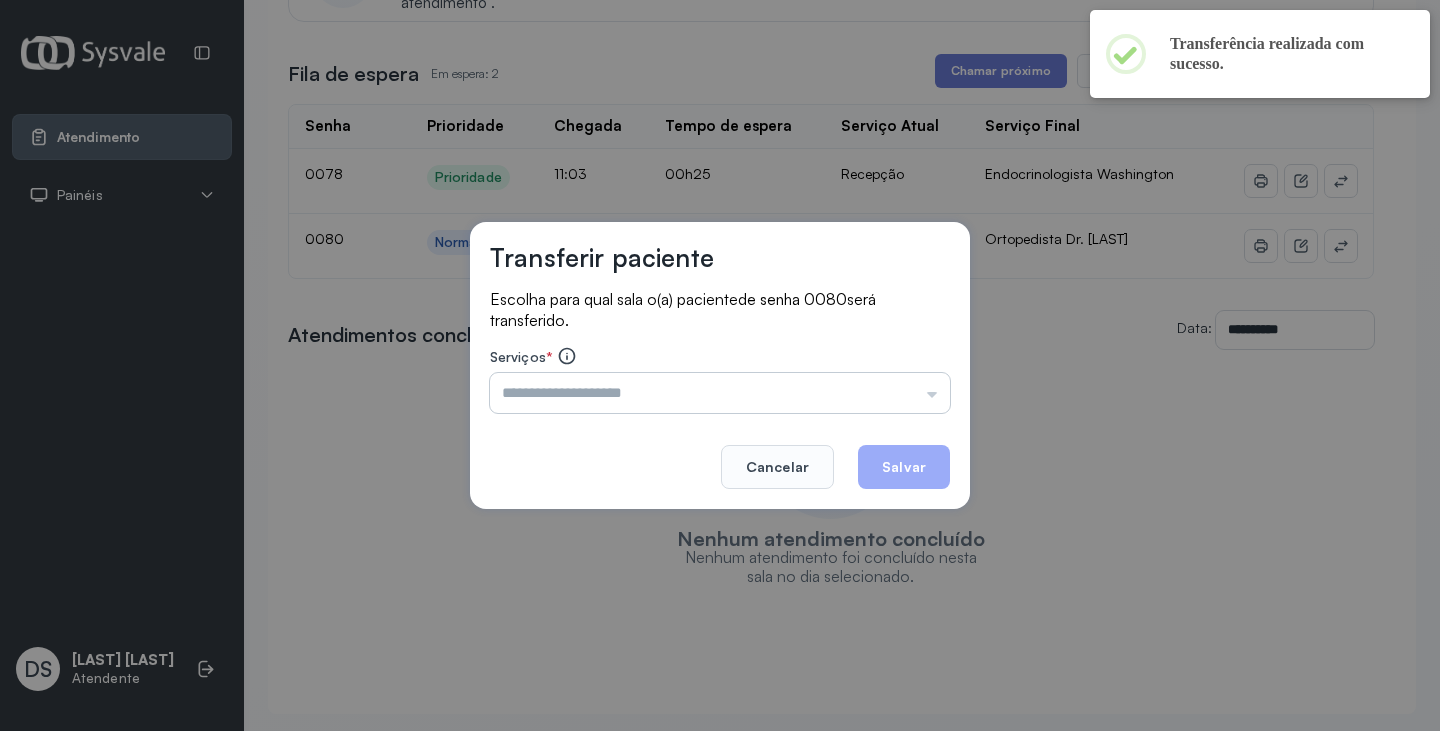click at bounding box center [720, 393] 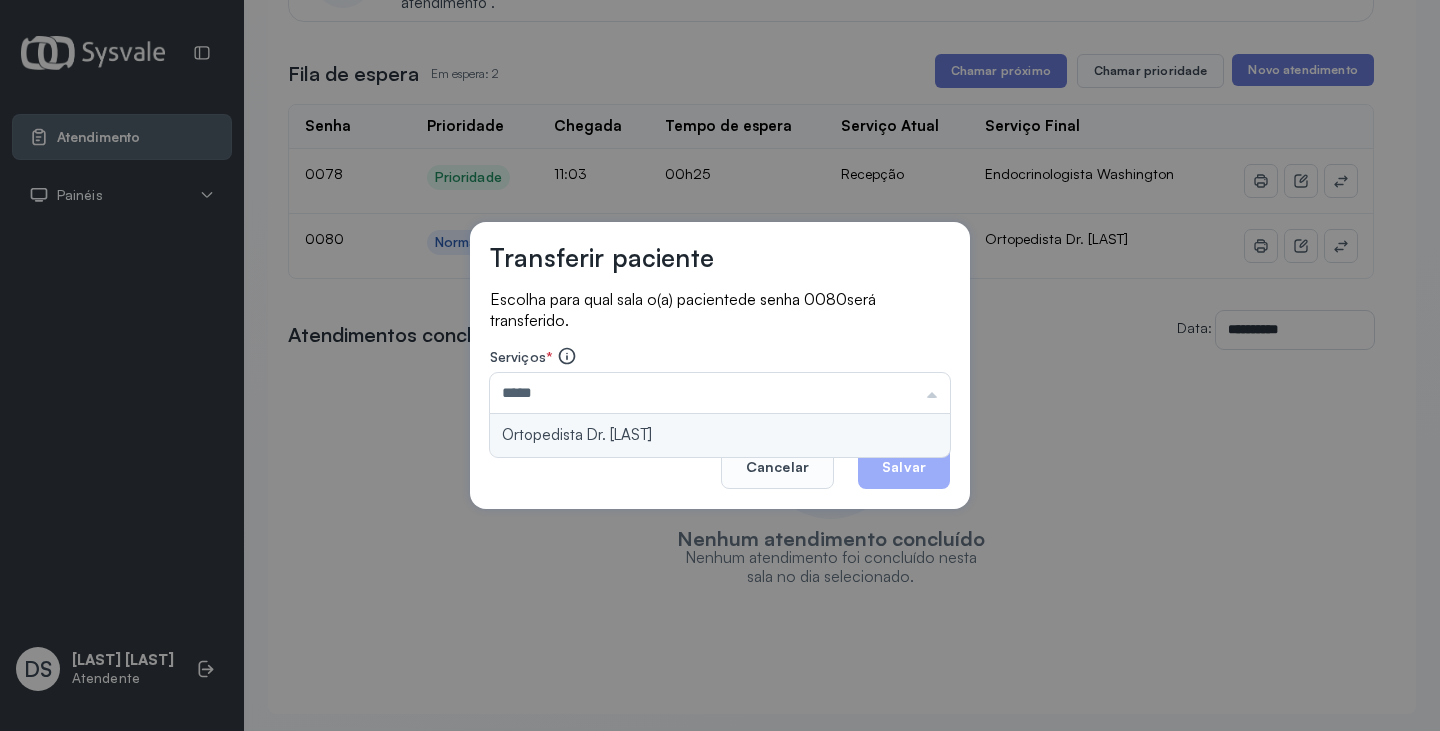 type on "**********" 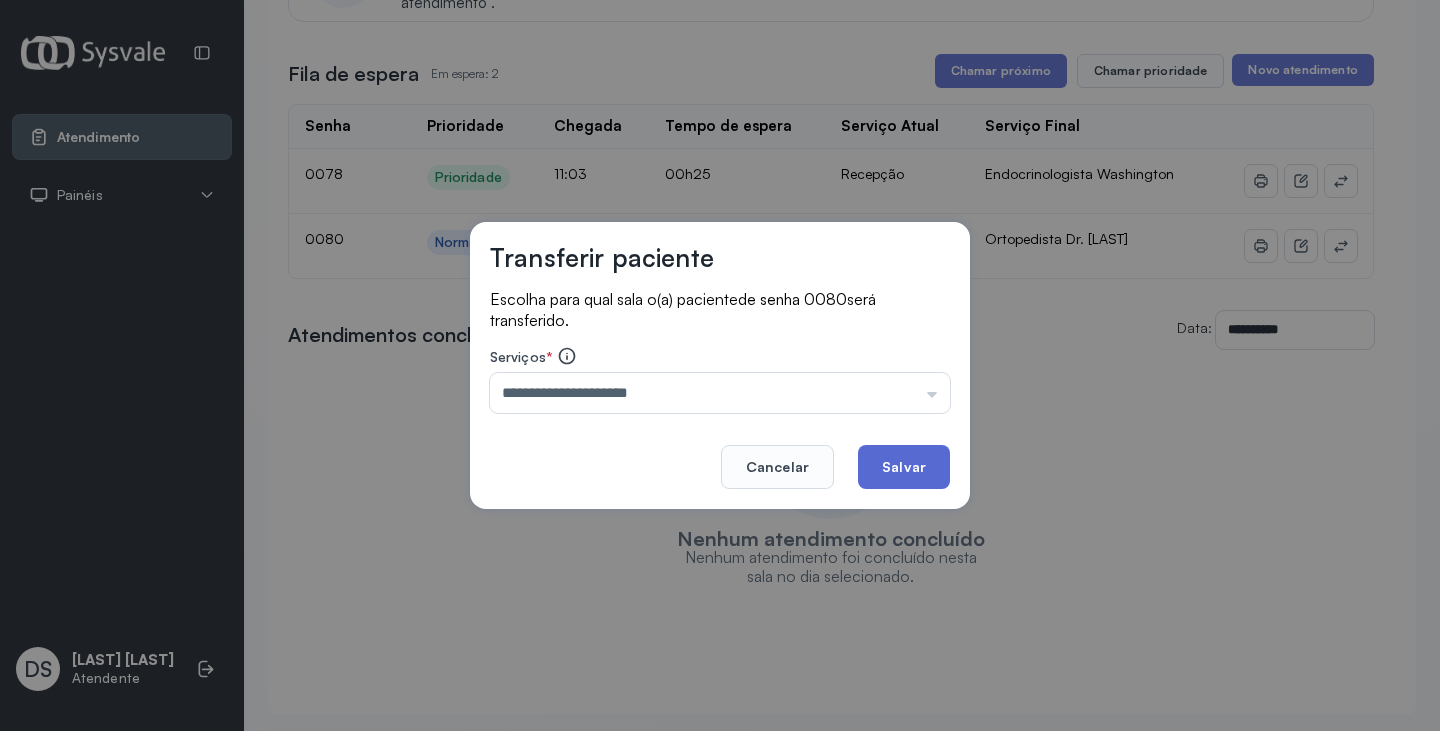 drag, startPoint x: 692, startPoint y: 433, endPoint x: 863, endPoint y: 463, distance: 173.61163 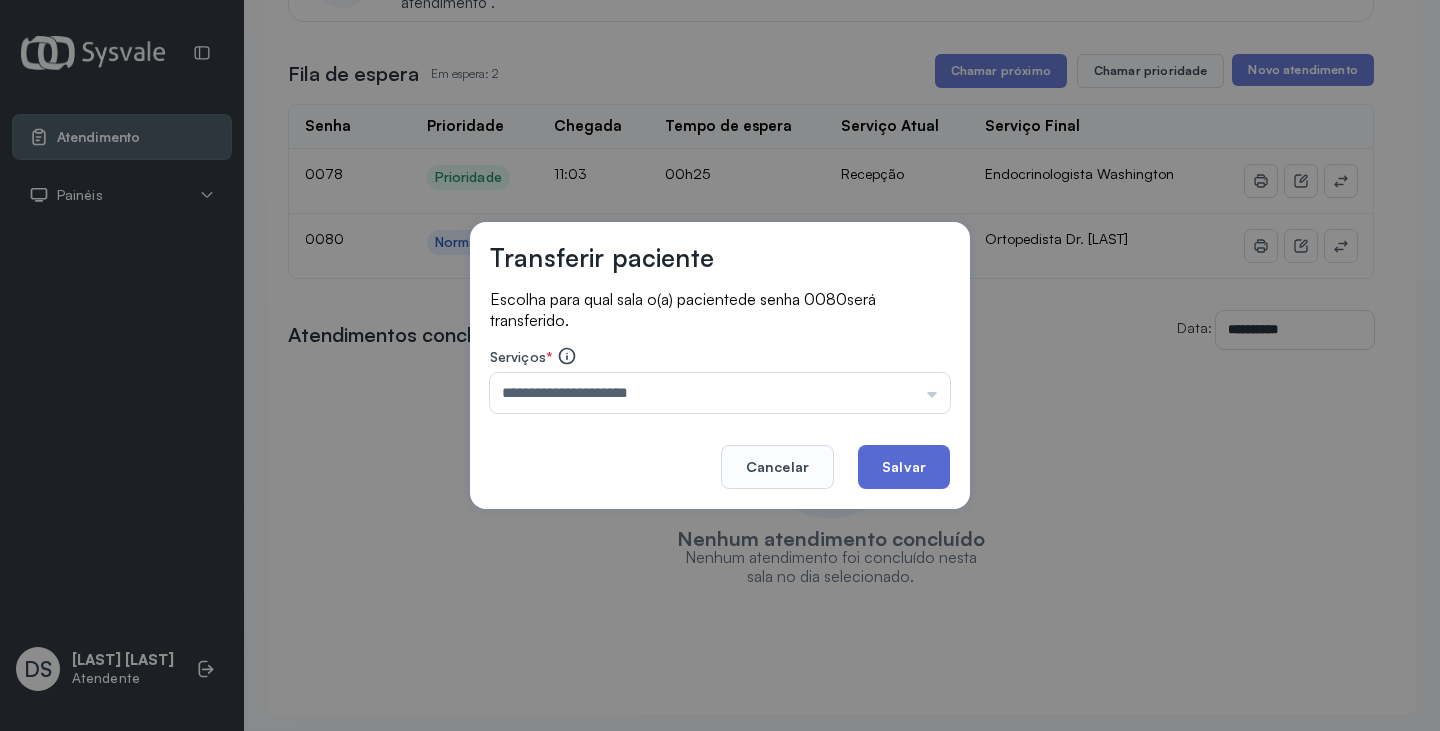 click on "**********" at bounding box center [720, 366] 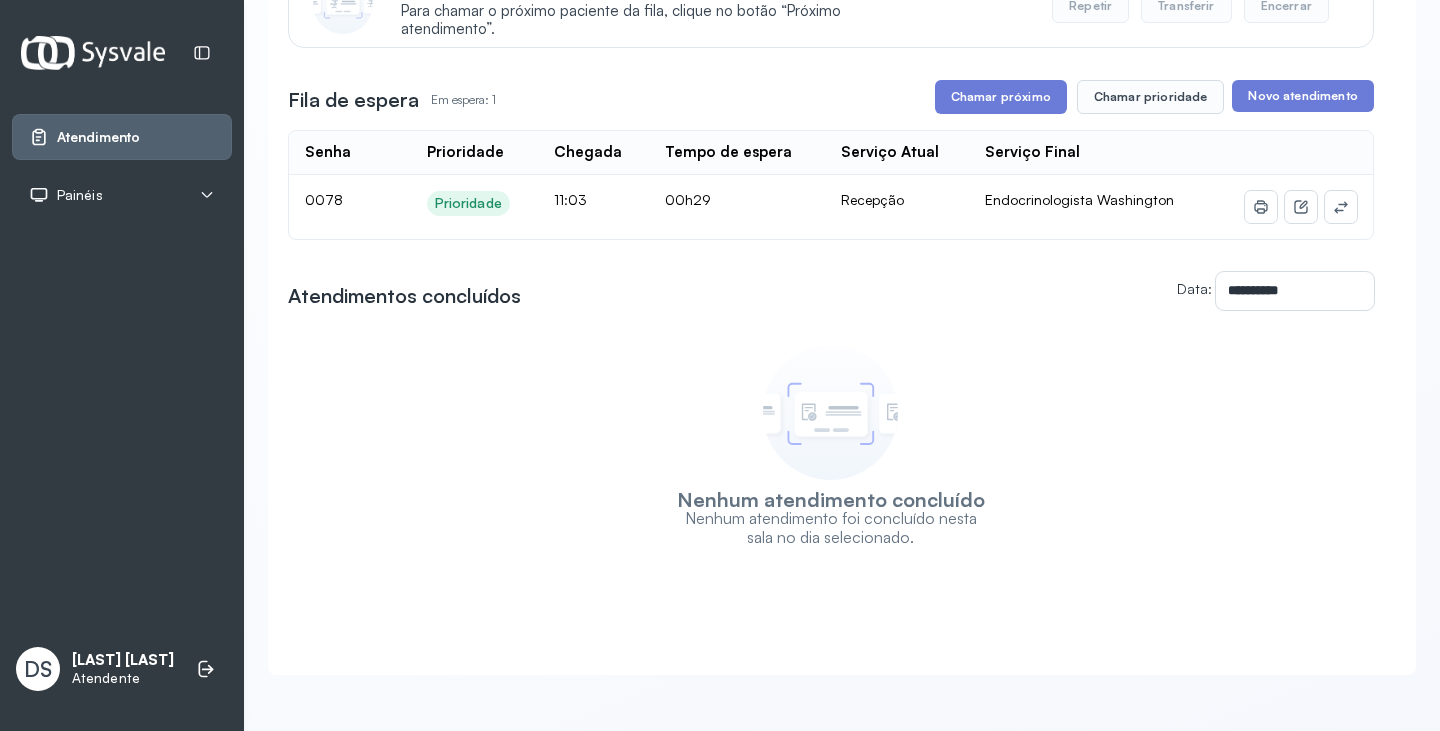 scroll, scrollTop: 295, scrollLeft: 0, axis: vertical 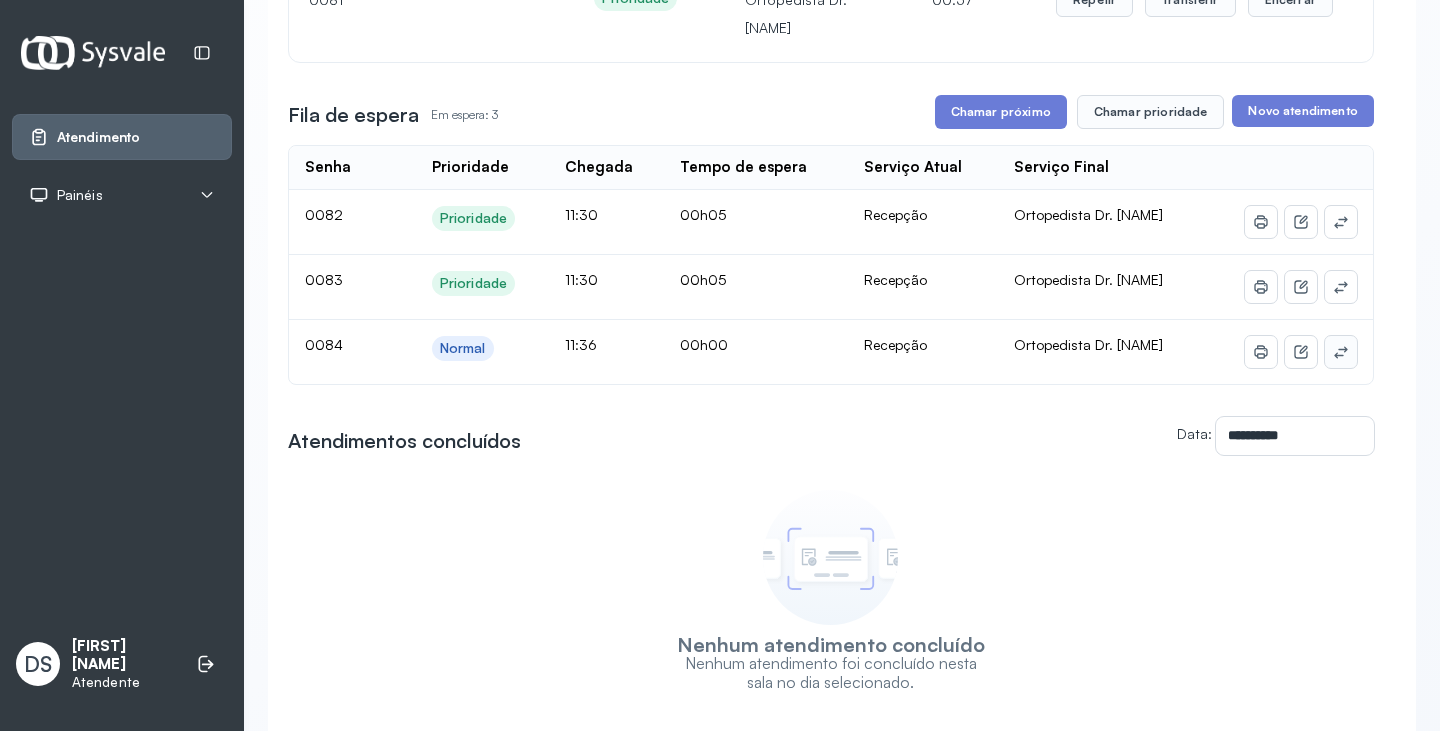click 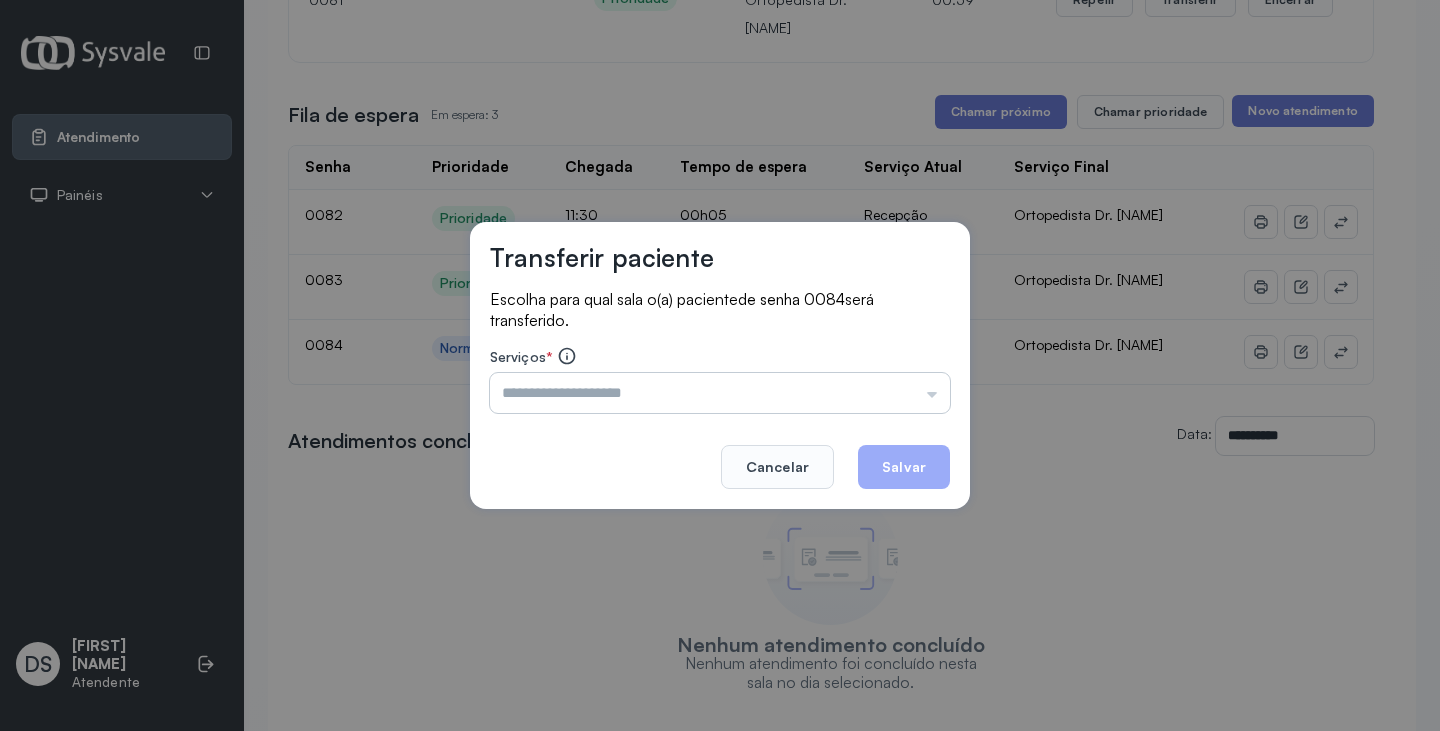 click at bounding box center (720, 393) 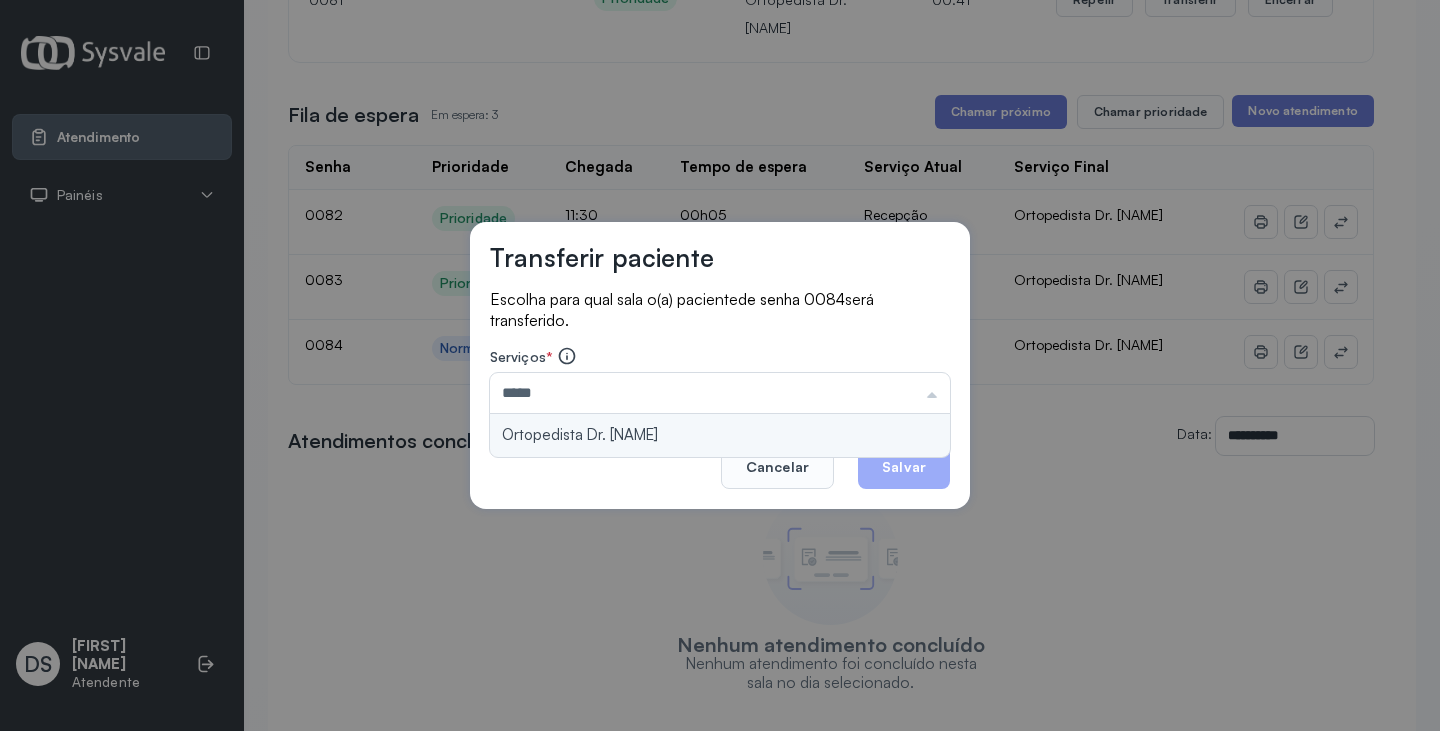 type on "**********" 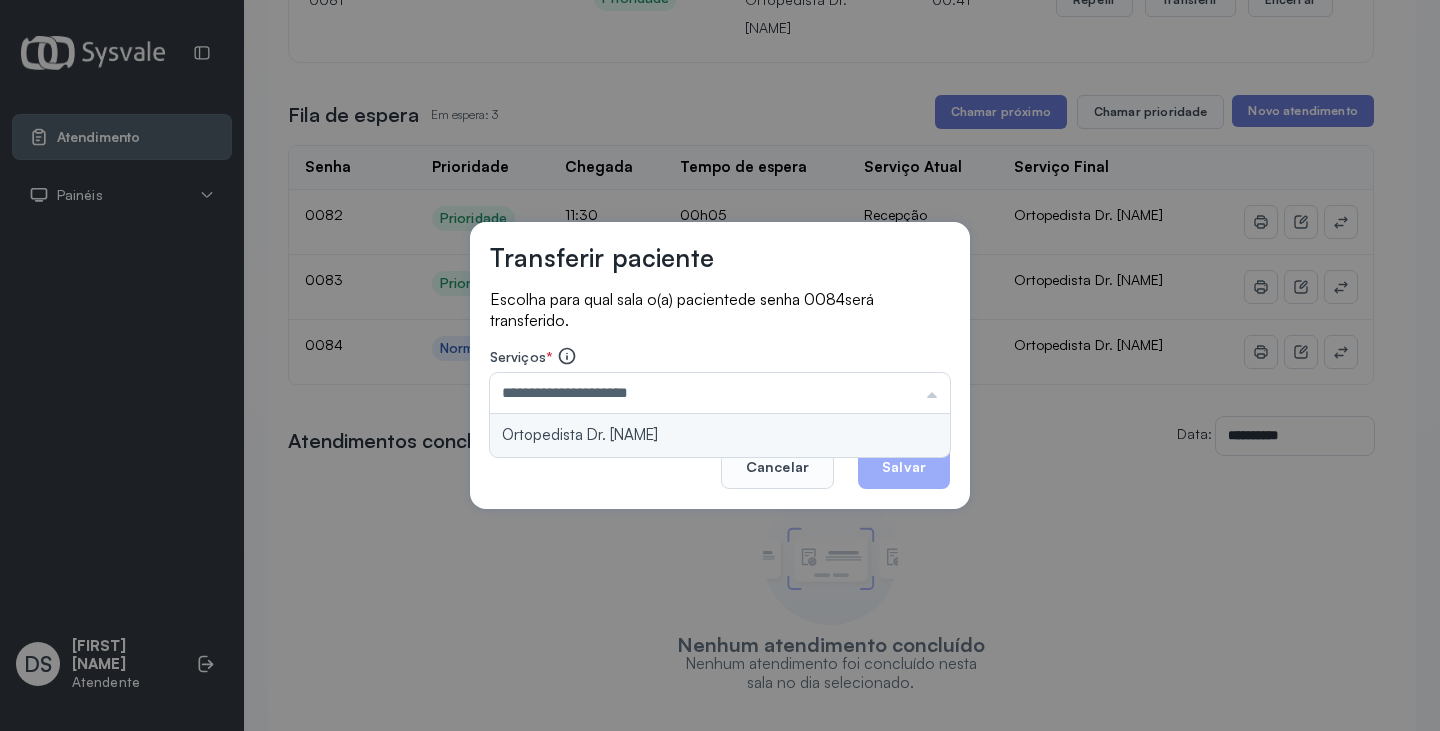drag, startPoint x: 697, startPoint y: 421, endPoint x: 782, endPoint y: 431, distance: 85.58621 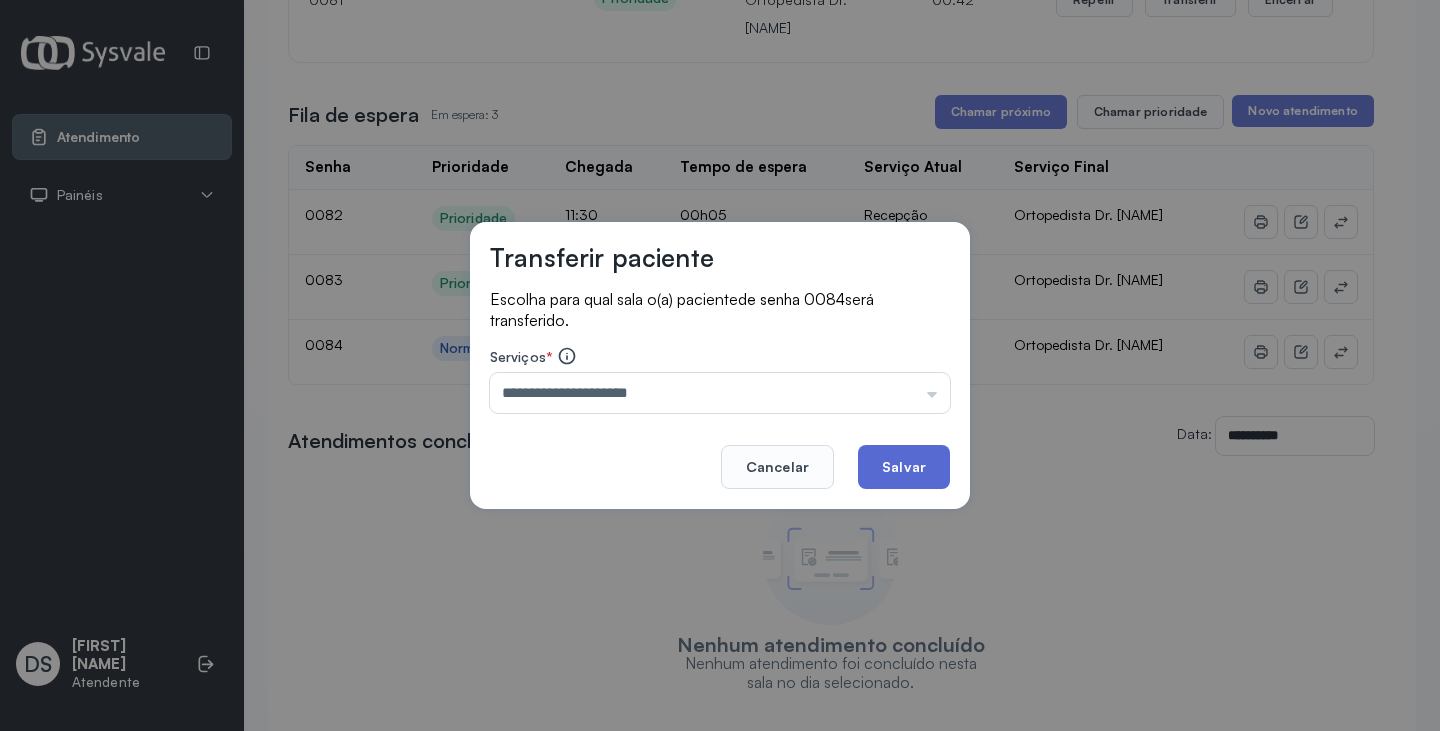 click on "Salvar" 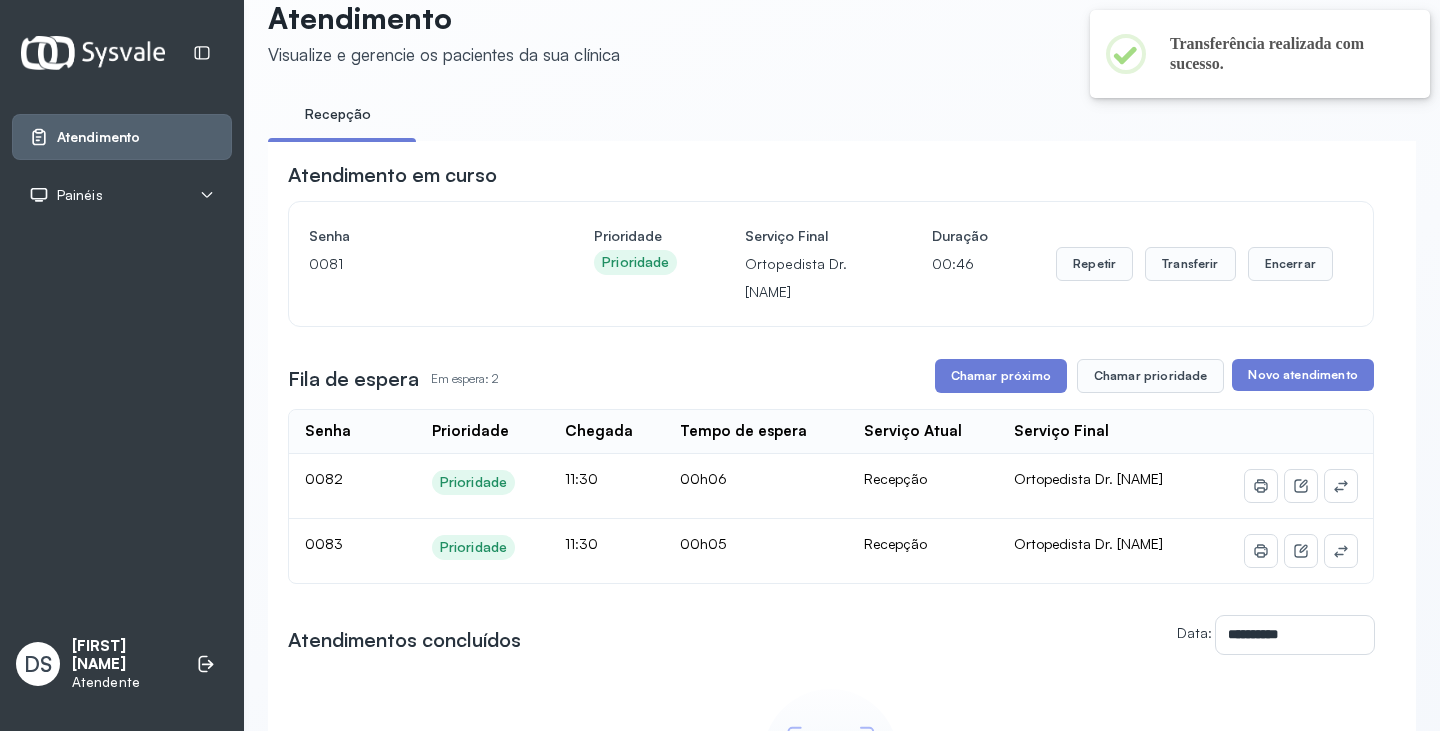 scroll, scrollTop: 0, scrollLeft: 0, axis: both 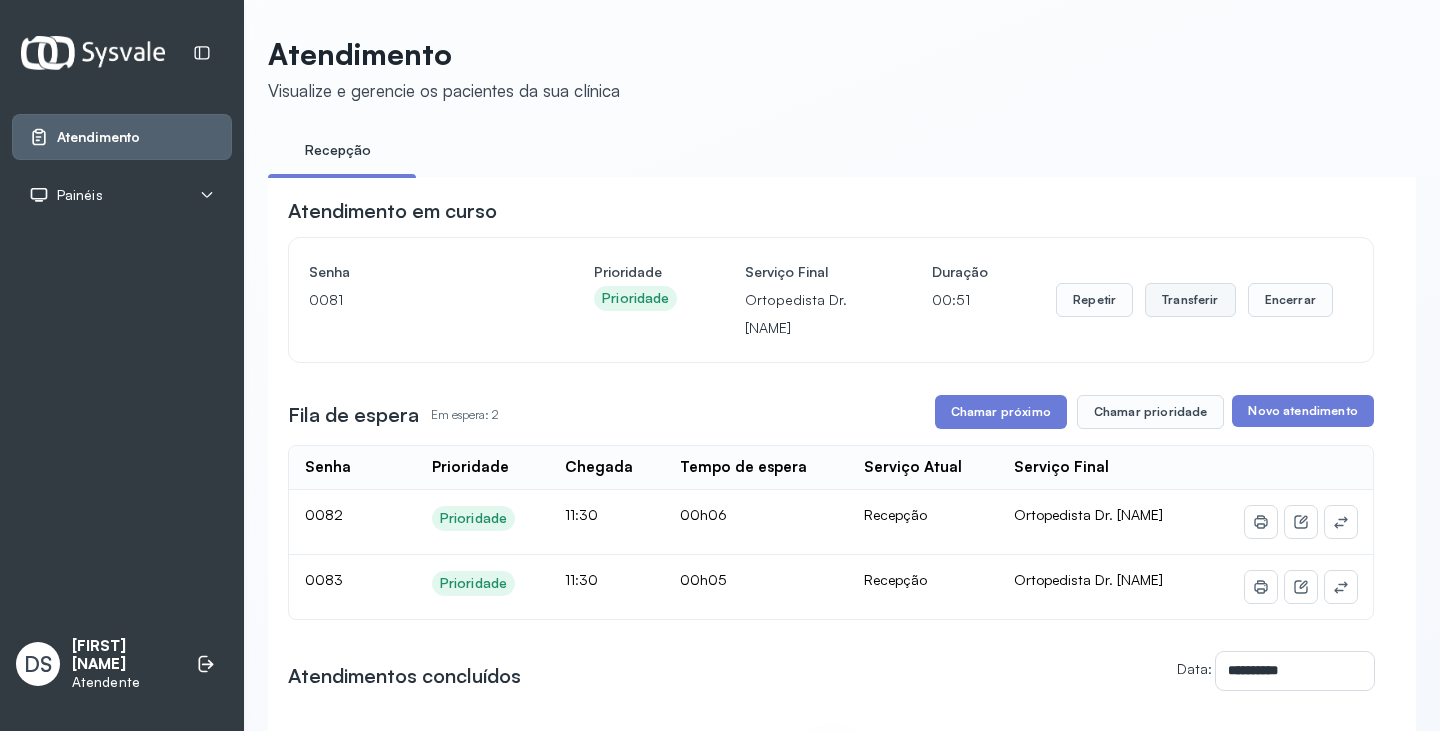 click on "Transferir" at bounding box center [1190, 300] 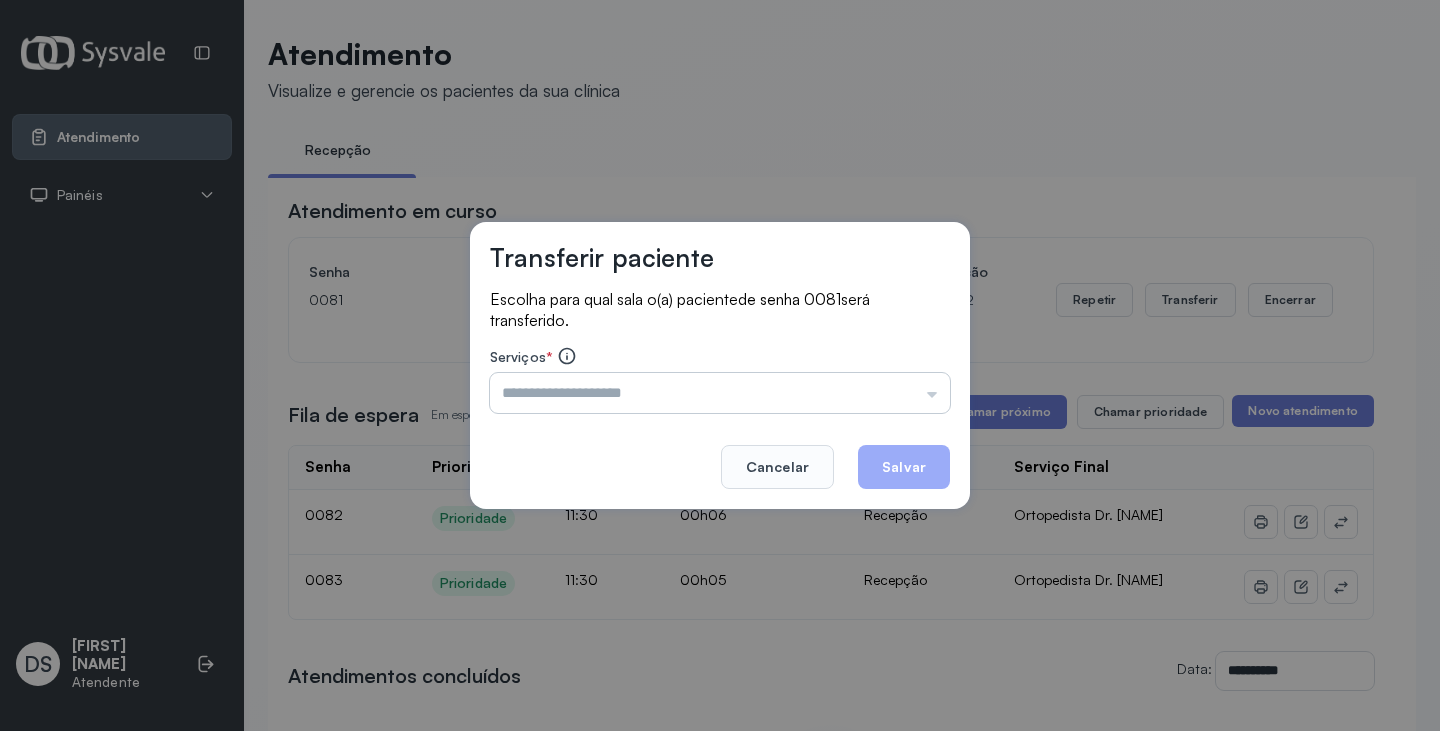 click at bounding box center [720, 393] 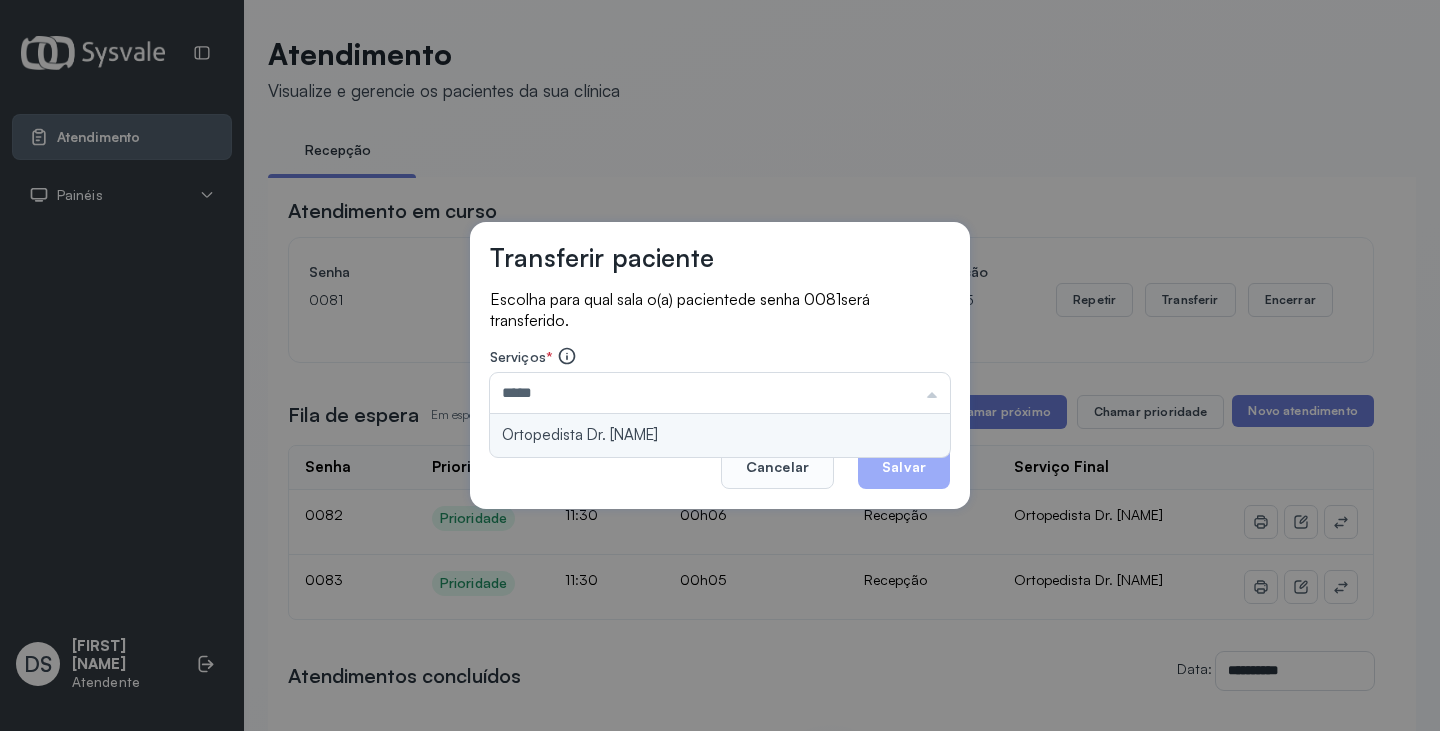 type on "**********" 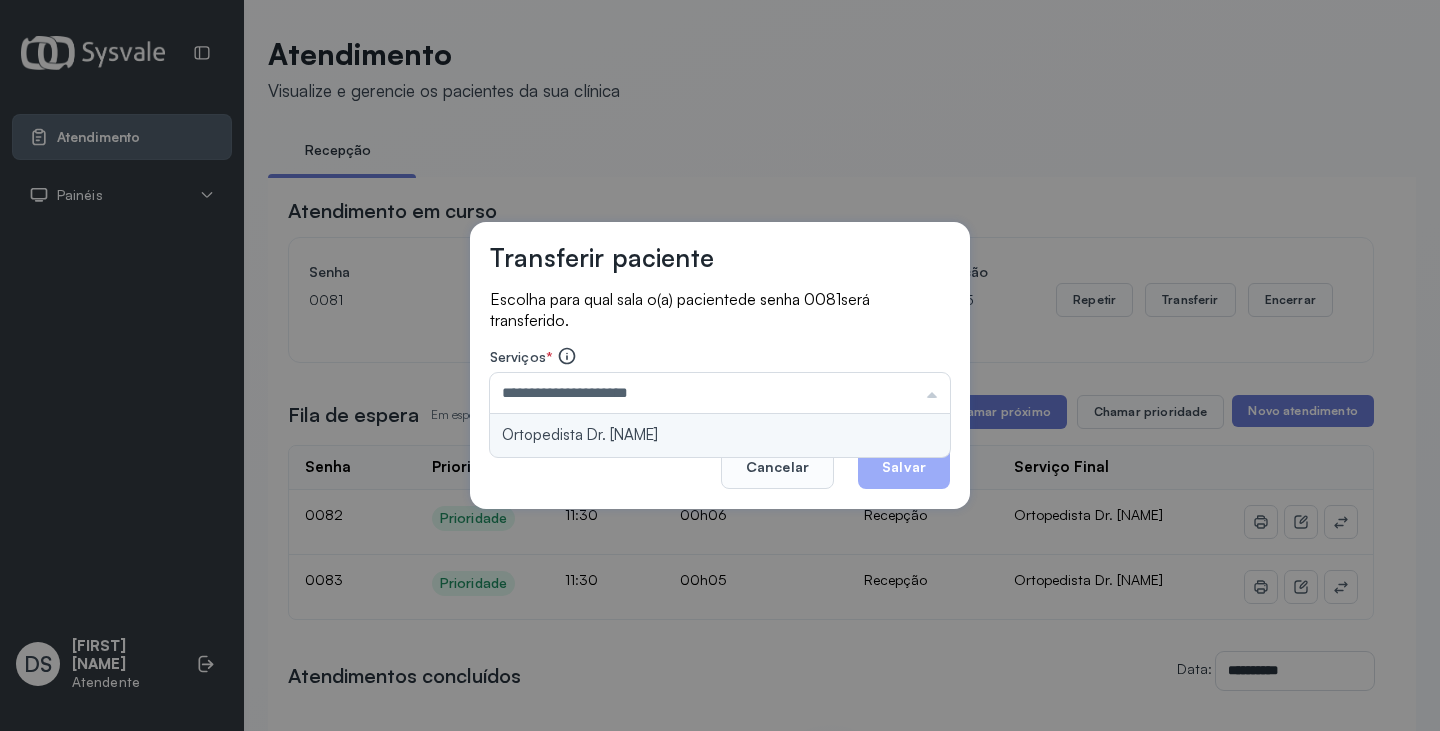 click on "**********" at bounding box center (720, 366) 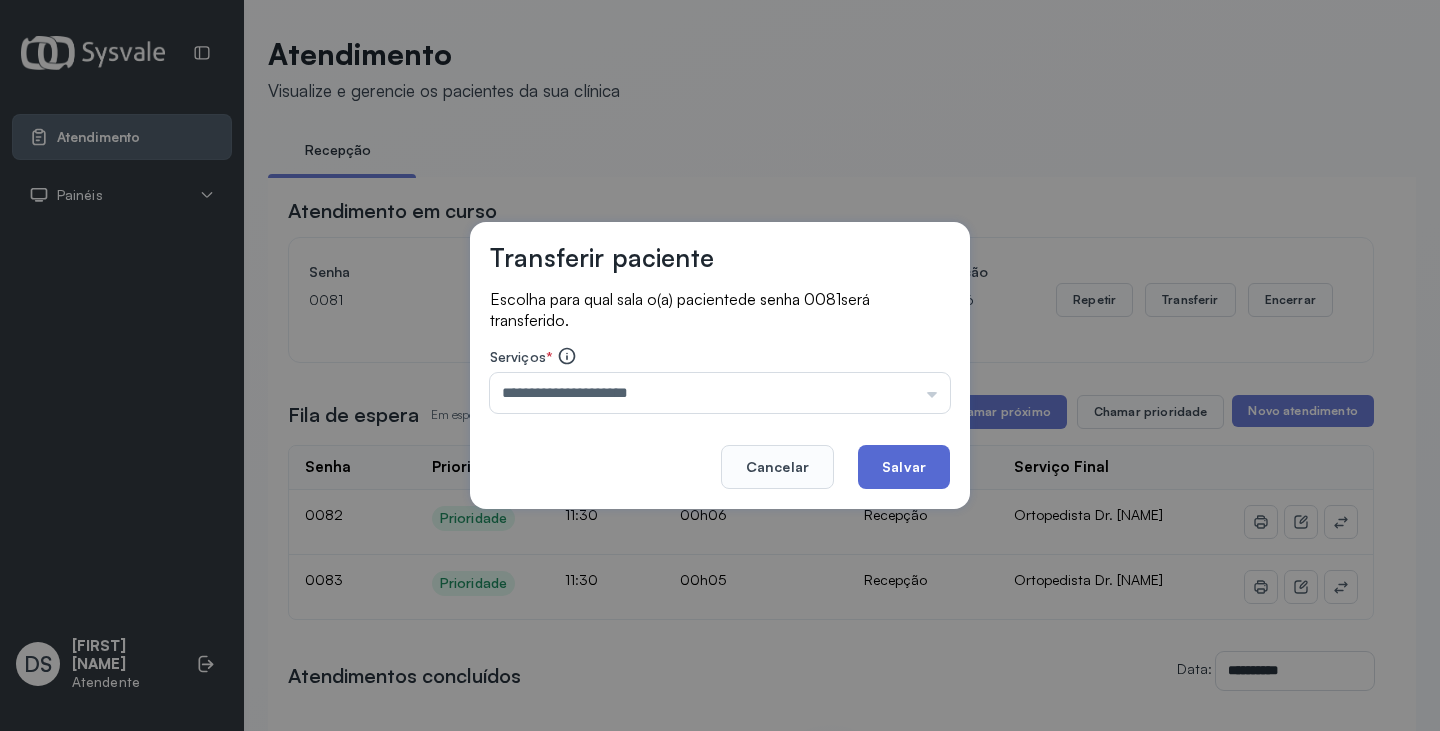 click on "Salvar" 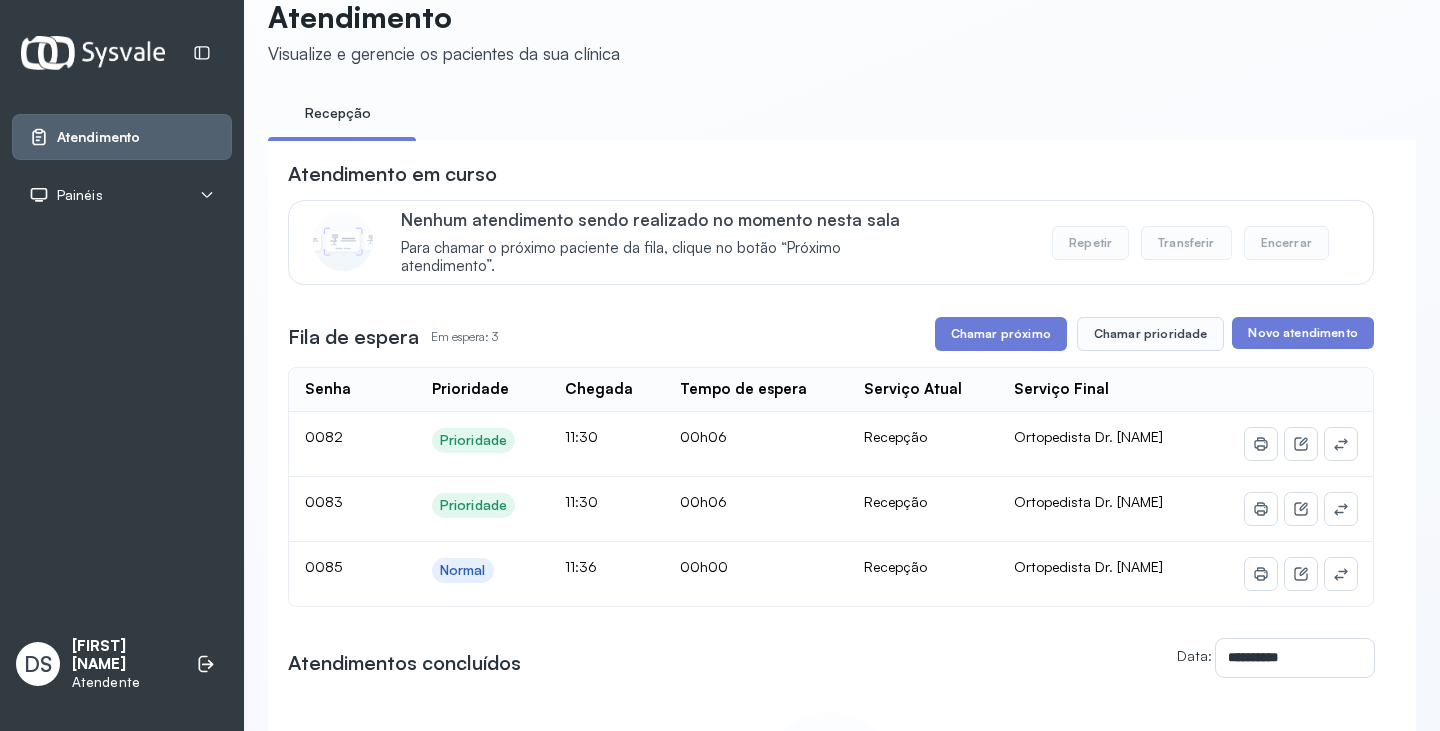 scroll, scrollTop: 100, scrollLeft: 0, axis: vertical 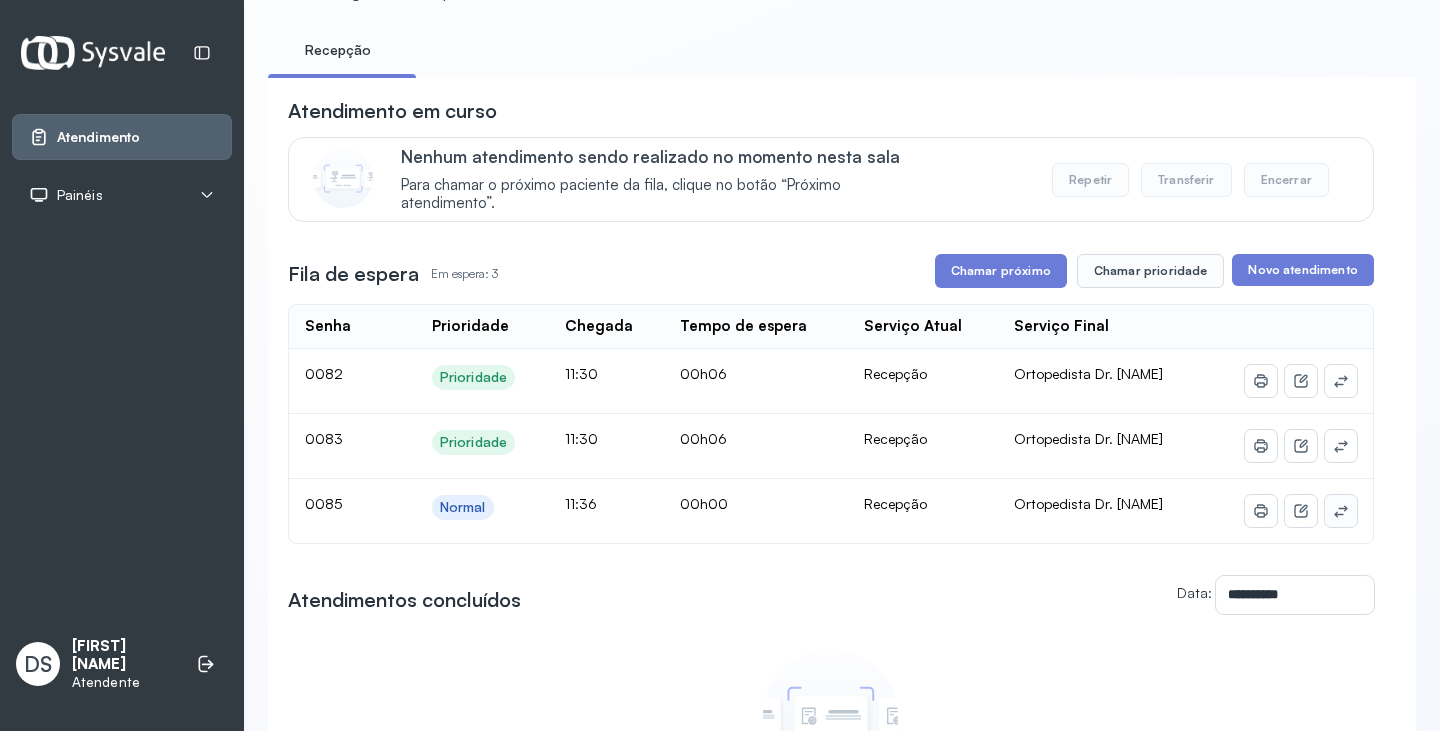 click 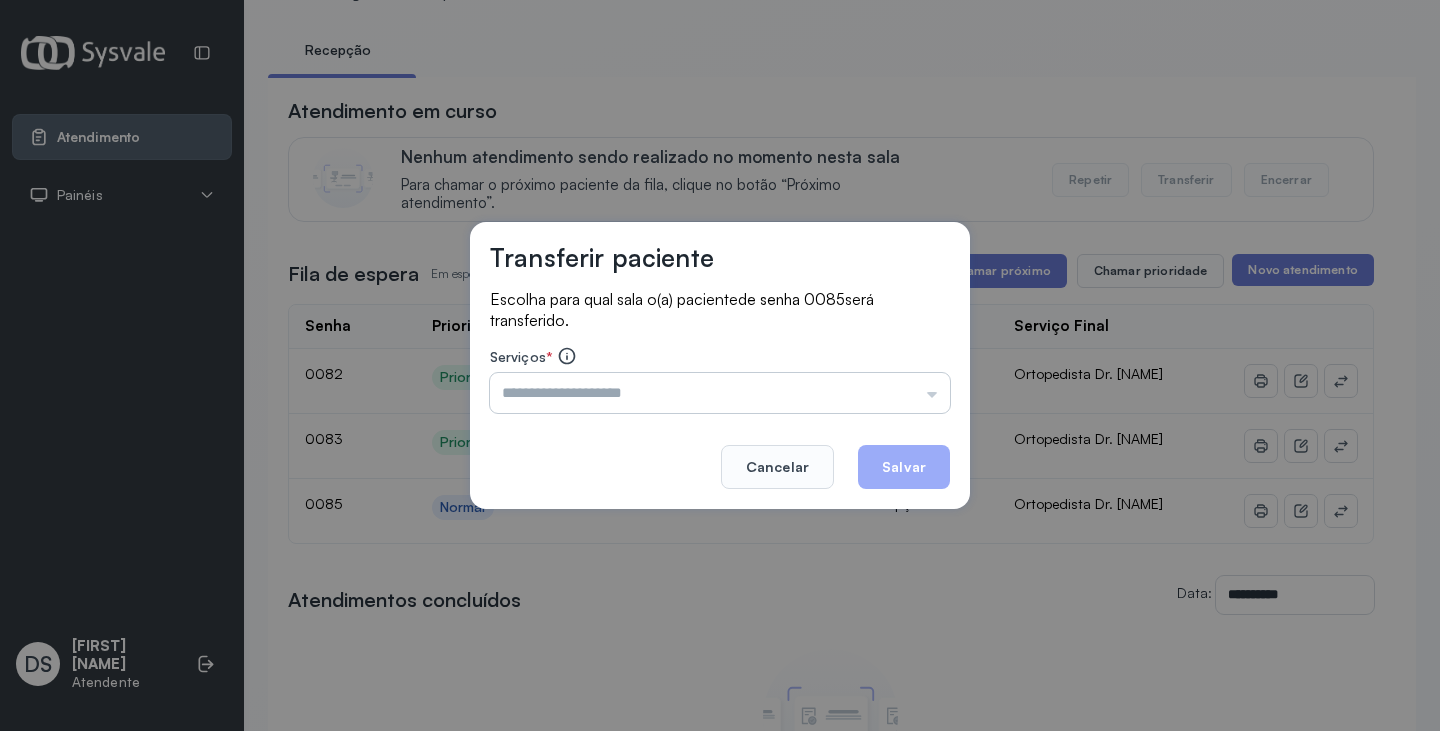 click at bounding box center (720, 393) 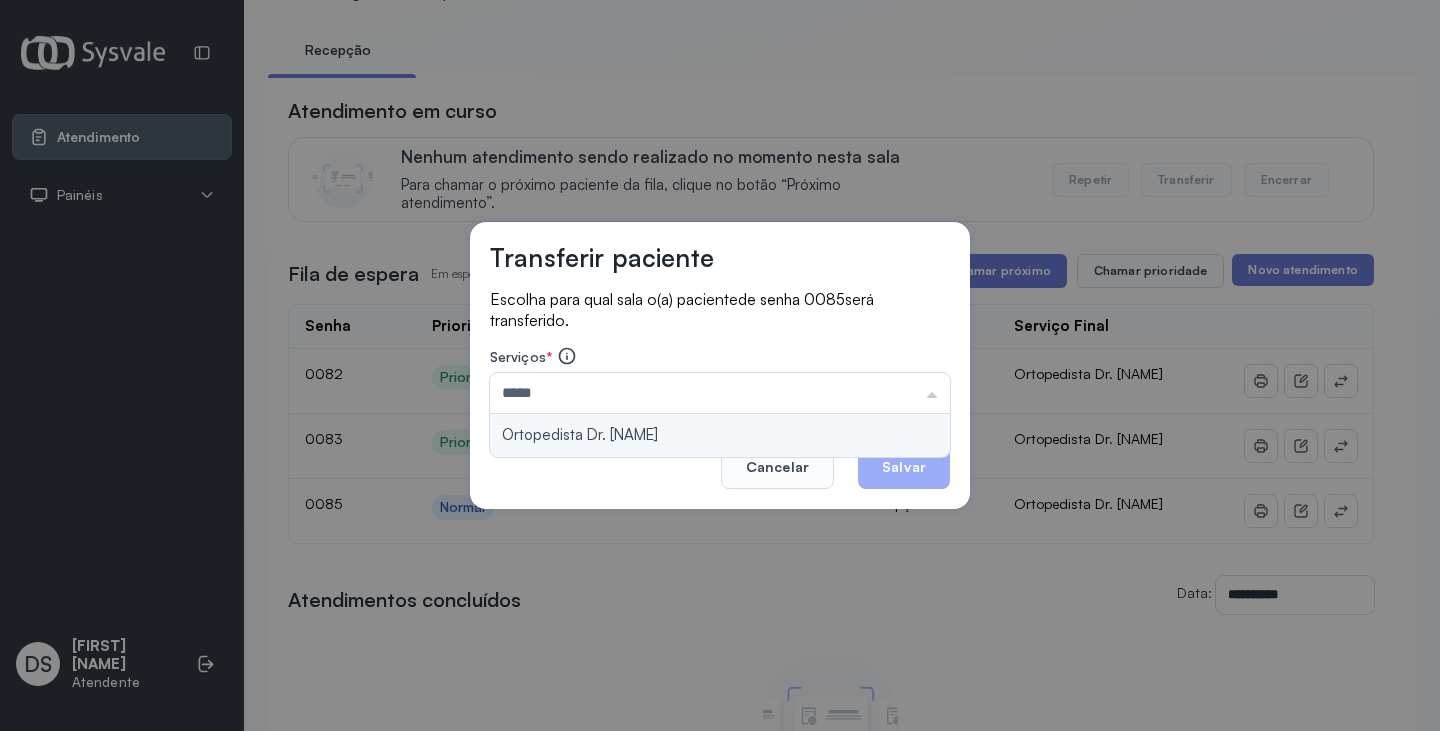 type on "**********" 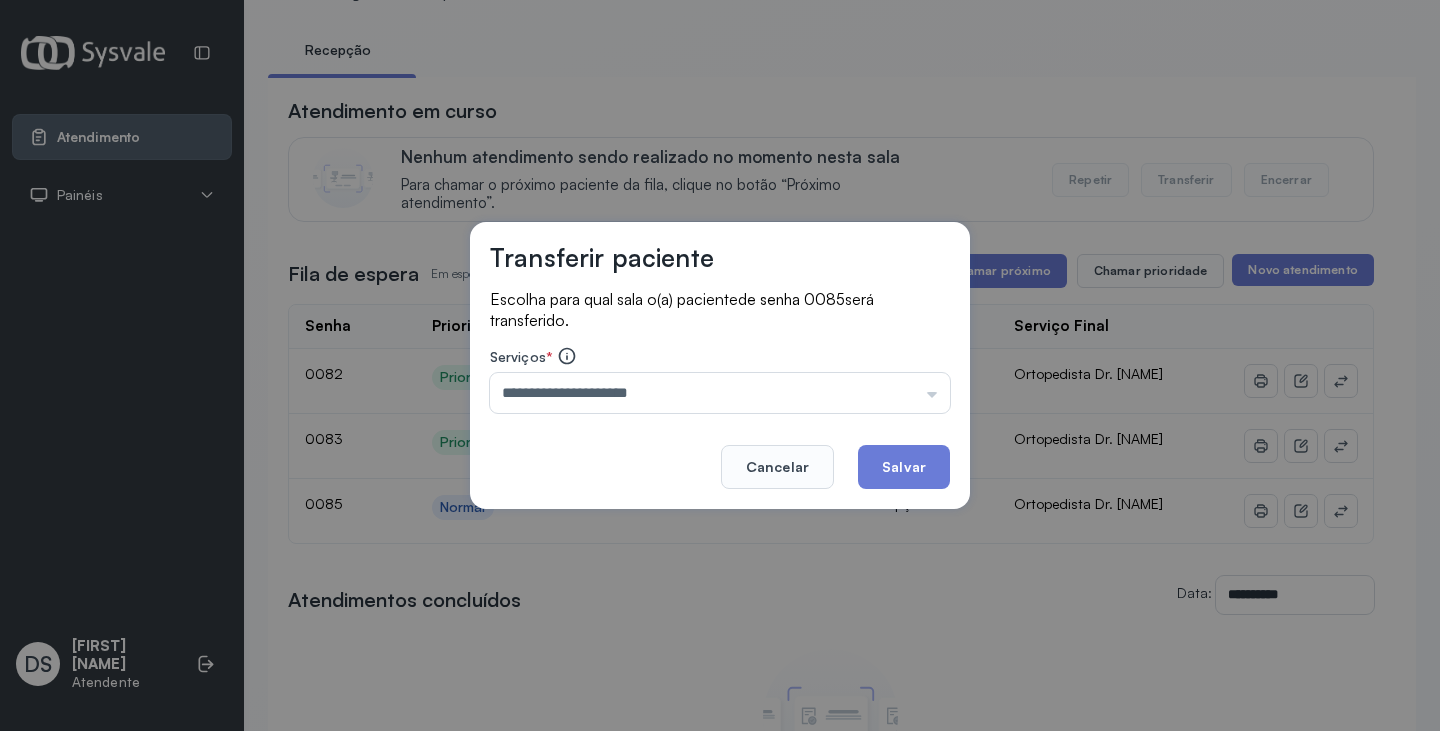 drag, startPoint x: 726, startPoint y: 438, endPoint x: 827, endPoint y: 443, distance: 101.12369 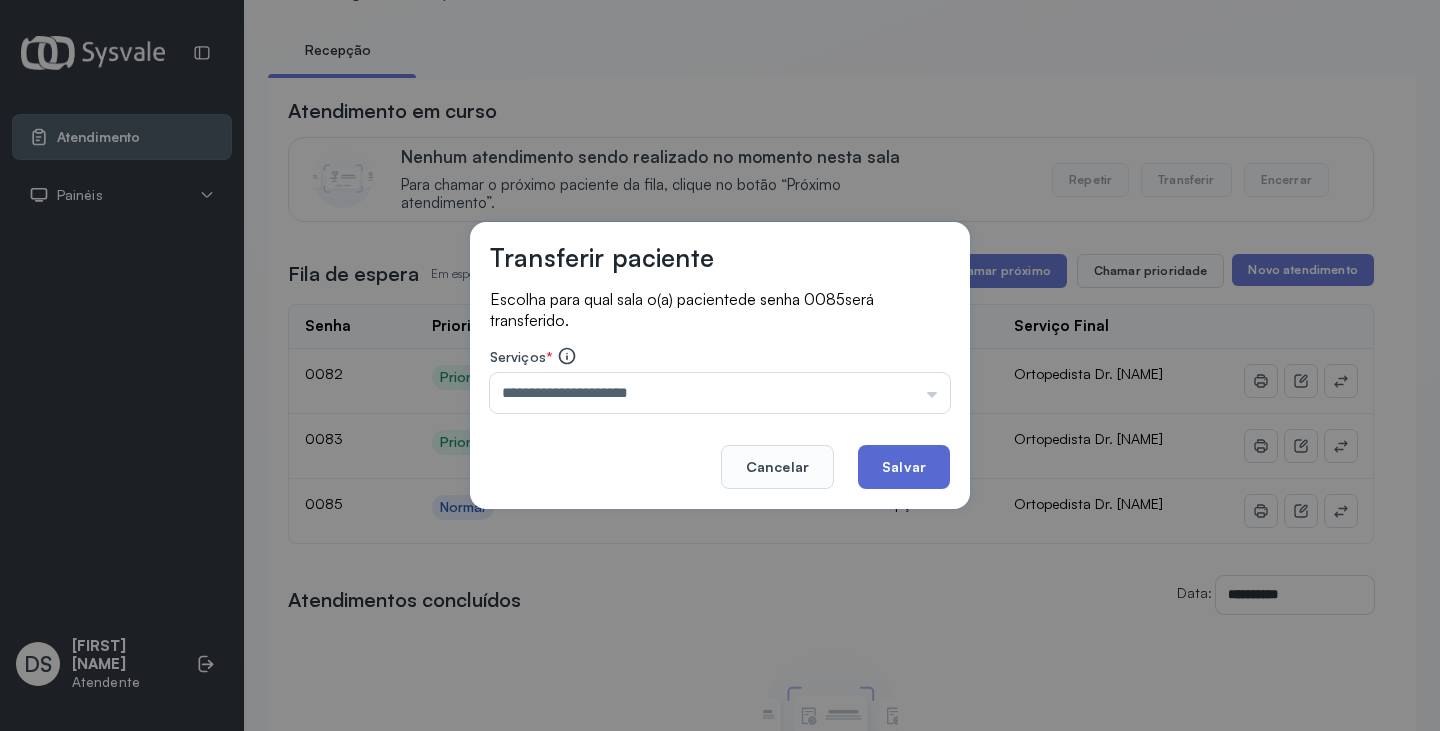 click on "Salvar" 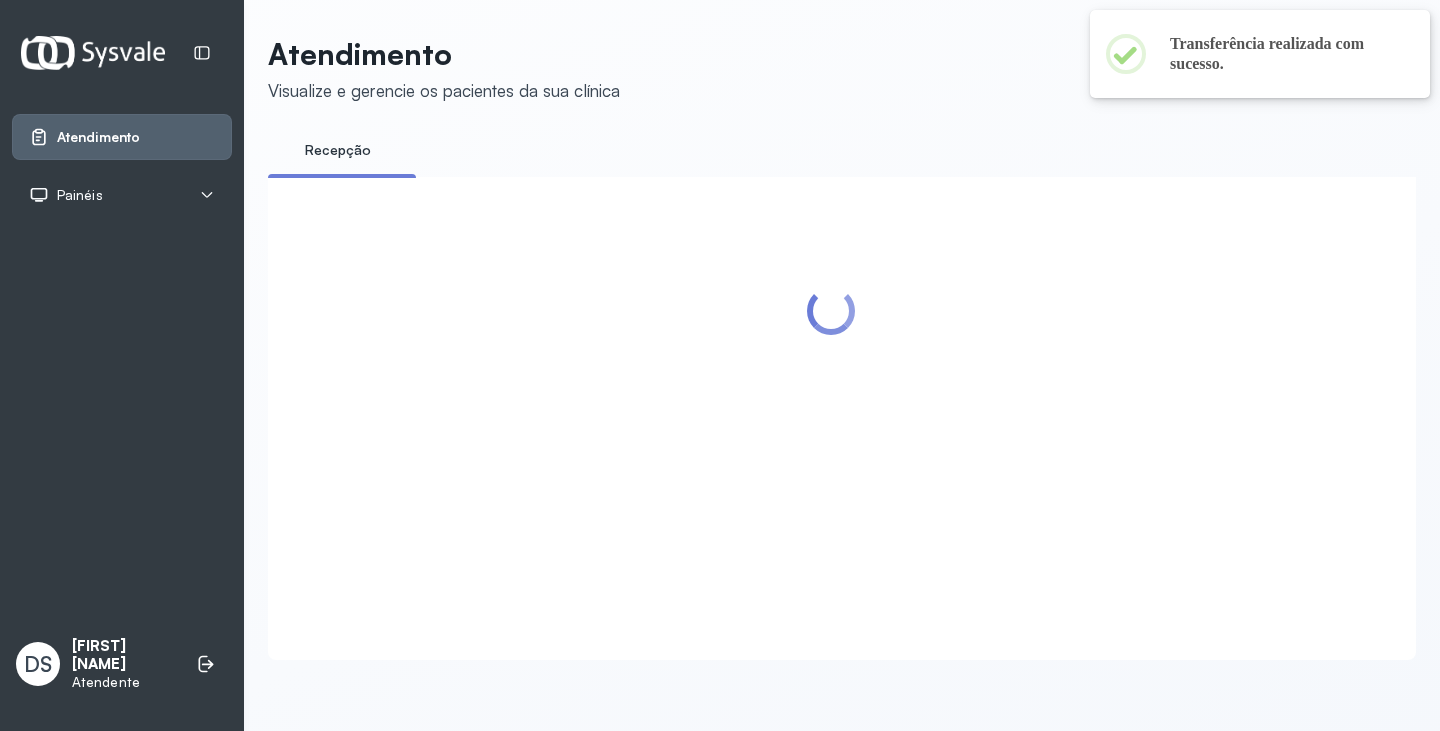 scroll, scrollTop: 100, scrollLeft: 0, axis: vertical 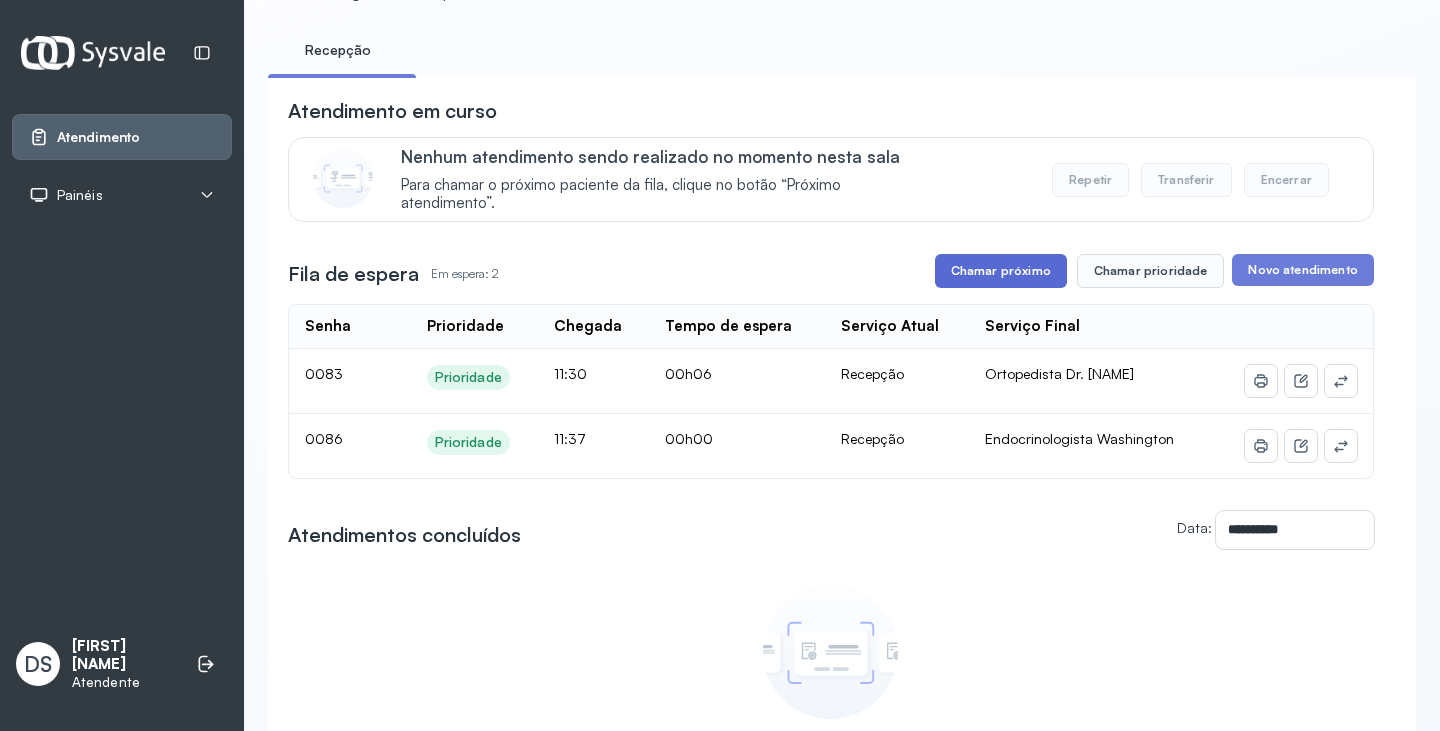 click on "Chamar próximo" at bounding box center (1001, 271) 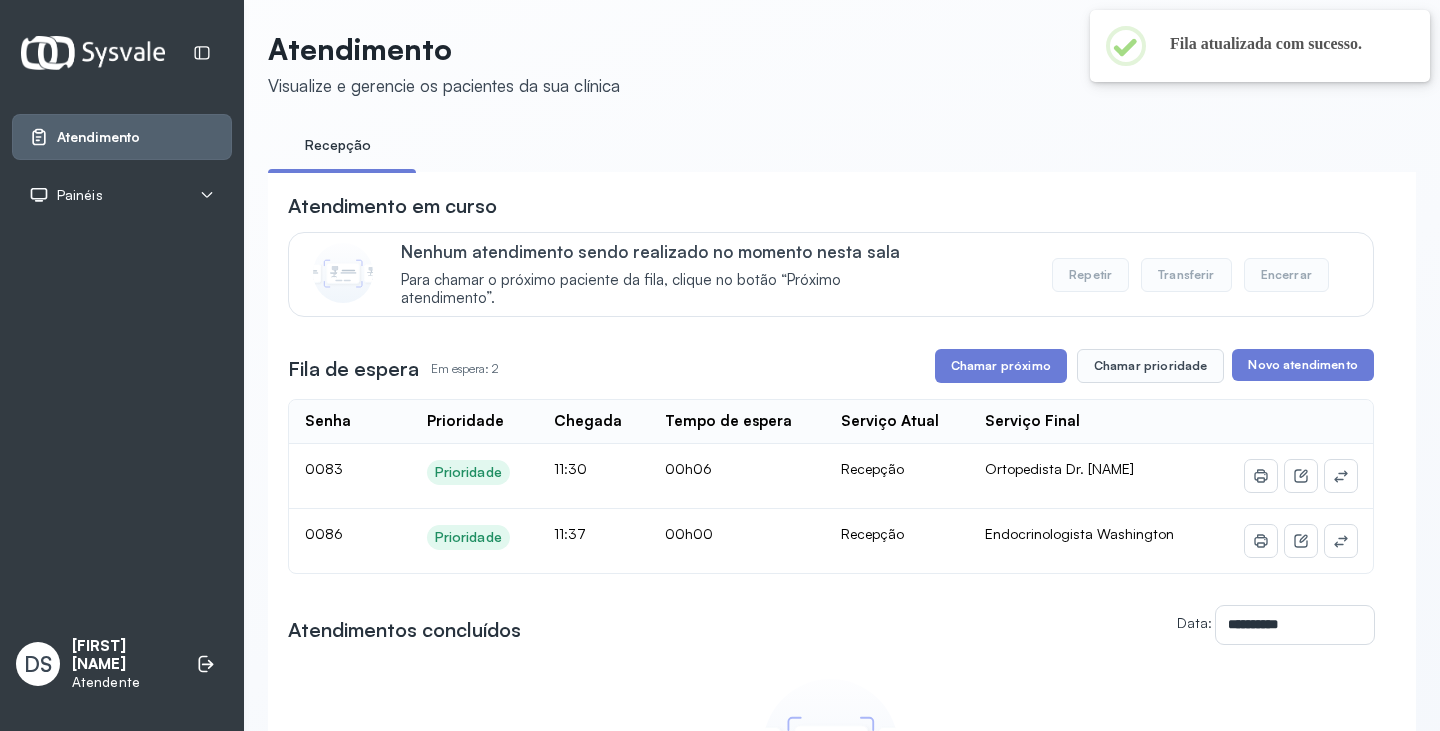 scroll, scrollTop: 100, scrollLeft: 0, axis: vertical 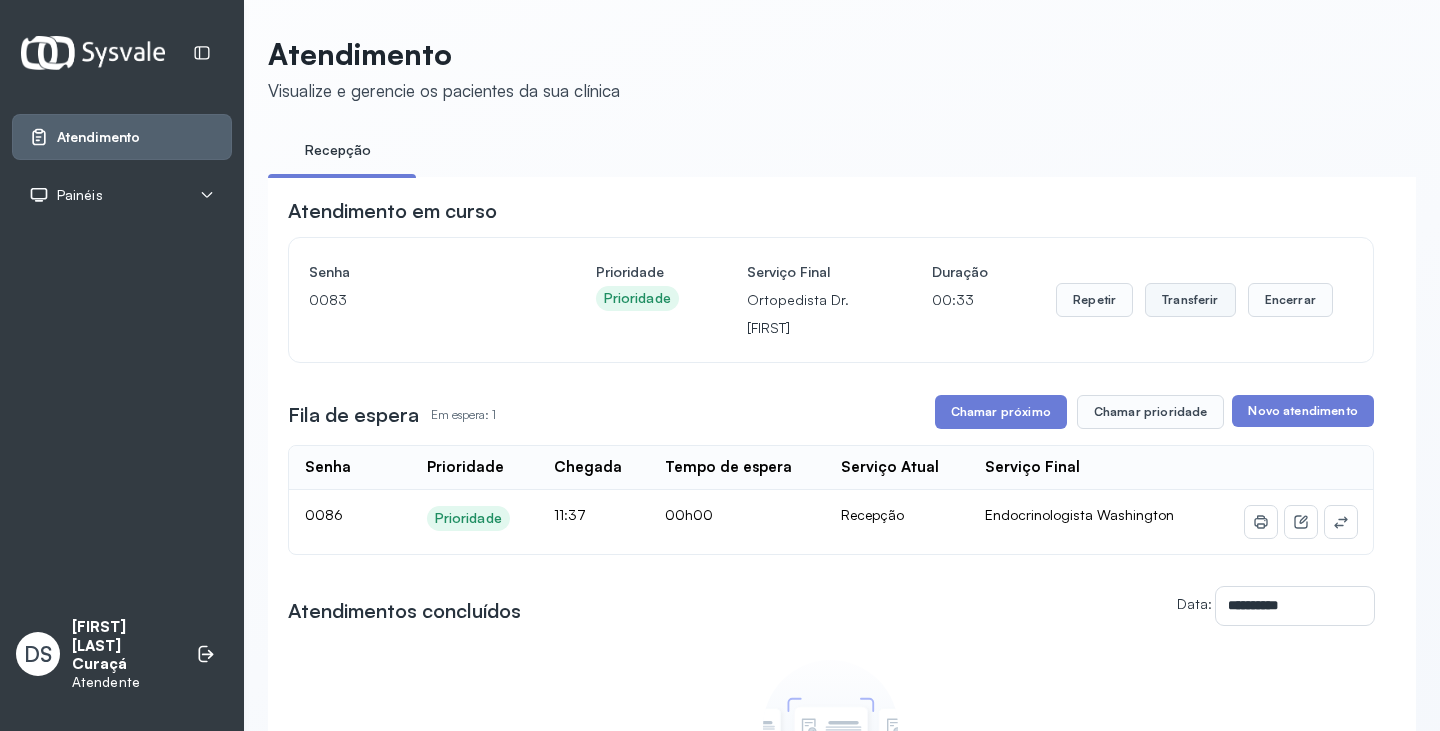 click on "Transferir" at bounding box center [1190, 300] 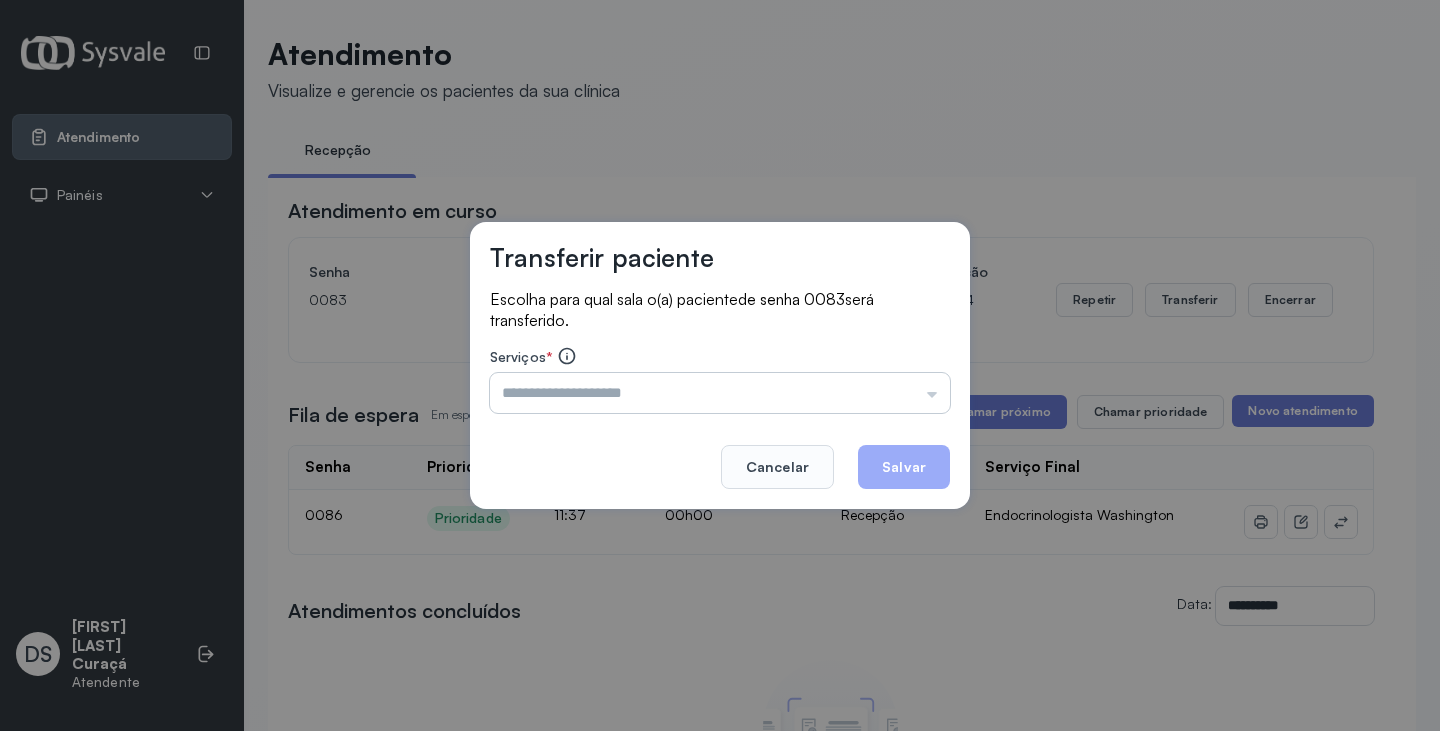 click at bounding box center (720, 393) 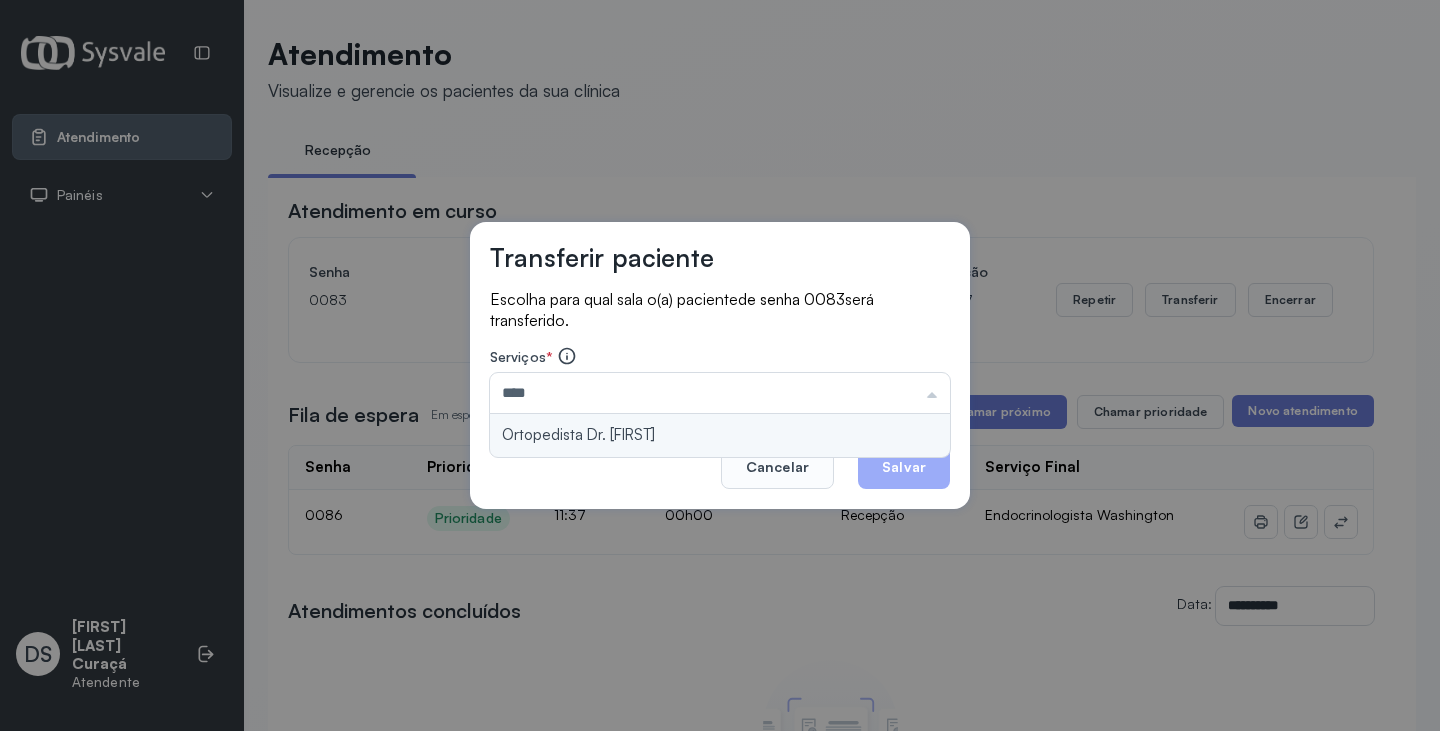 type on "**********" 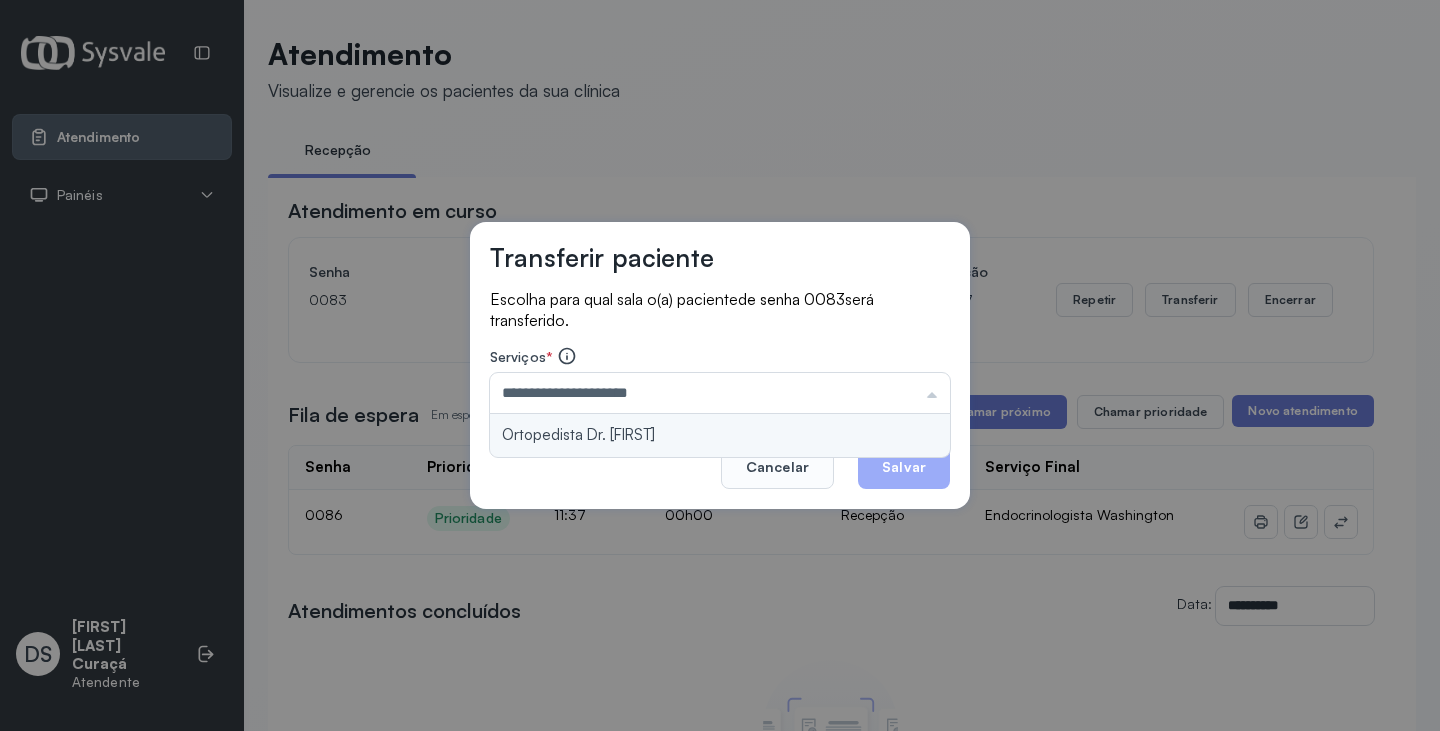 drag, startPoint x: 772, startPoint y: 431, endPoint x: 881, endPoint y: 474, distance: 117.17508 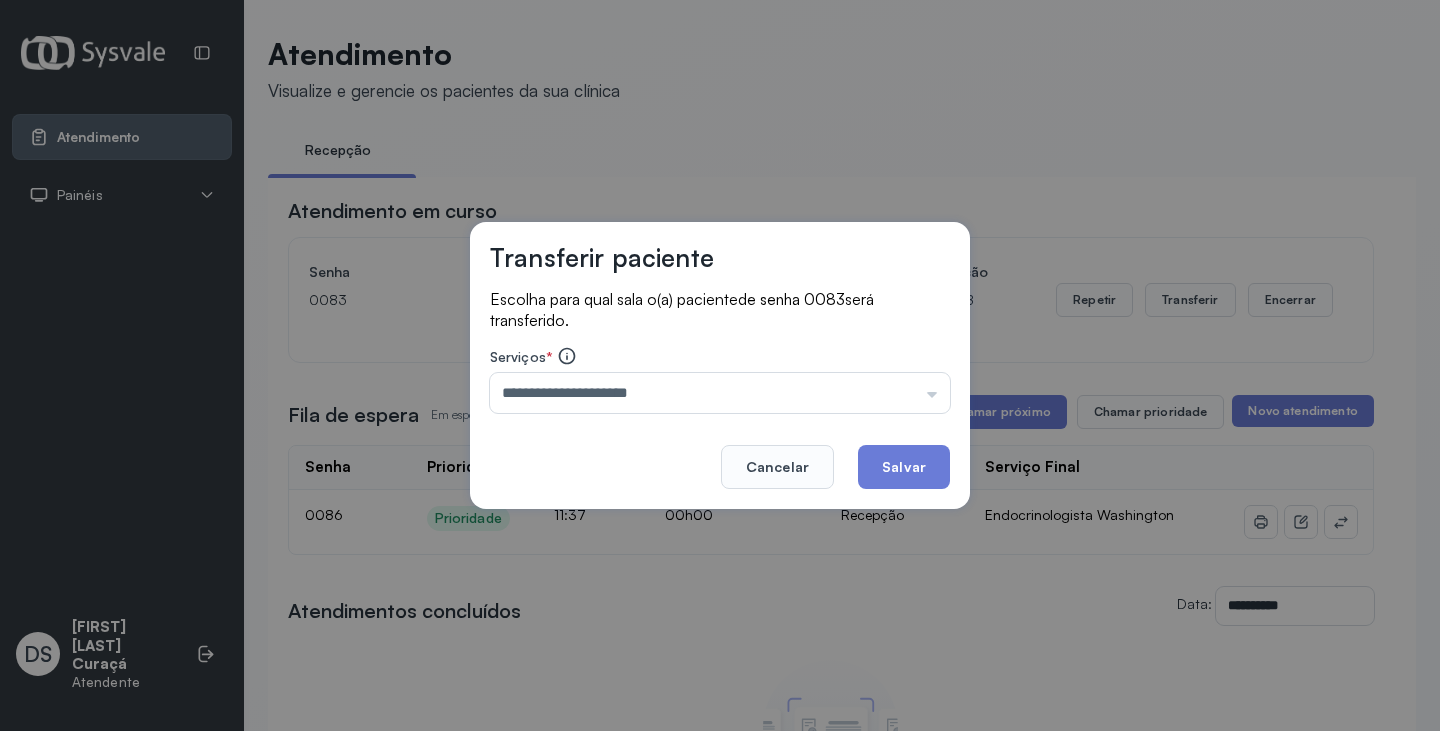 click on "Salvar" 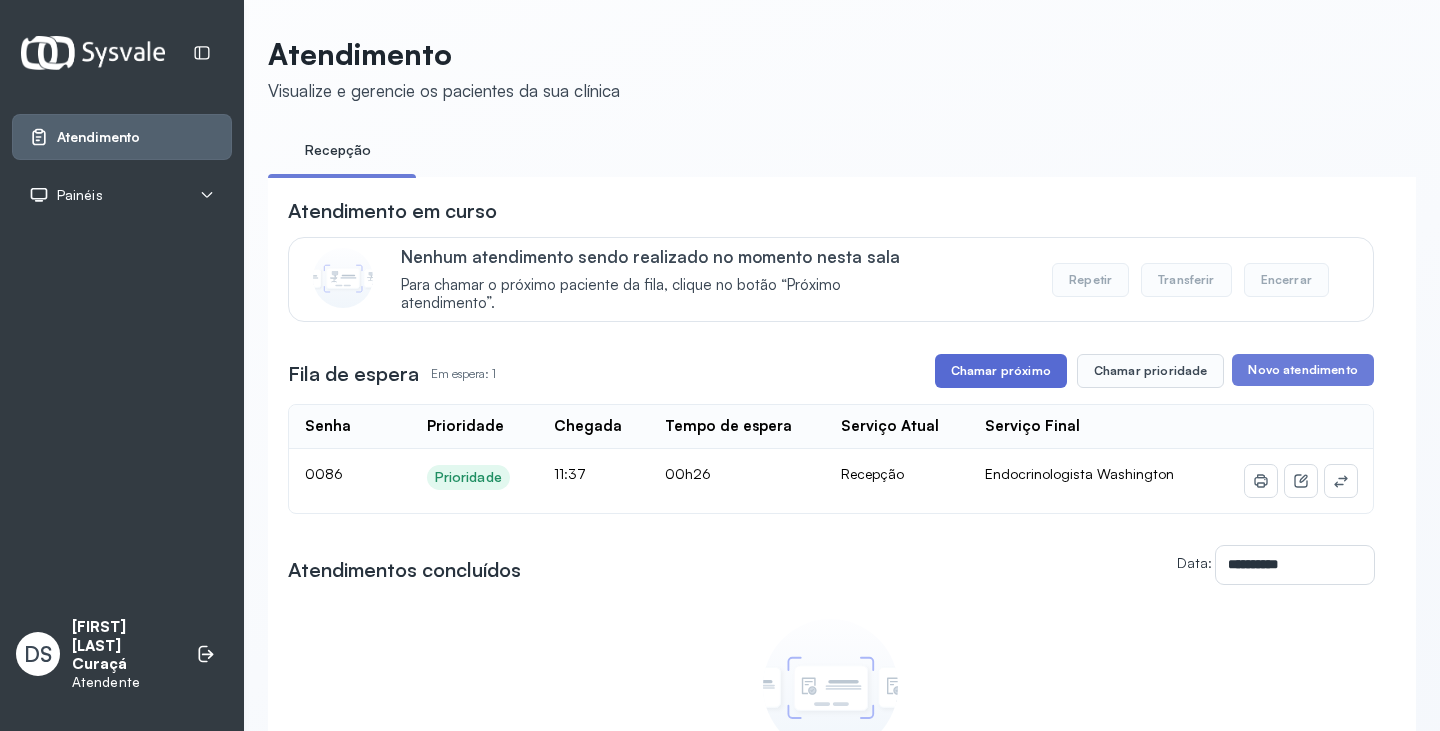 click on "Chamar próximo" at bounding box center (1001, 371) 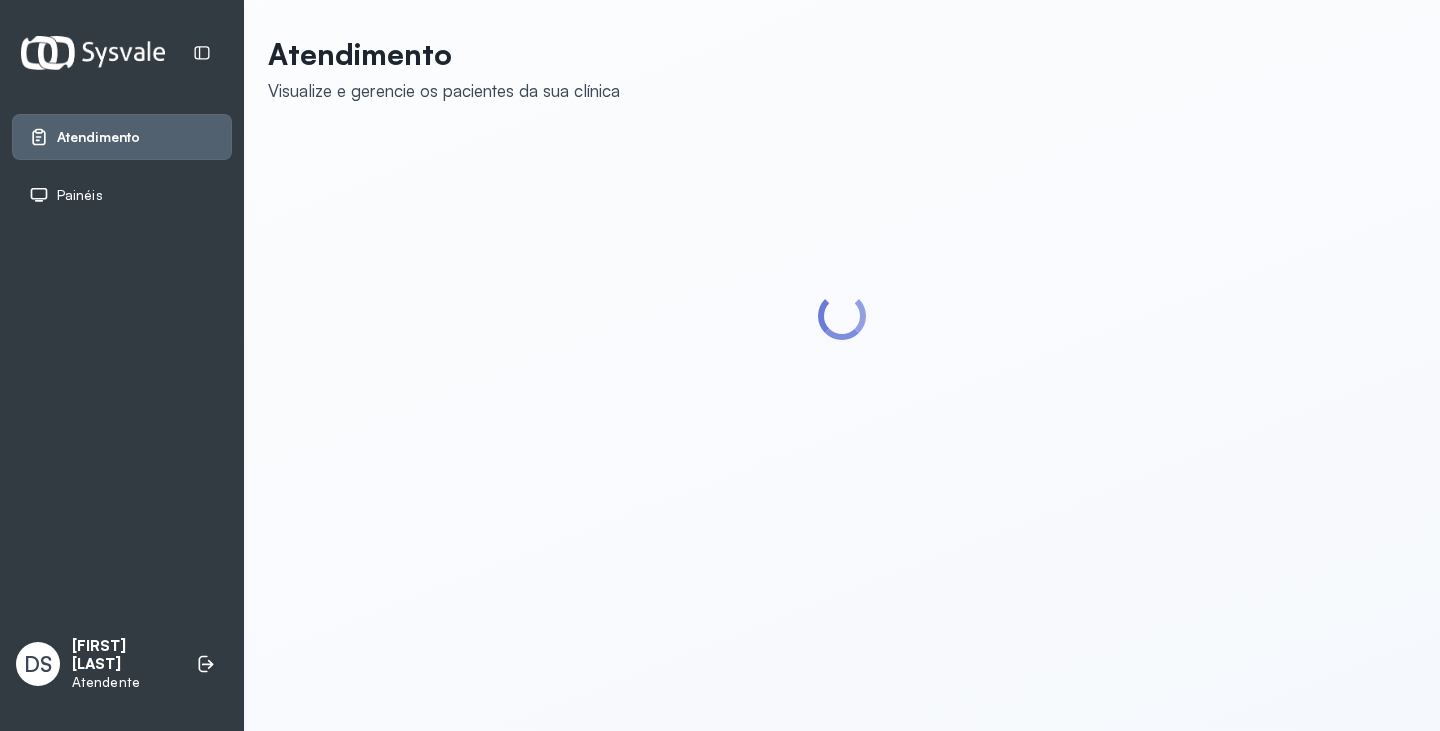 scroll, scrollTop: 0, scrollLeft: 0, axis: both 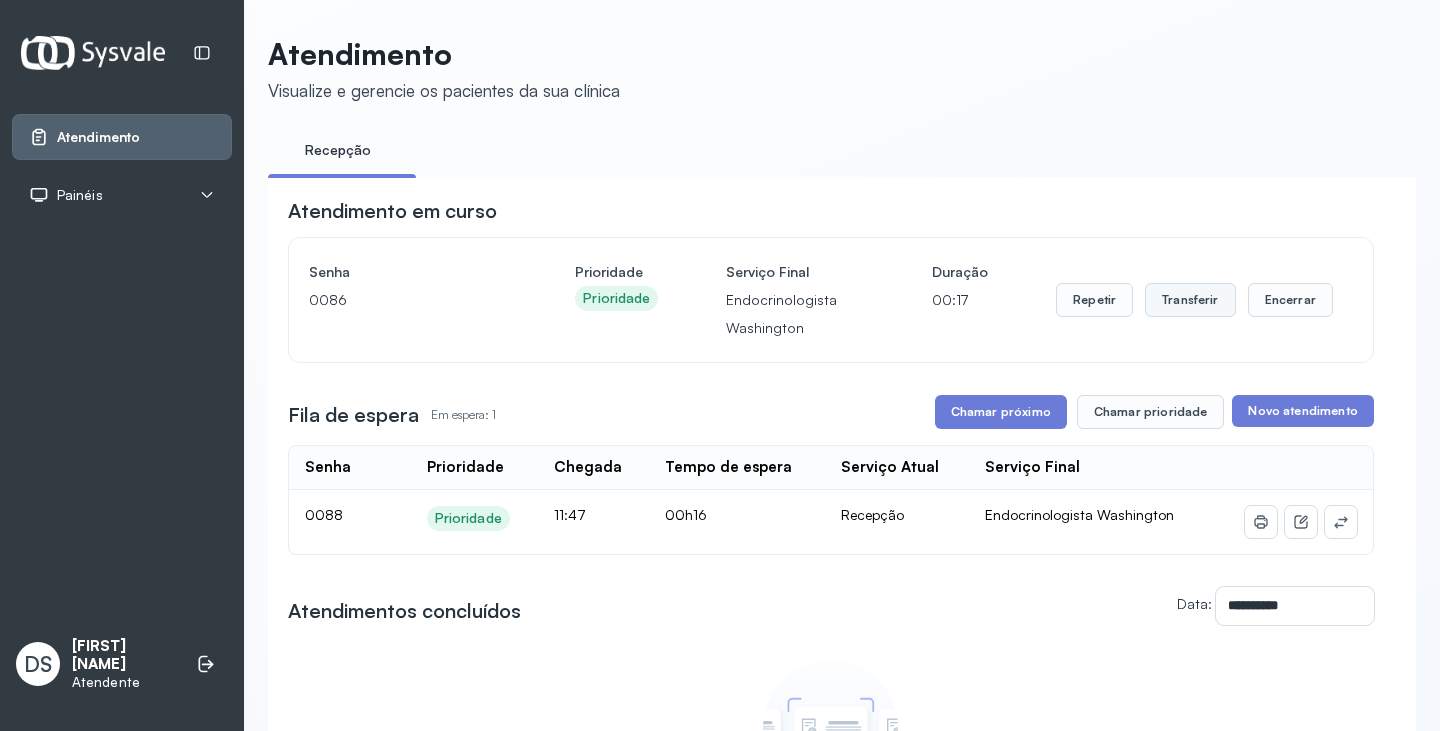 click on "Transferir" at bounding box center [1190, 300] 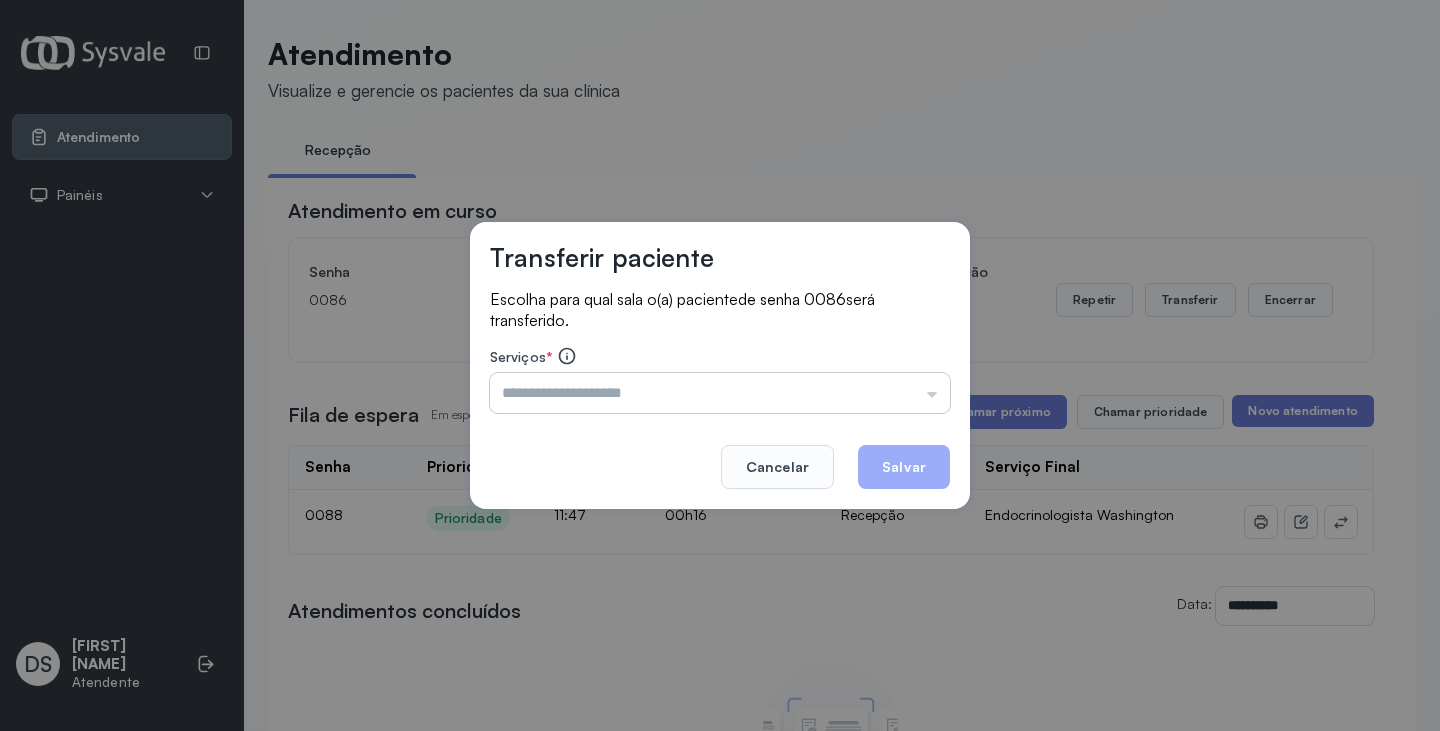 click at bounding box center [720, 393] 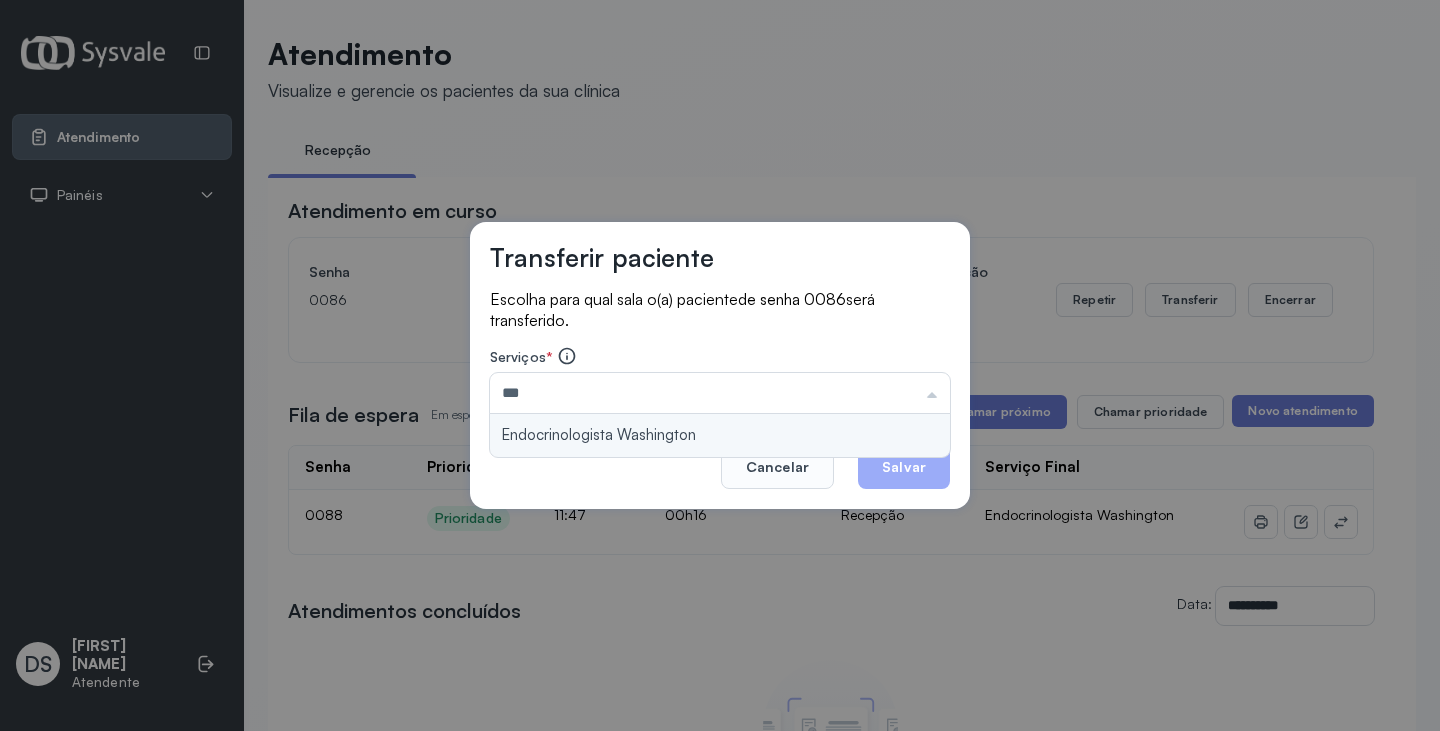type on "**********" 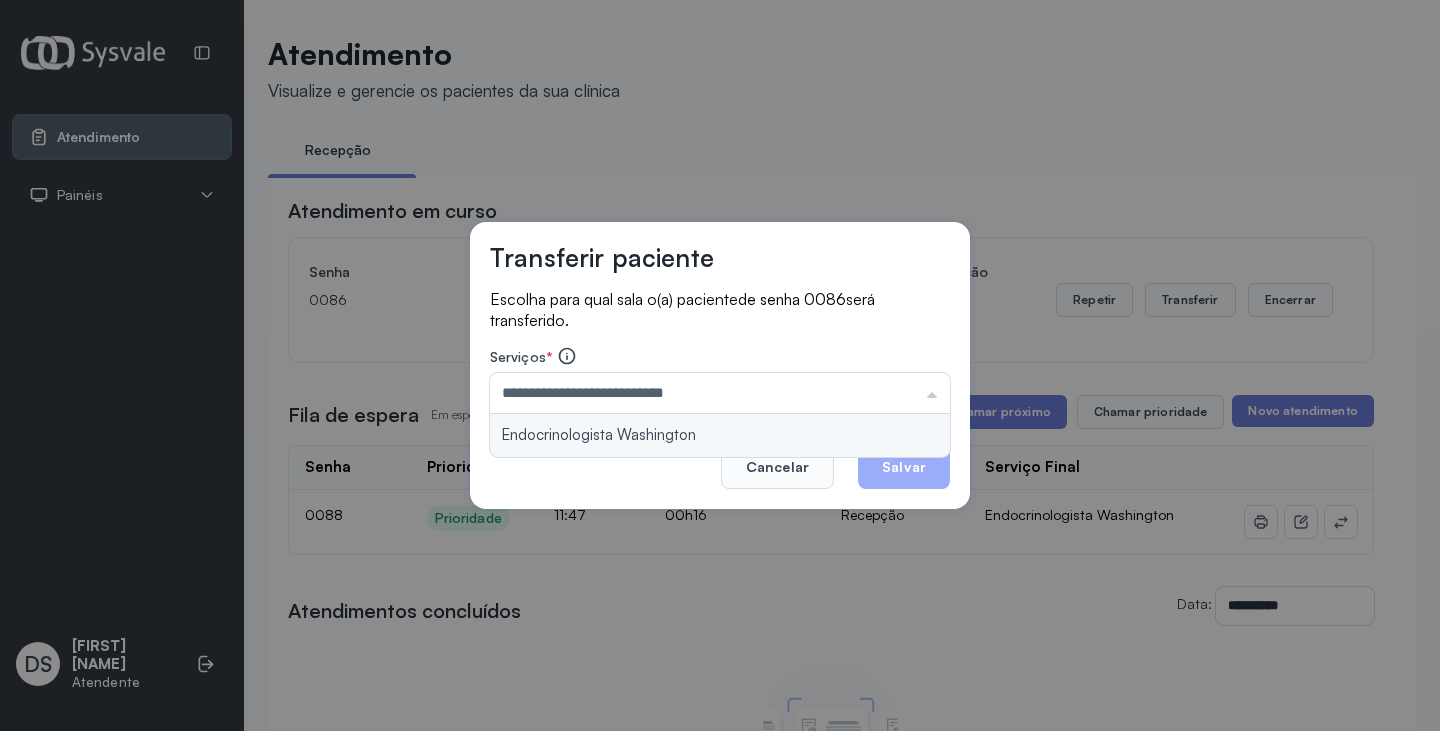 click on "**********" at bounding box center [720, 366] 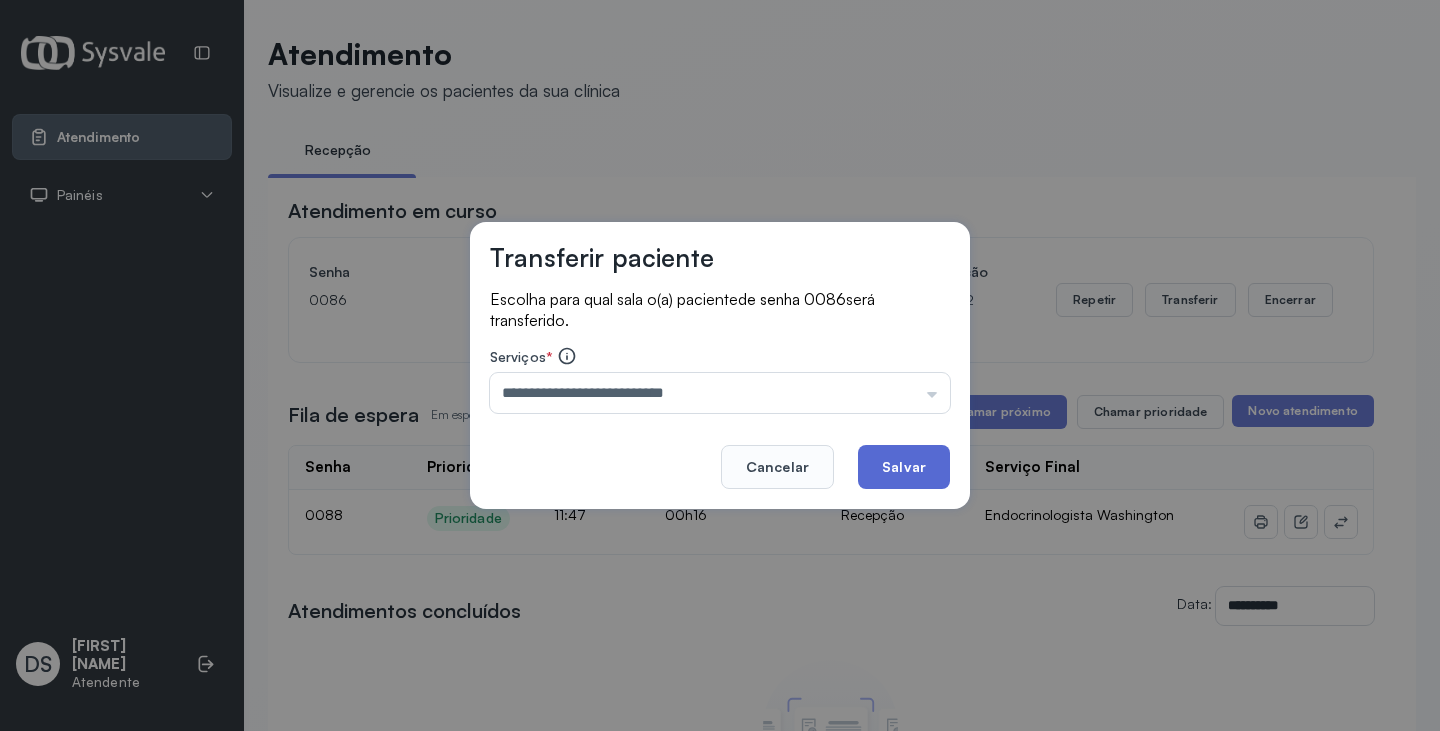 click on "Salvar" 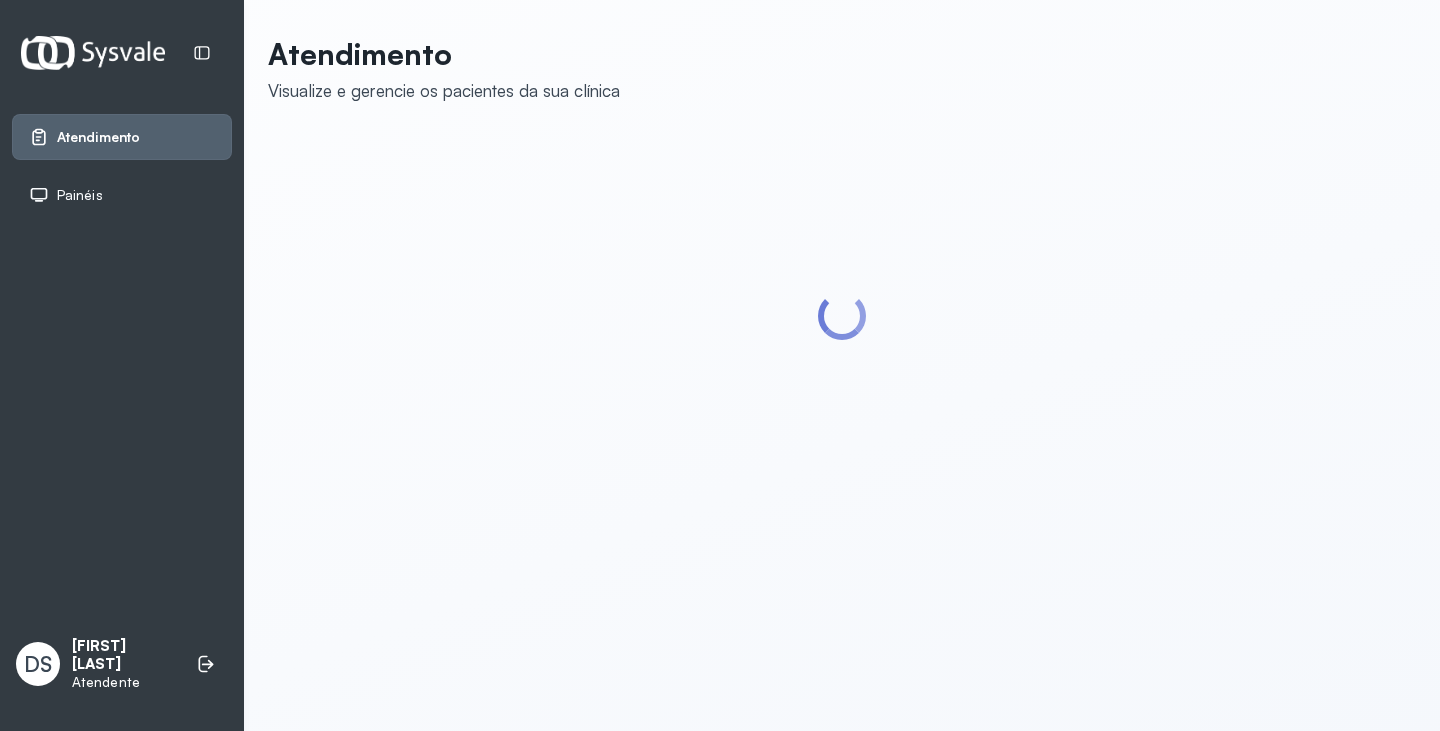 scroll, scrollTop: 0, scrollLeft: 0, axis: both 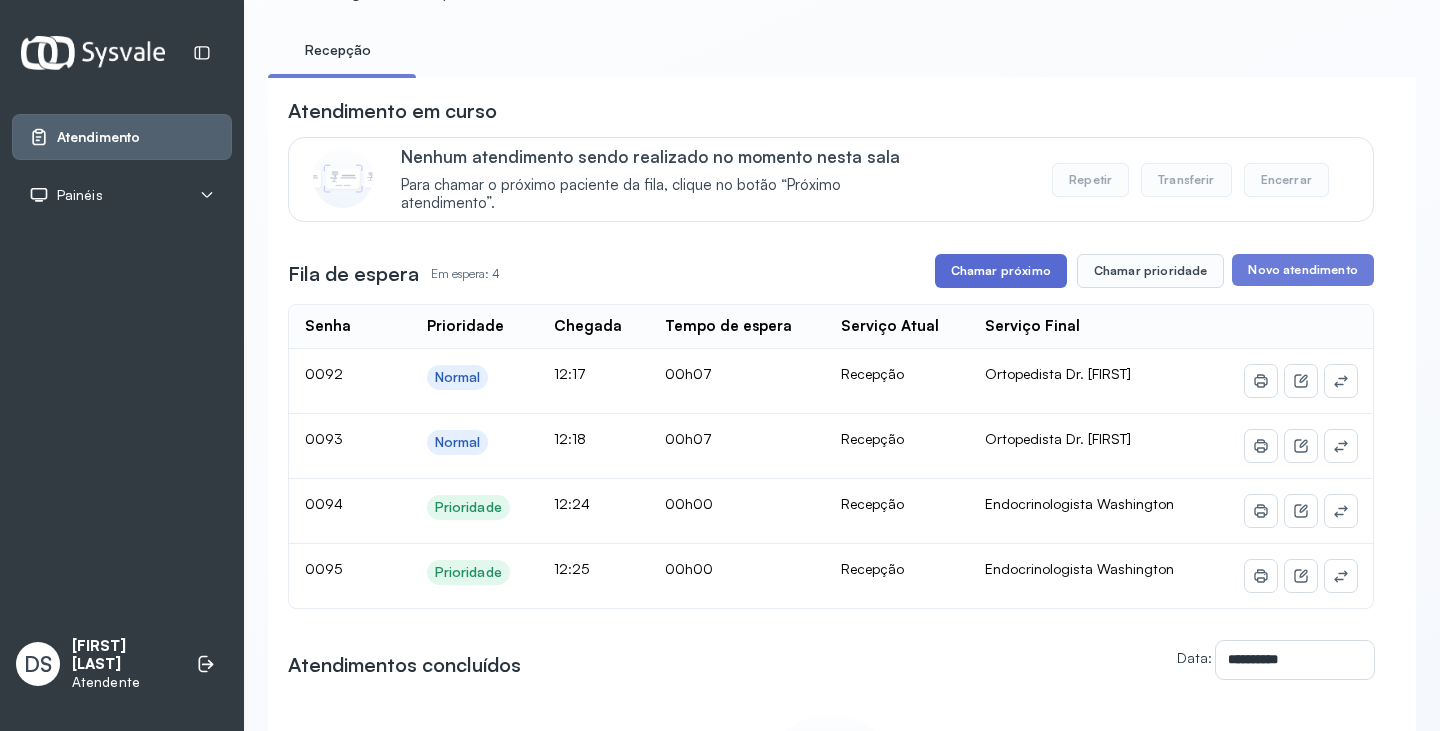 click on "Chamar próximo" at bounding box center [1001, 271] 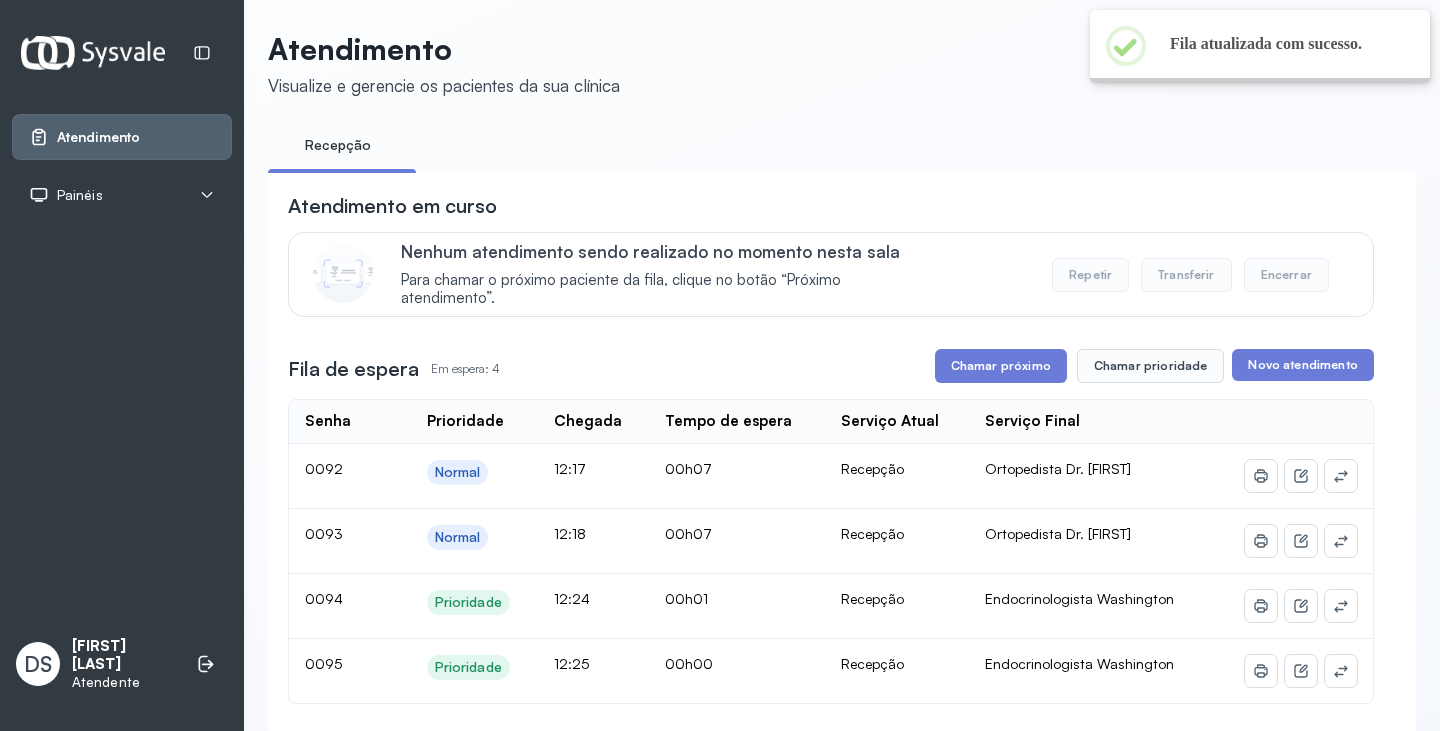 scroll, scrollTop: 100, scrollLeft: 0, axis: vertical 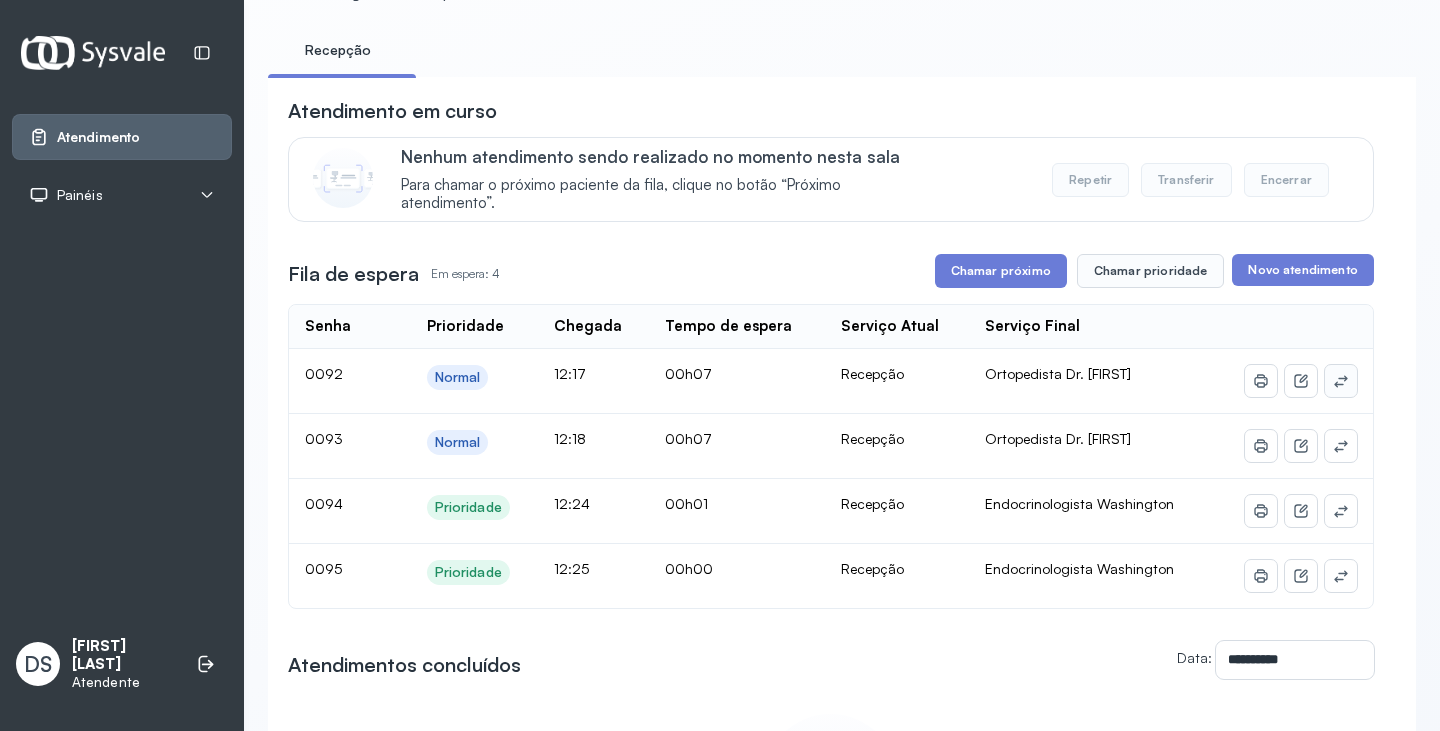 click 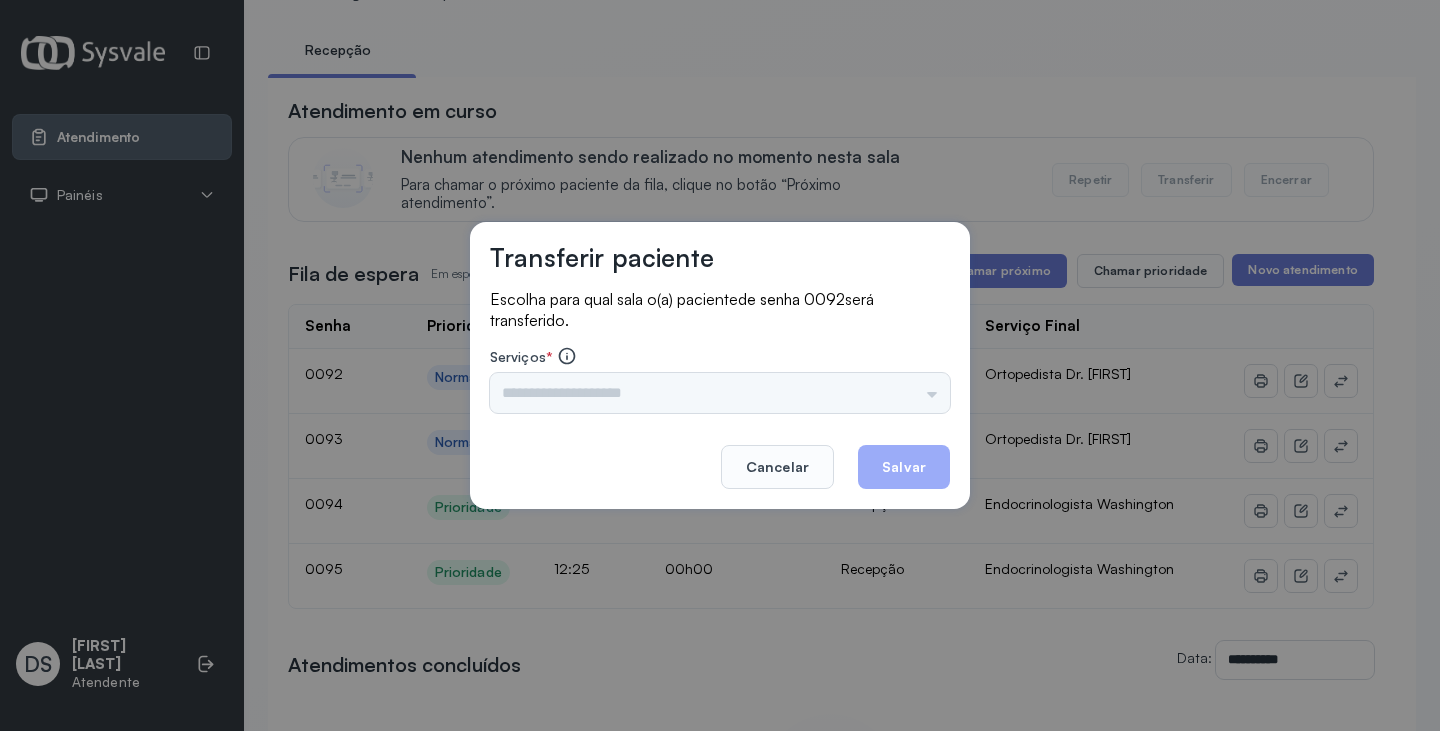 click on "Nenhuma opção encontrada" at bounding box center (720, 393) 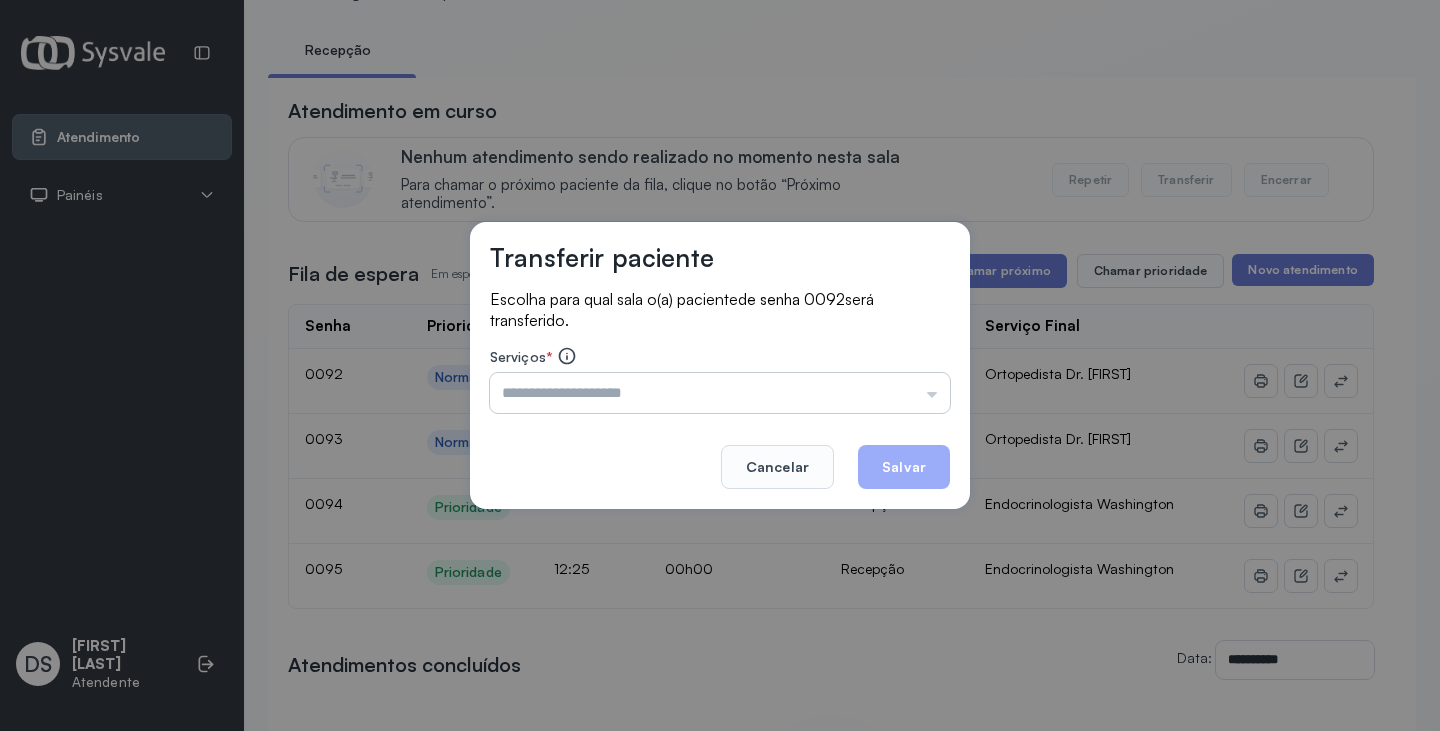 click at bounding box center (720, 393) 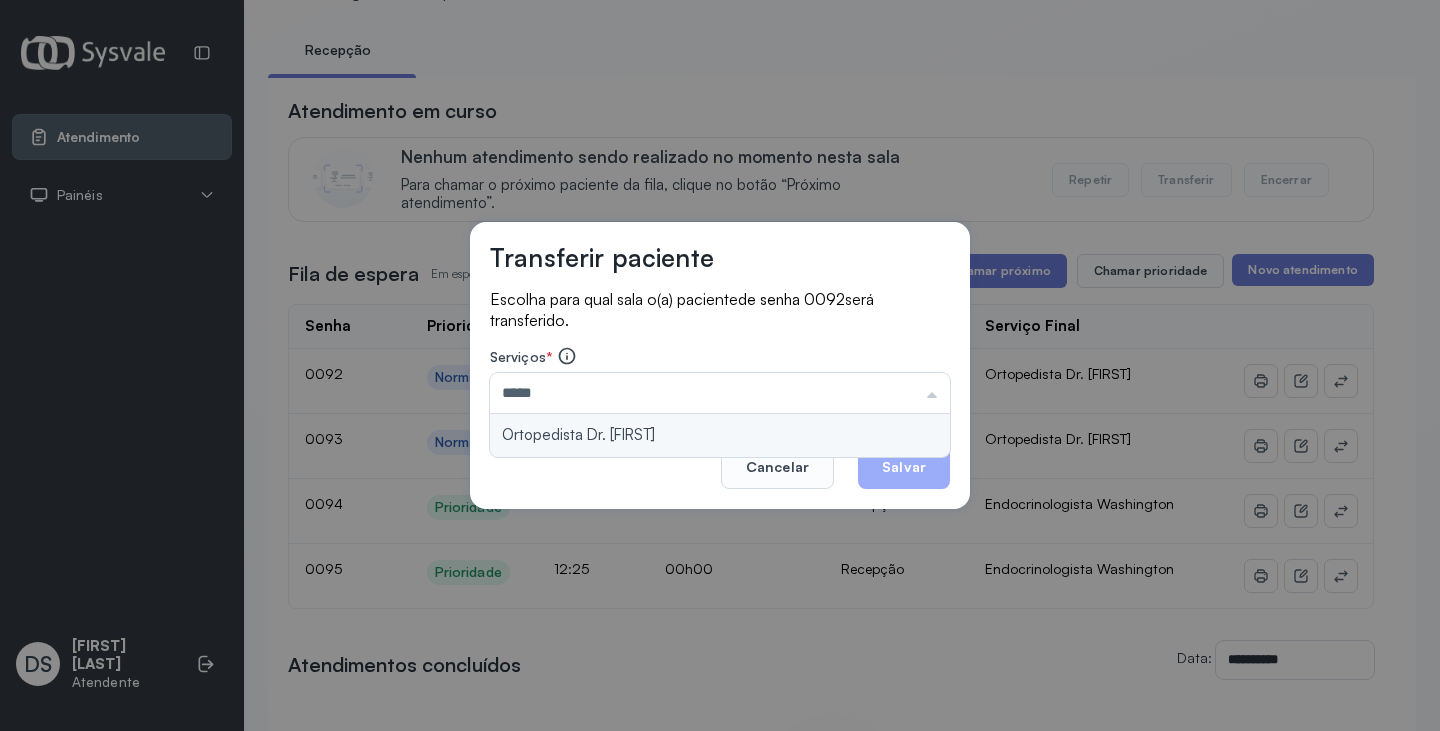 type on "**********" 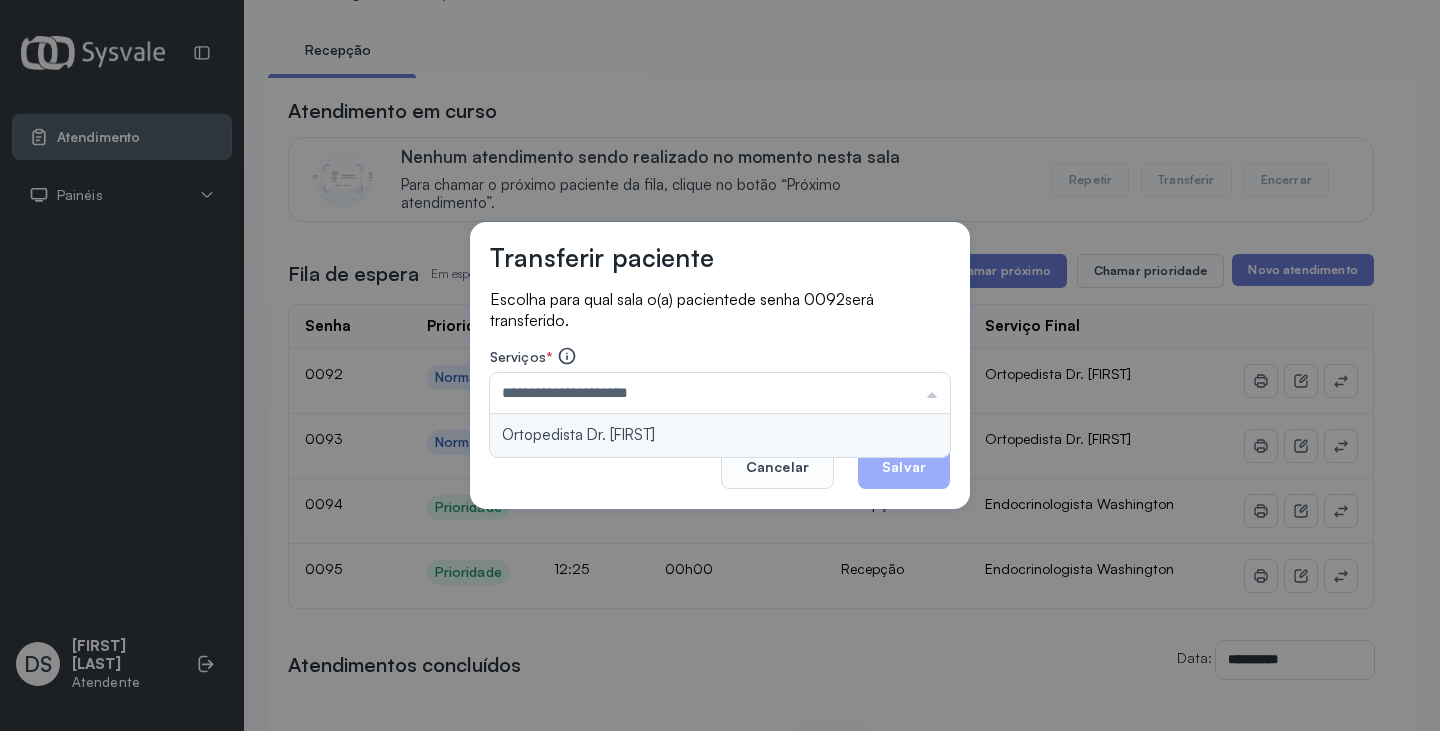 click on "**********" at bounding box center [720, 366] 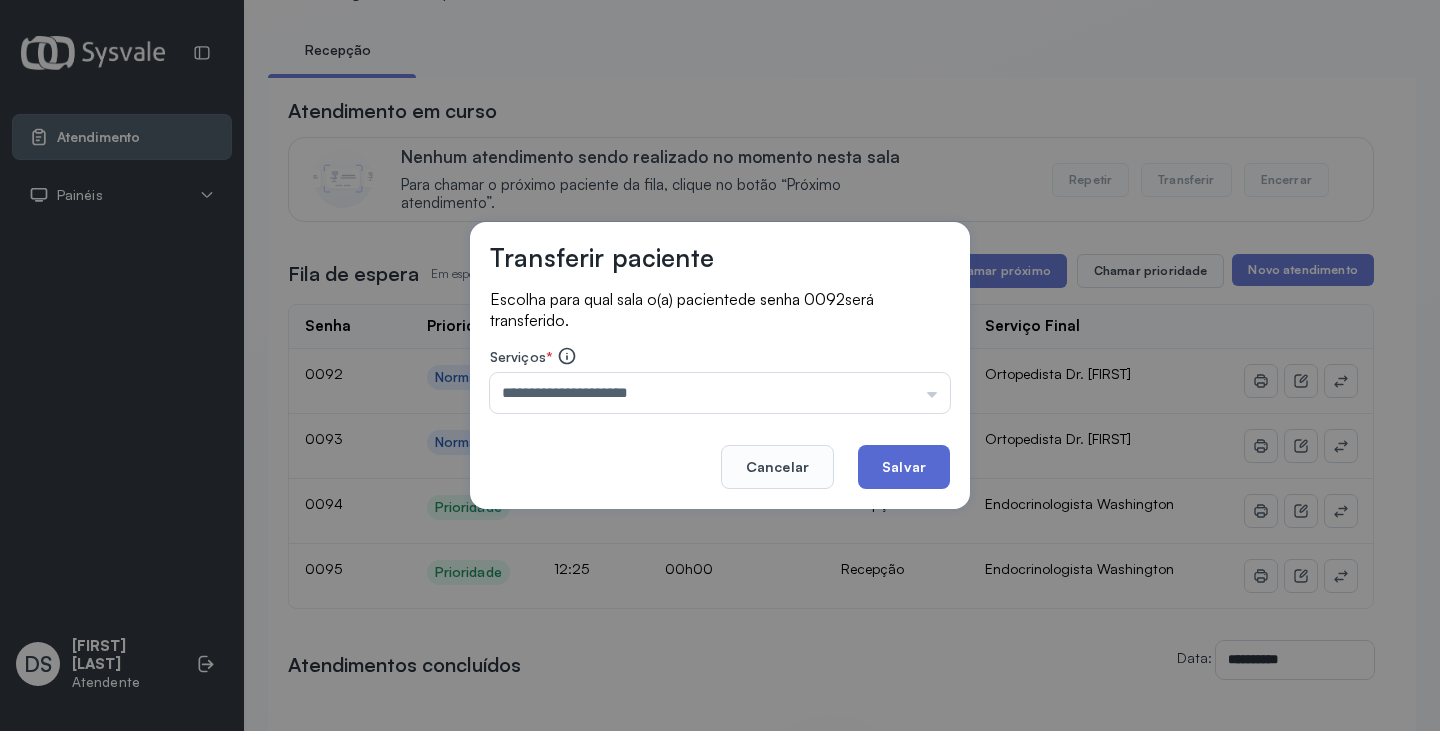 click on "Salvar" 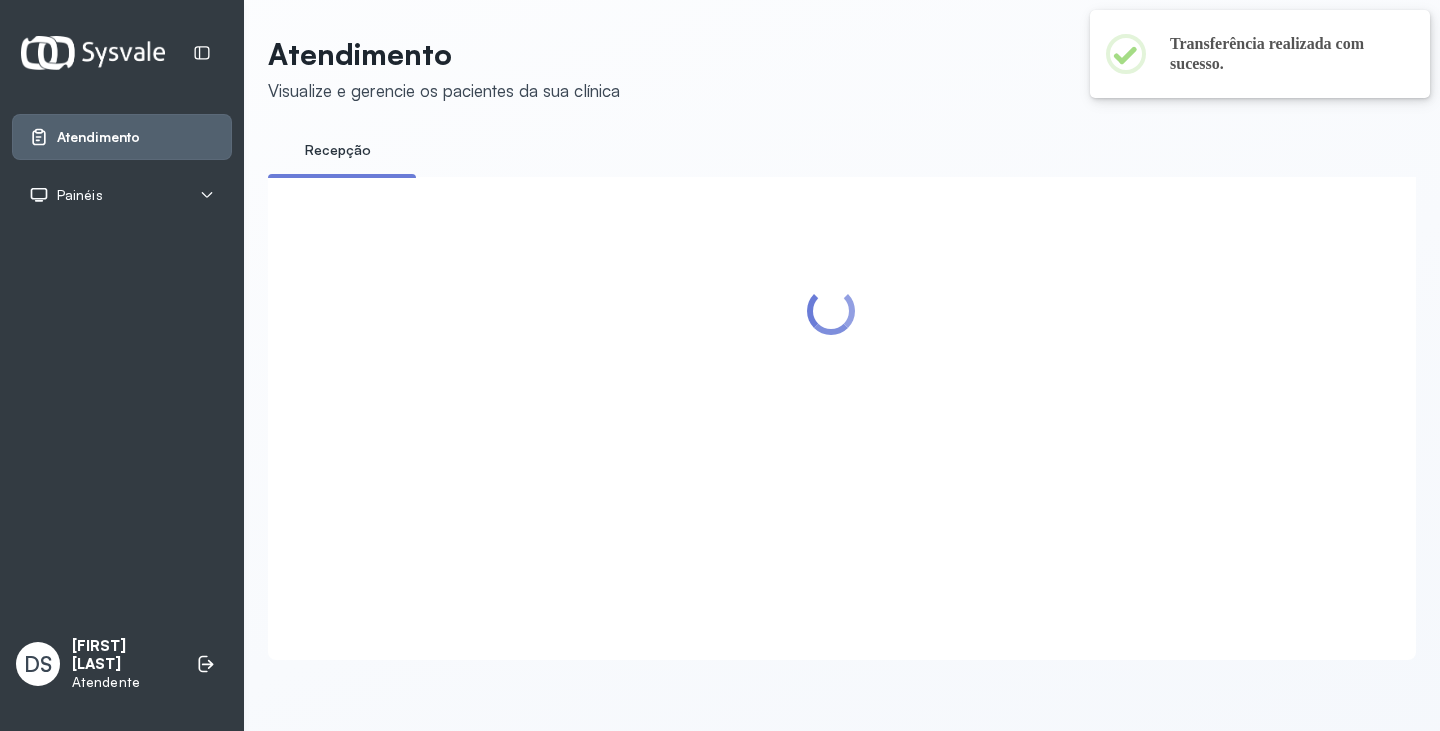 scroll, scrollTop: 100, scrollLeft: 0, axis: vertical 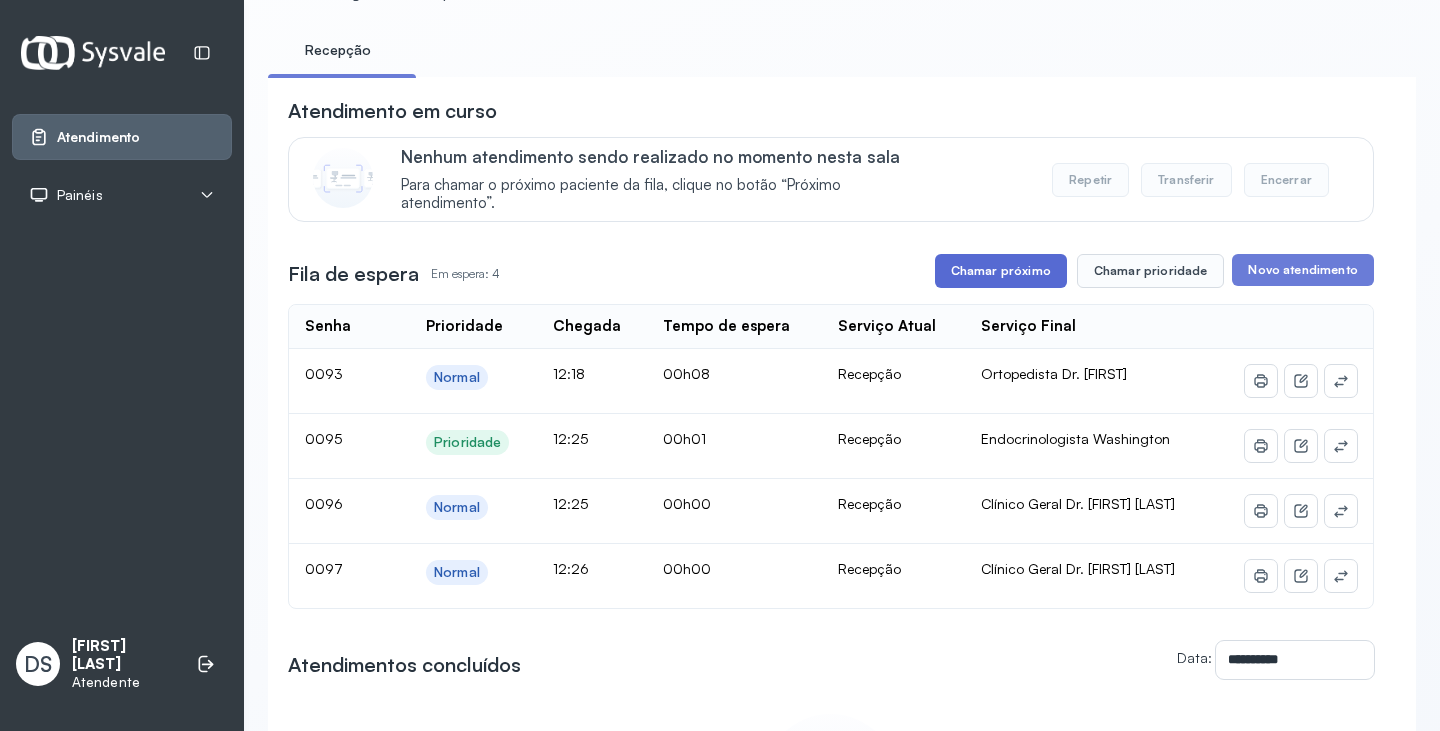 click on "Chamar próximo" at bounding box center [1001, 271] 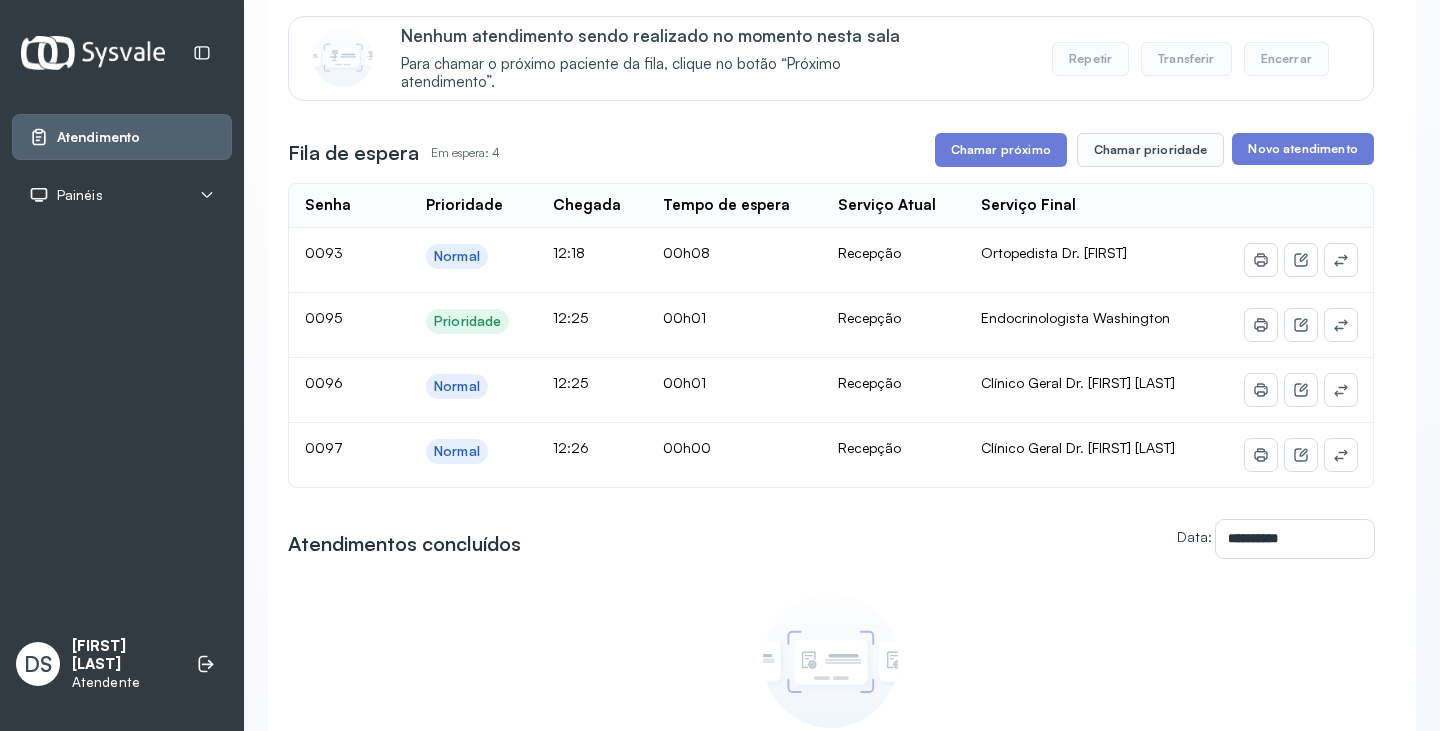 scroll, scrollTop: 100, scrollLeft: 0, axis: vertical 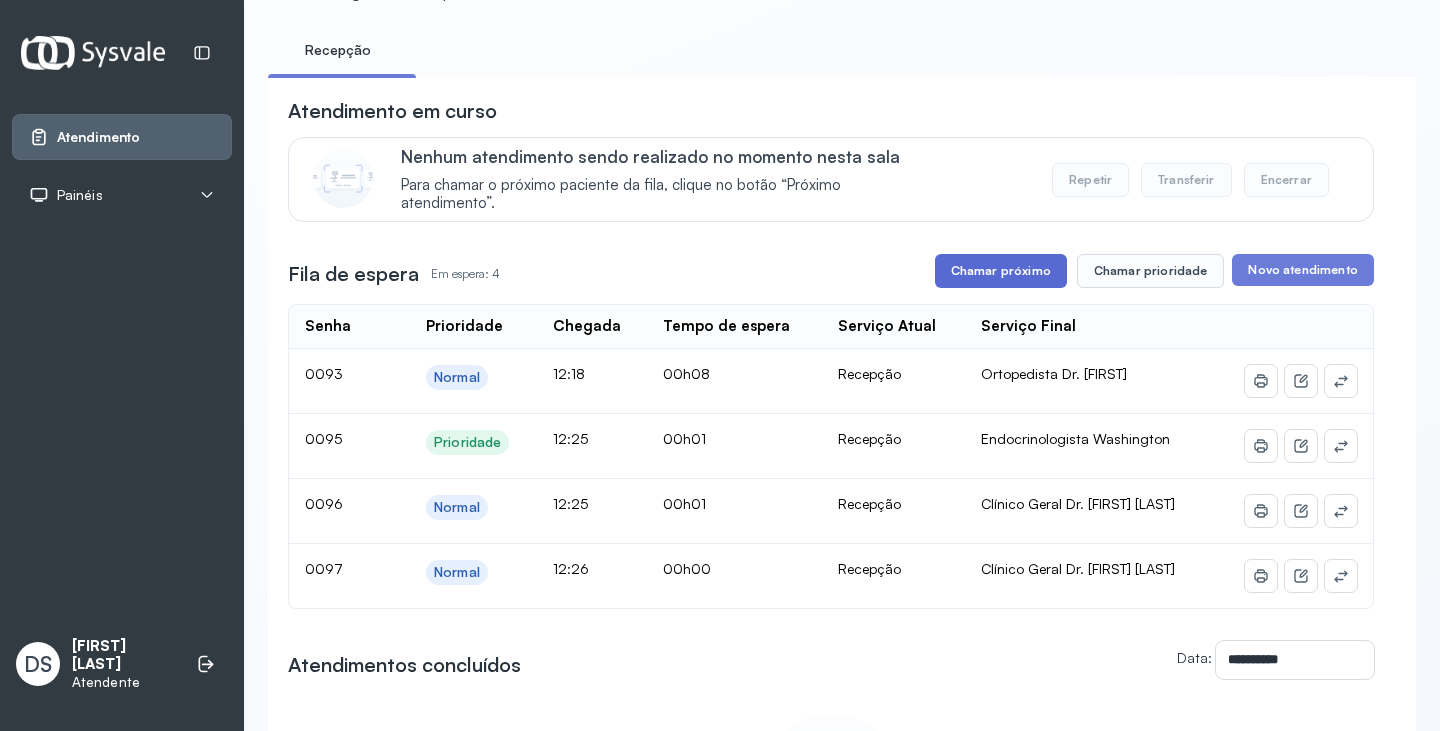 click on "Chamar próximo" at bounding box center (1001, 271) 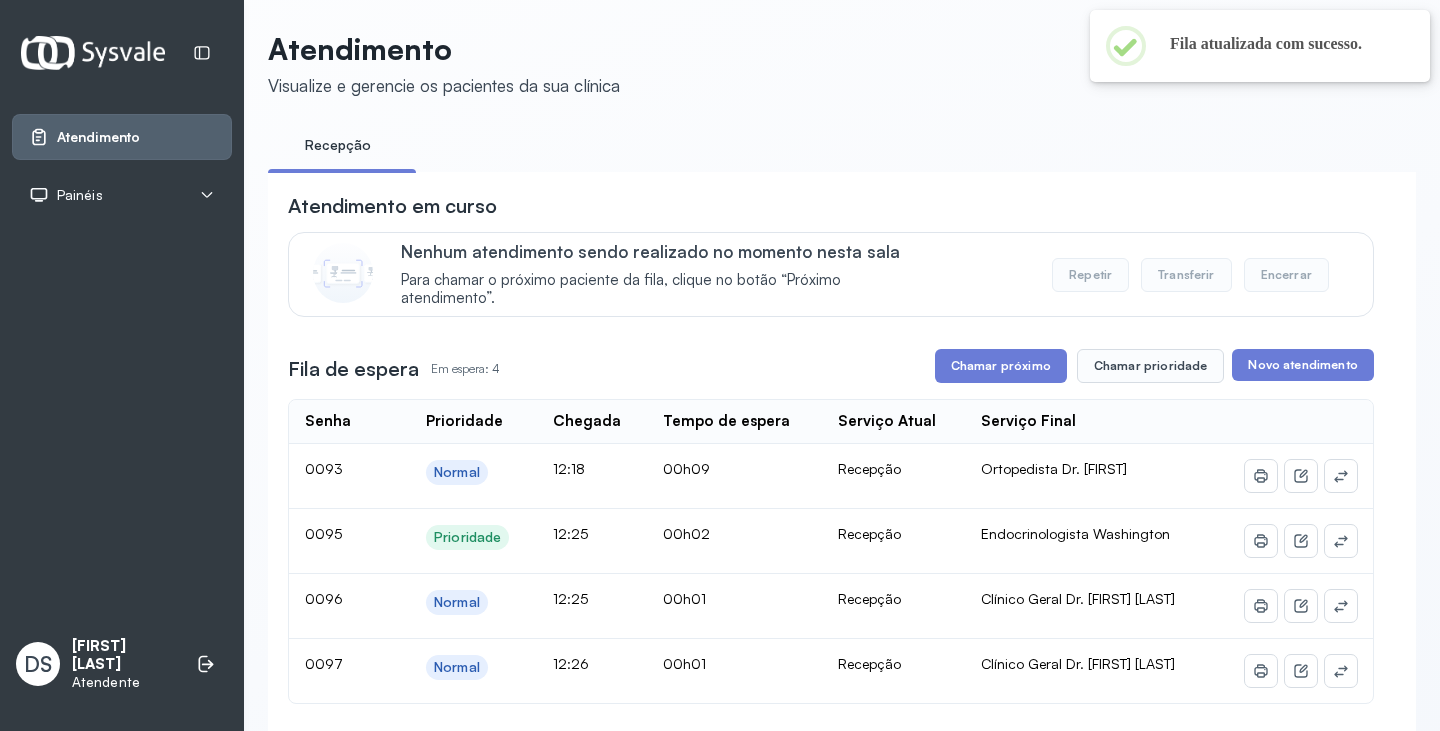 scroll, scrollTop: 100, scrollLeft: 0, axis: vertical 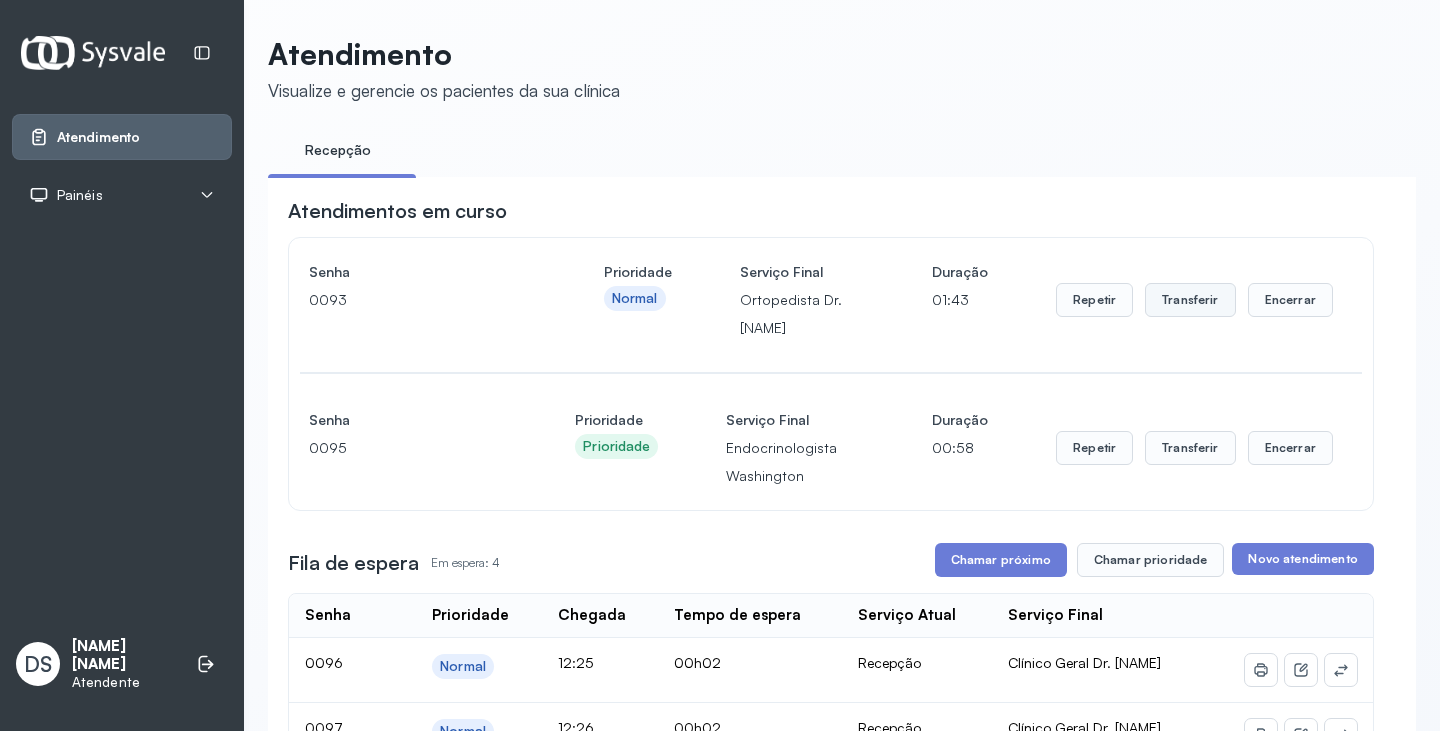 click on "Transferir" at bounding box center (1190, 300) 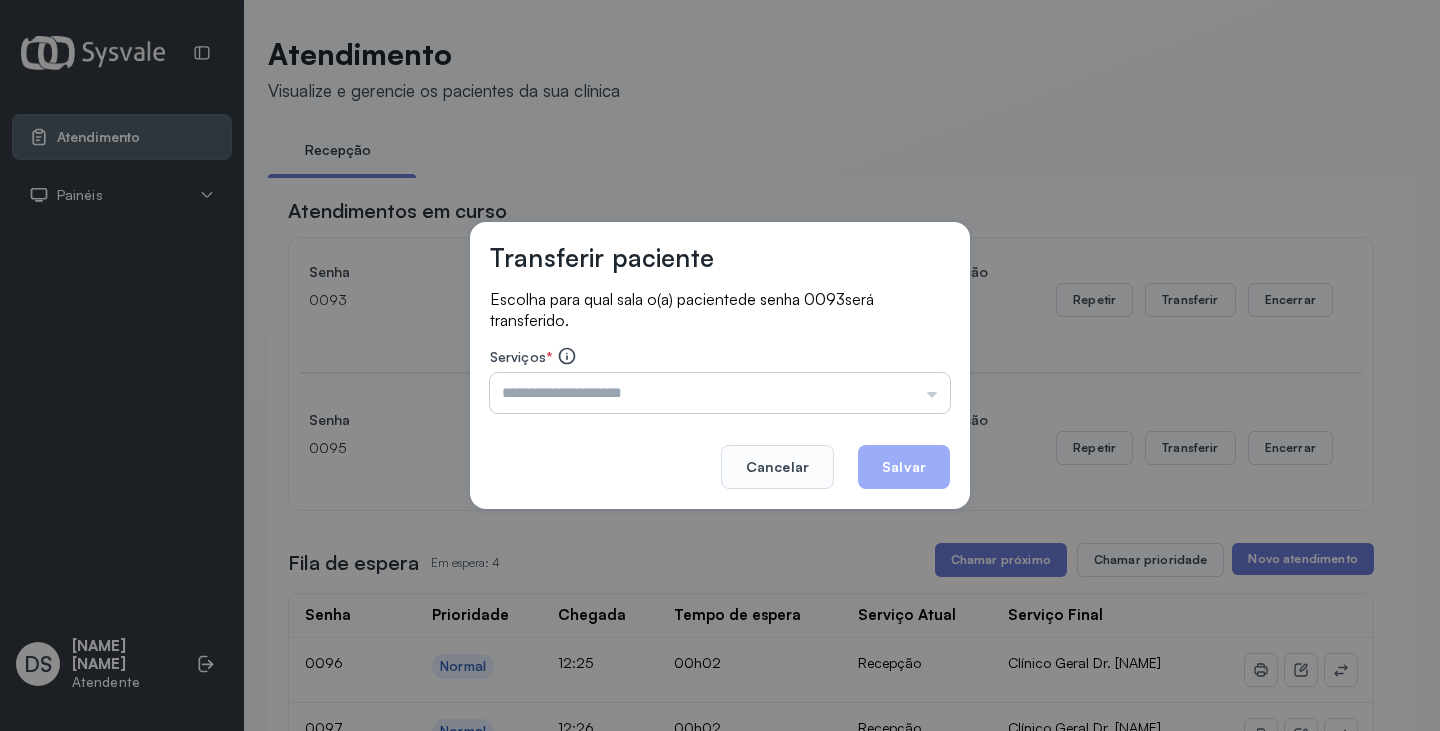 click at bounding box center (720, 393) 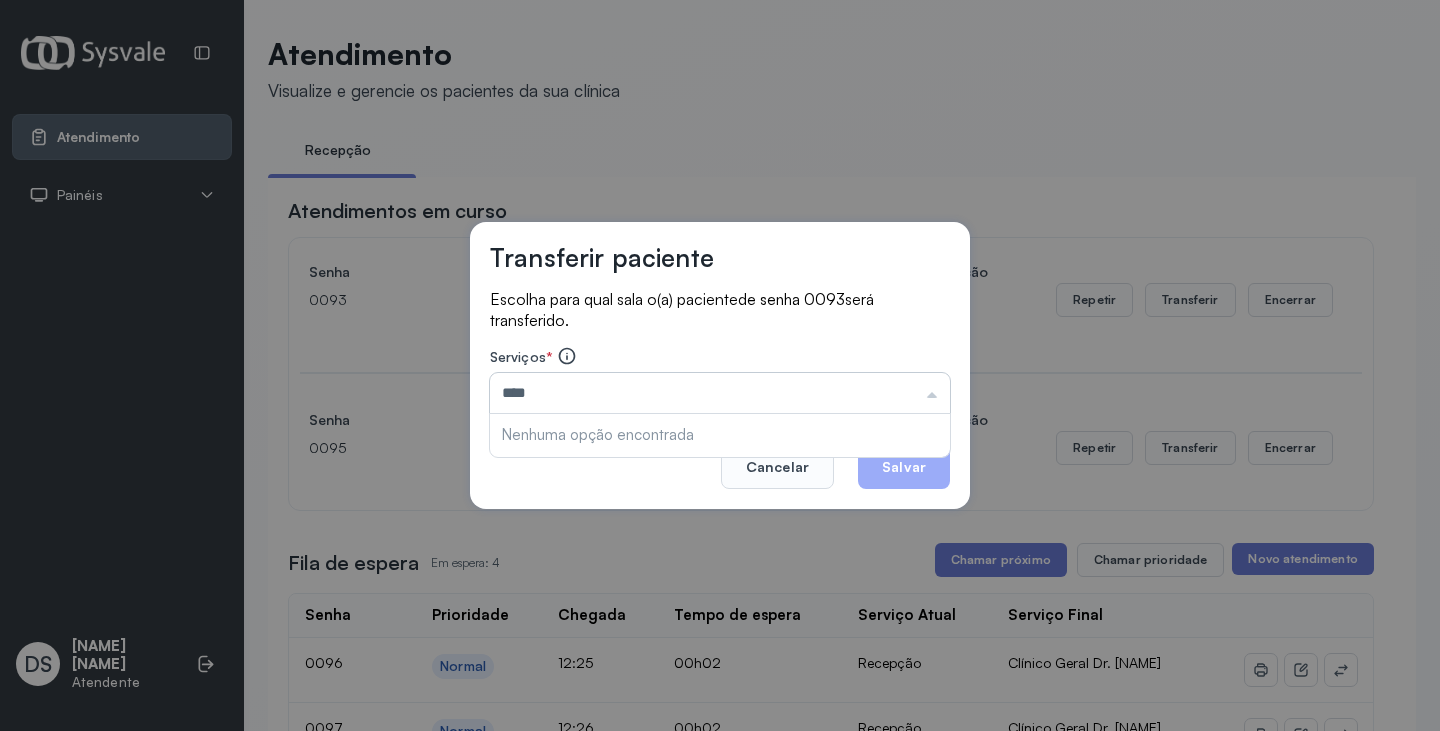 click on "Serviços  *  ****  Nenhuma opção encontrada" 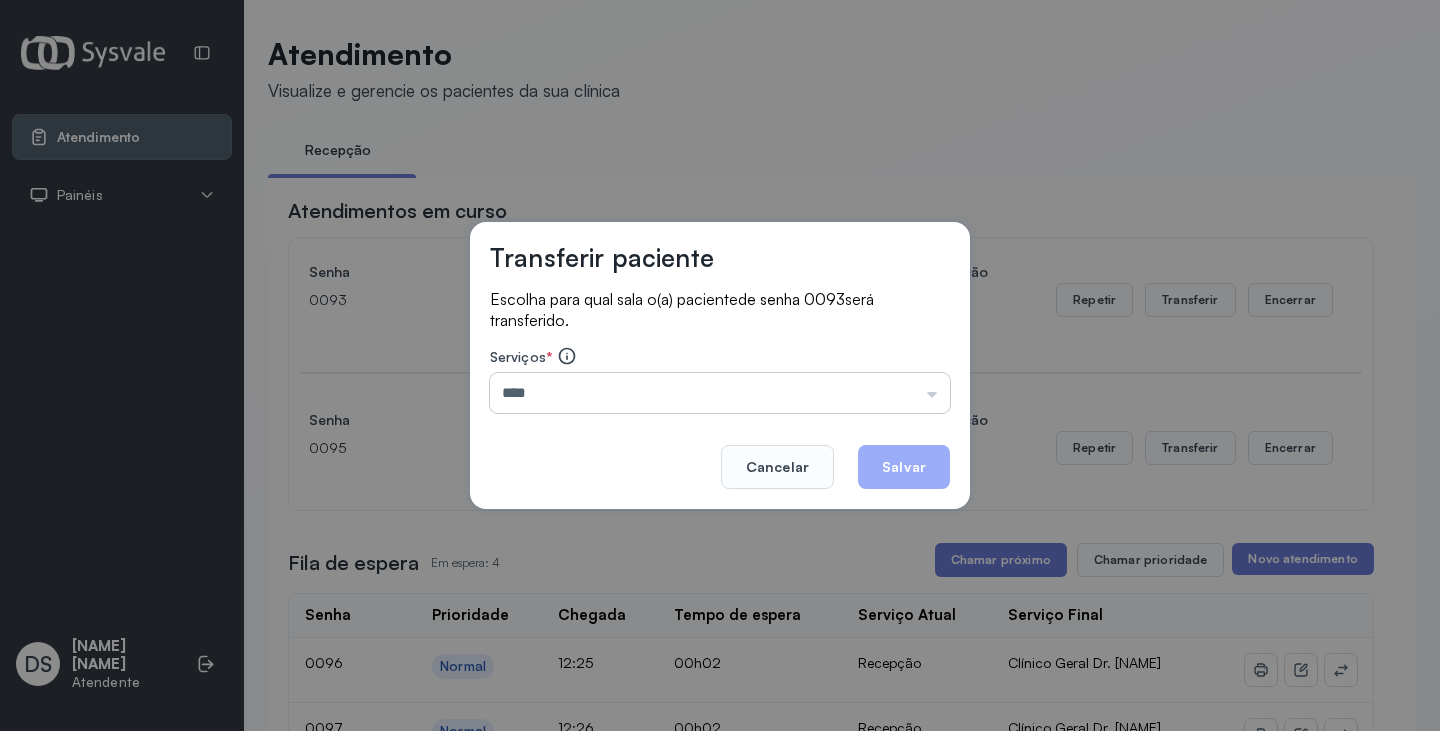click on "****" at bounding box center (720, 393) 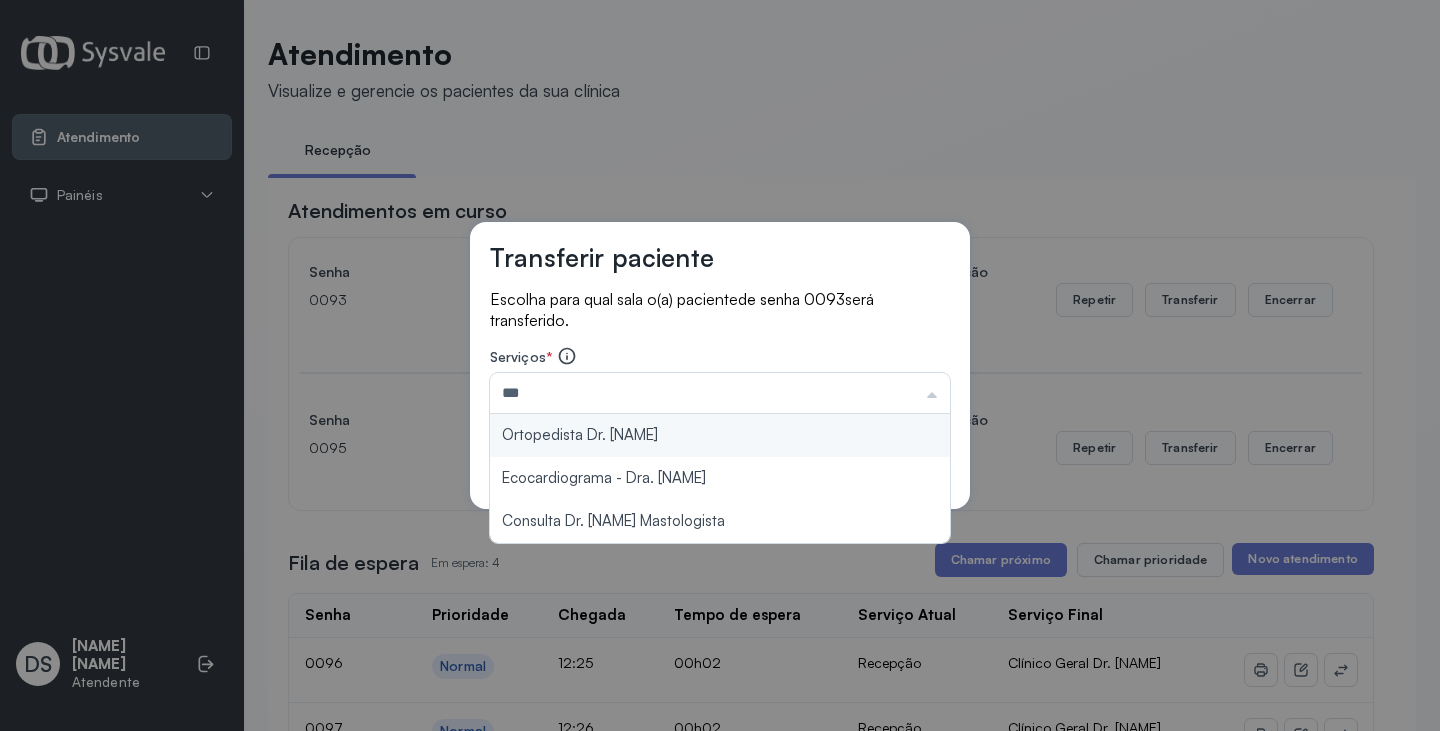 type on "**********" 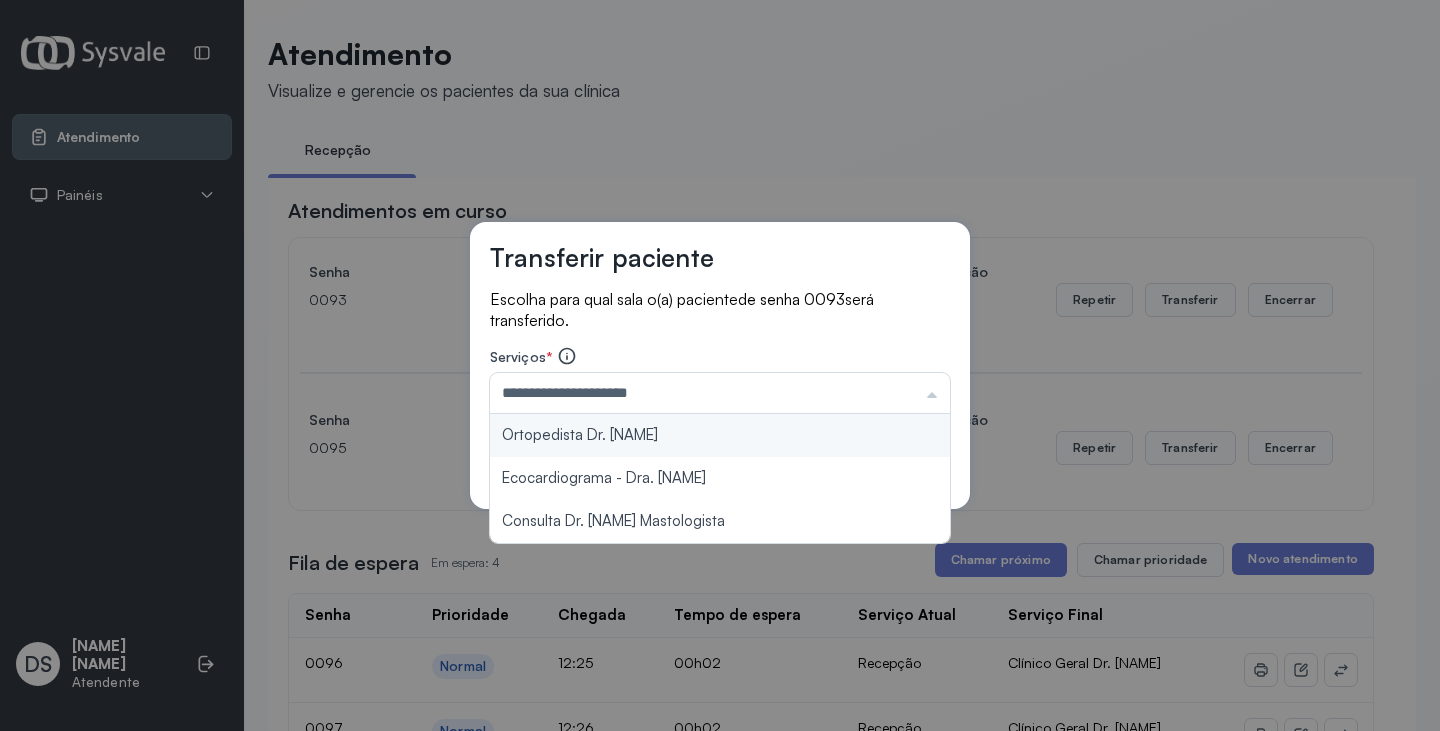 click on "**********" at bounding box center [720, 366] 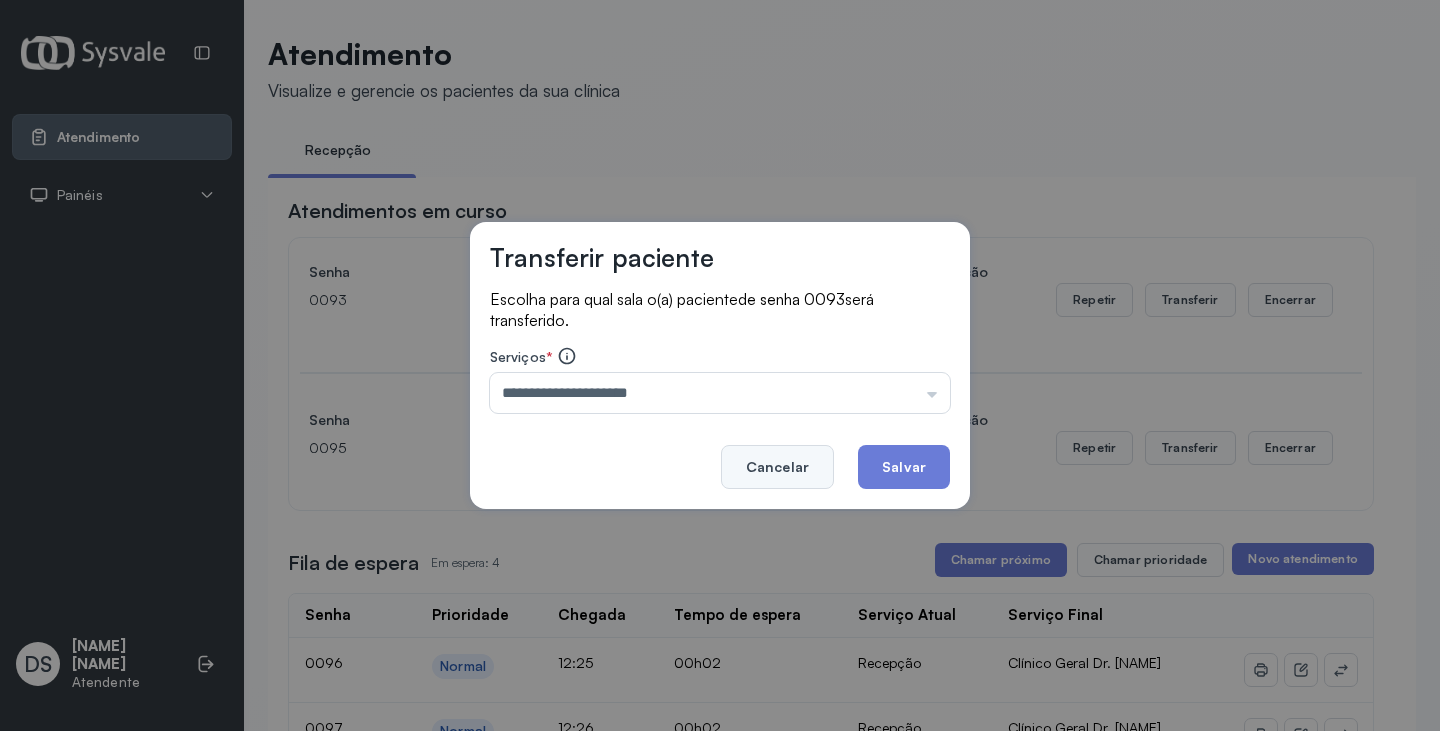 click on "Cancelar" 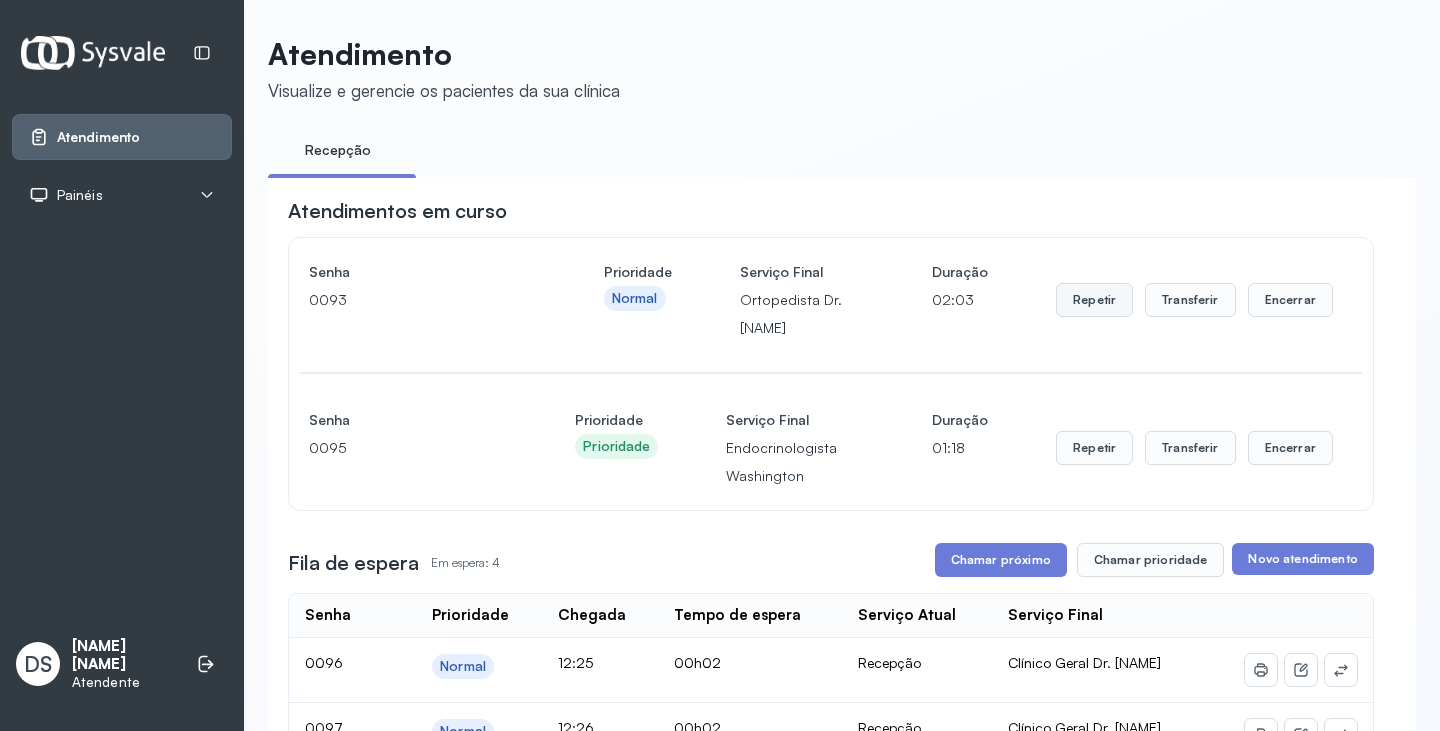 click on "Repetir" at bounding box center [1094, 300] 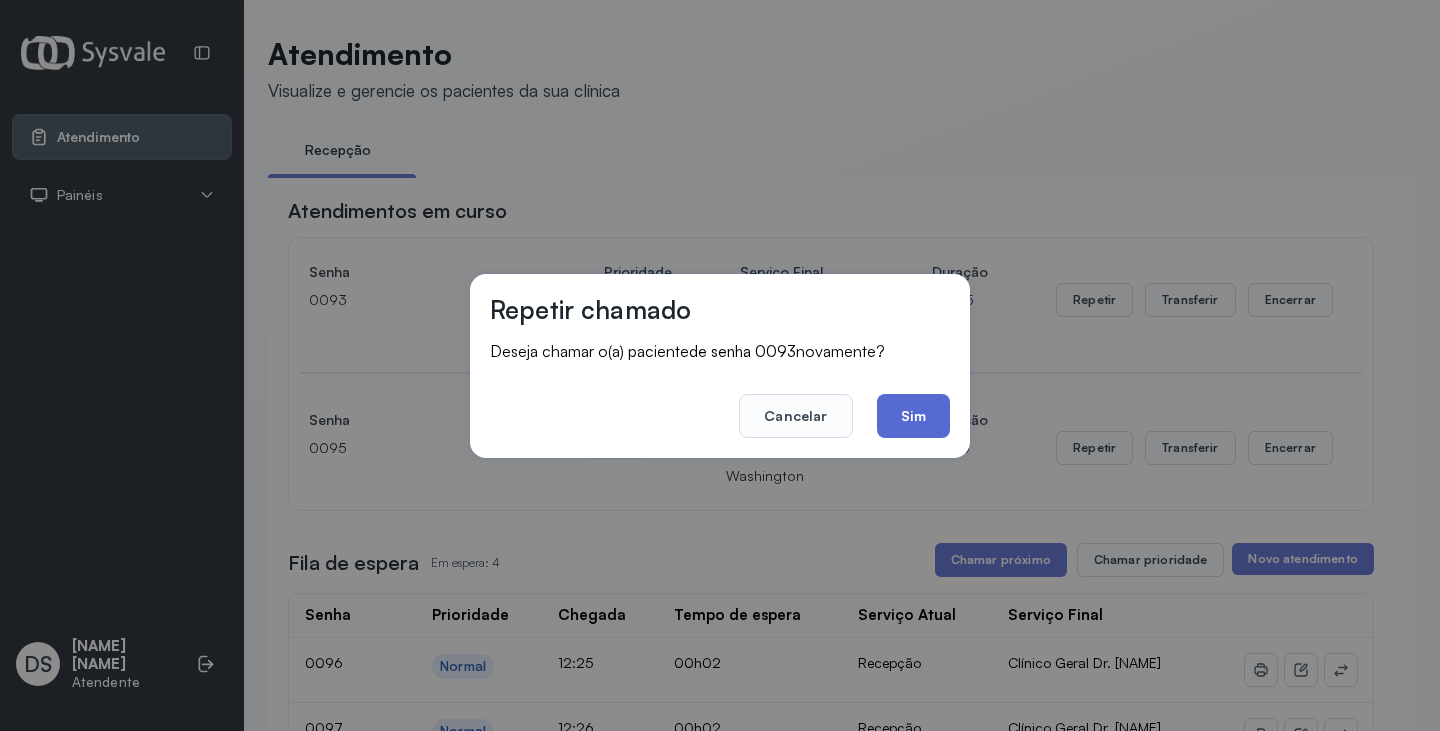 click on "Sim" 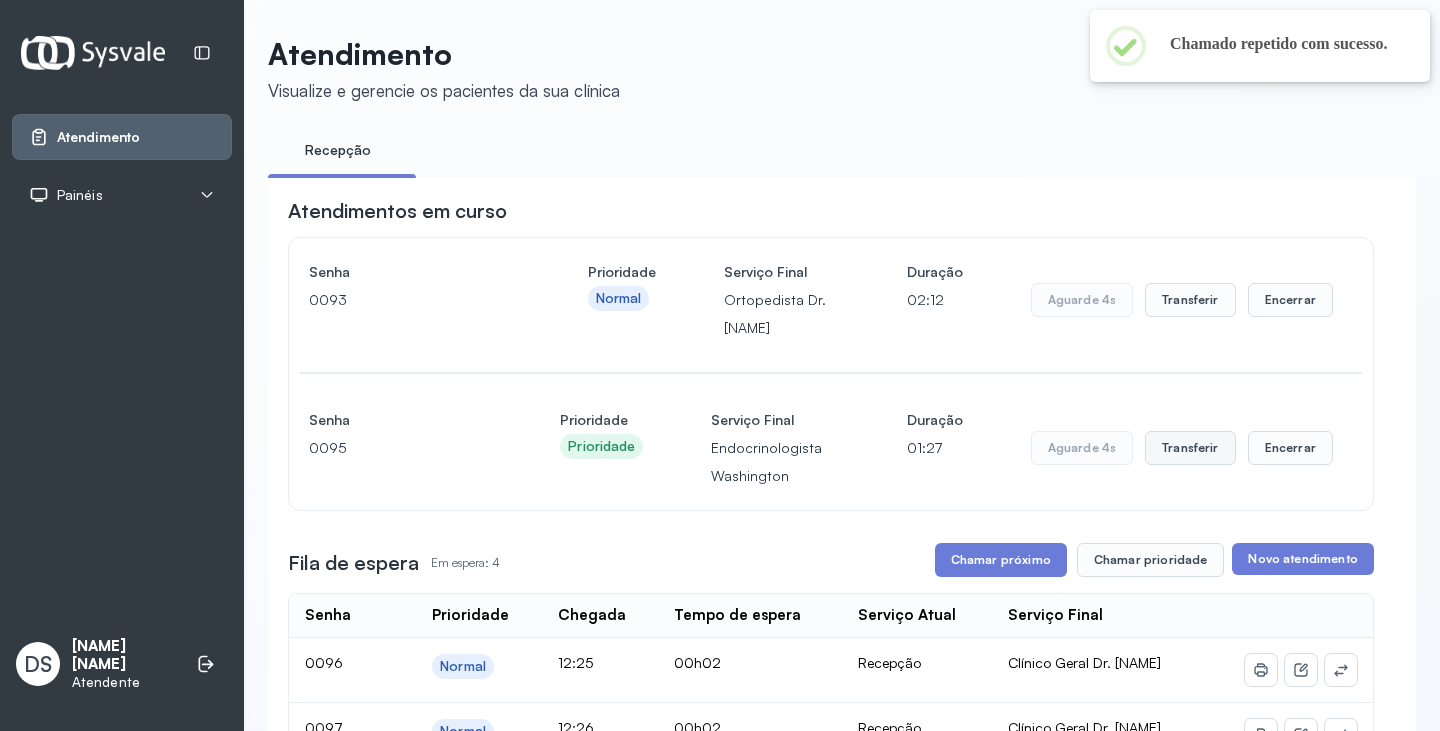 click on "Transferir" at bounding box center [1190, 300] 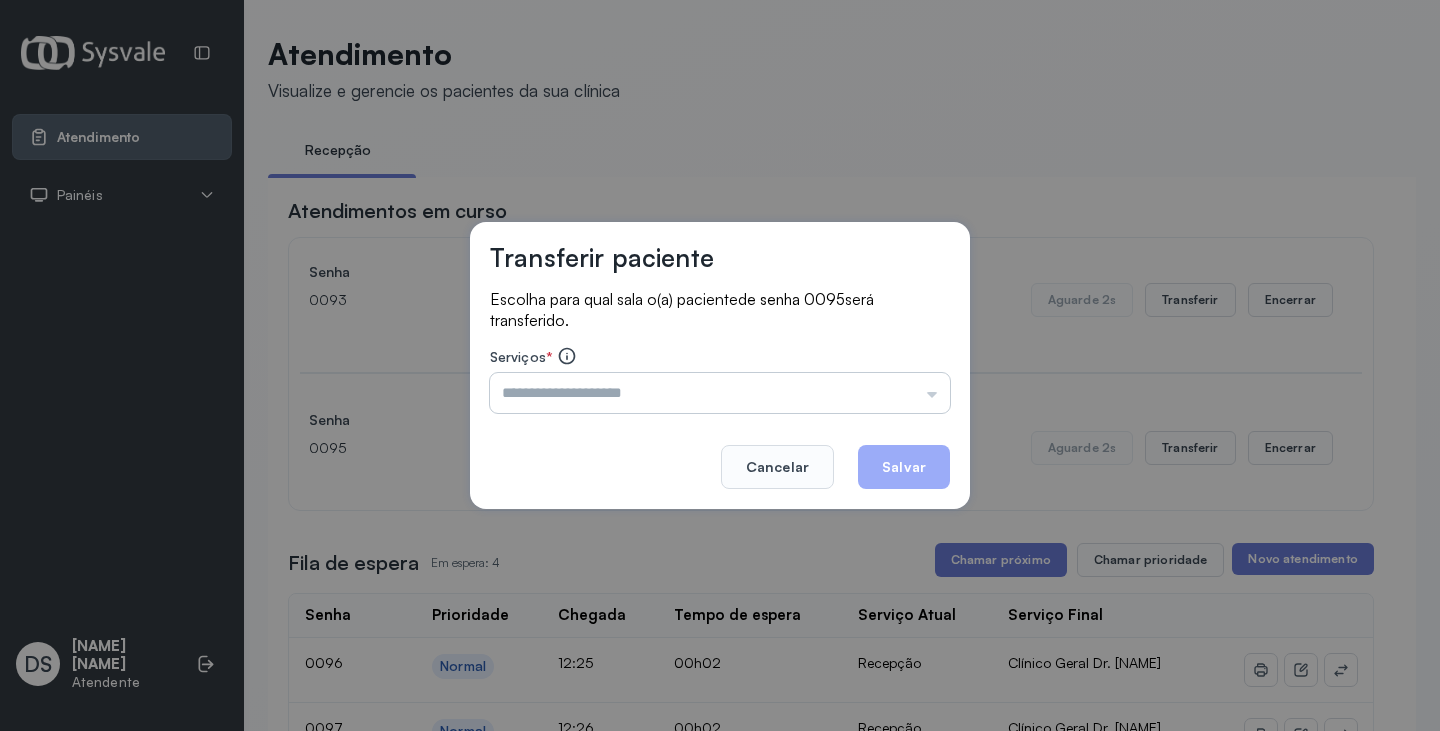 click at bounding box center [720, 393] 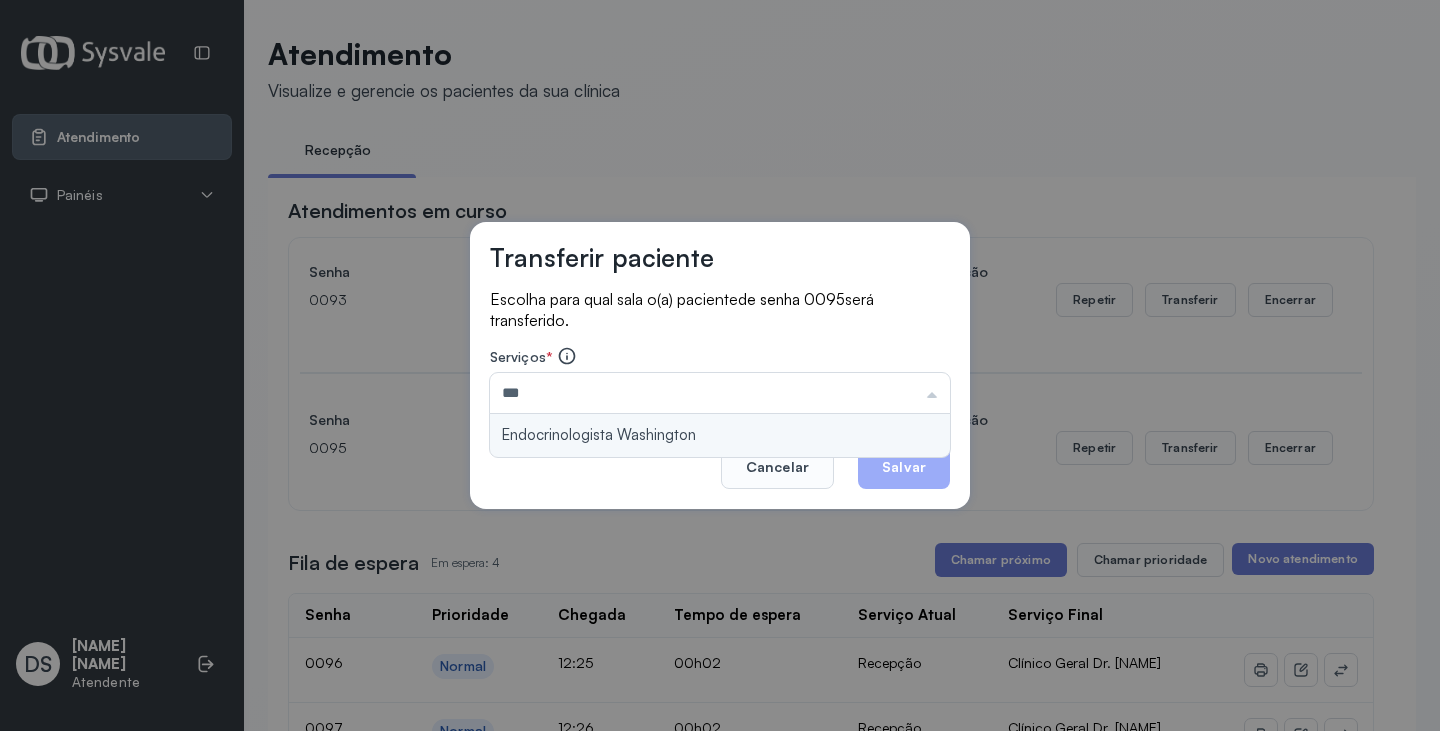 type on "**********" 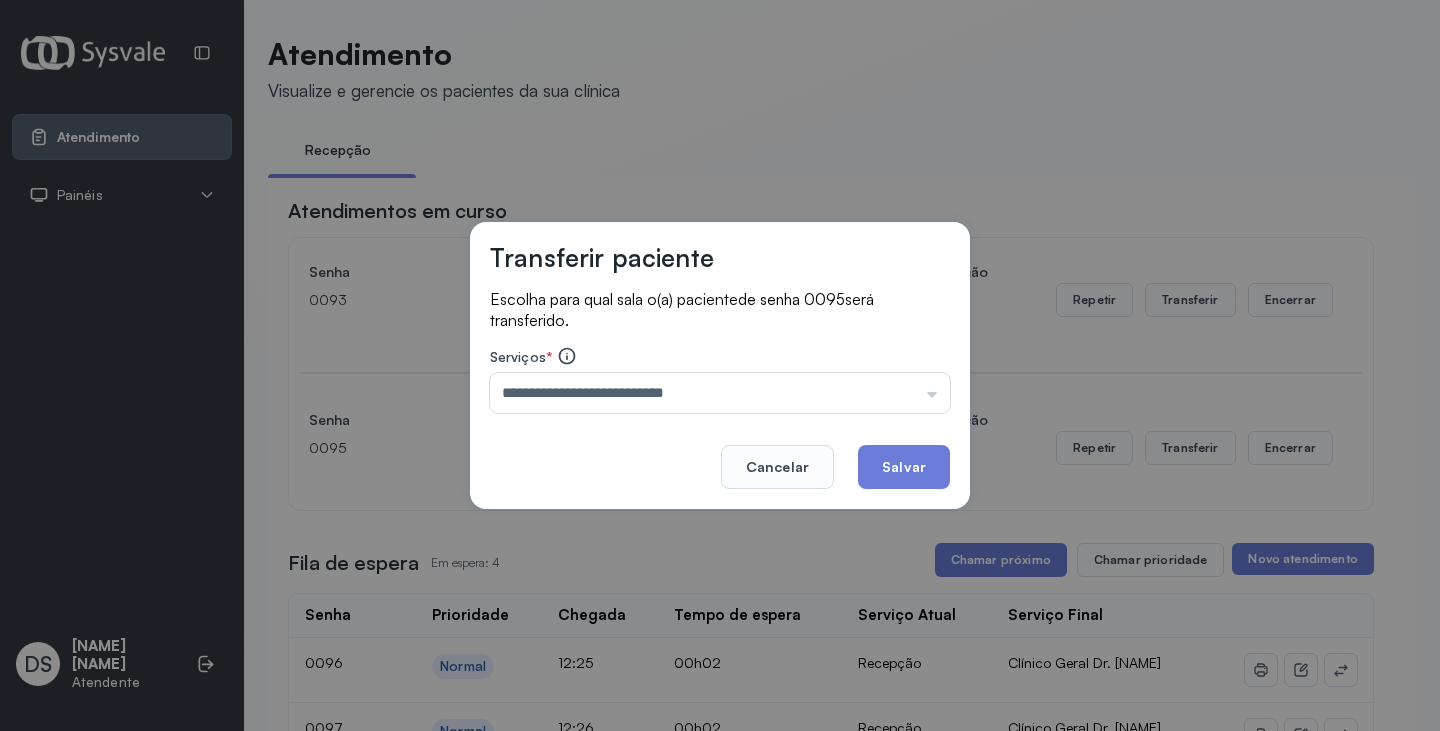 click on "**********" at bounding box center (720, 366) 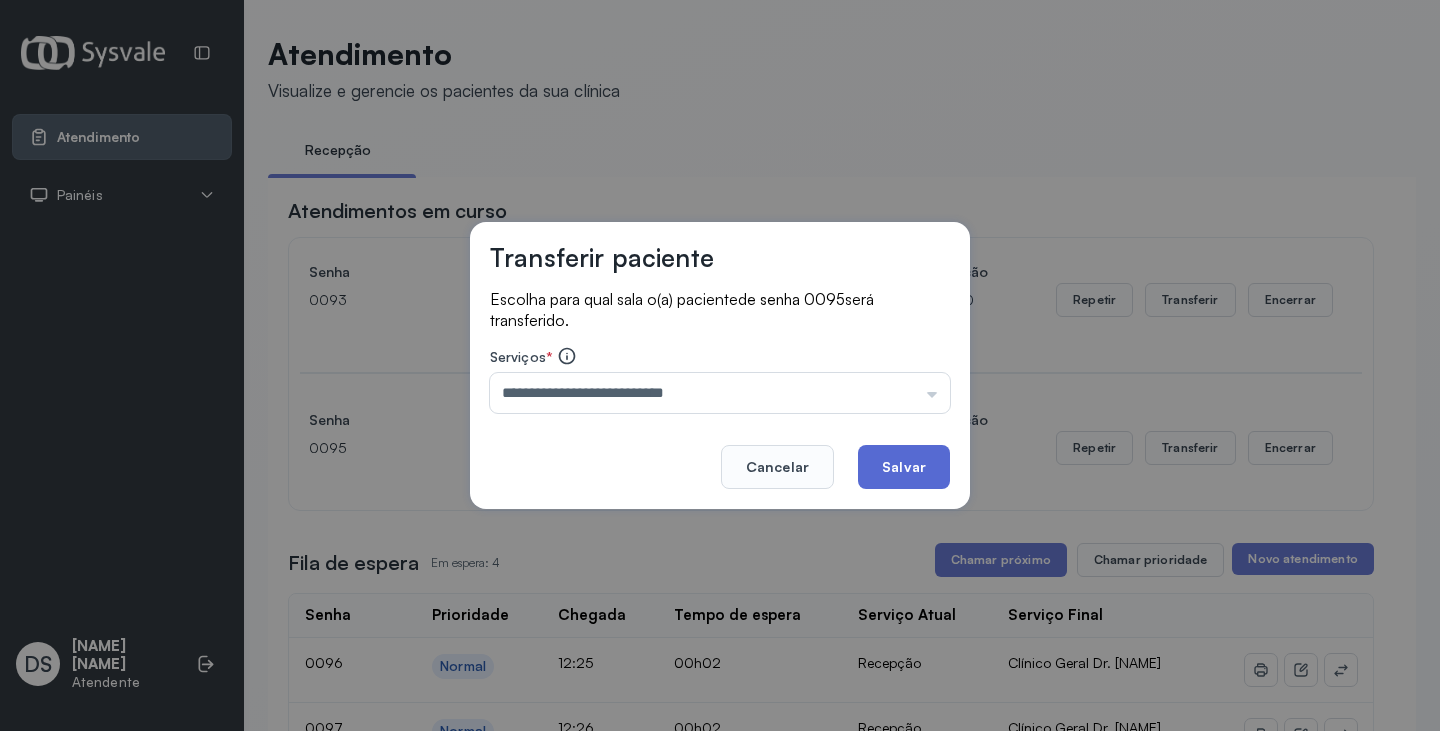 click on "Salvar" 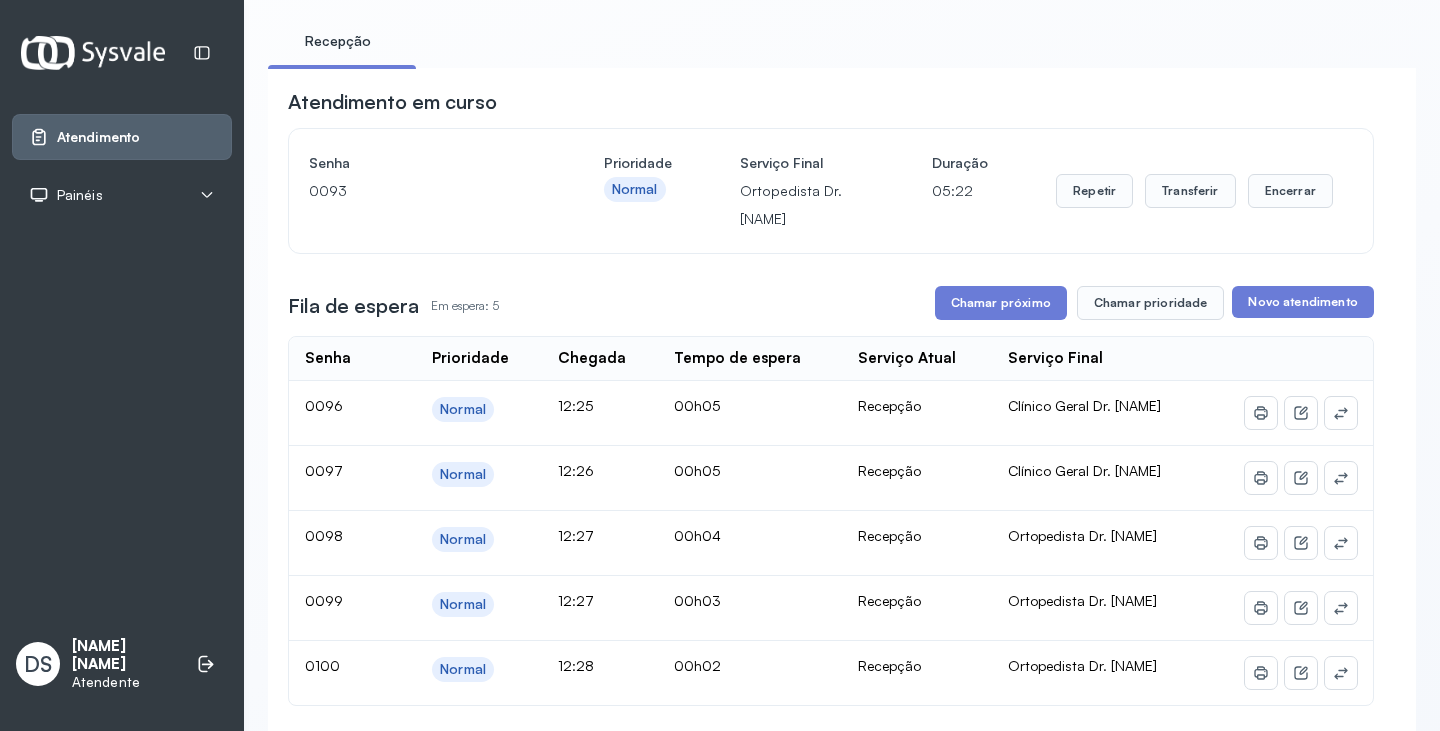 scroll, scrollTop: 100, scrollLeft: 0, axis: vertical 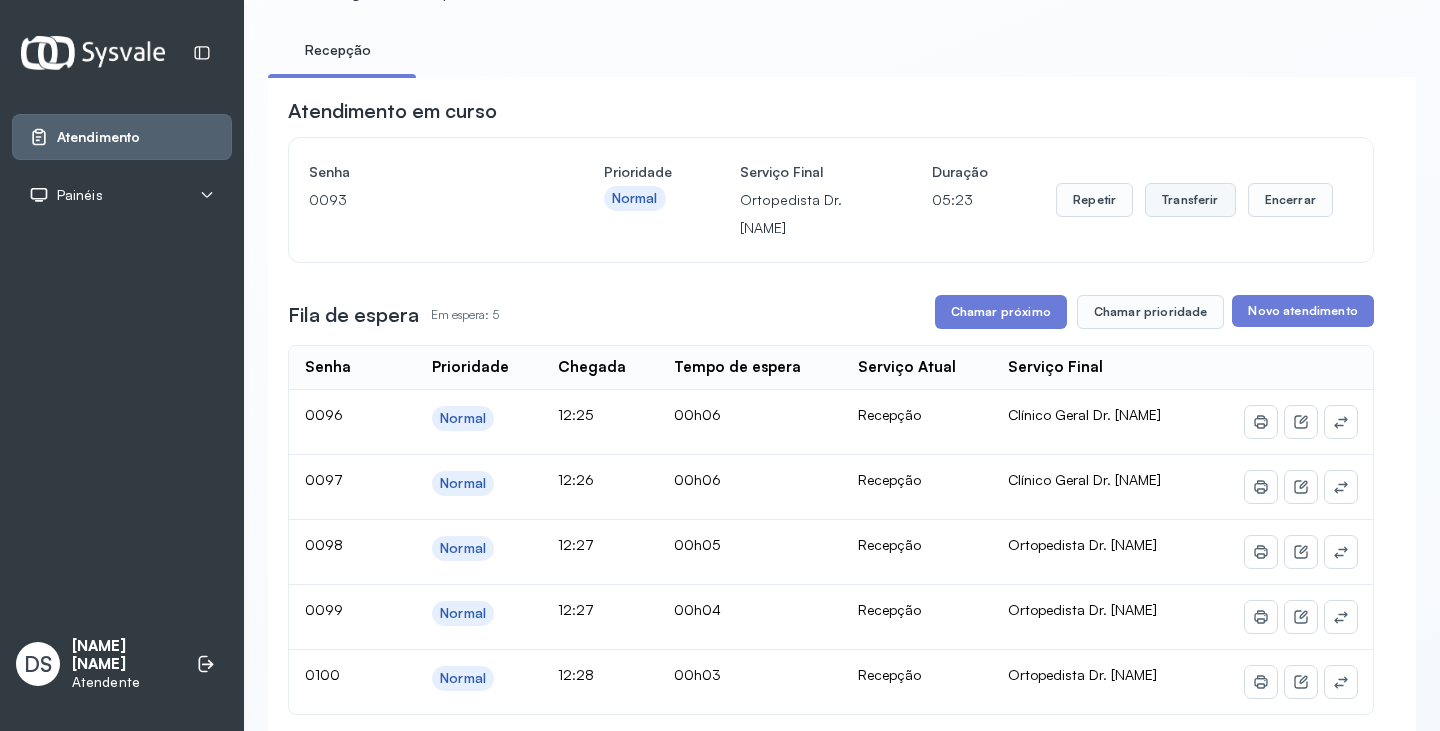 click on "Transferir" at bounding box center [1190, 200] 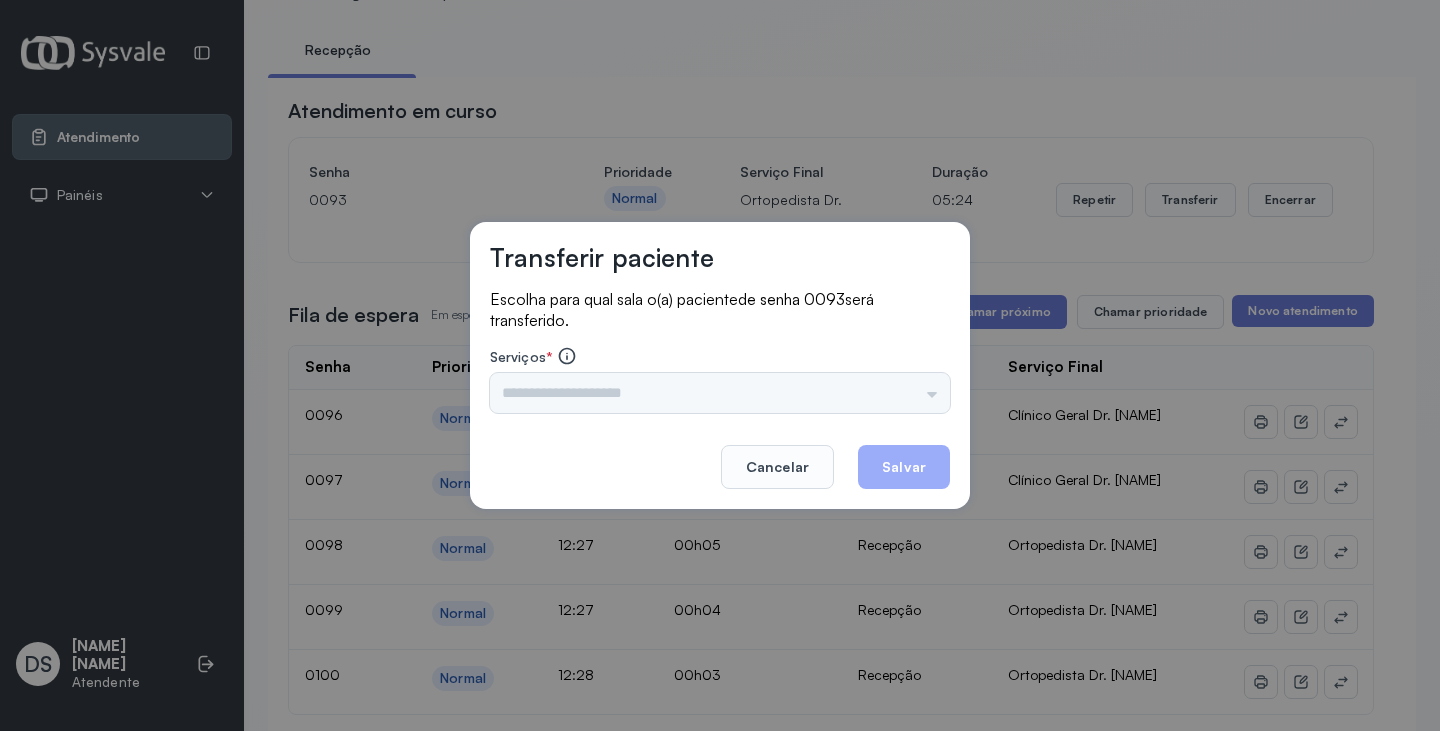 click on "Triagem Ortopedista Dr. Mauricio Ortopedista Dr. Ramon Ginecologista Dr. Amilton Ginecologista Dra. Luana Obstetra Dr. Orlindo Obstetra Dra. Vera Ultrassonografia Dr. Orlindo Ultrassonografia Dr. Amilton Consulta com Neurologista Dr. Ezir Reumatologista Dr. Juvenilson Endocrinologista Washington Dermatologista Dra. Renata Nefrologista Dr. Edvaldo Geriatra Dra. Vanessa Infectologista Dra. Vanessa Oftalmologista Dra. Consulta Proctologista/Cirurgia Geral Dra. Geislane Otorrinolaringologista Dr. Pedro Pequena Cirurgia Dr. Geislane Pequena Cirurgia Dr. AMILTON ECG Espirometria com Broncodilatador Espirometria sem Broncodilatador Ecocardiograma - Dra. Vanessa Viana Exame de PPD Enf. Jane Raquel RETIRADA DE CERUME DR. PEDRO VACINAÇÃO Preventivo Enf. Luciana Preventivo Enf. Tiago Araujo Consulta de Enfermagem Enf. Tiago Consulta de Enfermagem Enf. Luciana Consulta  Cardiologista Dr. Everson Consulta Enf. Jane Raquel Dispensação de Medicação Agendamento Consulta Enf. Tiago Agendamento consulta Enf. Luciana" at bounding box center (720, 393) 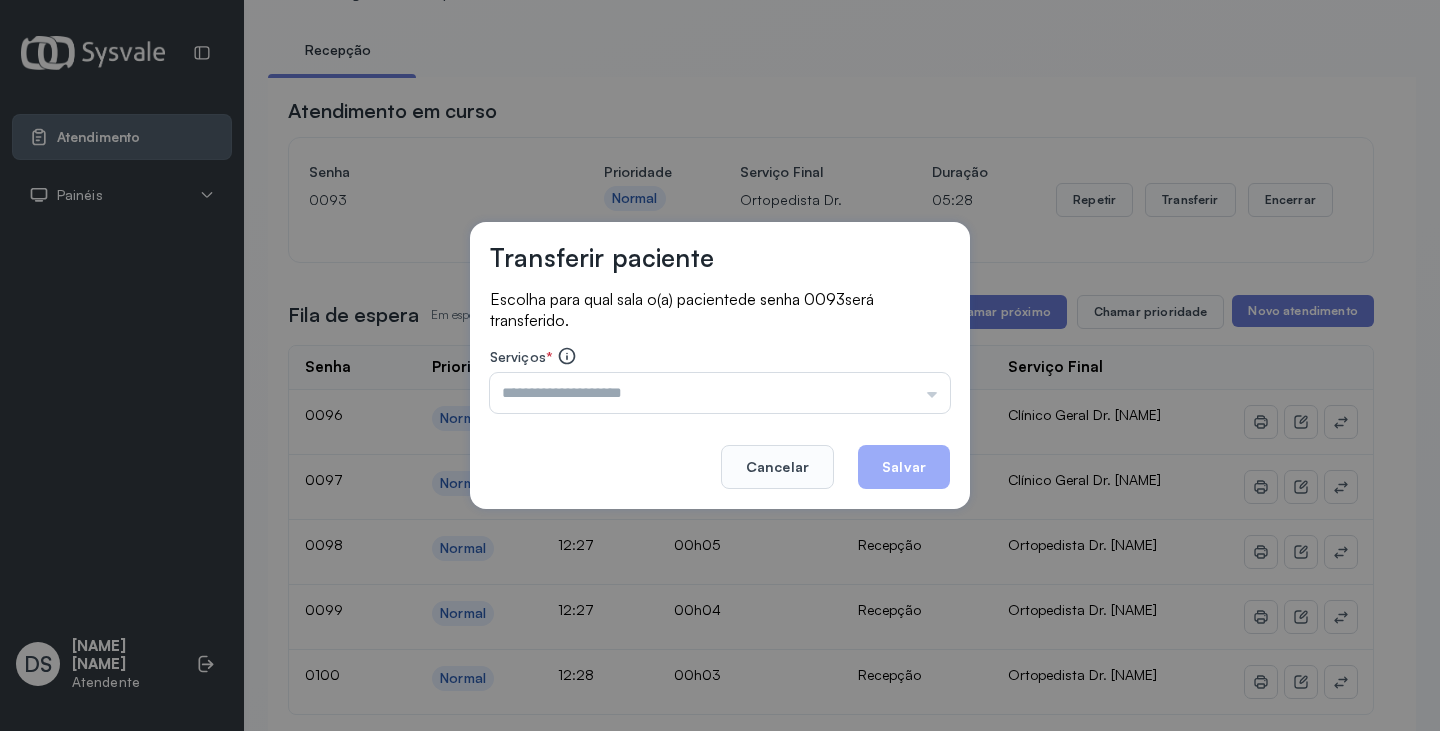 click at bounding box center (720, 393) 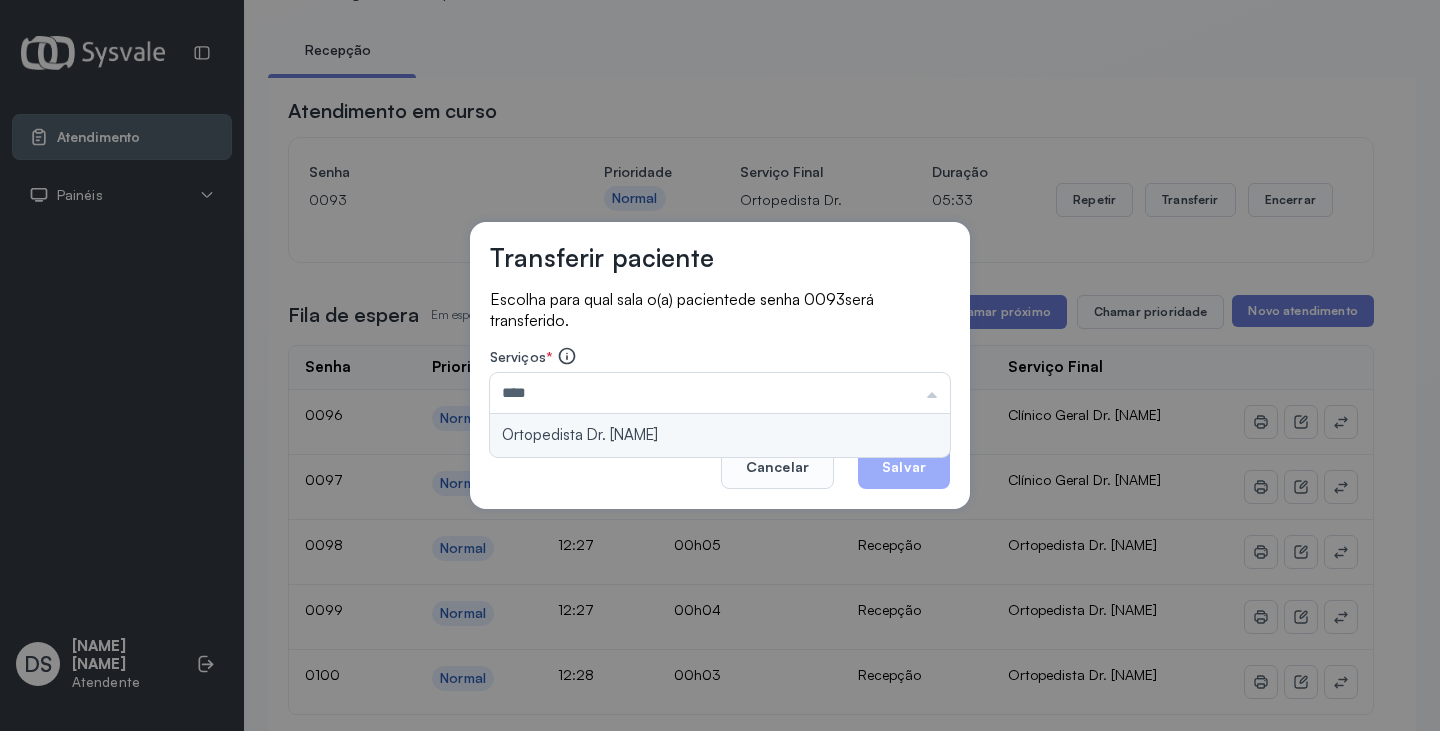 type on "**********" 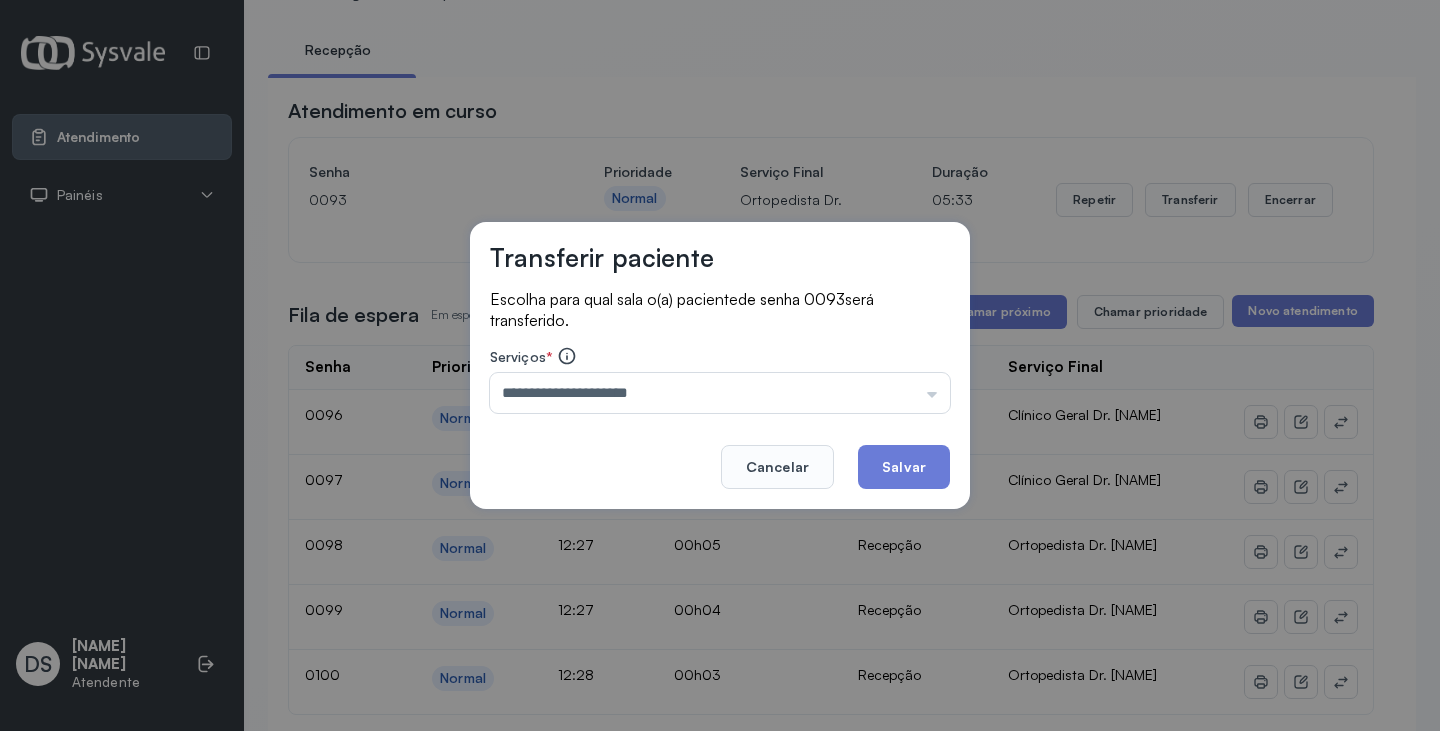 click on "**********" at bounding box center [720, 366] 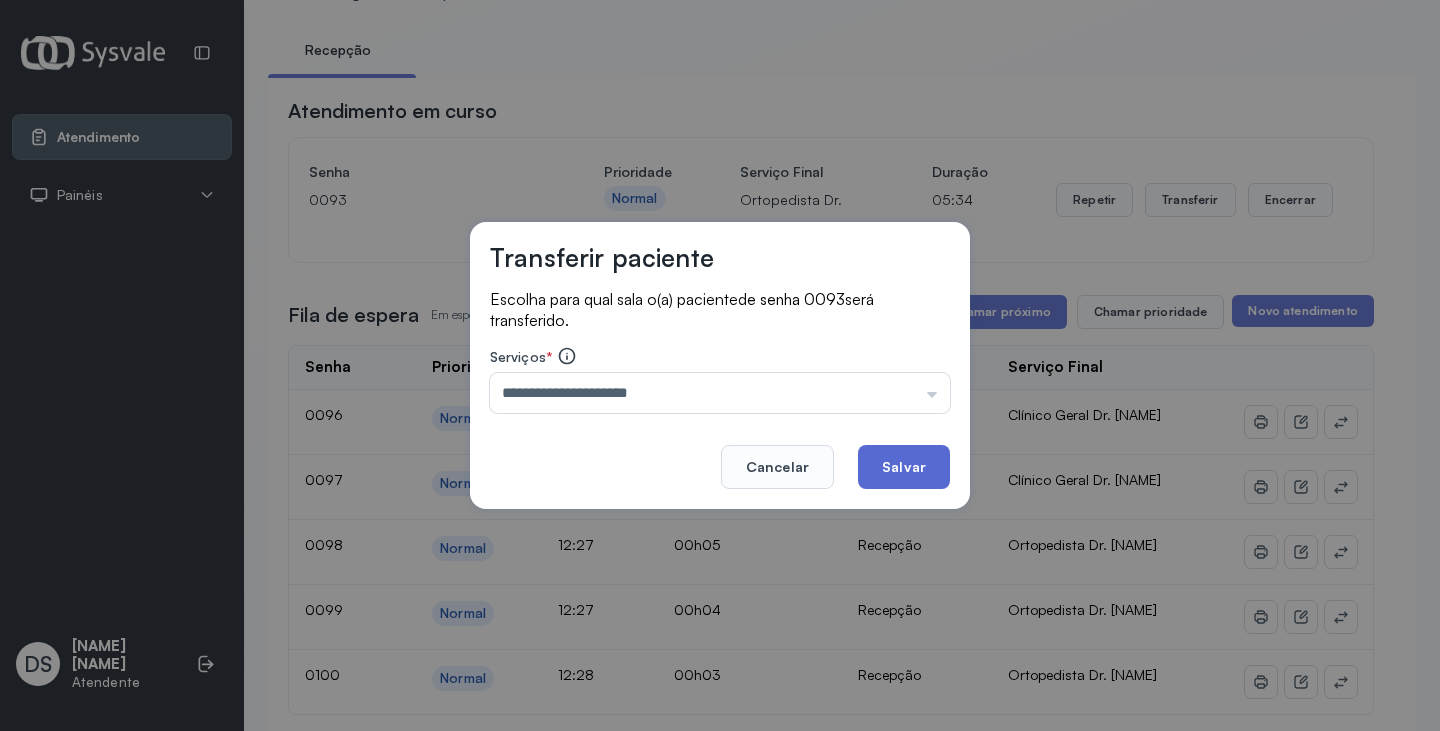 click on "Salvar" 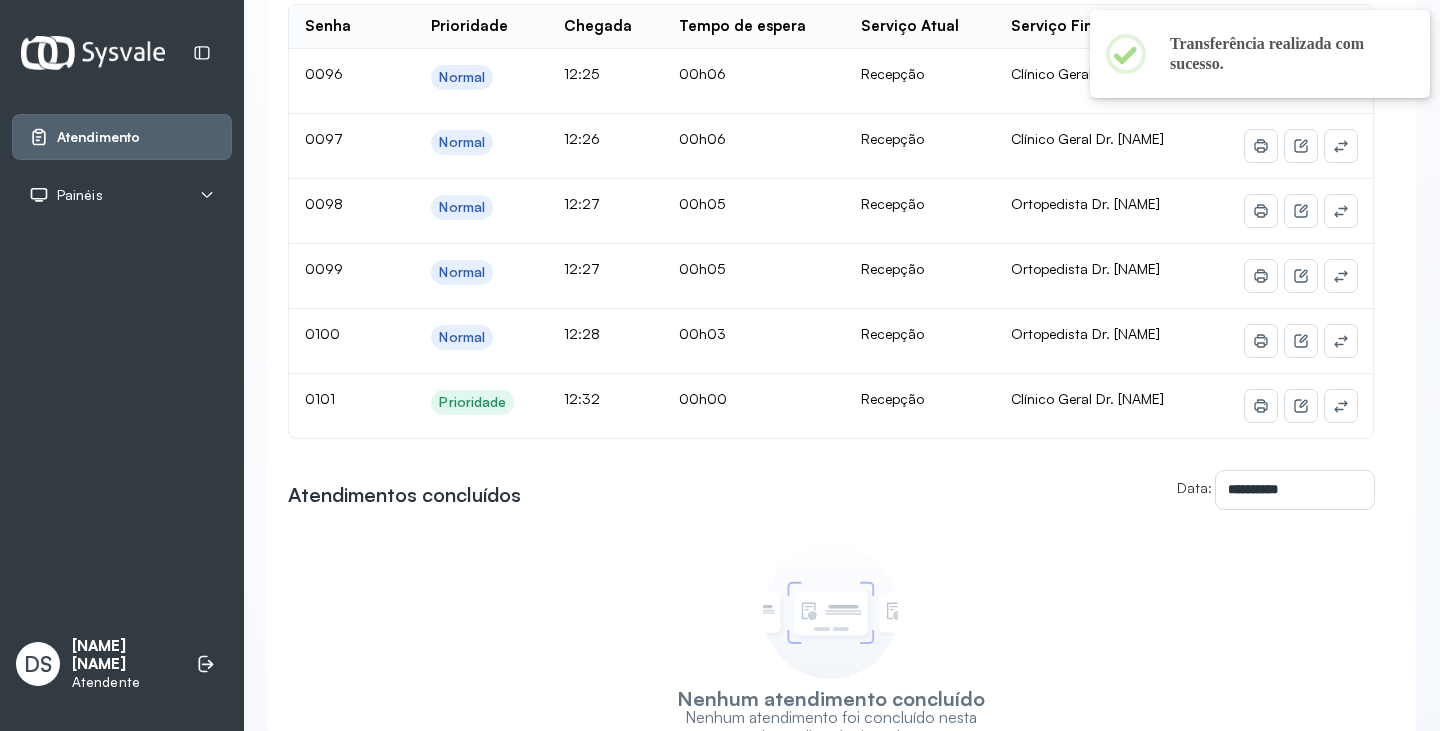 scroll, scrollTop: 0, scrollLeft: 0, axis: both 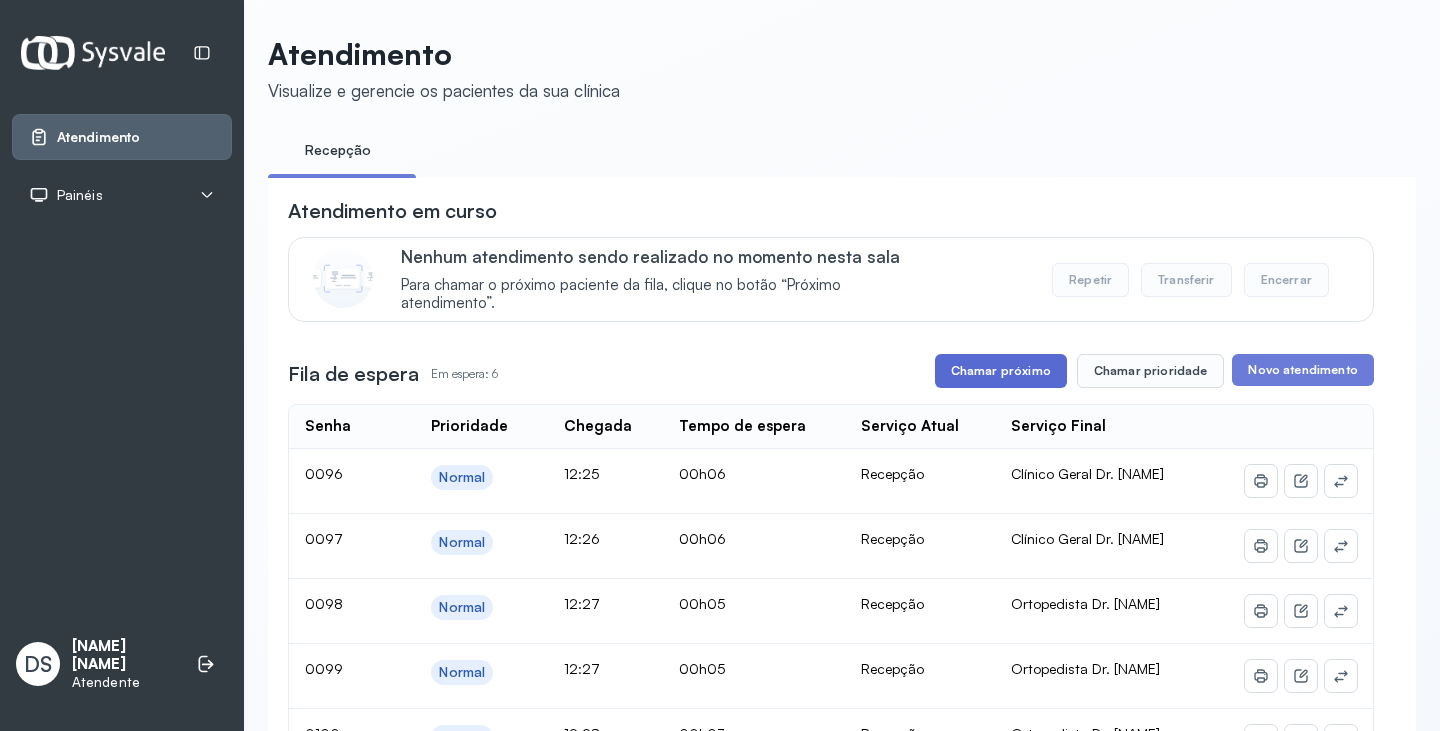 click on "Chamar próximo" at bounding box center [1001, 371] 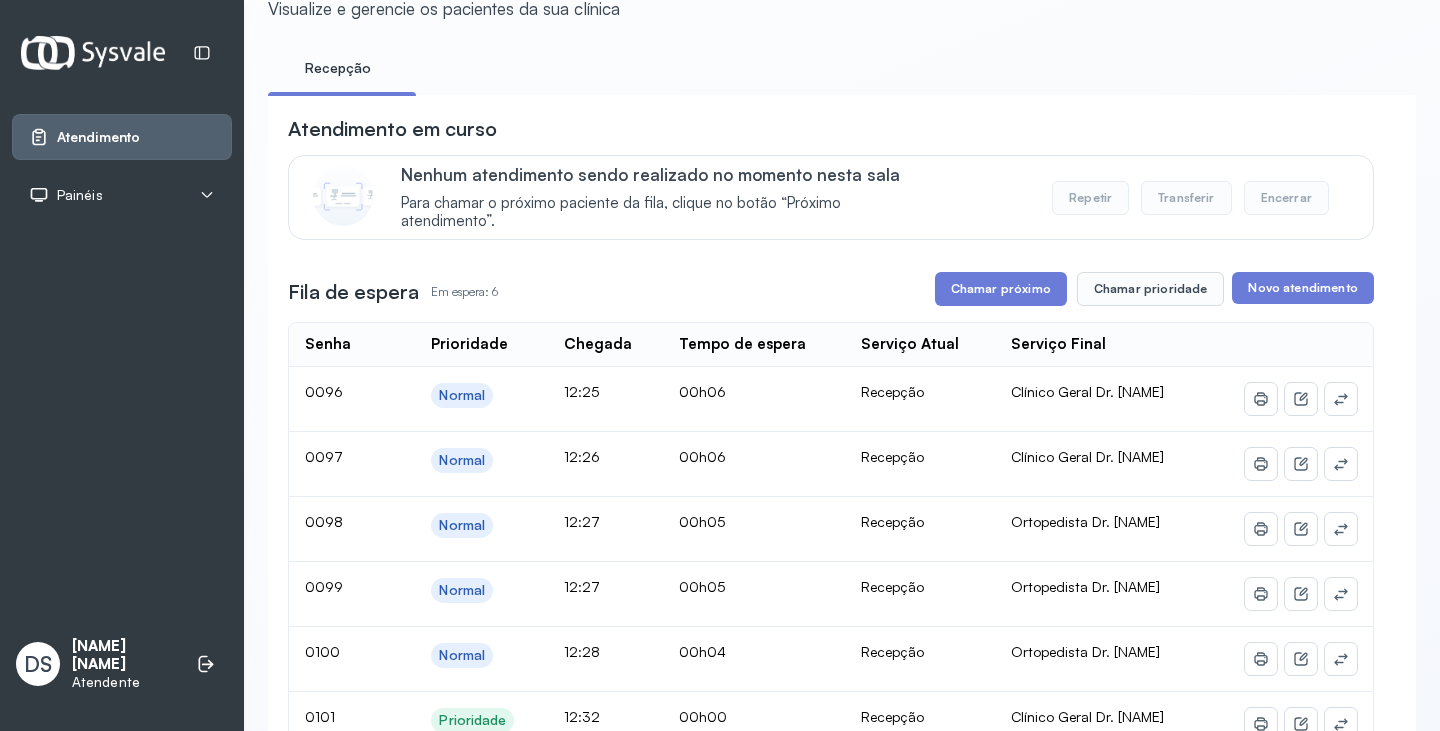 scroll, scrollTop: 200, scrollLeft: 0, axis: vertical 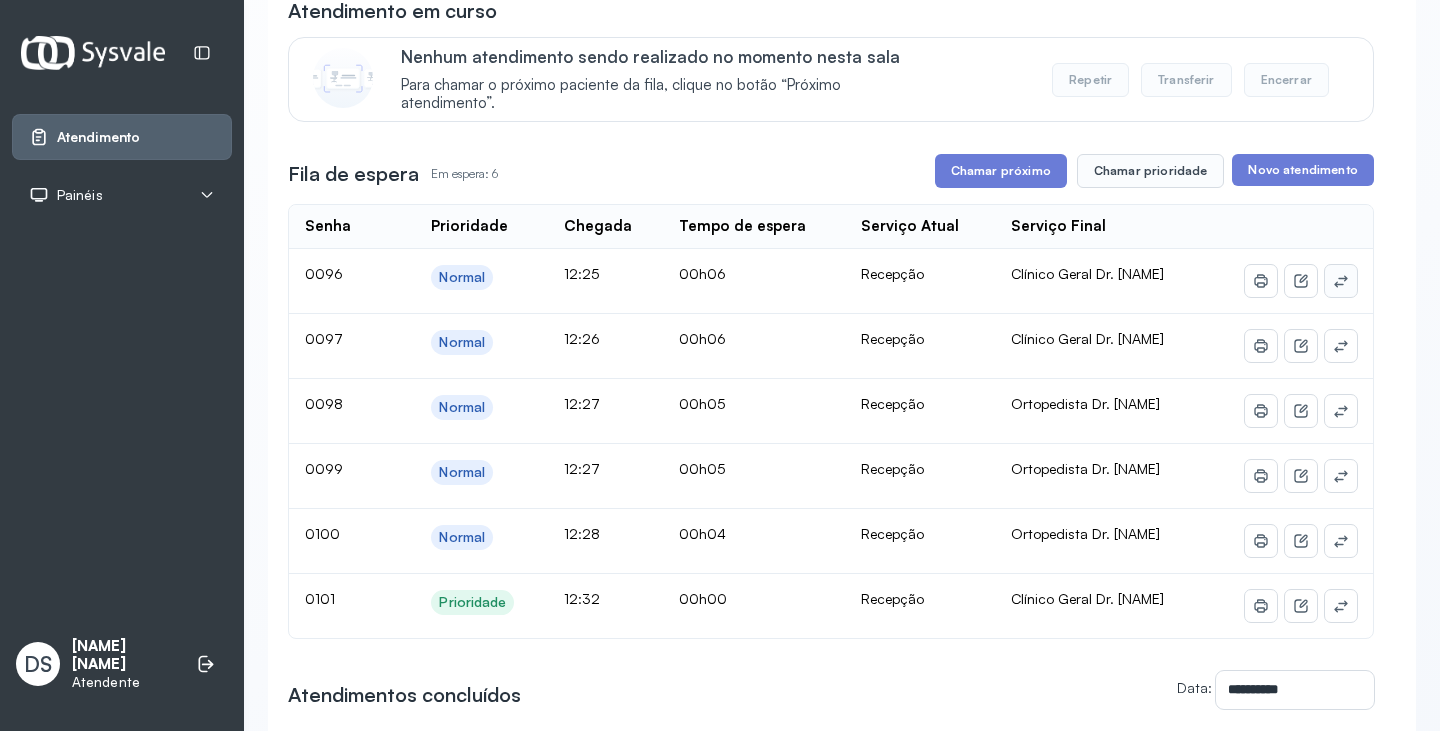 click 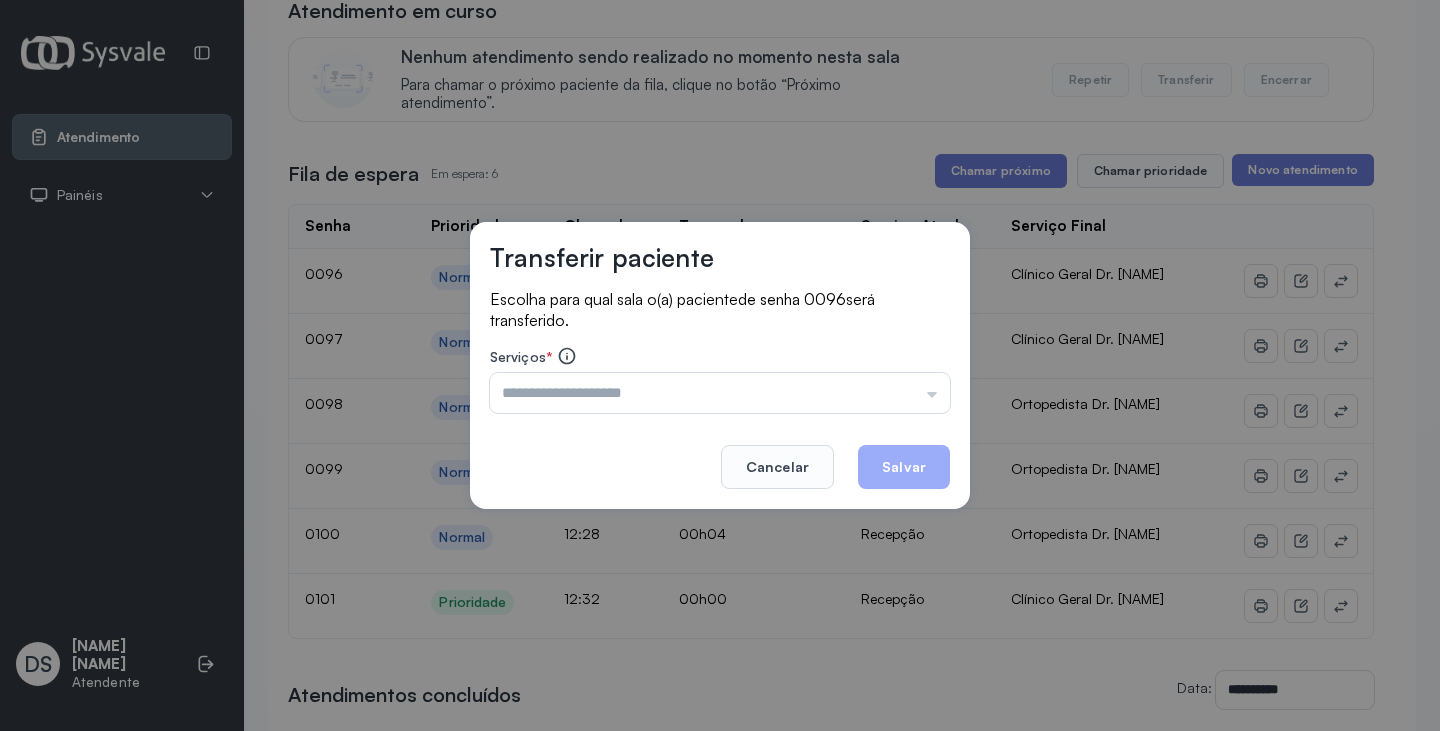 click at bounding box center [720, 393] 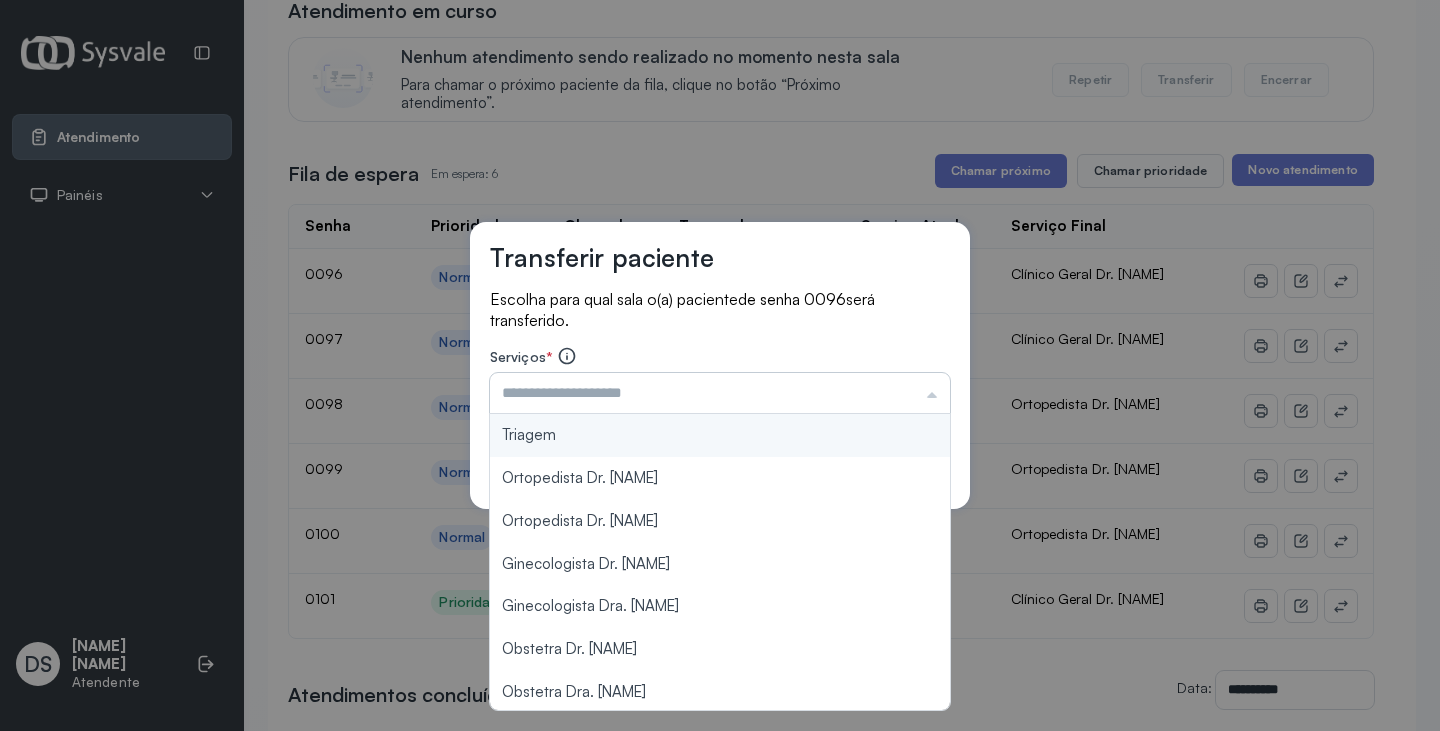 click on "Serviços  *  Triagem Ortopedista Dr. Mauricio Ortopedista Dr. Ramon Ginecologista Dr. Amilton Ginecologista Dra. Luana Obstetra Dr. Orlindo Obstetra Dra. Vera Ultrassonografia Dr. Orlindo Ultrassonografia Dr. Amilton Consulta com Neurologista Dr. Ezir Reumatologista Dr. Juvenilson Endocrinologista Washington Dermatologista Dra. Renata Nefrologista Dr. Edvaldo Geriatra Dra. Vanessa Infectologista Dra. Vanessa Oftalmologista Dra. Consulta Proctologista/Cirurgia Geral Dra. Geislane Otorrinolaringologista Dr. Pedro Pequena Cirurgia Dr. Geislane Pequena Cirurgia Dr. AMILTON ECG Espirometria com Broncodilatador Espirometria sem Broncodilatador Ecocardiograma - Dra. Vanessa Viana Exame de PPD Enf. Jane Raquel RETIRADA DE CERUME DR. PEDRO VACINAÇÃO Preventivo Enf. Luciana Preventivo Enf. Tiago Araujo Consulta de Enfermagem Enf. Tiago Consulta de Enfermagem Enf. Luciana Consulta  Cardiologista Dr. Everson Consulta Enf. Jane Raquel Dispensação de Medicação Agendamento Consulta Enf. Tiago consulta Dr. Aleksandro" 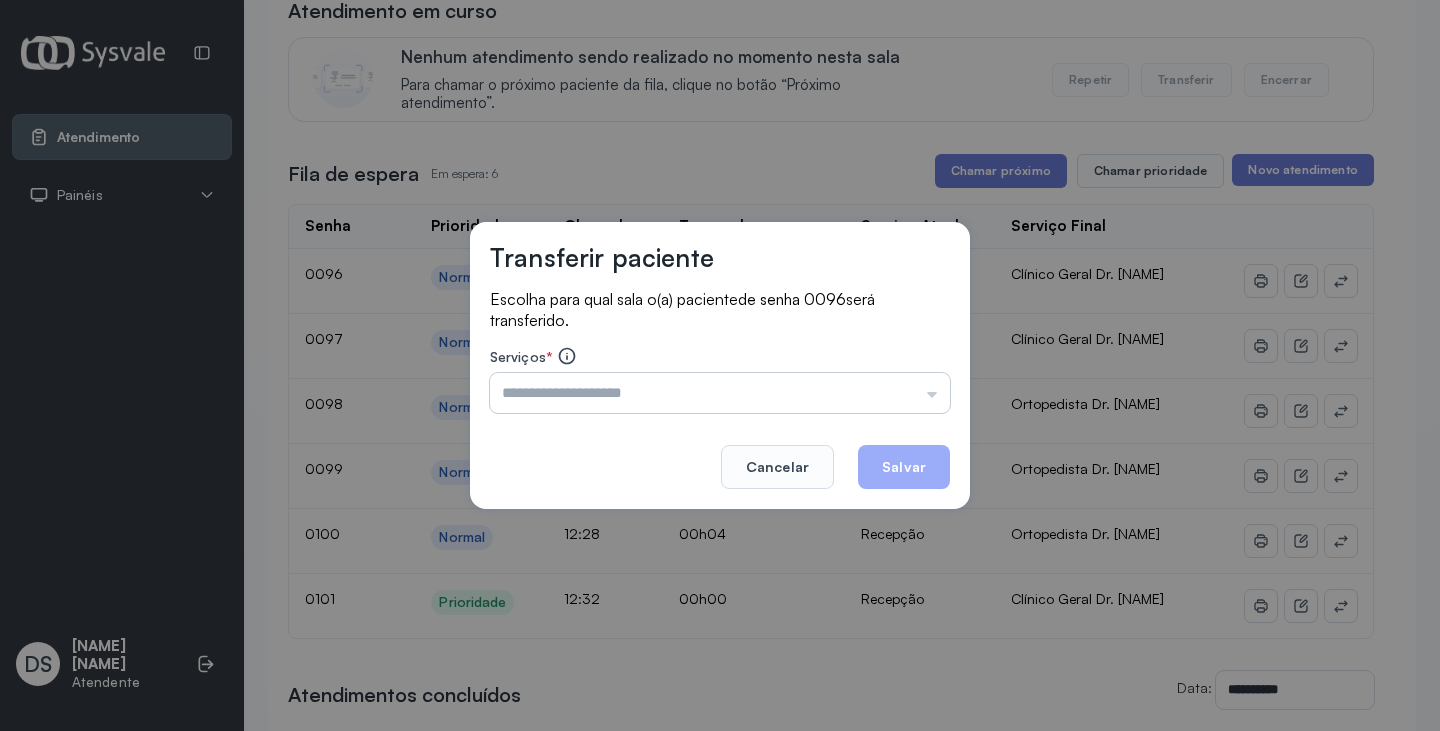 click at bounding box center (720, 393) 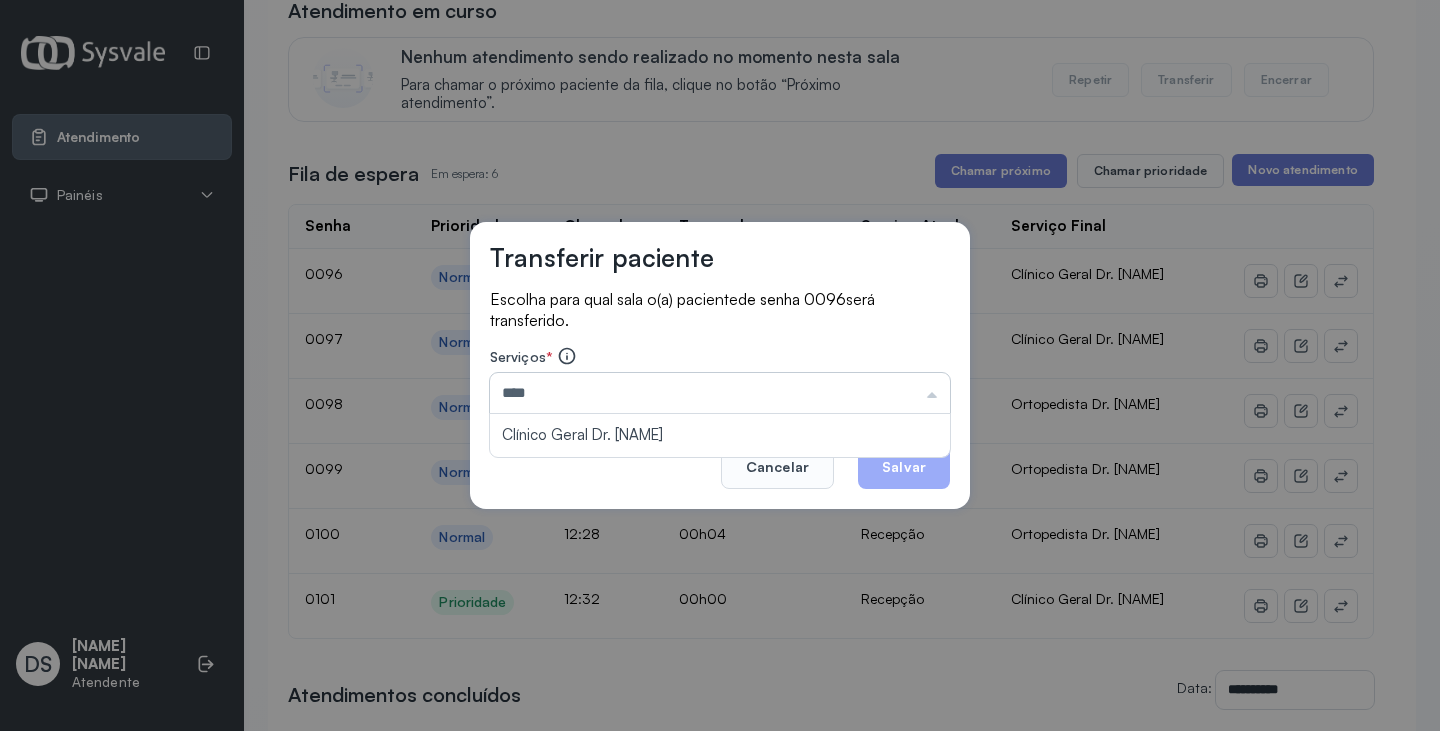 click on "****" at bounding box center [720, 393] 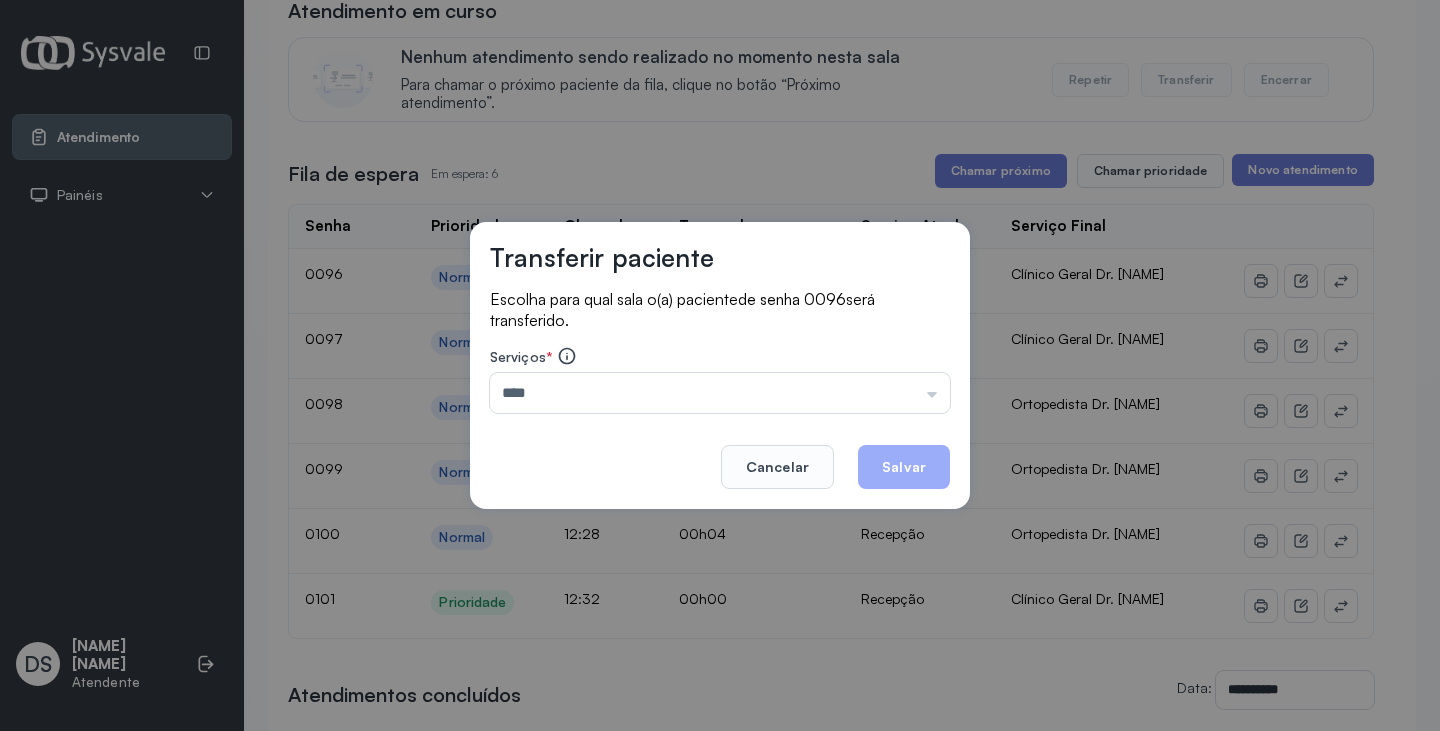 click on "Serviços  *" at bounding box center (720, 358) 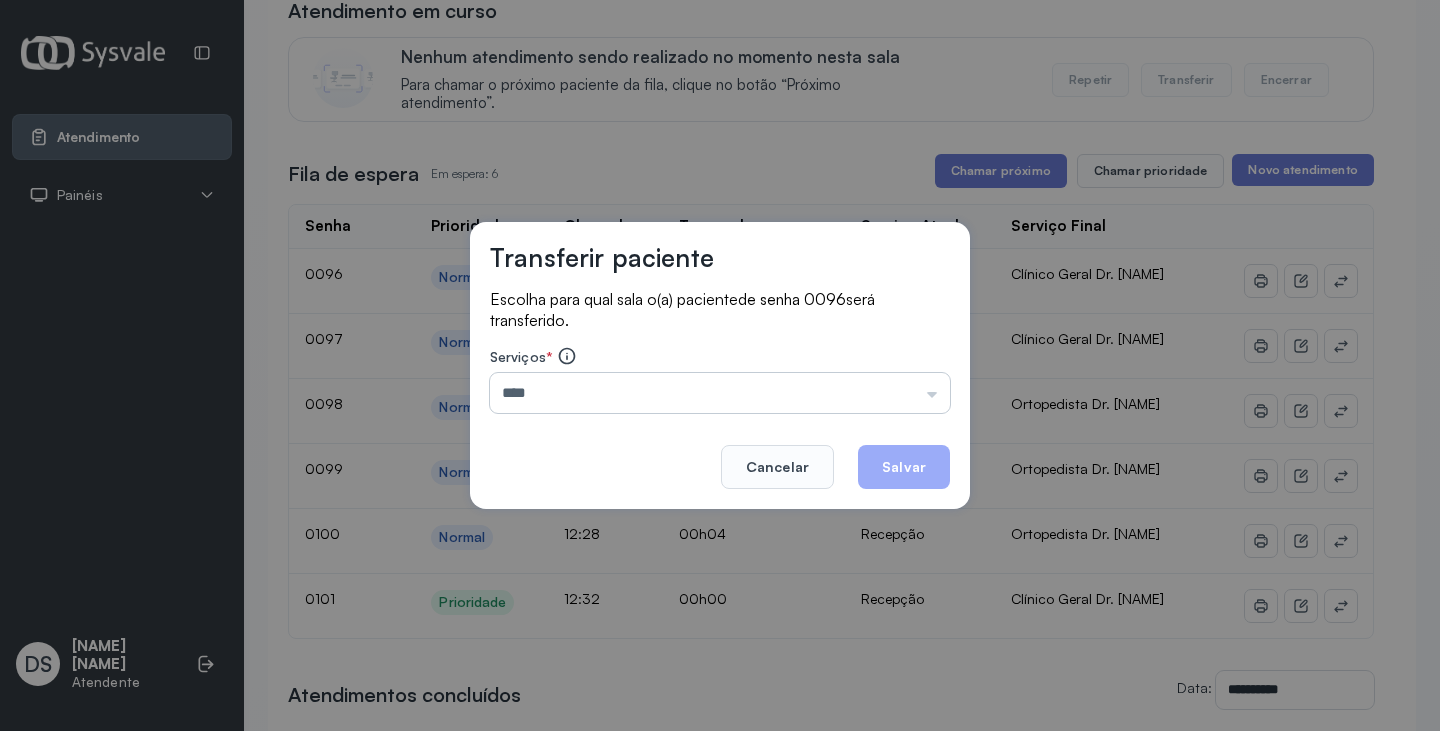 click on "****" at bounding box center (720, 393) 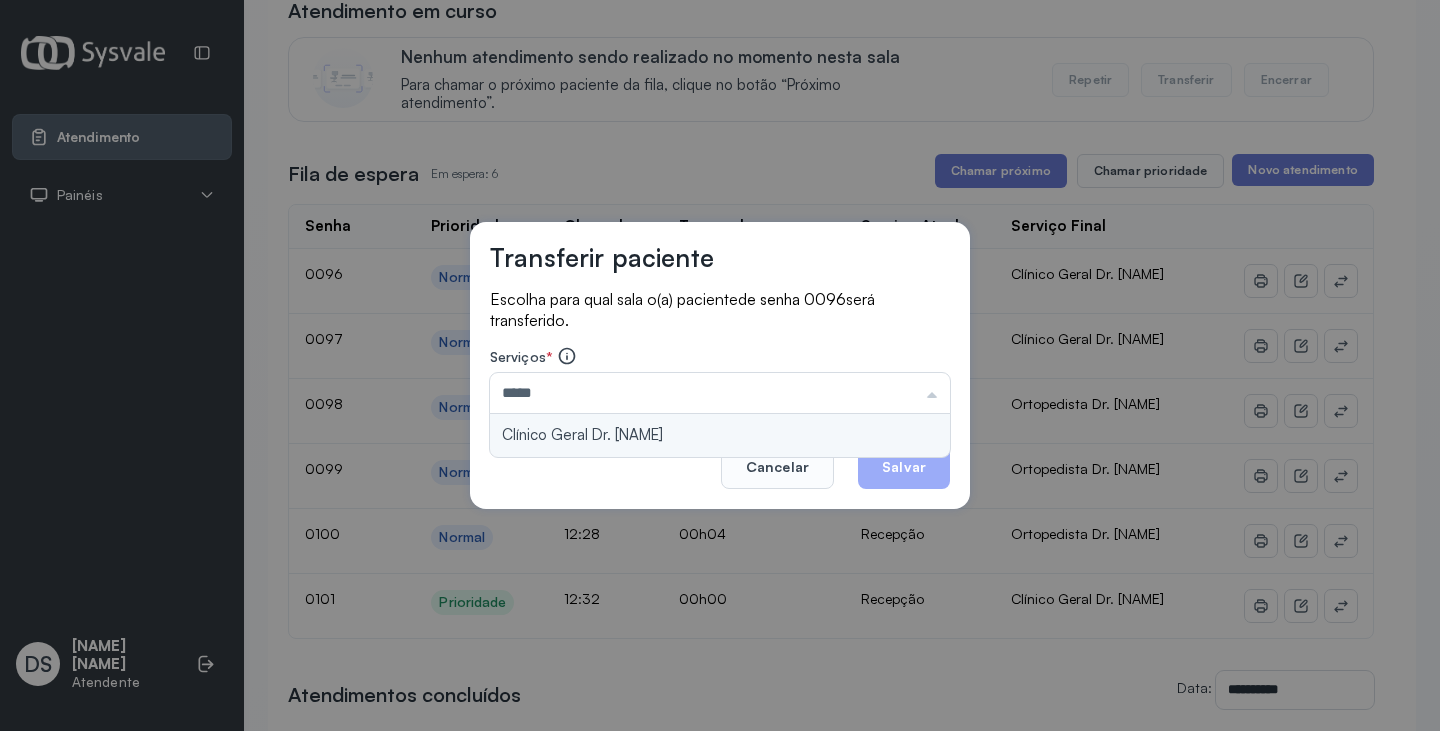 type on "**********" 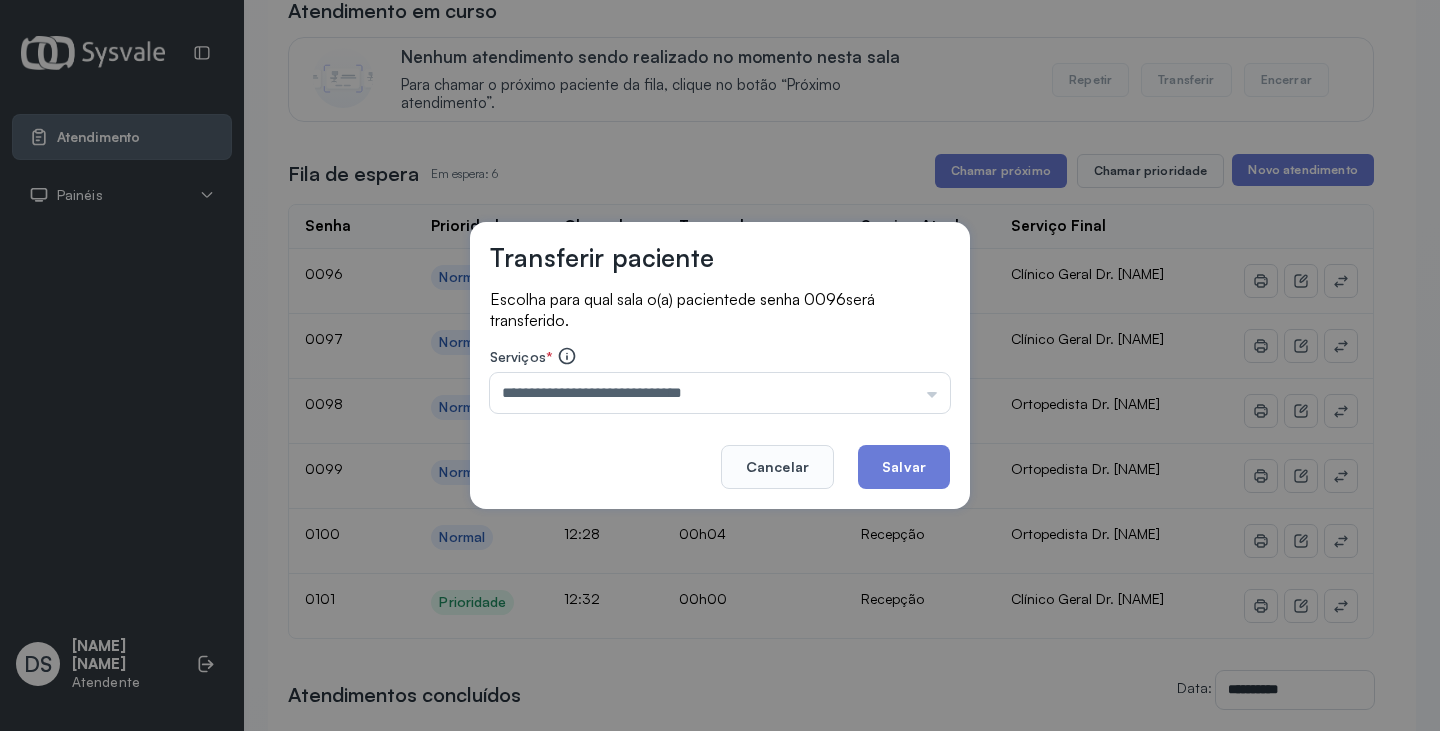 drag, startPoint x: 611, startPoint y: 430, endPoint x: 771, endPoint y: 429, distance: 160.00313 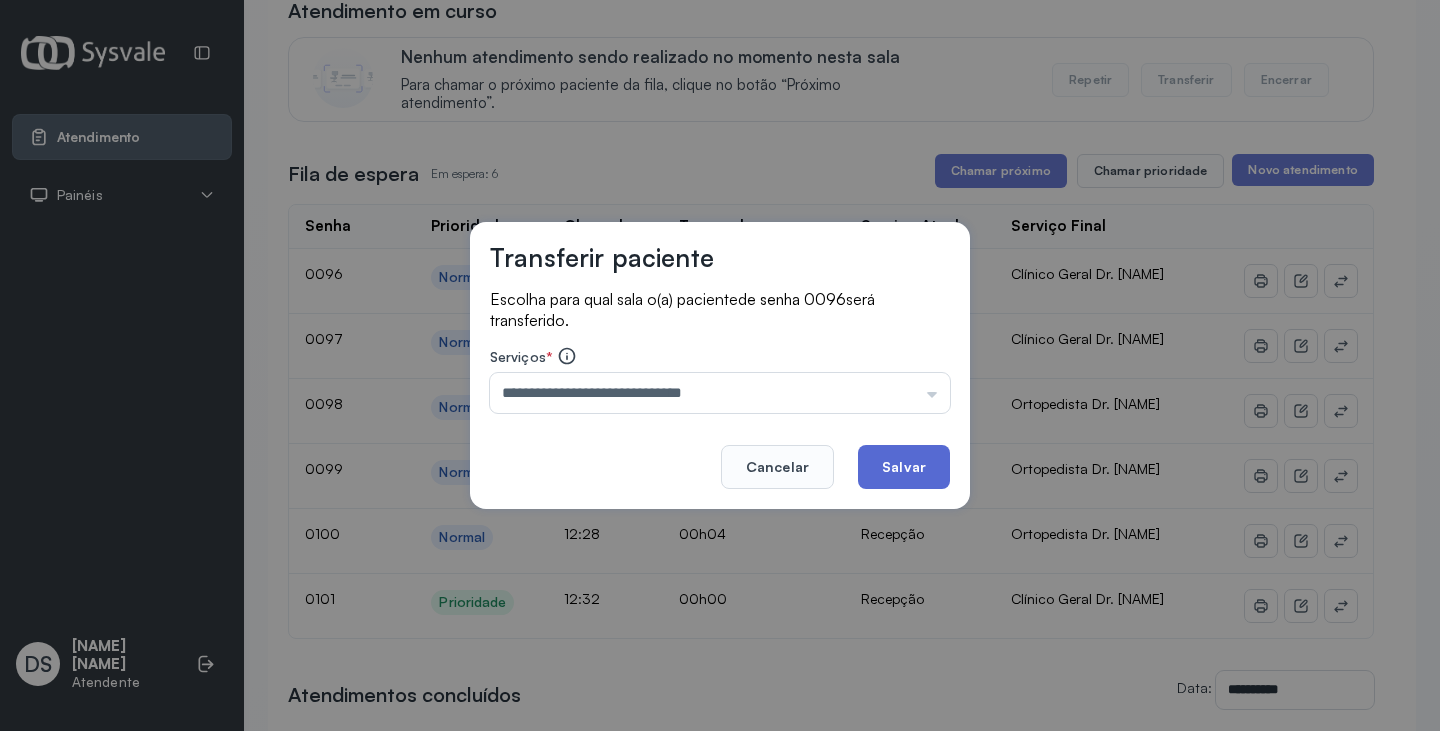 click on "Salvar" 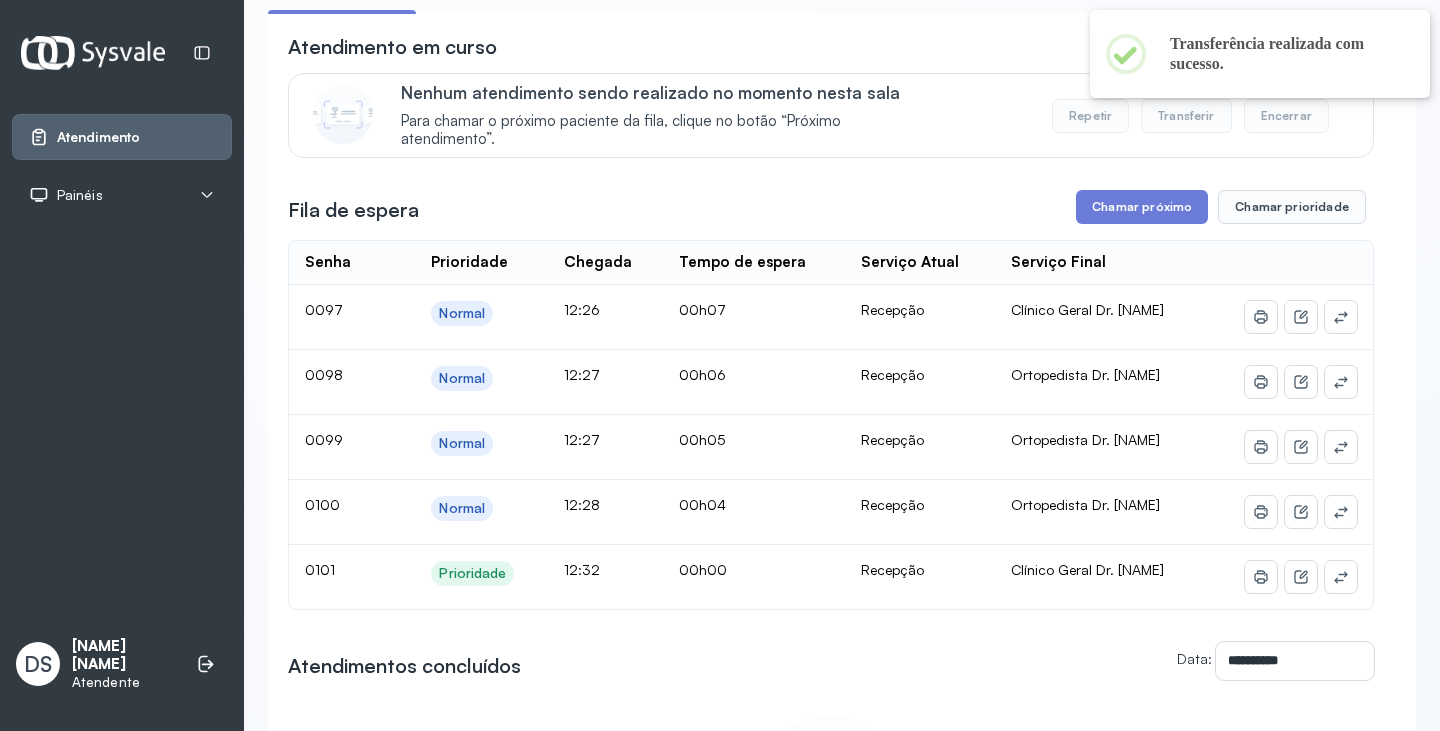 scroll, scrollTop: 100, scrollLeft: 0, axis: vertical 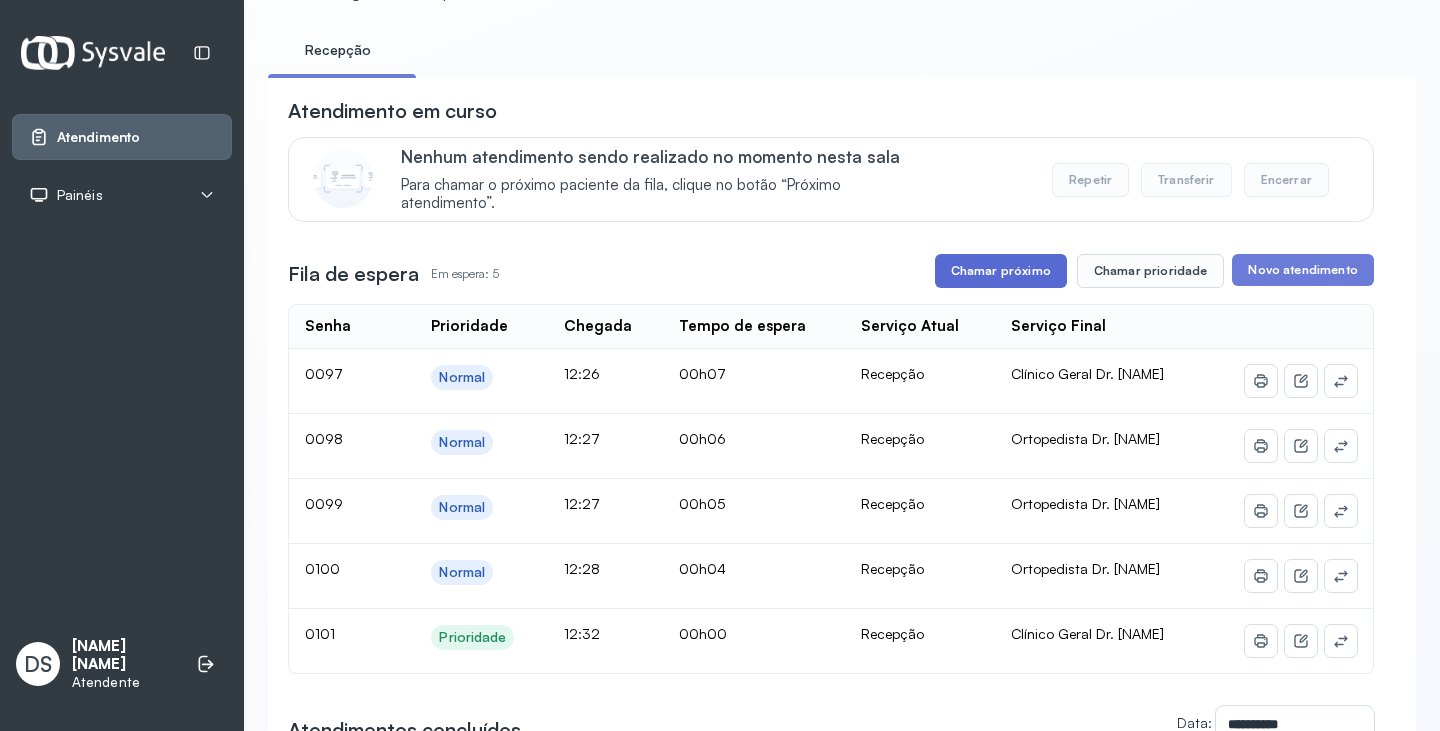 click on "Chamar próximo" at bounding box center [1001, 271] 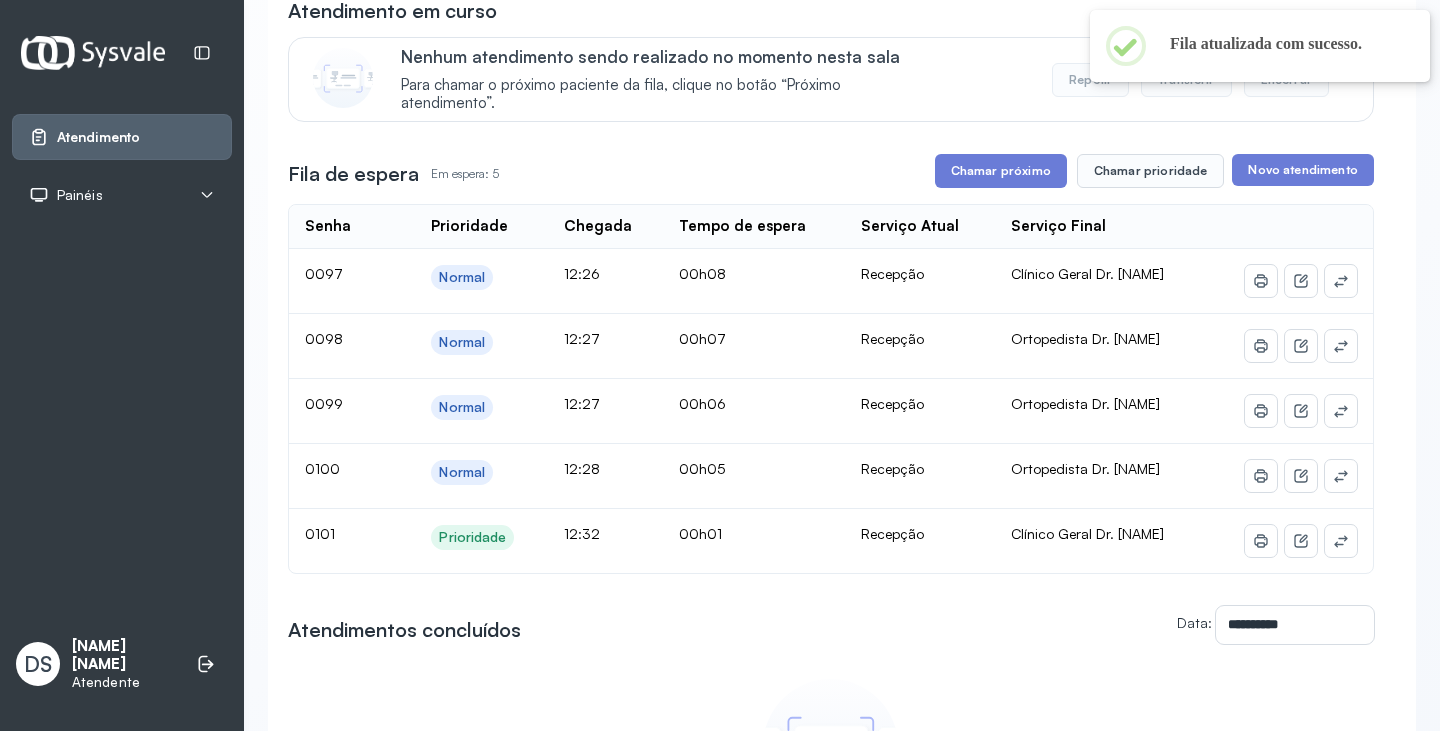 scroll, scrollTop: 100, scrollLeft: 0, axis: vertical 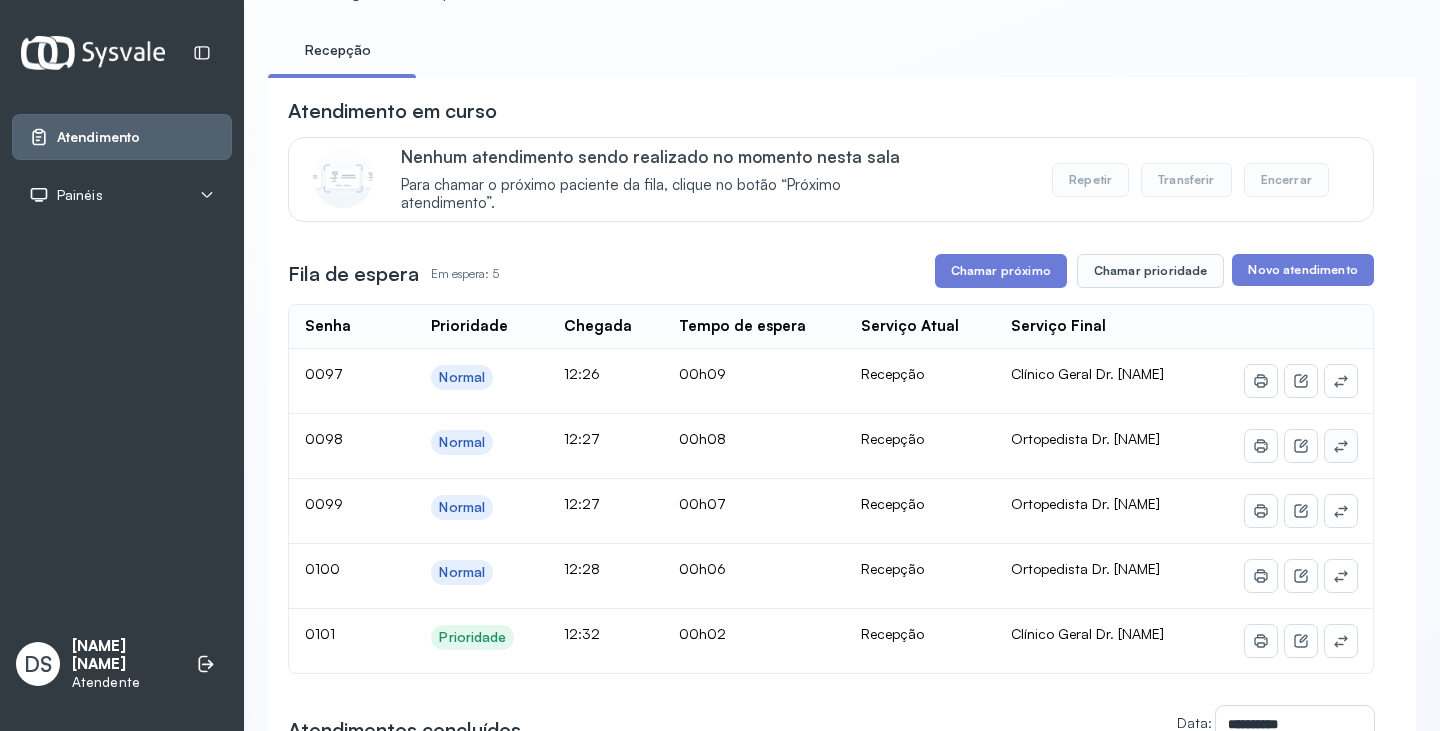 click 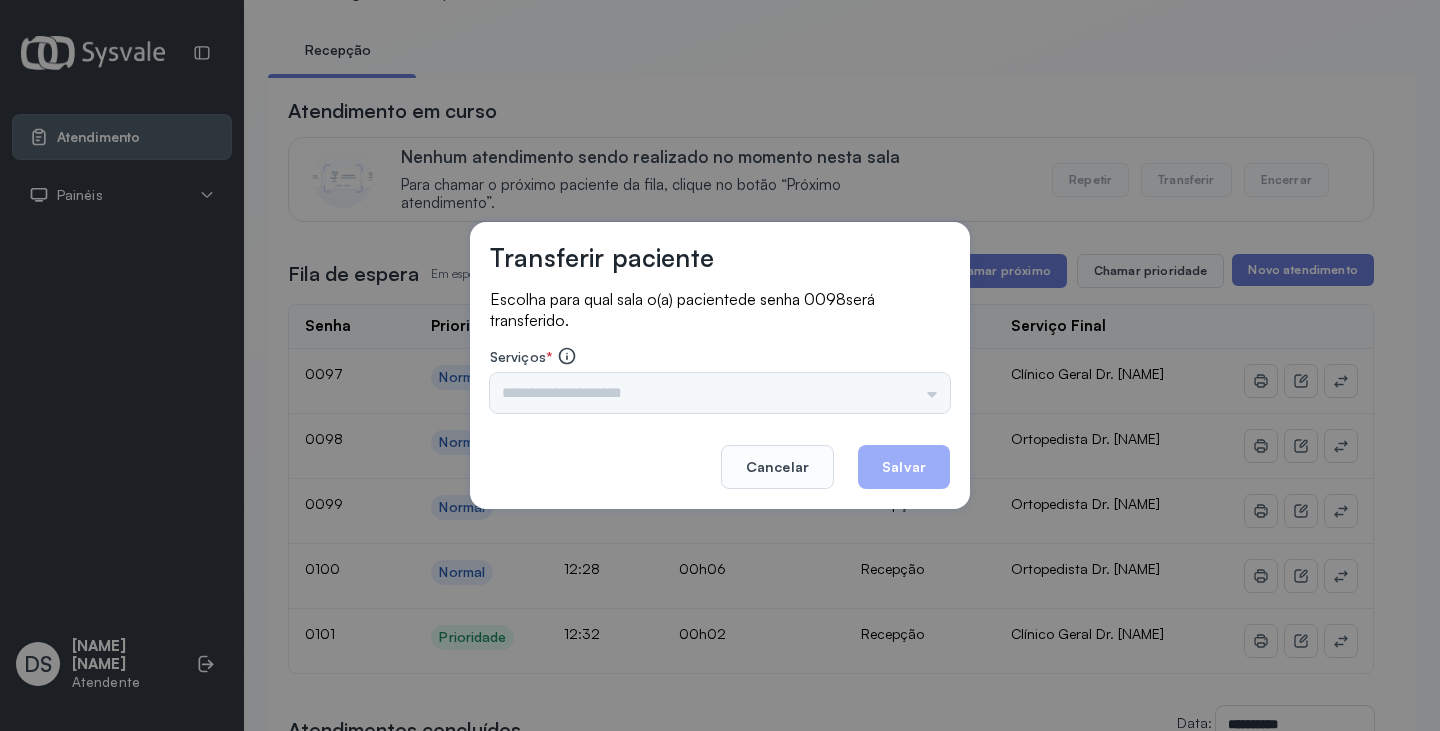click on "Triagem Ortopedista Dr. Mauricio Ortopedista Dr. Ramon Ginecologista Dr. Amilton Ginecologista Dra. Luana Obstetra Dr. Orlindo Obstetra Dra. Vera Ultrassonografia Dr. Orlindo Ultrassonografia Dr. Amilton Consulta com Neurologista Dr. Ezir Reumatologista Dr. Juvenilson Endocrinologista Washington Dermatologista Dra. Renata Nefrologista Dr. Edvaldo Geriatra Dra. Vanessa Infectologista Dra. Vanessa Oftalmologista Dra. Consulta Proctologista/Cirurgia Geral Dra. Geislane Otorrinolaringologista Dr. Pedro Pequena Cirurgia Dr. Geislane Pequena Cirurgia Dr. AMILTON ECG Espirometria com Broncodilatador Espirometria sem Broncodilatador Ecocardiograma - Dra. Vanessa Viana Exame de PPD Enf. Jane Raquel RETIRADA DE CERUME DR. PEDRO VACINAÇÃO Preventivo Enf. Luciana Preventivo Enf. Tiago Araujo Consulta de Enfermagem Enf. Tiago Consulta de Enfermagem Enf. Luciana Consulta  Cardiologista Dr. Everson Consulta Enf. Jane Raquel Dispensação de Medicação Agendamento Consulta Enf. Tiago Agendamento consulta Enf. Luciana" at bounding box center [720, 393] 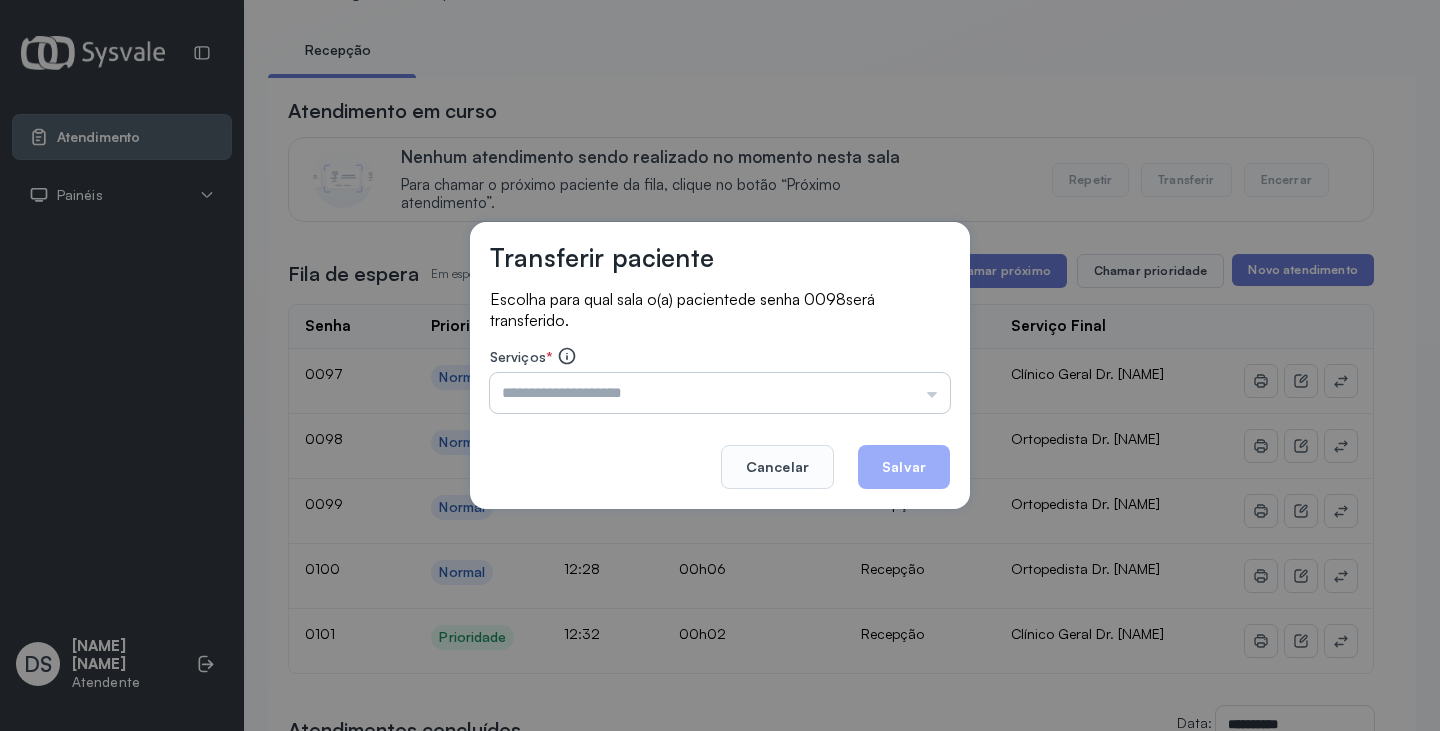 click at bounding box center (720, 393) 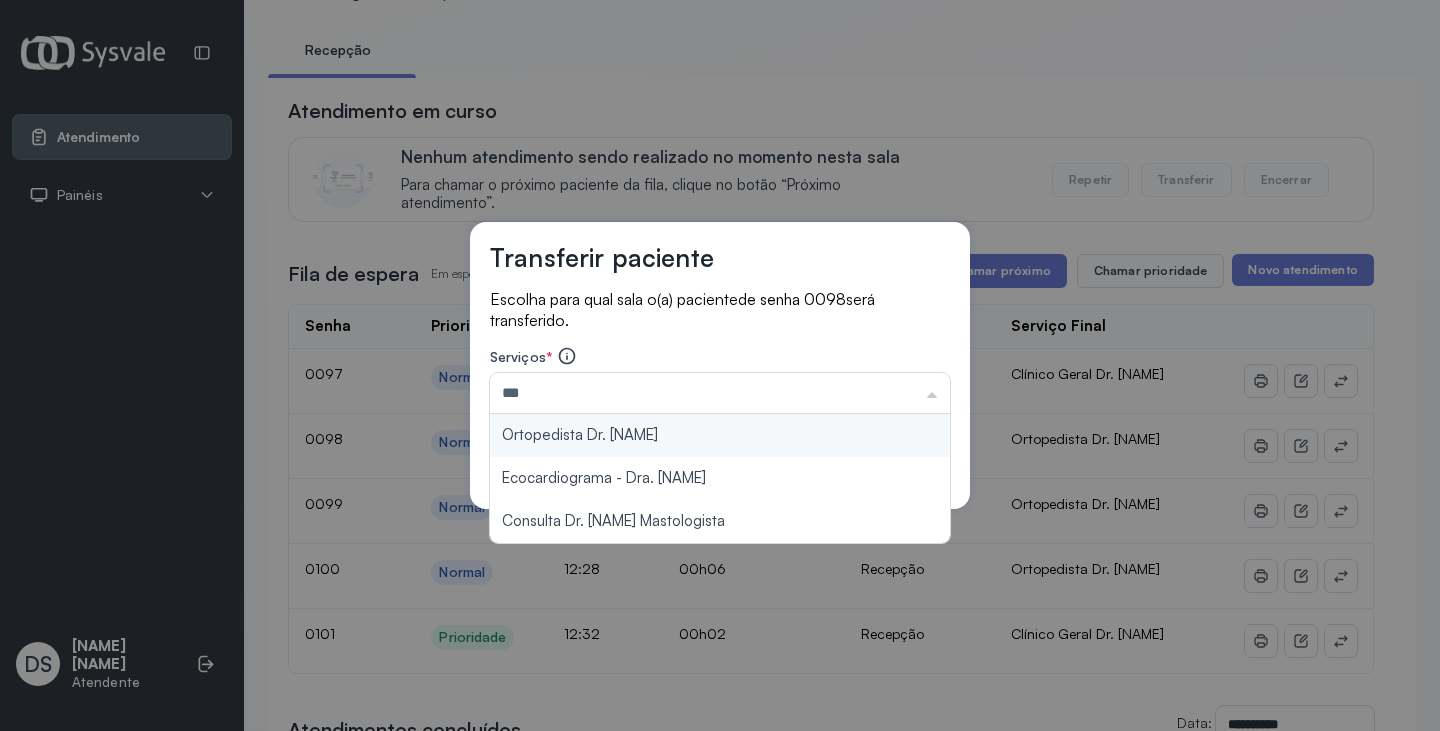 type on "**********" 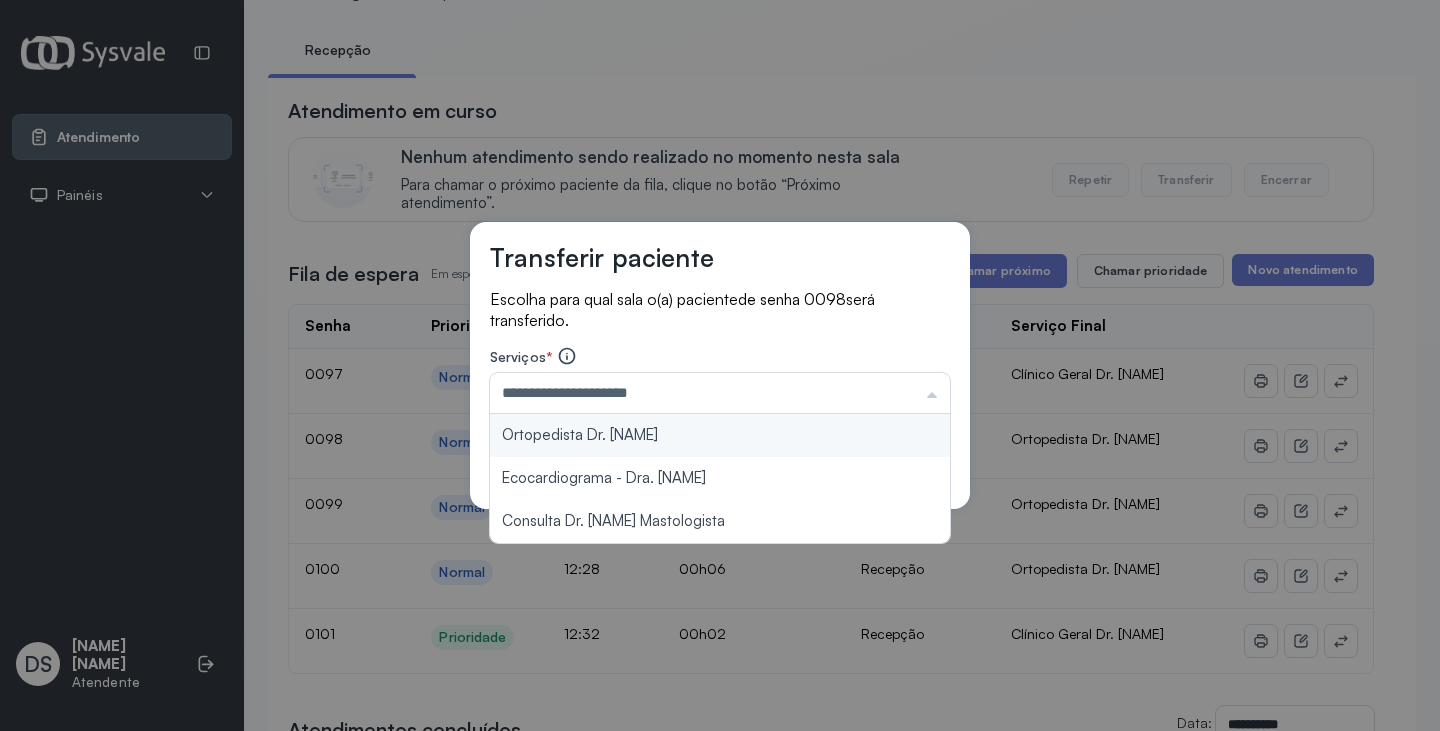 click on "**********" at bounding box center [720, 366] 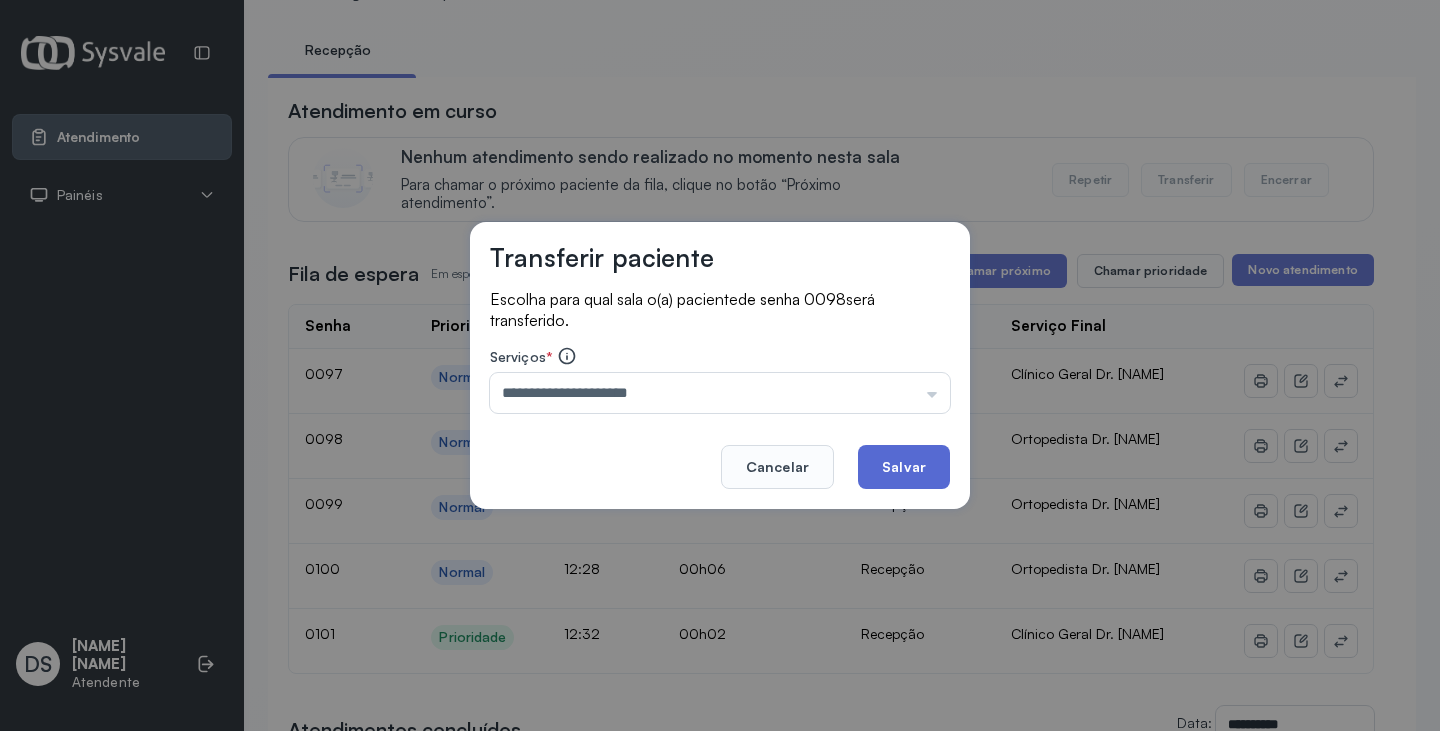 click on "Salvar" 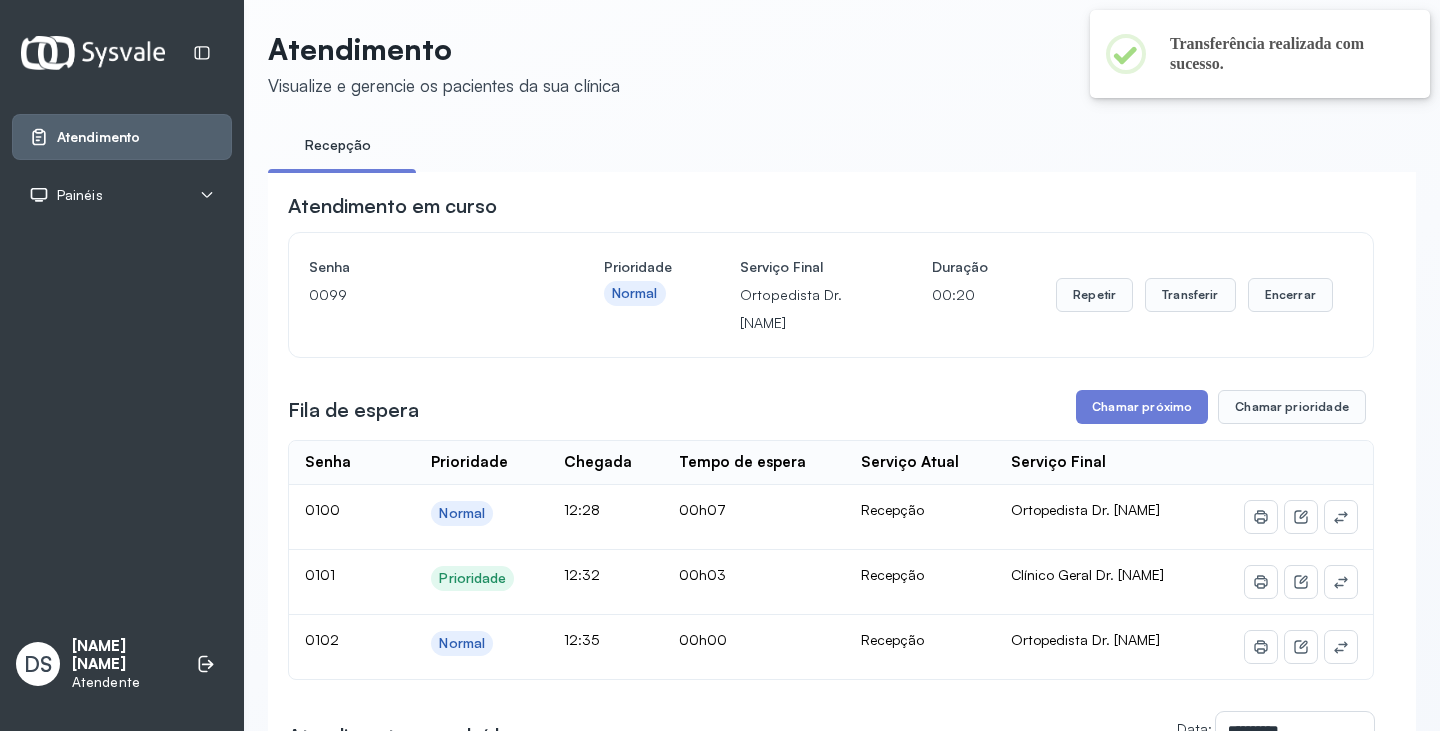 scroll, scrollTop: 100, scrollLeft: 0, axis: vertical 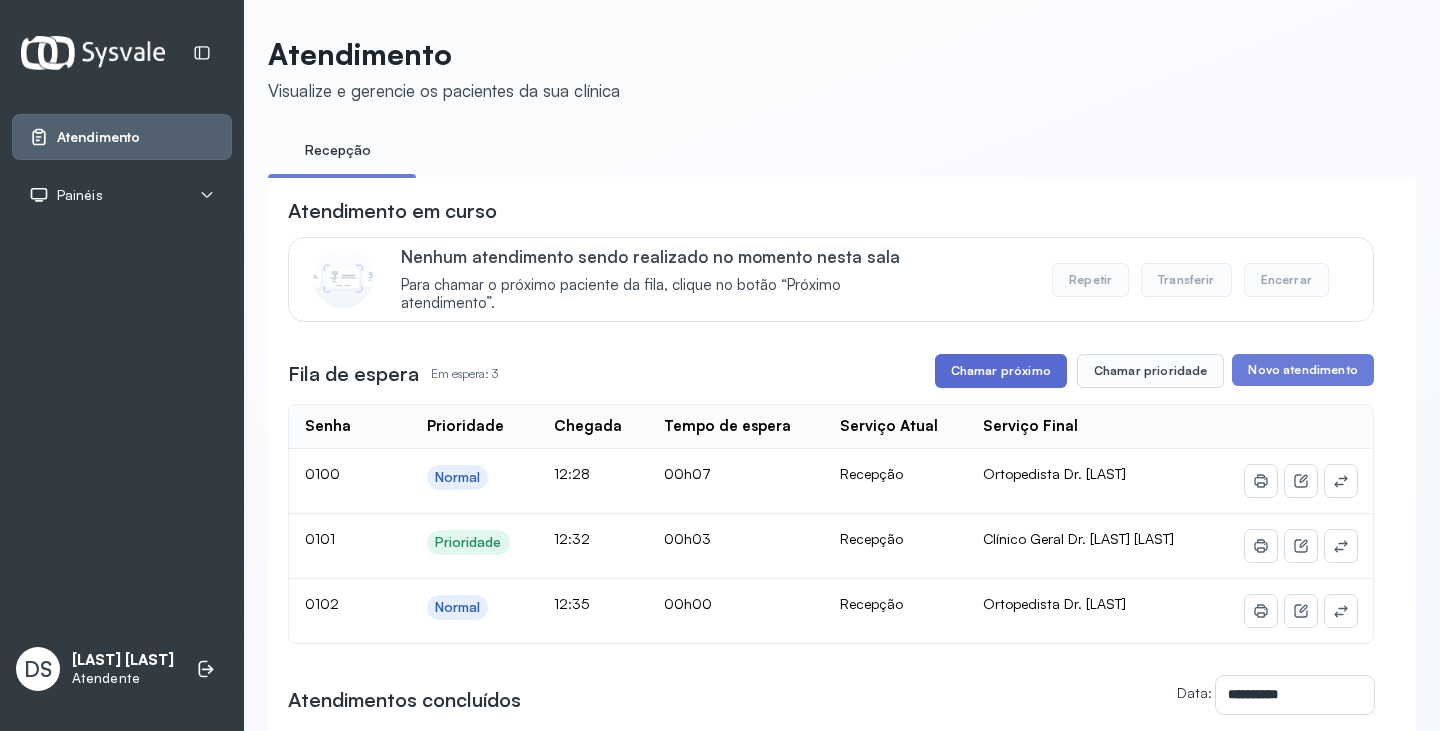 click on "Chamar próximo" at bounding box center (1001, 371) 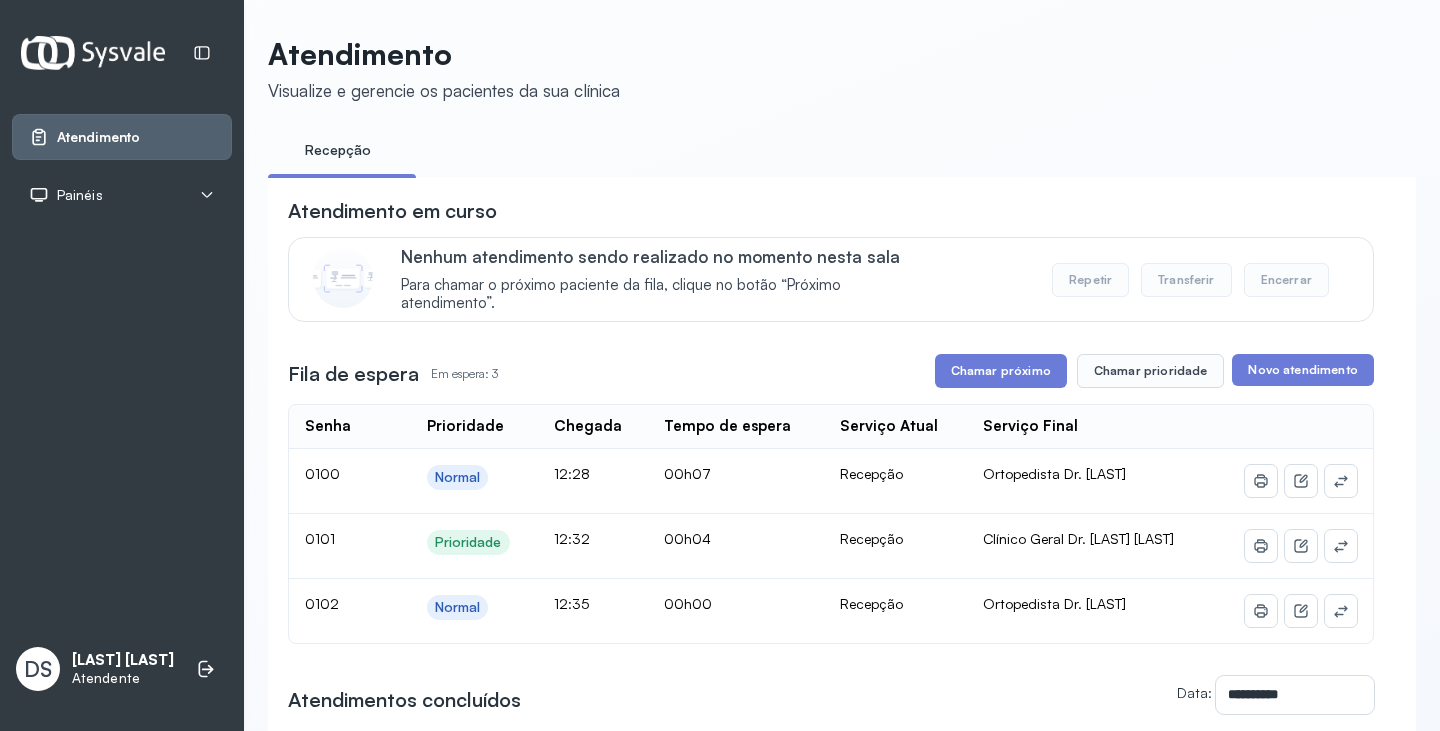 scroll, scrollTop: 100, scrollLeft: 0, axis: vertical 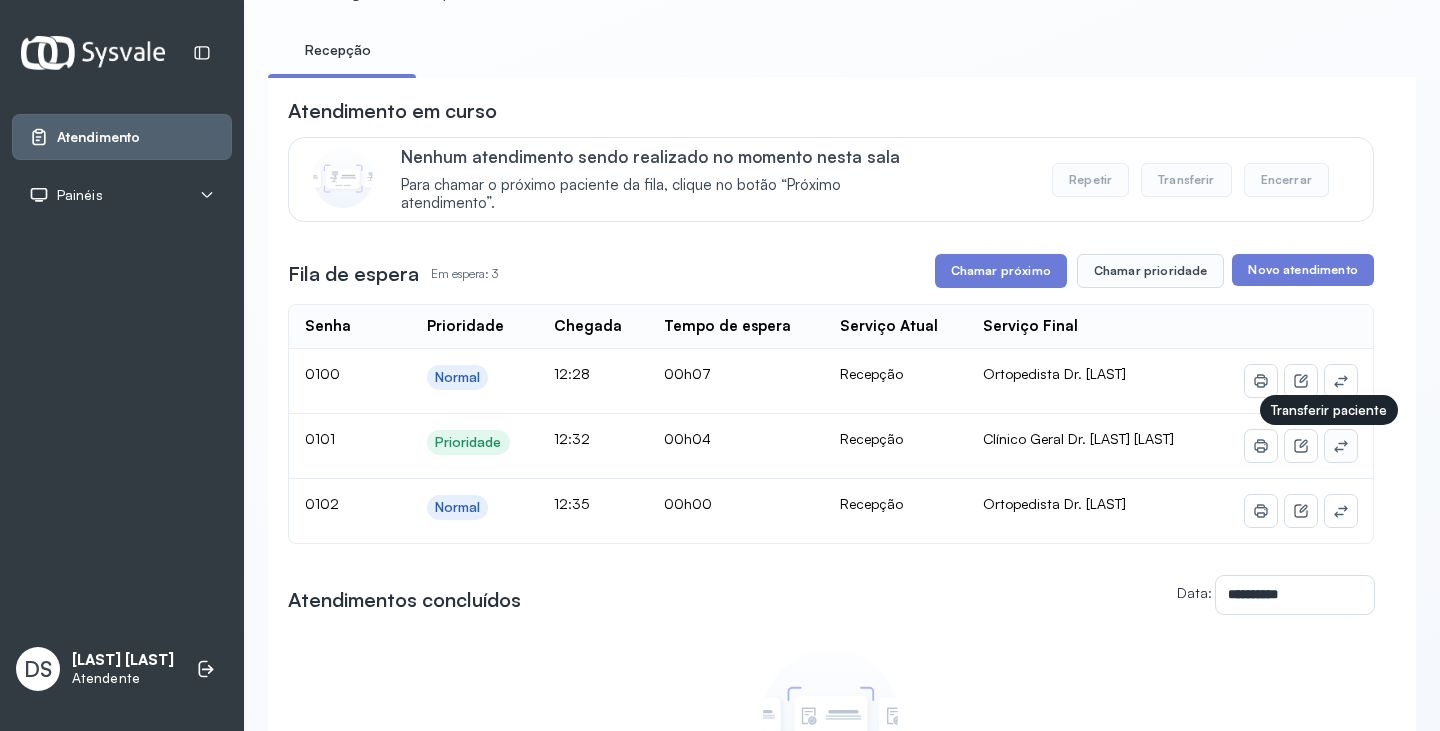 click 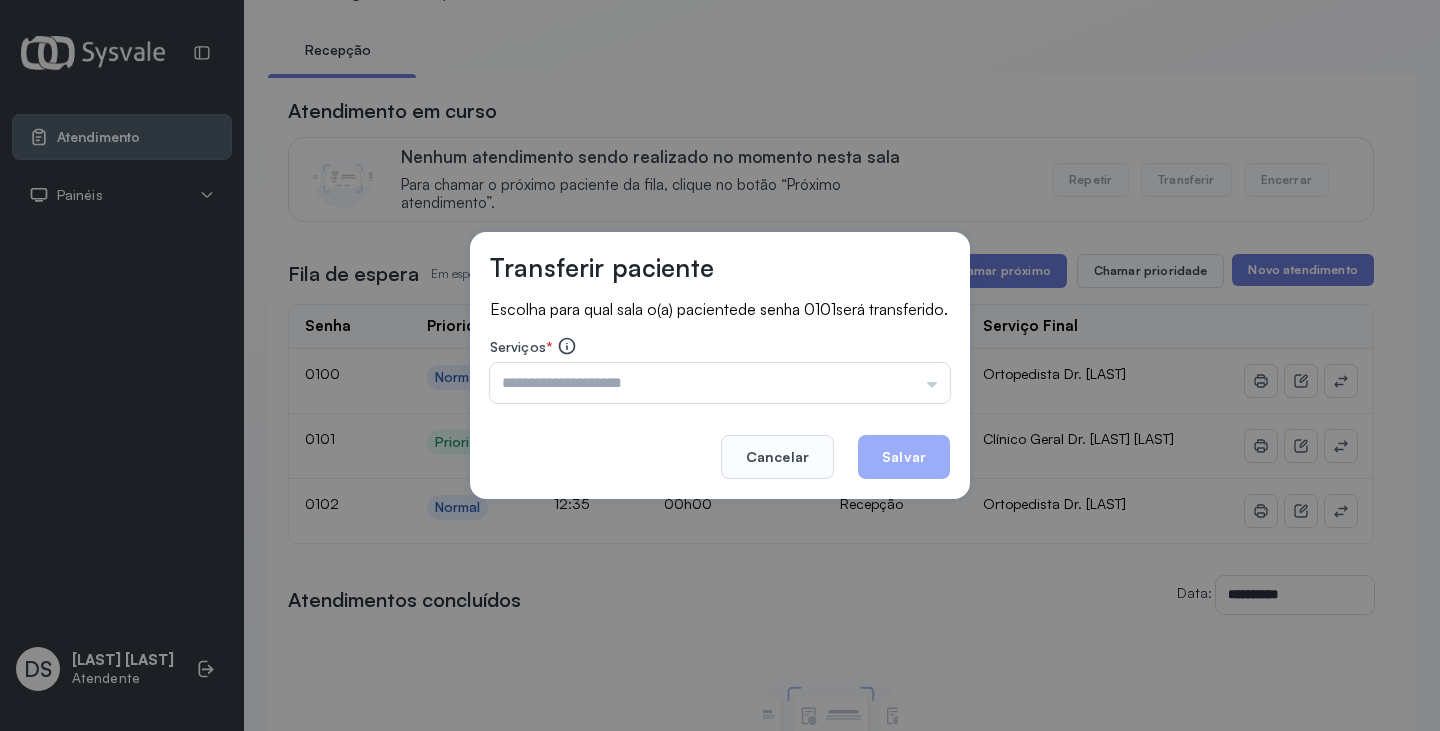 click at bounding box center [720, 383] 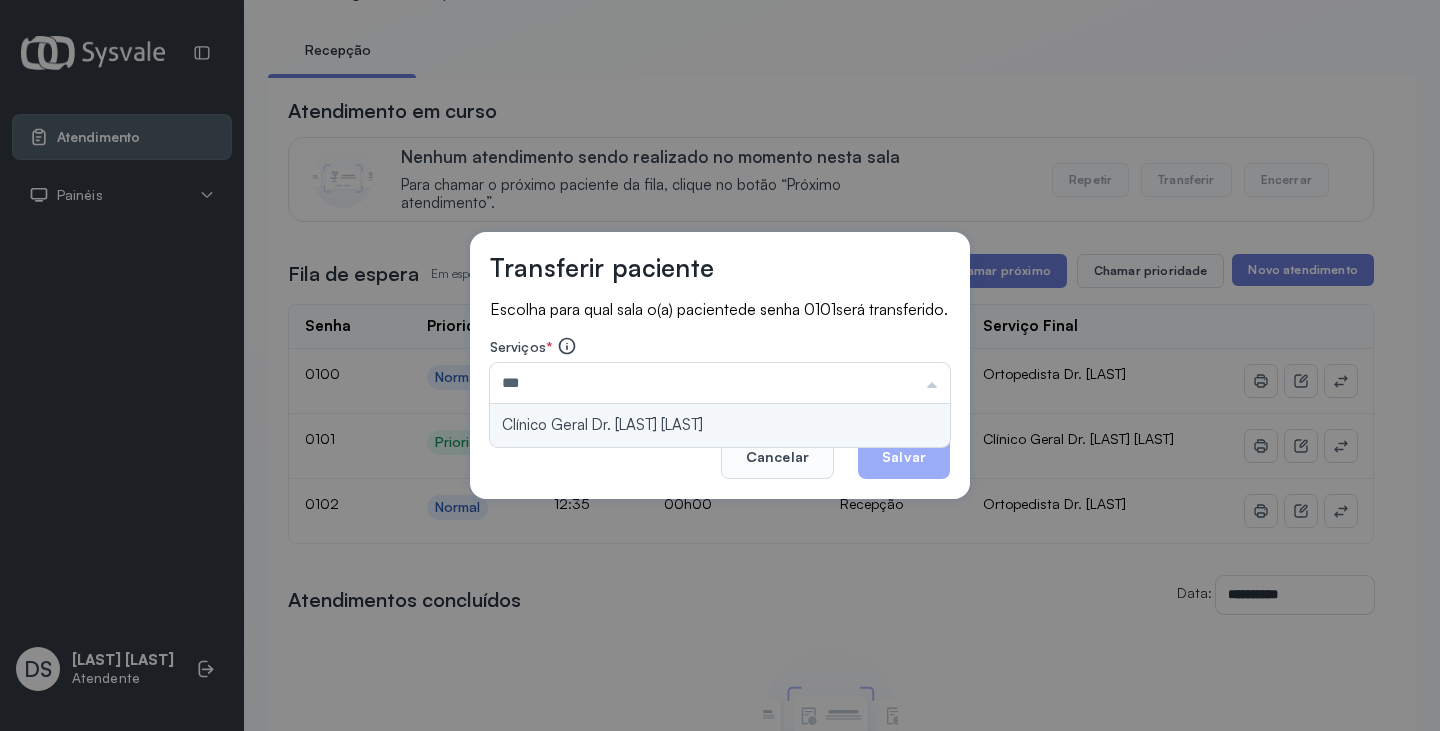 type on "**********" 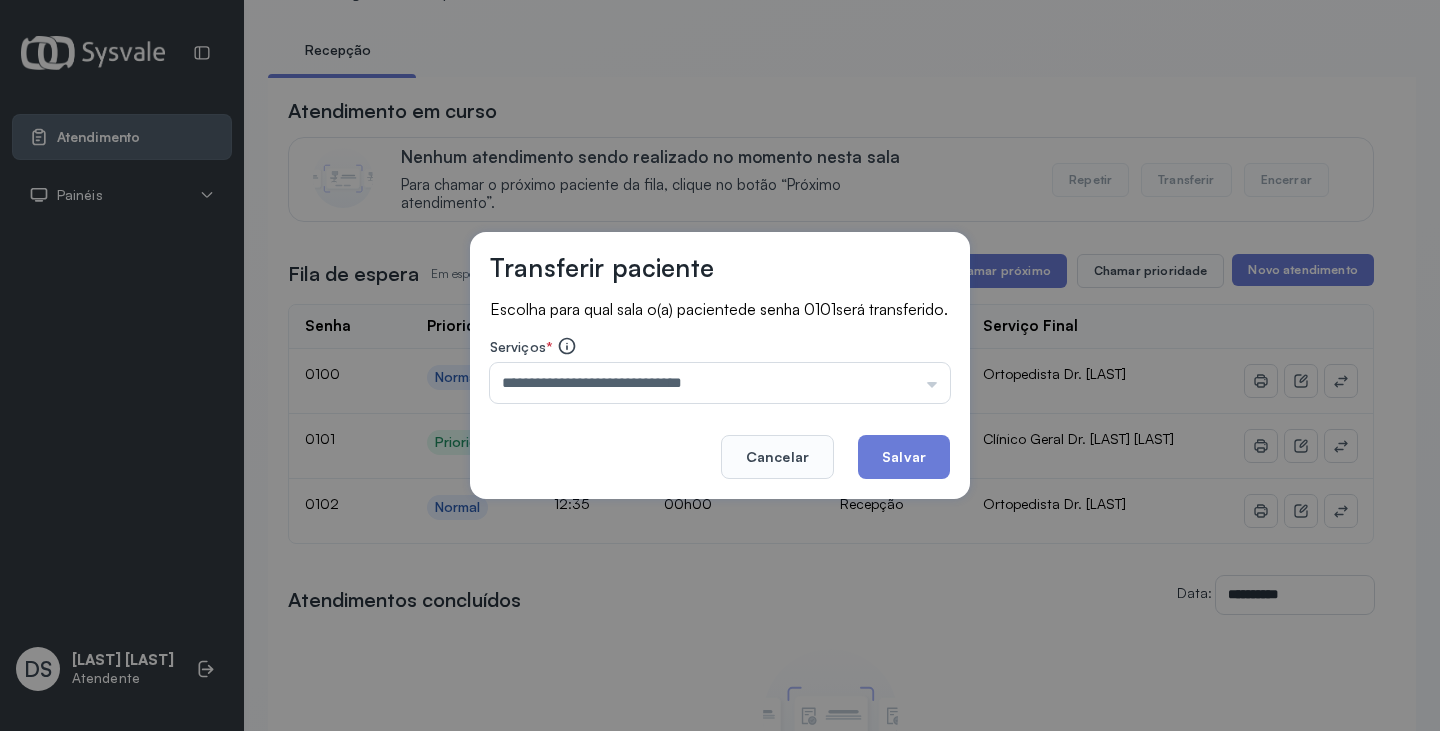 click on "**********" at bounding box center [720, 366] 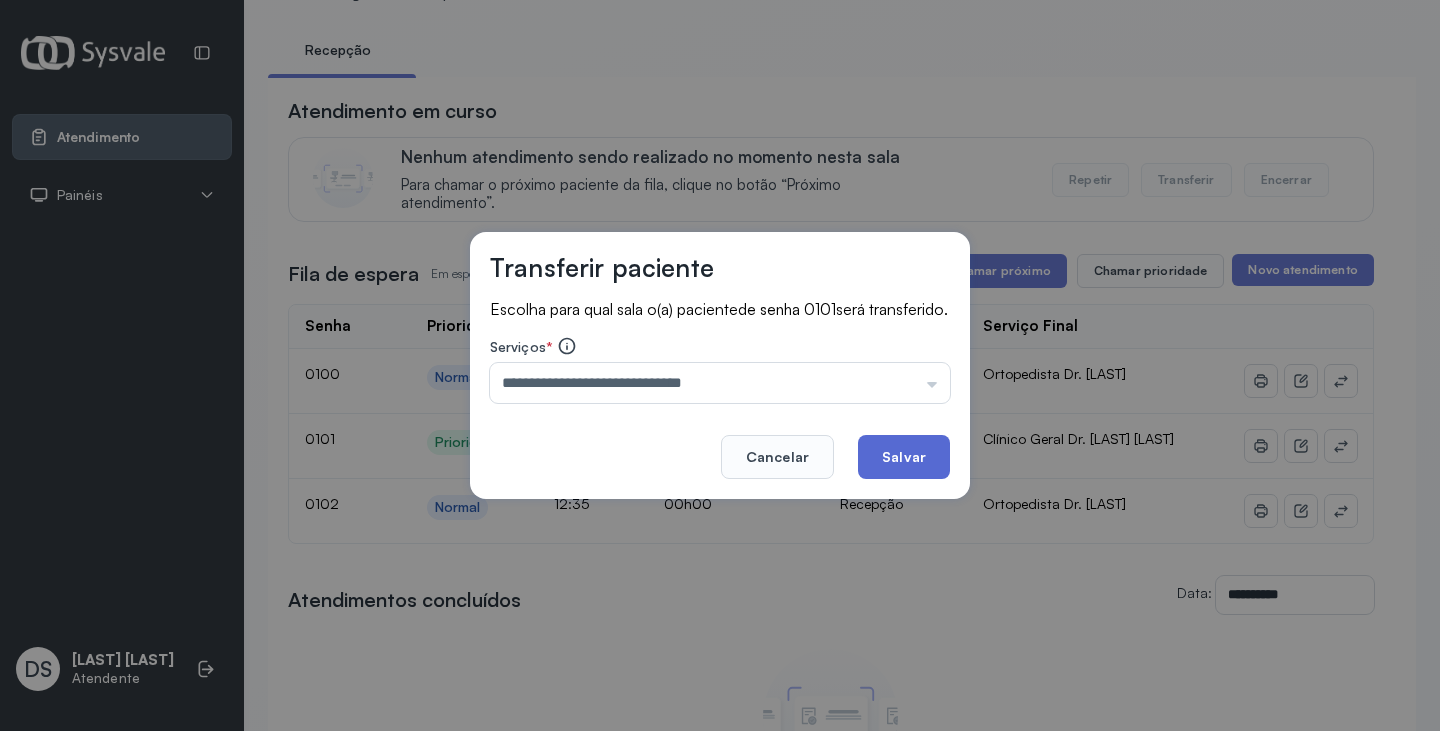 click on "Salvar" 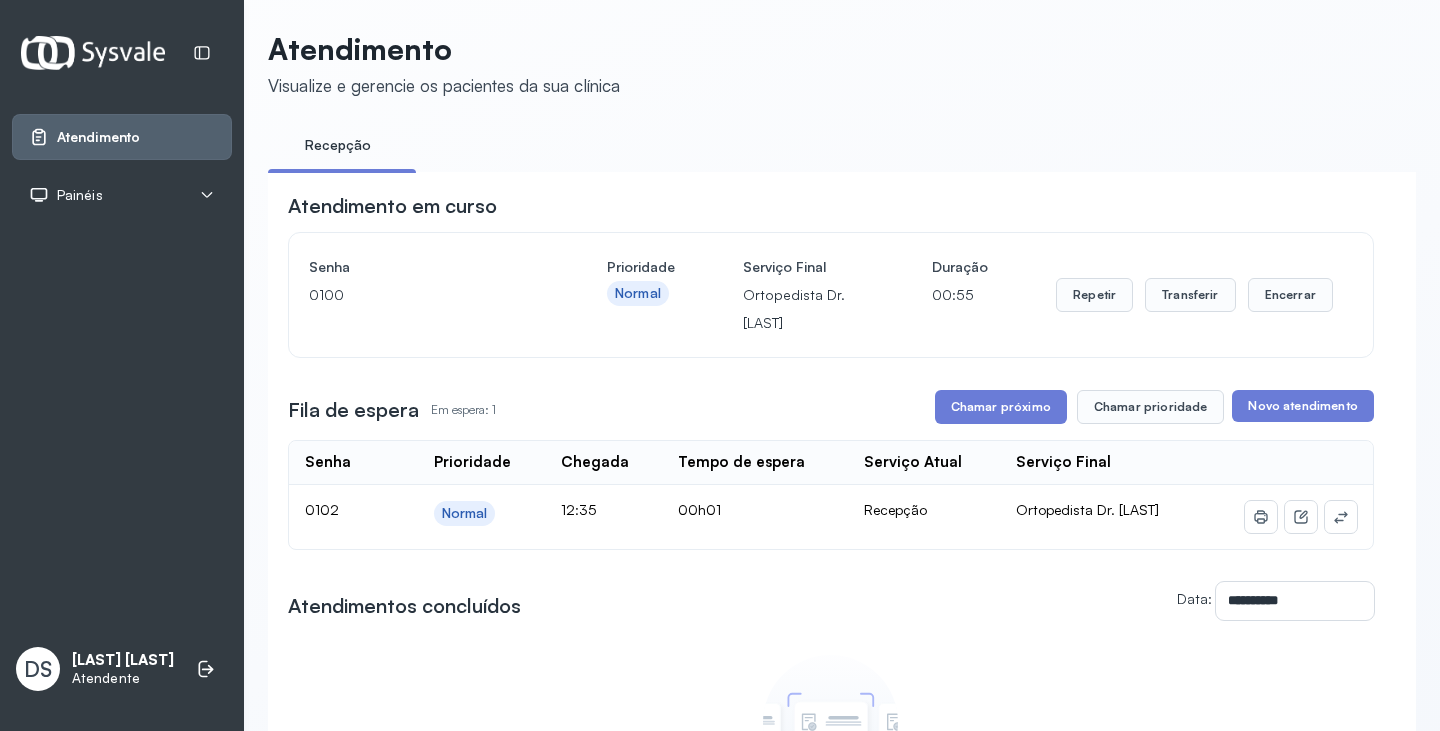 scroll, scrollTop: 100, scrollLeft: 0, axis: vertical 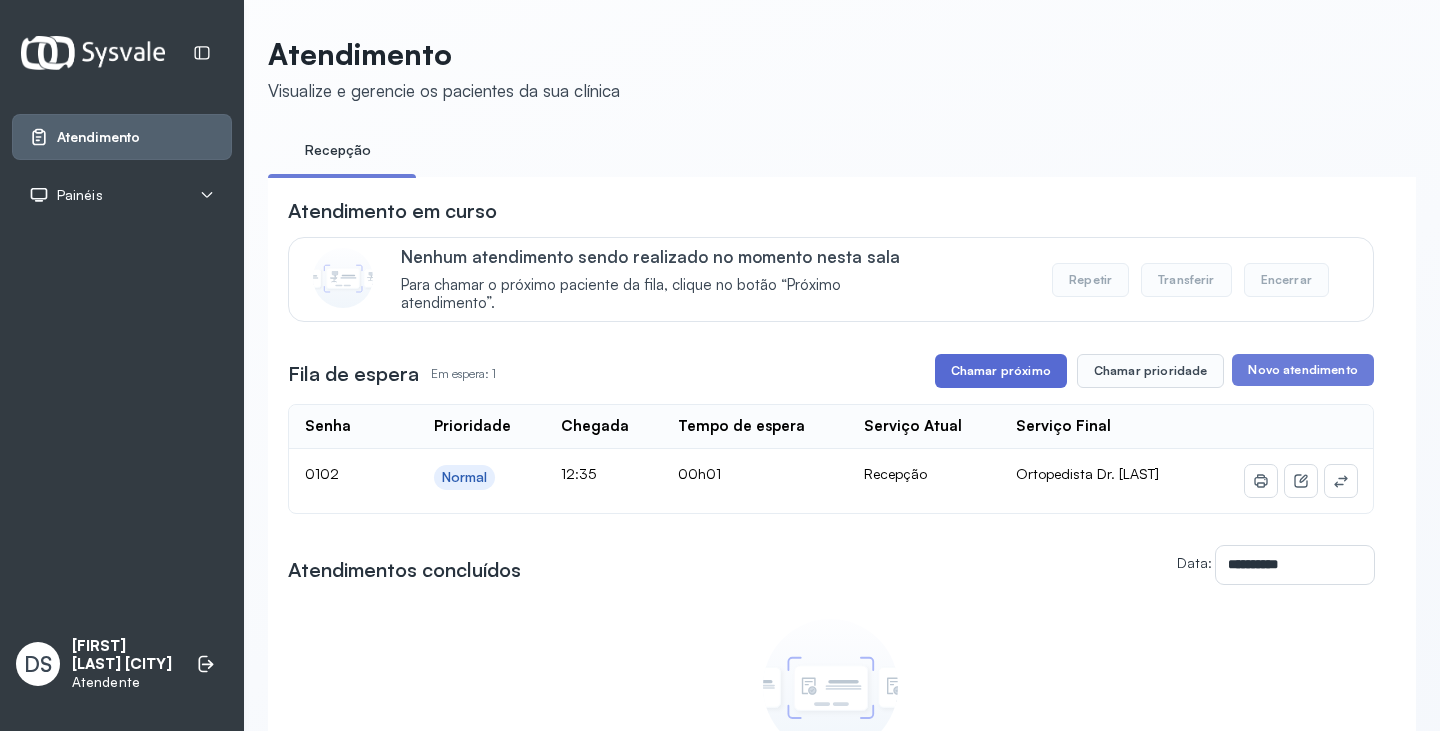 click on "Chamar próximo" at bounding box center (1001, 371) 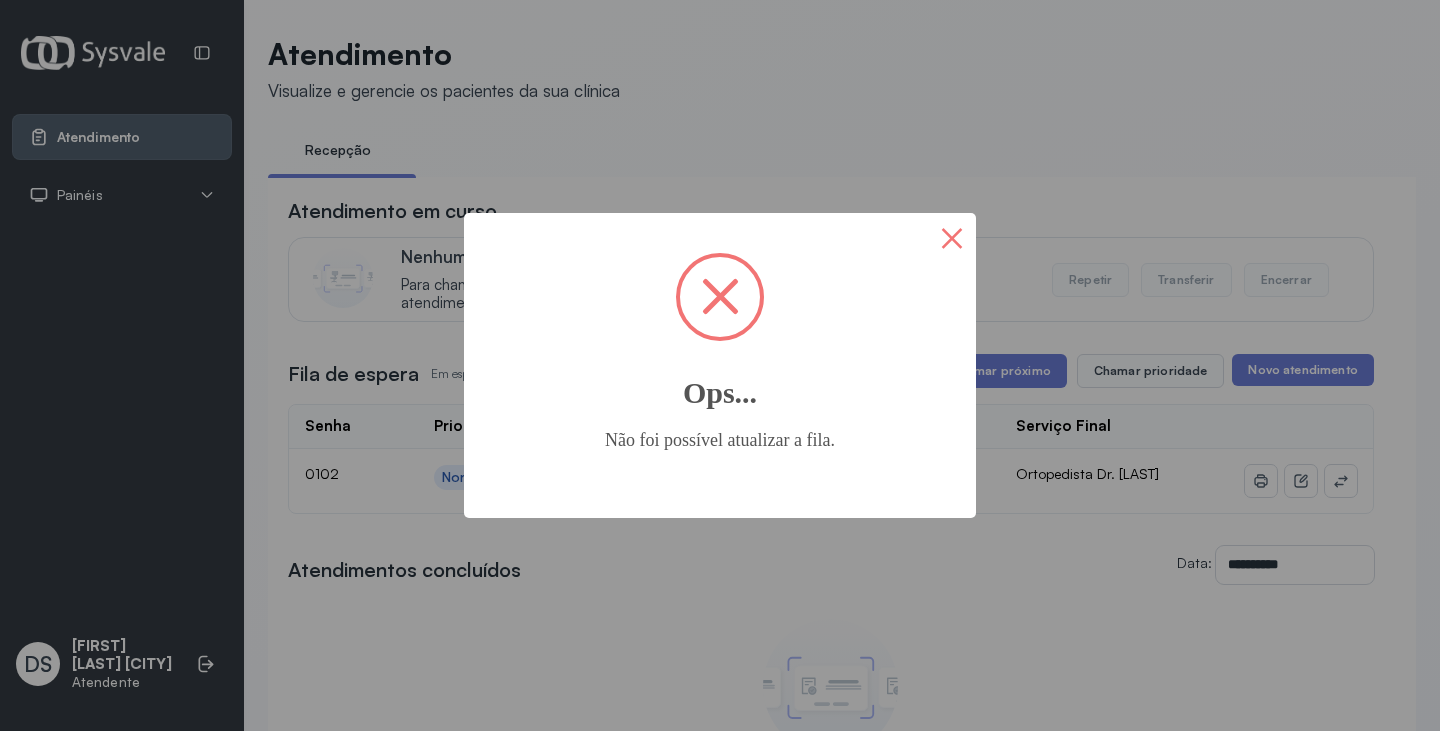 click on "×" at bounding box center [952, 237] 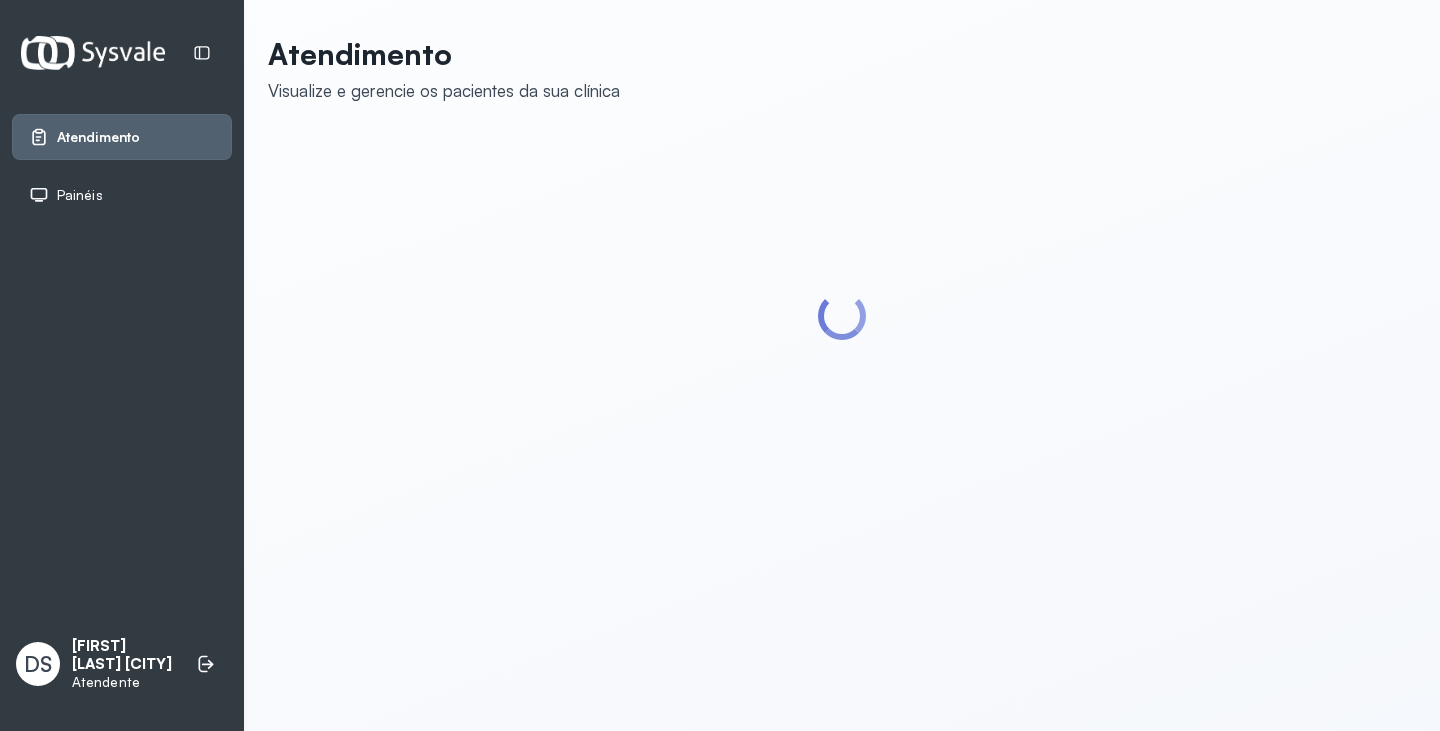 scroll, scrollTop: 0, scrollLeft: 0, axis: both 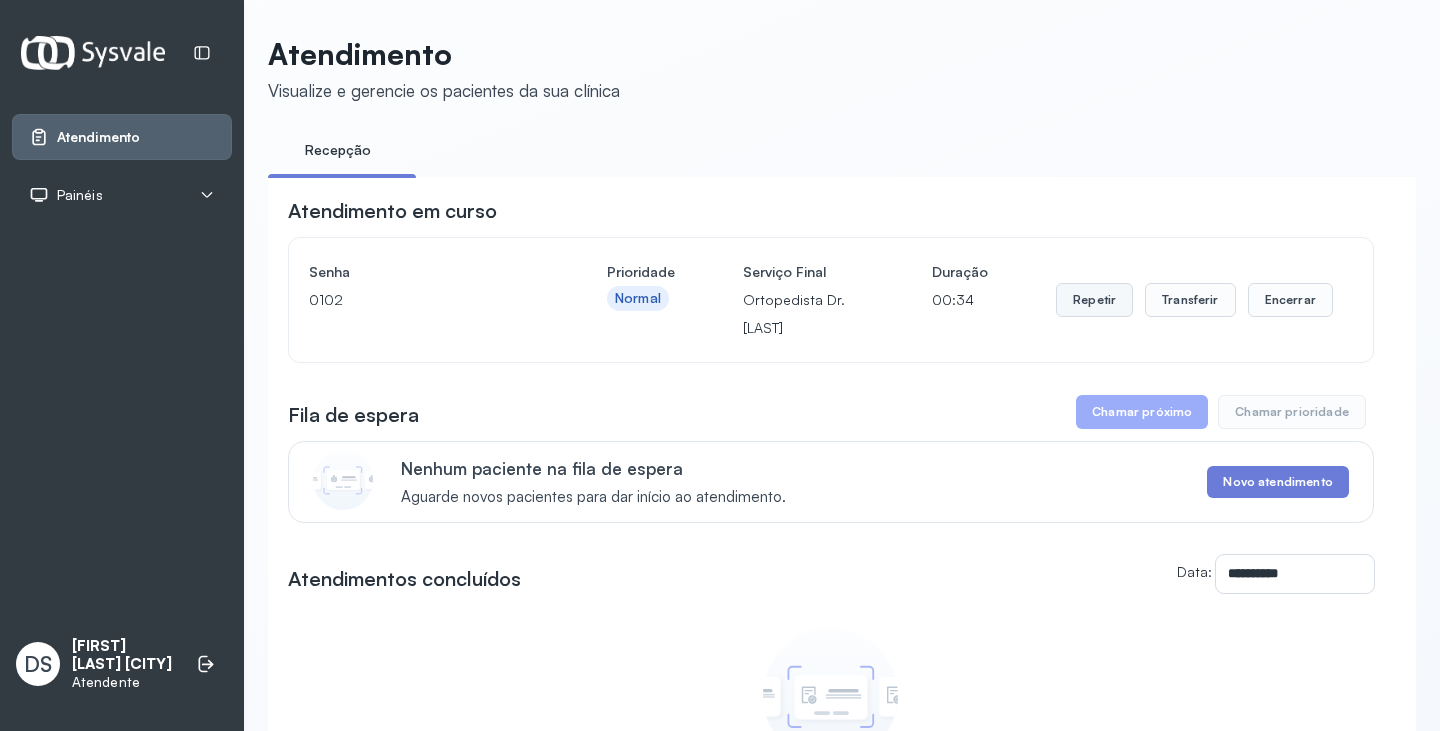 click on "Repetir" at bounding box center [1094, 300] 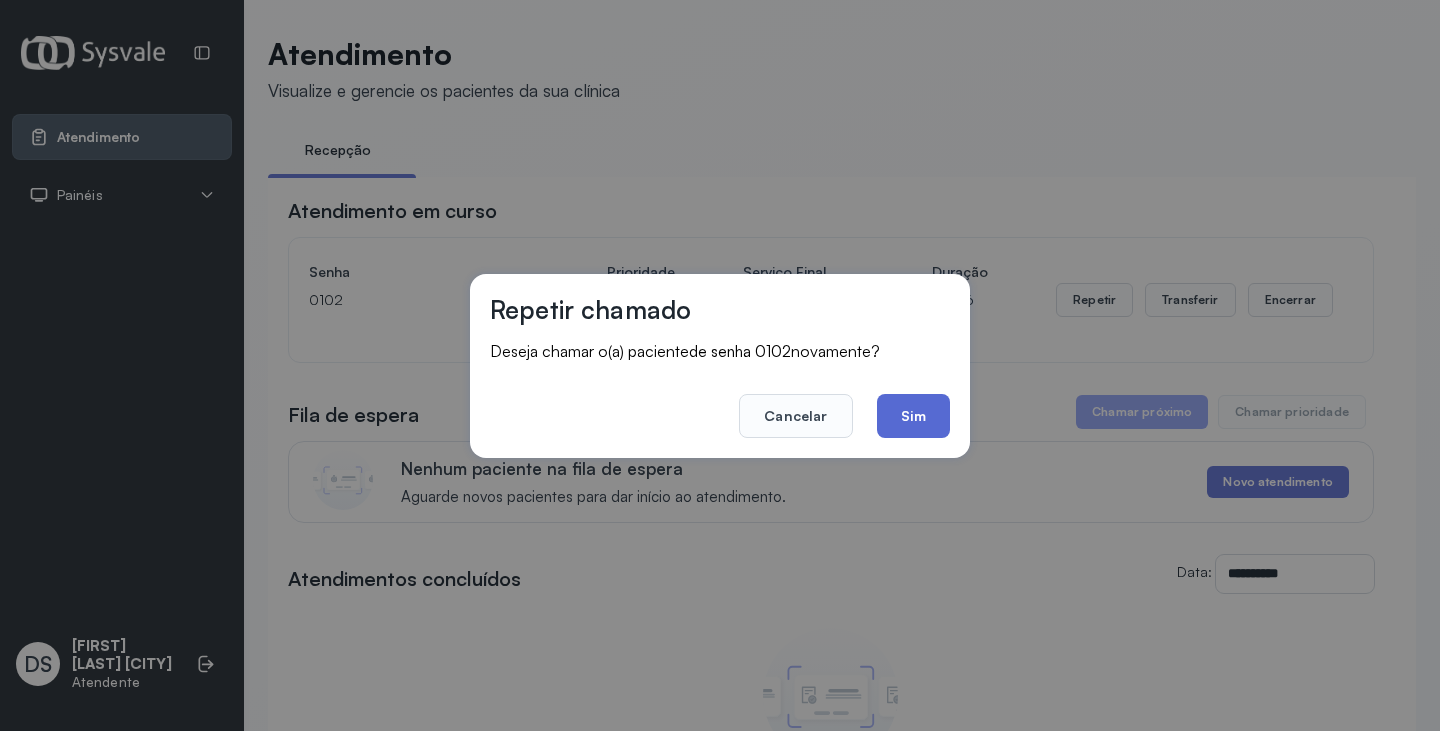 click on "Sim" 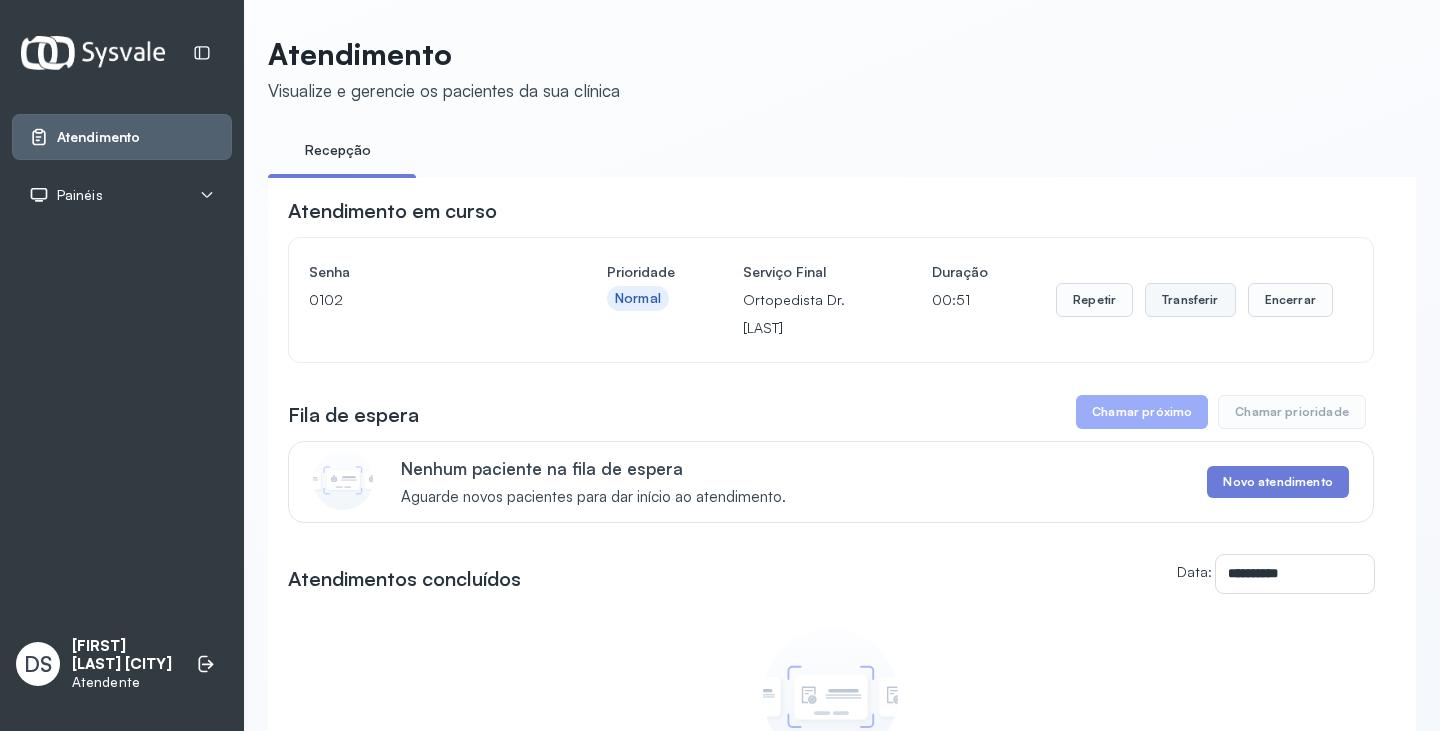 click on "Transferir" at bounding box center [1190, 300] 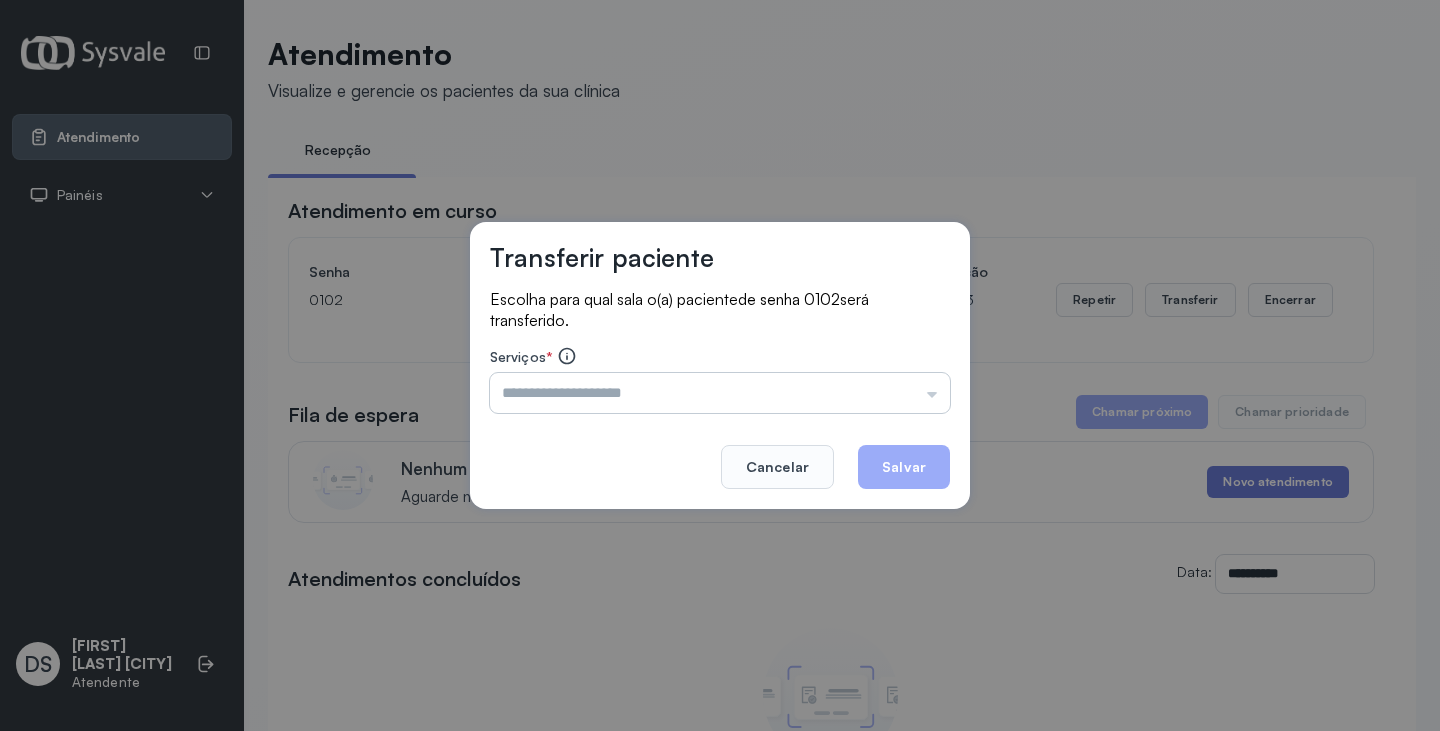 click at bounding box center [720, 393] 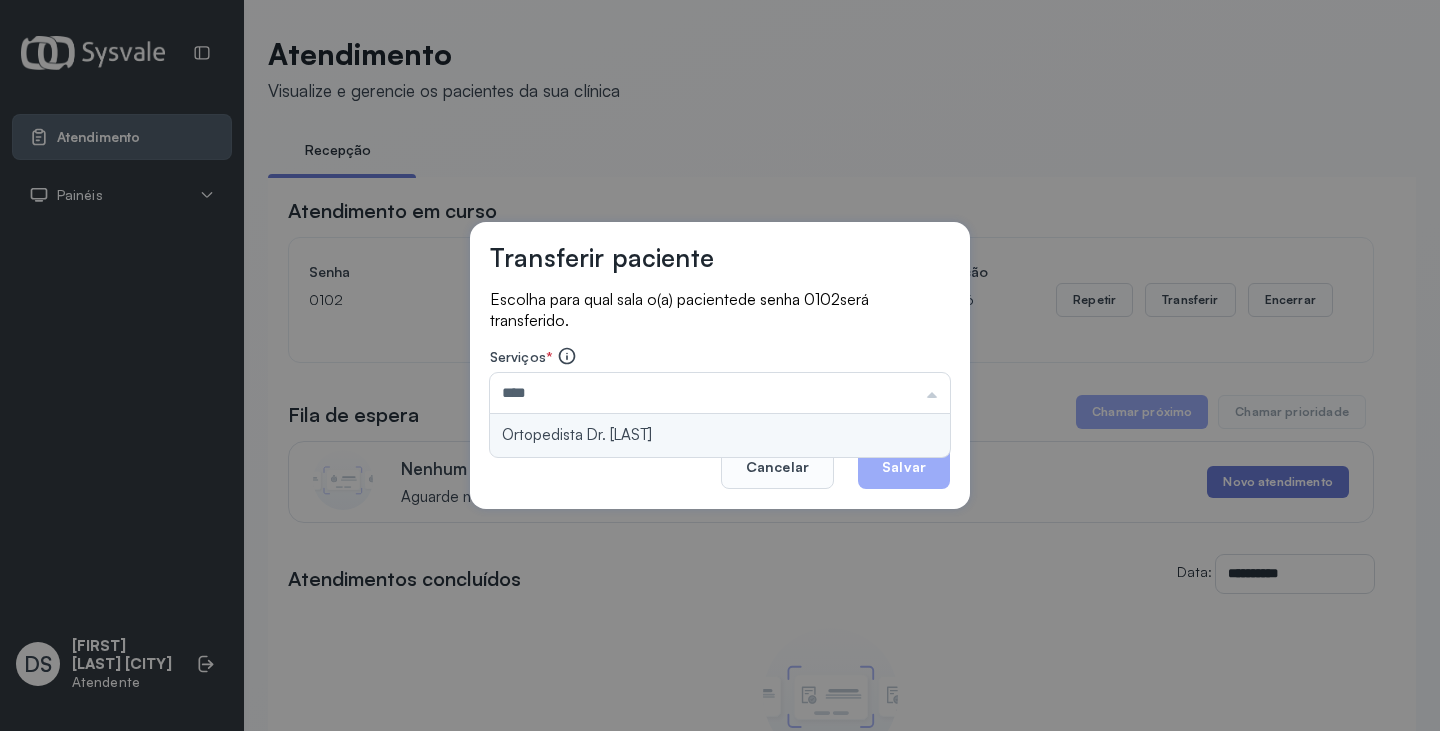 type on "**********" 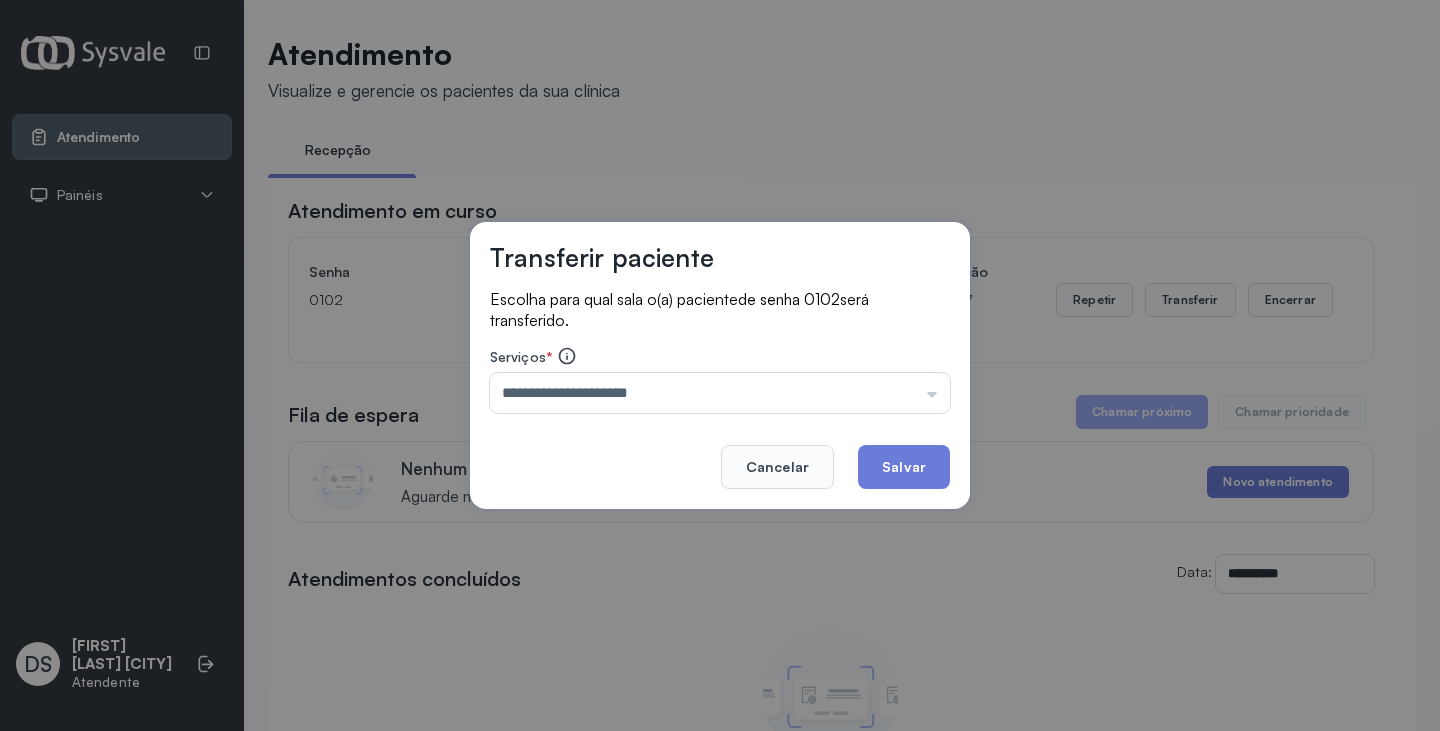 click on "**********" at bounding box center (720, 366) 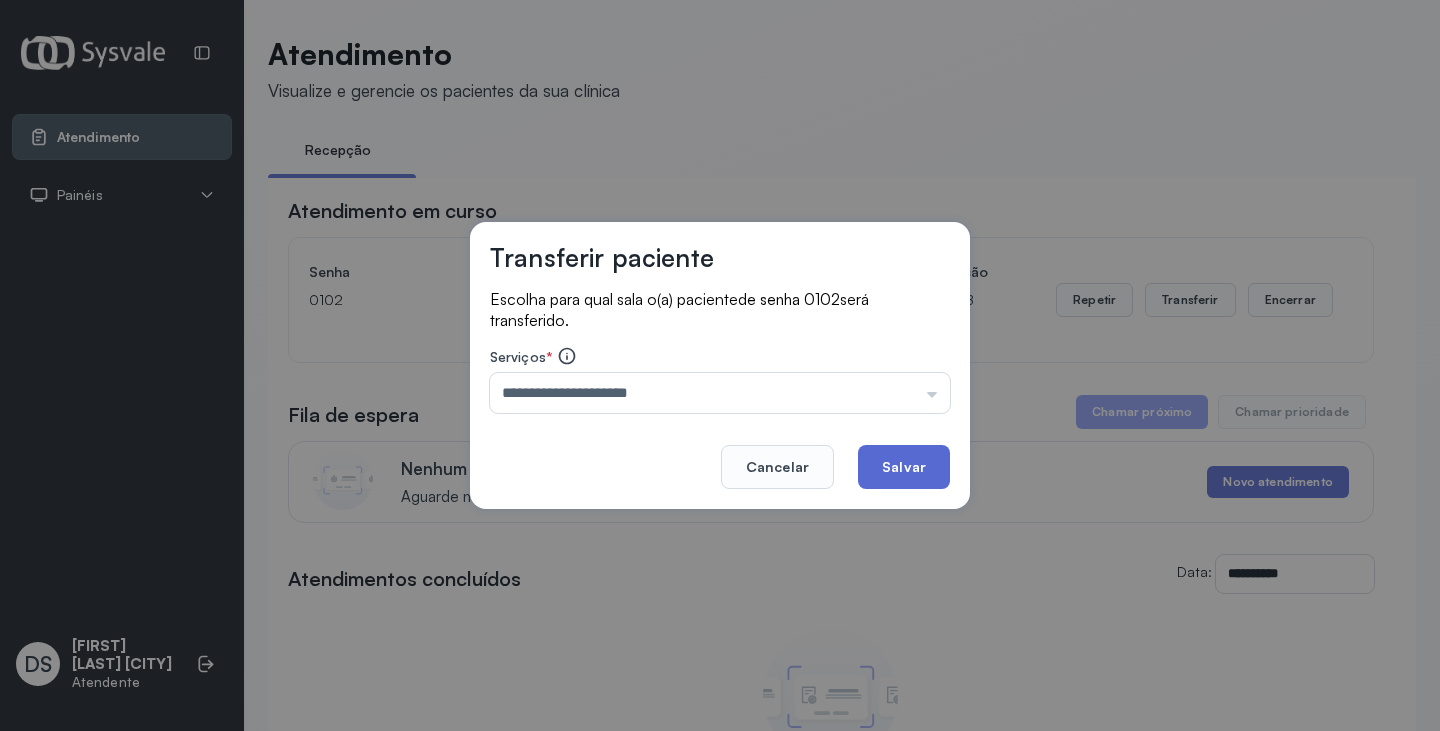 drag, startPoint x: 920, startPoint y: 472, endPoint x: 861, endPoint y: 444, distance: 65.30697 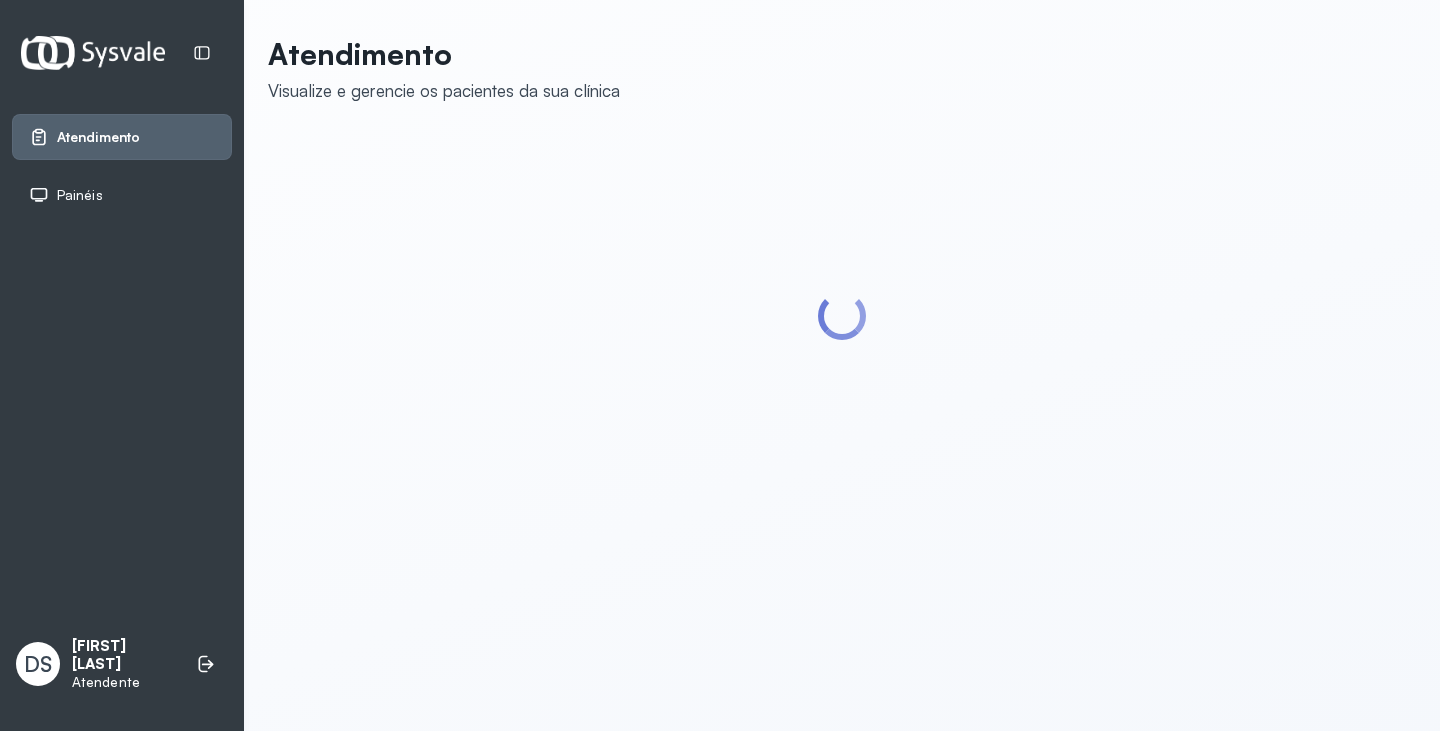 scroll, scrollTop: 0, scrollLeft: 0, axis: both 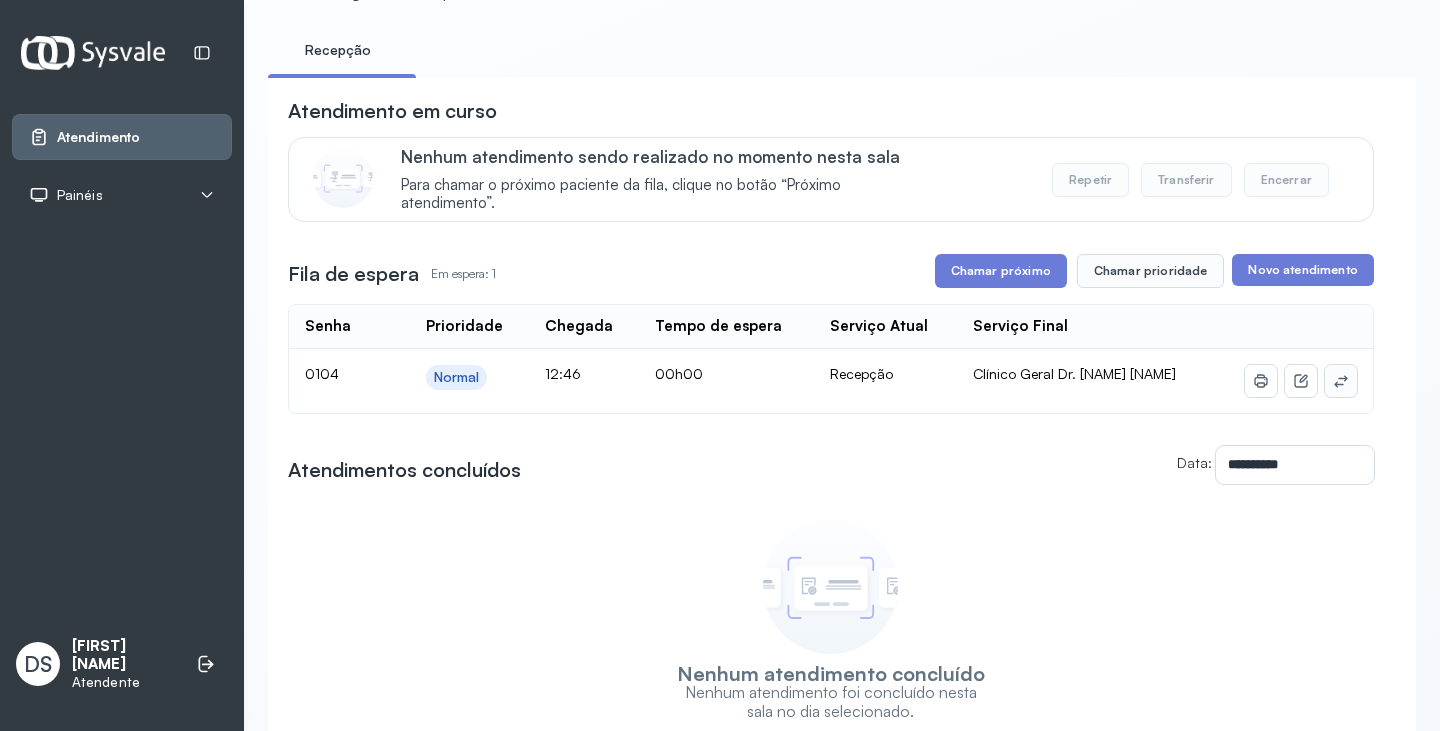 click 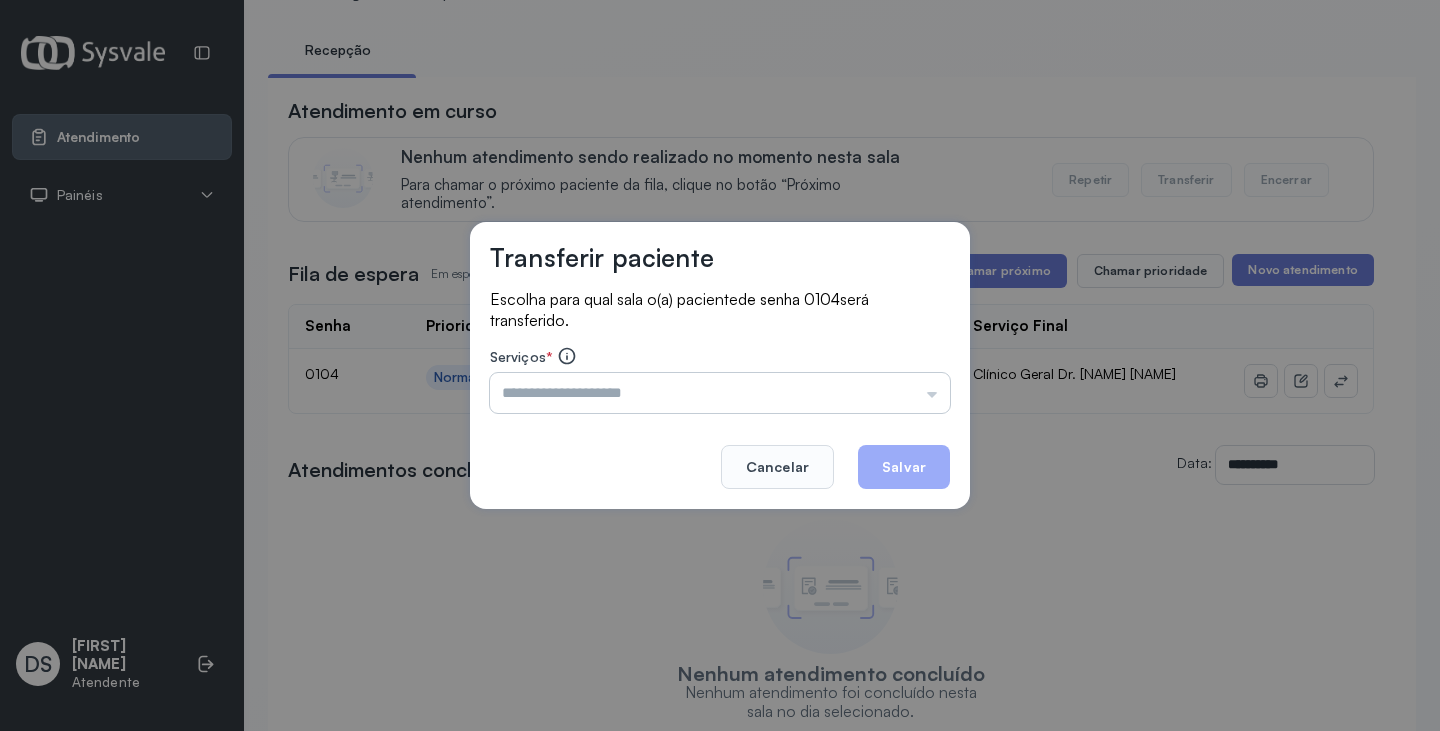 click at bounding box center (720, 393) 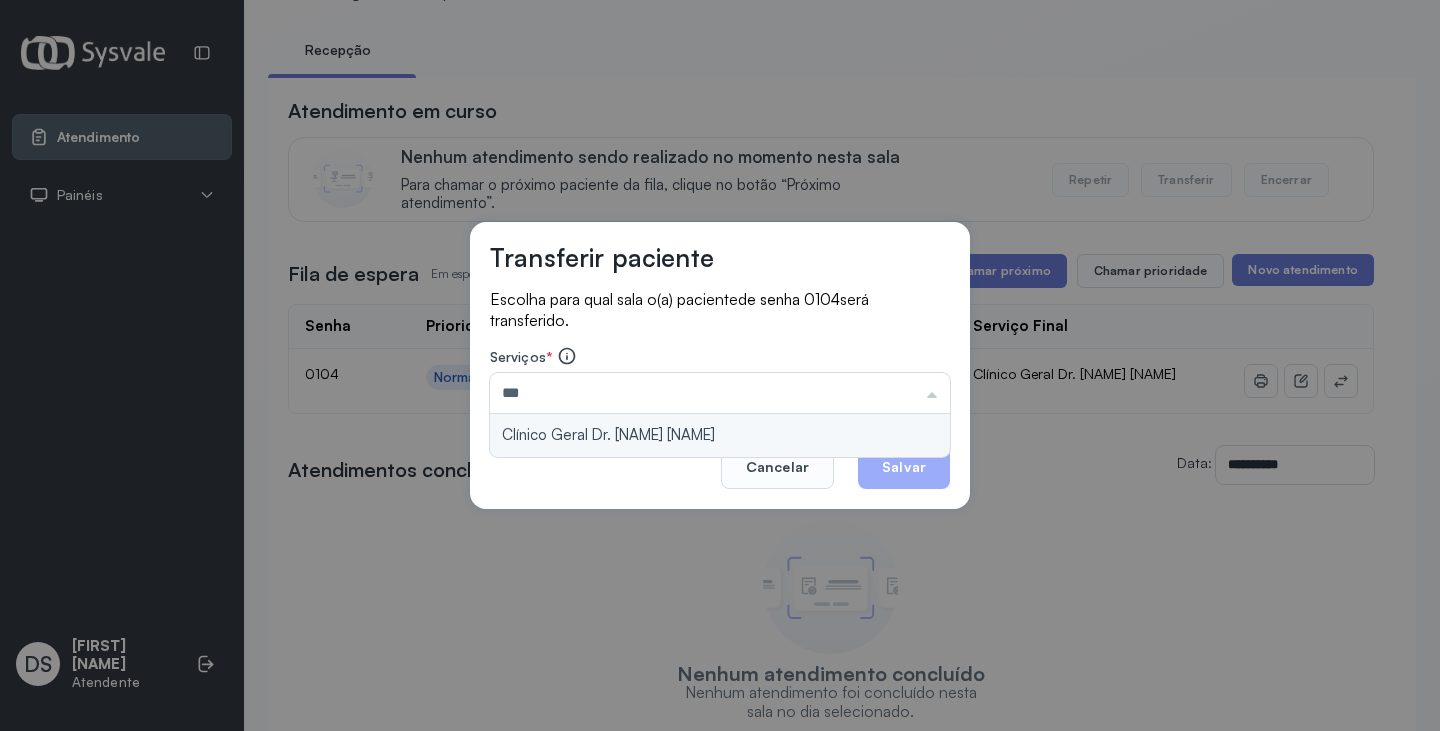 type on "**********" 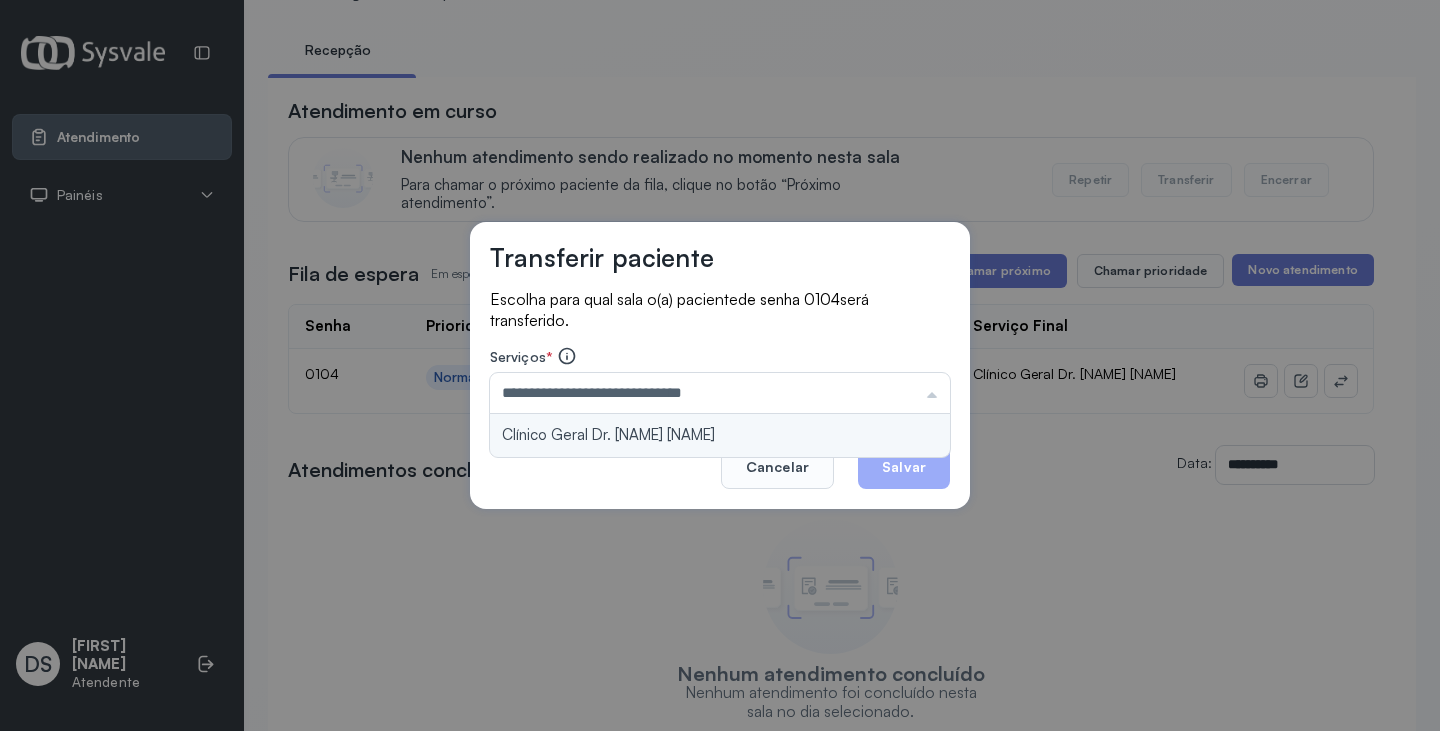 drag, startPoint x: 637, startPoint y: 432, endPoint x: 671, endPoint y: 434, distance: 34.058773 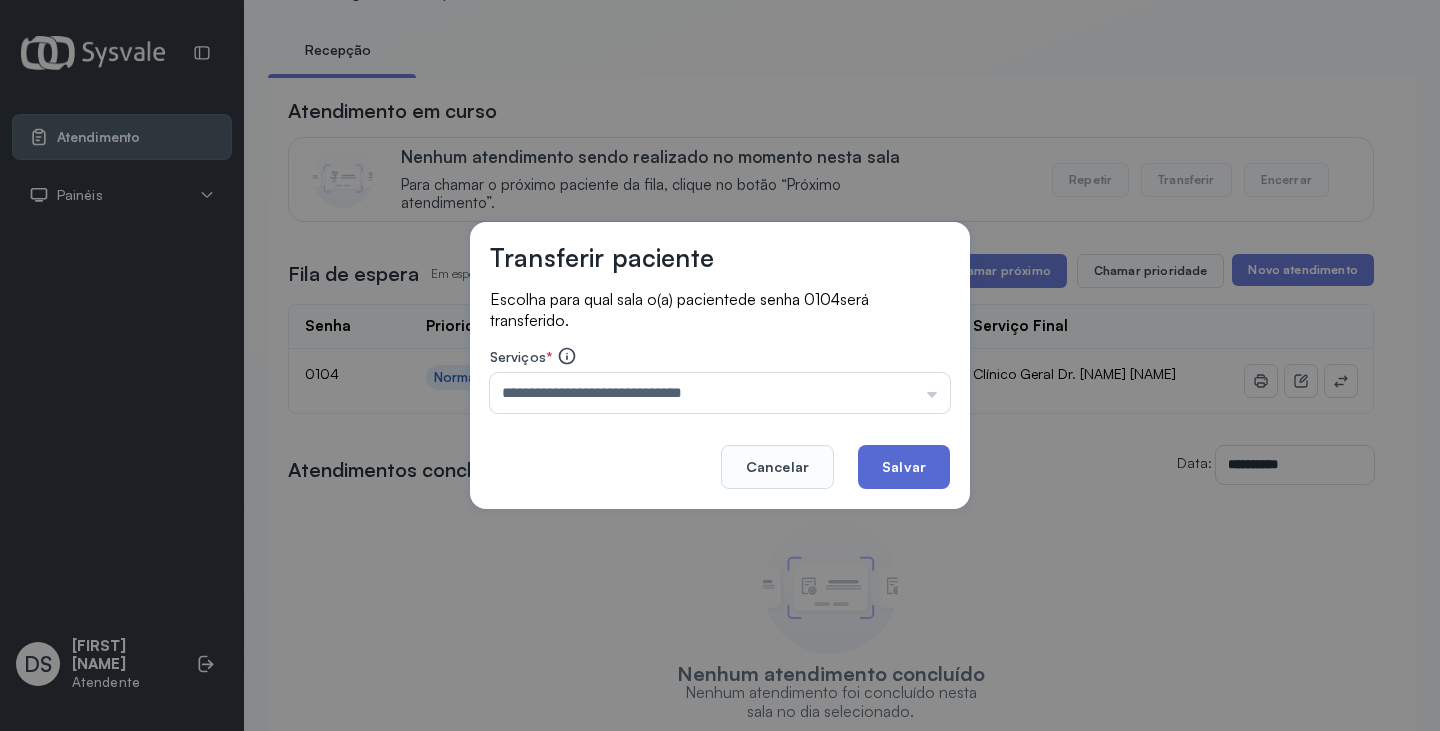 click on "Salvar" 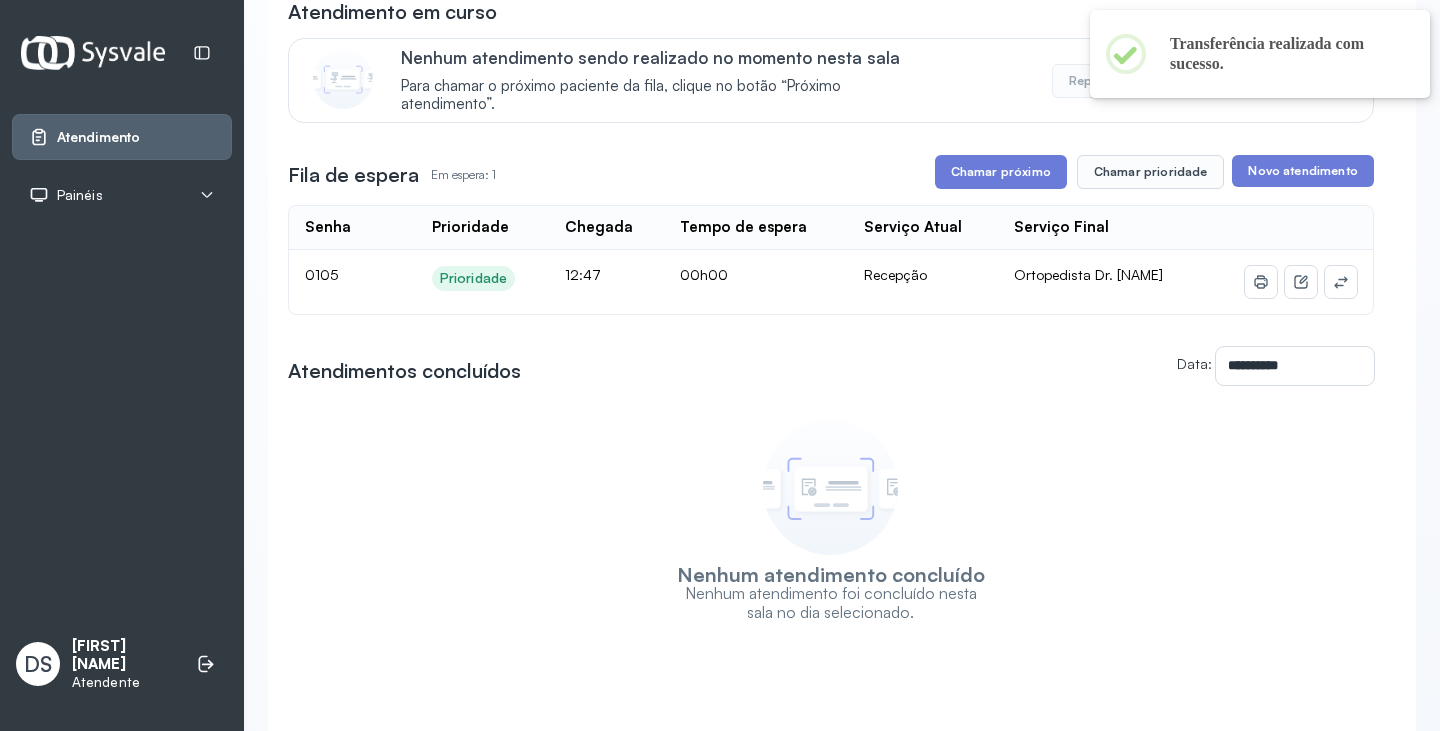 scroll, scrollTop: 200, scrollLeft: 0, axis: vertical 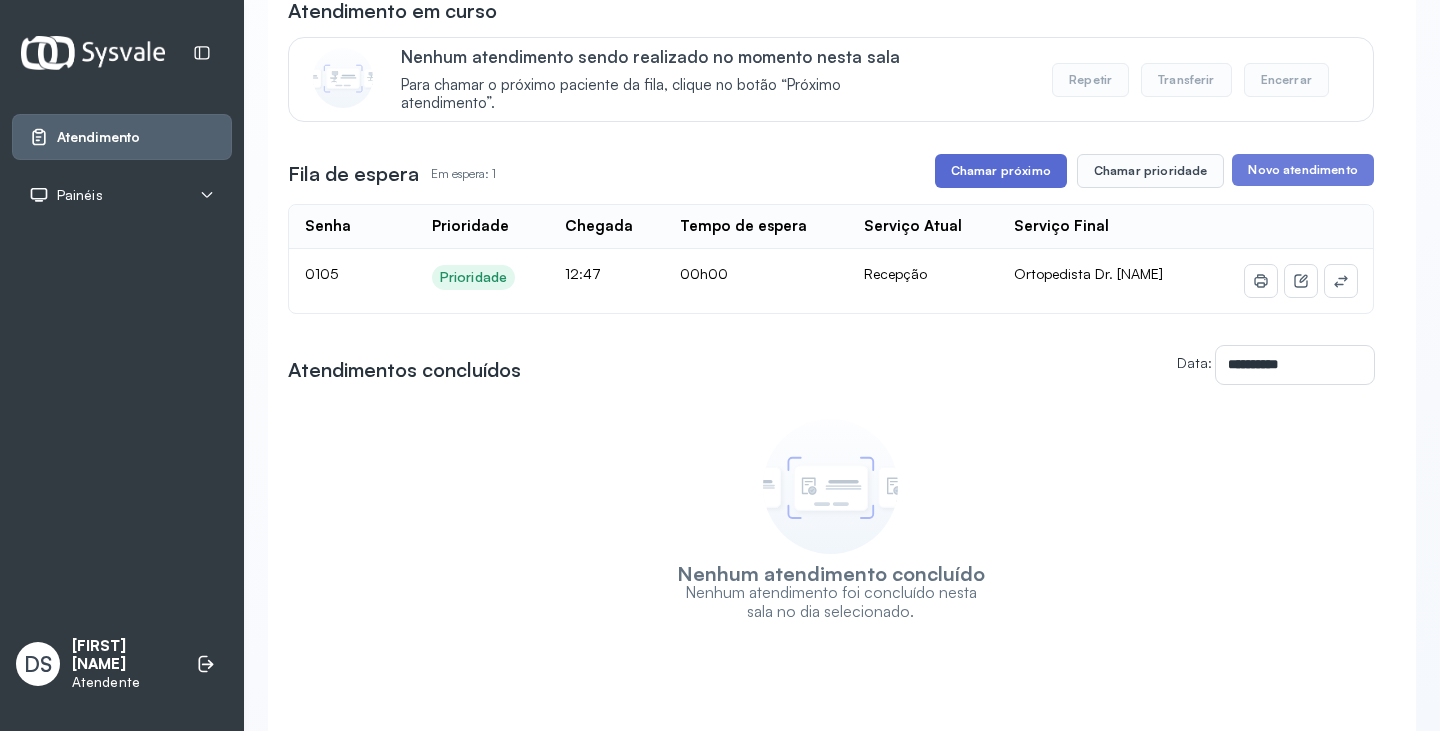 click on "Chamar próximo" at bounding box center (1001, 171) 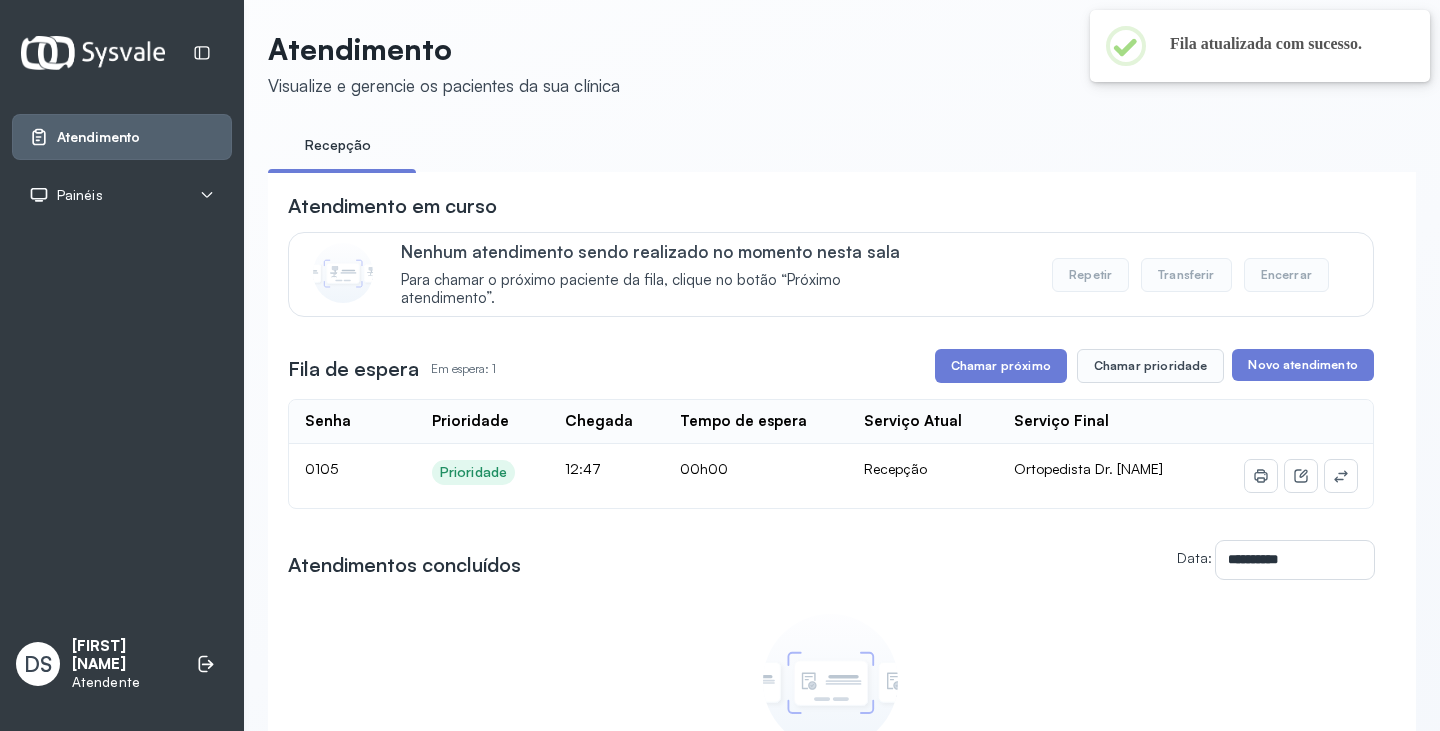 scroll, scrollTop: 200, scrollLeft: 0, axis: vertical 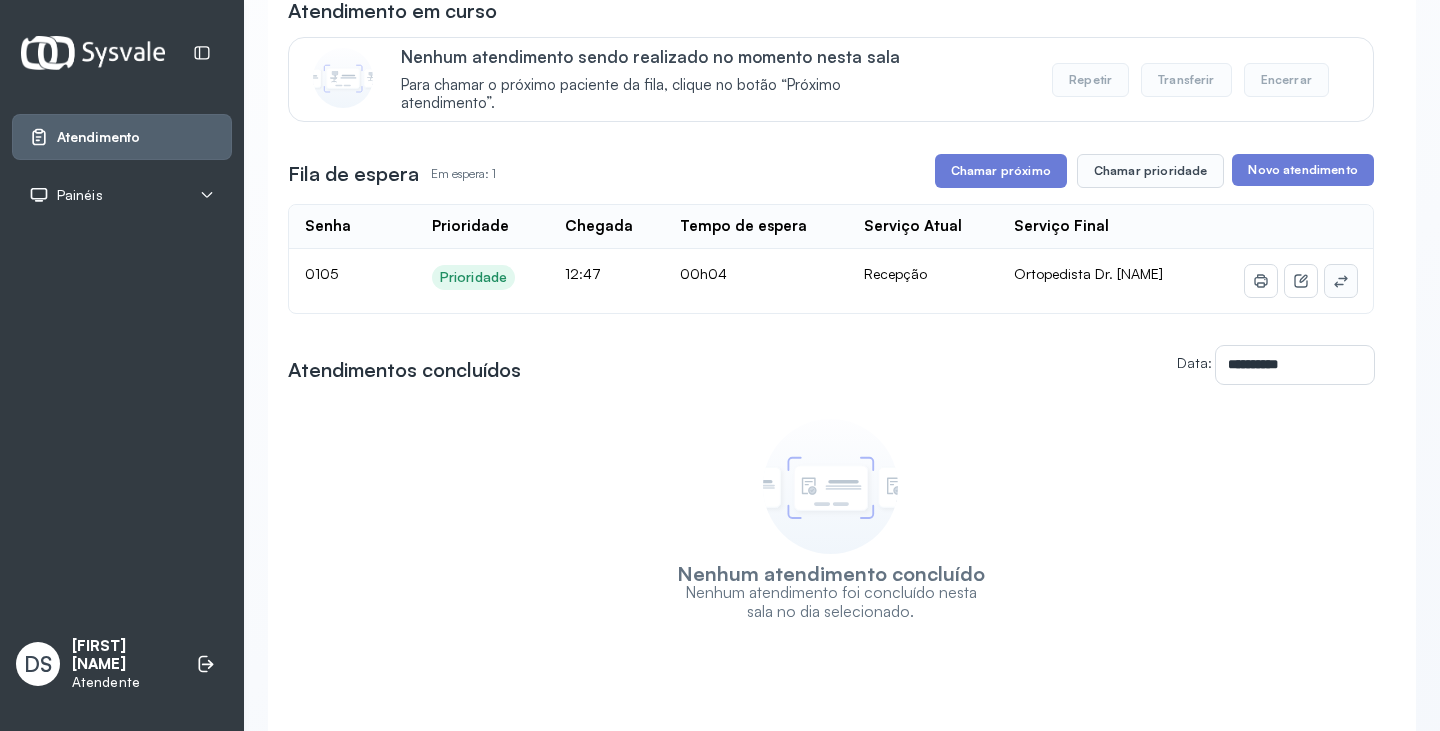 click 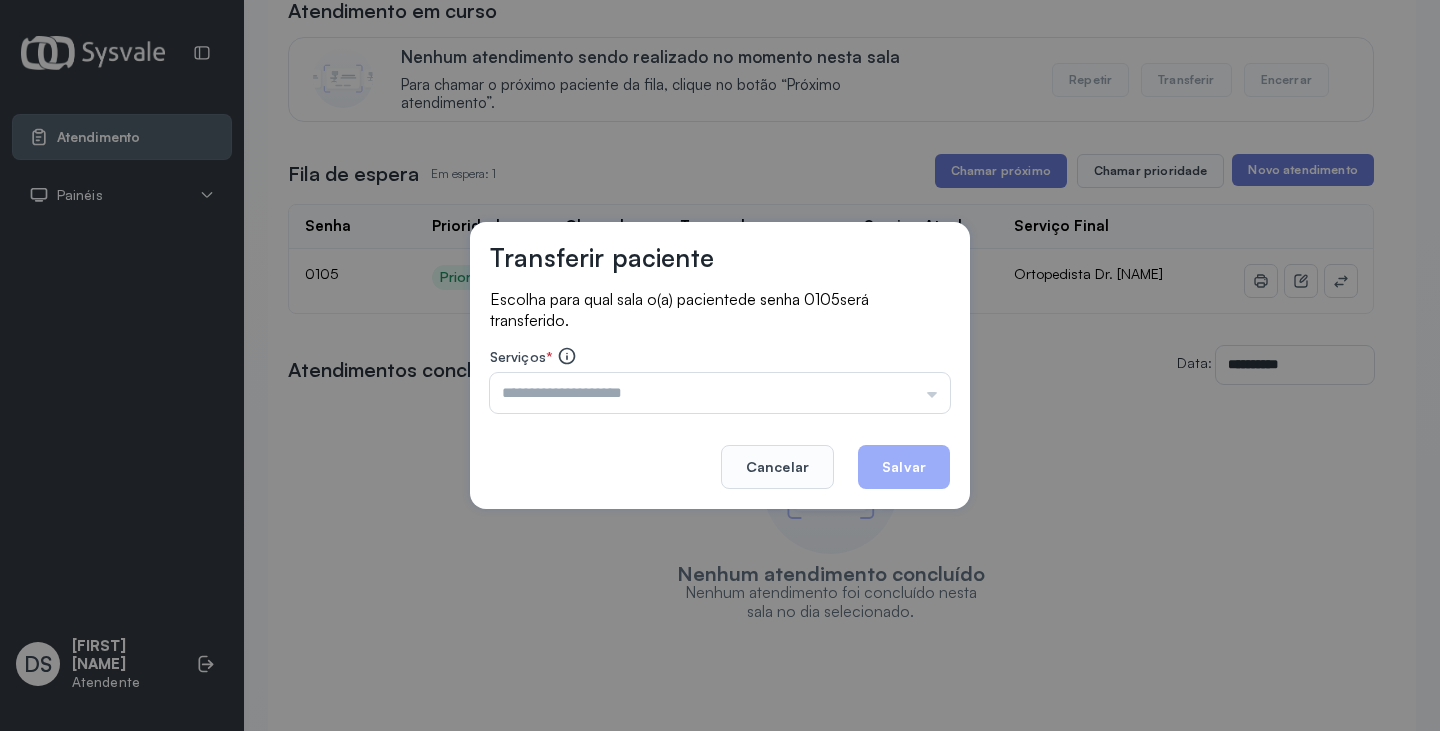 click at bounding box center (720, 393) 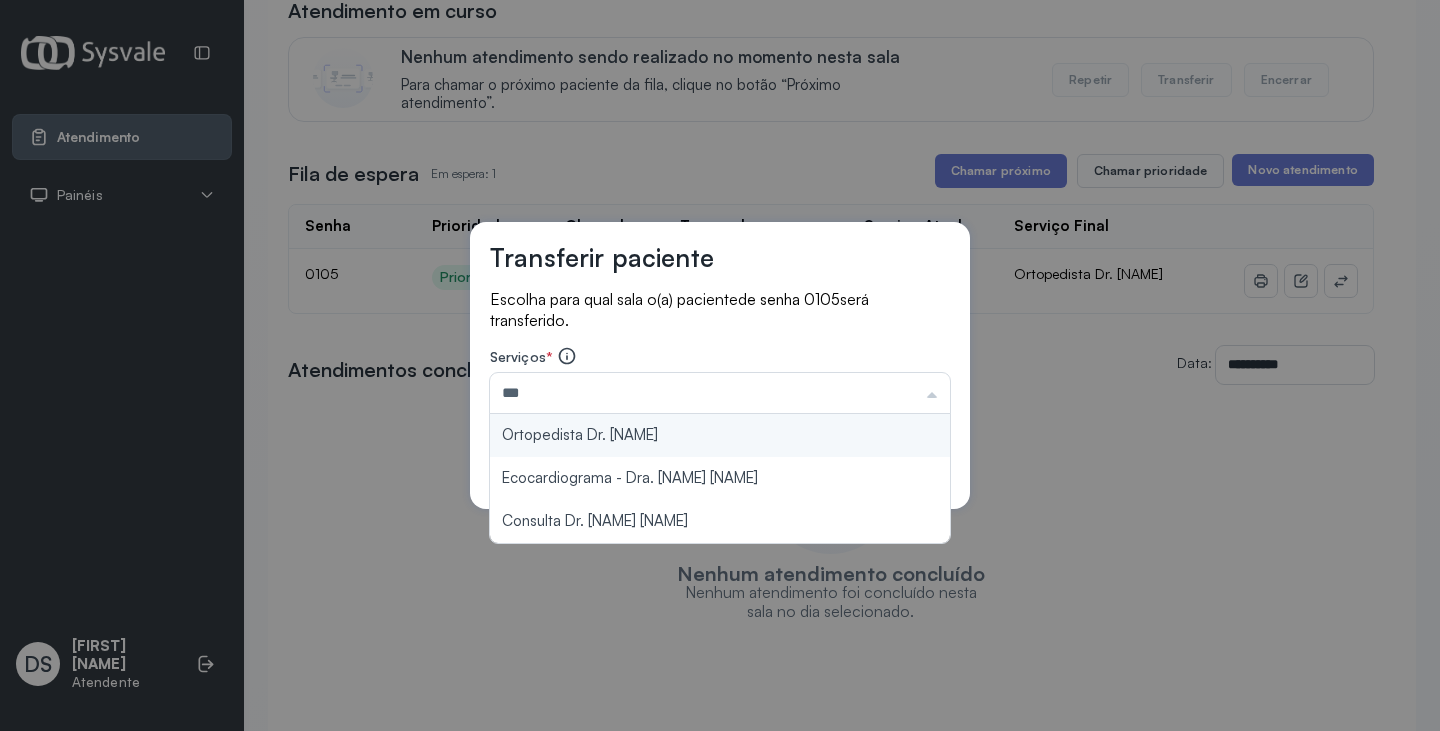 type on "**********" 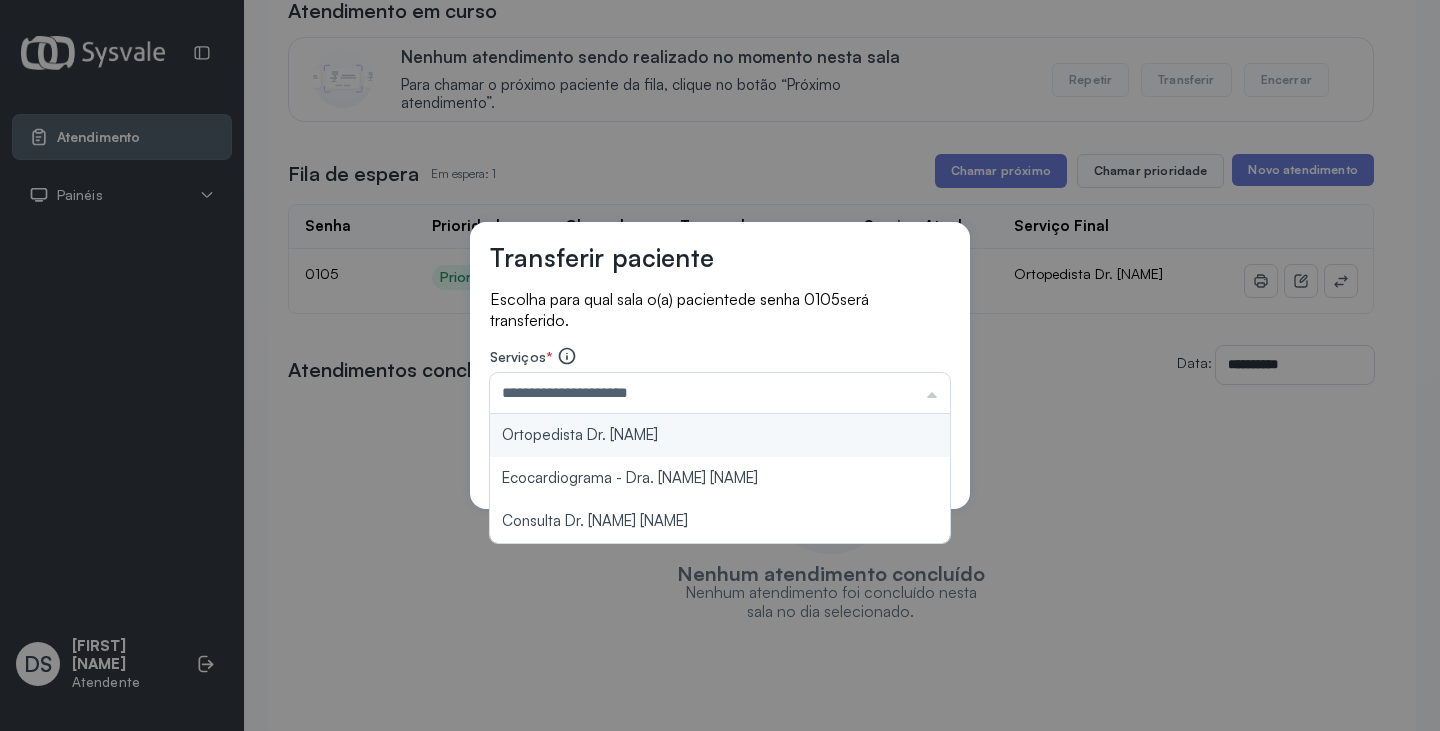 click on "**********" at bounding box center [720, 366] 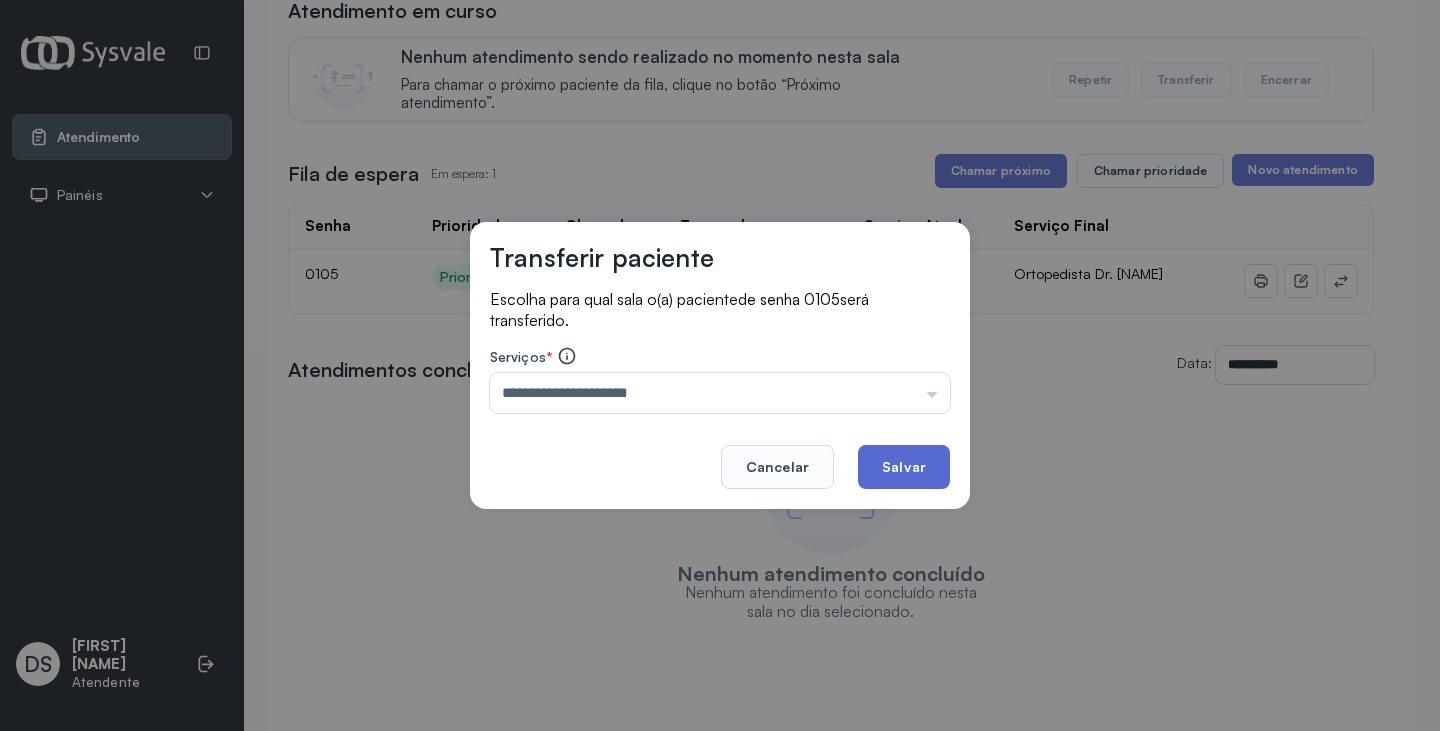 click on "Salvar" 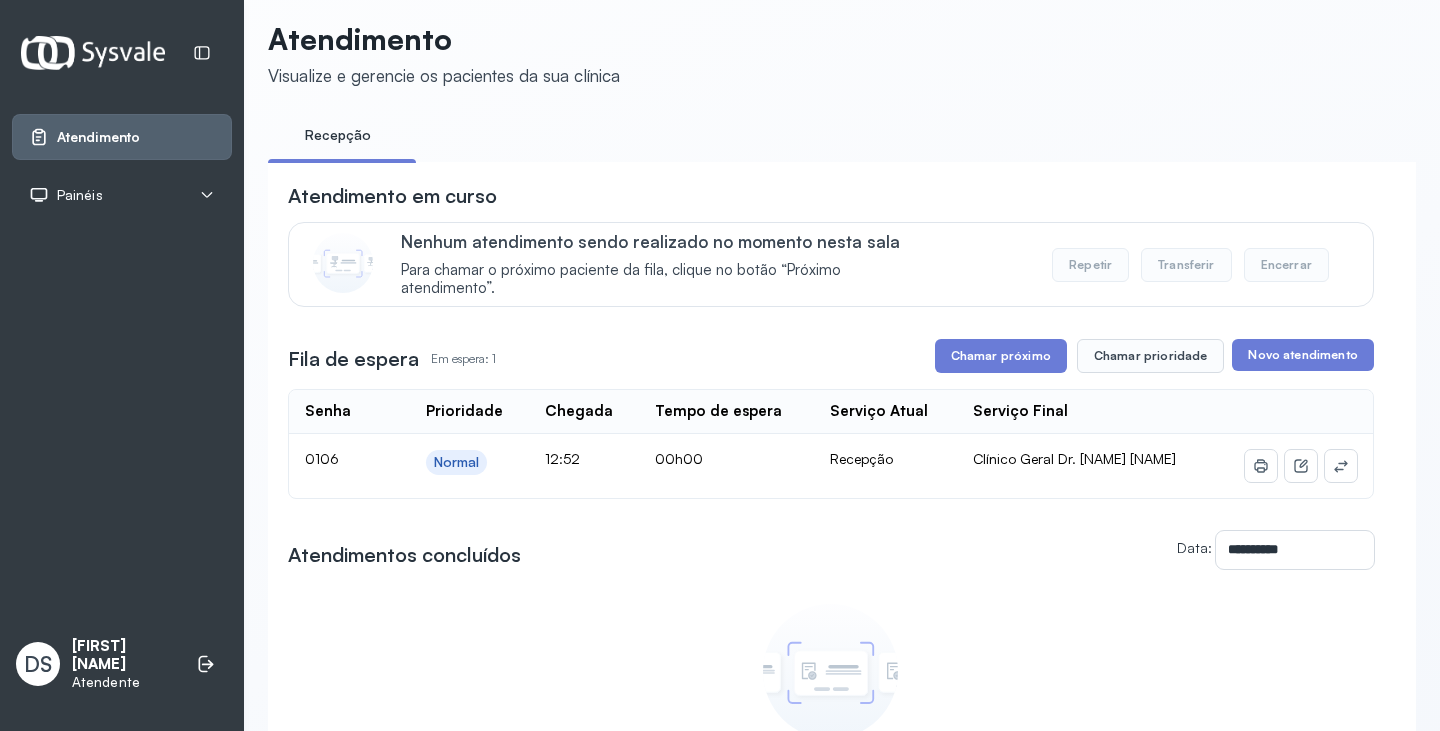 scroll, scrollTop: 0, scrollLeft: 0, axis: both 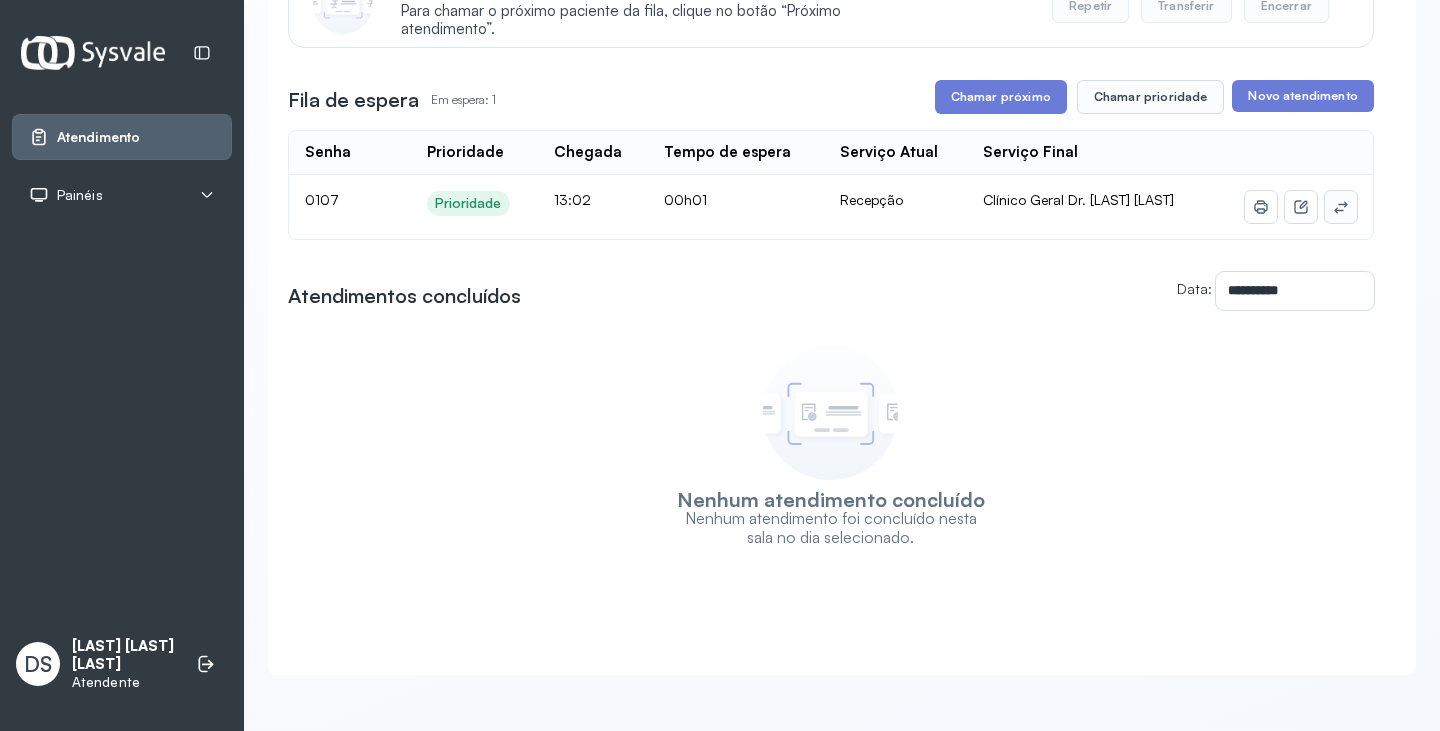 click 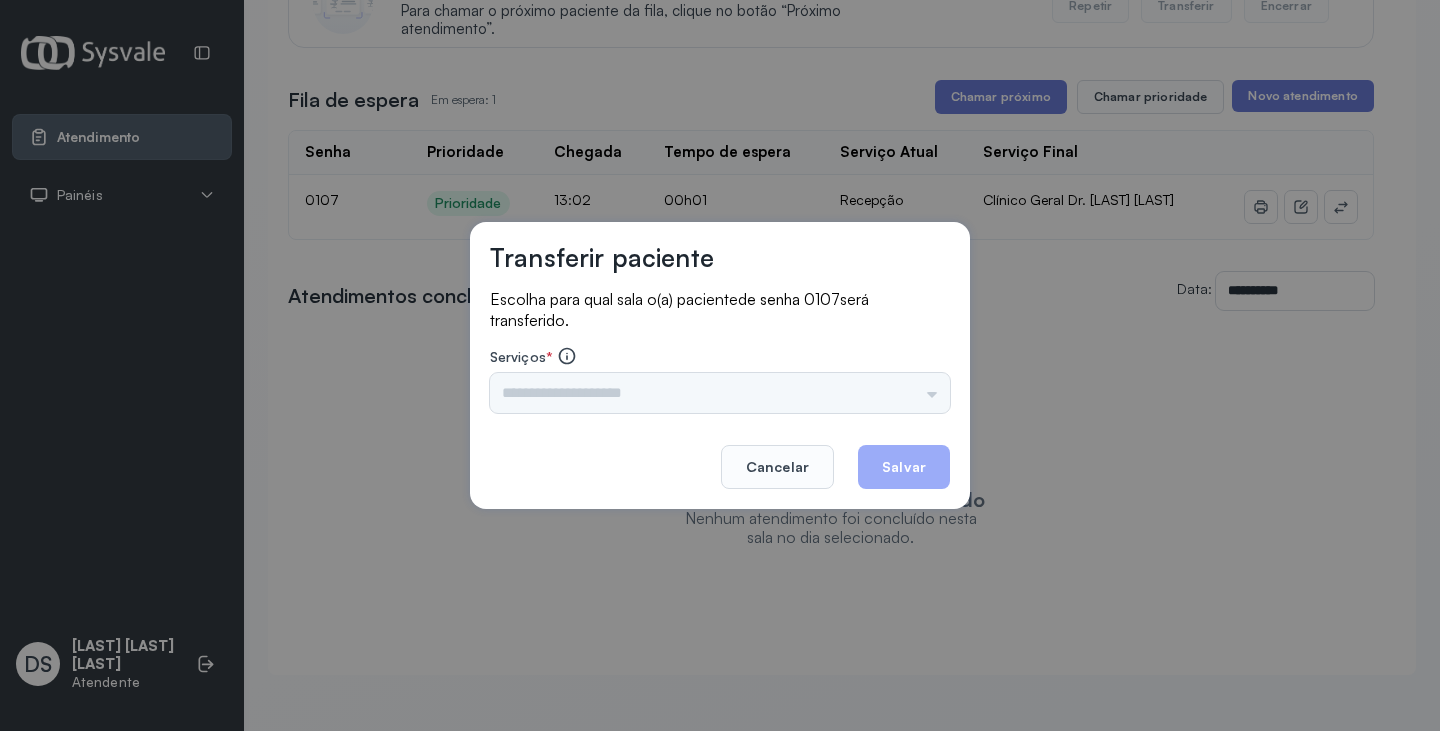 click on "Nenhuma opção encontrada" at bounding box center (720, 393) 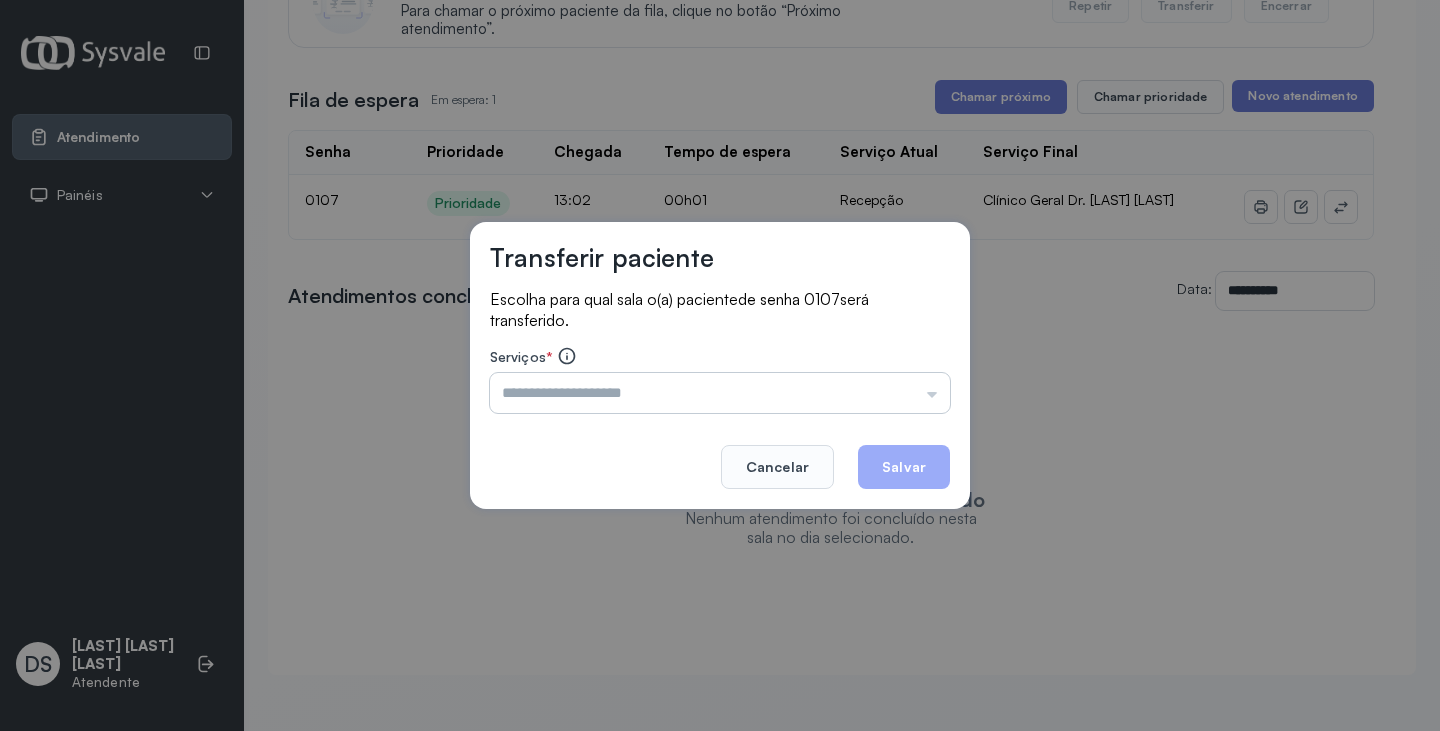 click at bounding box center (720, 393) 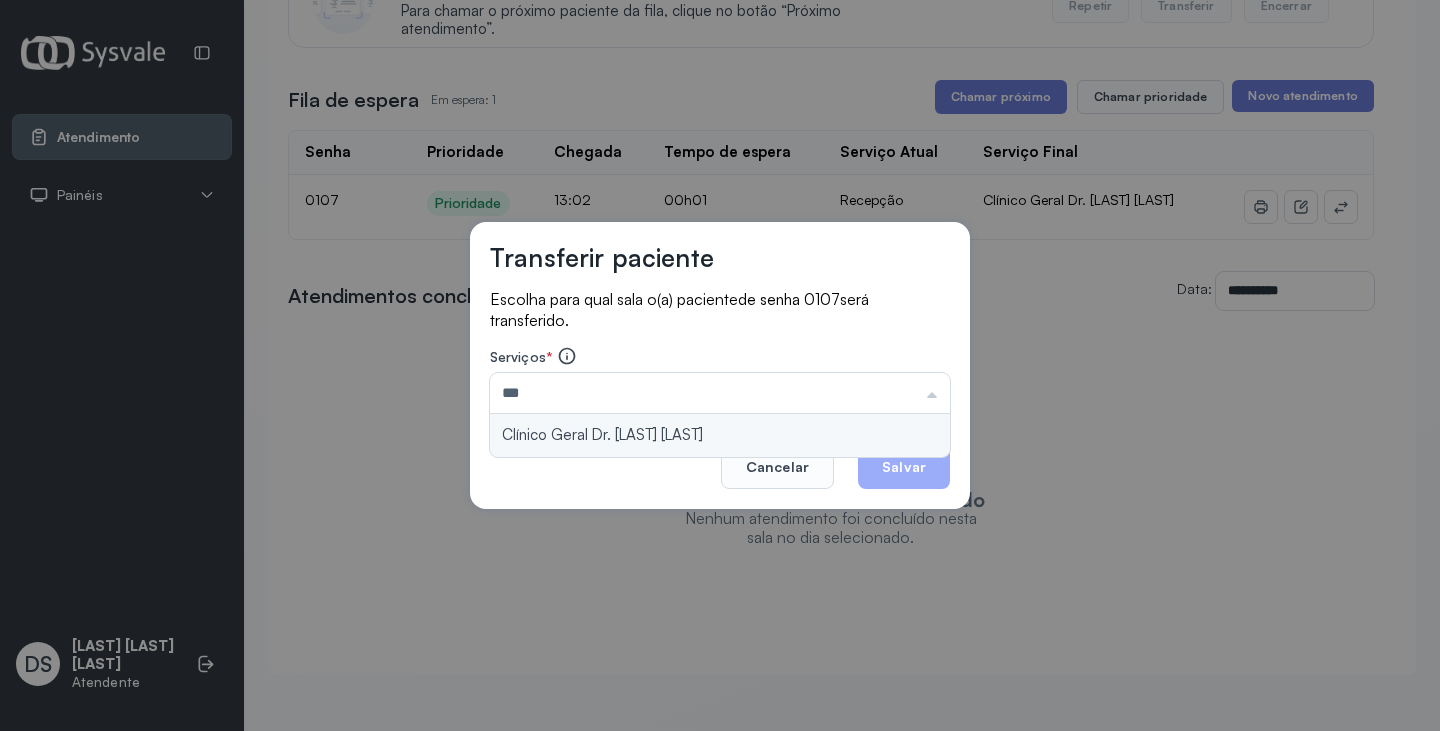 type on "**********" 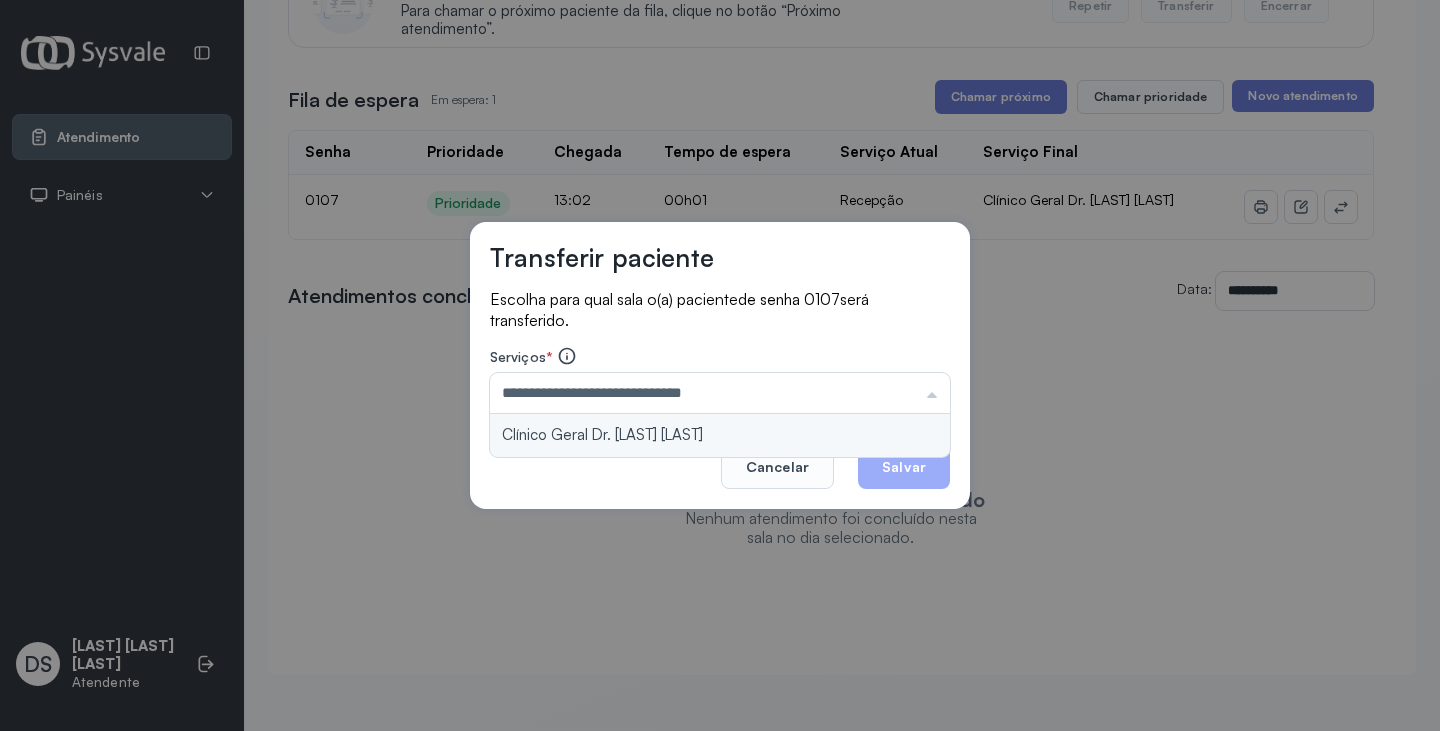 click on "**********" at bounding box center [720, 366] 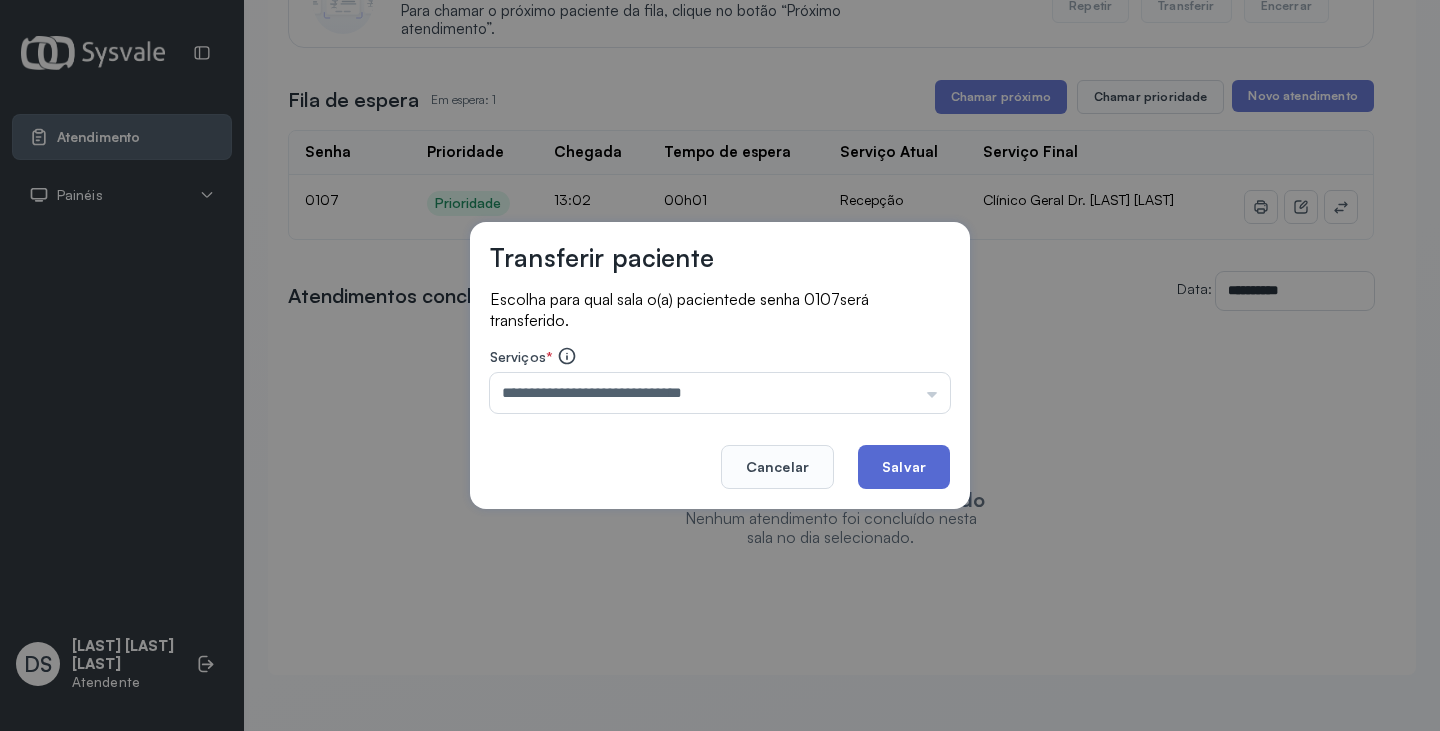 click on "Salvar" 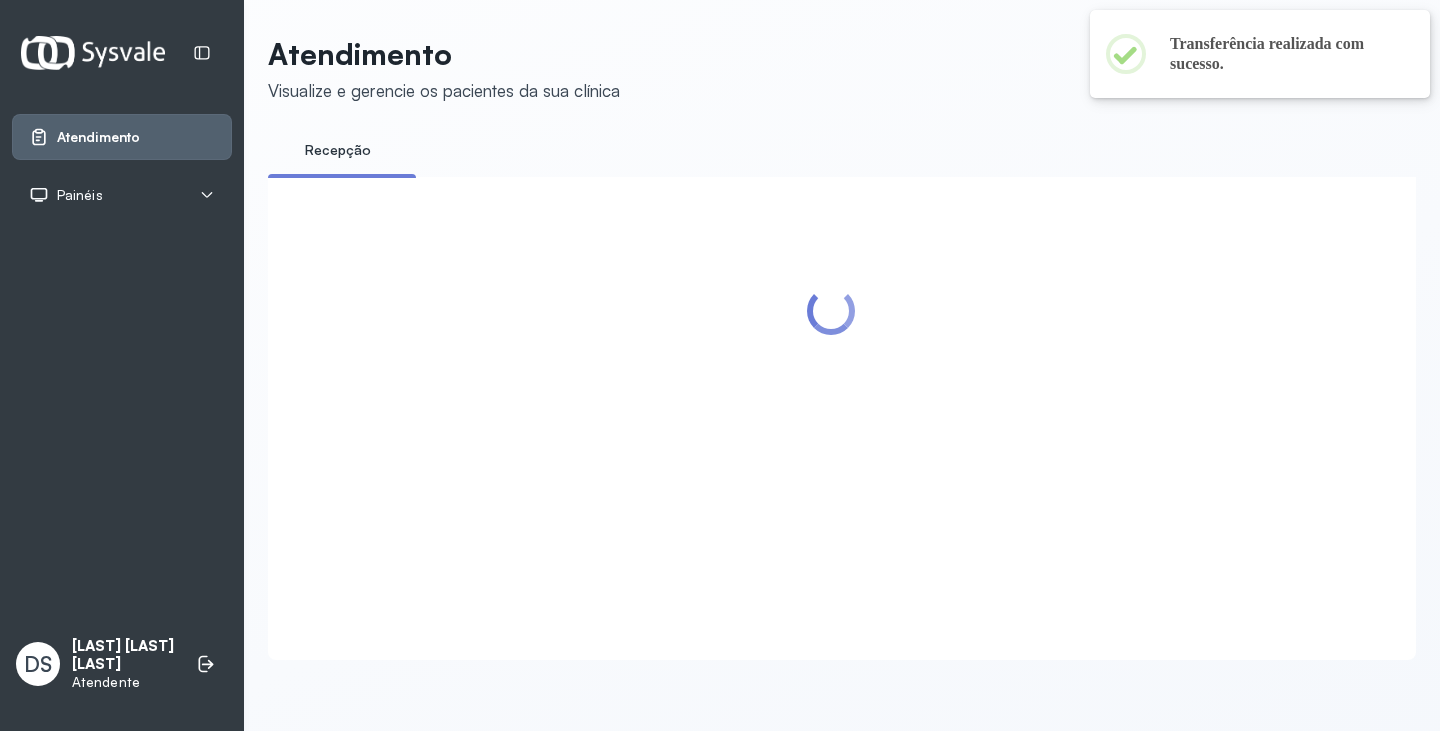 scroll, scrollTop: 263, scrollLeft: 0, axis: vertical 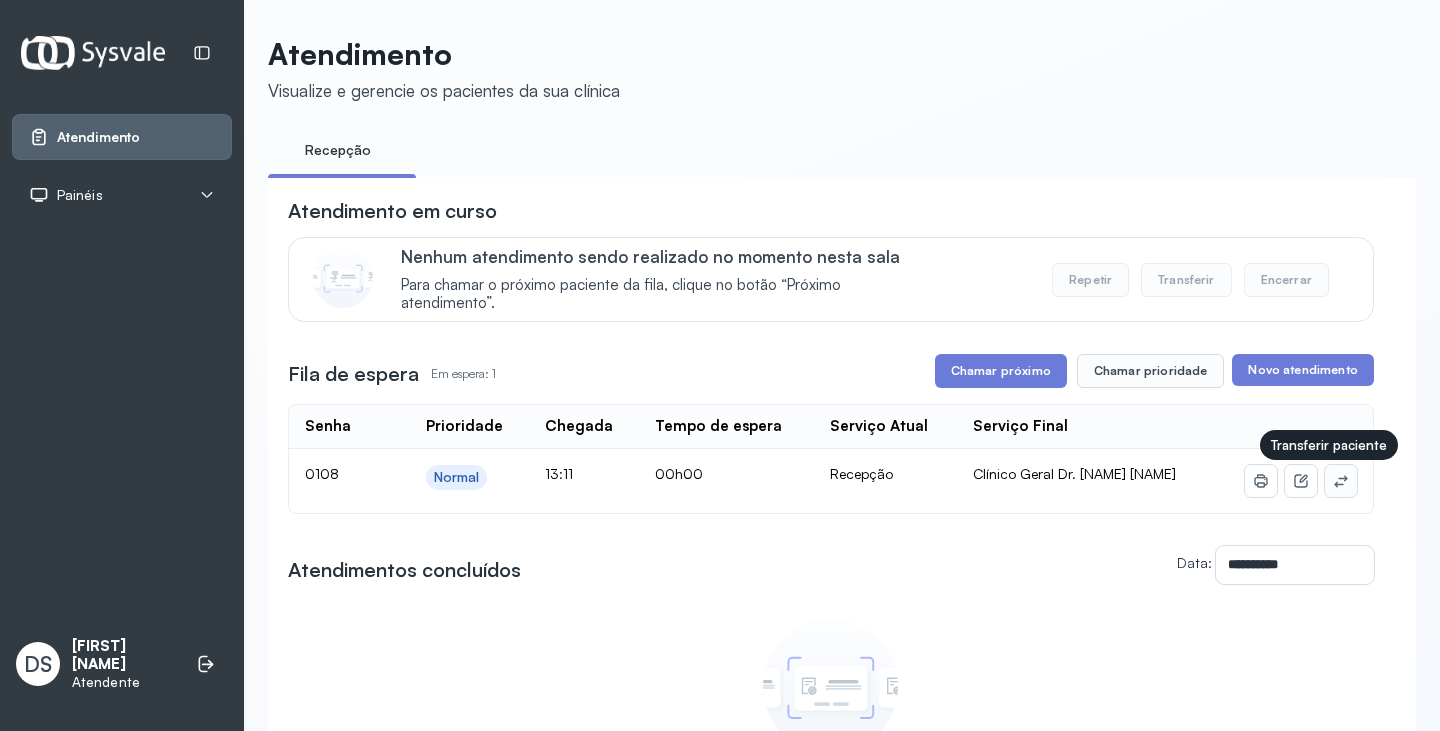 click 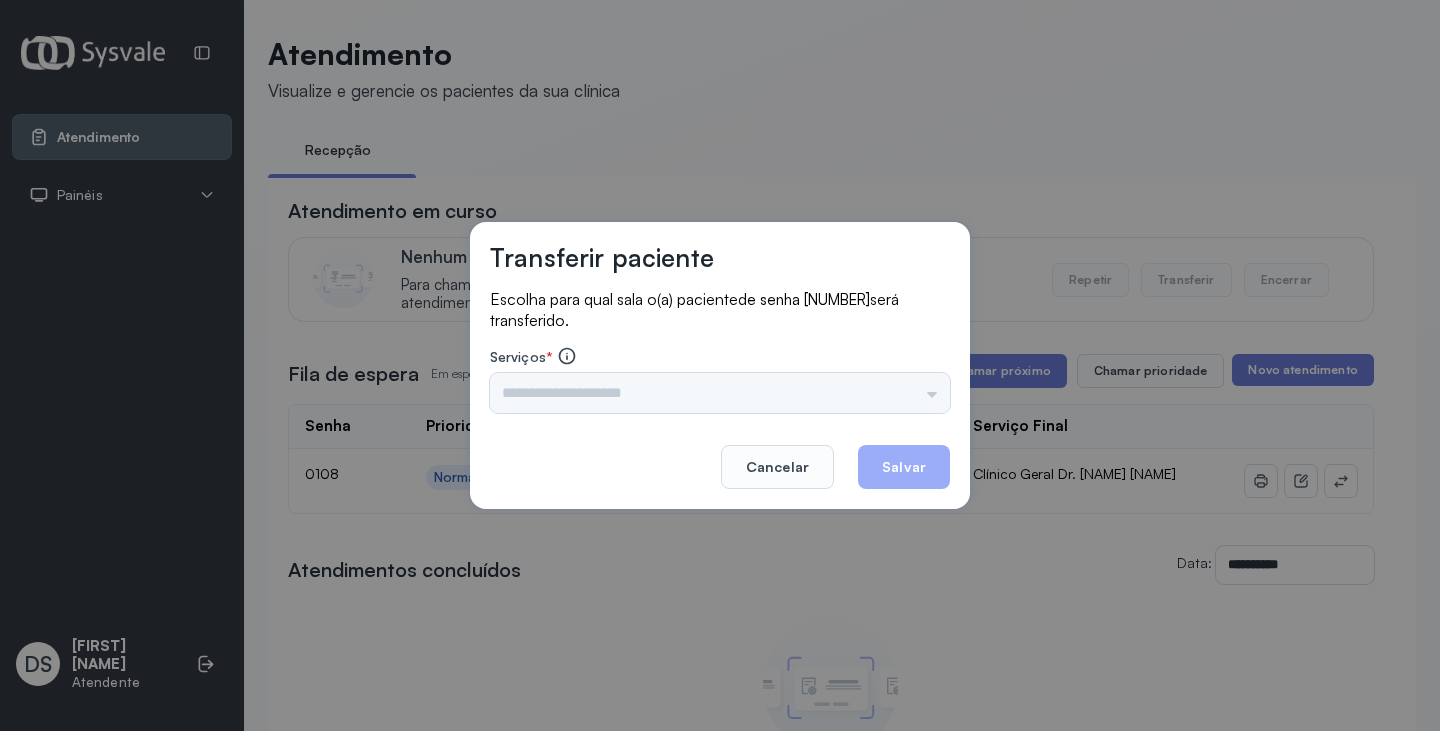 click on "Nenhuma opção encontrada" at bounding box center [720, 393] 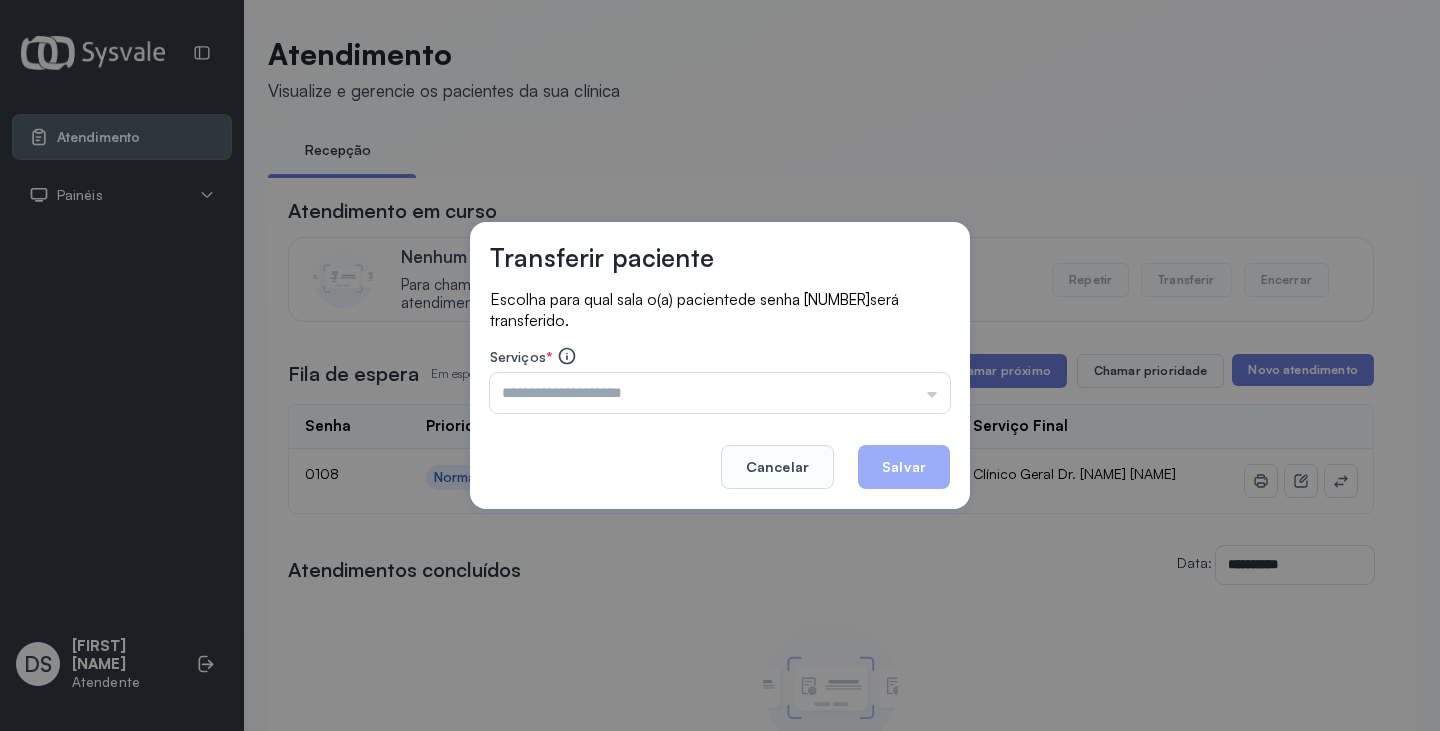 click on "Cancelar Salvar" at bounding box center (720, 453) 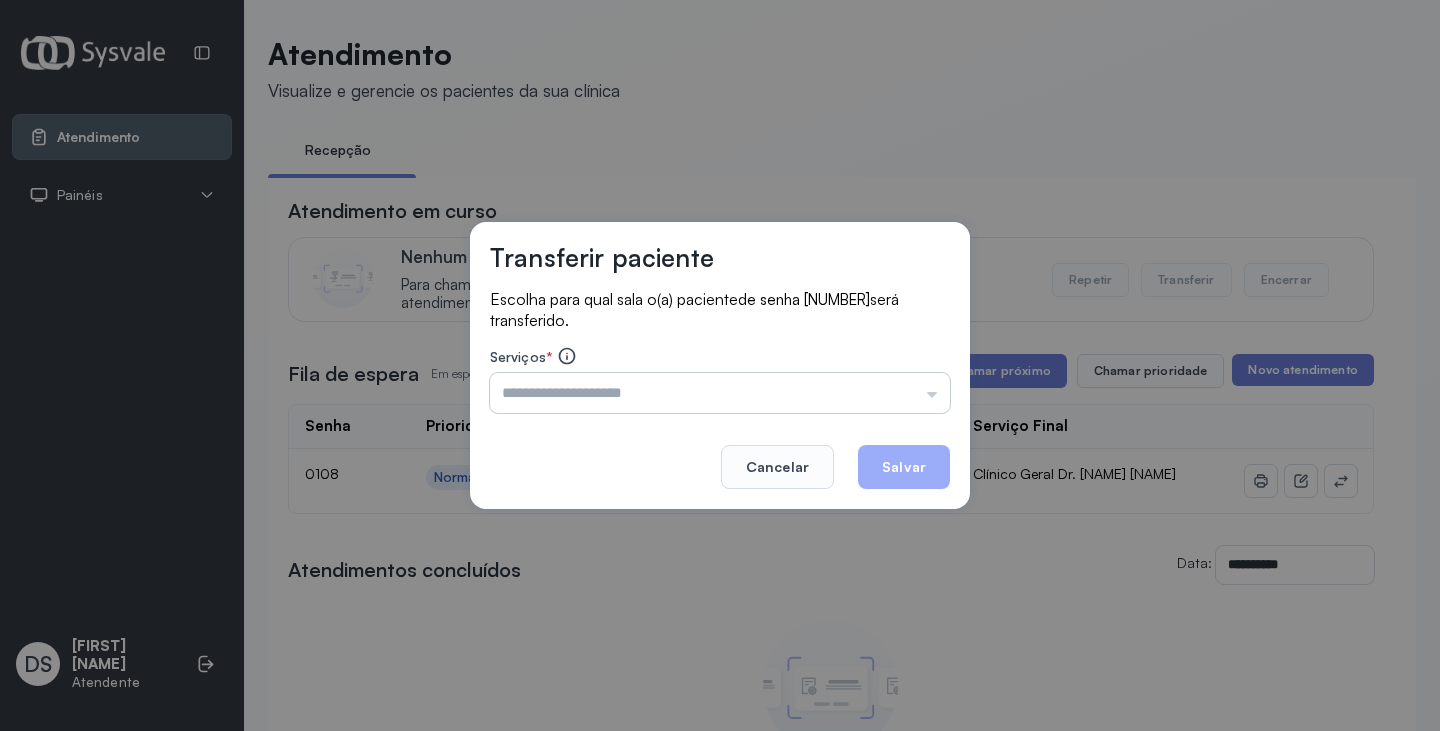 click at bounding box center (720, 393) 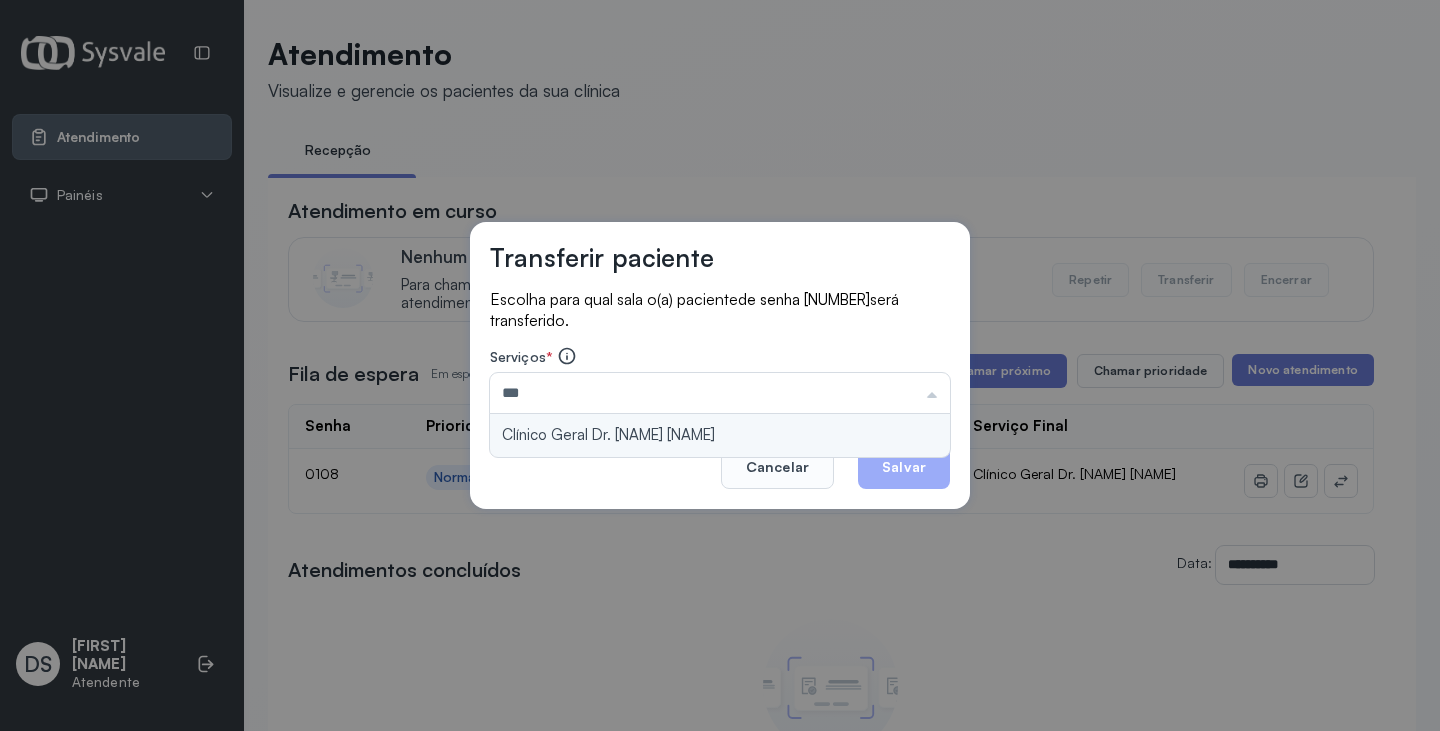 type on "**********" 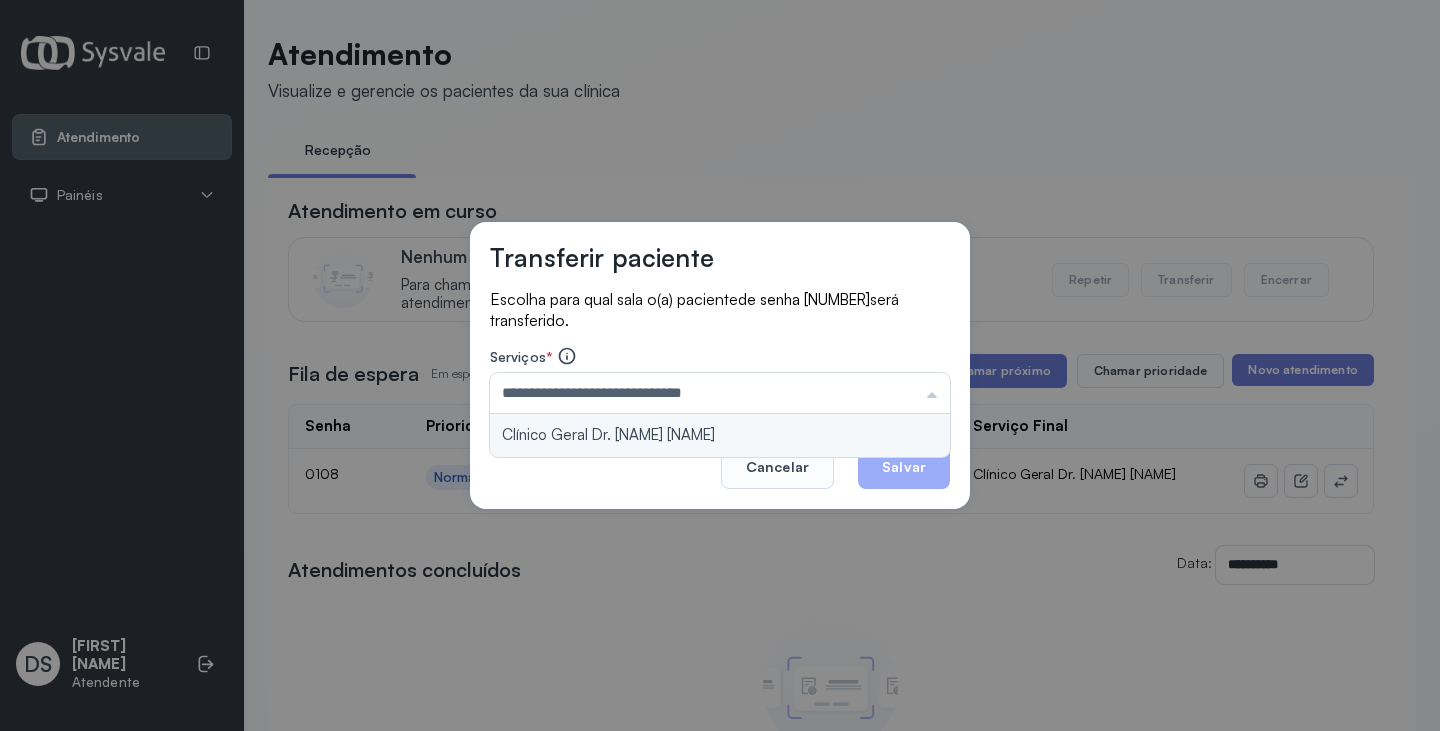 click on "**********" at bounding box center [720, 366] 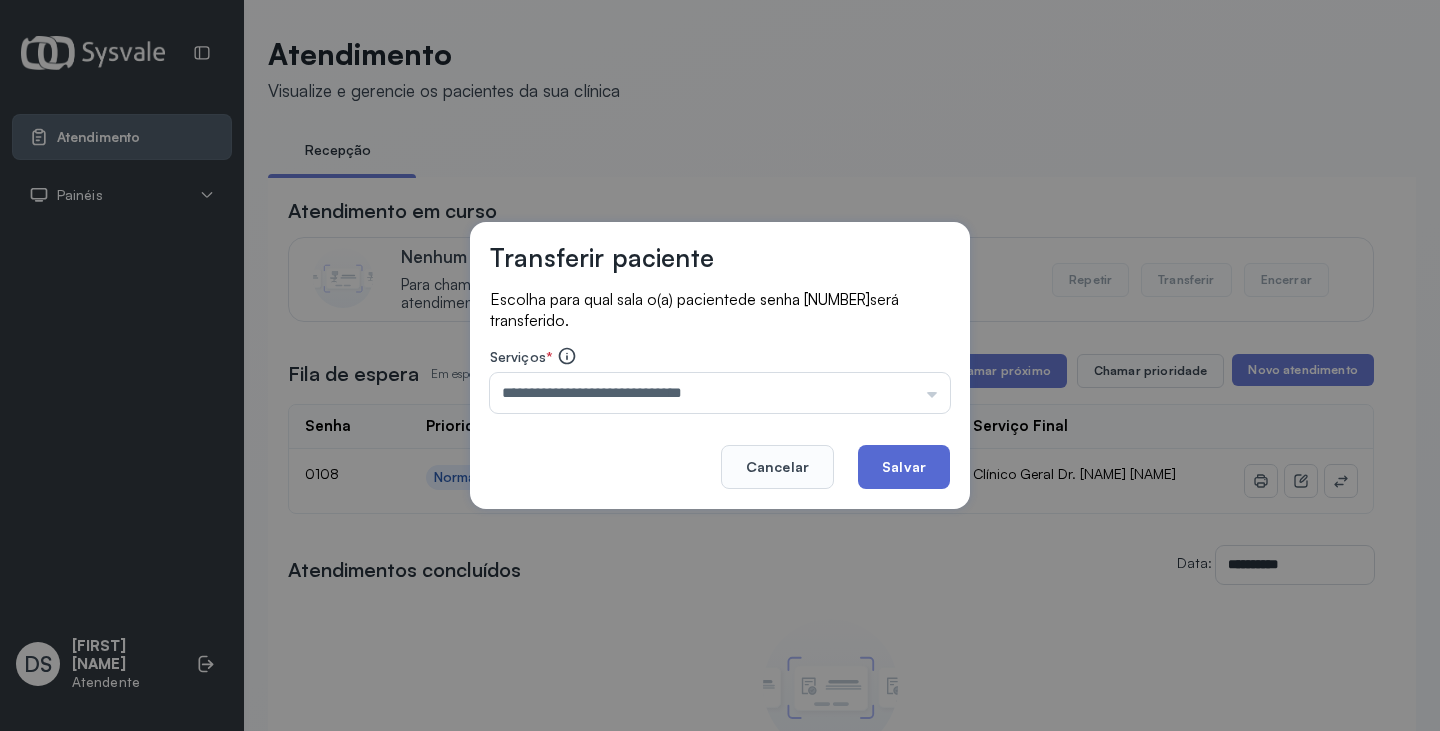 click on "Salvar" 